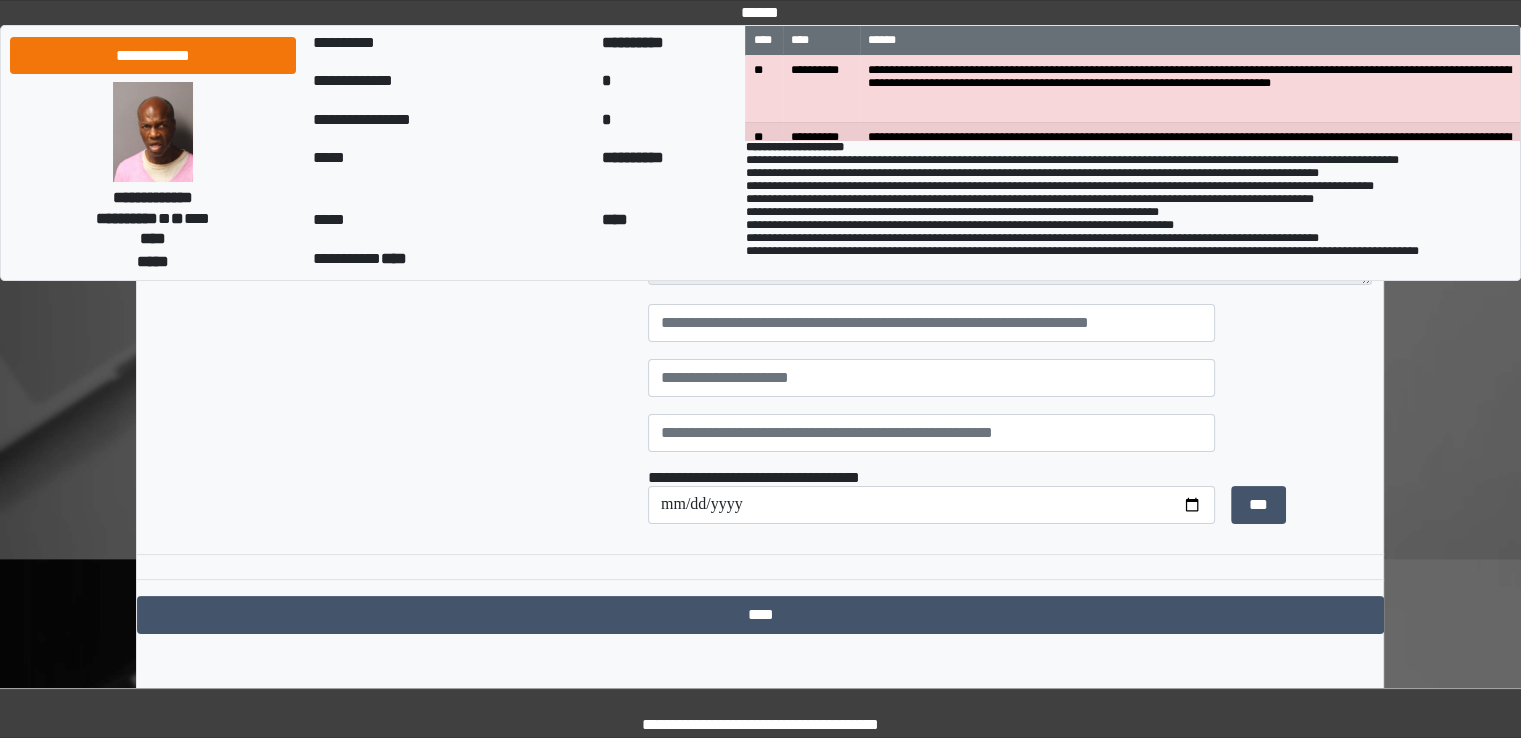 scroll, scrollTop: 300, scrollLeft: 0, axis: vertical 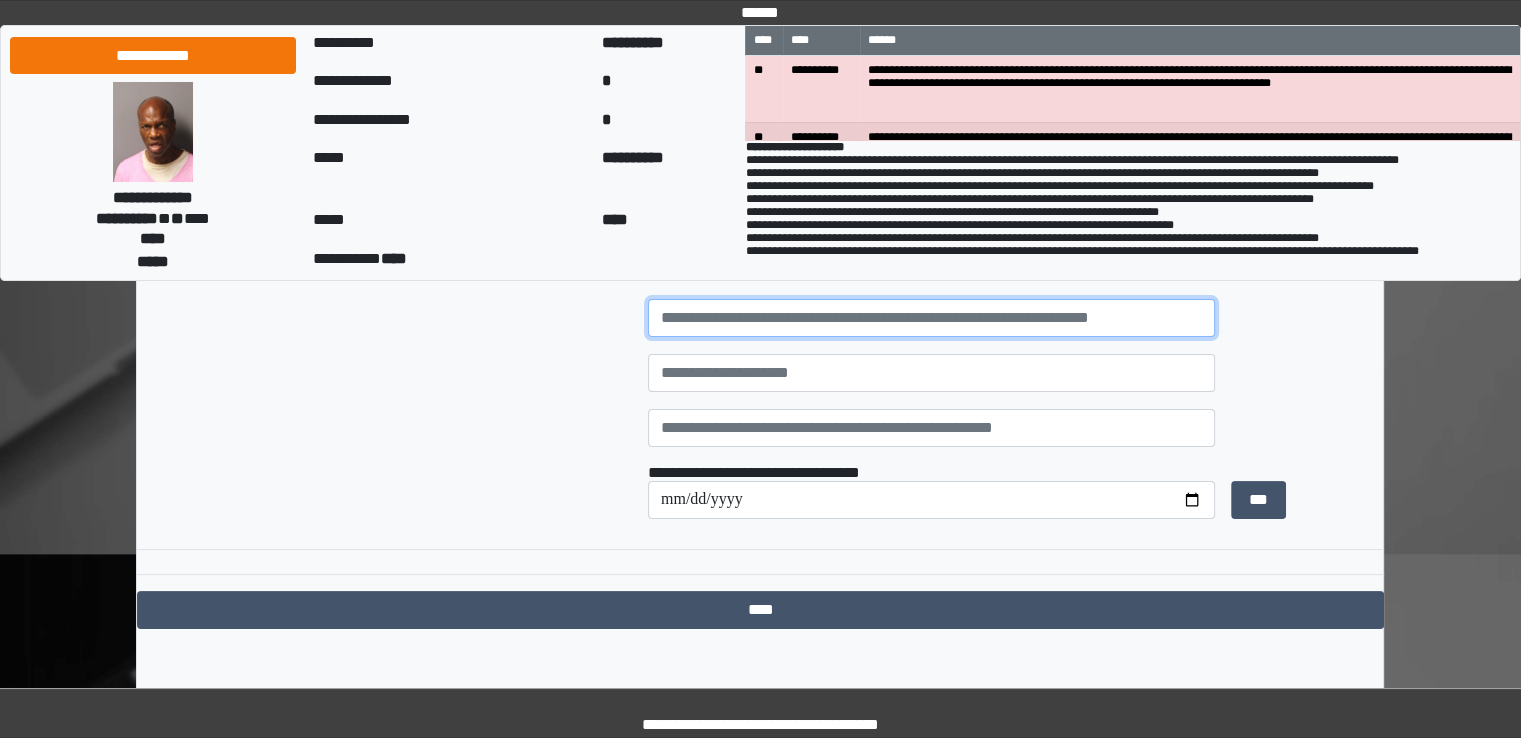 click at bounding box center (931, 318) 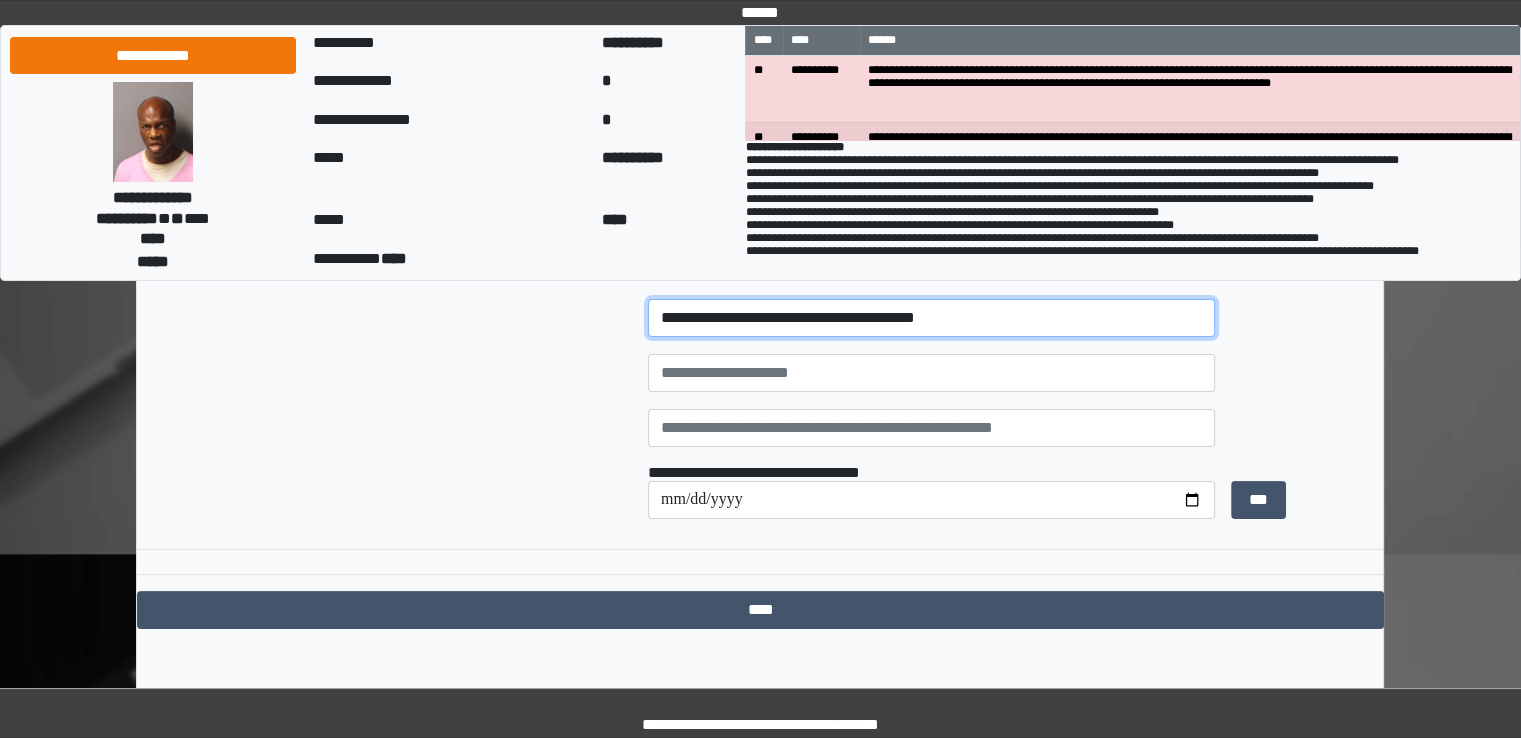 type on "**********" 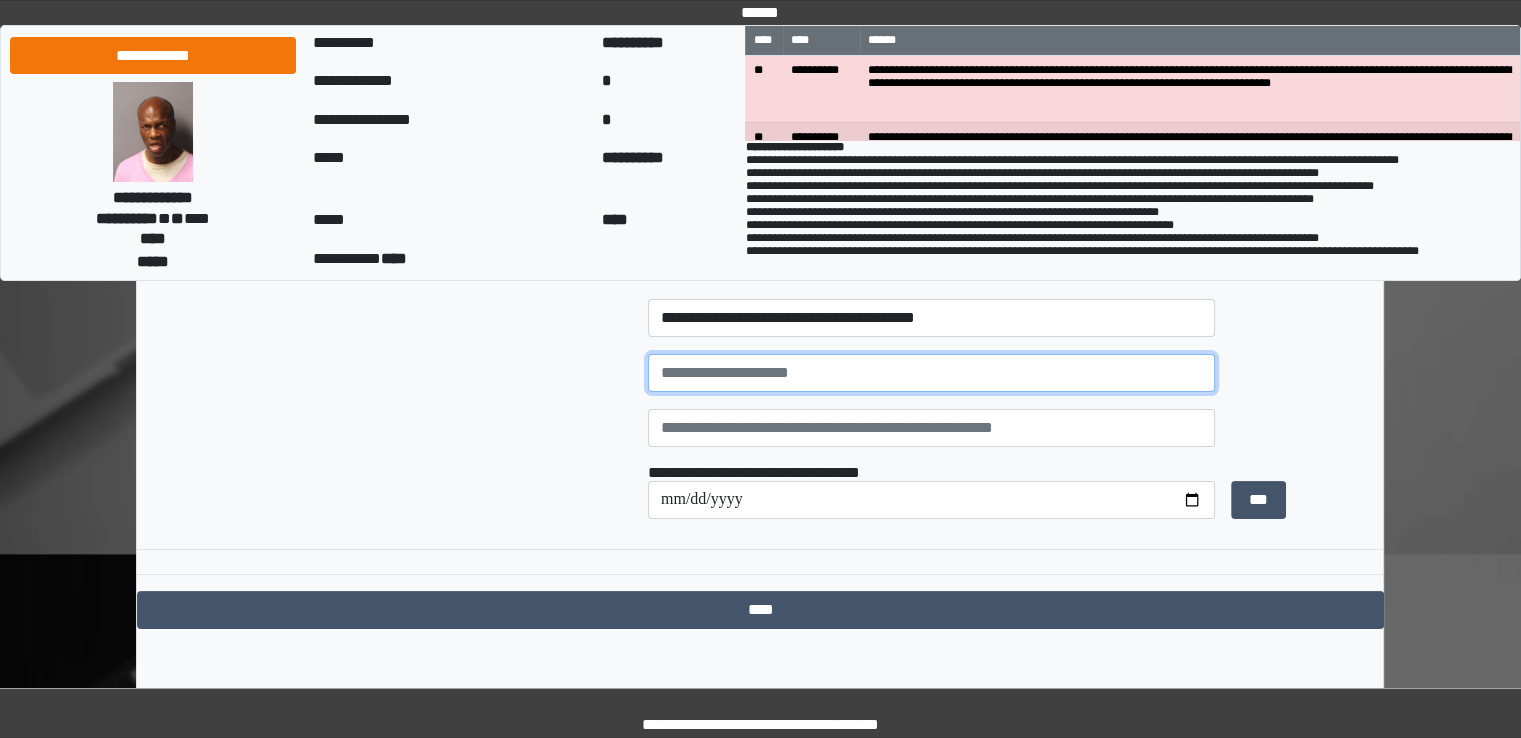 click at bounding box center (931, 373) 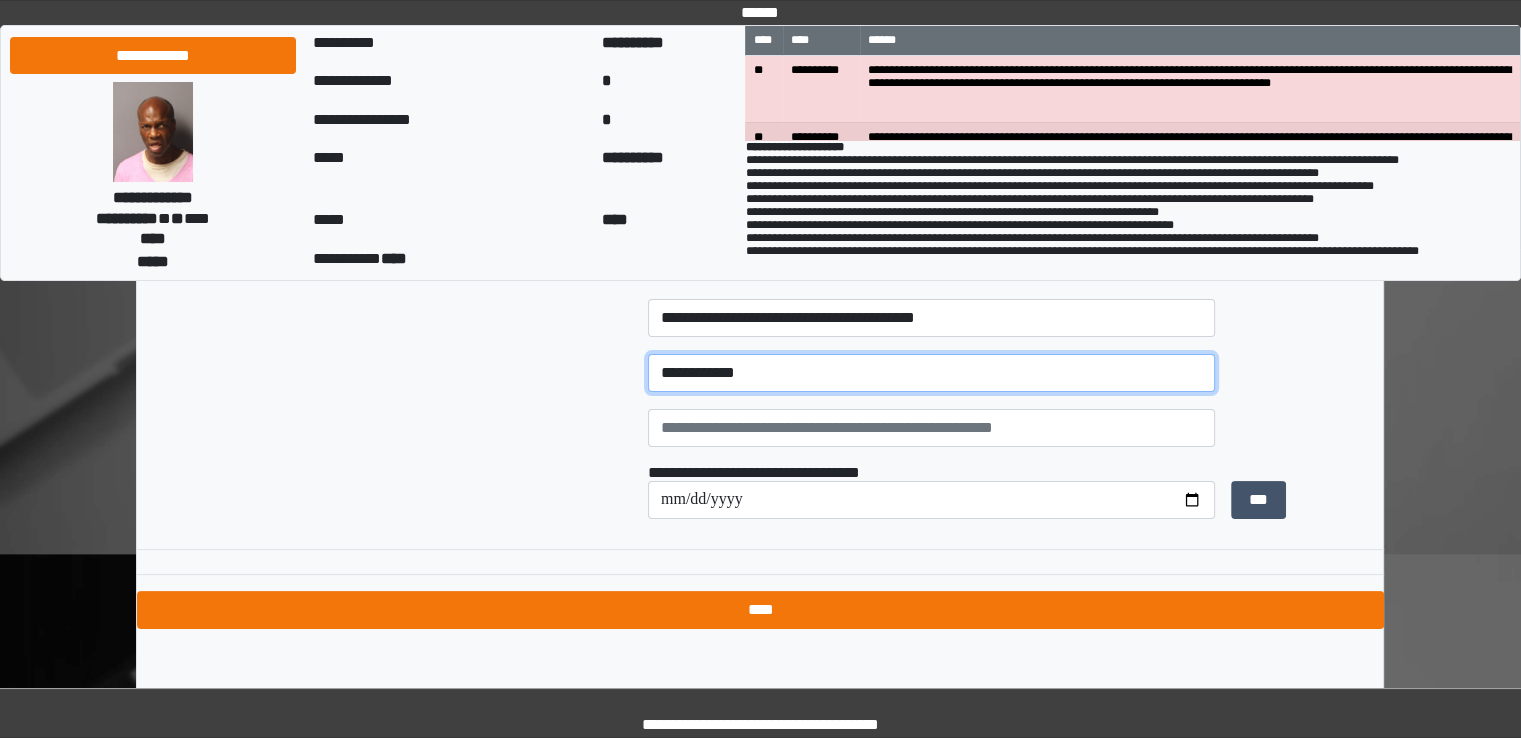 type on "**********" 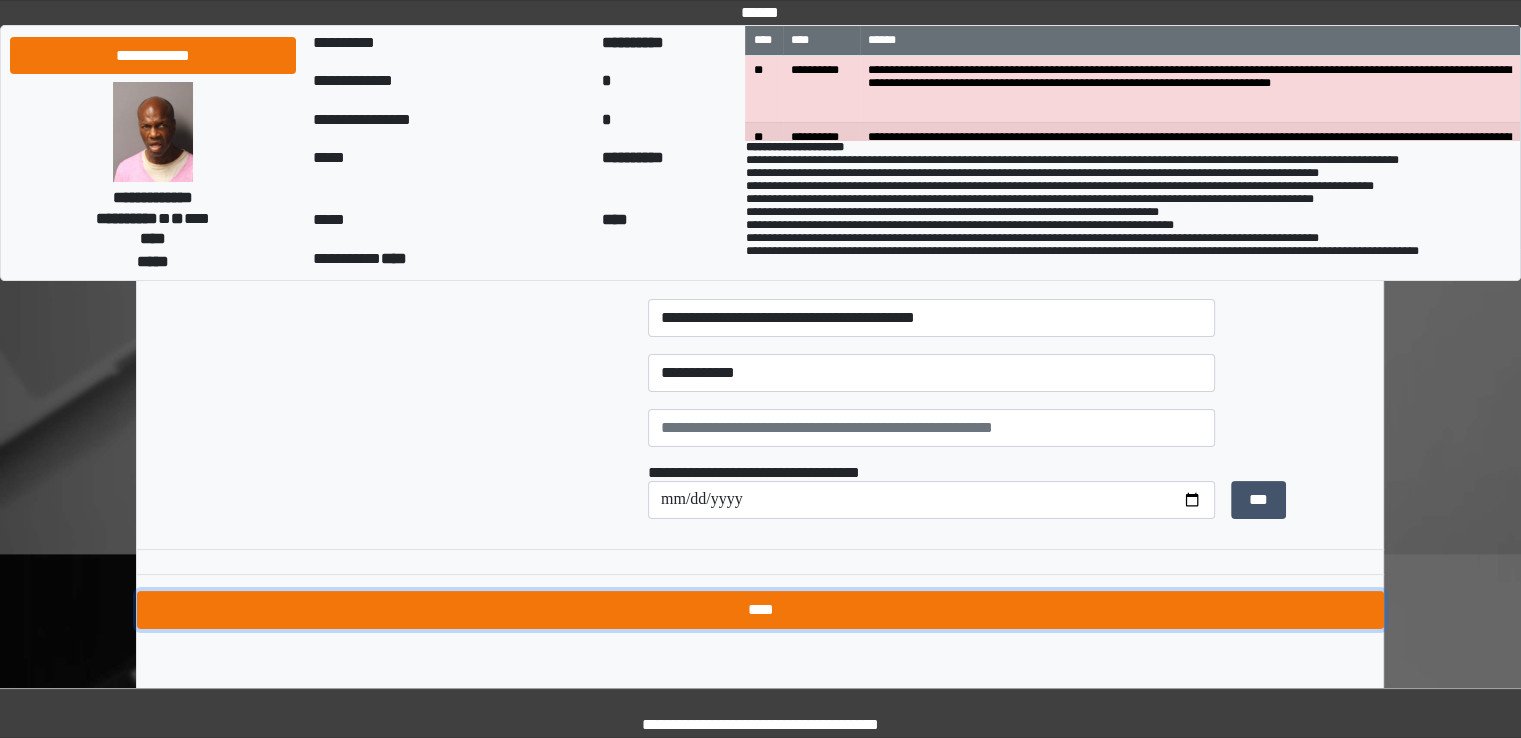 click on "****" at bounding box center (760, 610) 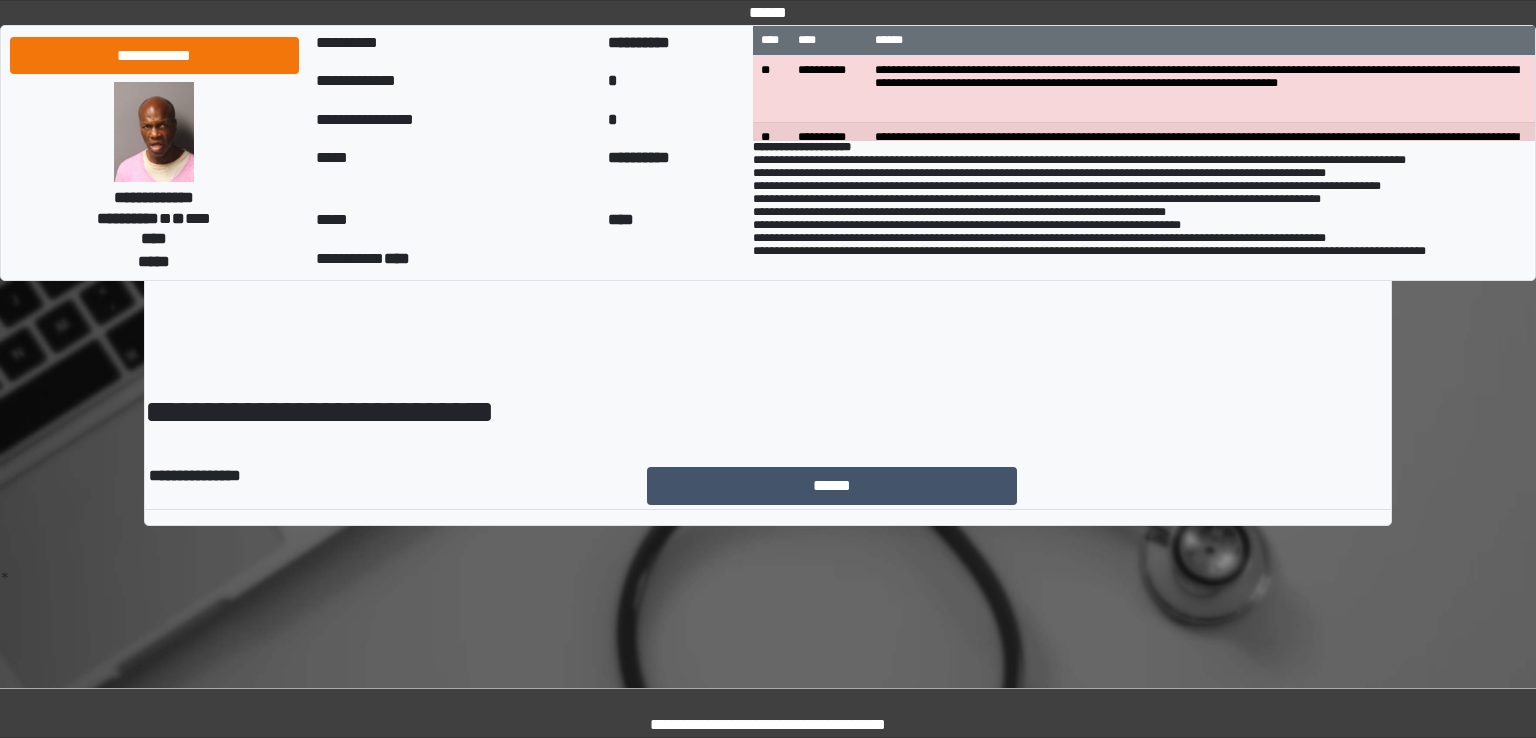 scroll, scrollTop: 0, scrollLeft: 0, axis: both 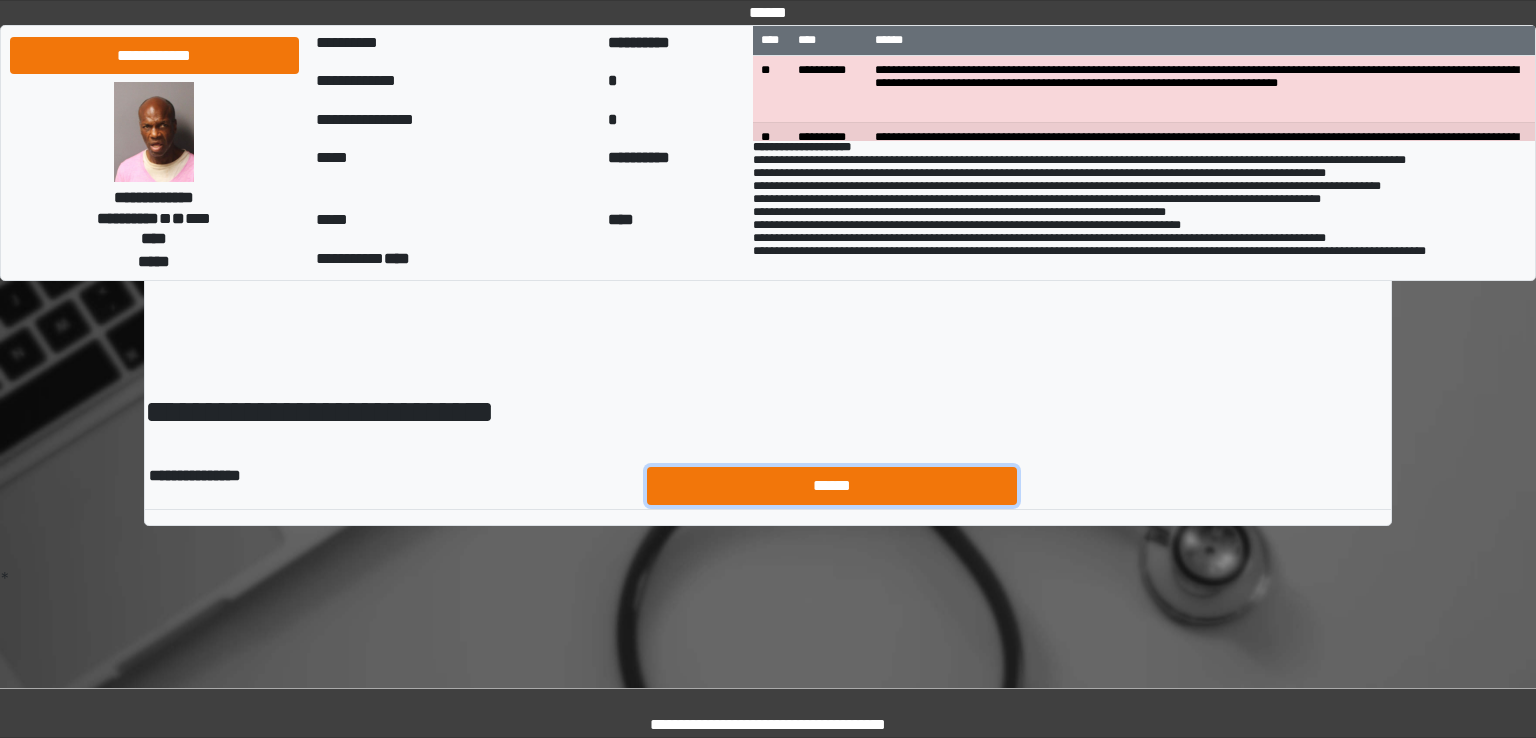 click on "******" at bounding box center [832, 486] 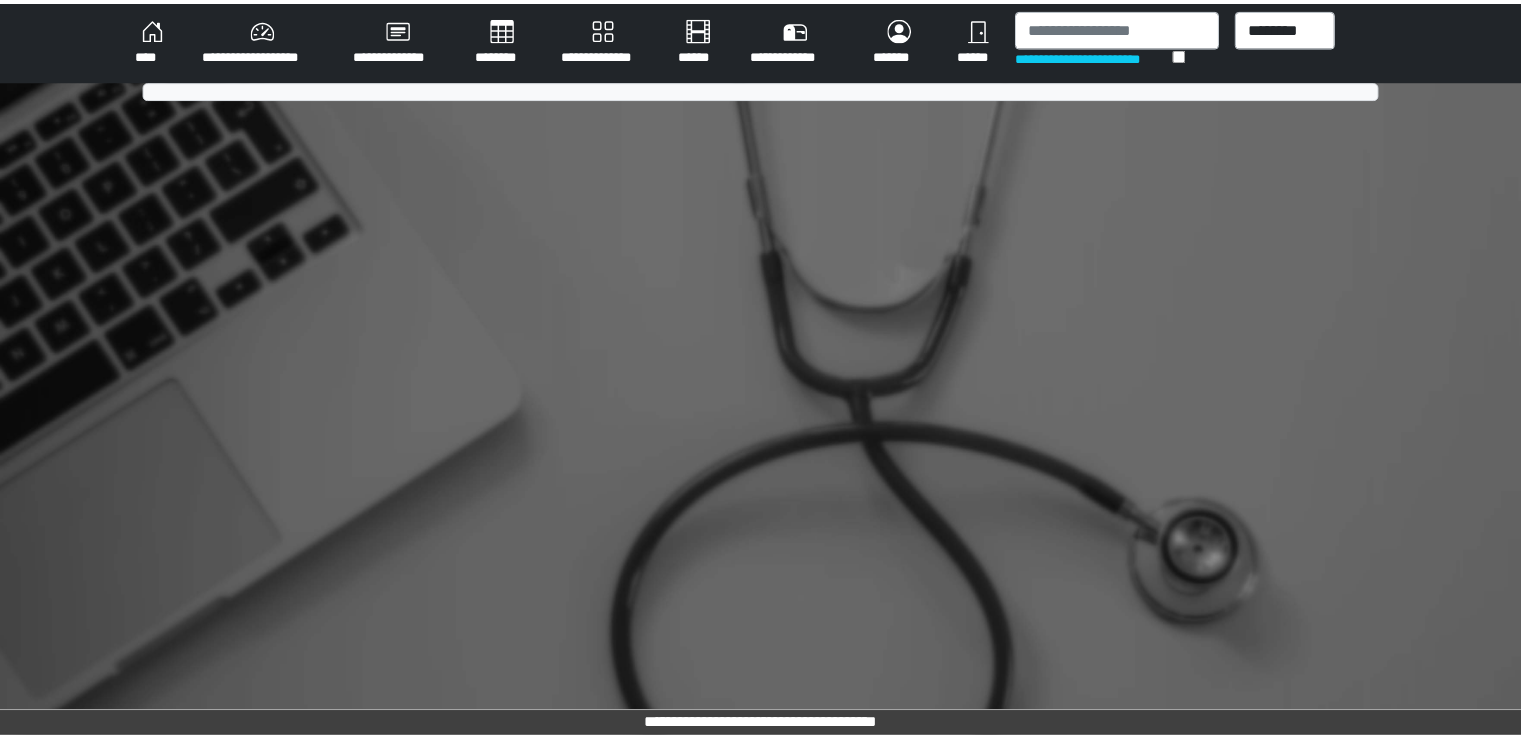 scroll, scrollTop: 0, scrollLeft: 0, axis: both 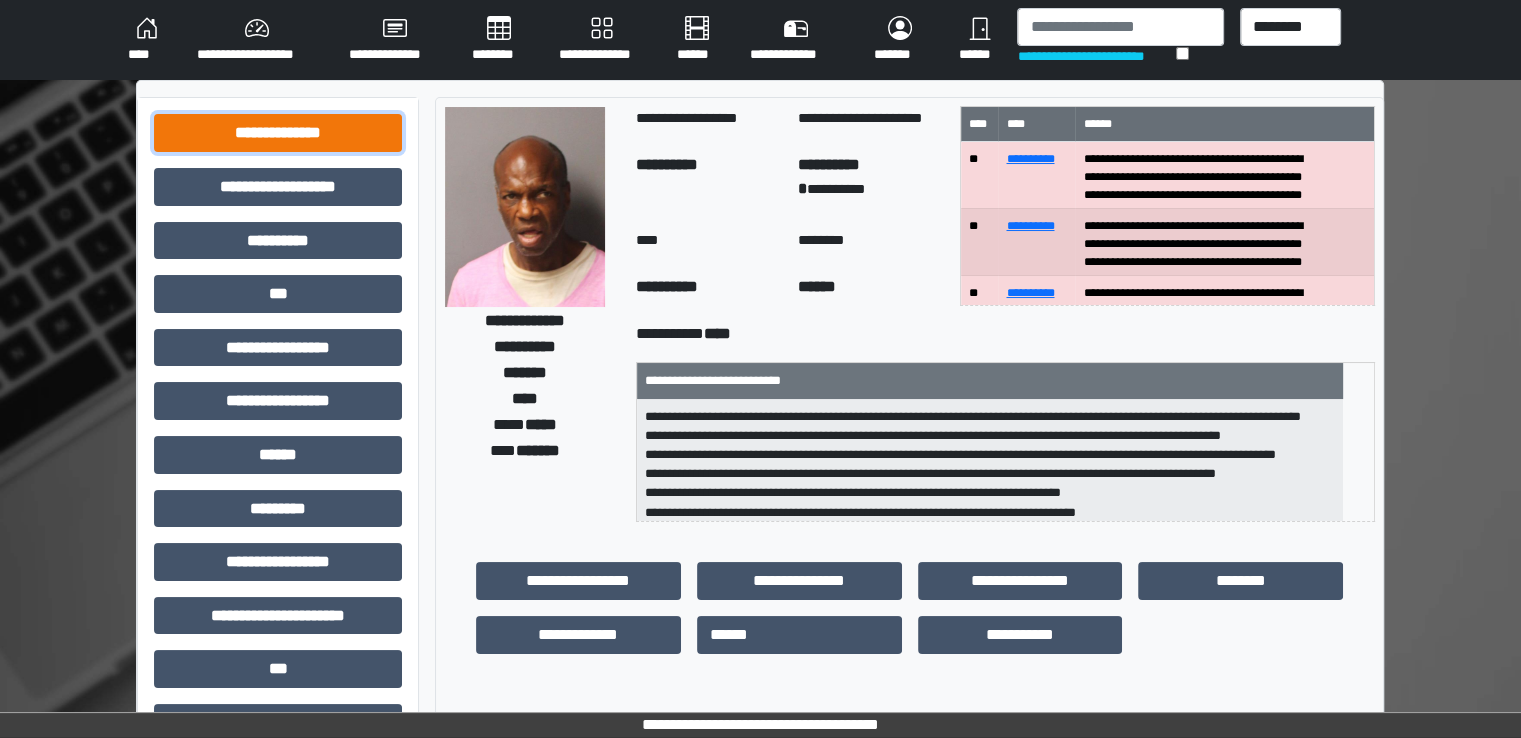 click on "**********" at bounding box center (278, 133) 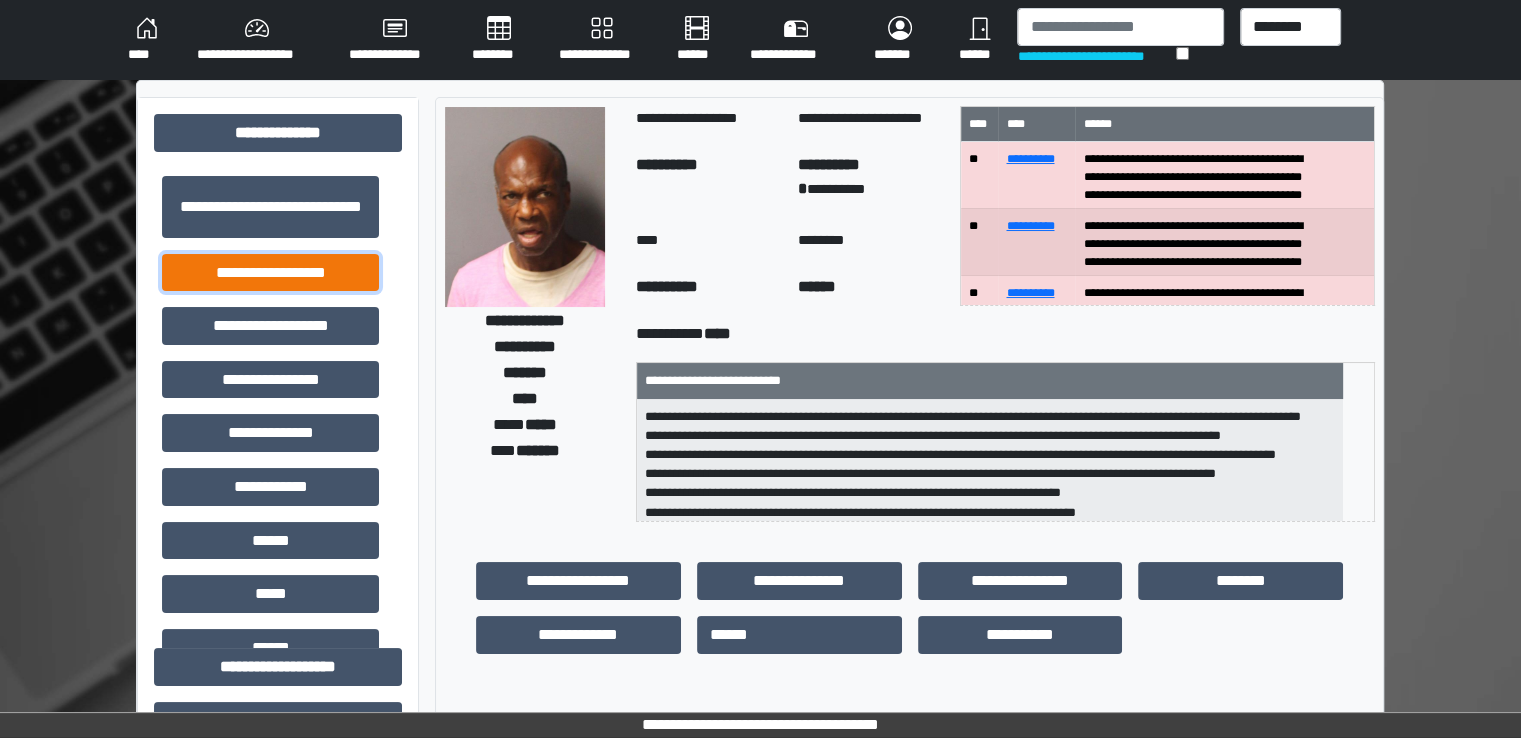 click on "**********" at bounding box center [270, 273] 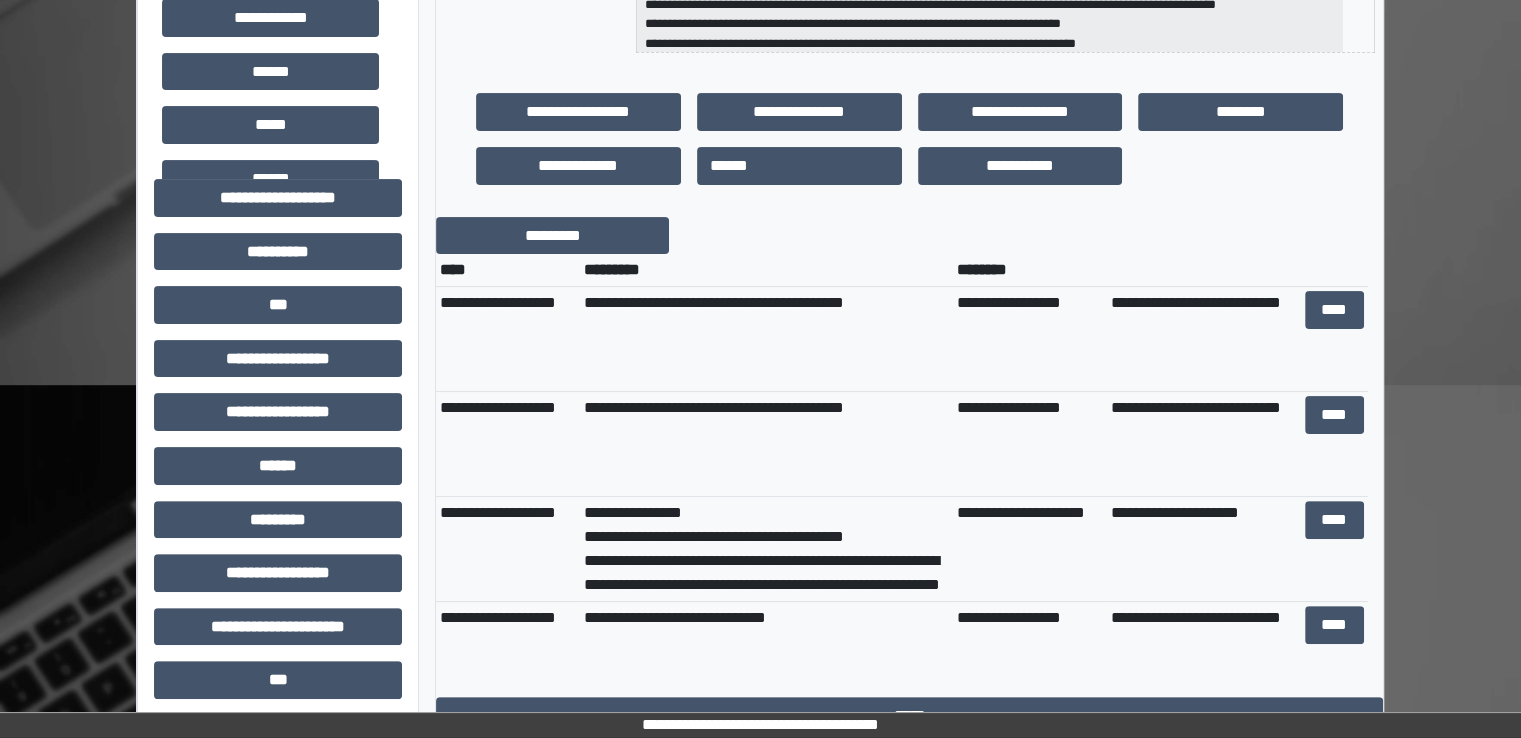 scroll, scrollTop: 500, scrollLeft: 0, axis: vertical 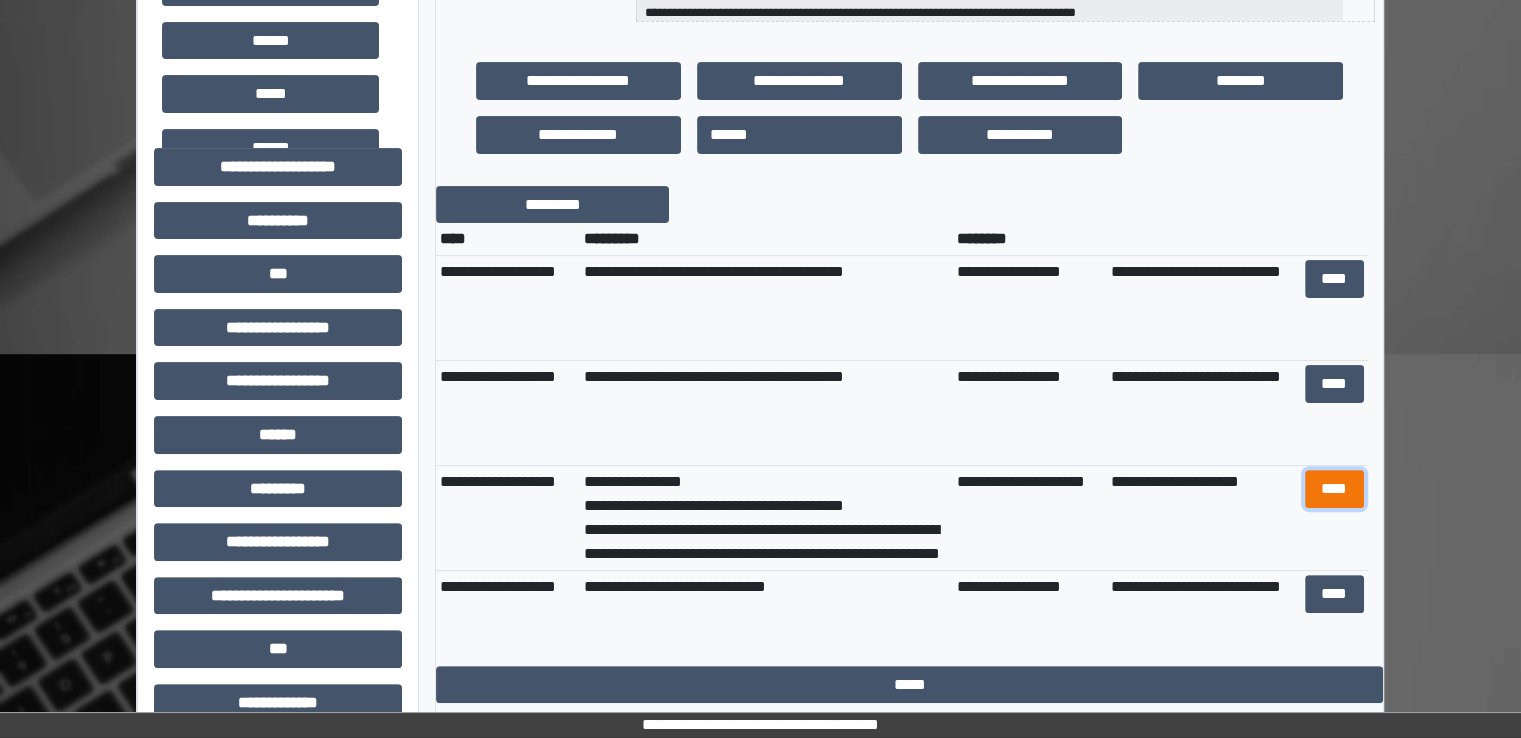 click on "****" at bounding box center [1334, 489] 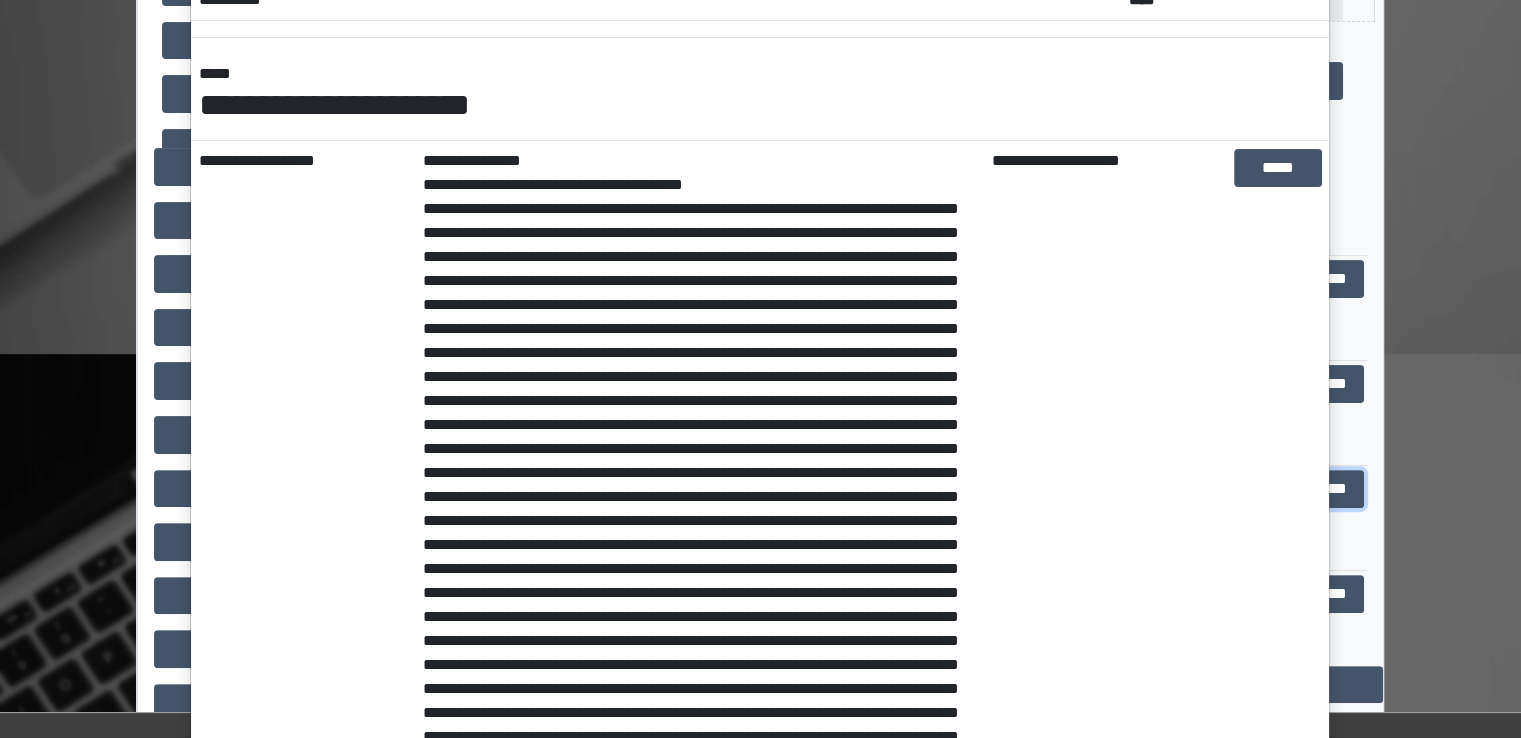 scroll, scrollTop: 0, scrollLeft: 0, axis: both 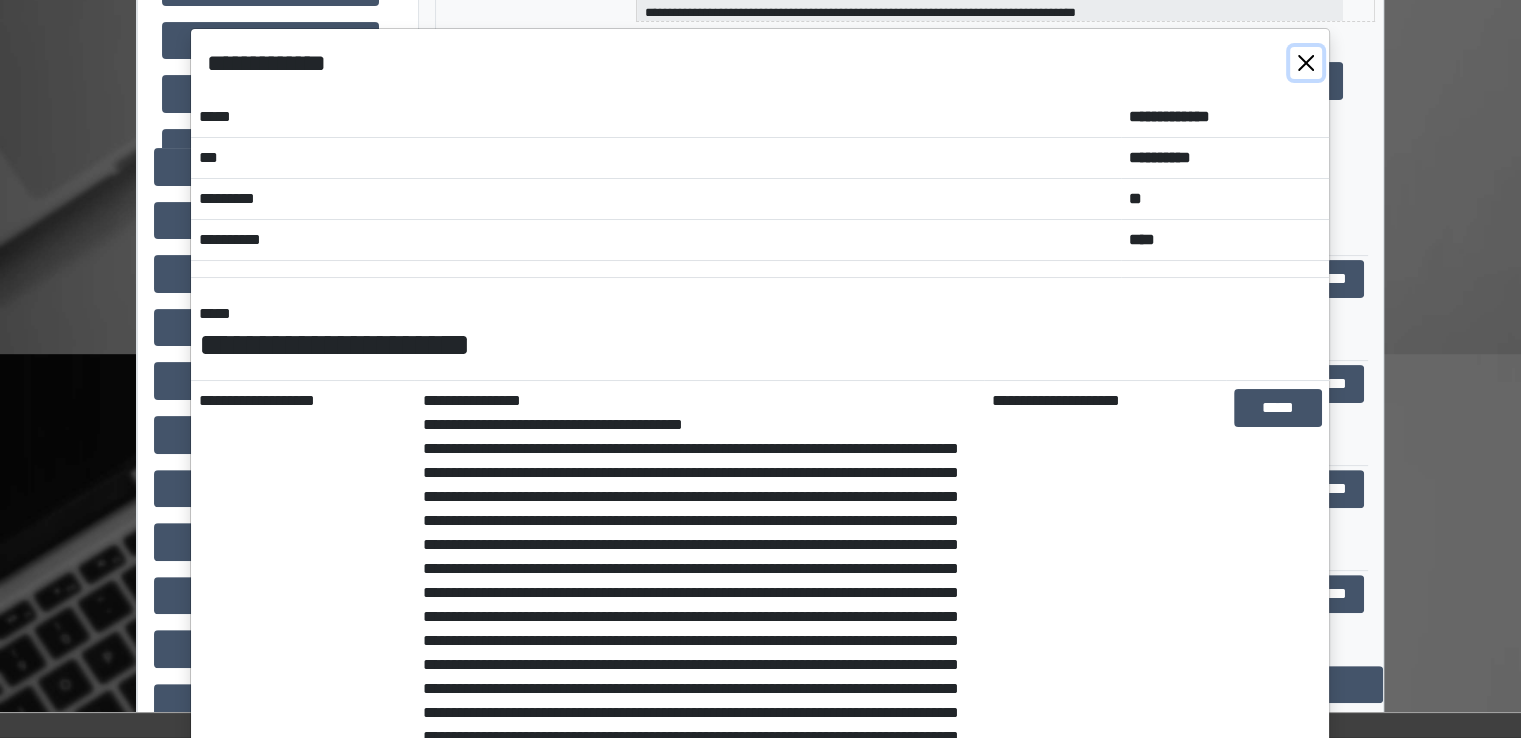 click at bounding box center [1306, 63] 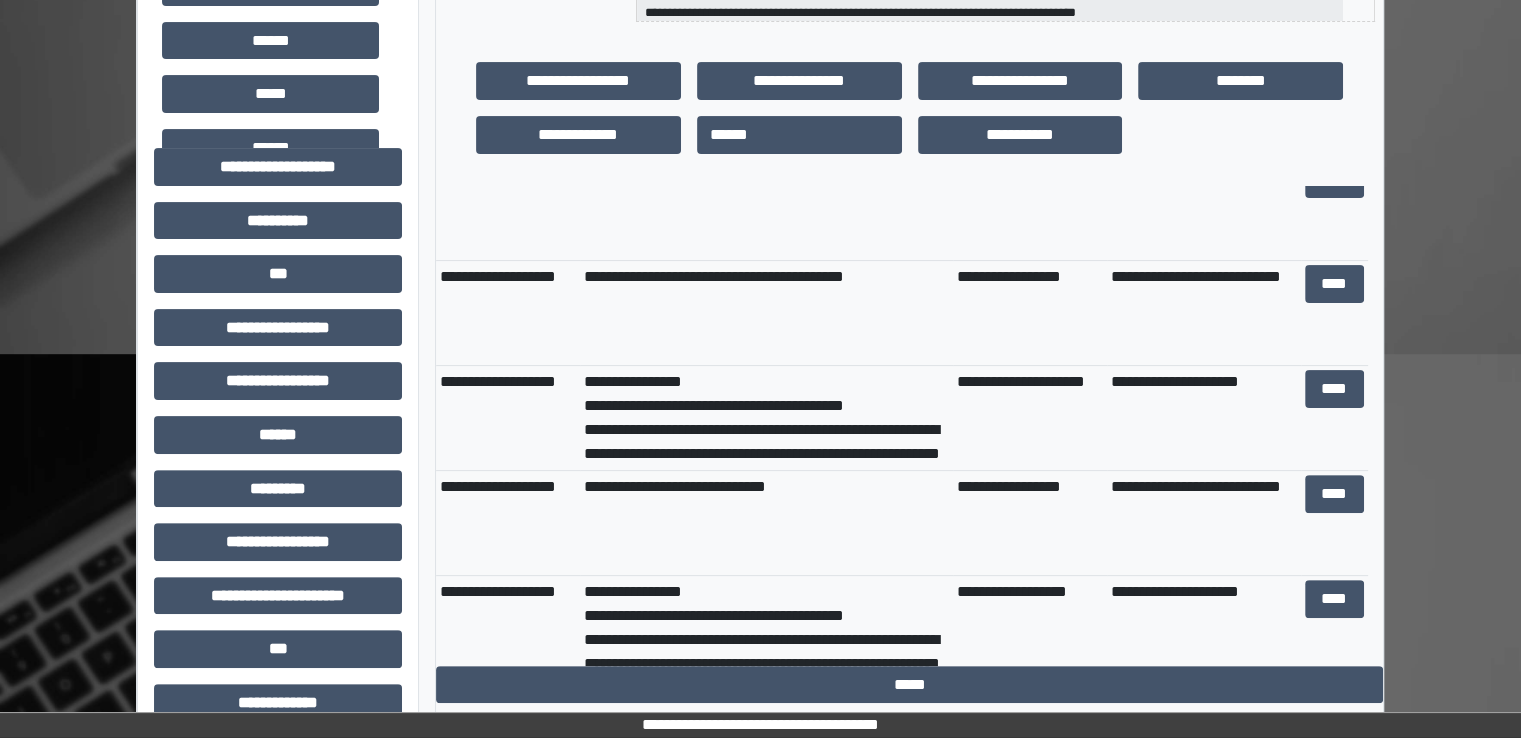 scroll, scrollTop: 130, scrollLeft: 0, axis: vertical 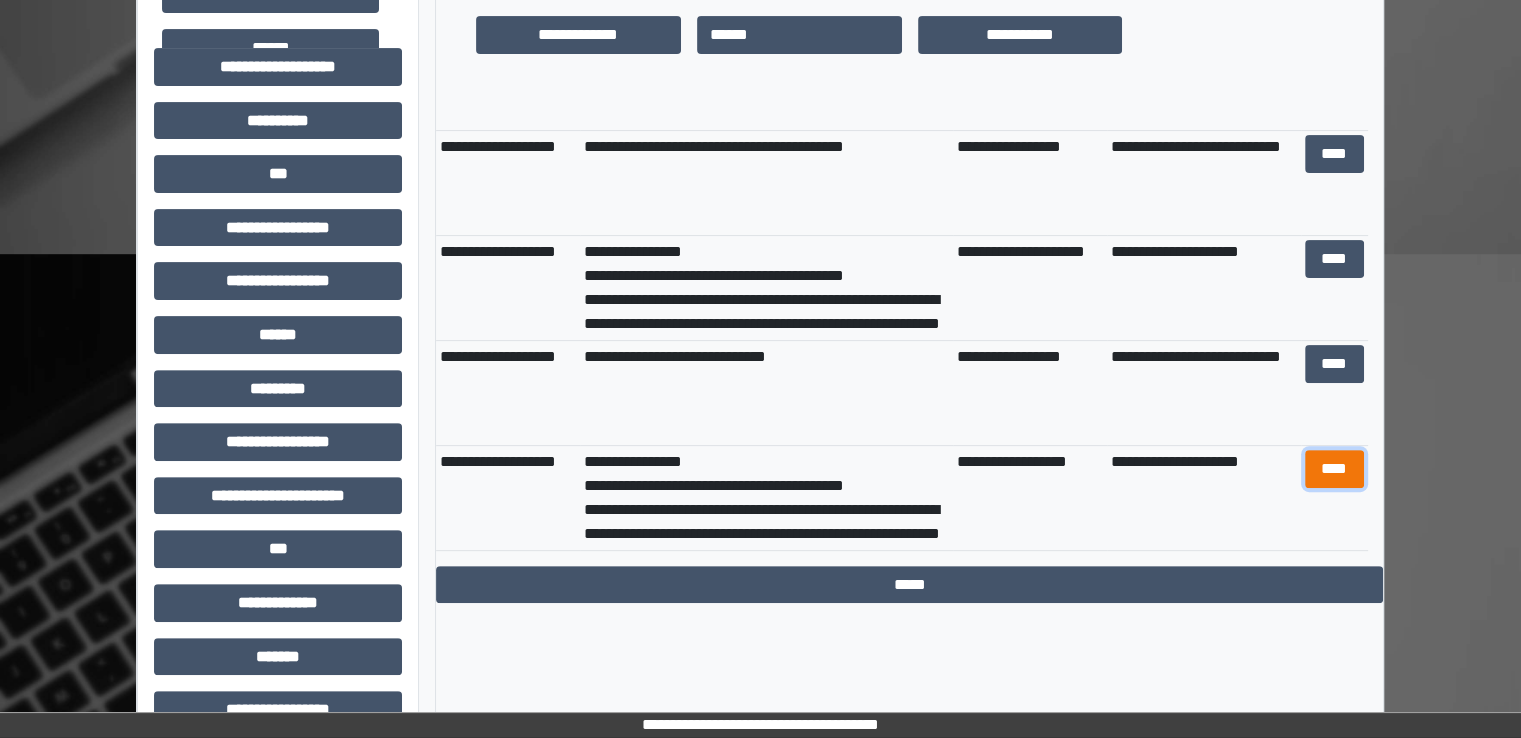 click on "****" at bounding box center (1334, 469) 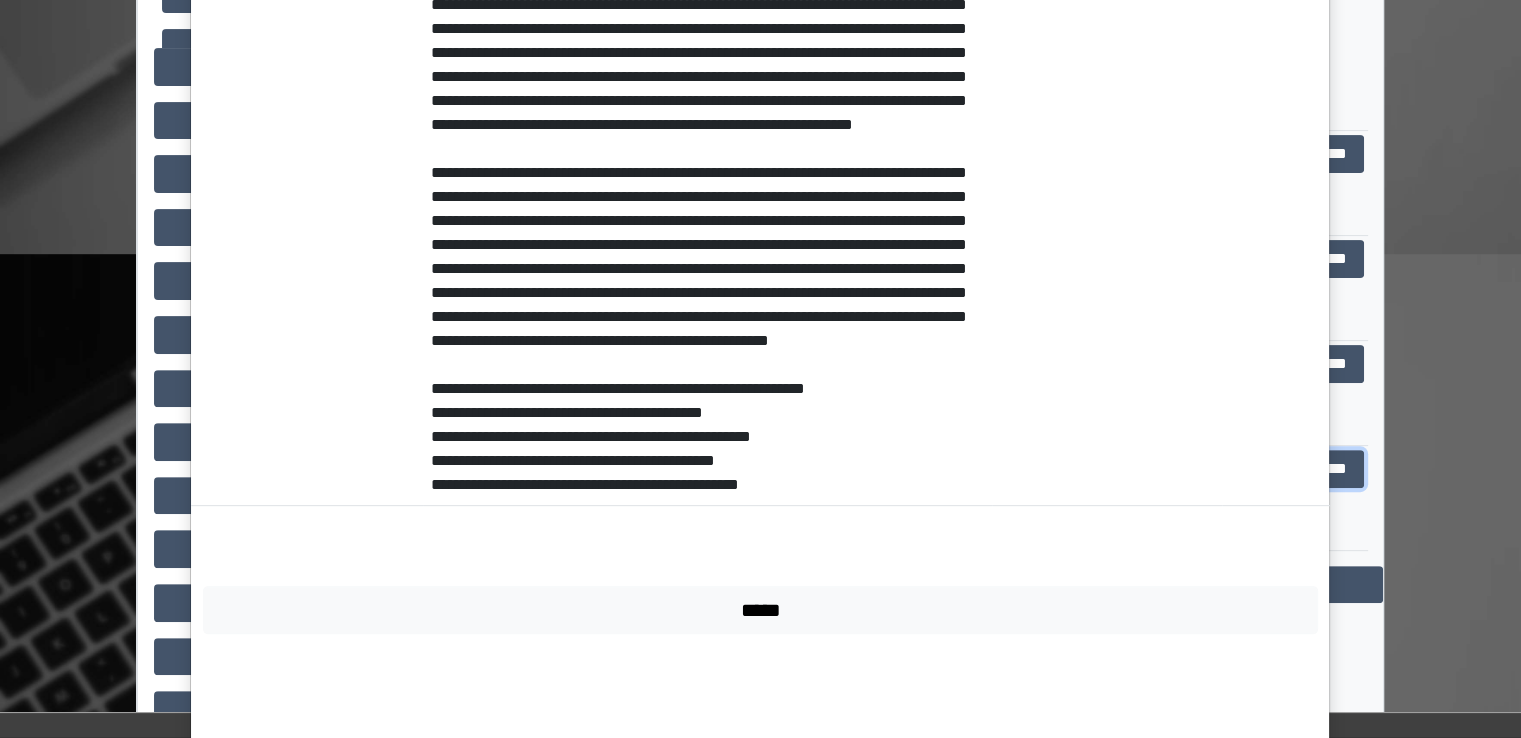 scroll, scrollTop: 700, scrollLeft: 0, axis: vertical 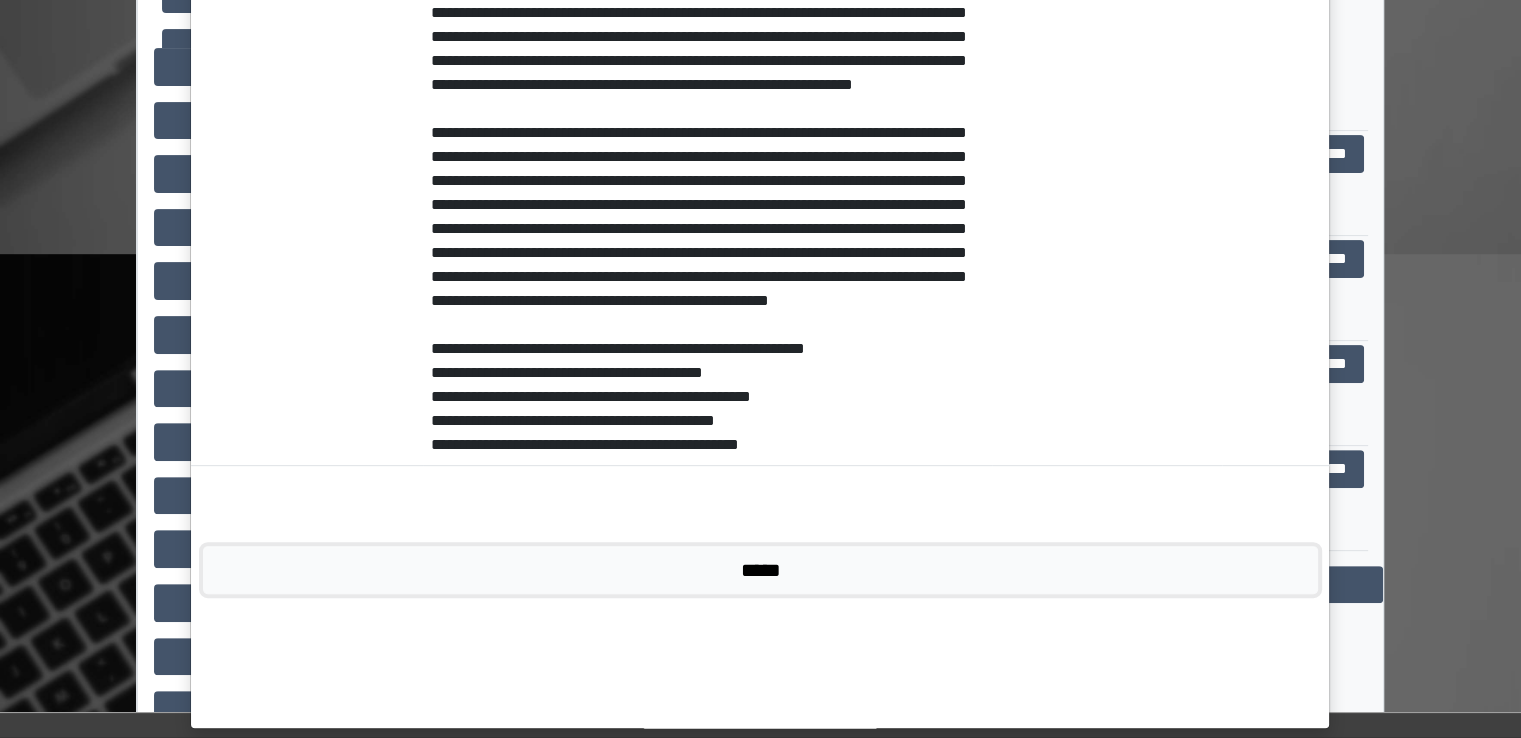 click on "*****" at bounding box center (760, 570) 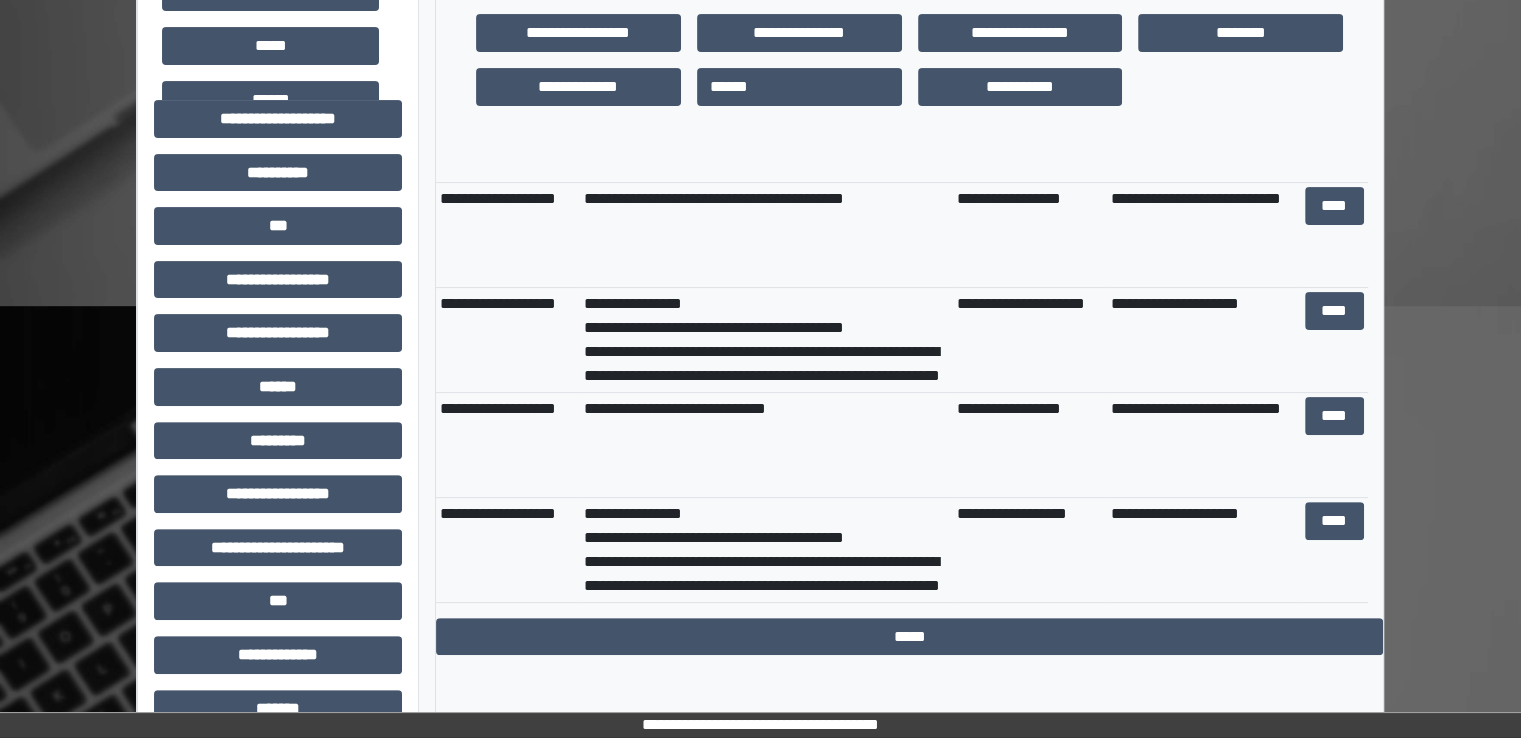 scroll, scrollTop: 500, scrollLeft: 0, axis: vertical 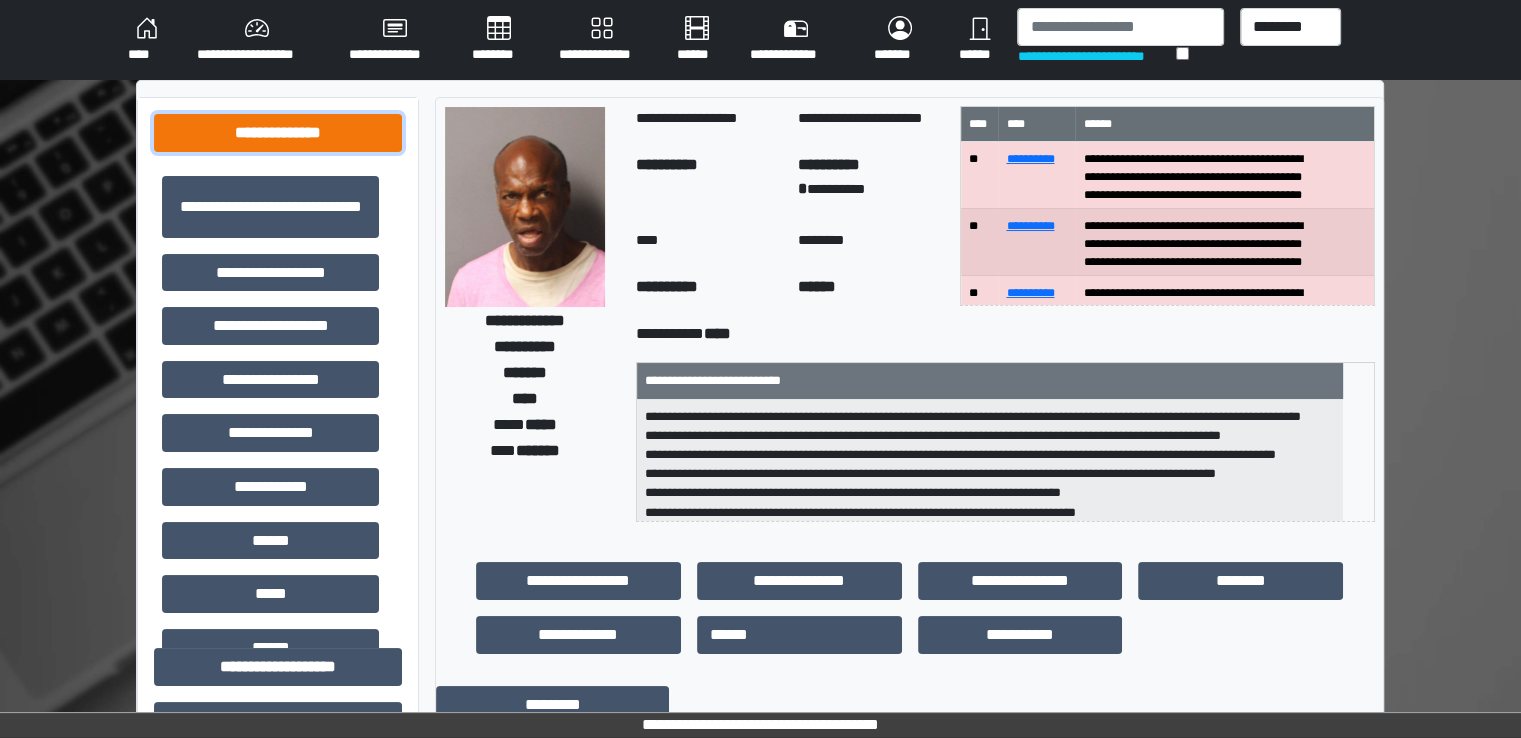click on "**********" at bounding box center (278, 133) 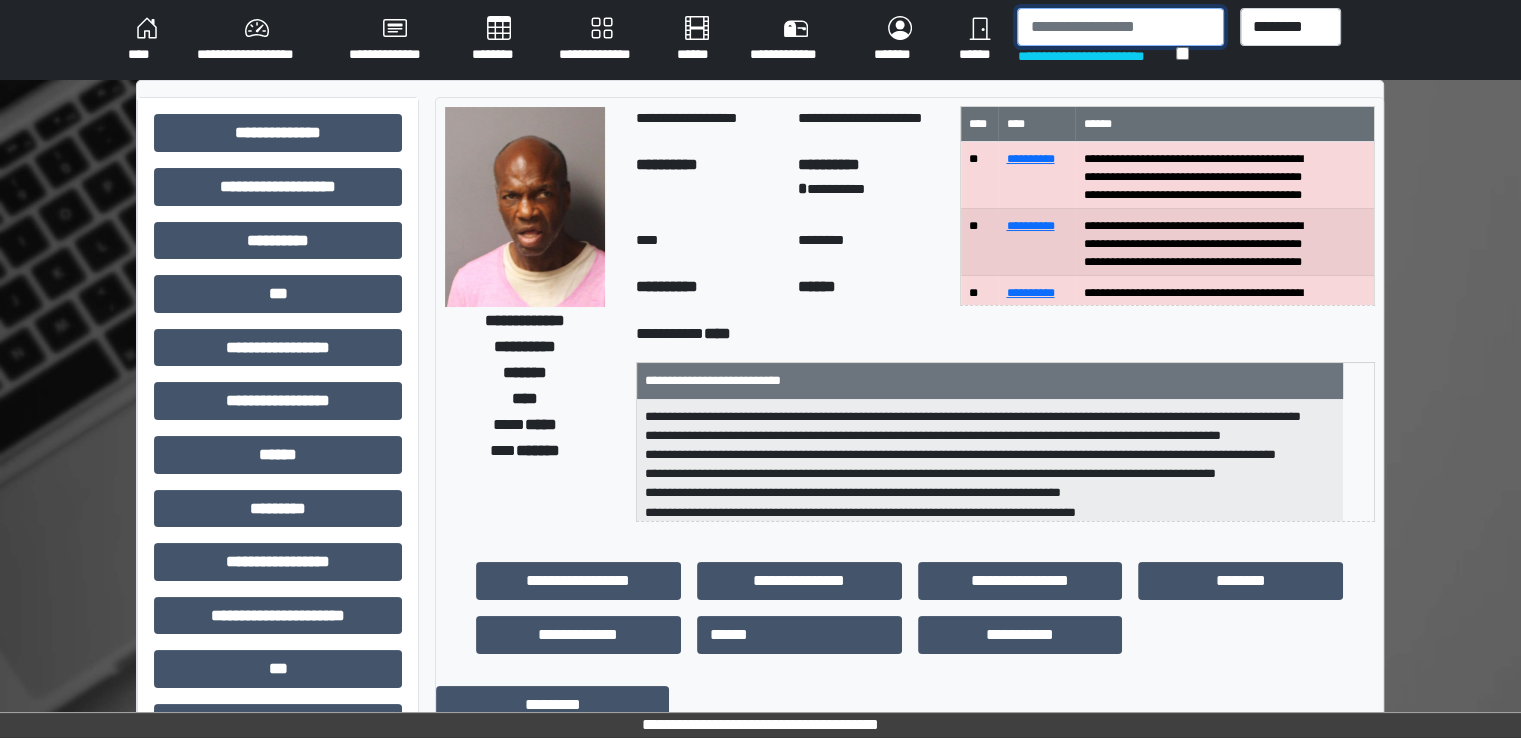 click at bounding box center [1120, 27] 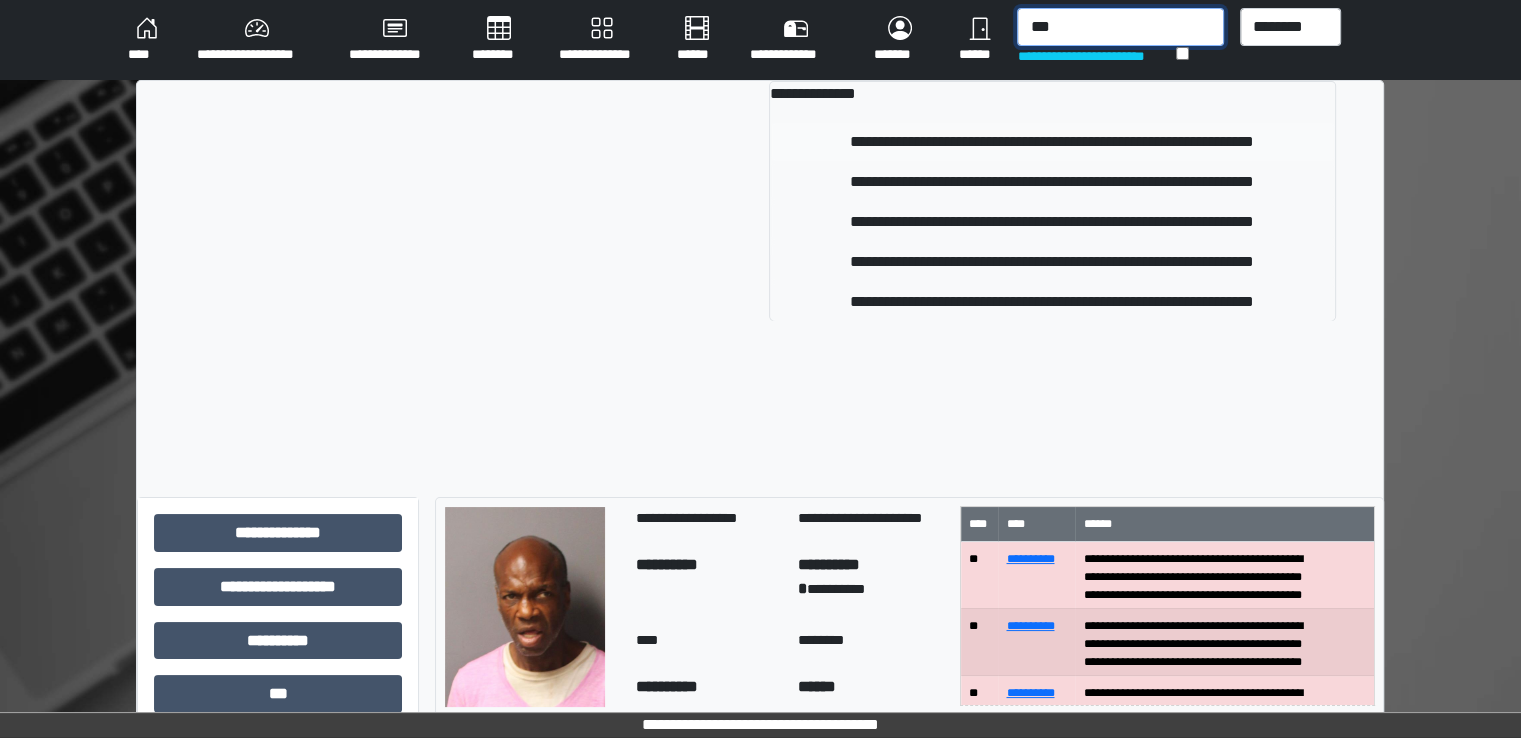type on "***" 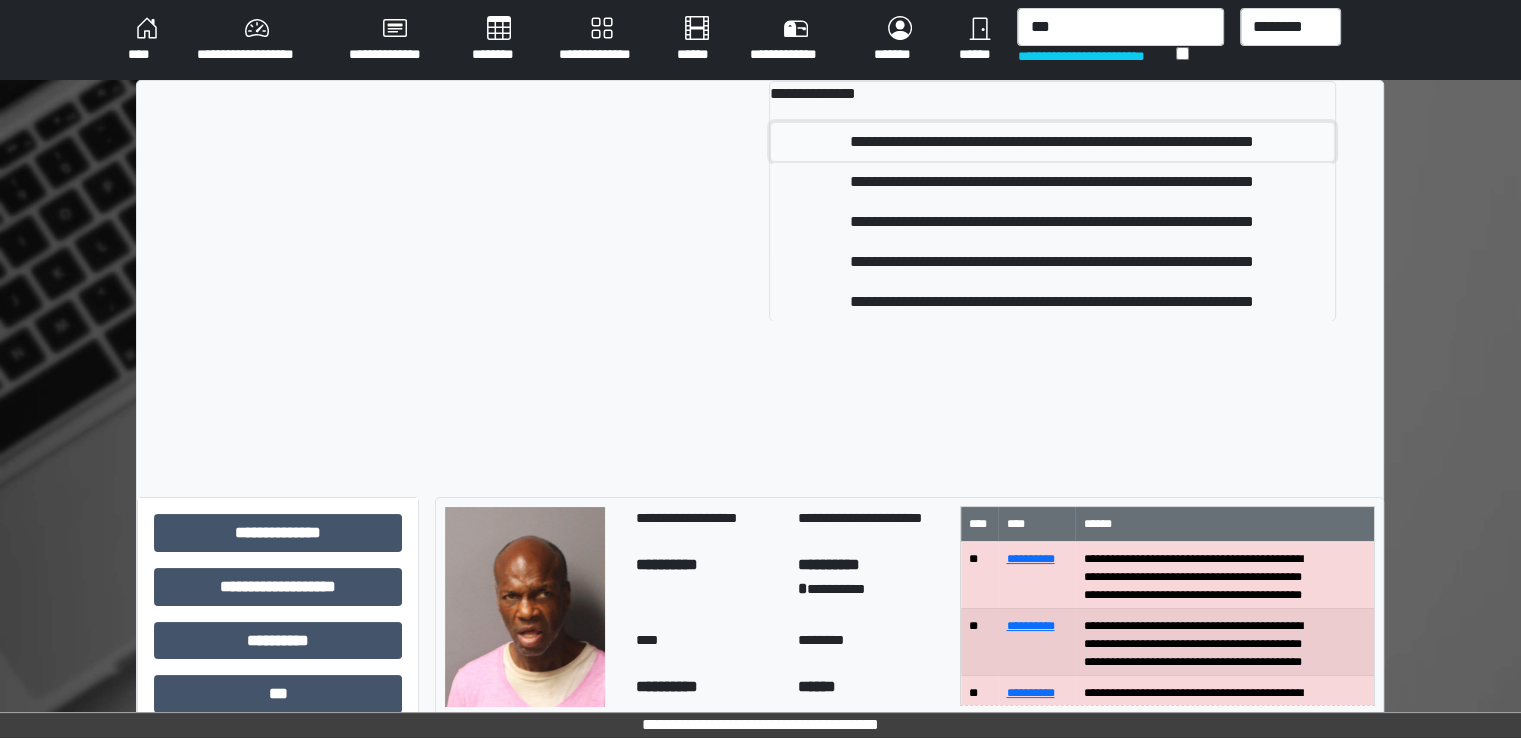 click on "**********" at bounding box center (1052, 142) 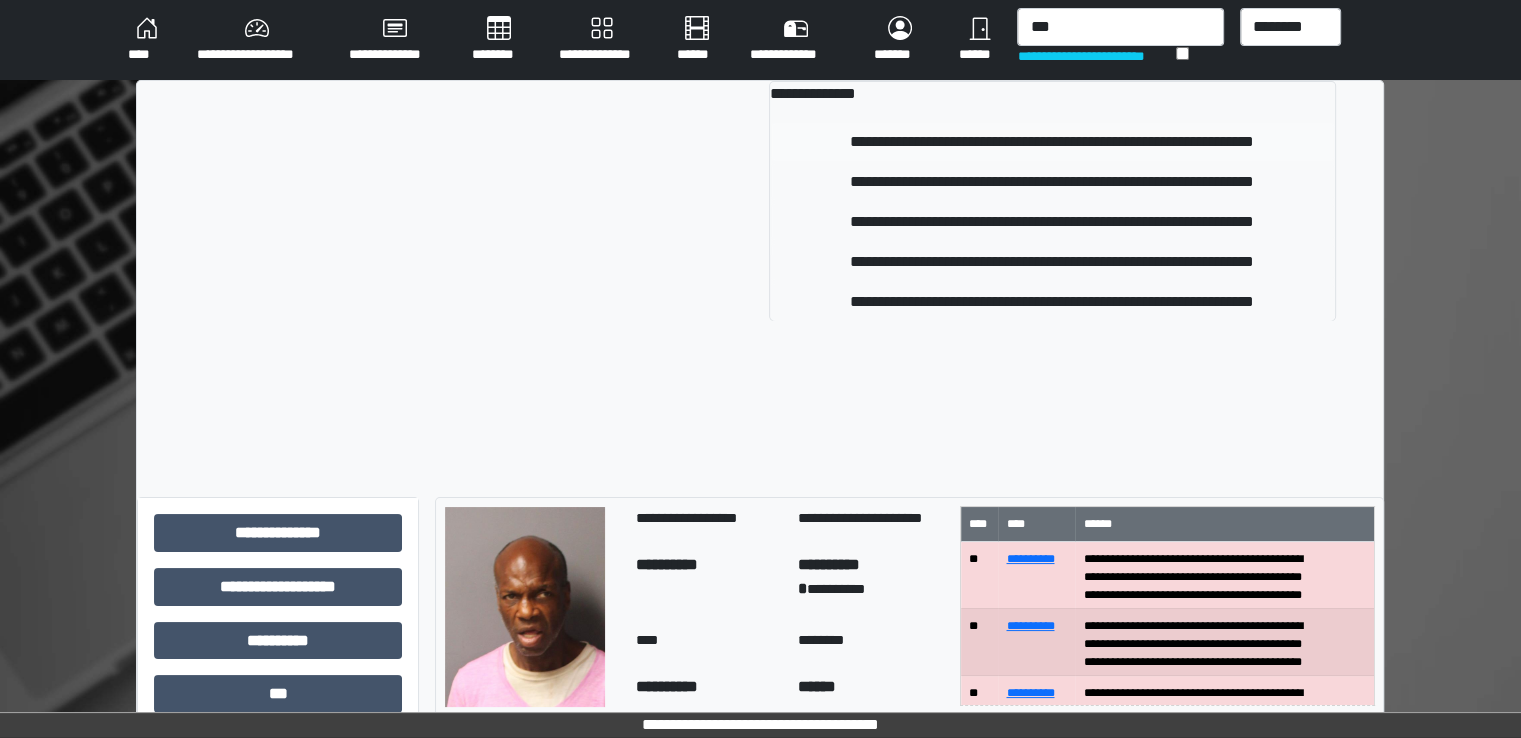 type 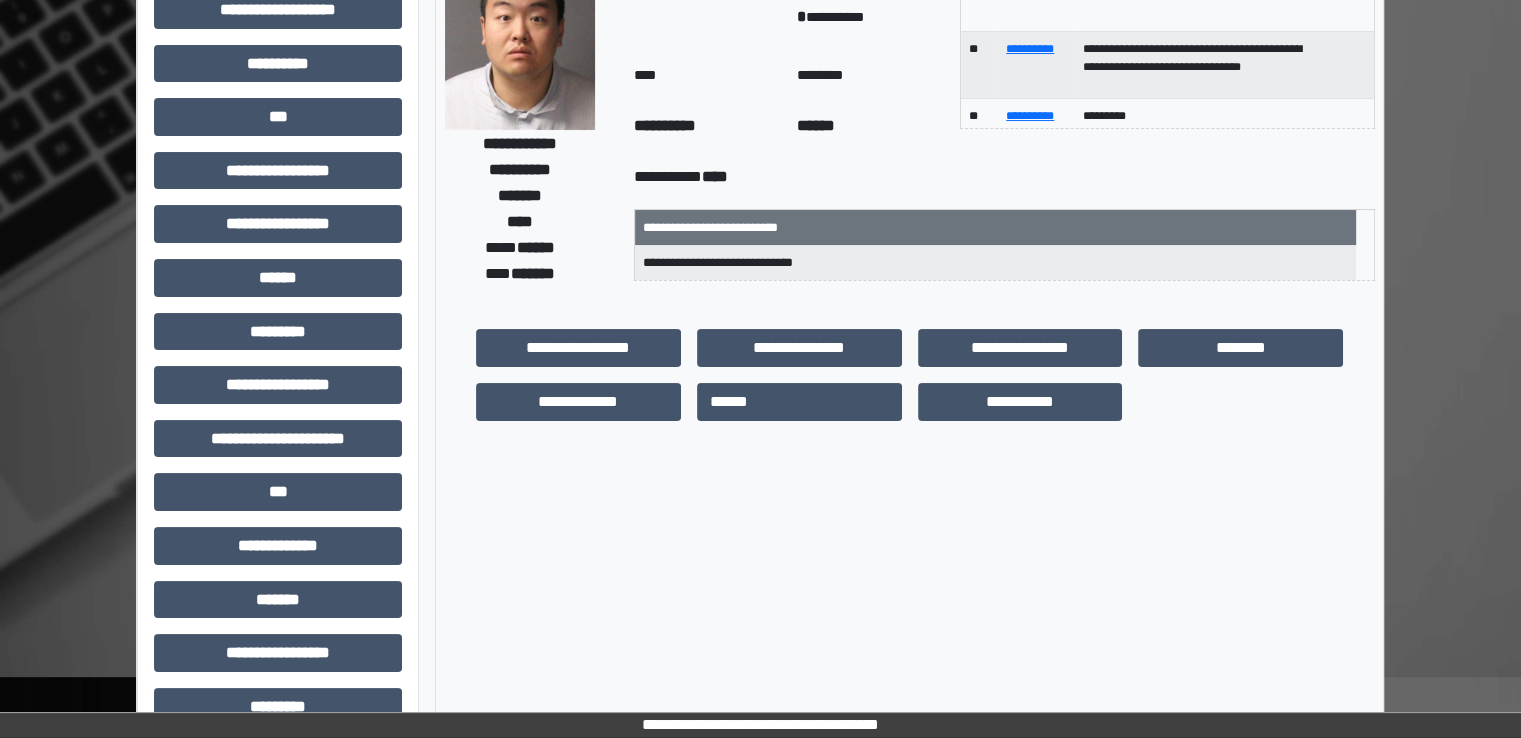 scroll, scrollTop: 428, scrollLeft: 0, axis: vertical 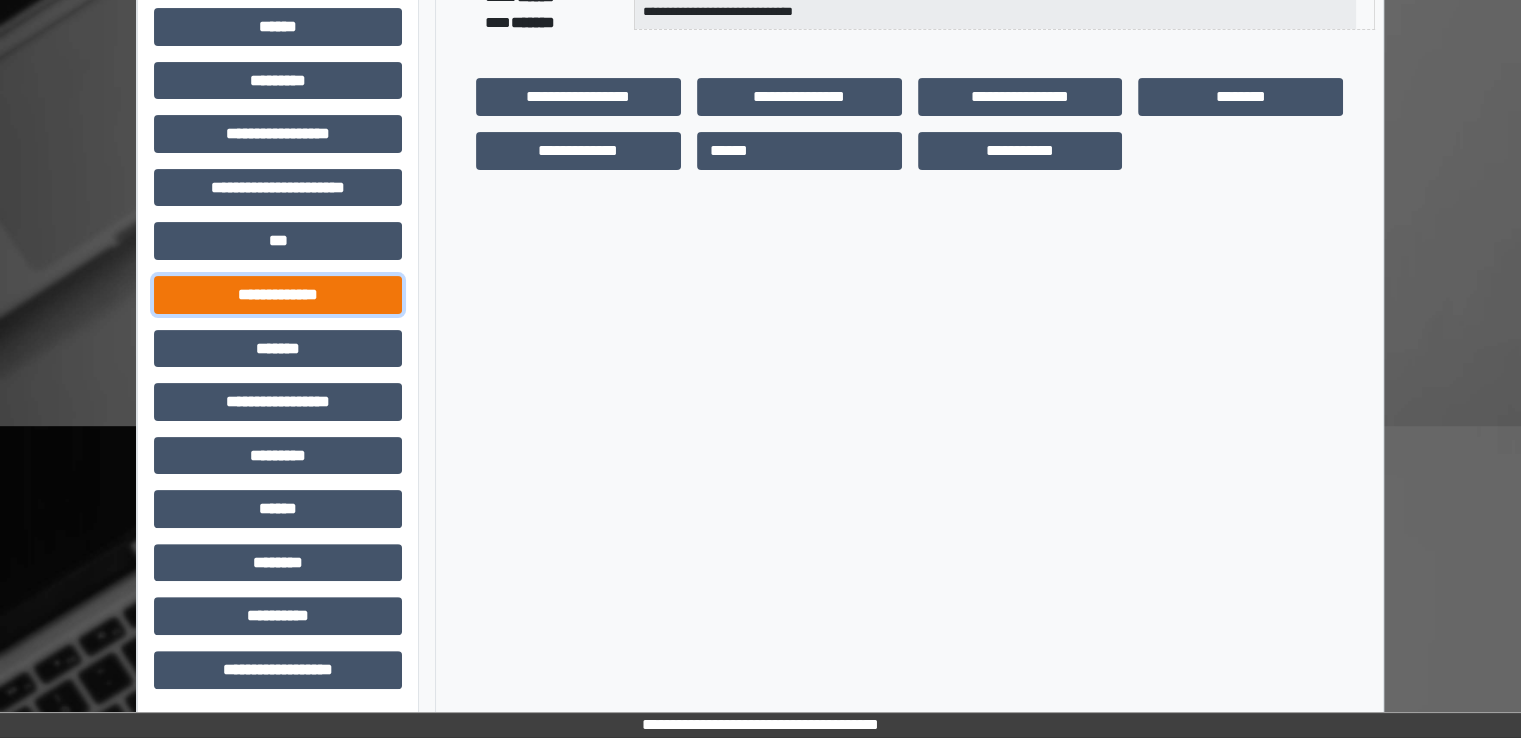 click on "**********" at bounding box center (278, 295) 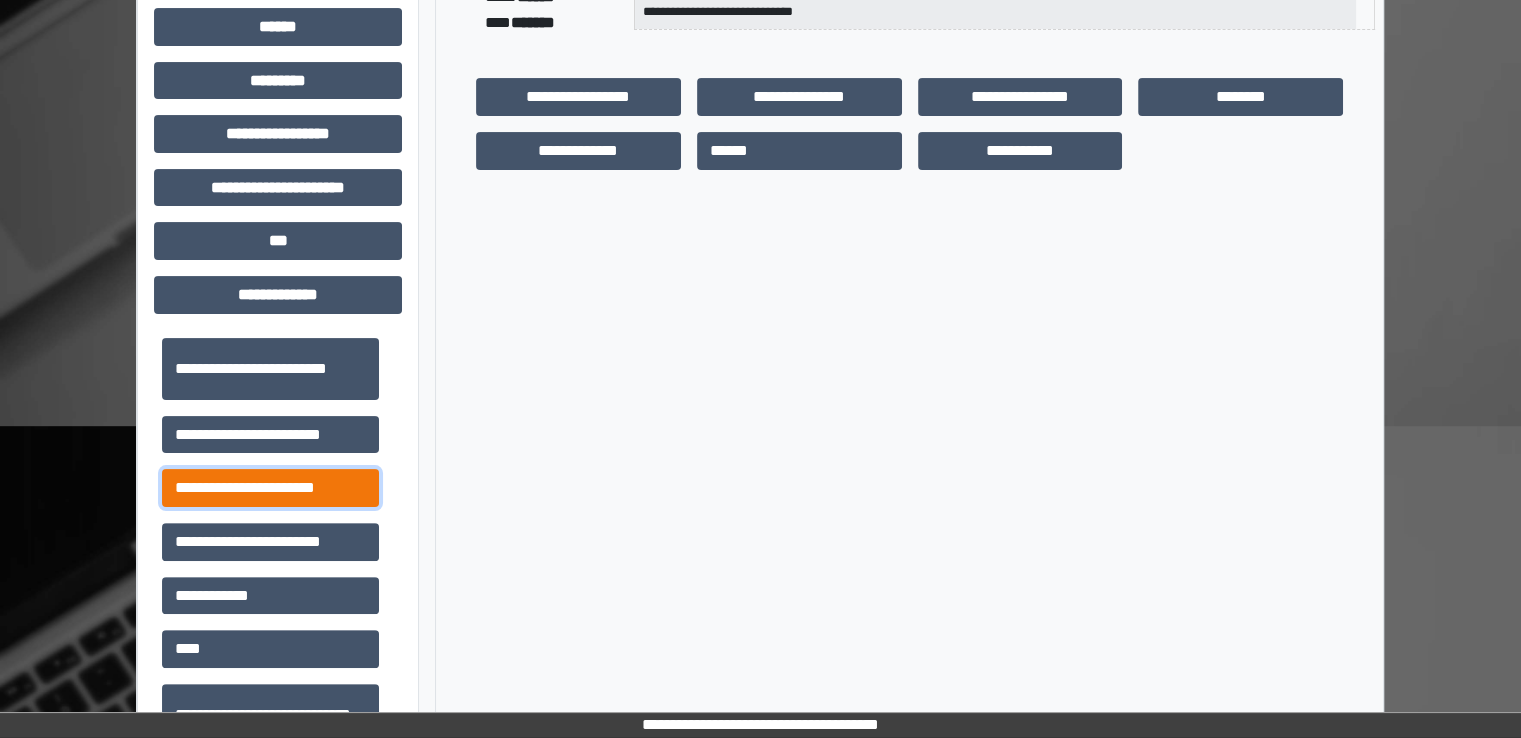 click on "**********" at bounding box center [270, 488] 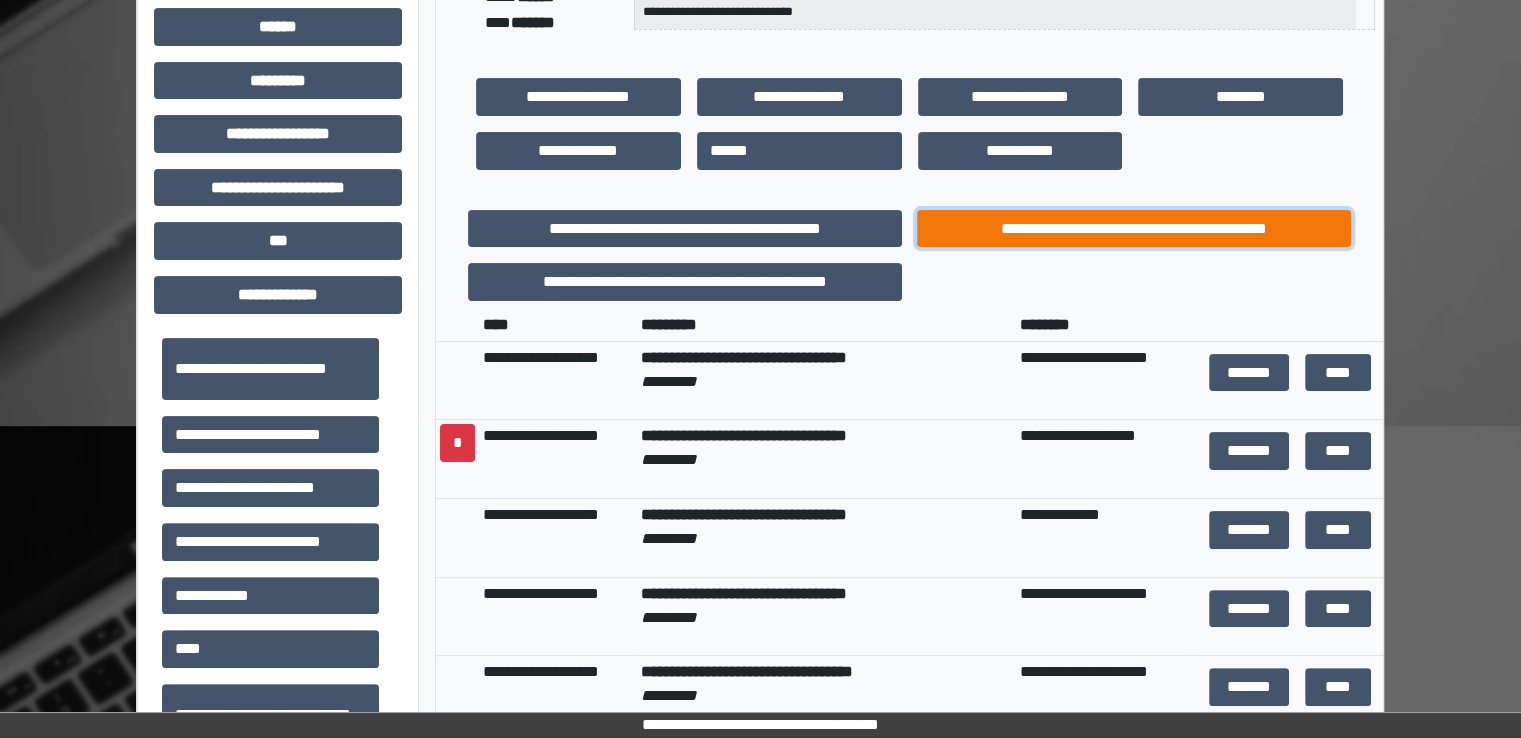 click on "**********" at bounding box center [1134, 229] 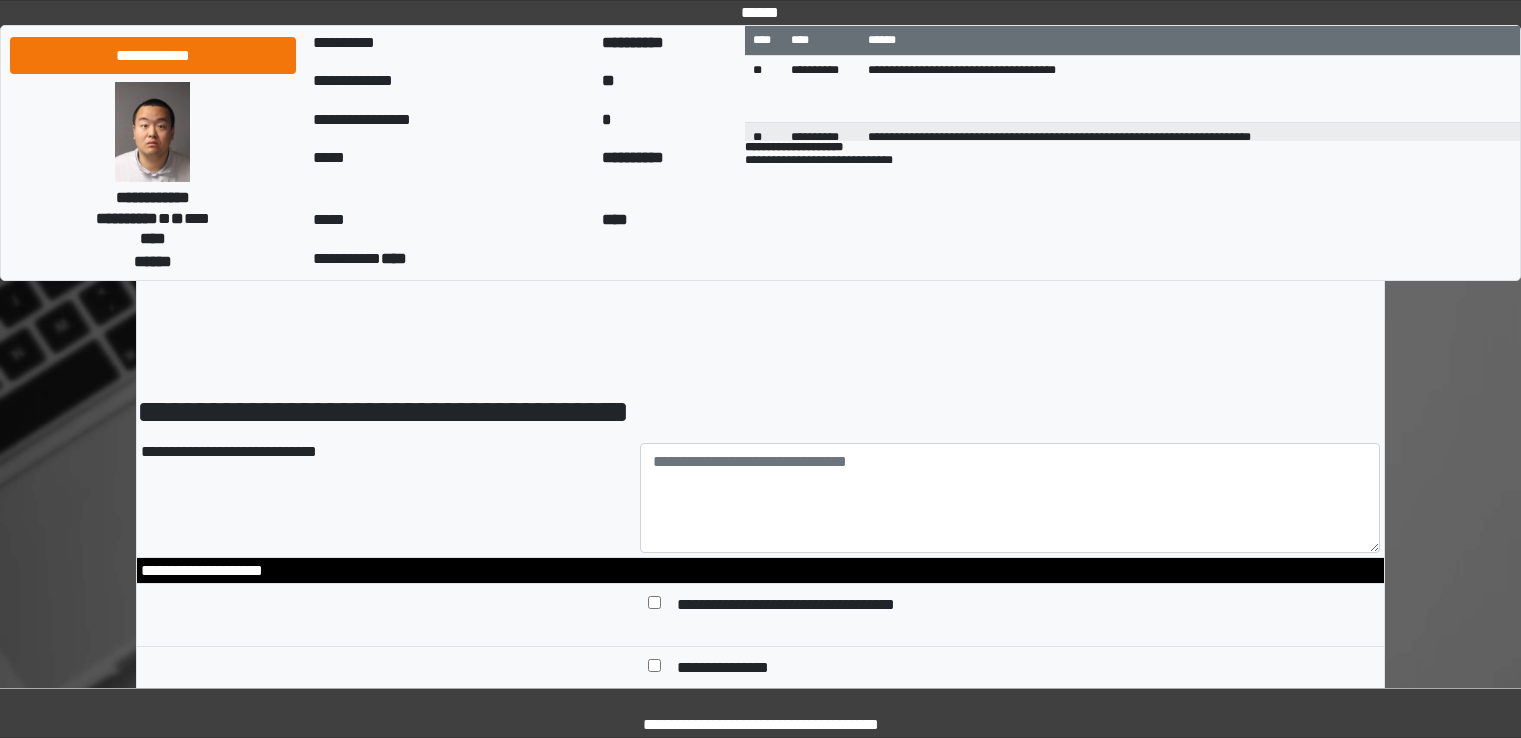 scroll, scrollTop: 0, scrollLeft: 0, axis: both 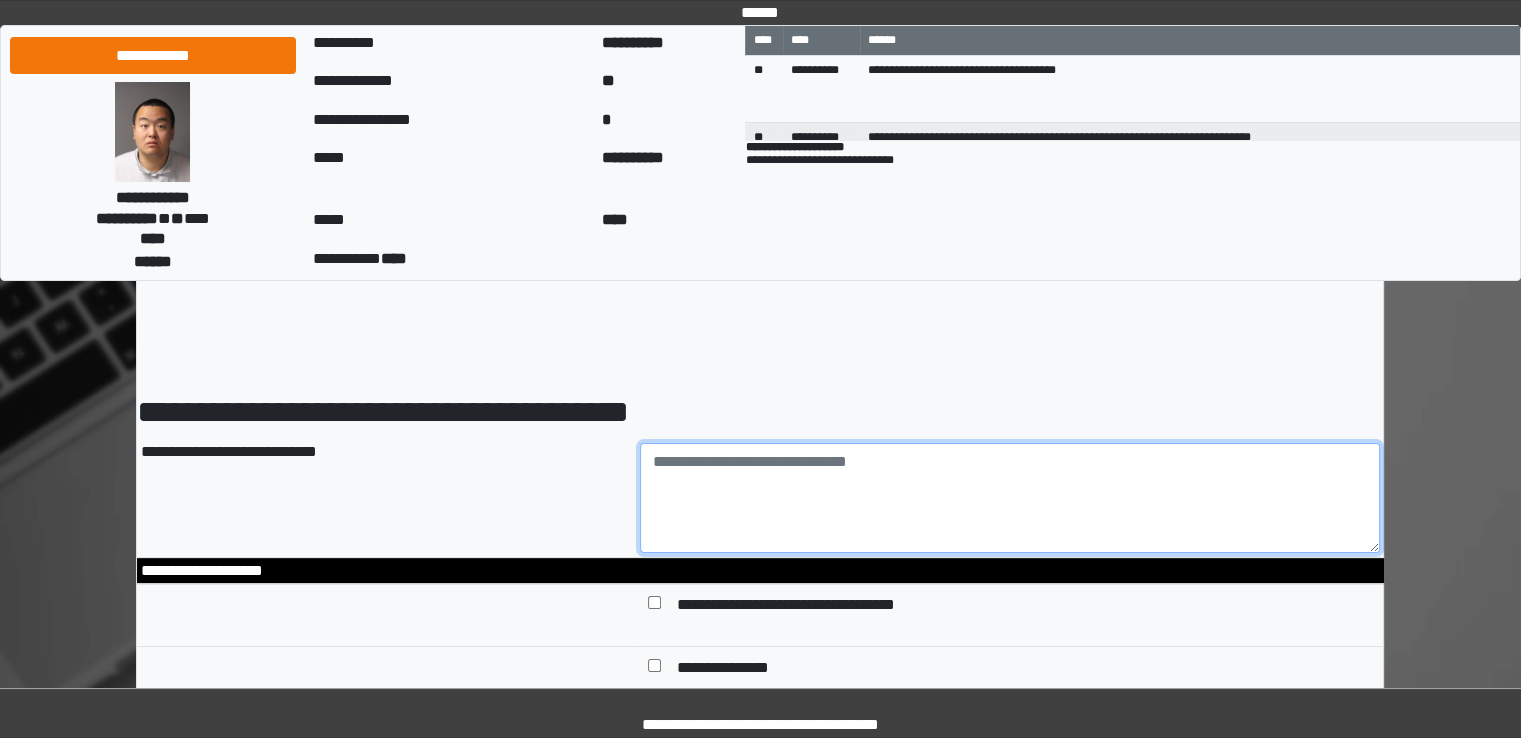 click at bounding box center [1010, 498] 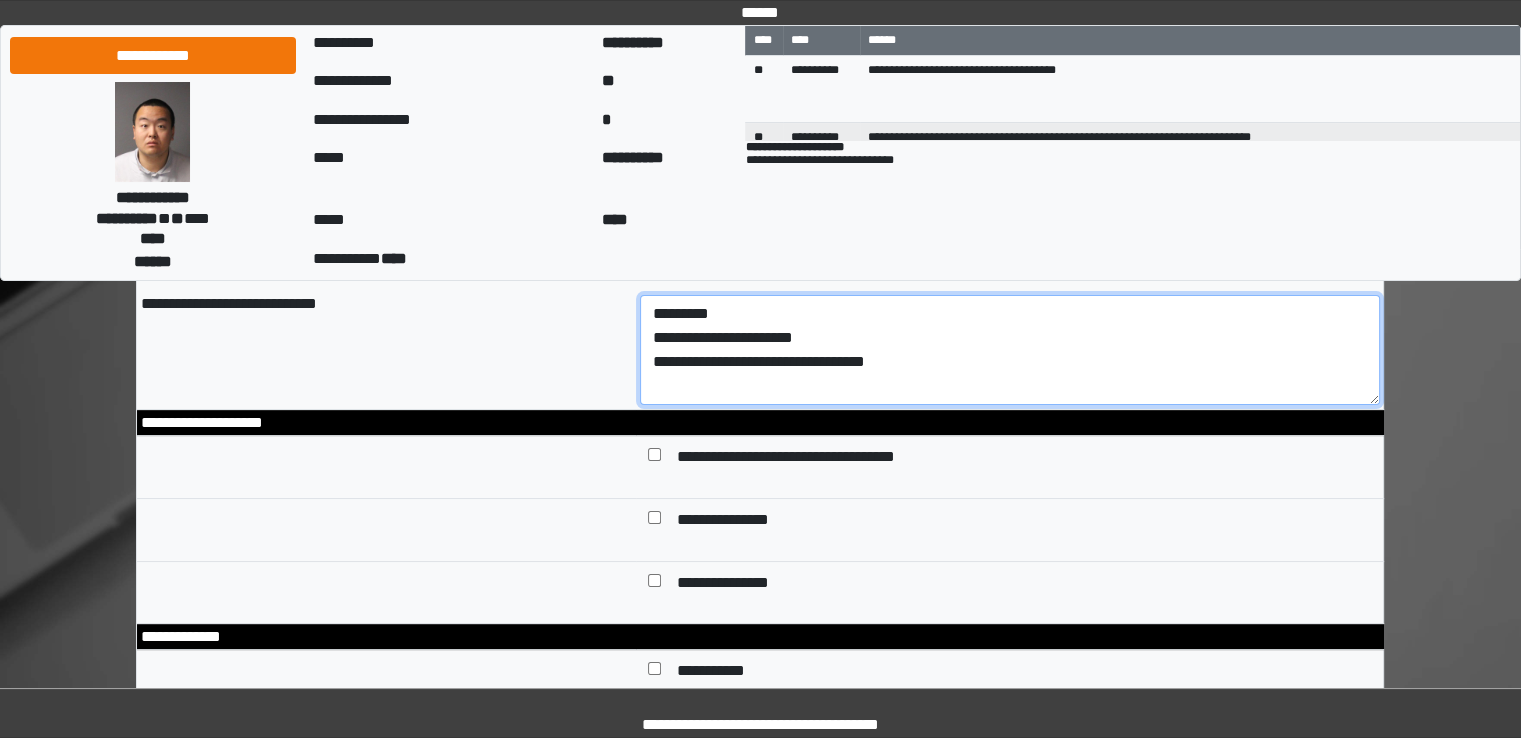 scroll, scrollTop: 200, scrollLeft: 0, axis: vertical 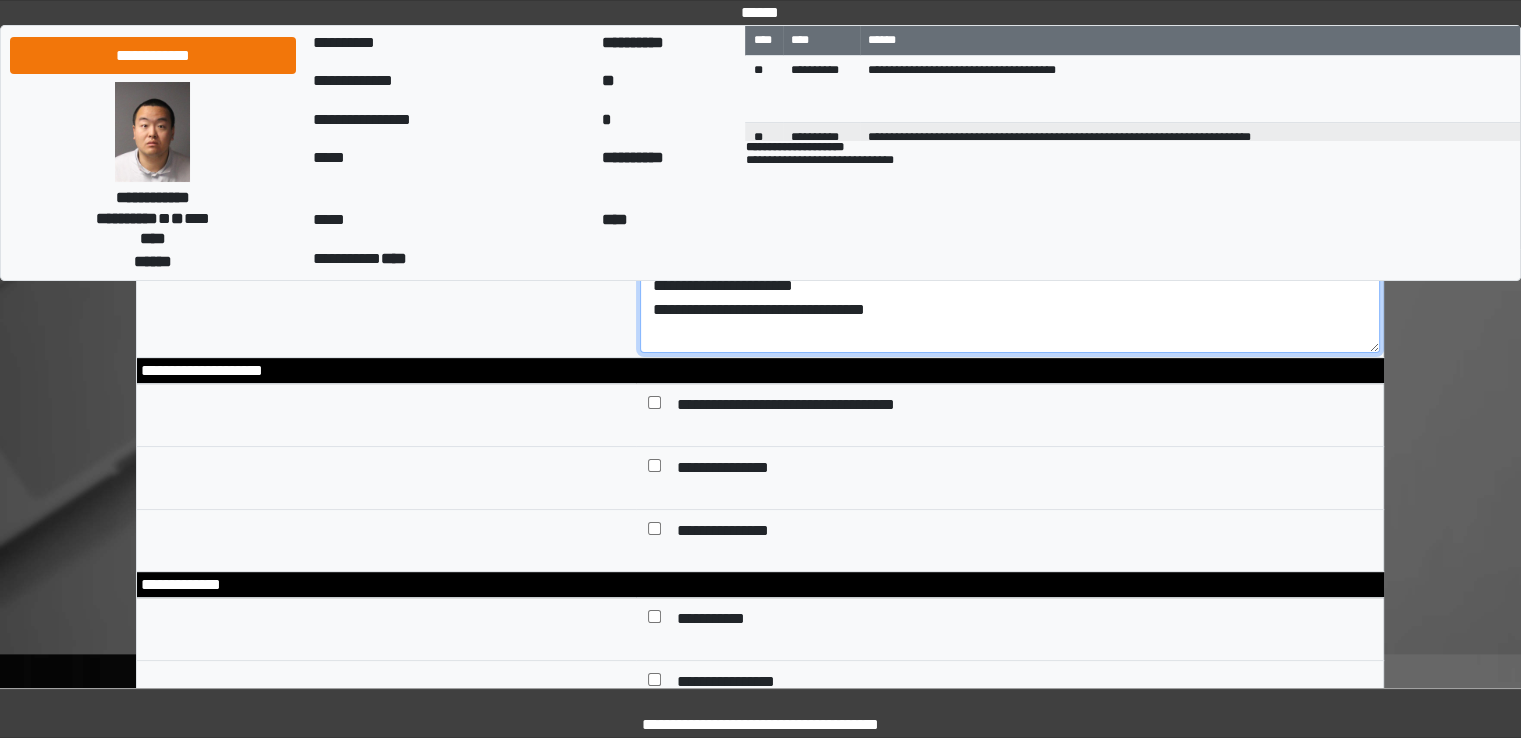 type on "**********" 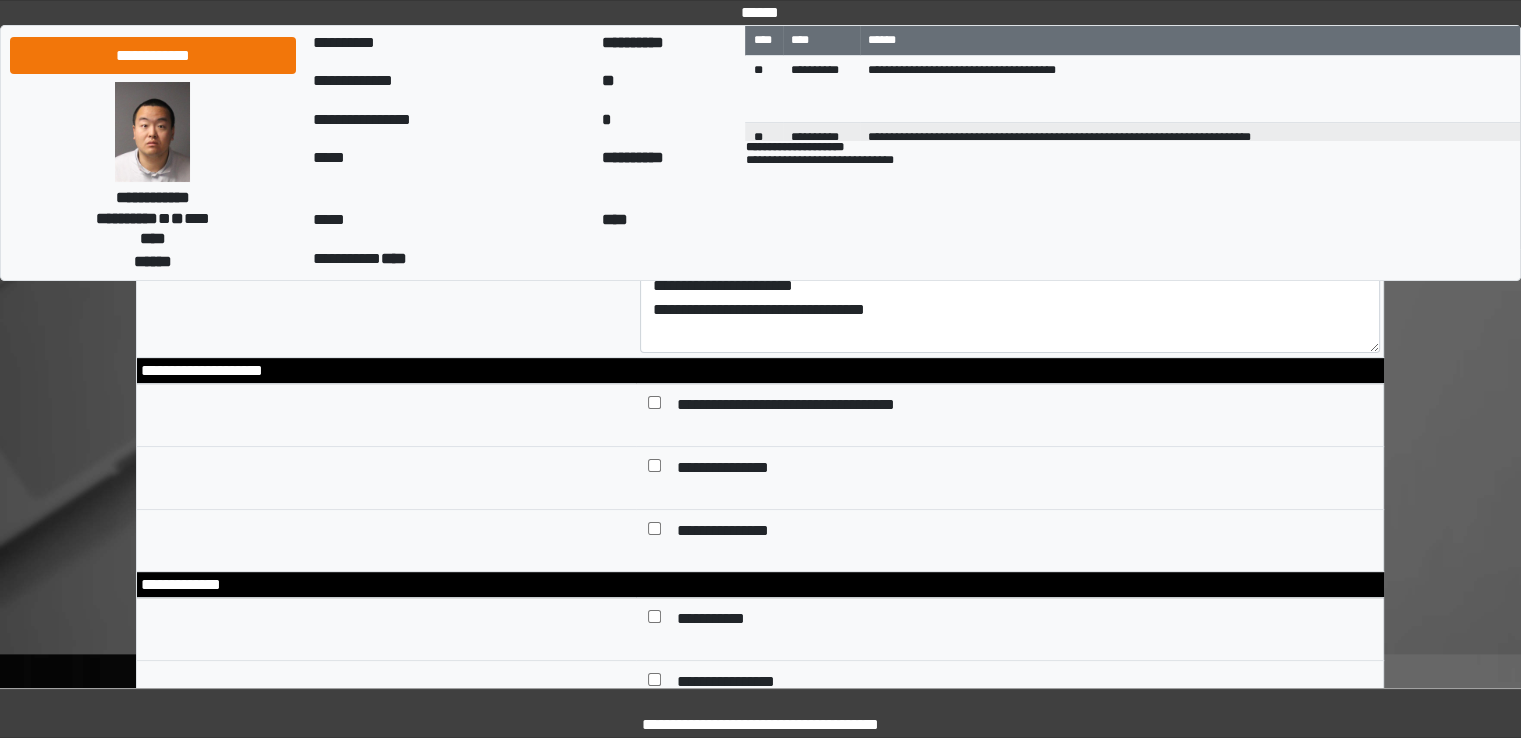 click on "**********" at bounding box center (739, 470) 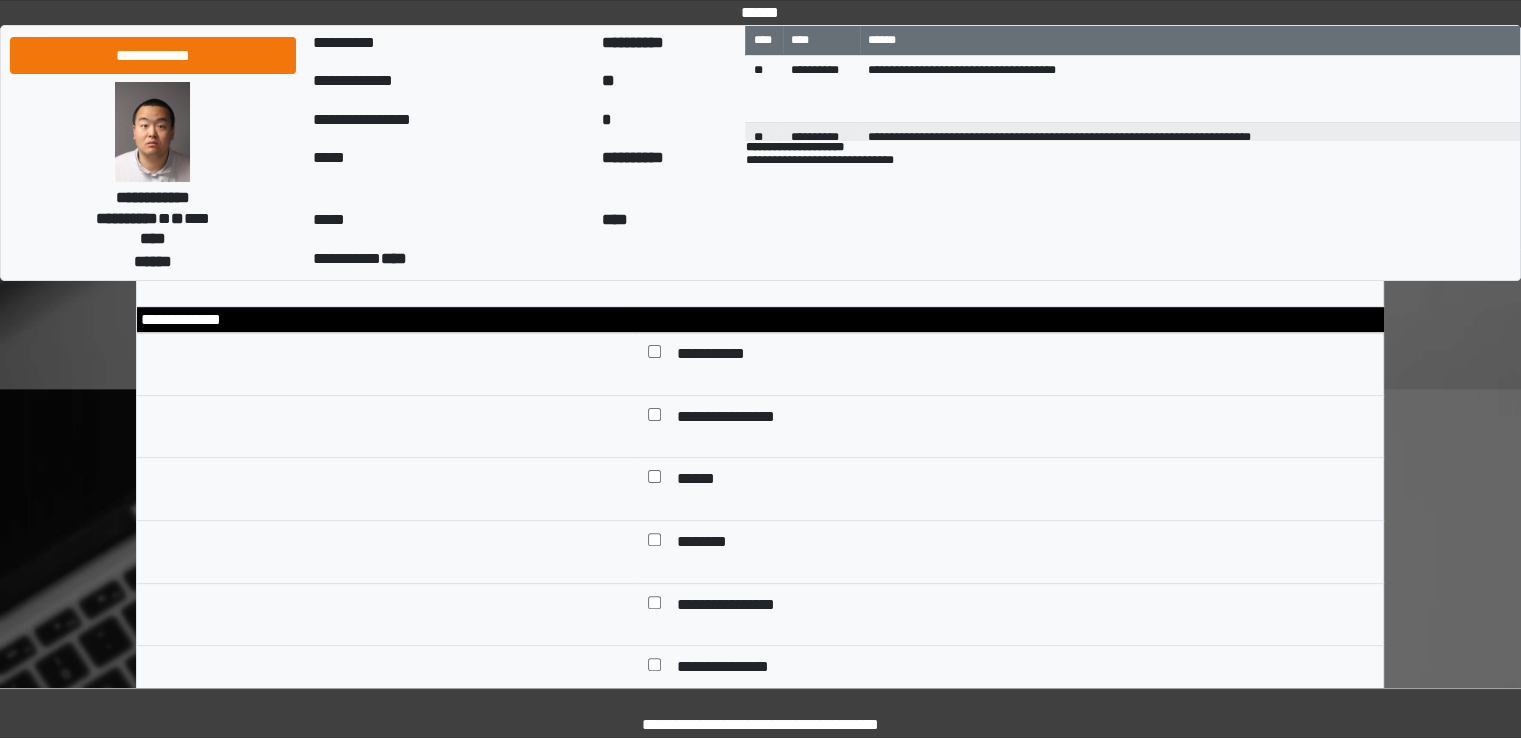 scroll, scrollTop: 500, scrollLeft: 0, axis: vertical 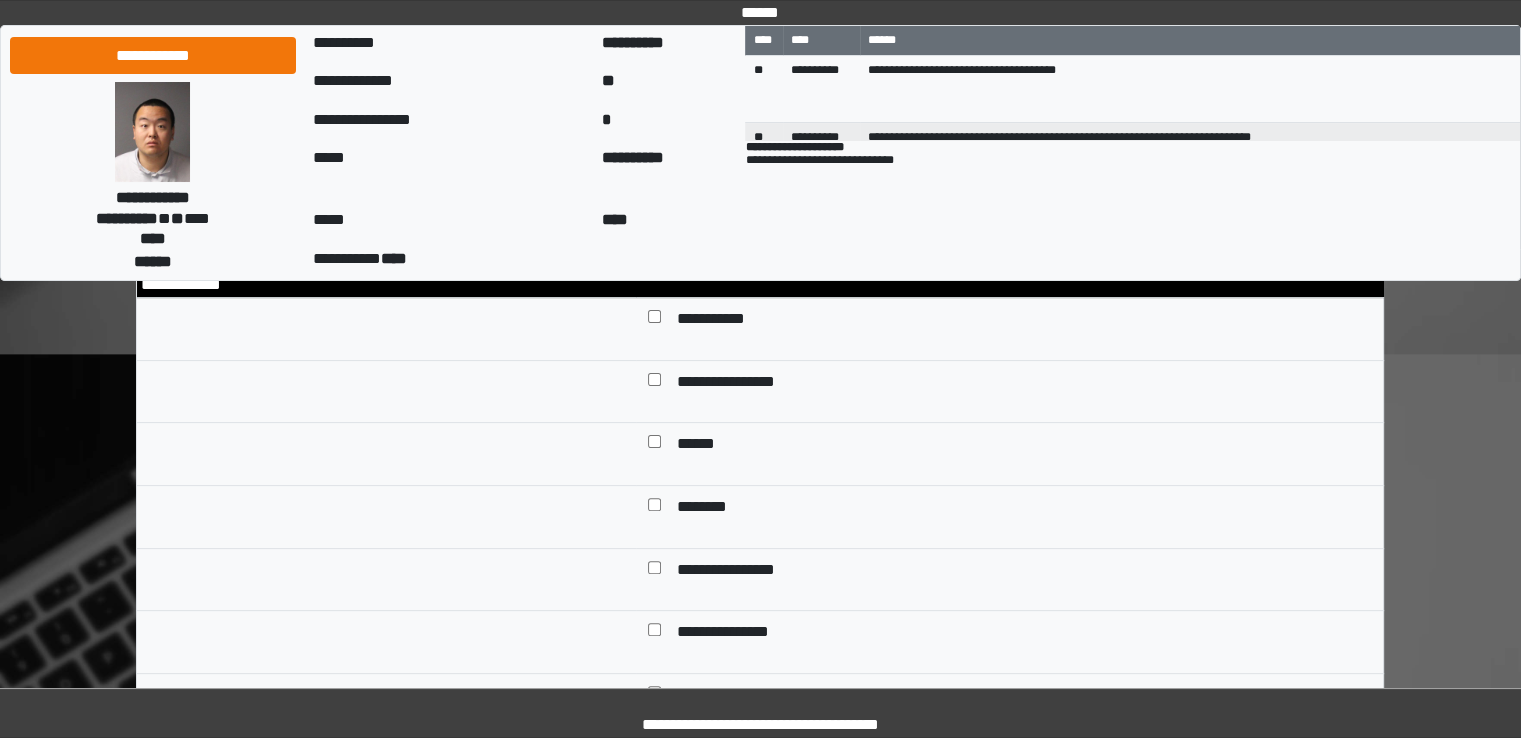 click on "******" at bounding box center [697, 446] 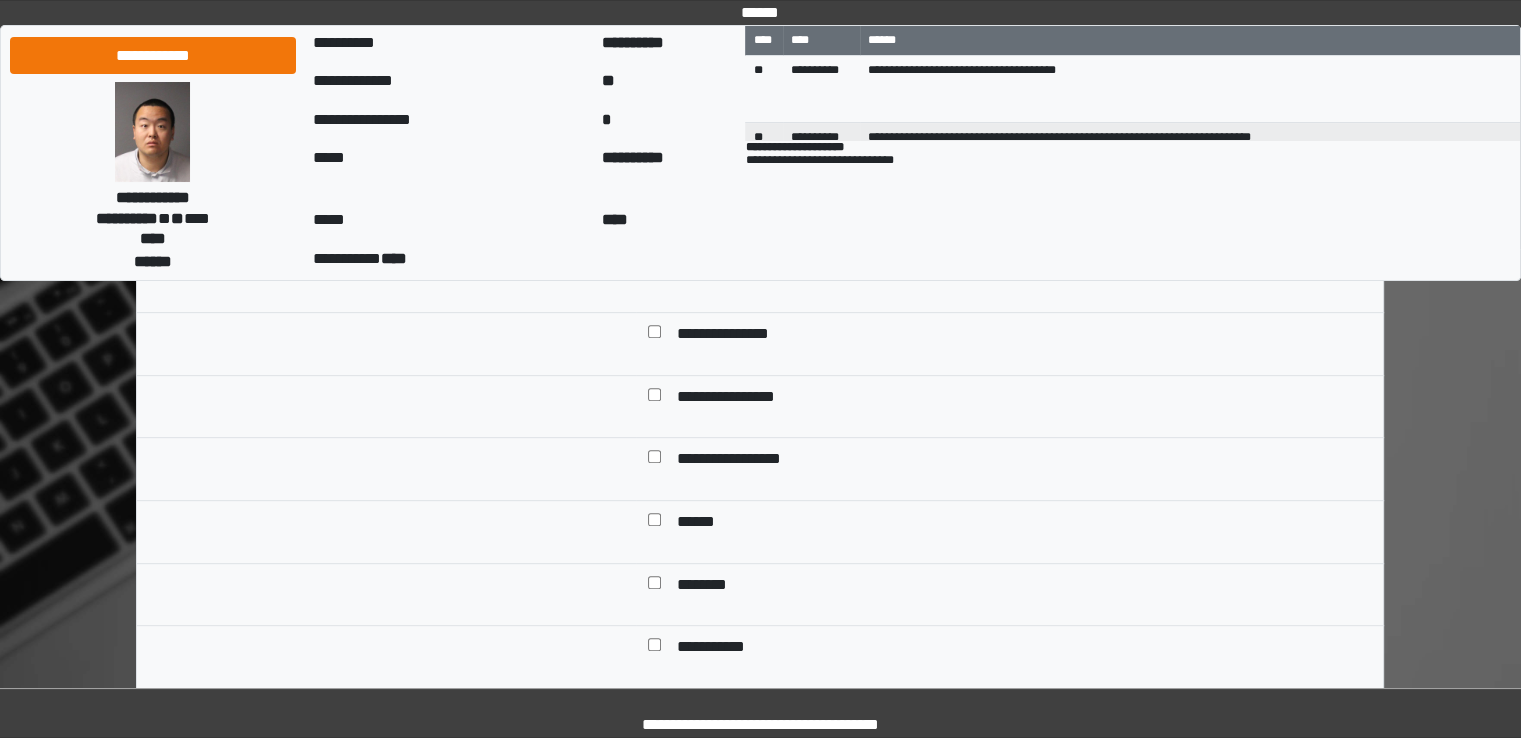 scroll, scrollTop: 800, scrollLeft: 0, axis: vertical 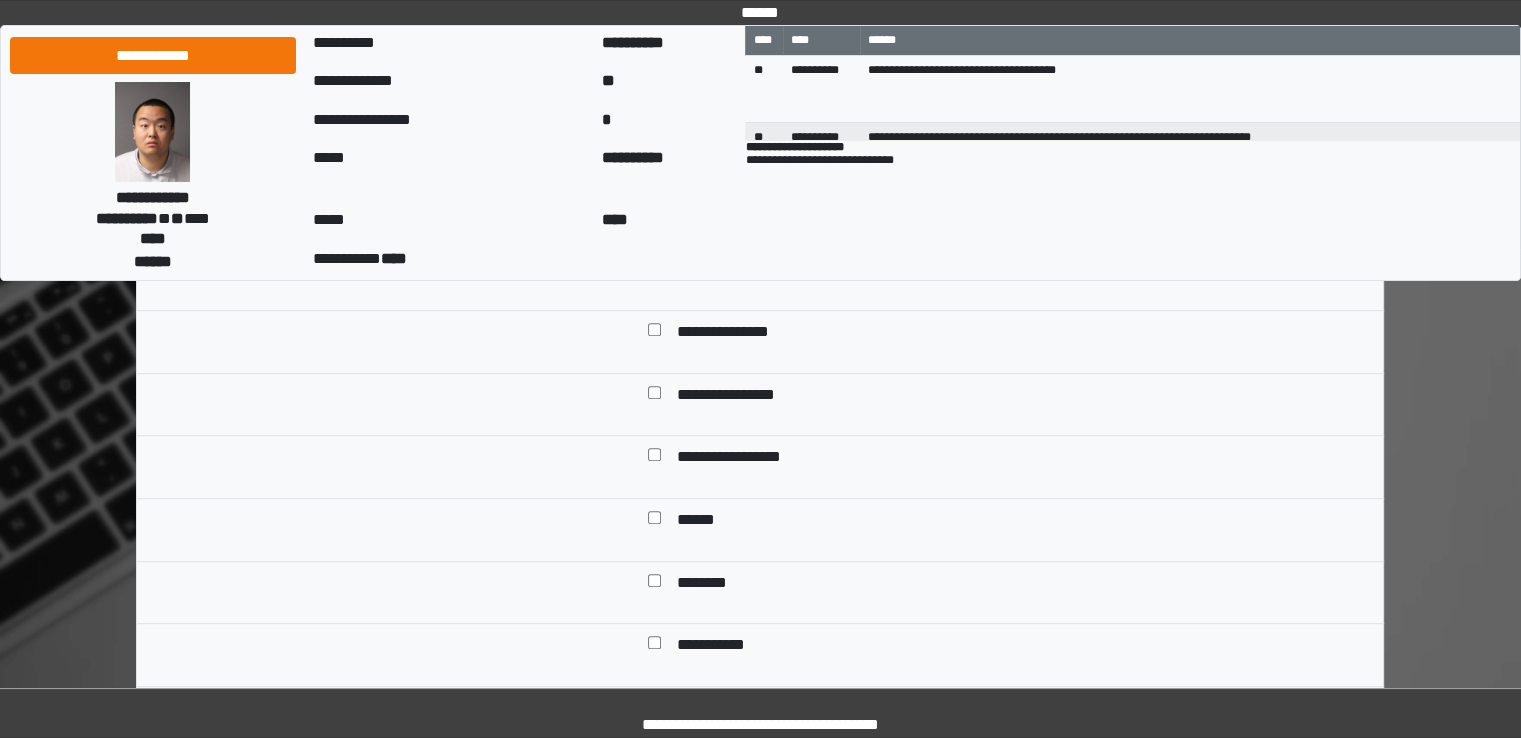 click on "**********" at bounding box center [740, 459] 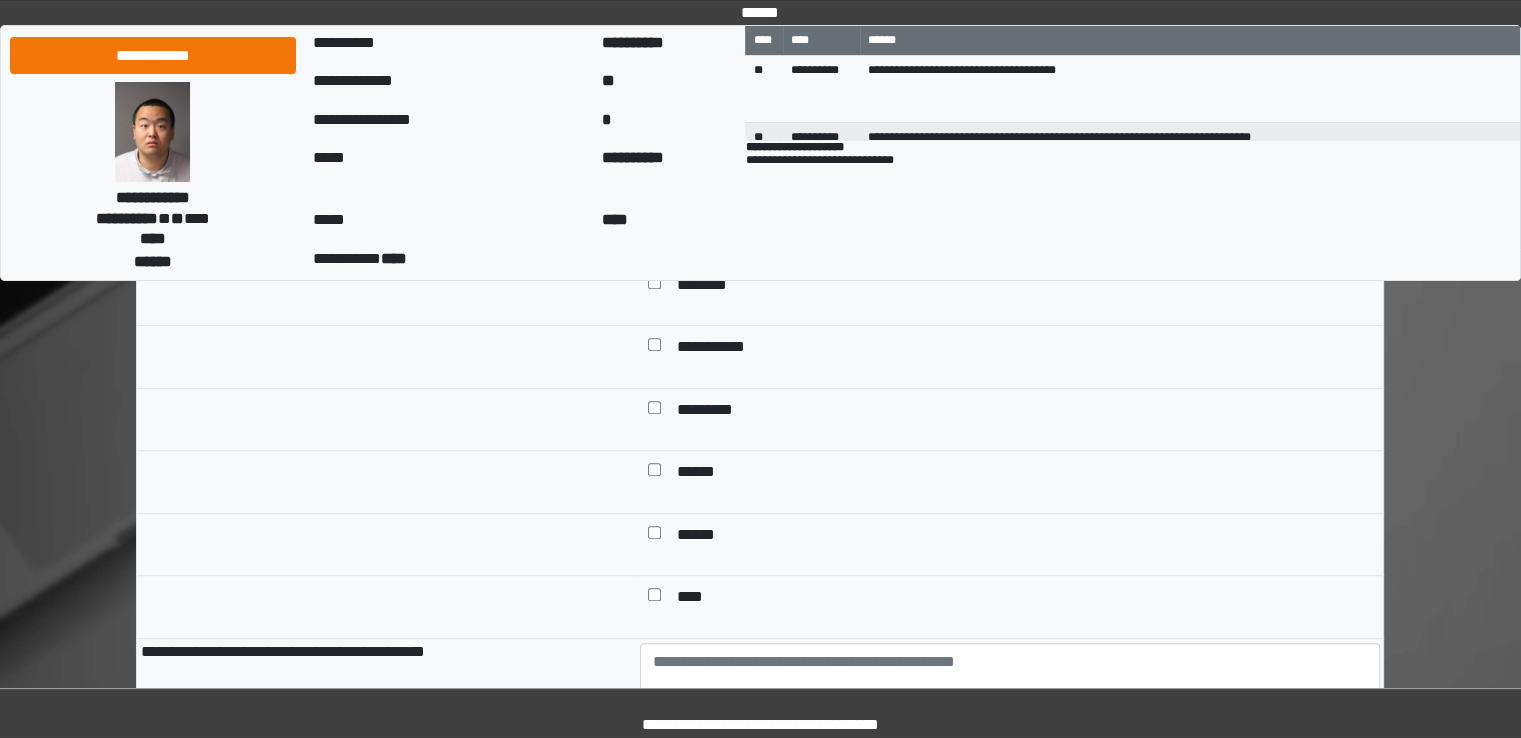 scroll, scrollTop: 1100, scrollLeft: 0, axis: vertical 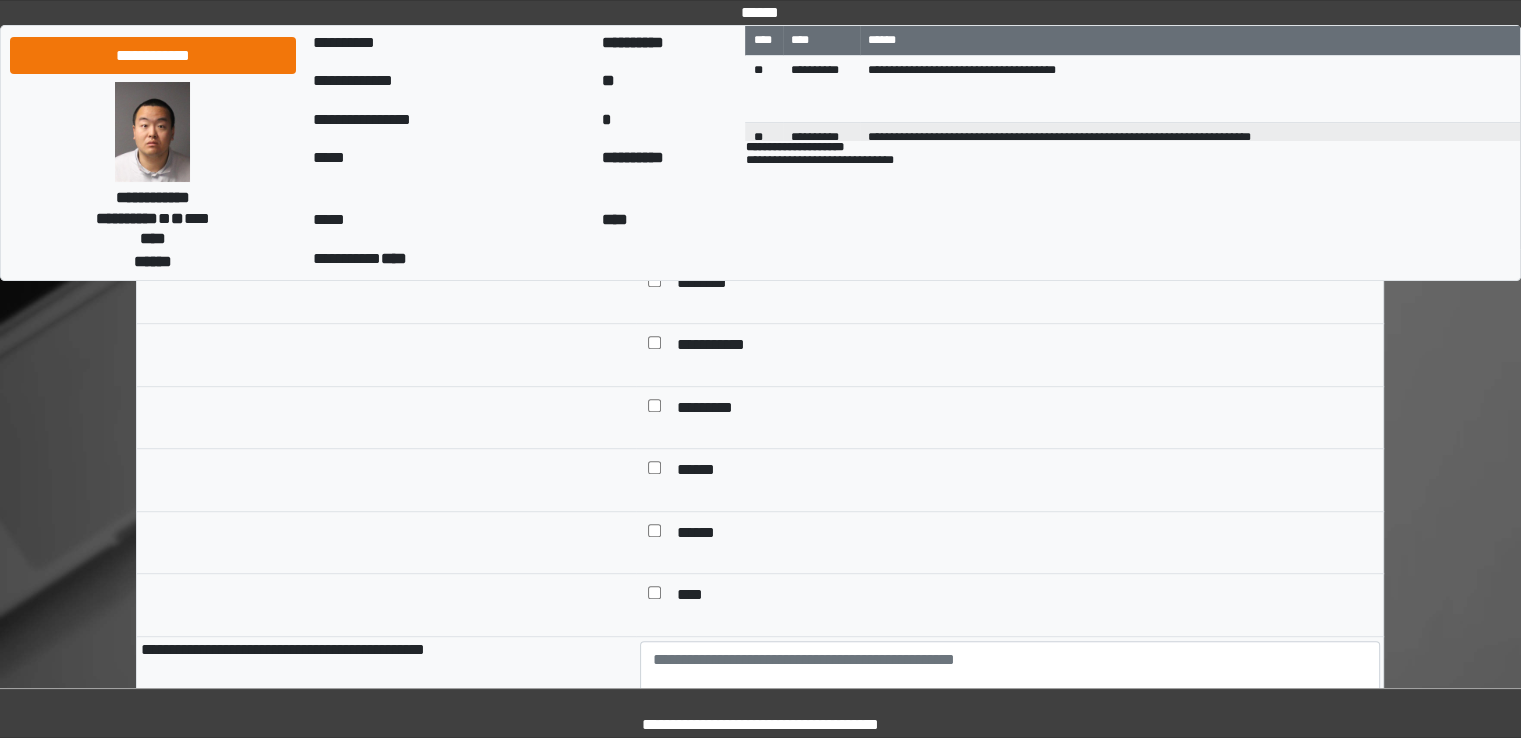 click on "*********" at bounding box center [715, 410] 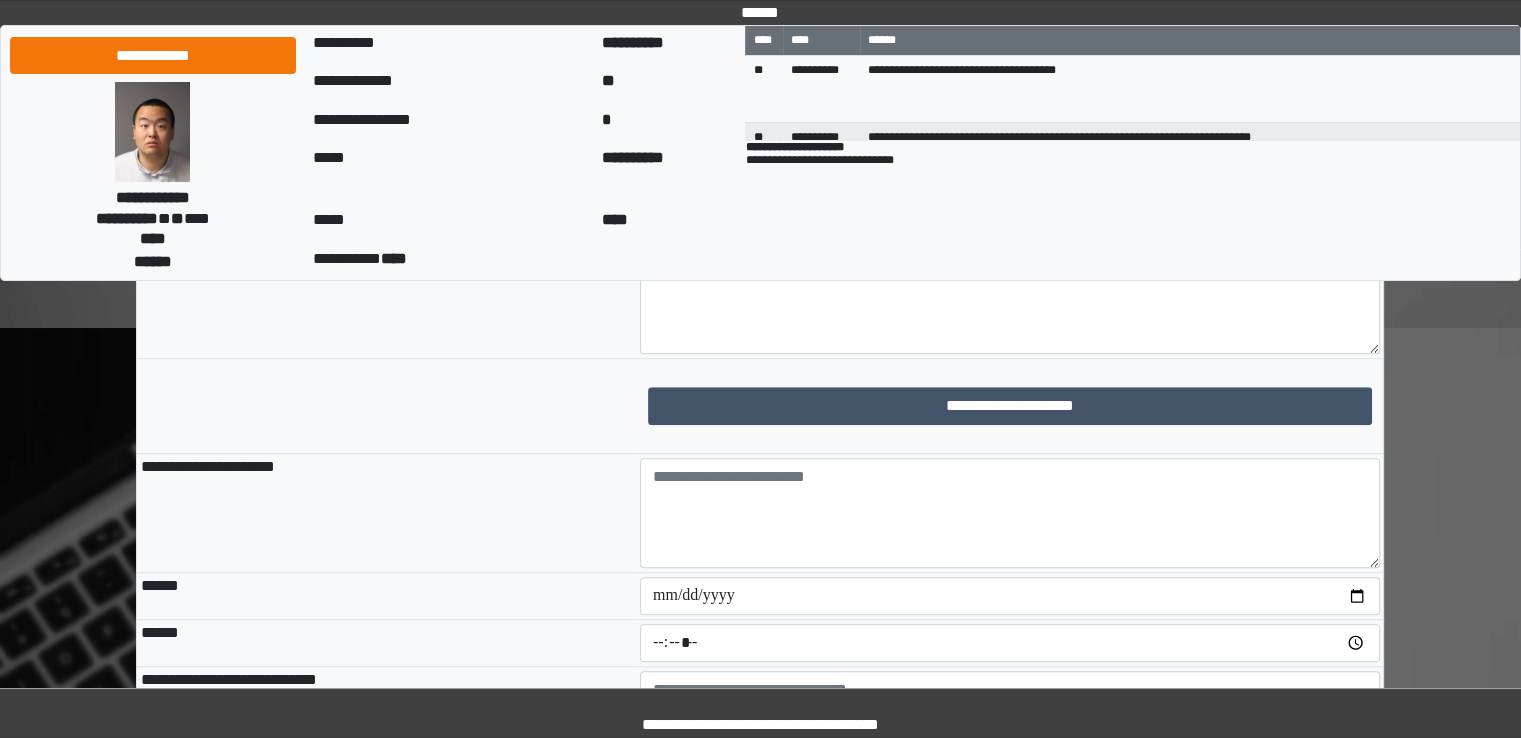 scroll, scrollTop: 1500, scrollLeft: 0, axis: vertical 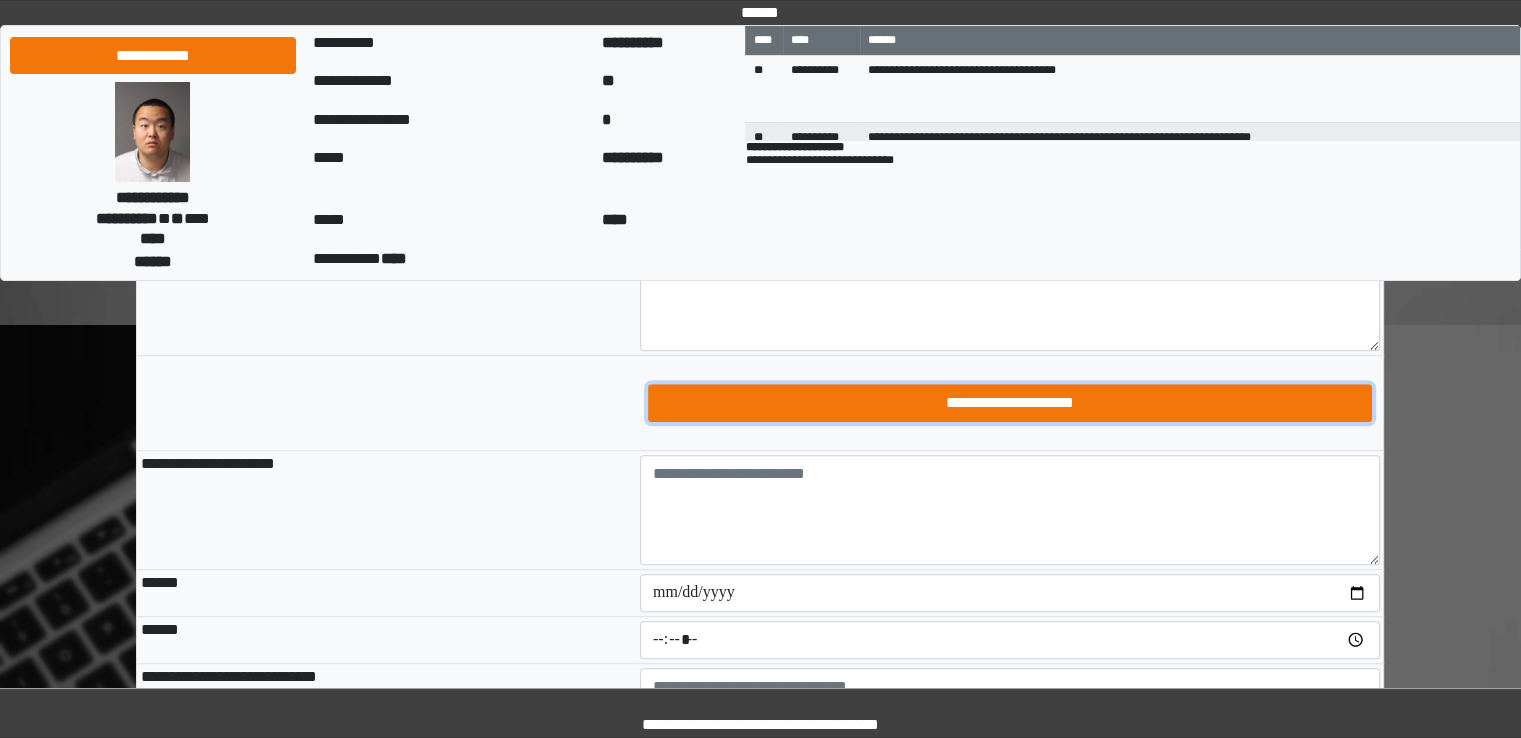 click on "**********" at bounding box center (1010, 403) 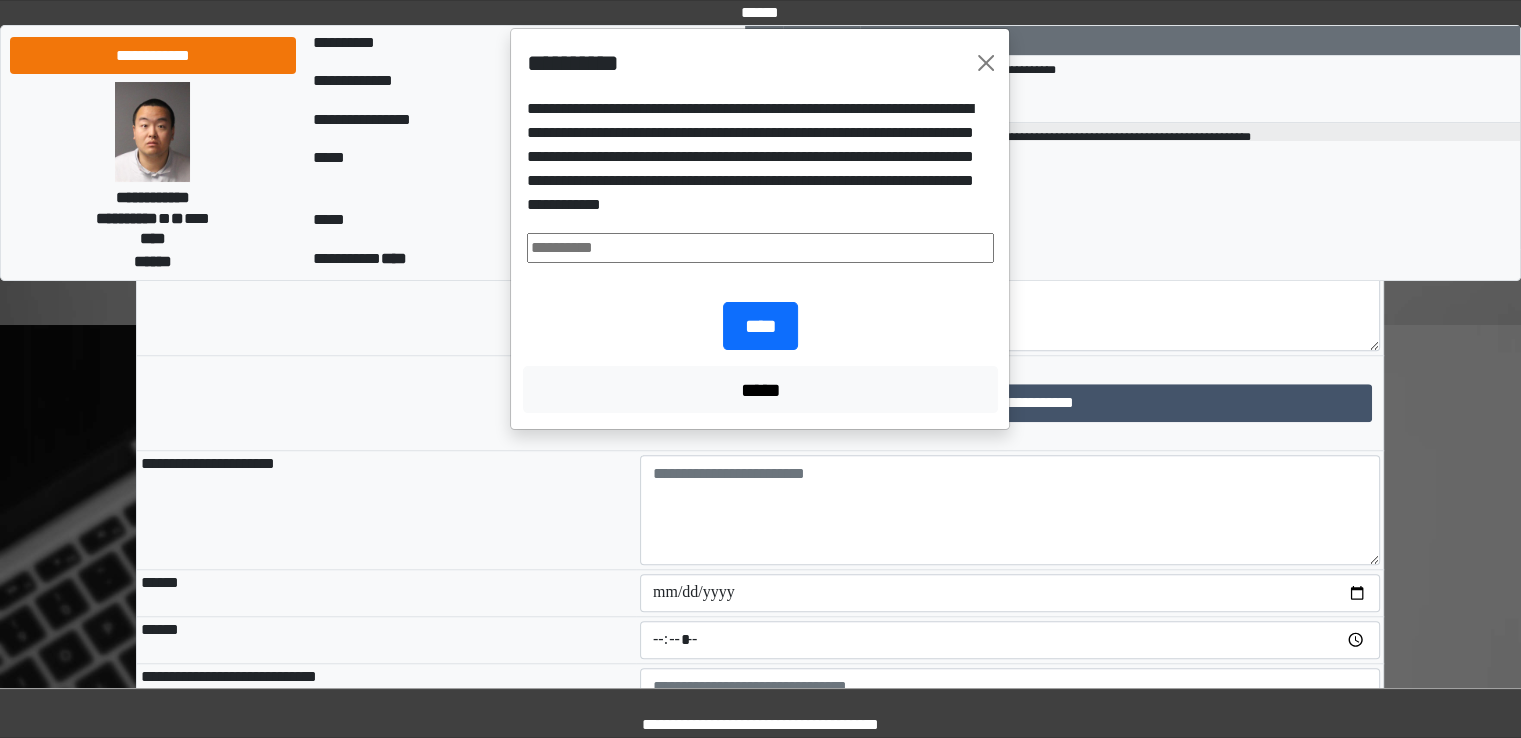 click at bounding box center [760, 248] 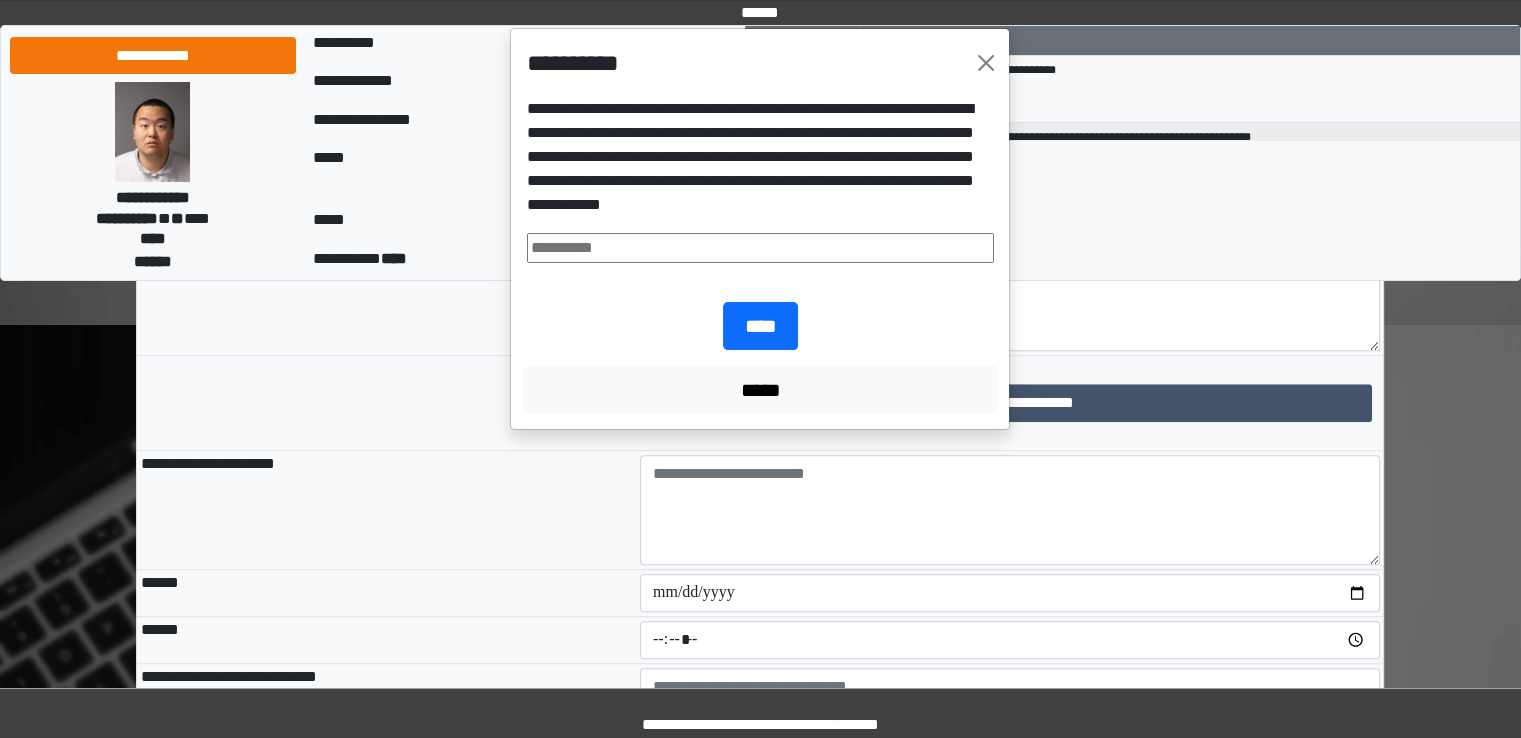 type on "**********" 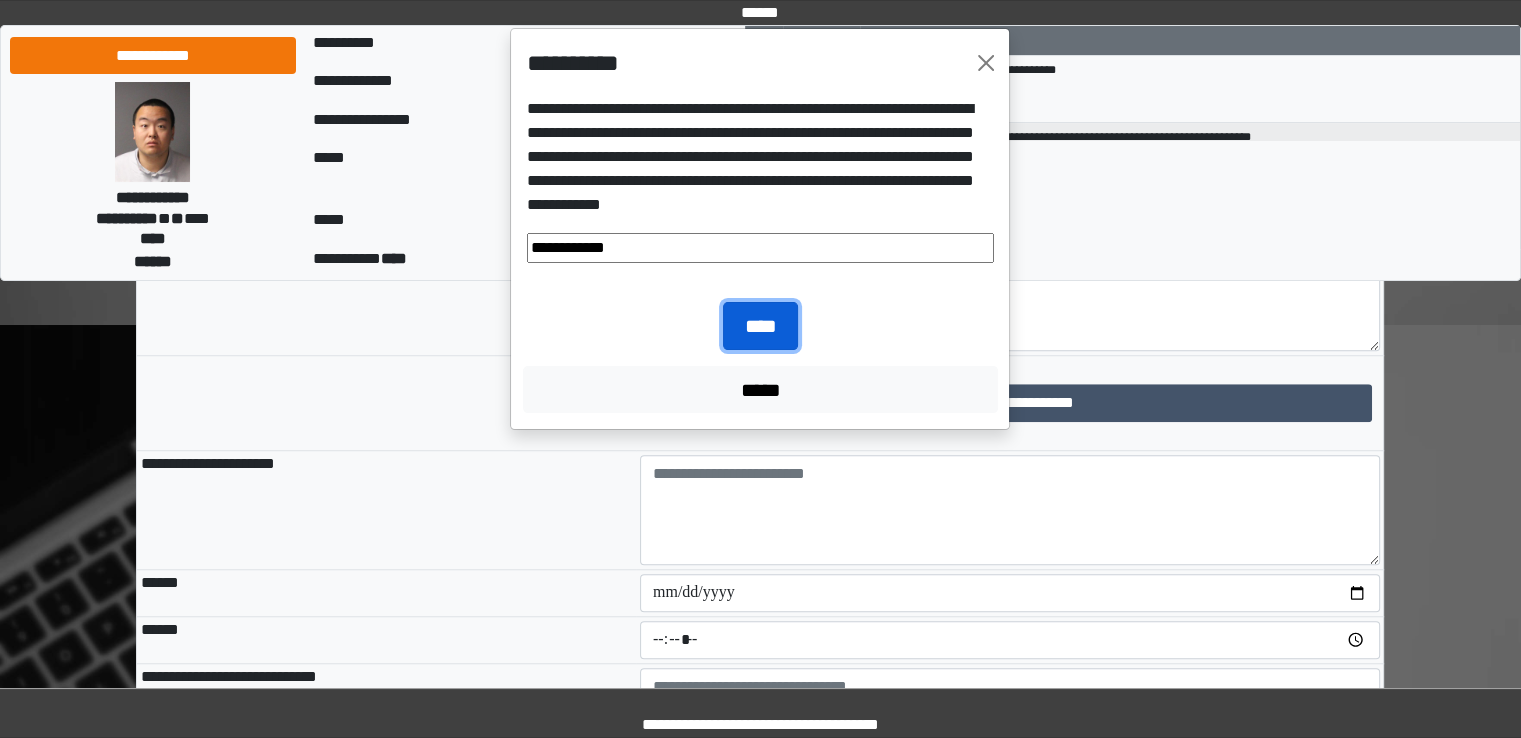 click on "****" at bounding box center (760, 326) 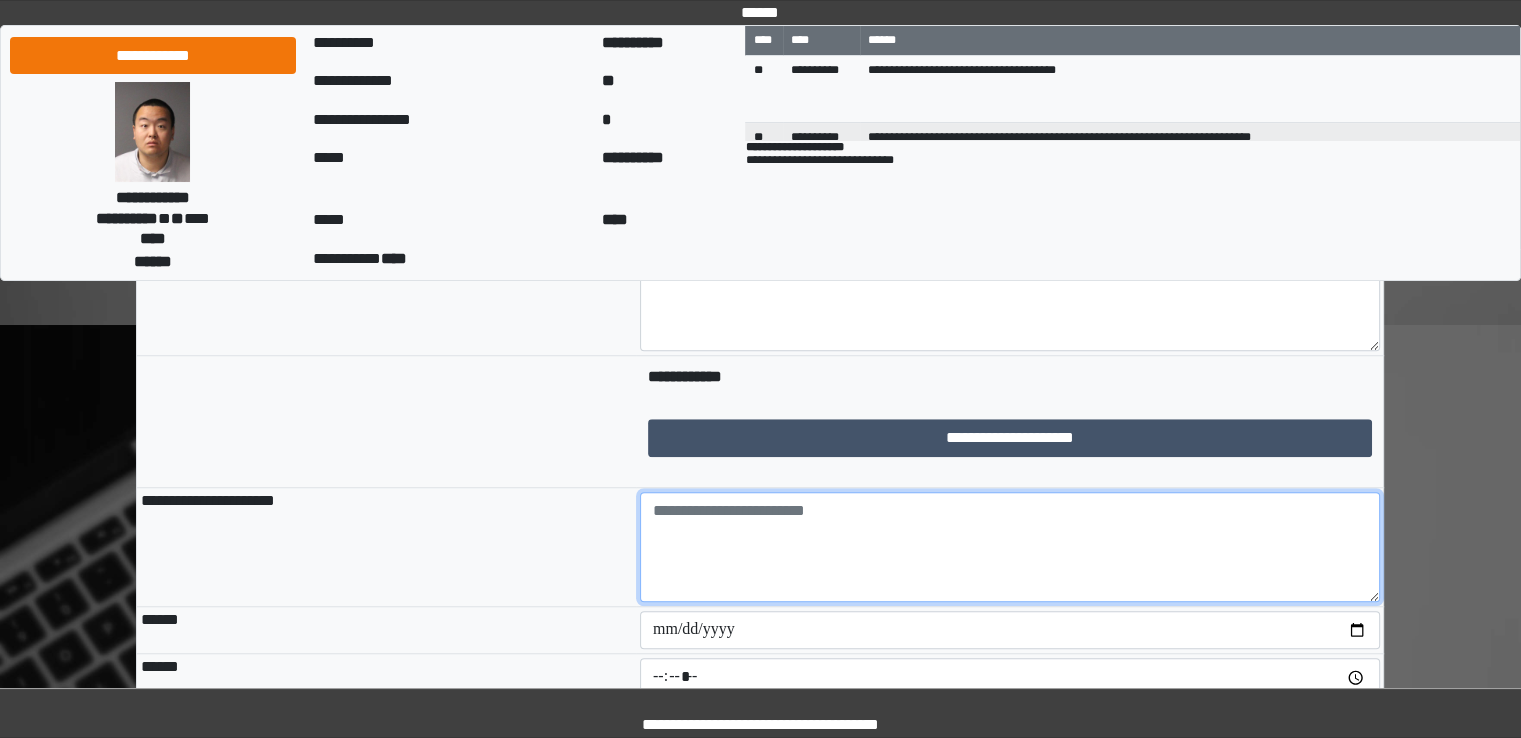 click at bounding box center [1010, 547] 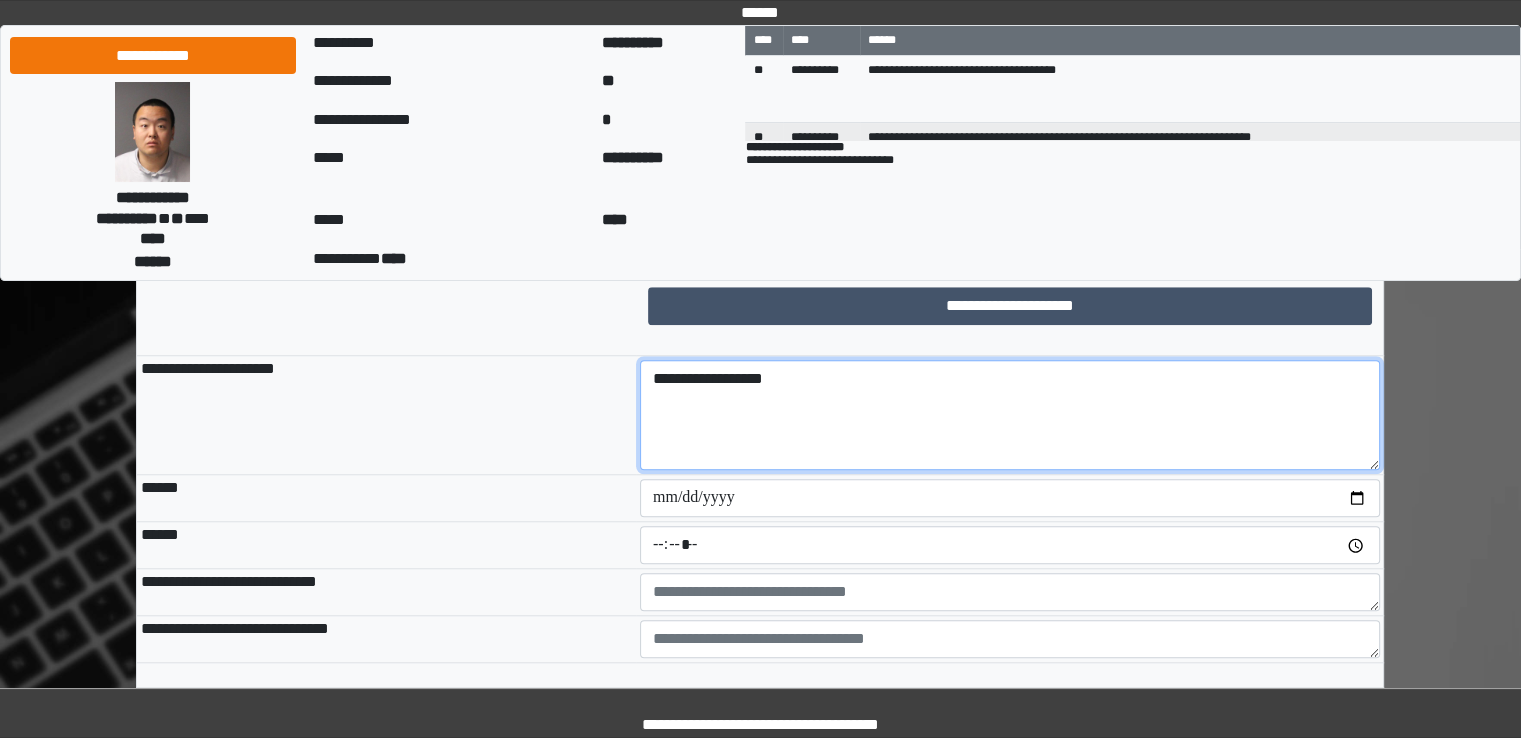 scroll, scrollTop: 1766, scrollLeft: 0, axis: vertical 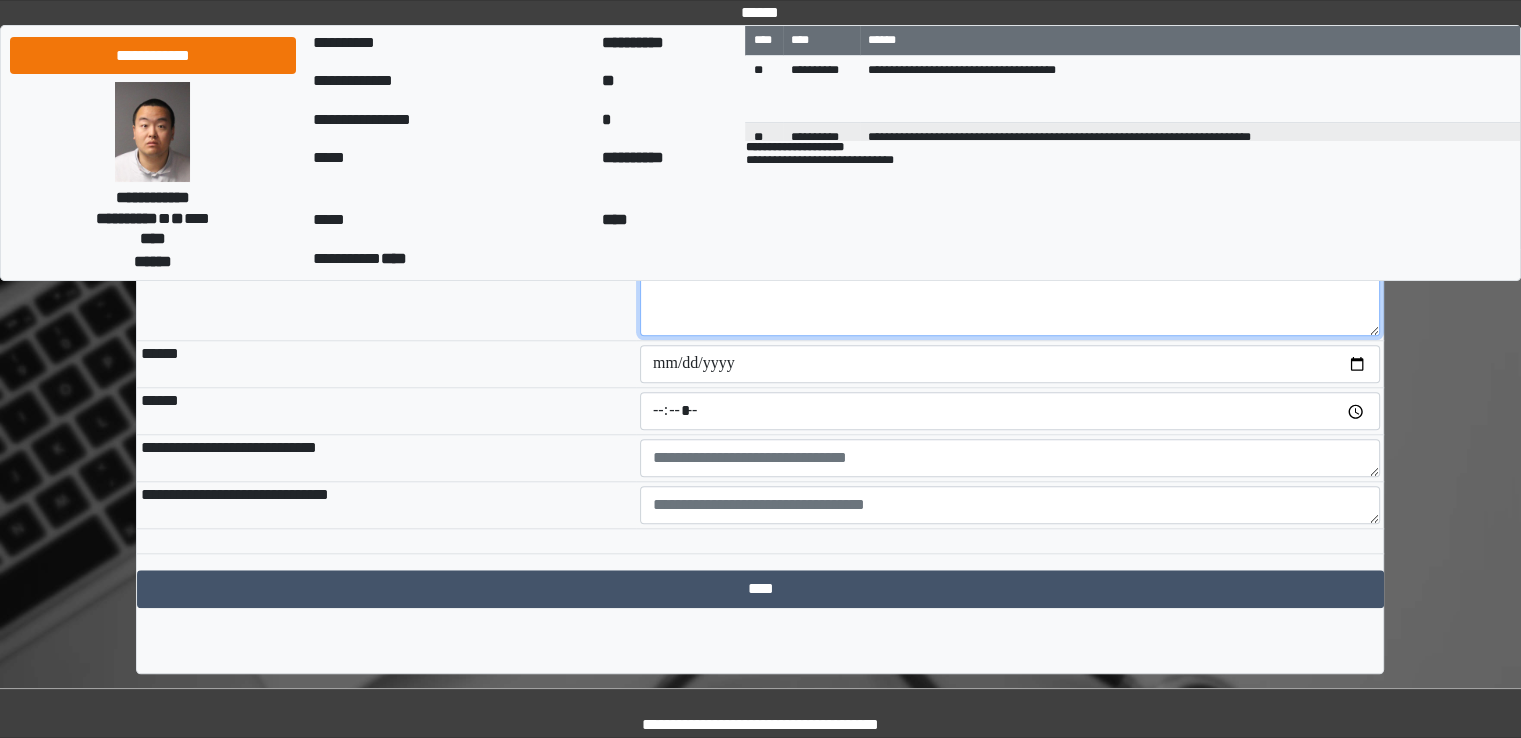 type on "**********" 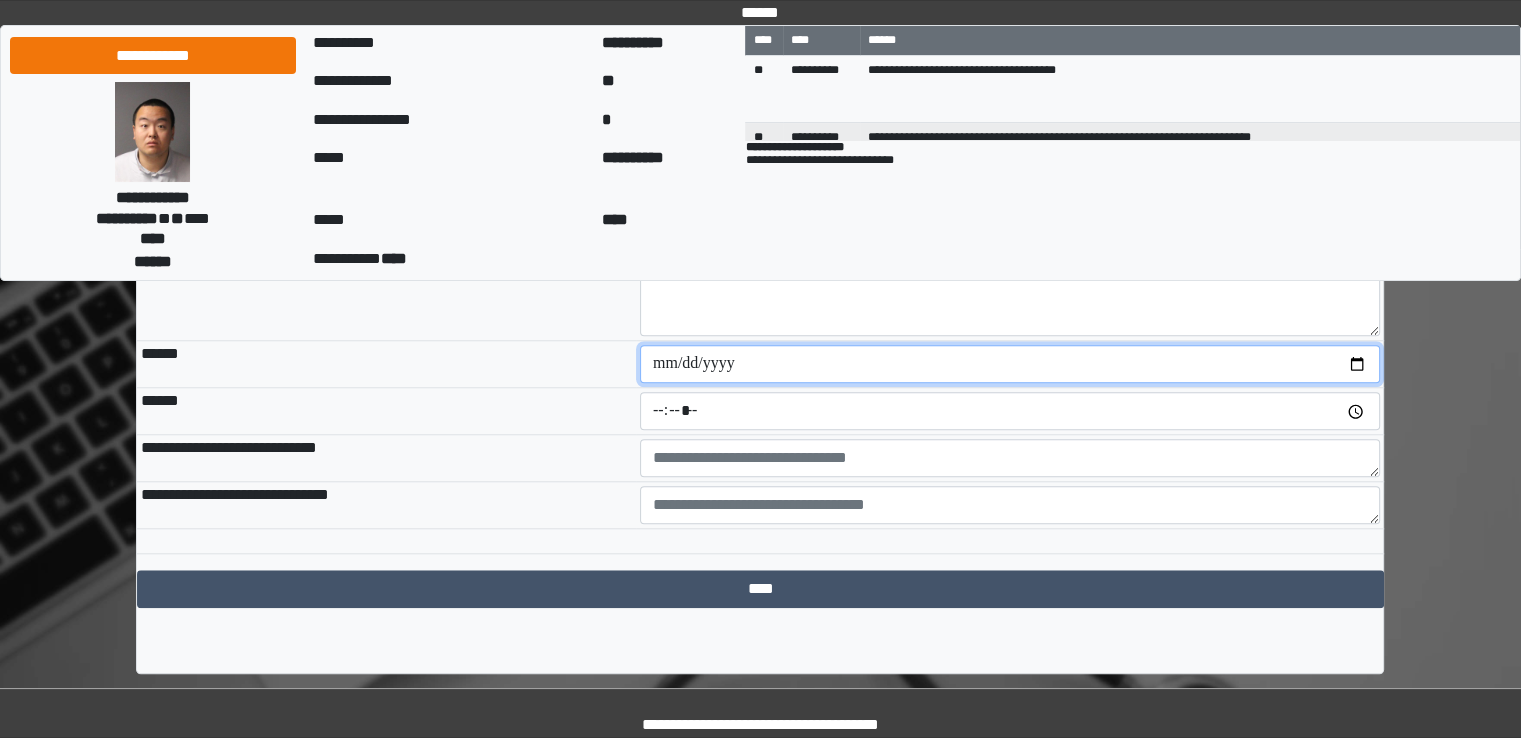 click at bounding box center (1010, 364) 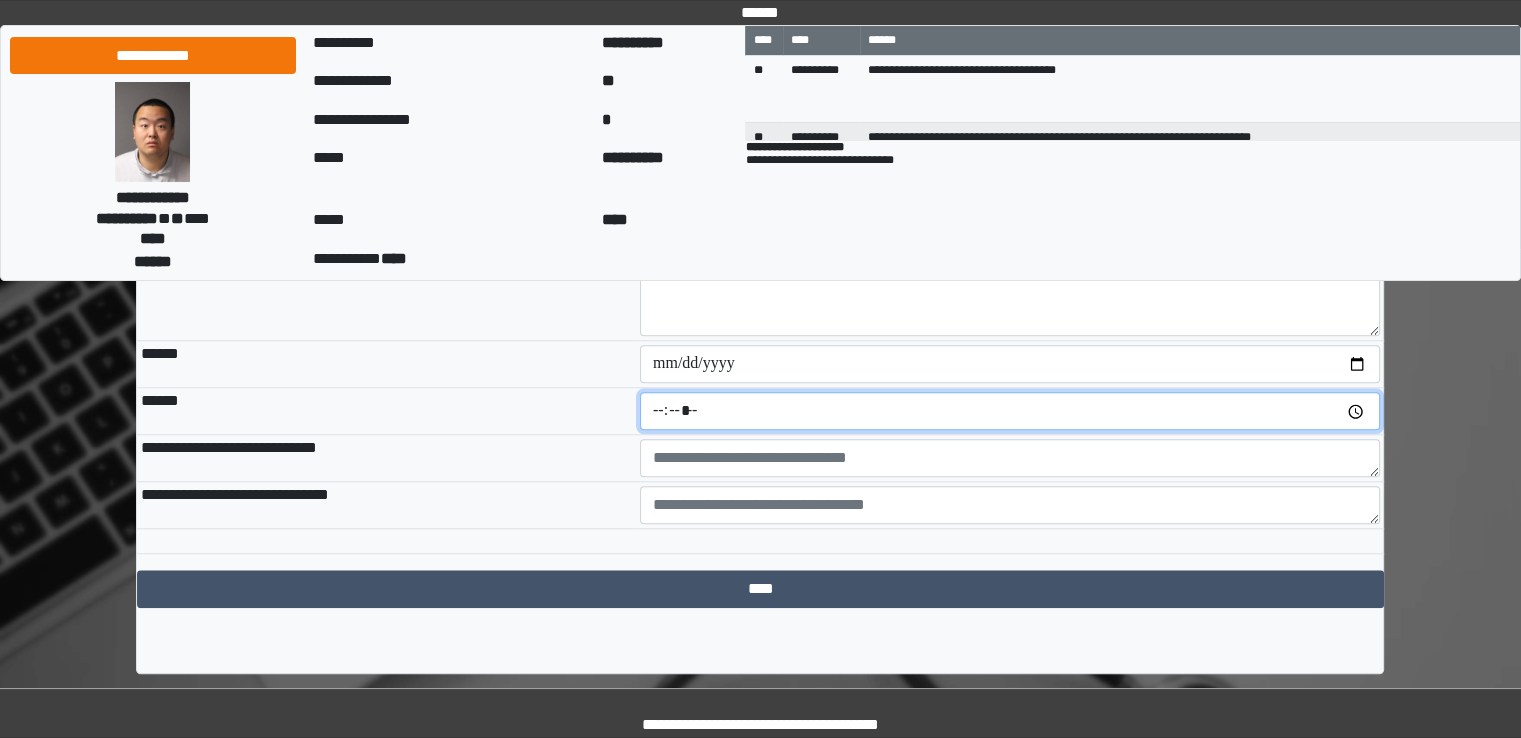 click at bounding box center [1010, 411] 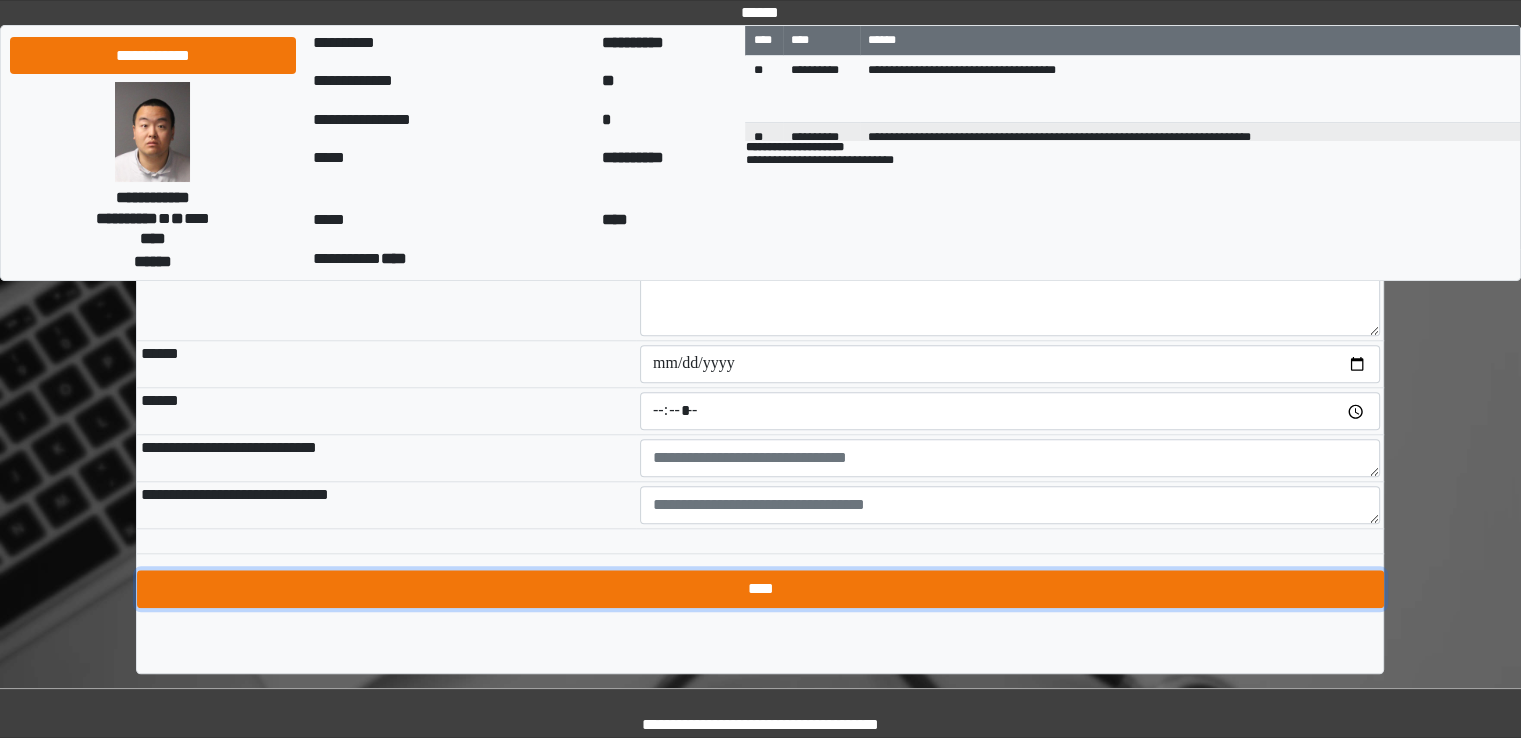 click on "****" at bounding box center (760, 589) 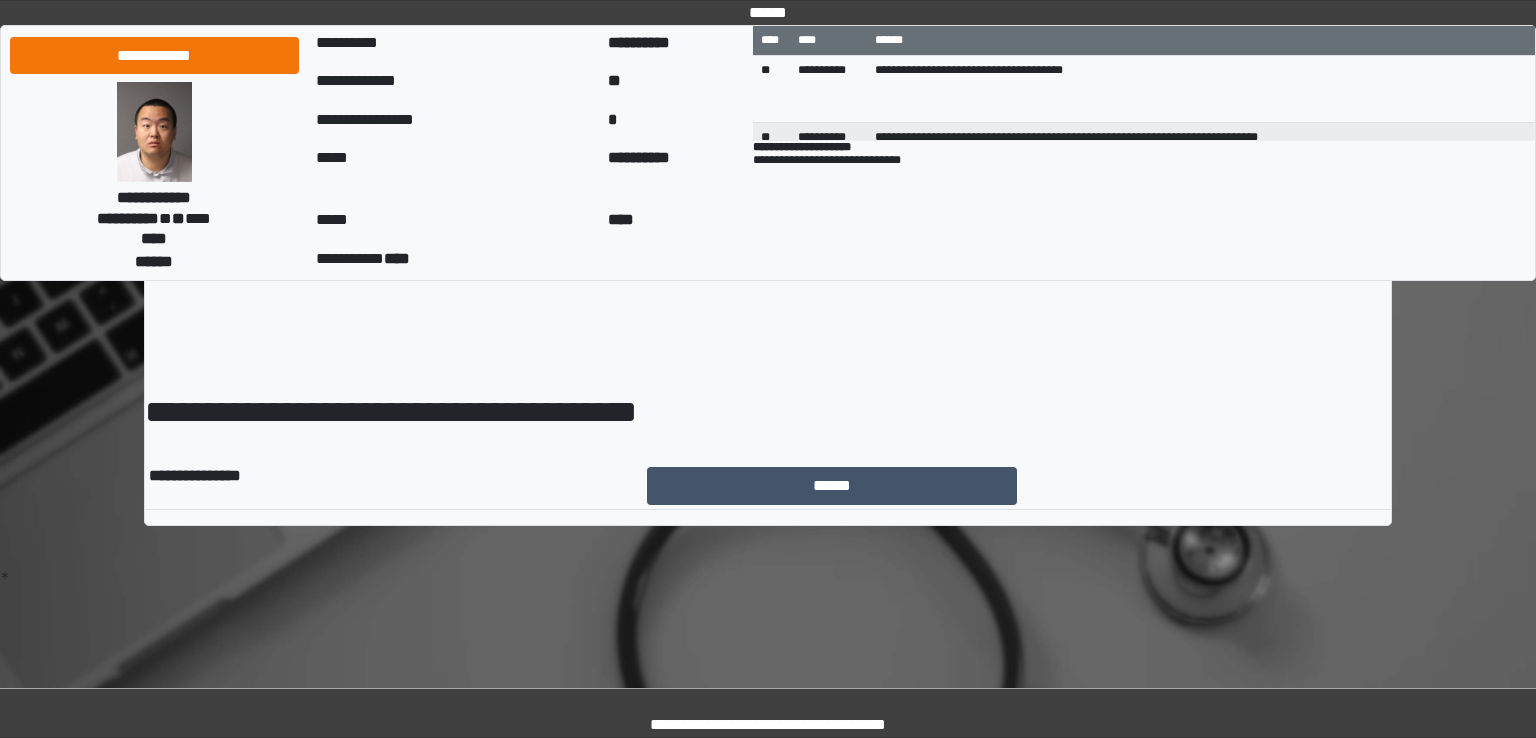 scroll, scrollTop: 0, scrollLeft: 0, axis: both 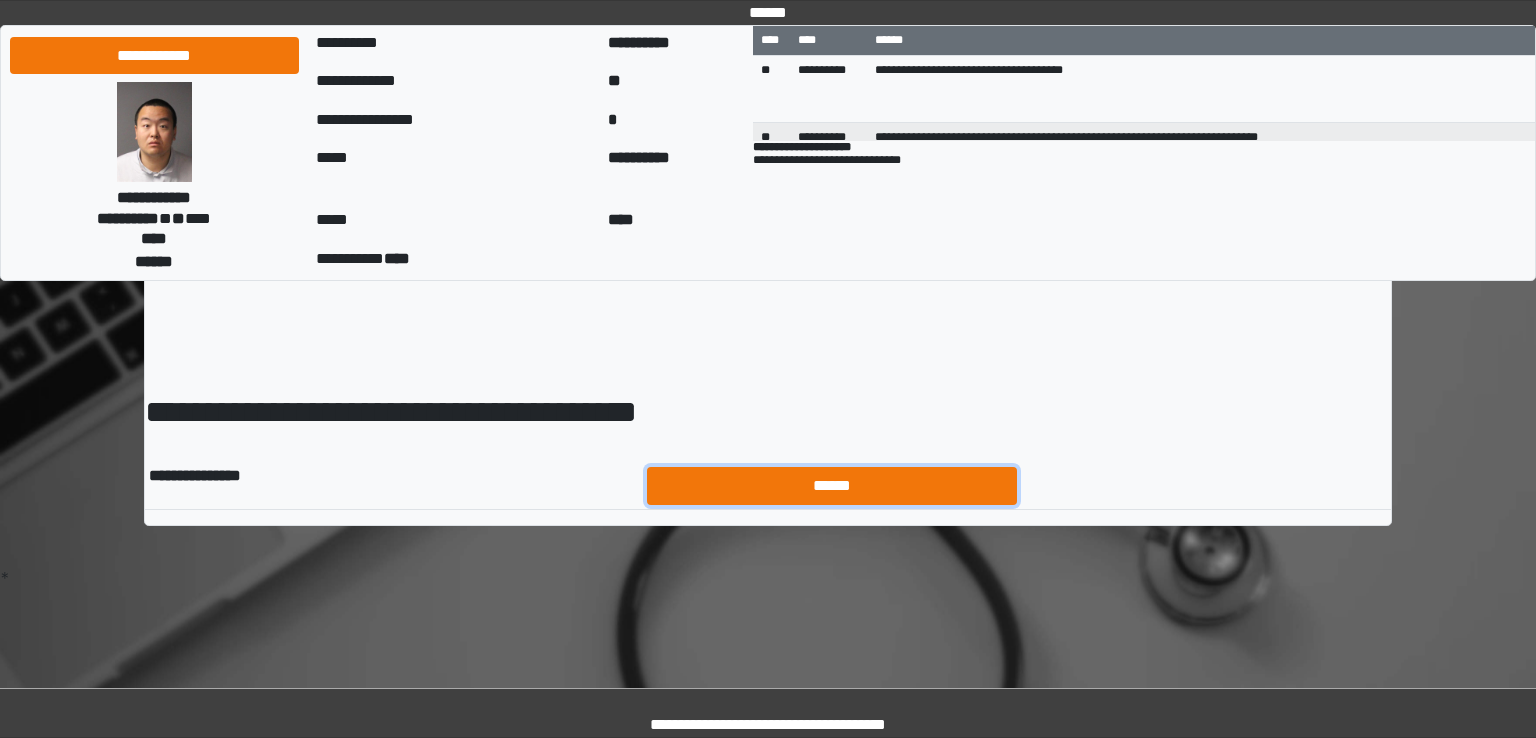 click on "******" at bounding box center (832, 486) 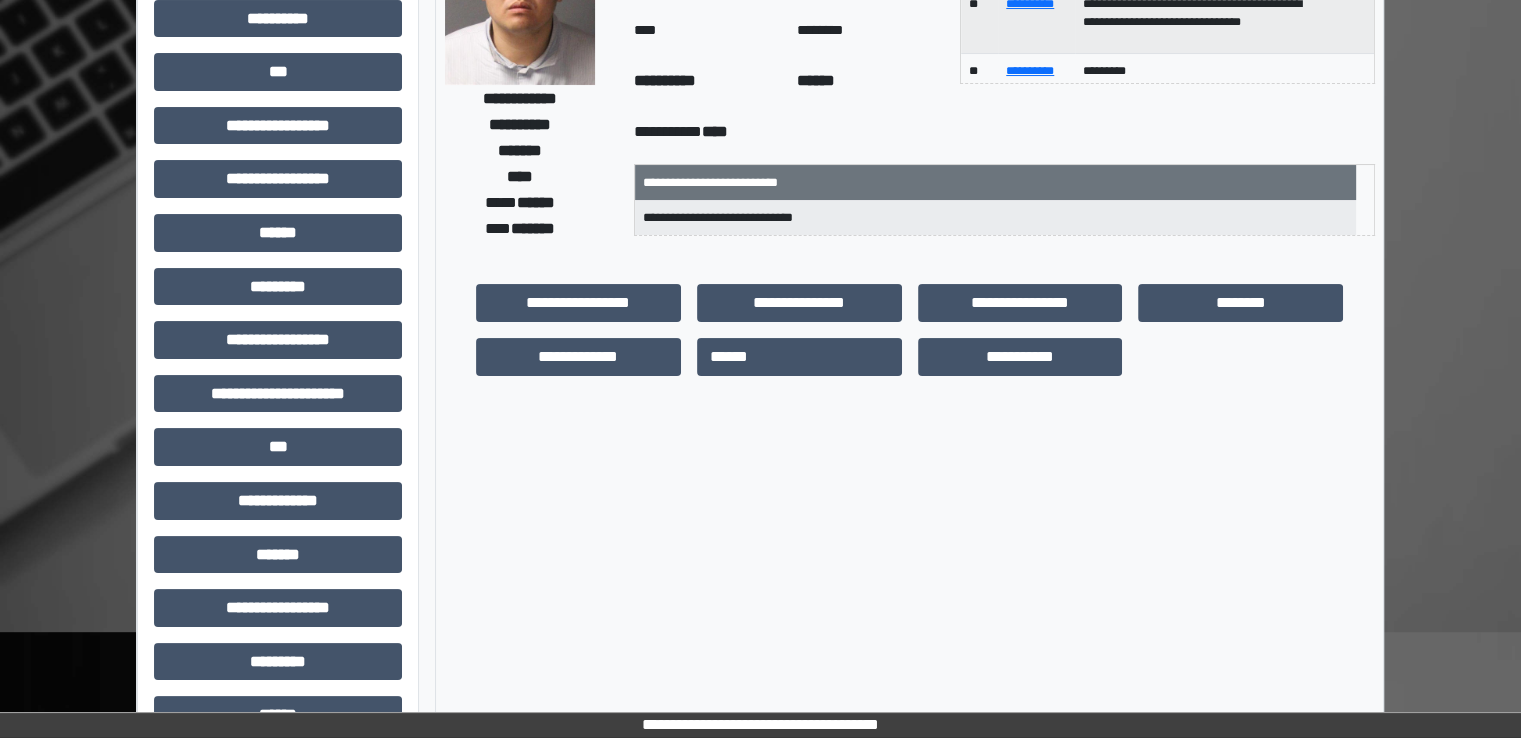 scroll, scrollTop: 428, scrollLeft: 0, axis: vertical 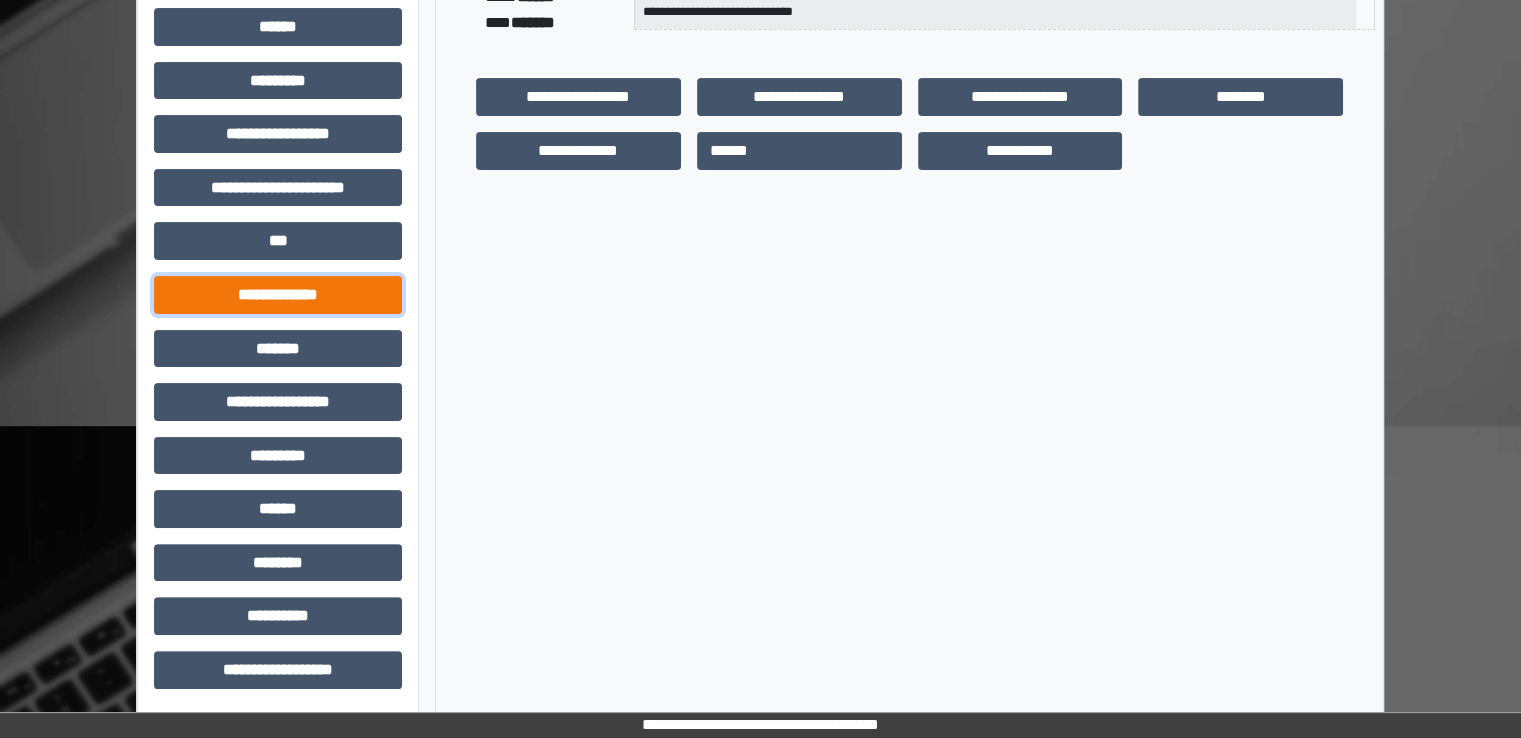 drag, startPoint x: 328, startPoint y: 303, endPoint x: 320, endPoint y: 313, distance: 12.806249 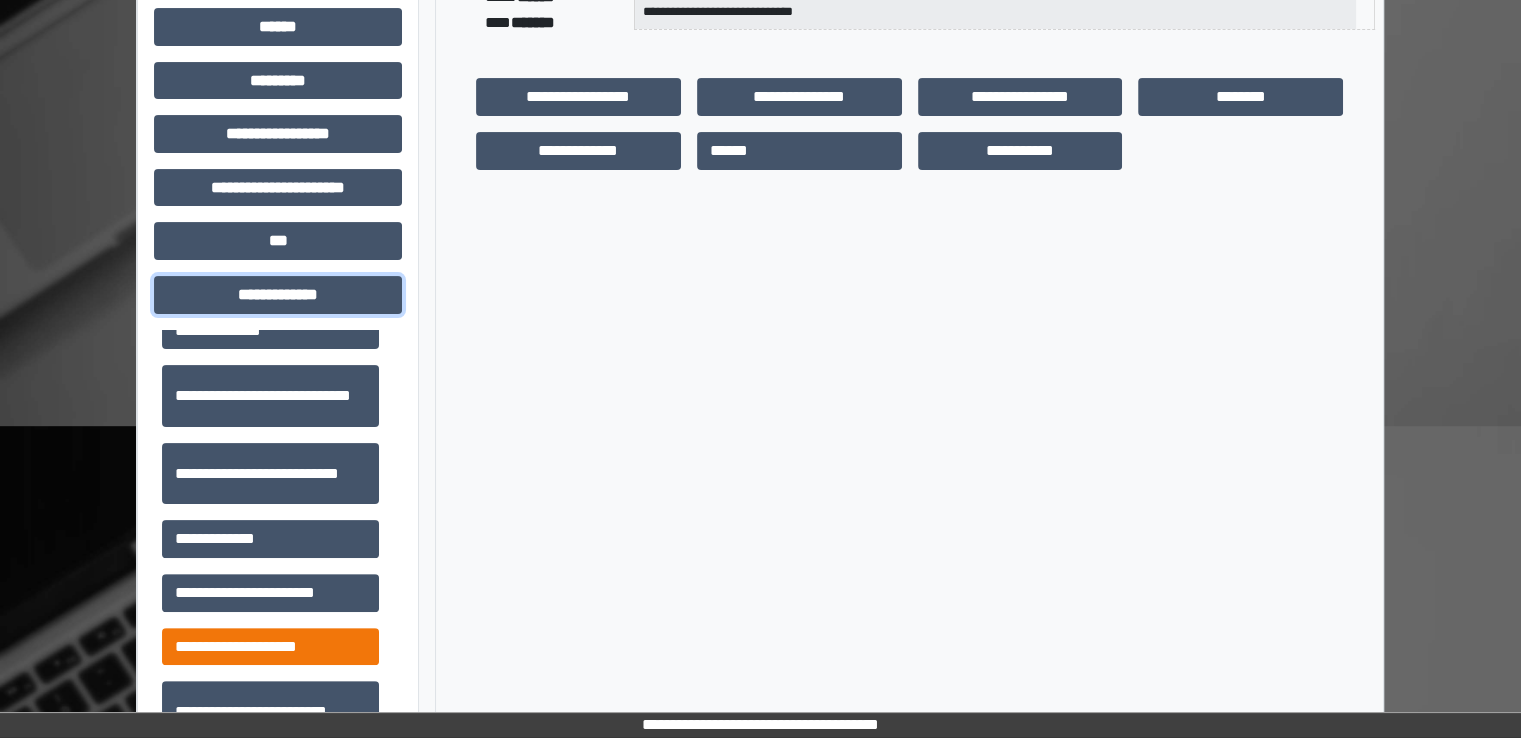 scroll, scrollTop: 400, scrollLeft: 0, axis: vertical 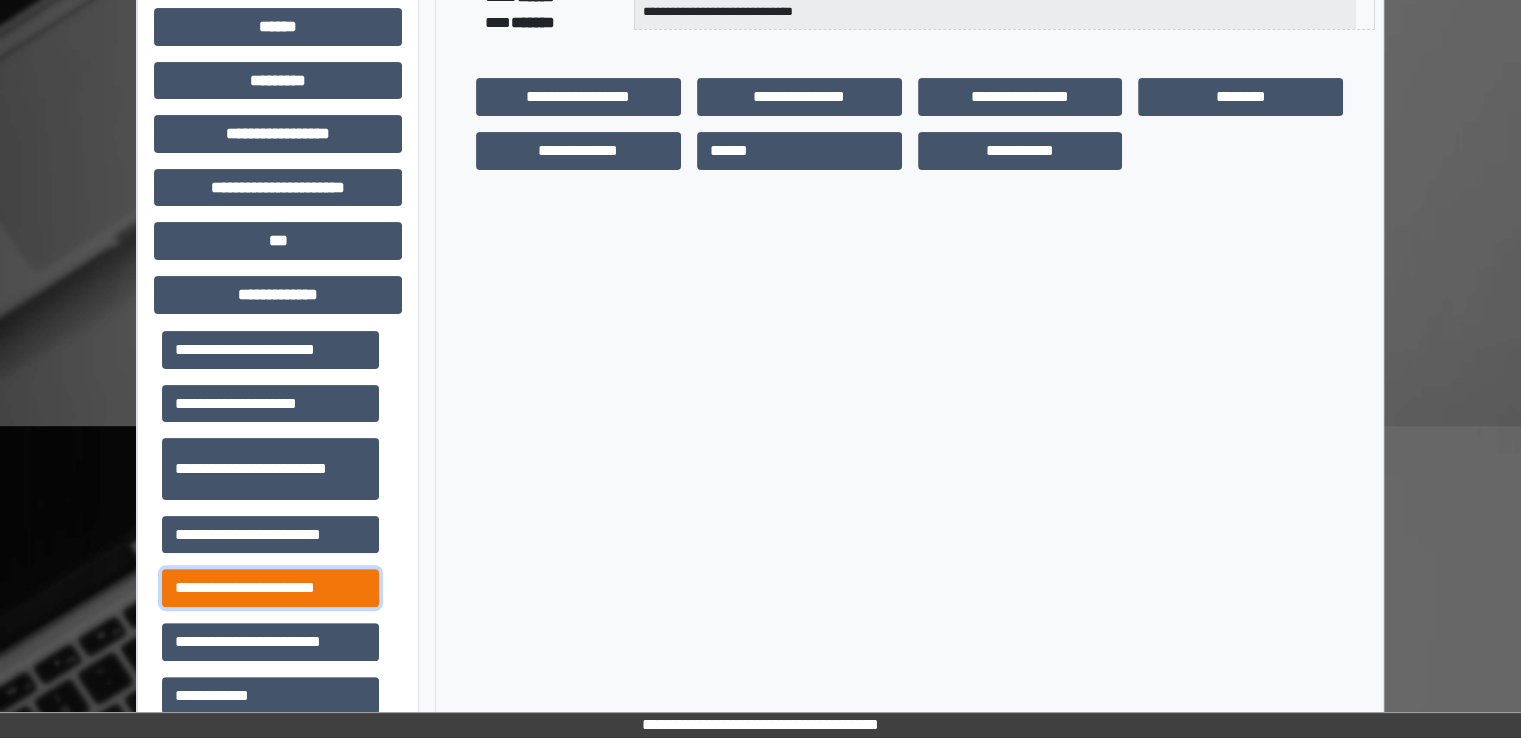 click on "**********" at bounding box center (270, 588) 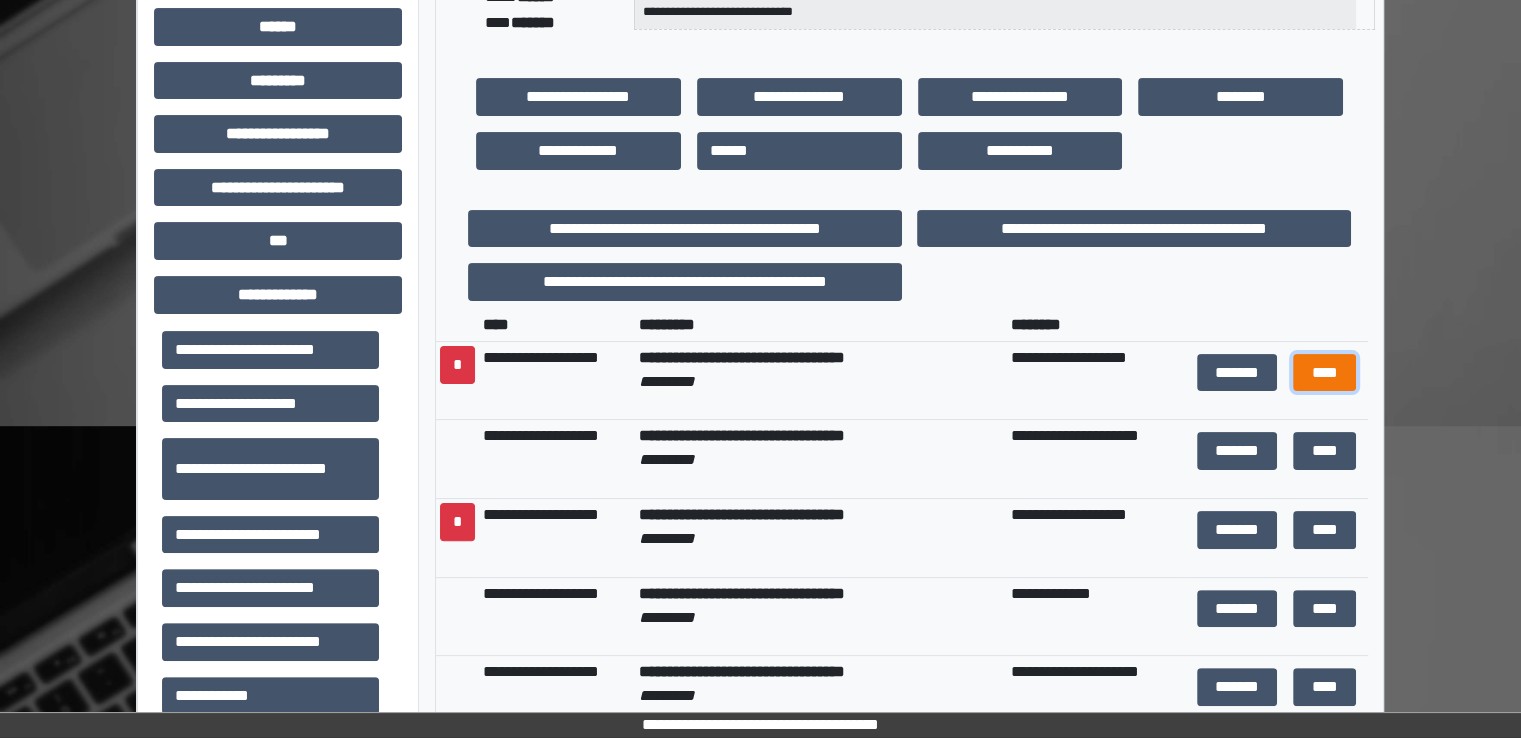 click on "****" at bounding box center [1324, 373] 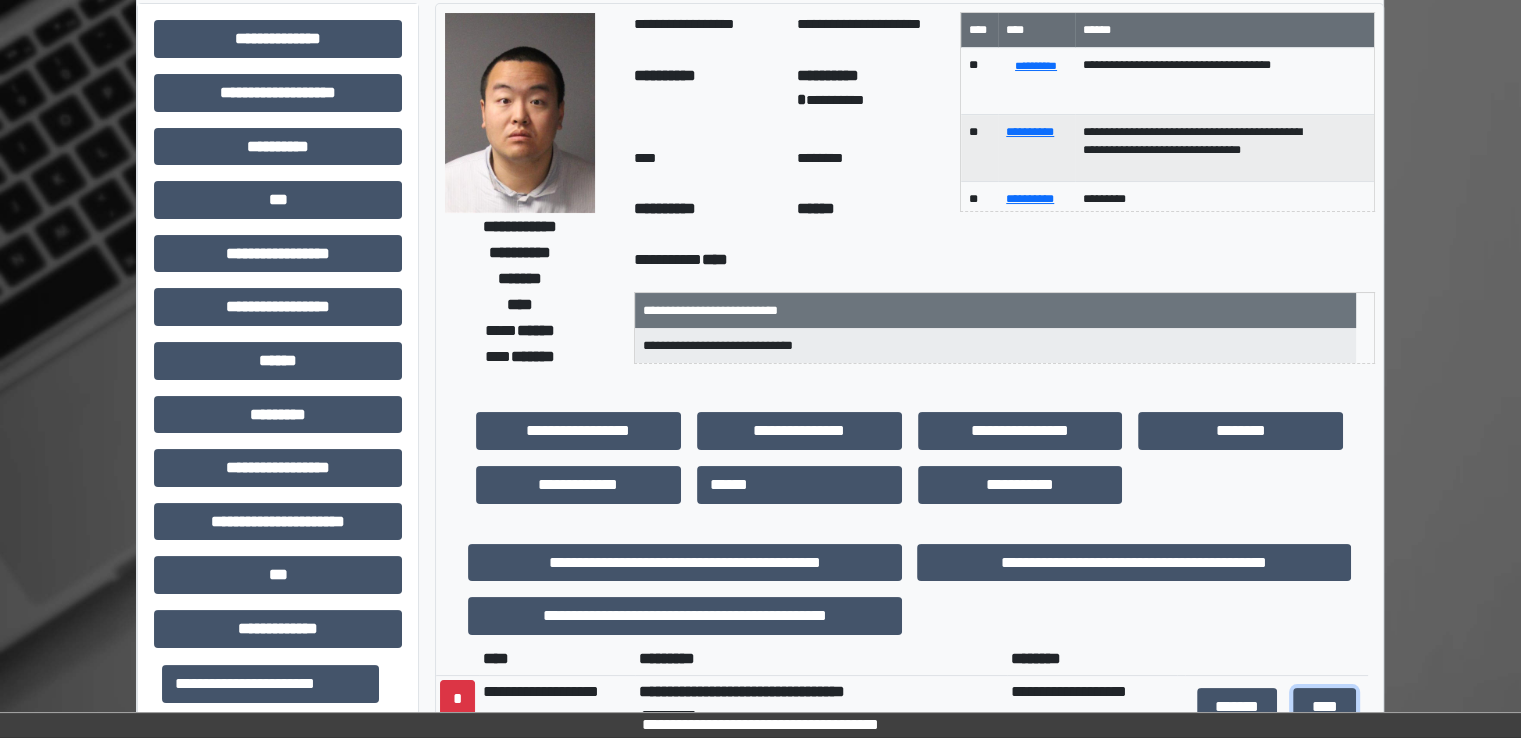 scroll, scrollTop: 0, scrollLeft: 0, axis: both 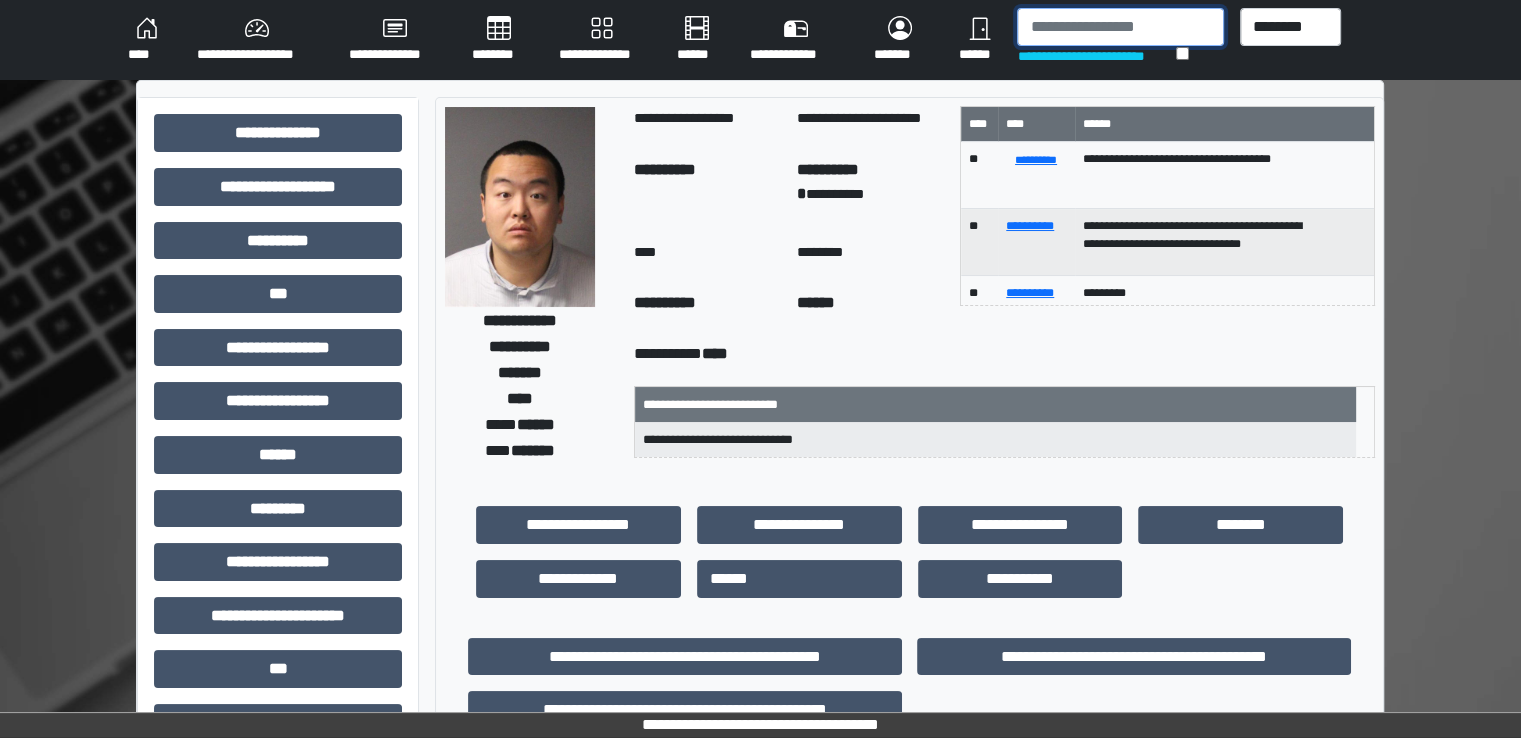 click at bounding box center [1120, 27] 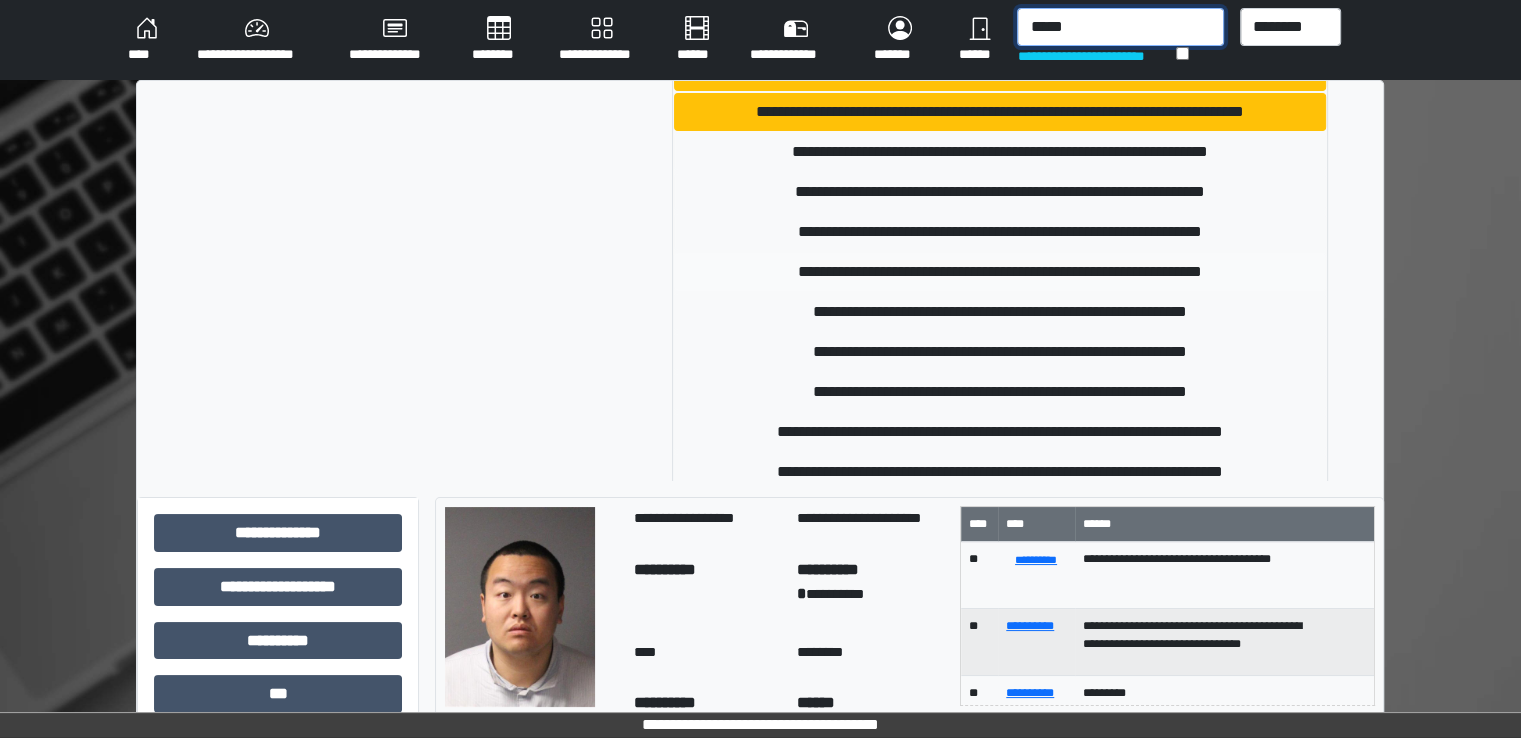 scroll, scrollTop: 1100, scrollLeft: 0, axis: vertical 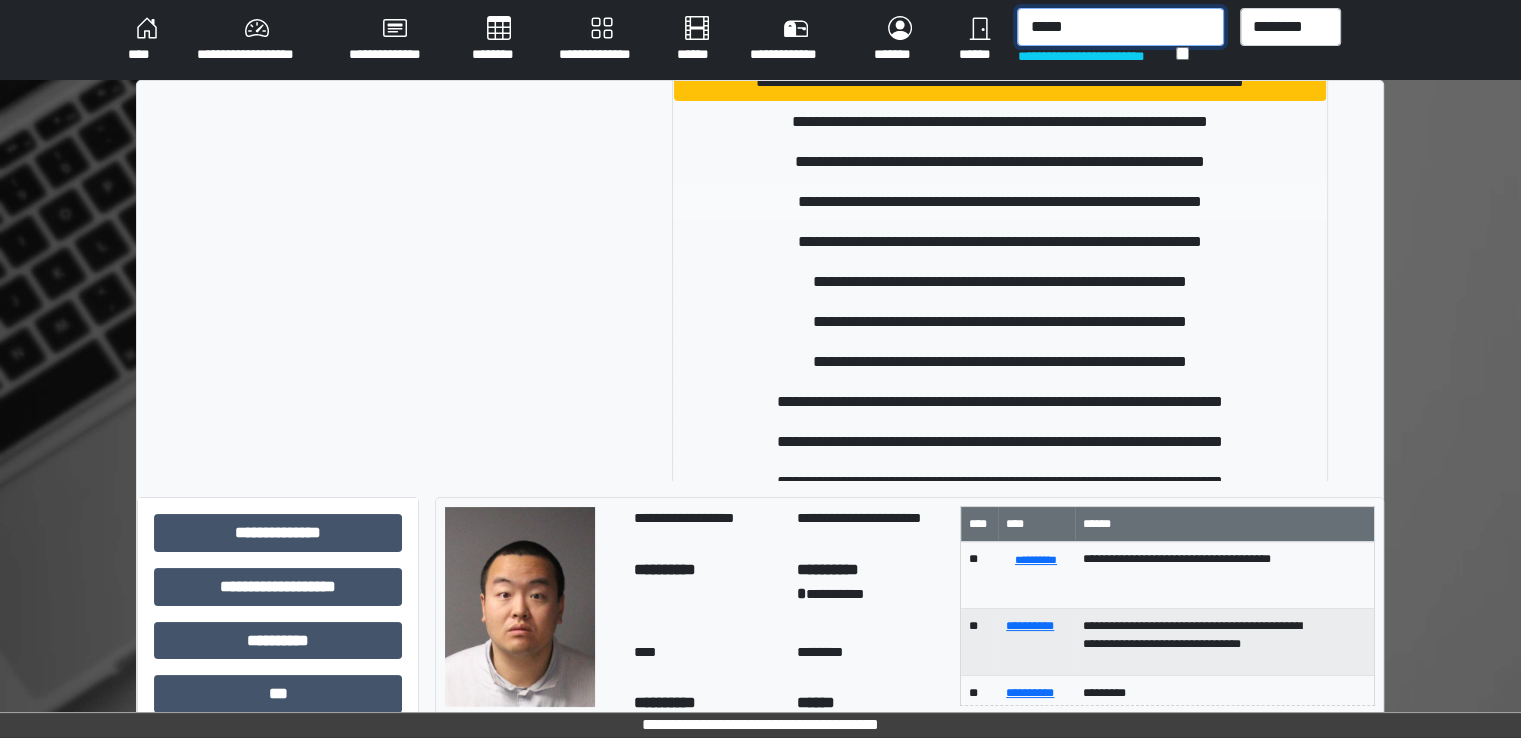 type on "*****" 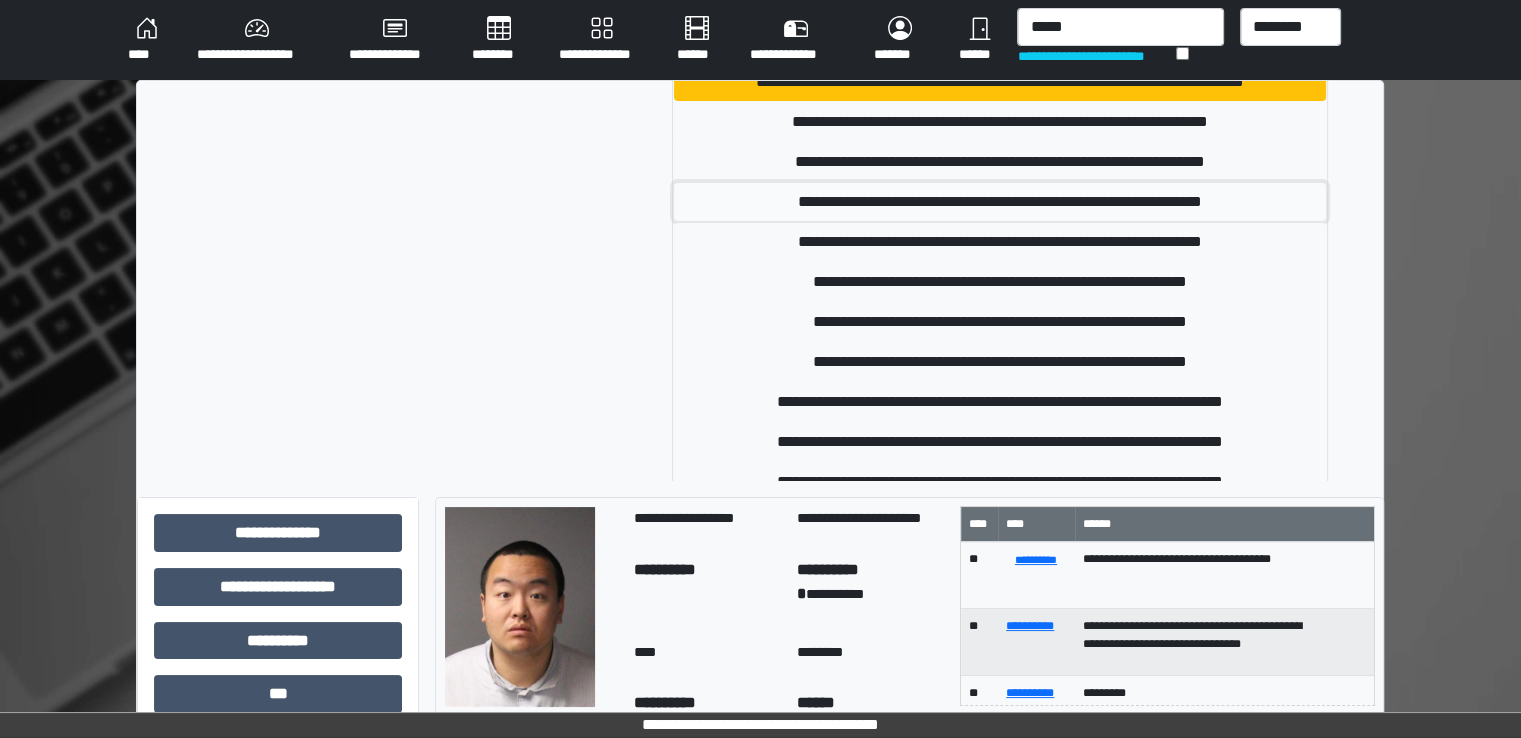click on "**********" at bounding box center (1000, 202) 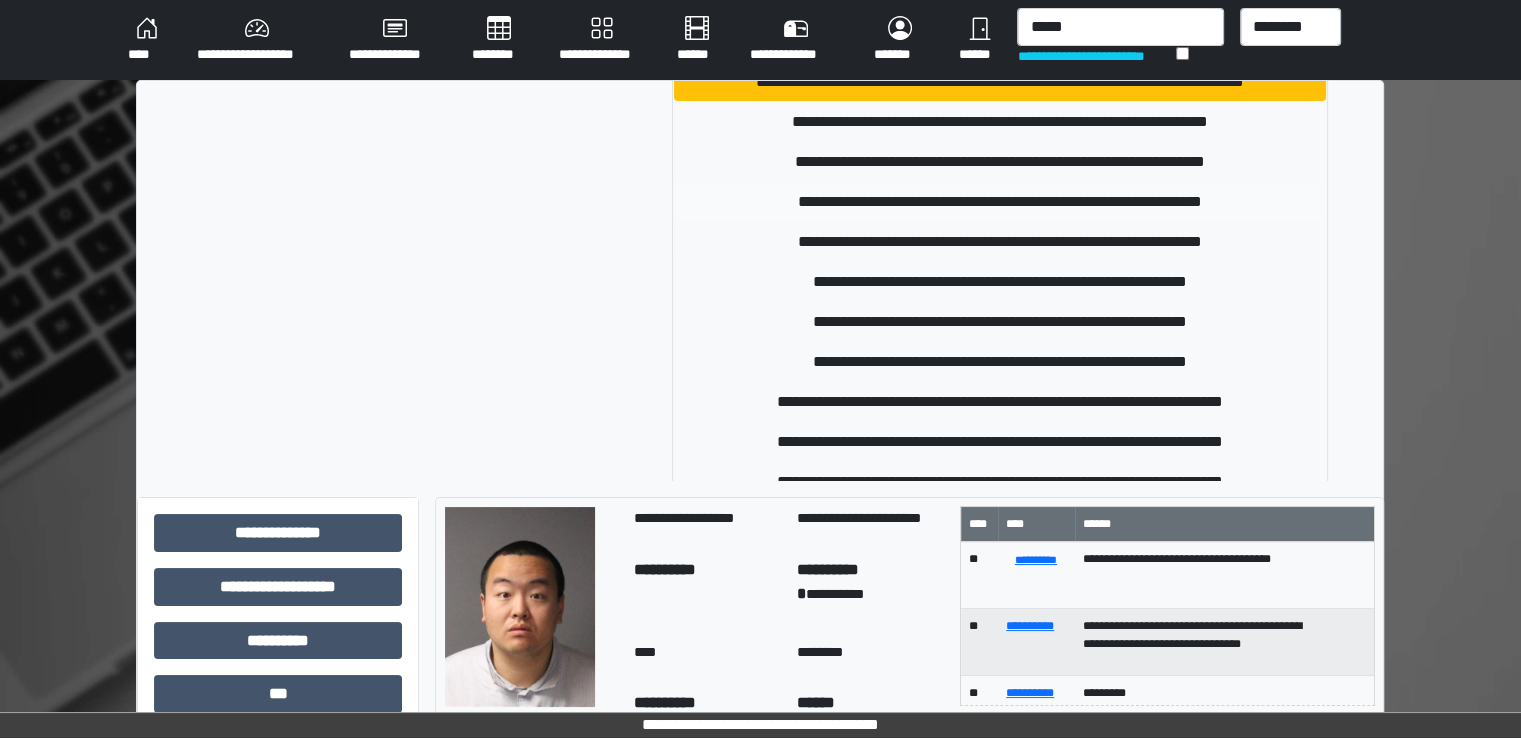 type 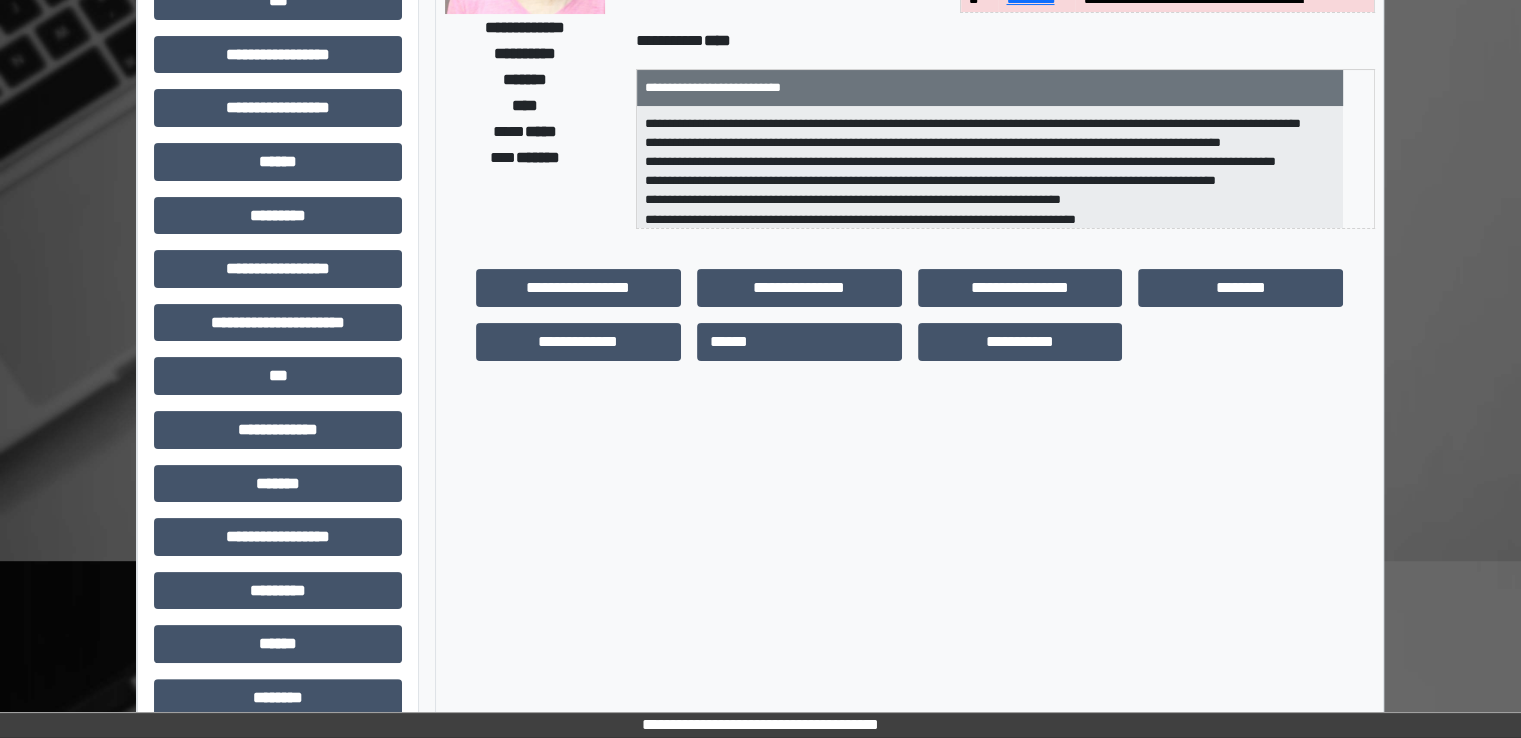 scroll, scrollTop: 428, scrollLeft: 0, axis: vertical 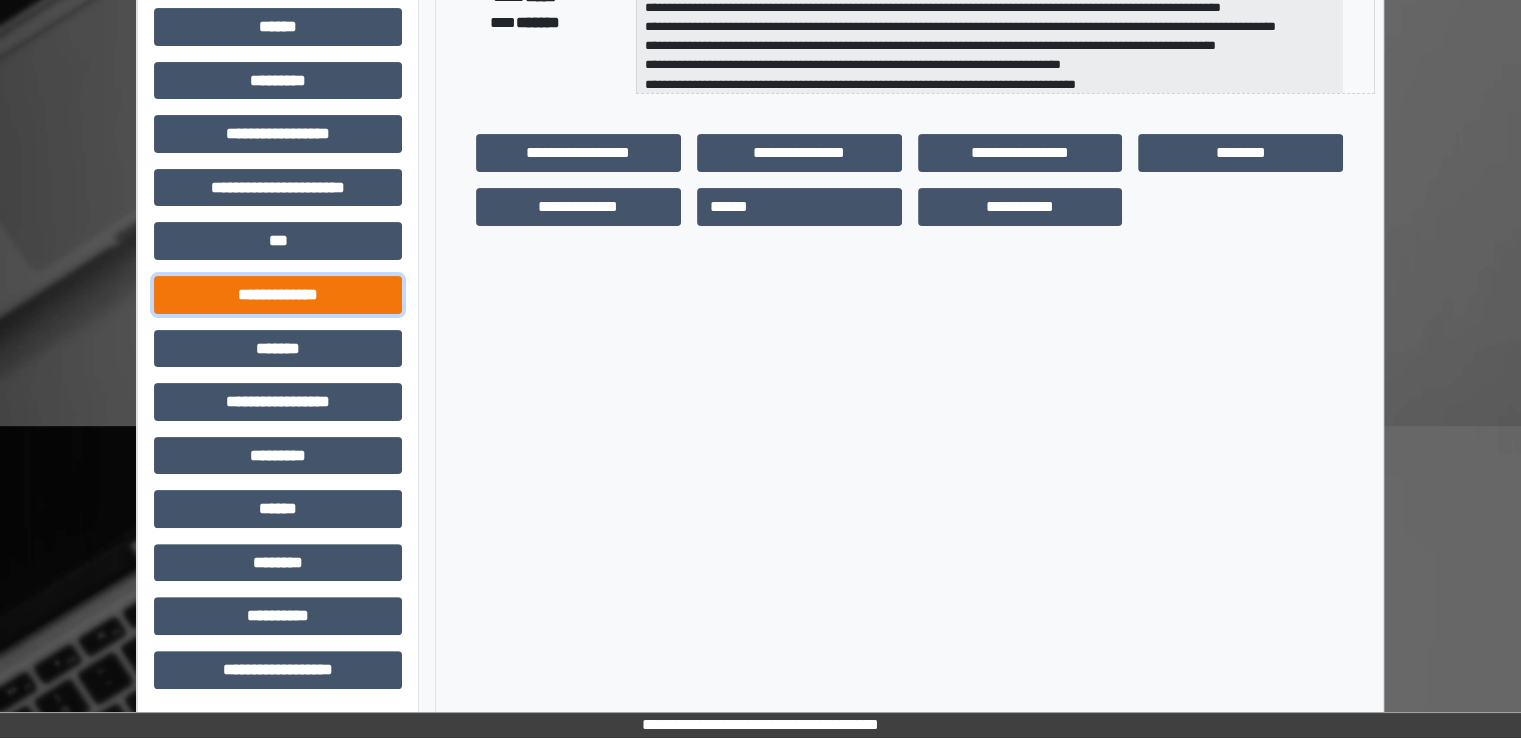click on "**********" at bounding box center [278, 295] 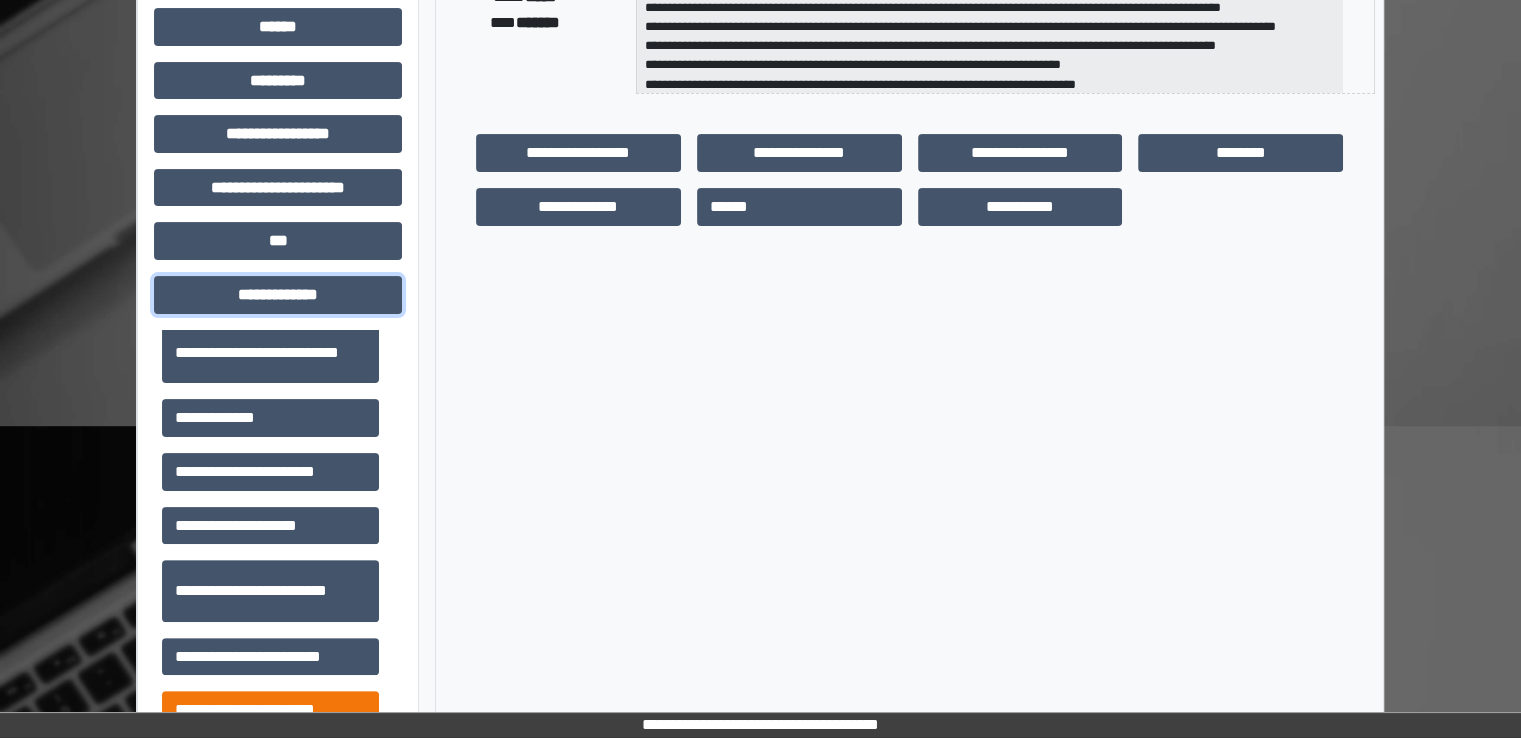 scroll, scrollTop: 600, scrollLeft: 0, axis: vertical 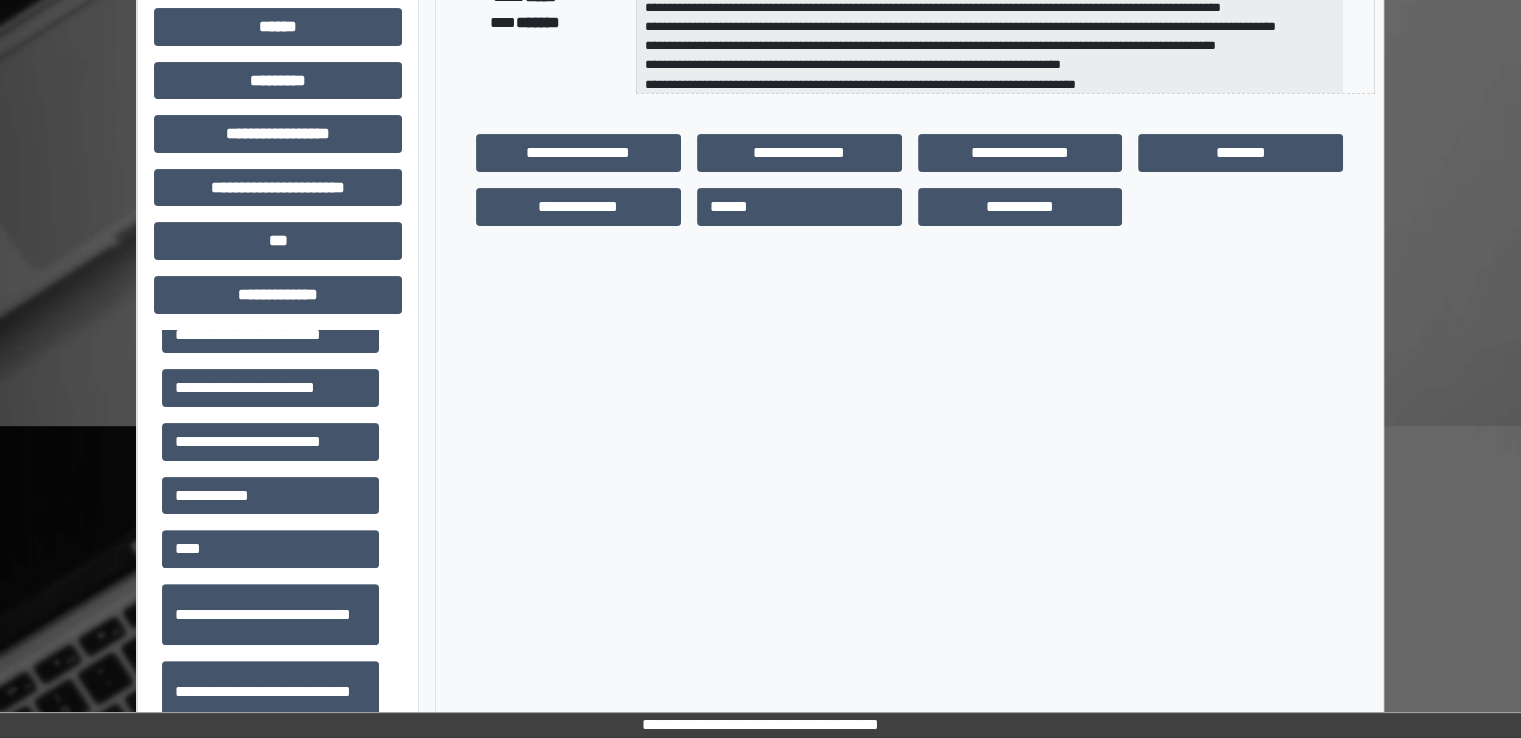 click on "**********" at bounding box center [270, 388] 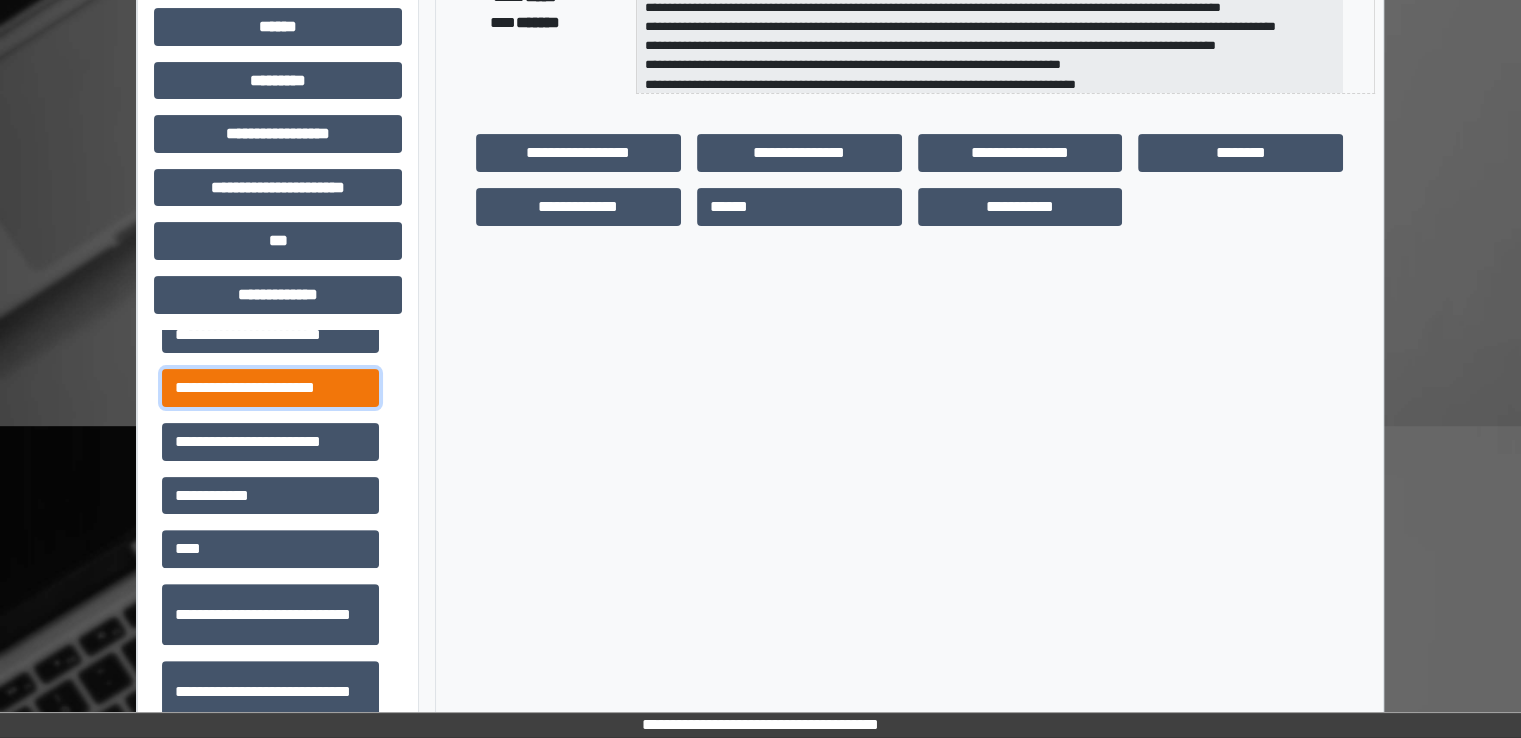 click on "**********" at bounding box center (270, 388) 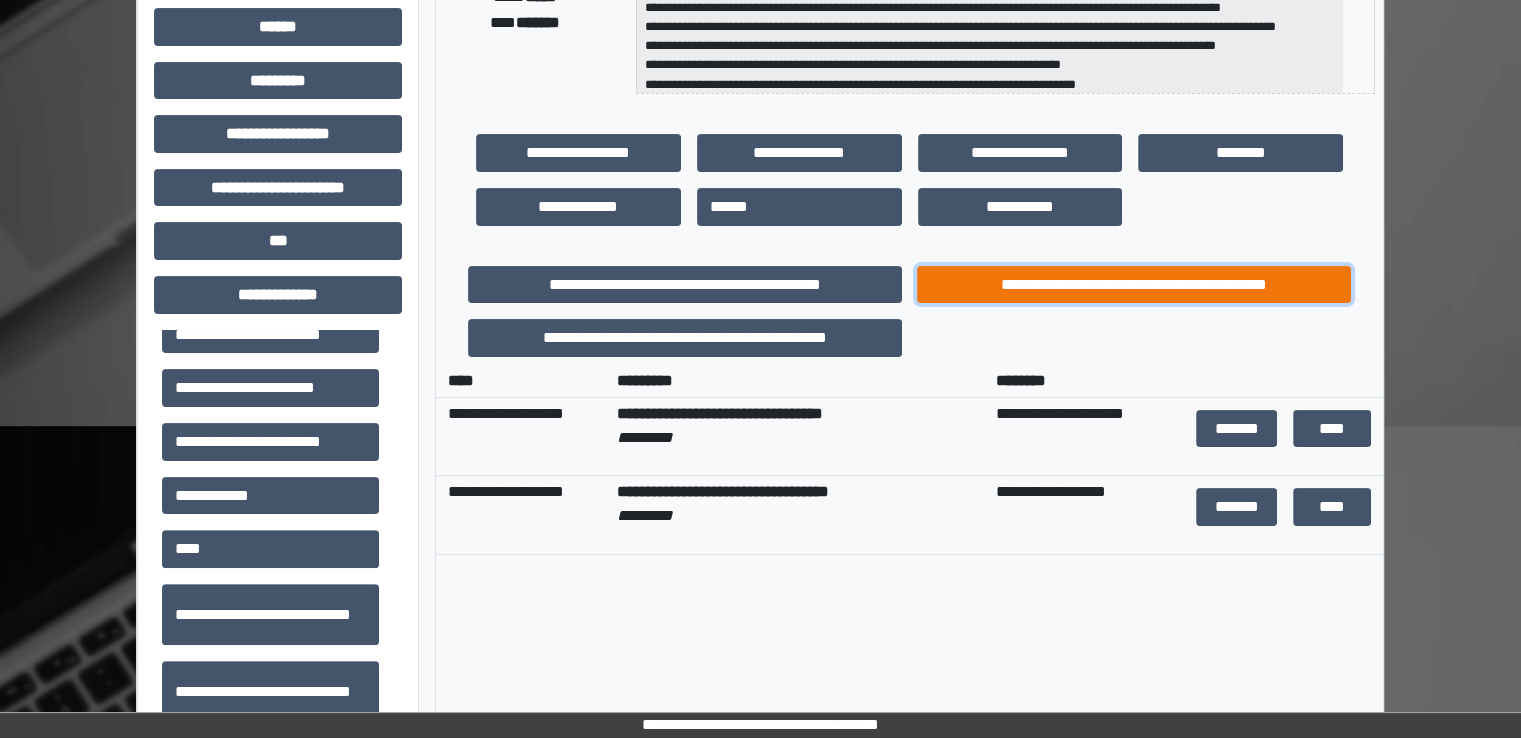 click on "**********" at bounding box center [1134, 285] 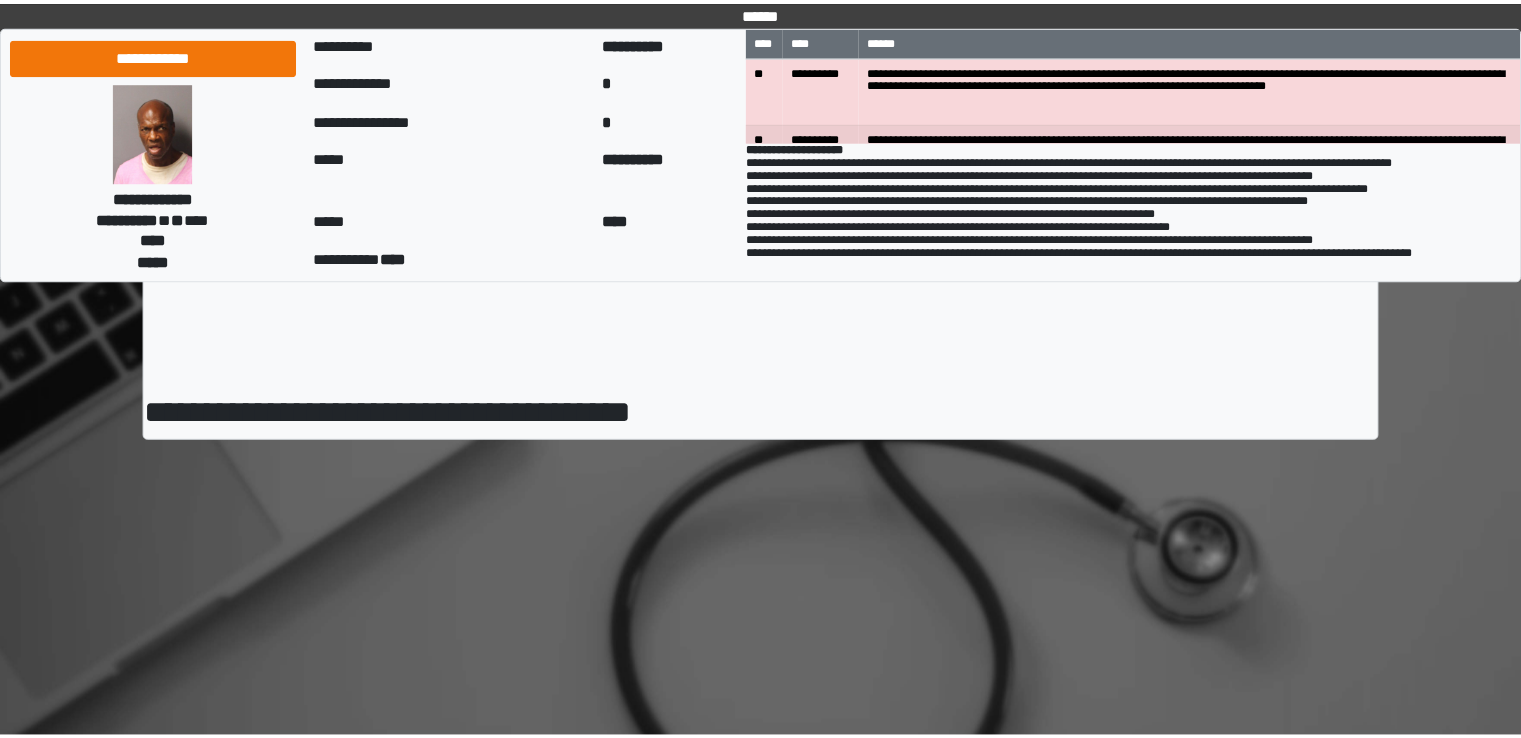 scroll, scrollTop: 0, scrollLeft: 0, axis: both 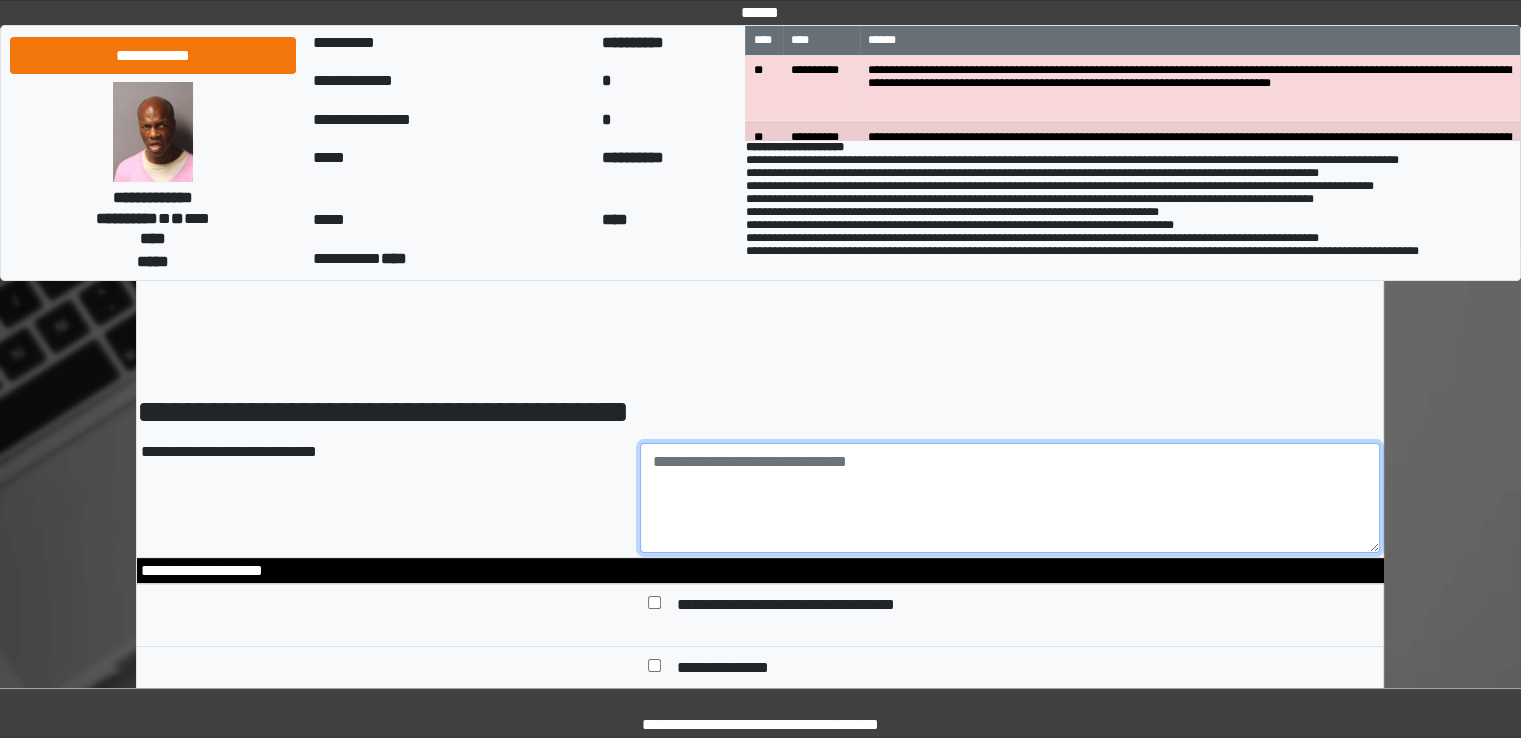 click at bounding box center [1010, 498] 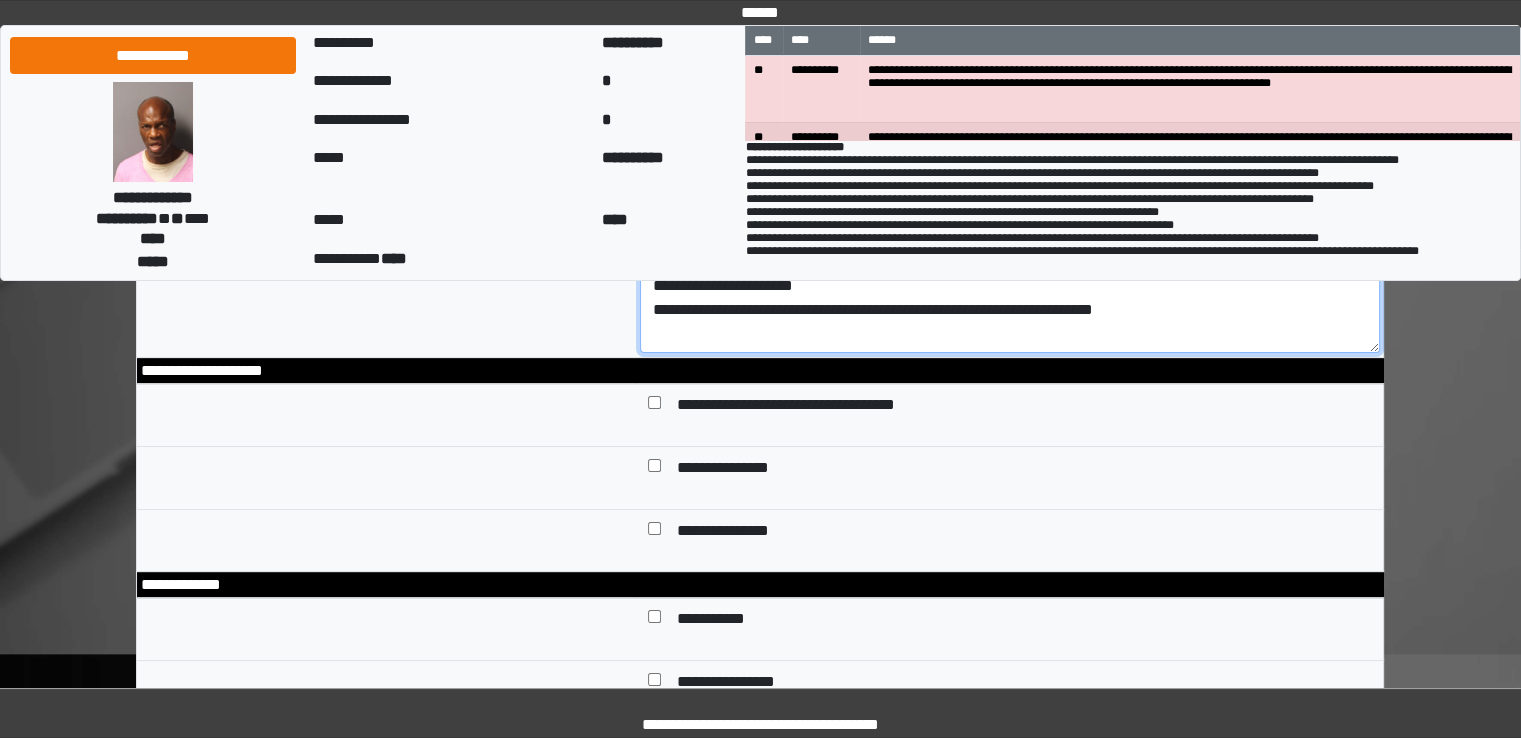 type on "**********" 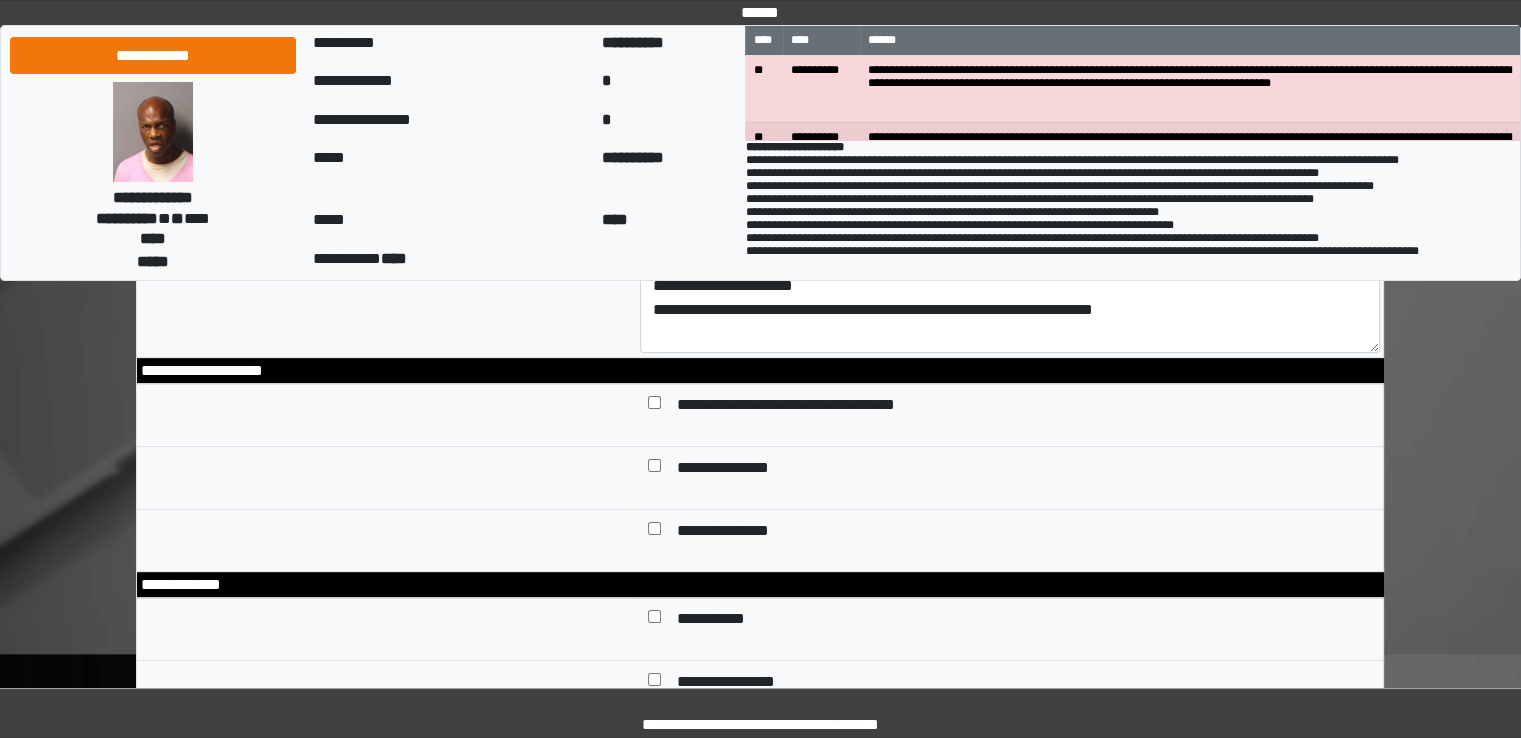 click on "**********" at bounding box center [739, 470] 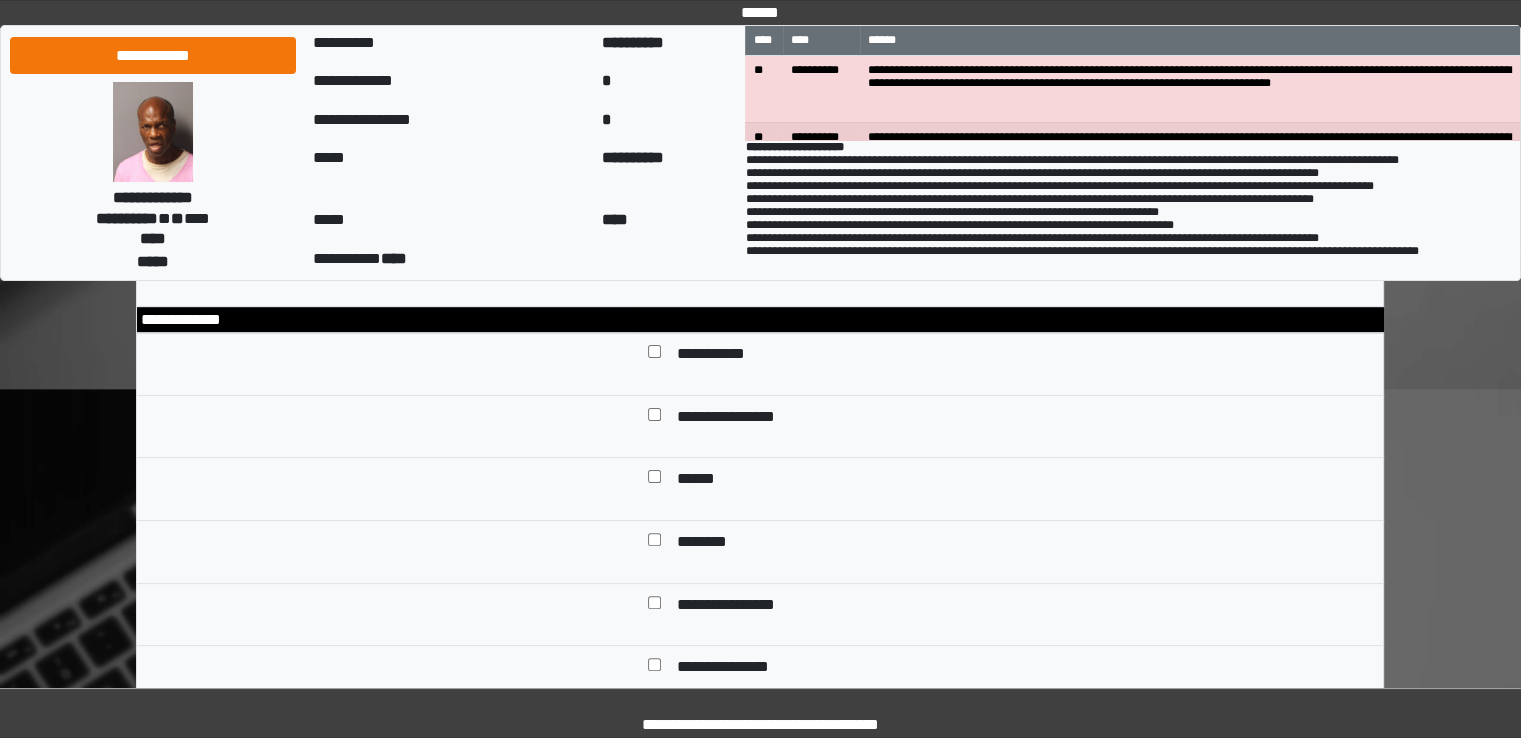 scroll, scrollTop: 500, scrollLeft: 0, axis: vertical 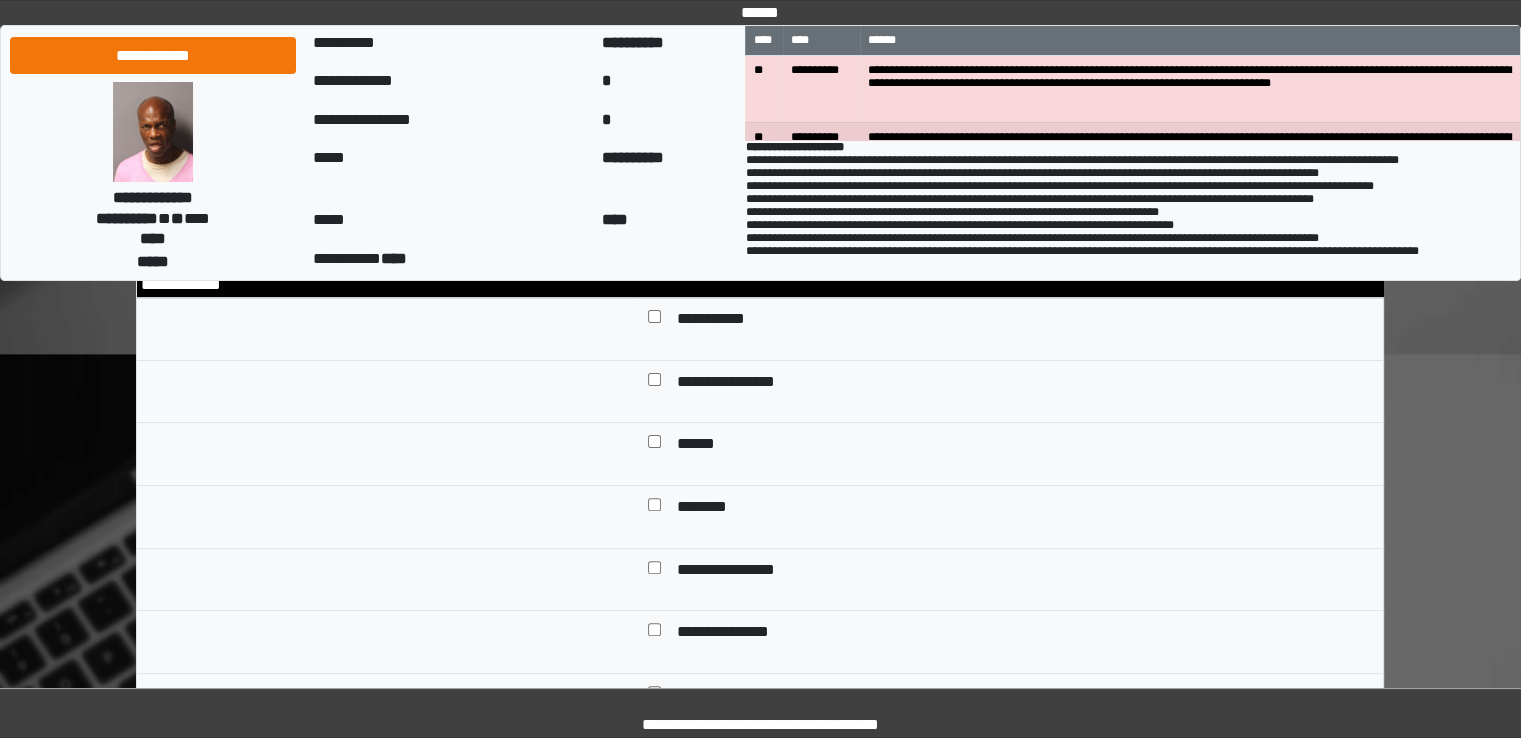 click on "******" at bounding box center [697, 446] 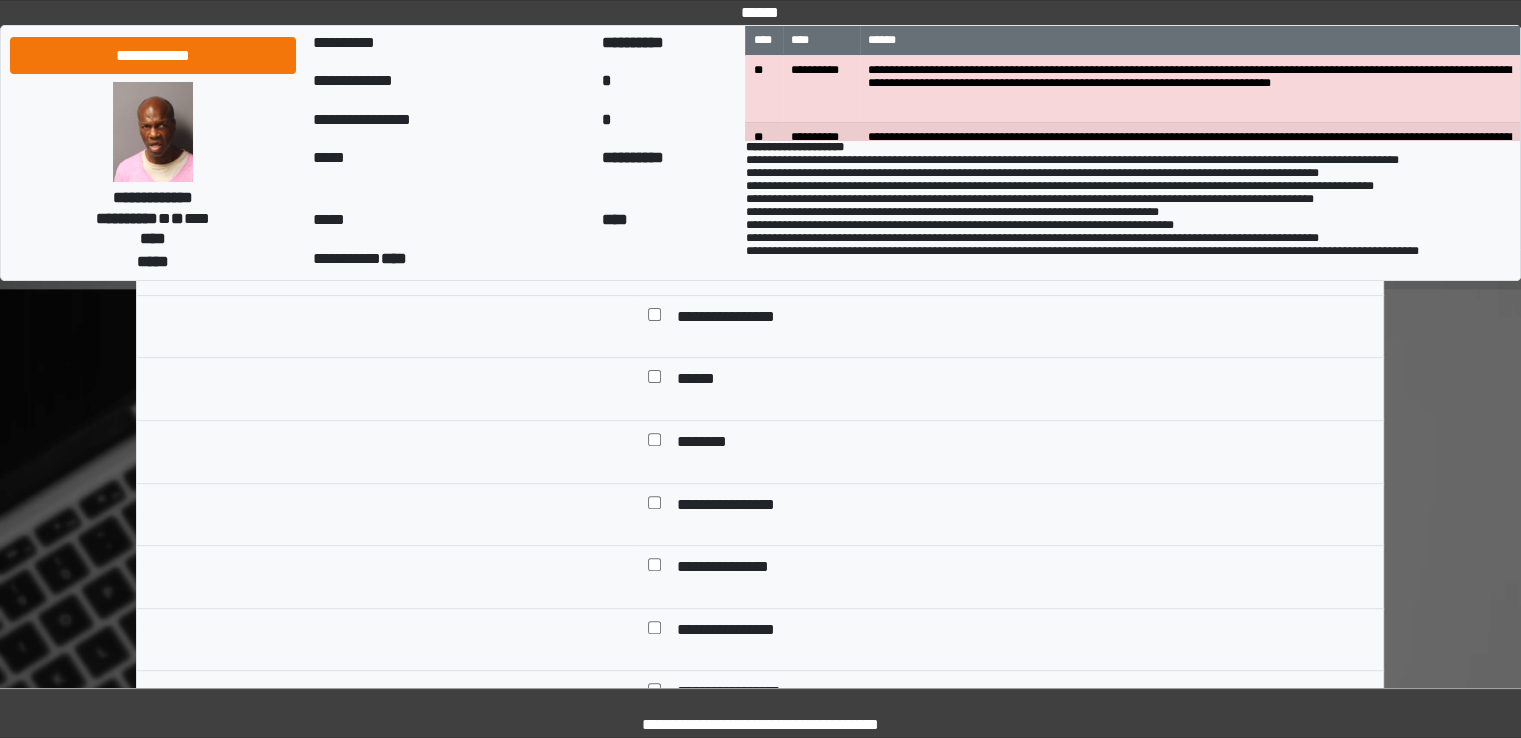 scroll, scrollTop: 600, scrollLeft: 0, axis: vertical 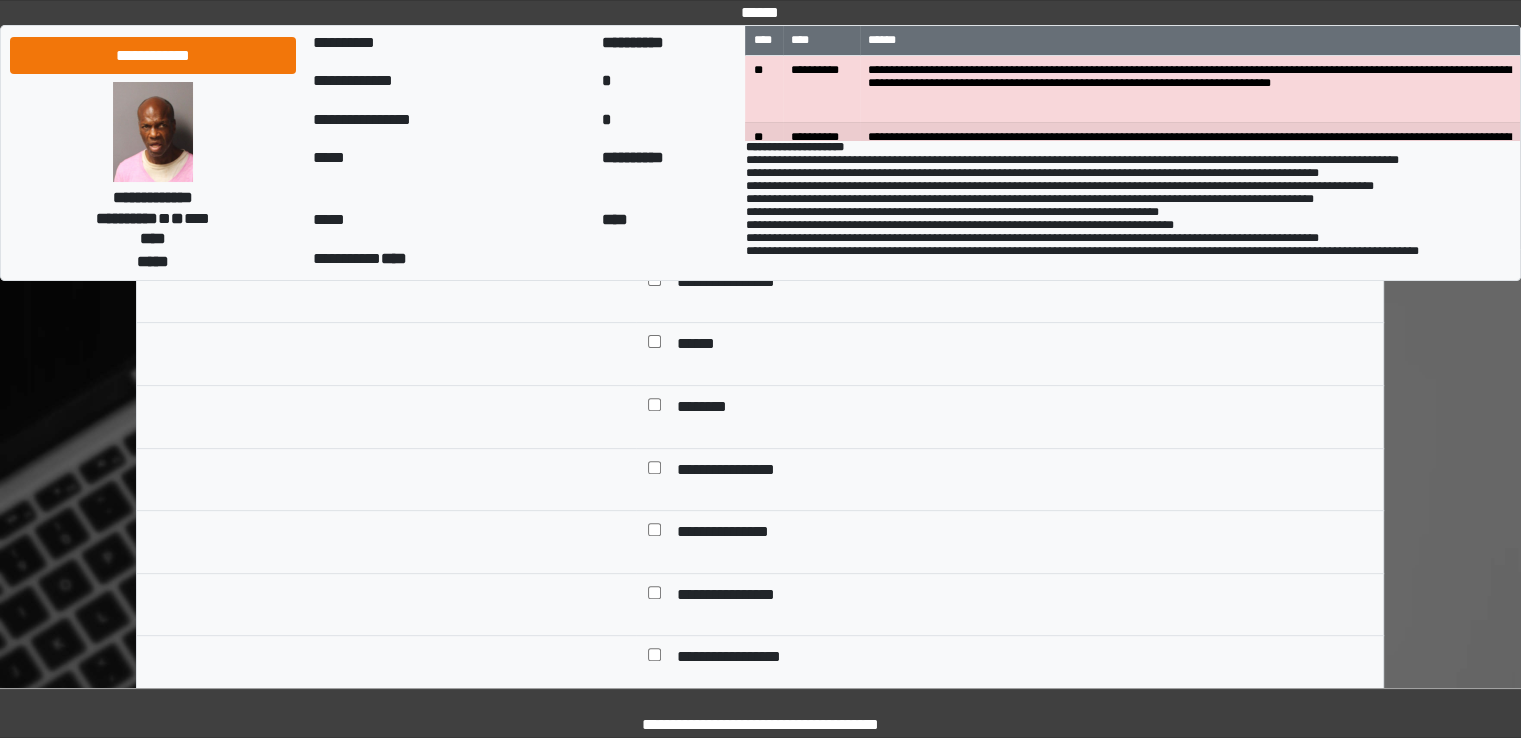 click on "**********" at bounding box center [736, 472] 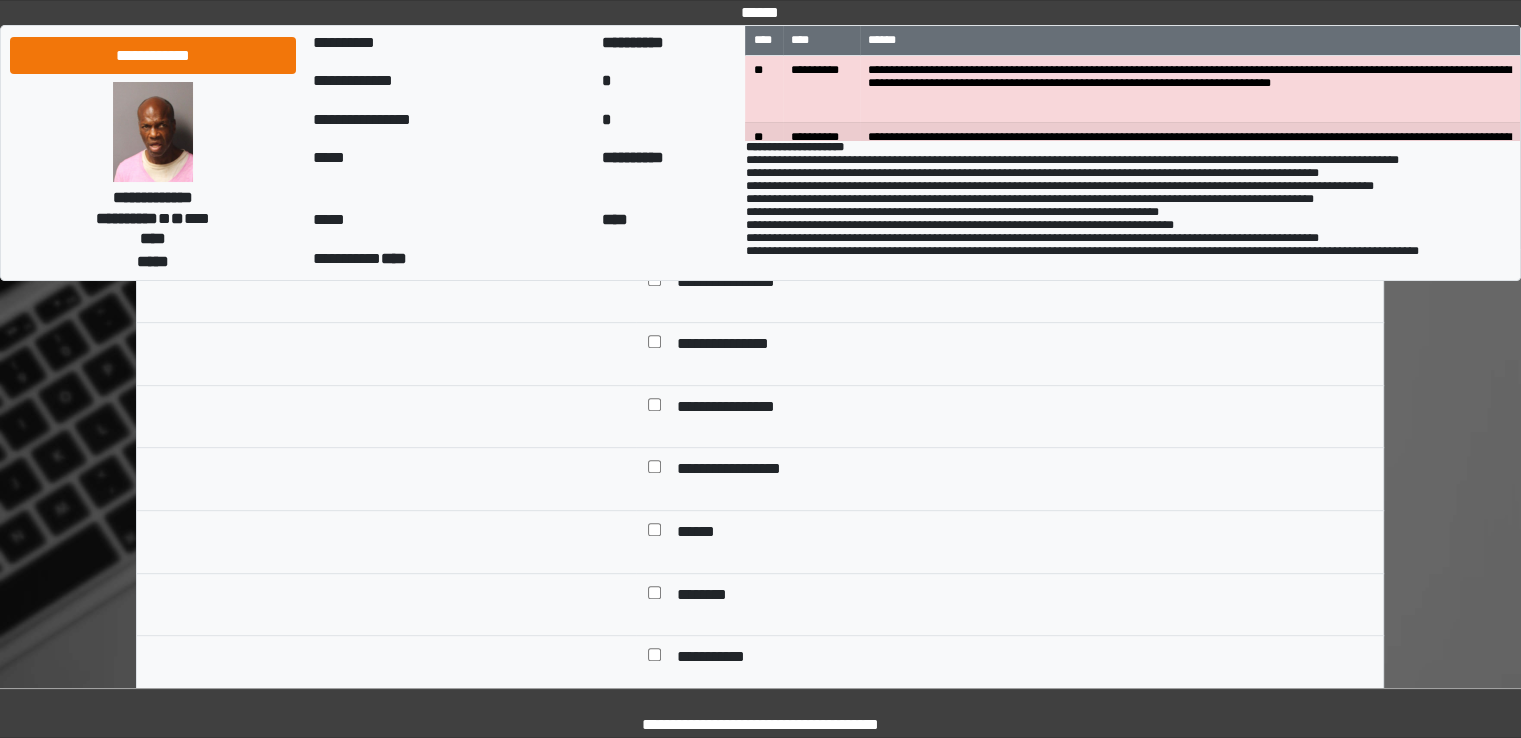 scroll, scrollTop: 800, scrollLeft: 0, axis: vertical 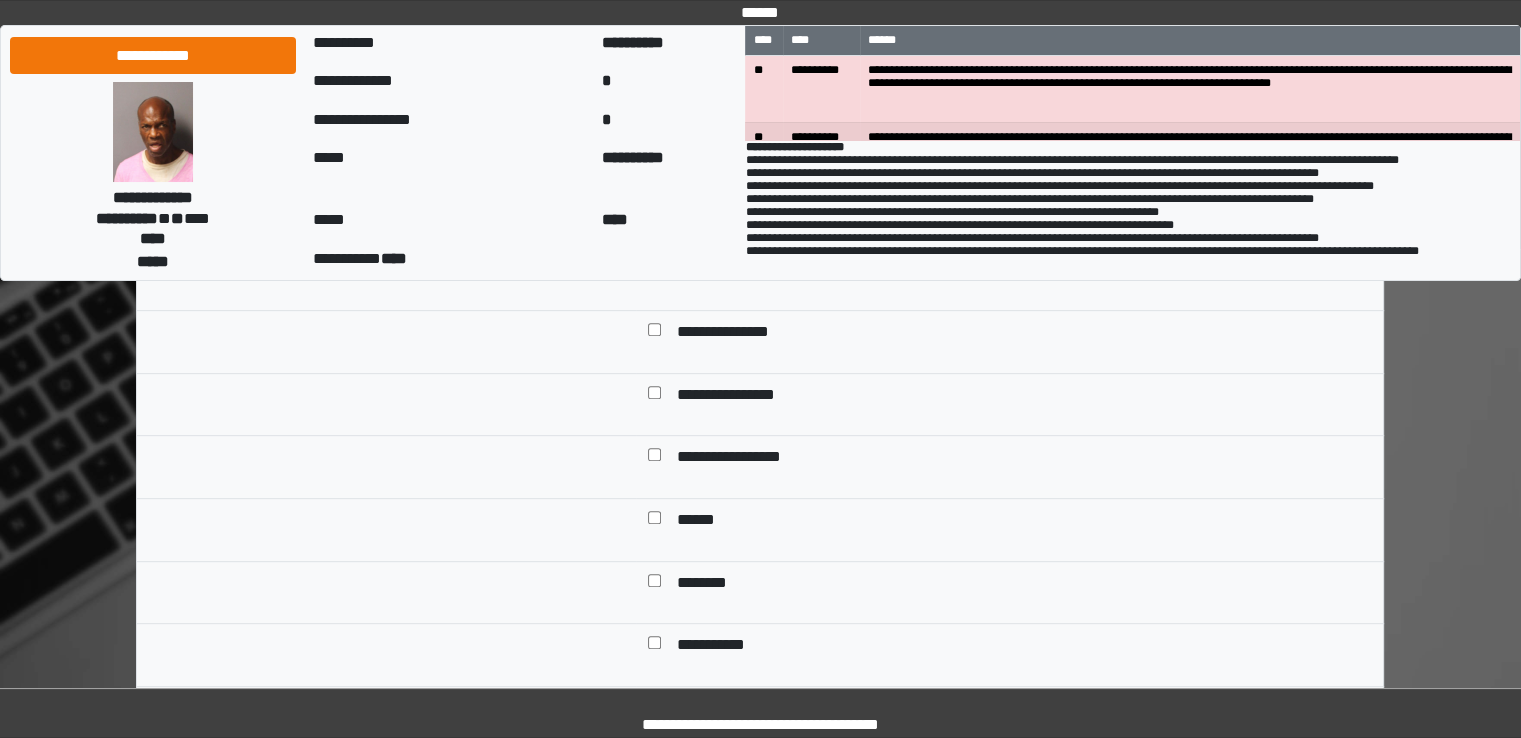click on "**********" at bounding box center (740, 459) 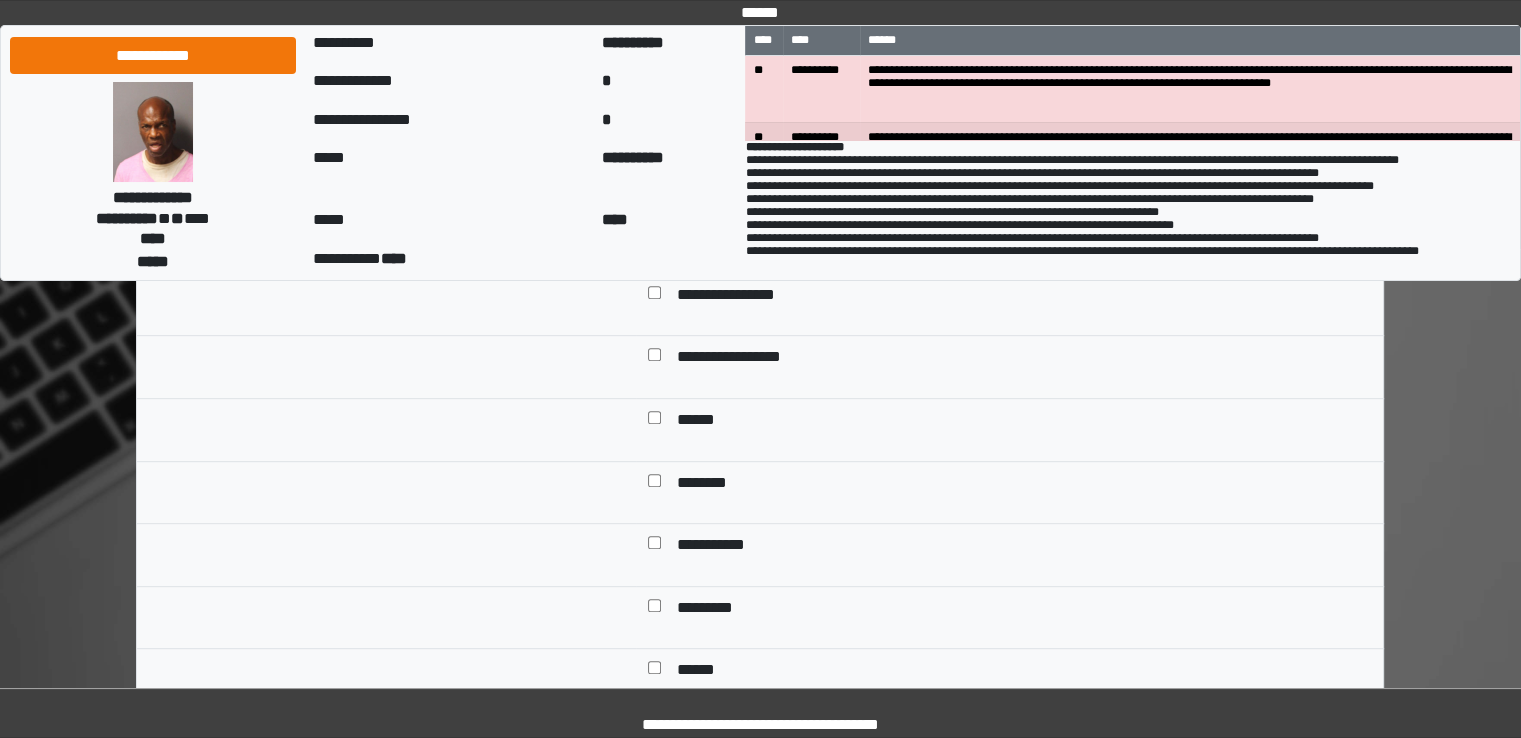 click on "********" at bounding box center [707, 485] 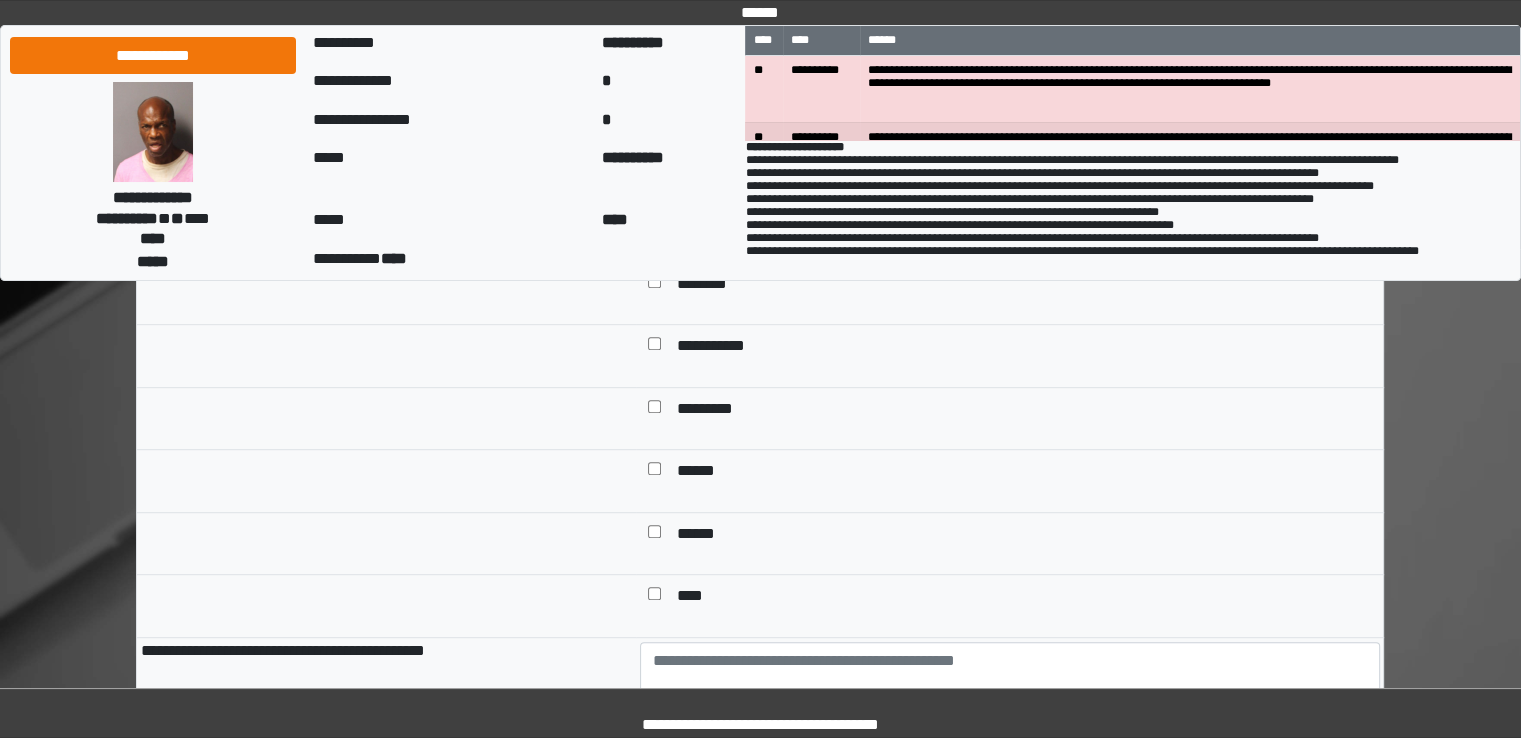scroll, scrollTop: 1100, scrollLeft: 0, axis: vertical 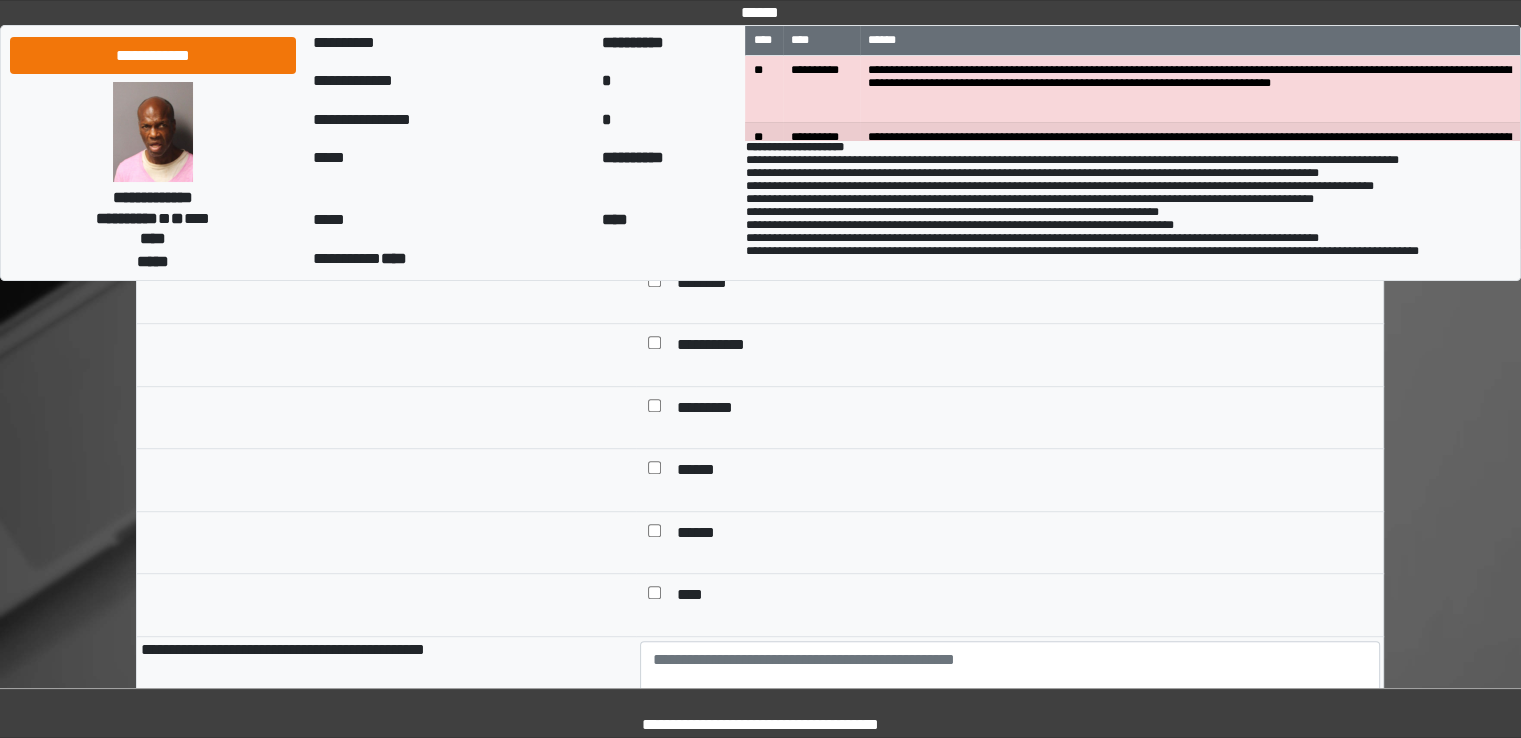 click on "******" at bounding box center [705, 472] 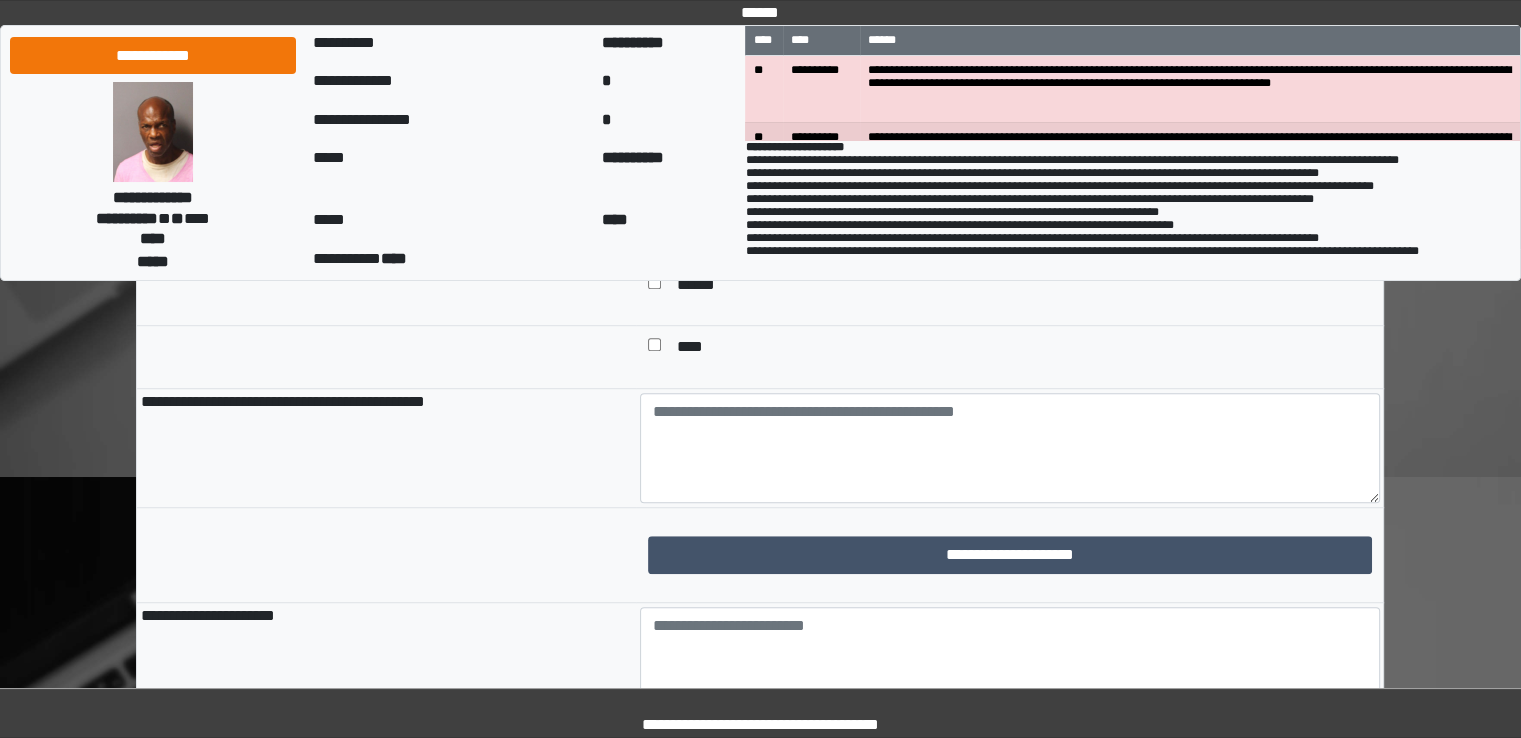 scroll, scrollTop: 1400, scrollLeft: 0, axis: vertical 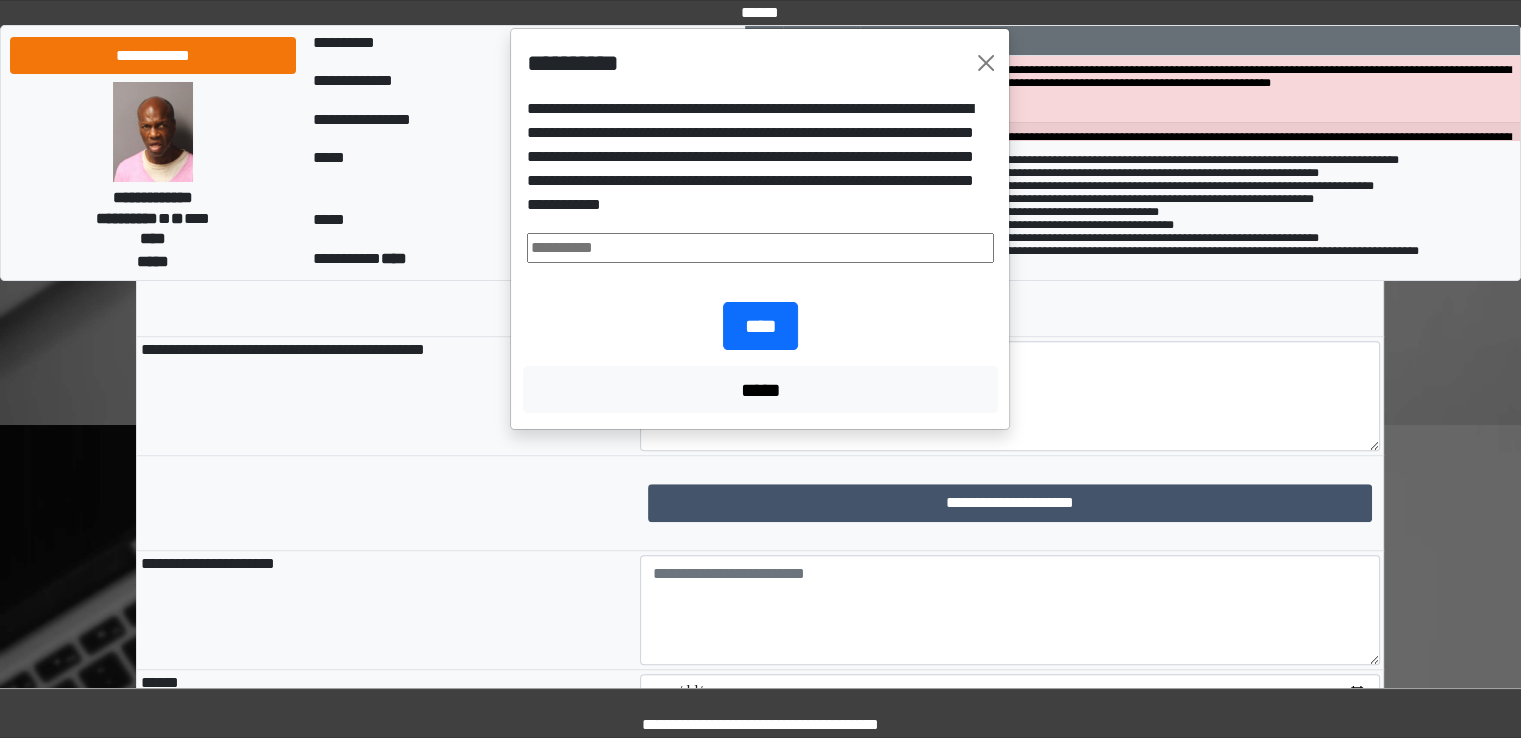 click at bounding box center (760, 248) 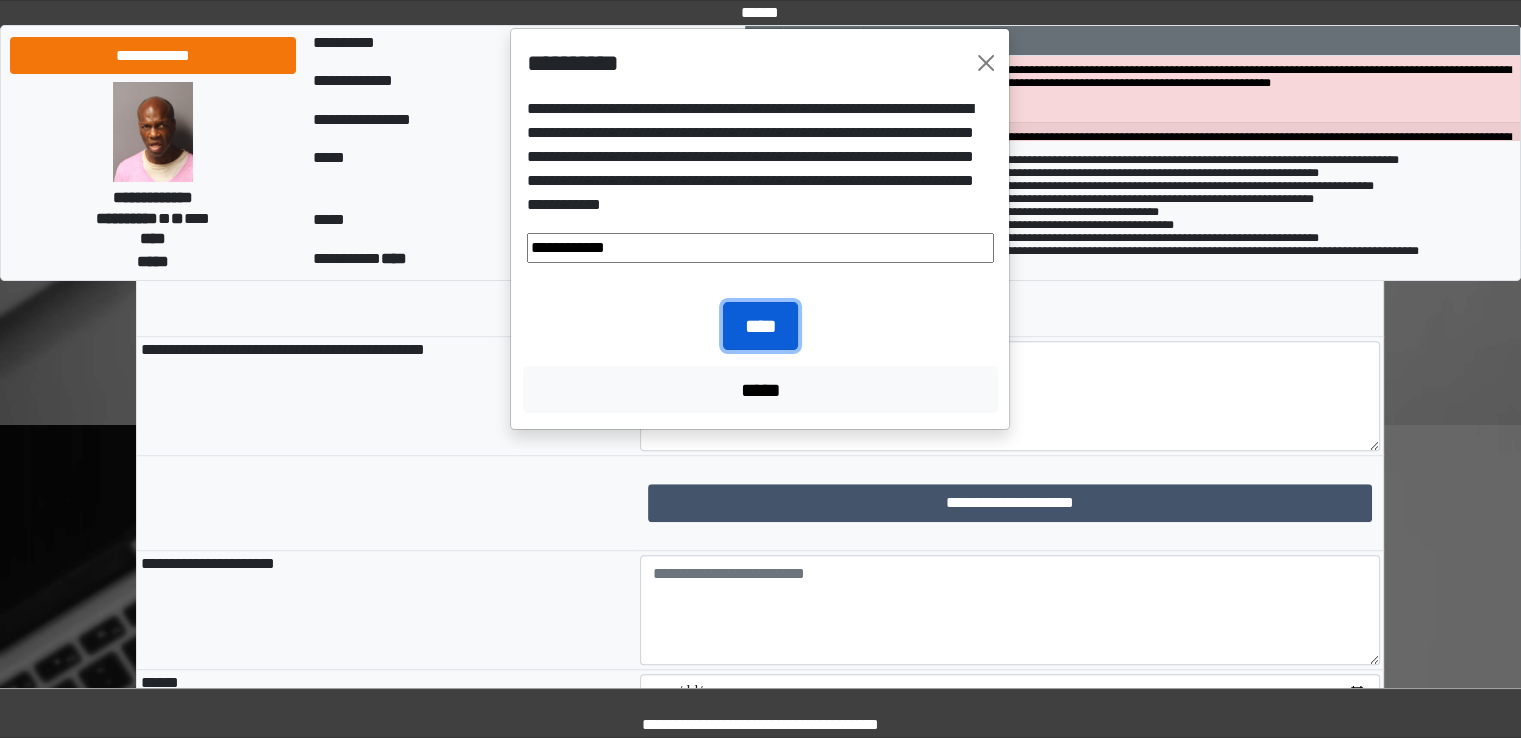click on "****" at bounding box center (760, 326) 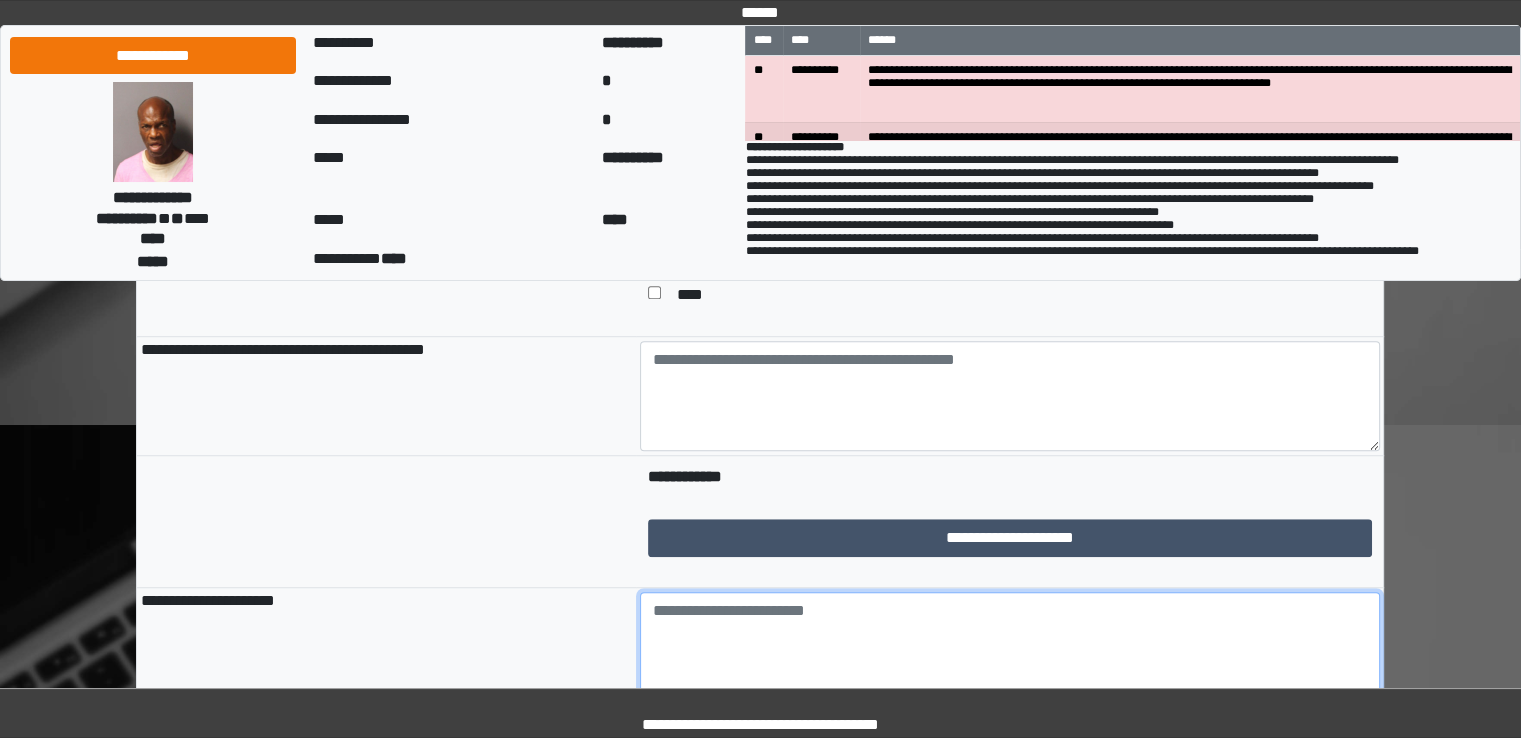click at bounding box center [1010, 647] 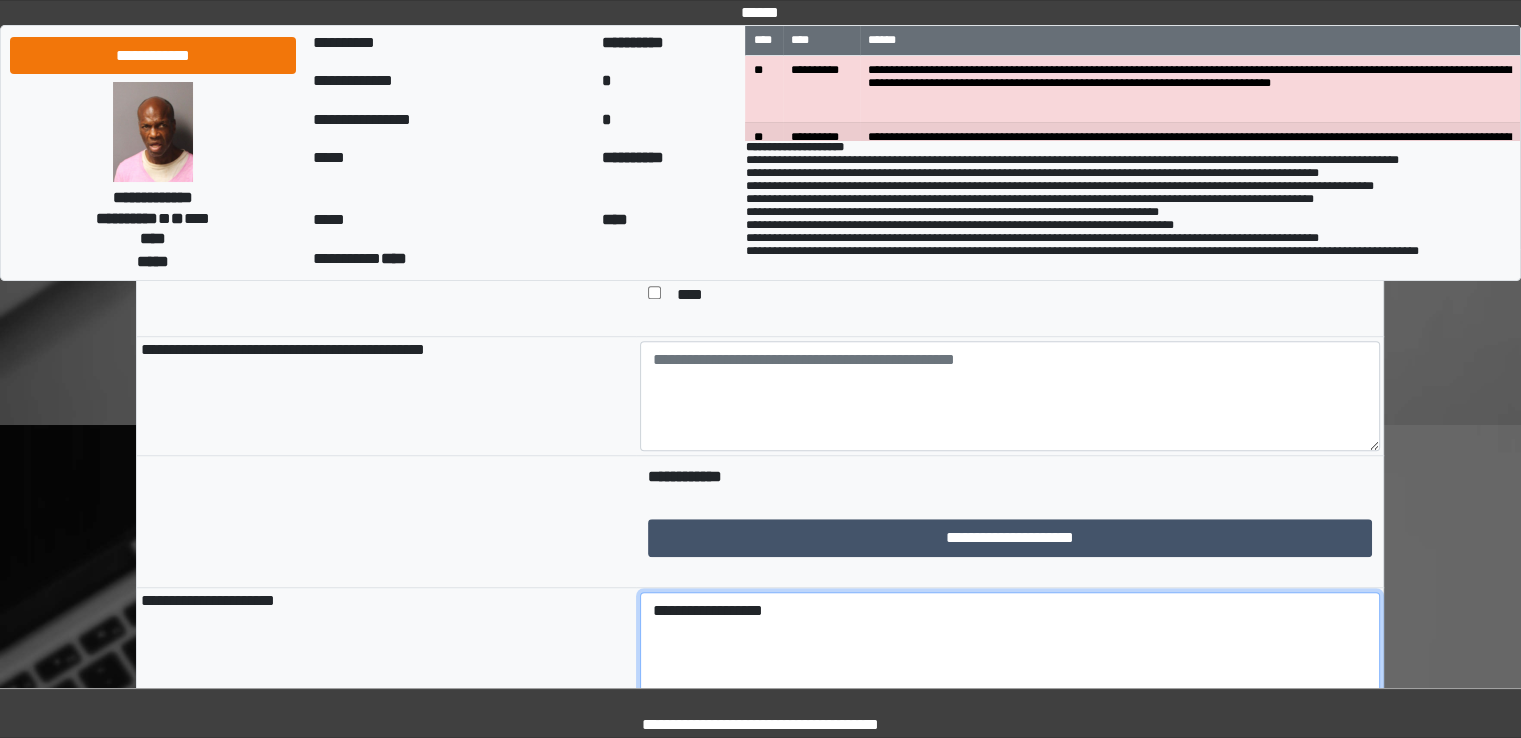 type on "**********" 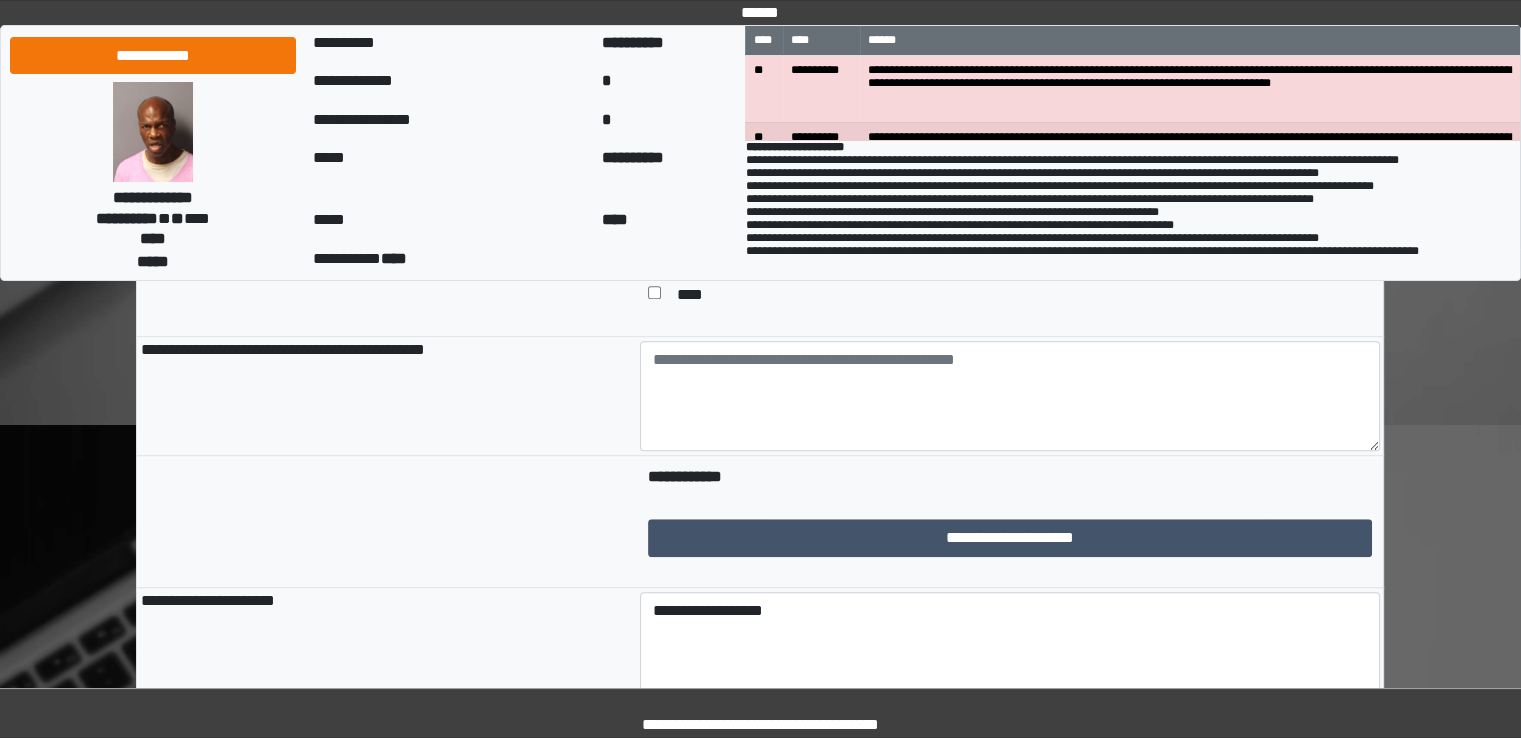 click at bounding box center (386, 522) 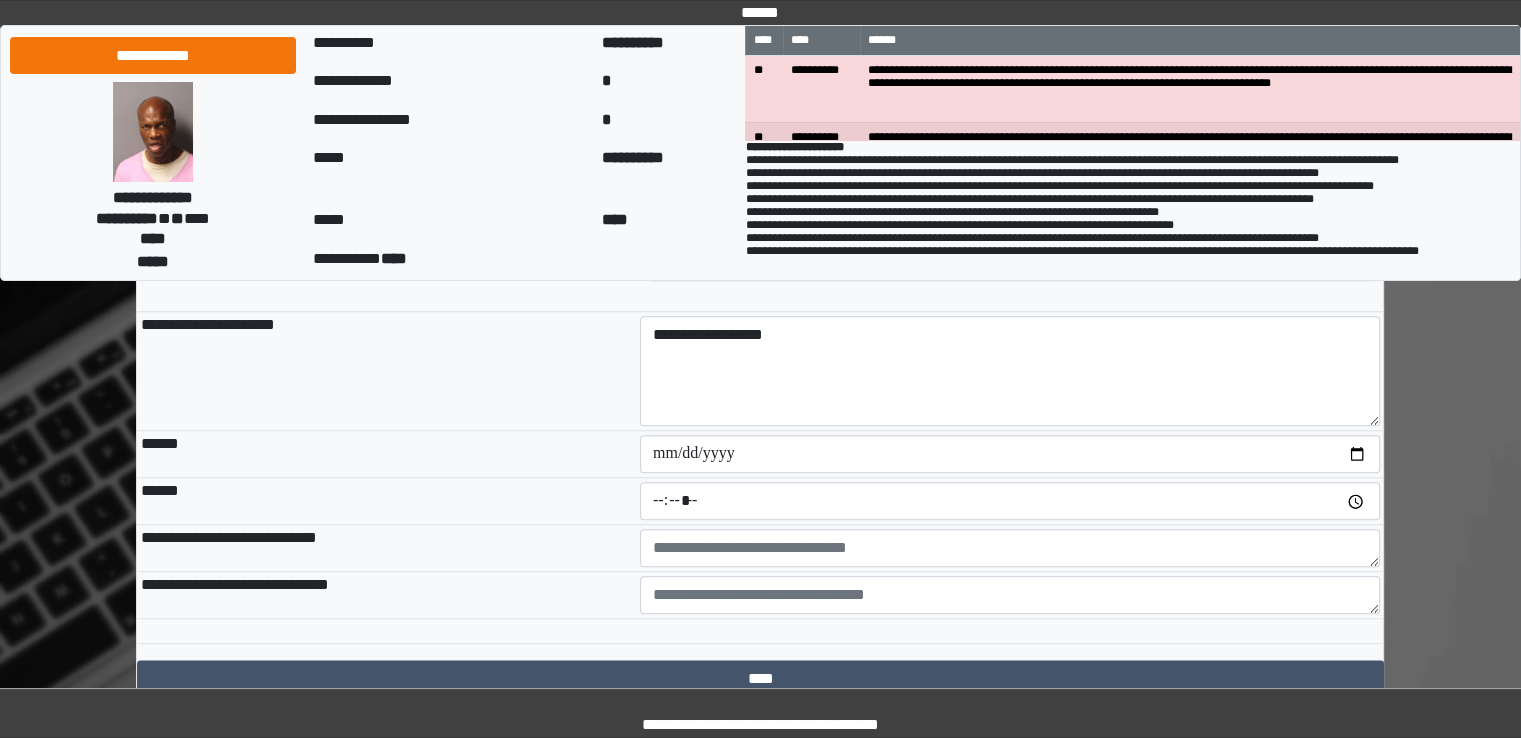 scroll, scrollTop: 1700, scrollLeft: 0, axis: vertical 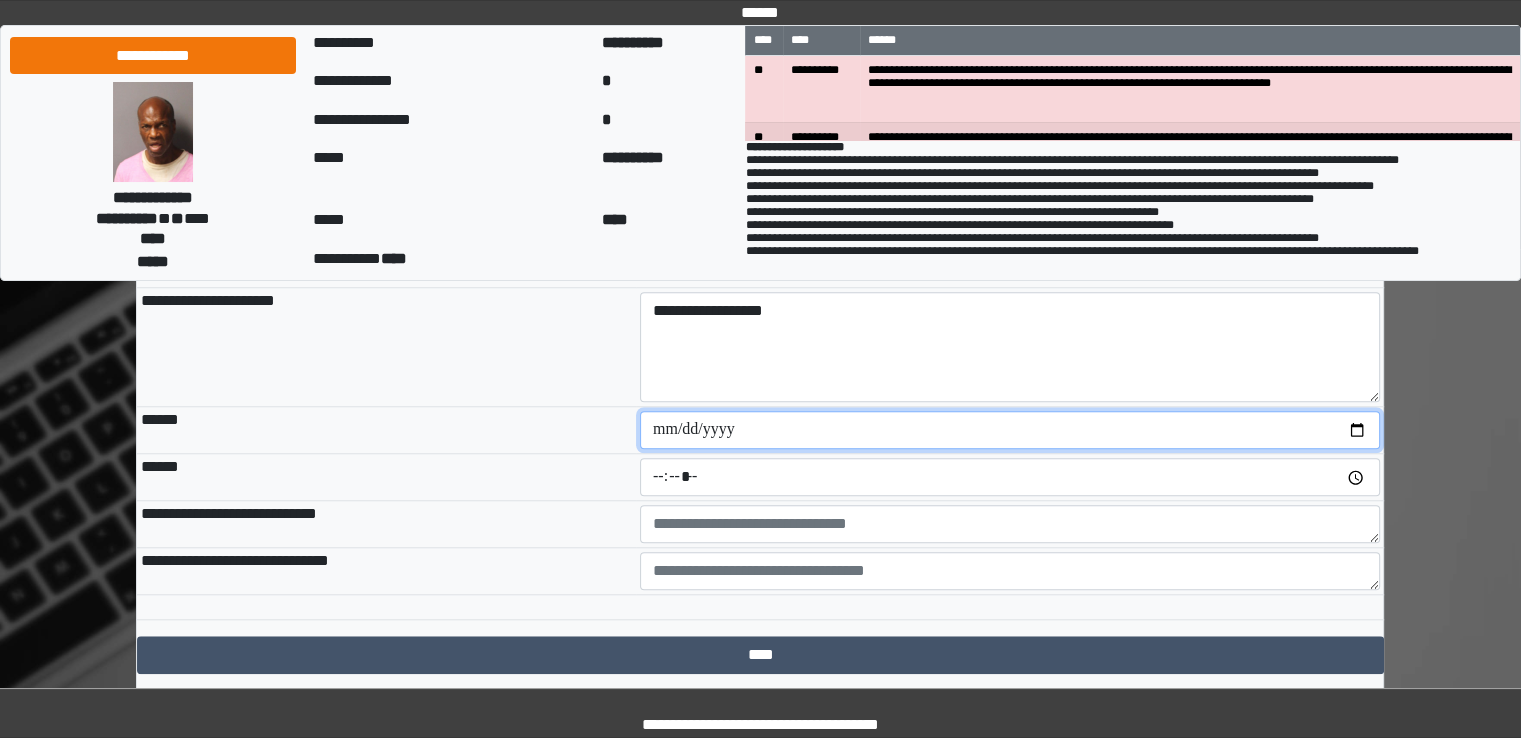 click at bounding box center [1010, 430] 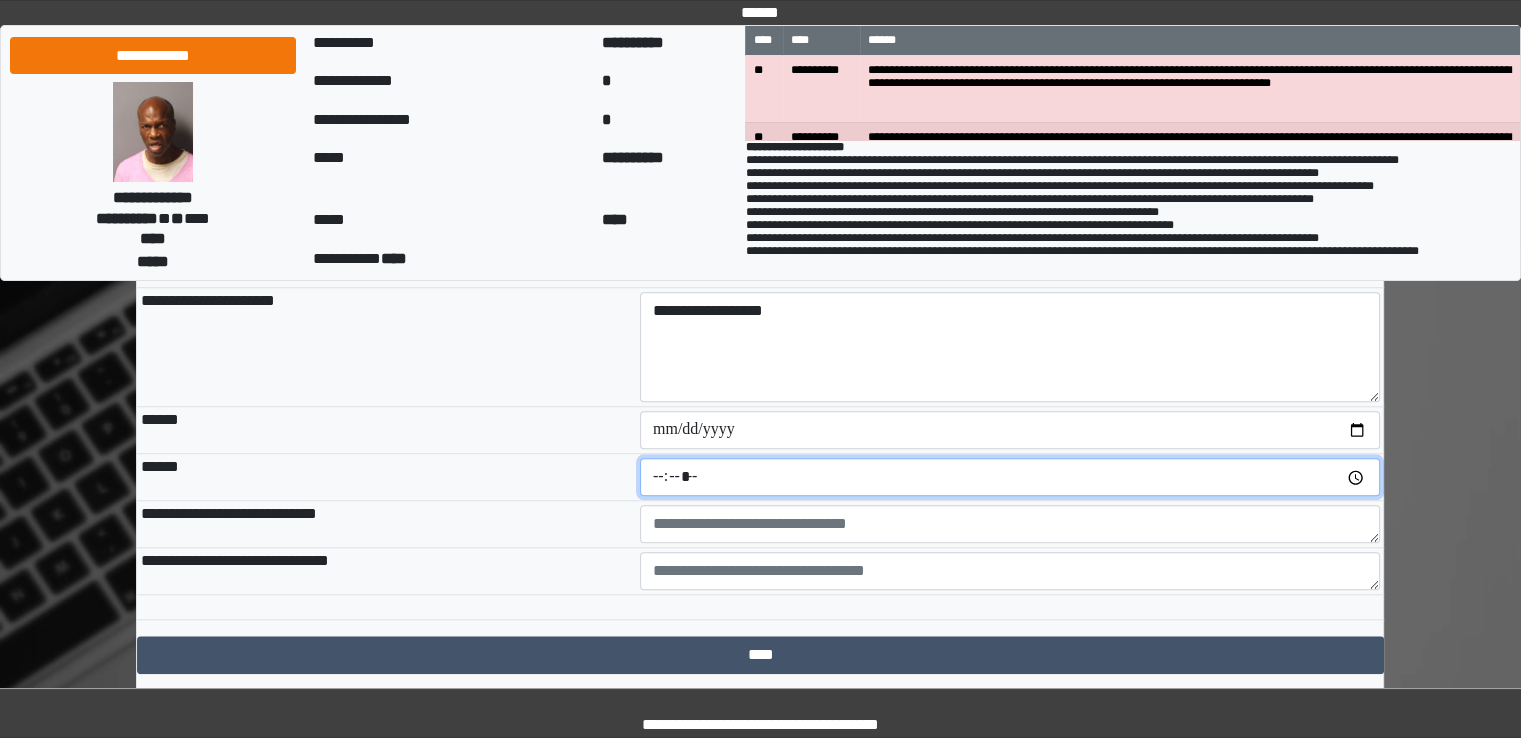 click at bounding box center (1010, 477) 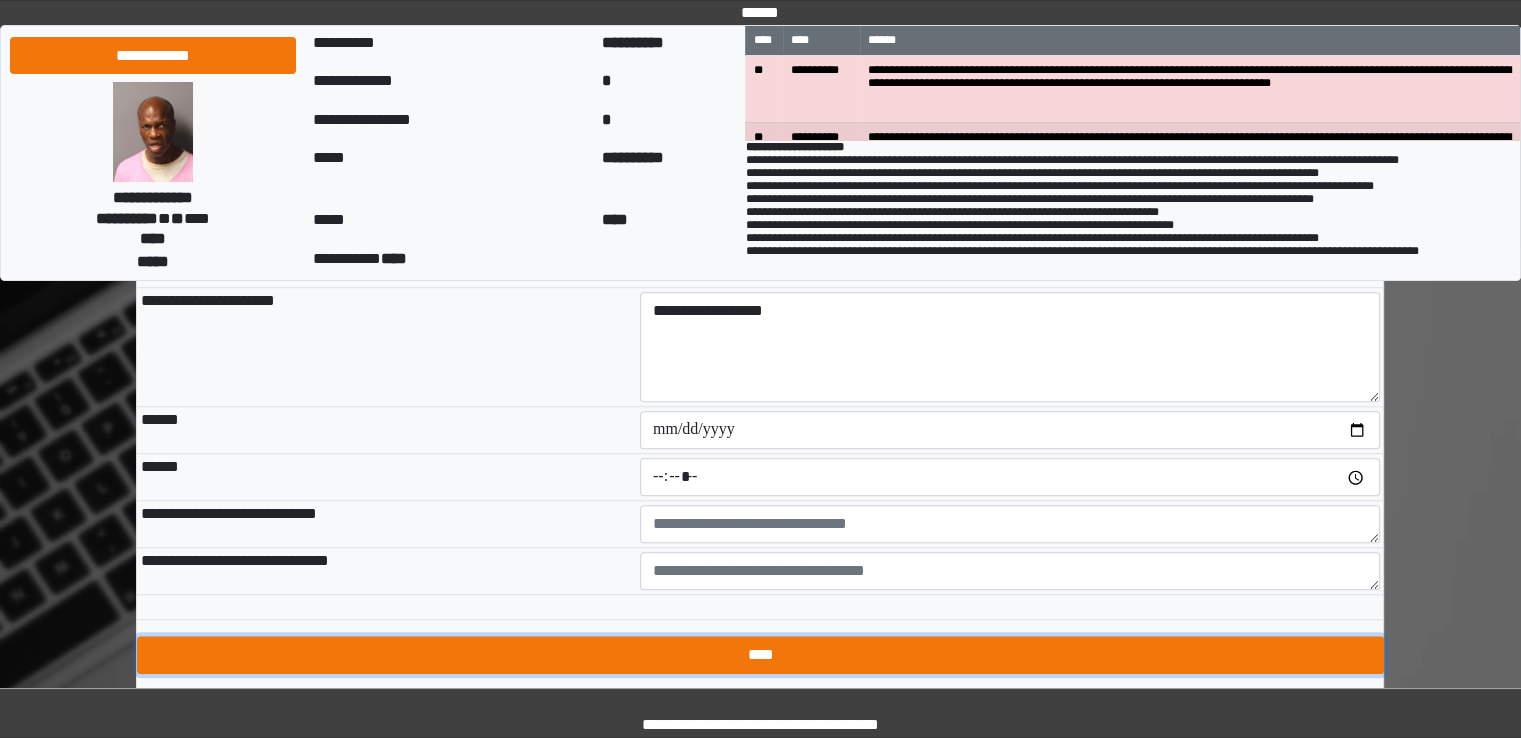 click on "****" at bounding box center (760, 655) 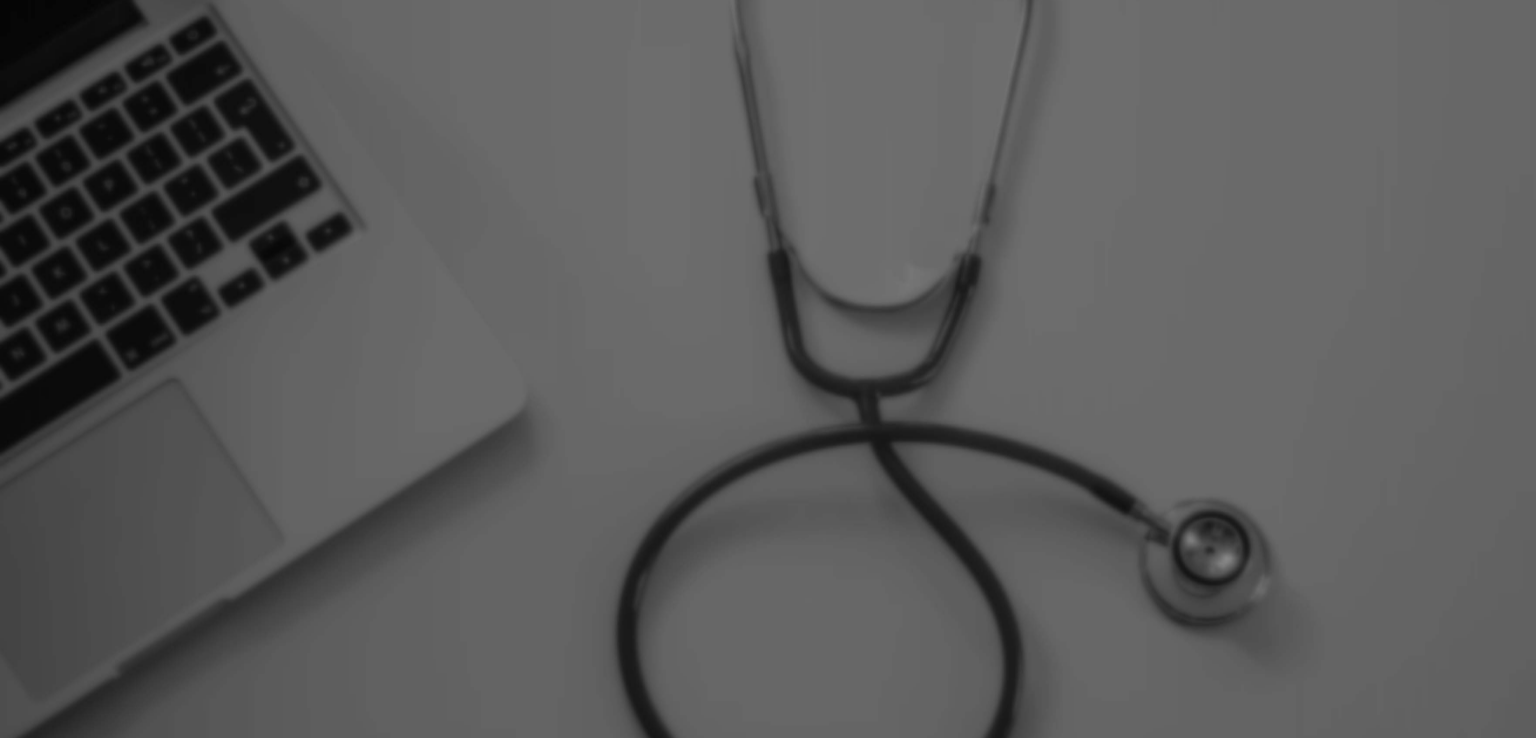 scroll, scrollTop: 0, scrollLeft: 0, axis: both 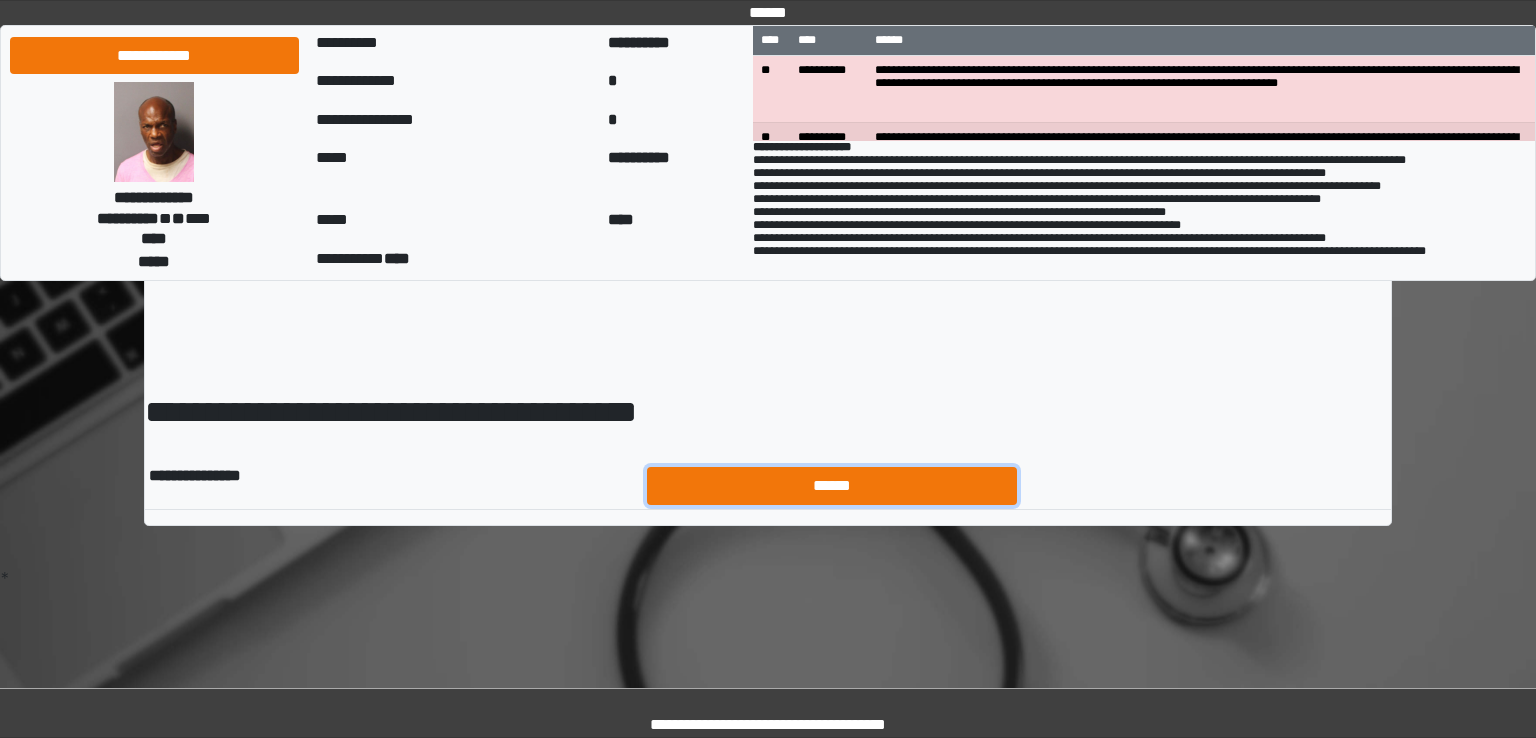 click on "******" at bounding box center [832, 486] 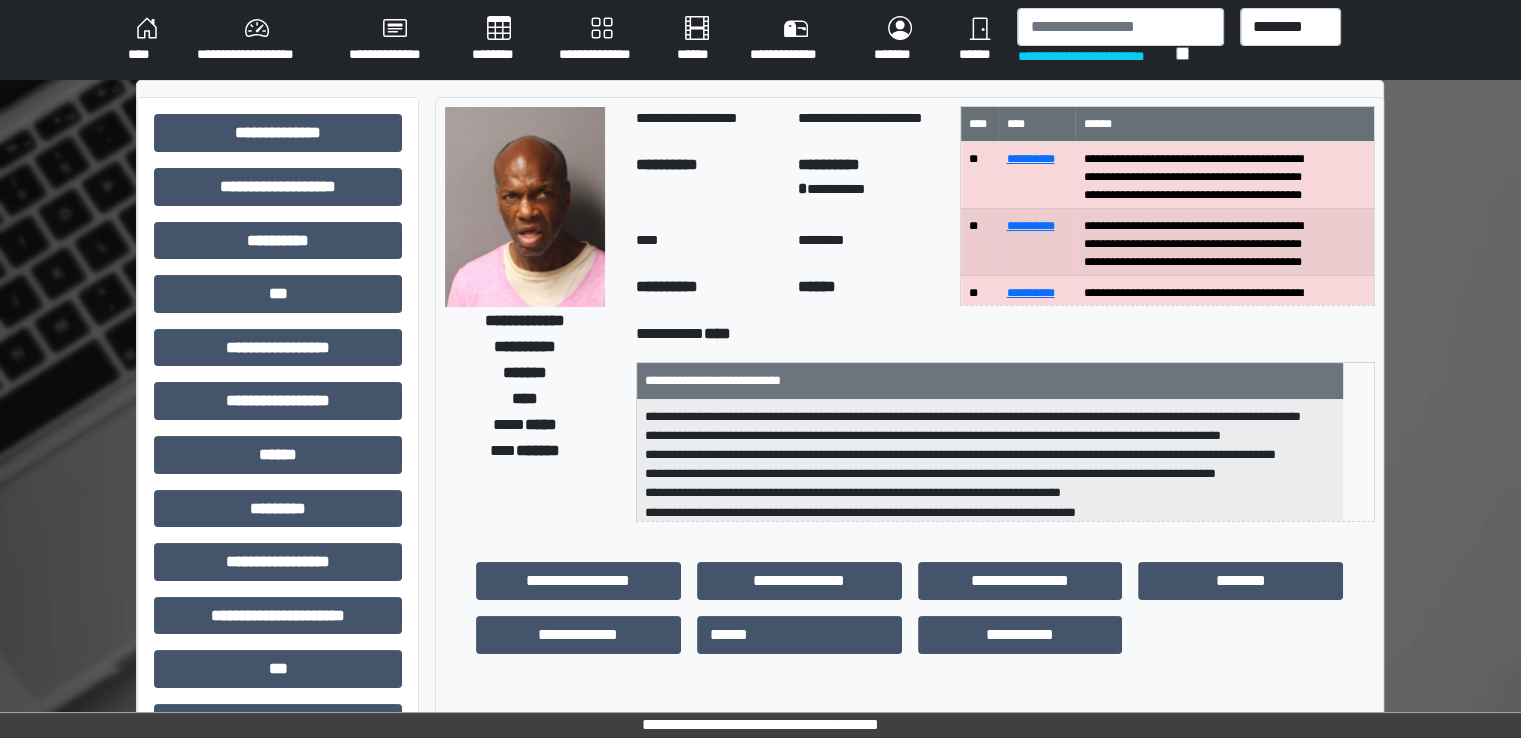 scroll, scrollTop: 428, scrollLeft: 0, axis: vertical 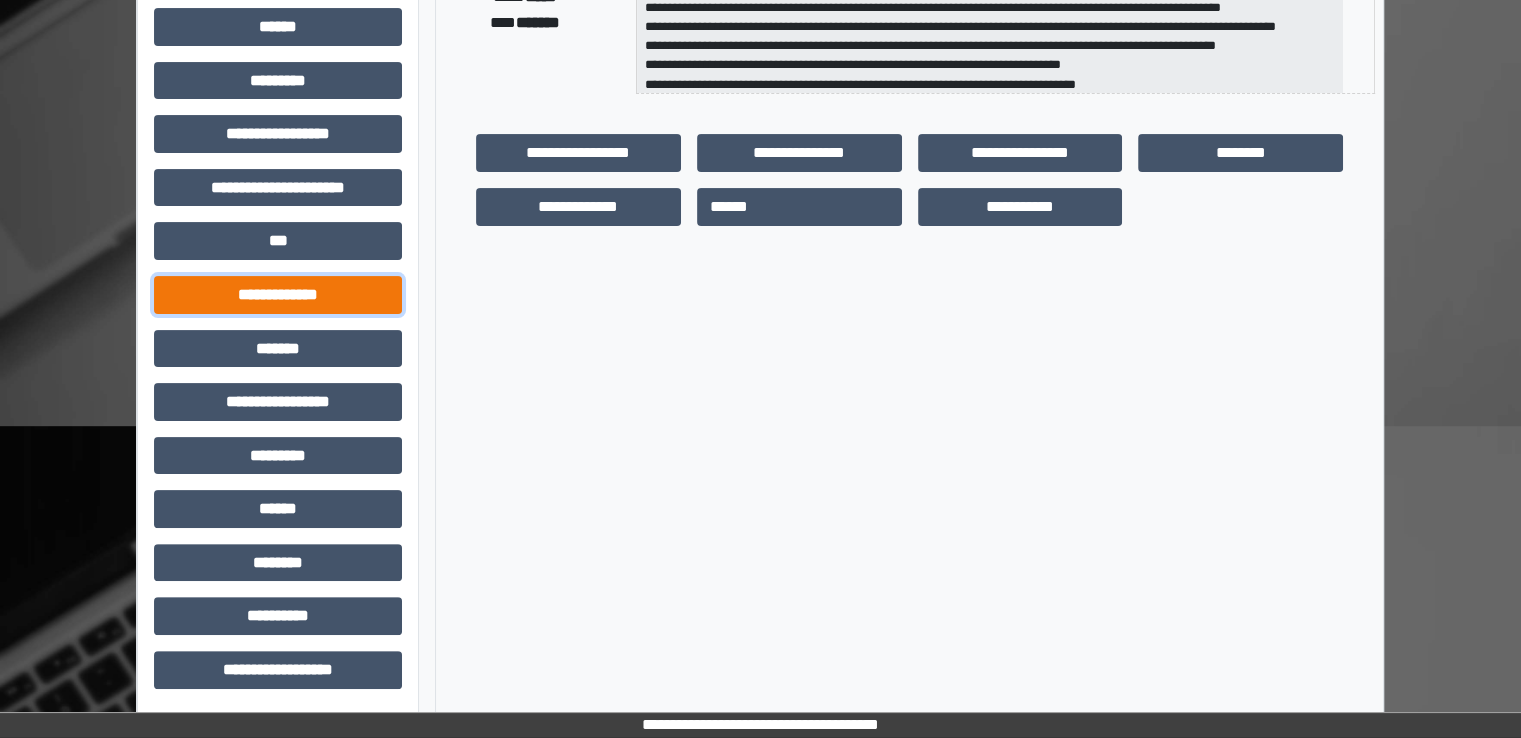 click on "**********" at bounding box center [278, 295] 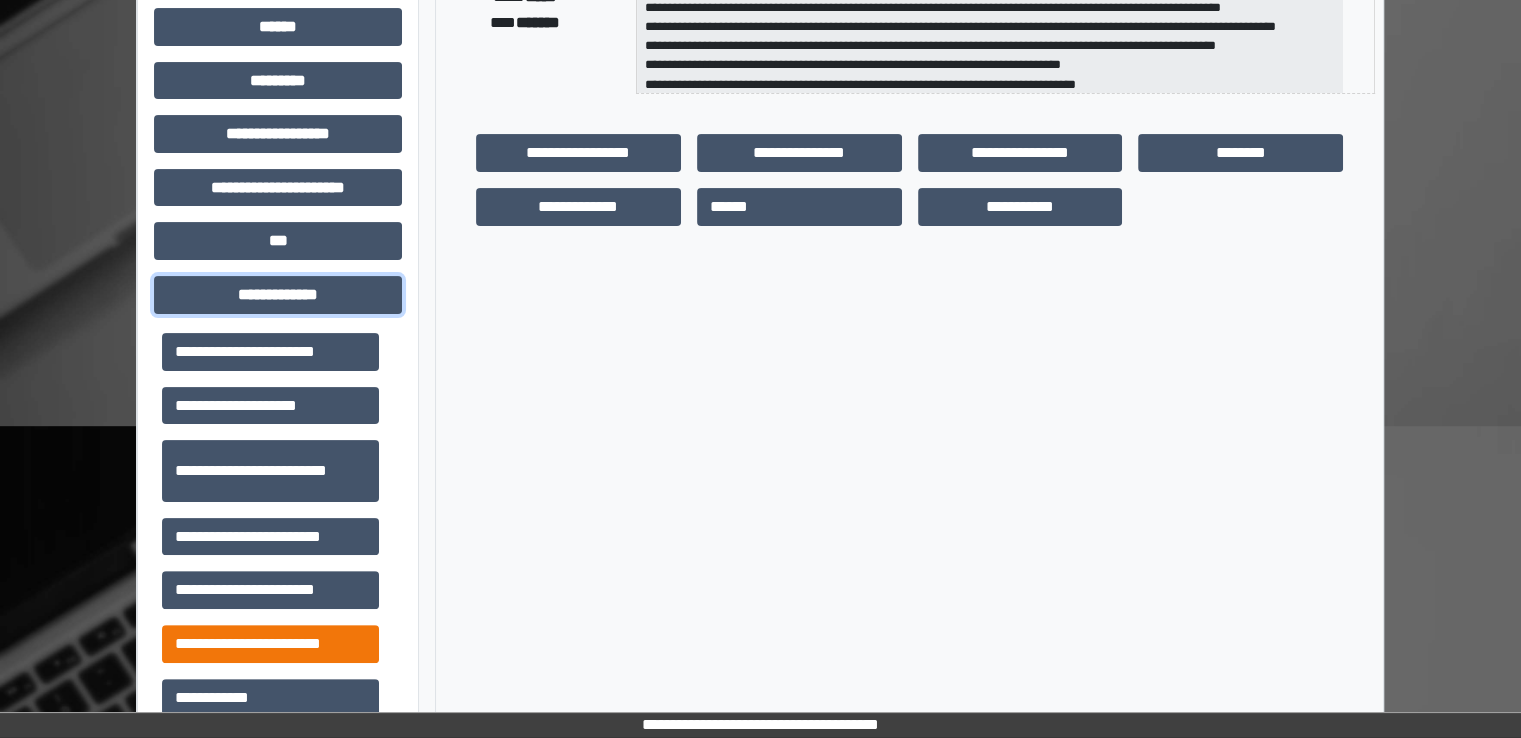 scroll, scrollTop: 600, scrollLeft: 0, axis: vertical 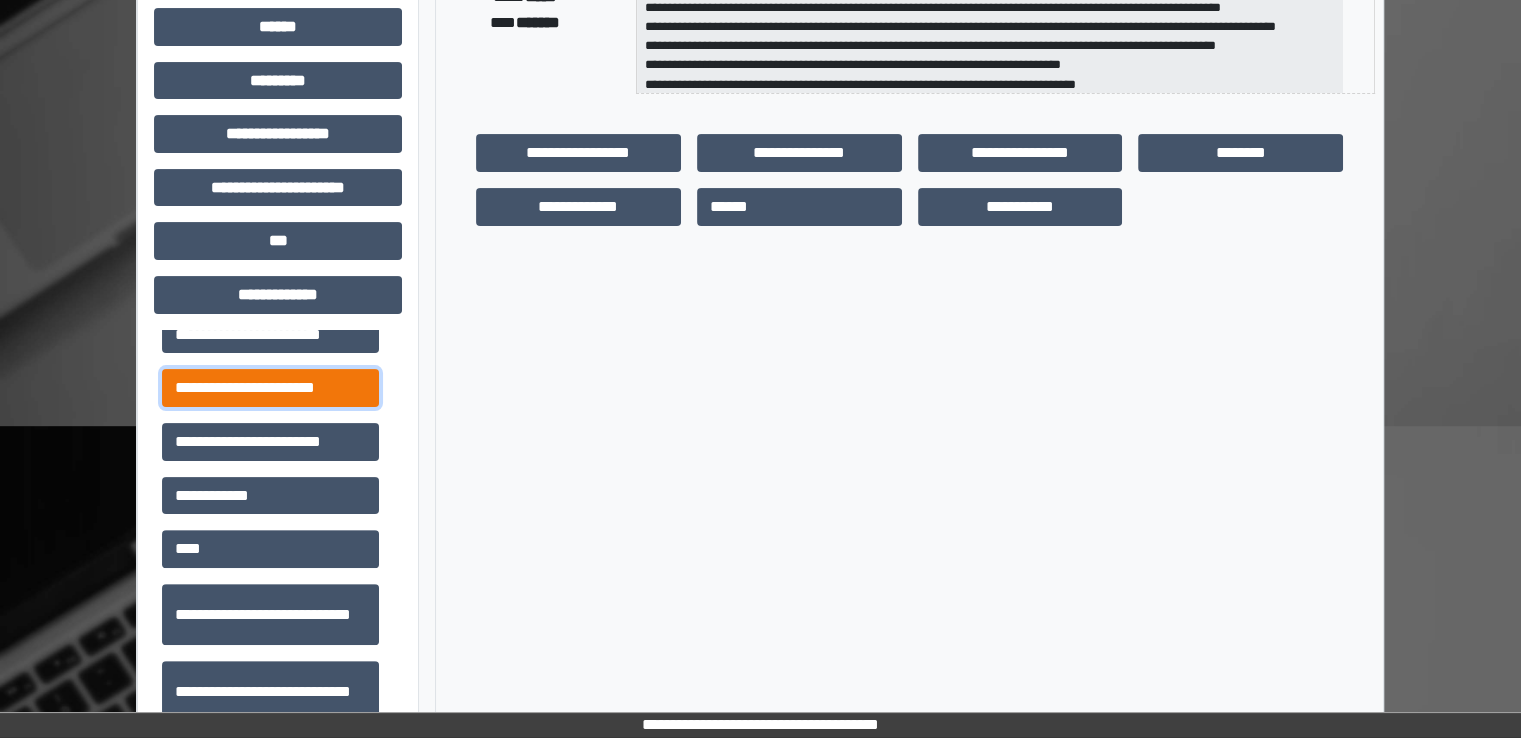 click on "**********" at bounding box center (270, 388) 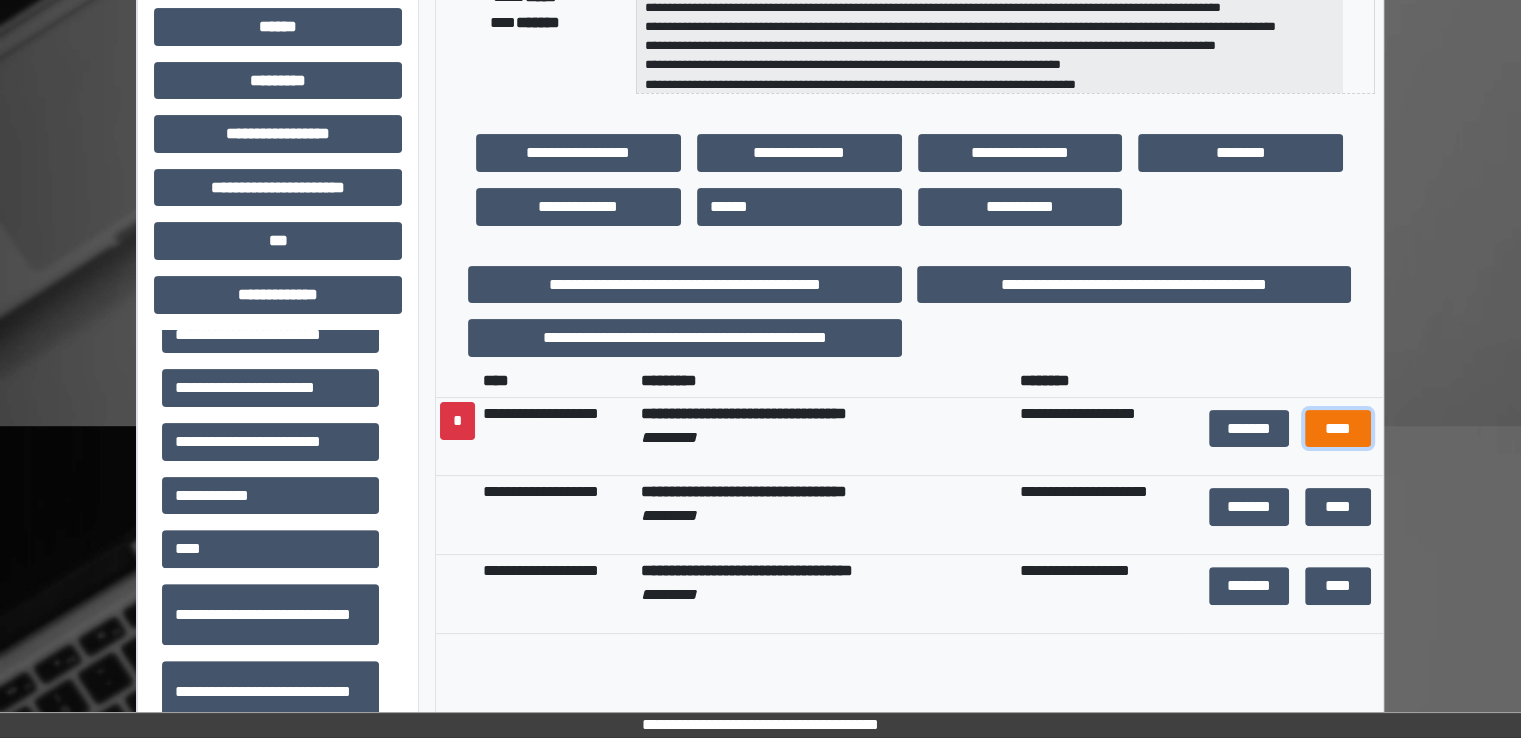 click on "****" at bounding box center [1338, 429] 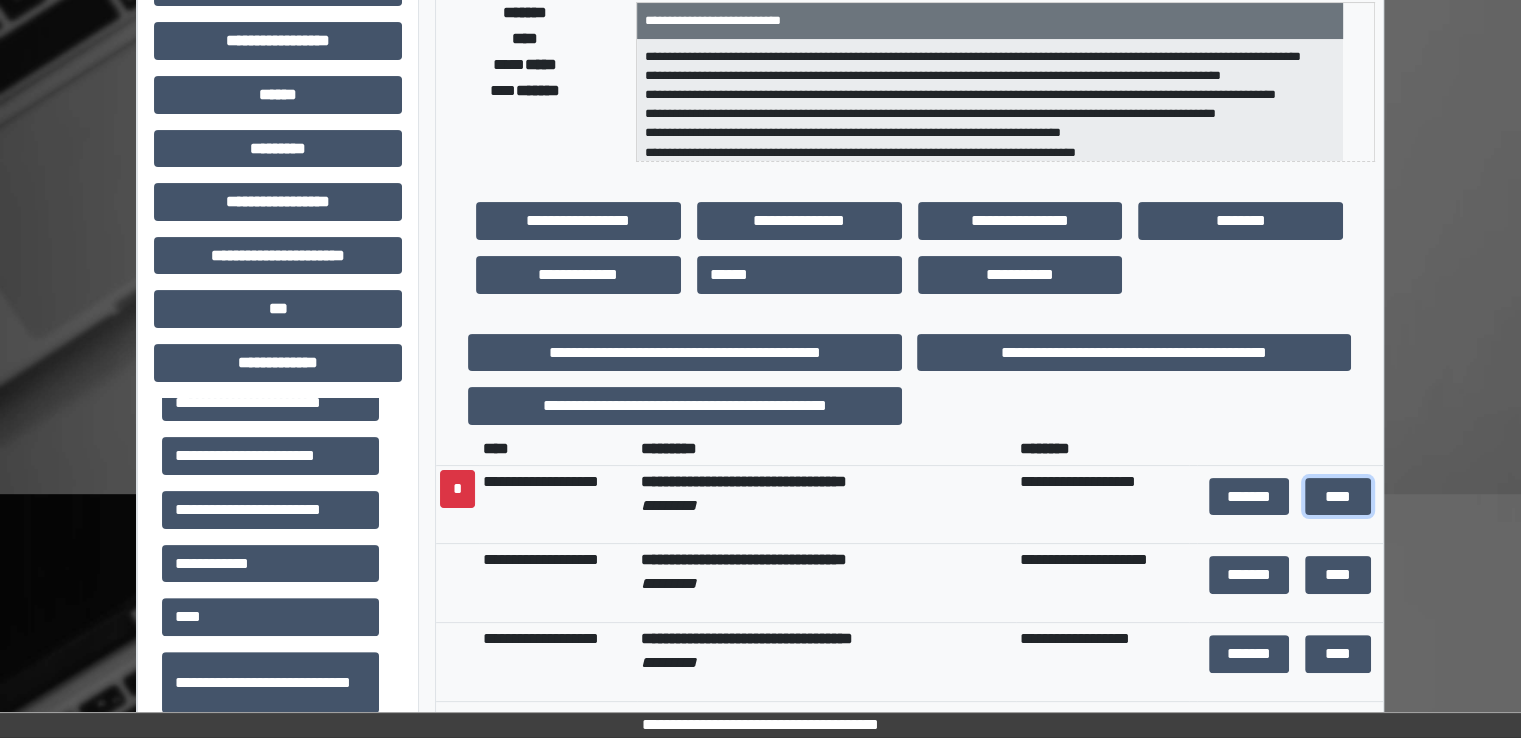 scroll, scrollTop: 700, scrollLeft: 0, axis: vertical 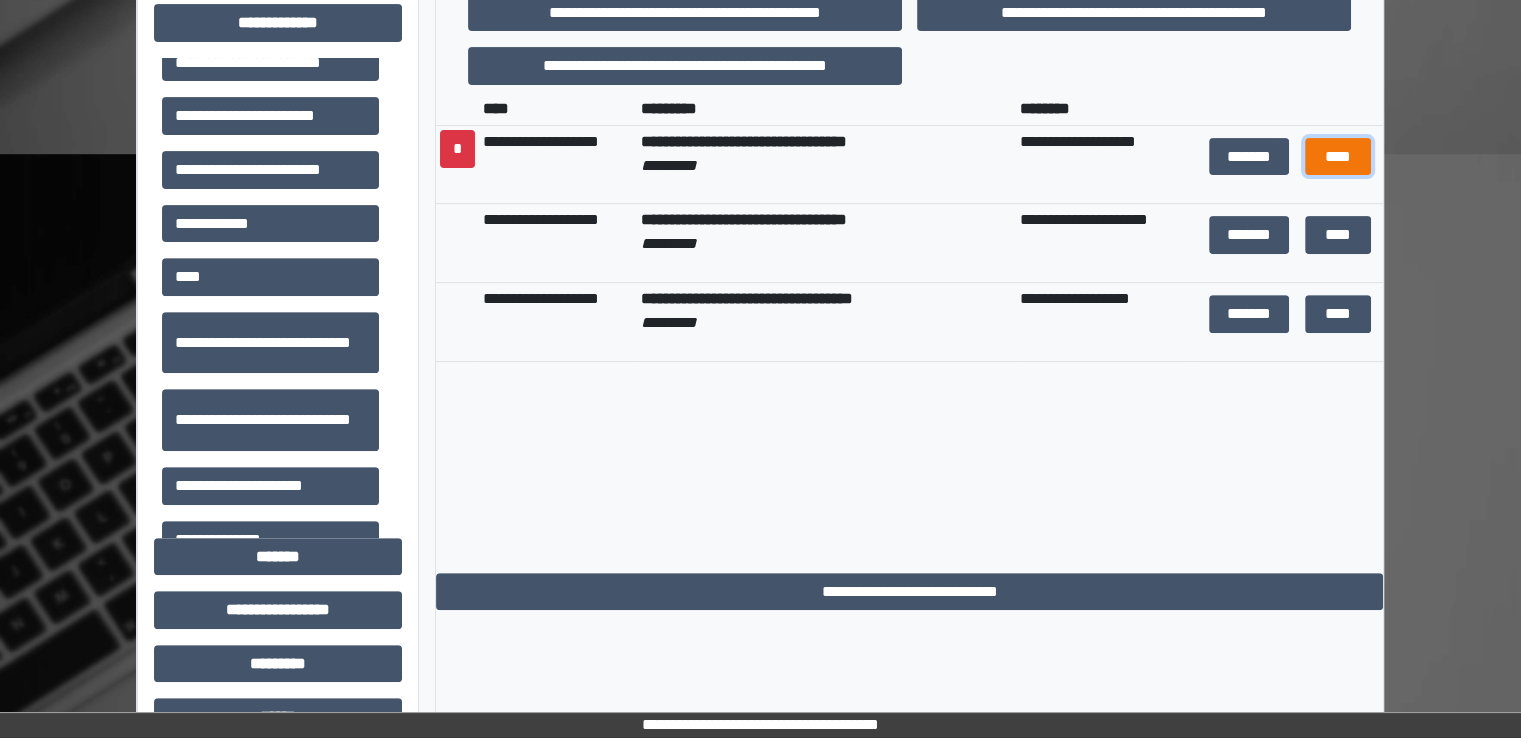 click on "****" at bounding box center (1338, 157) 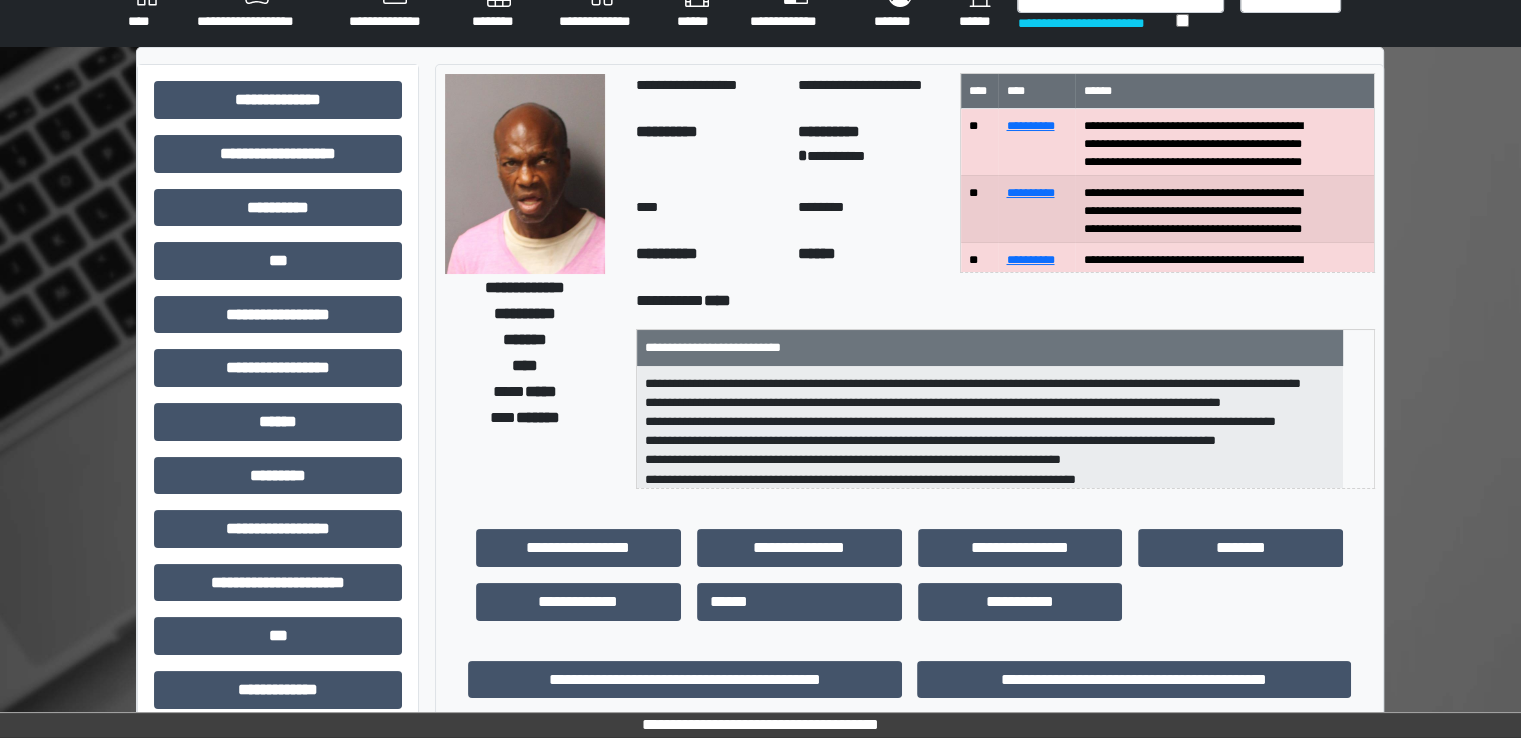 scroll, scrollTop: 0, scrollLeft: 0, axis: both 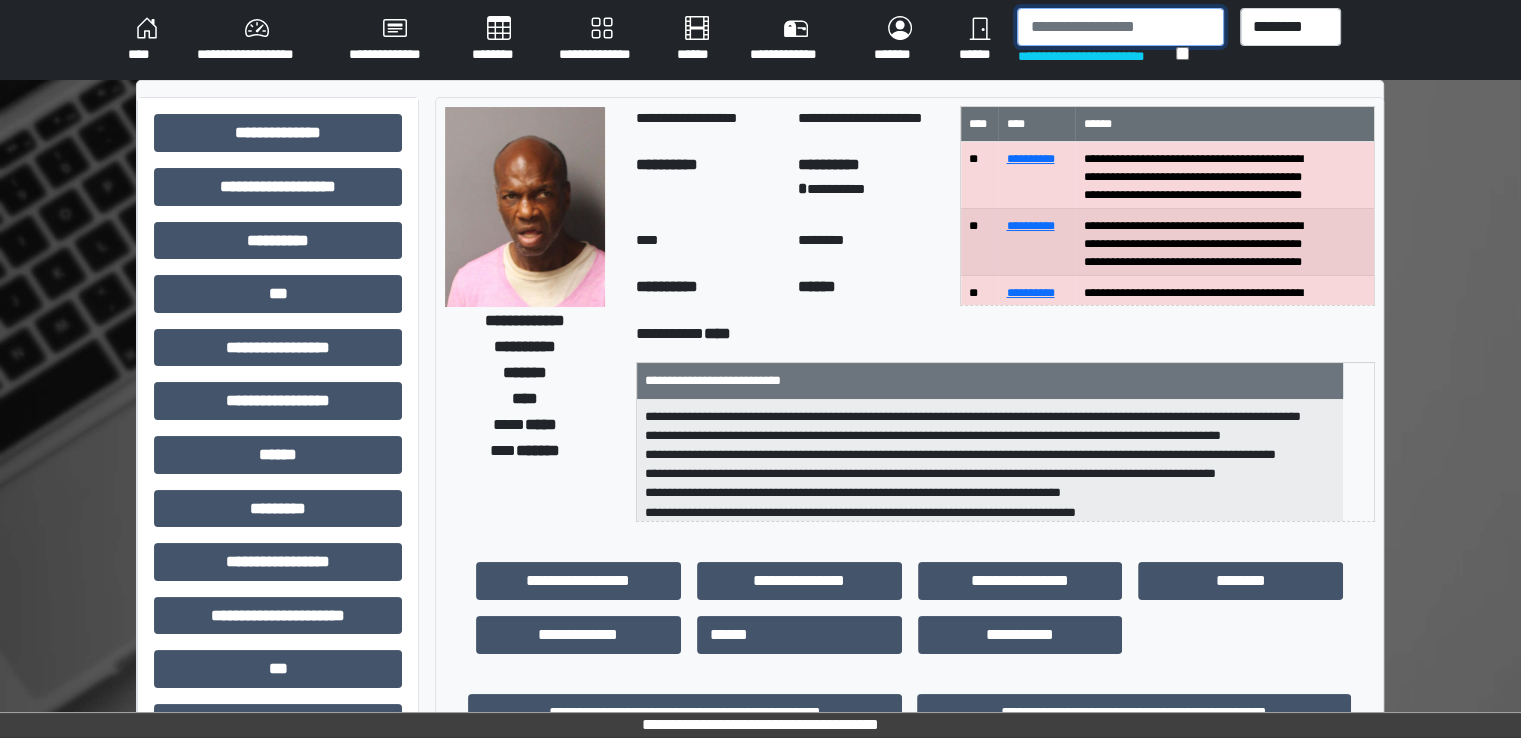 click at bounding box center [1120, 27] 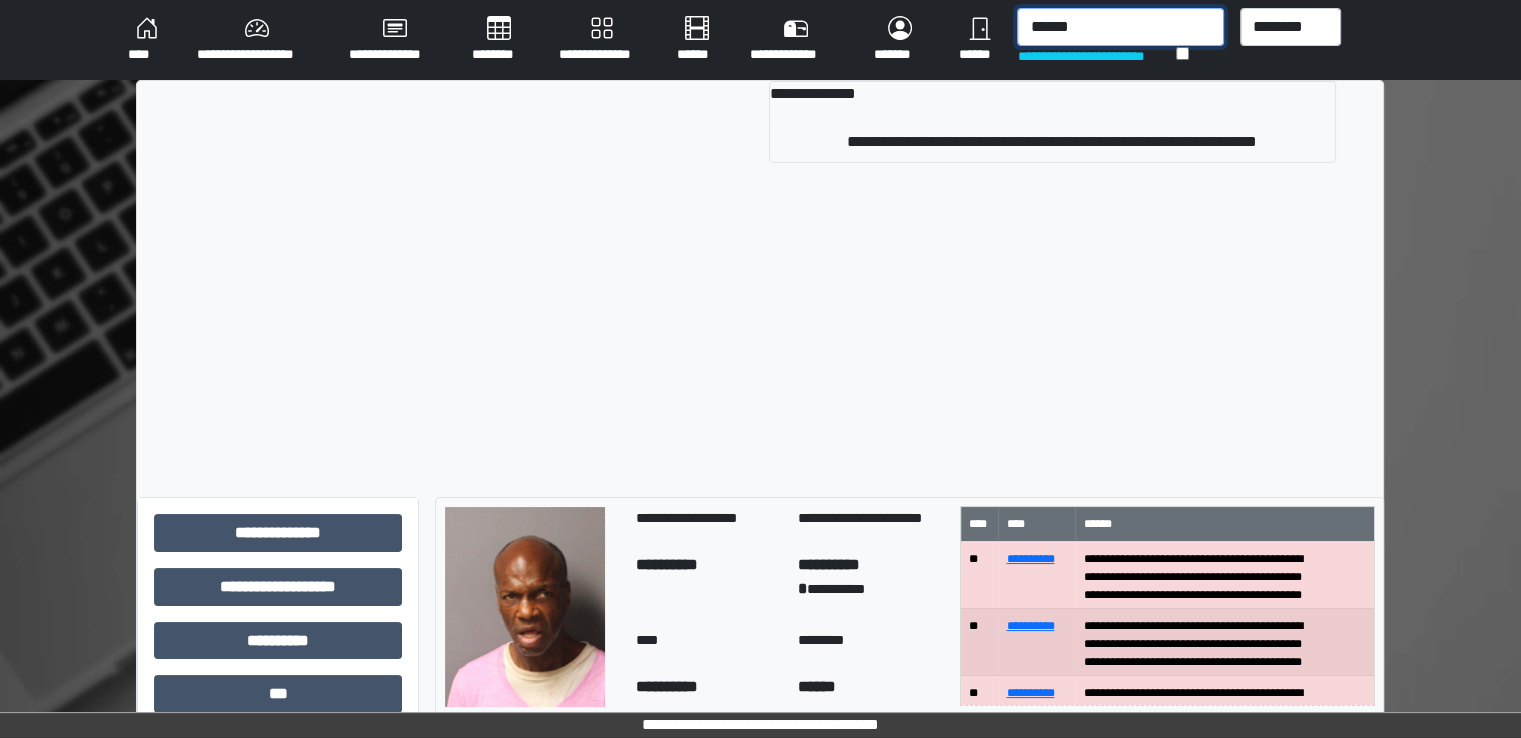 type on "******" 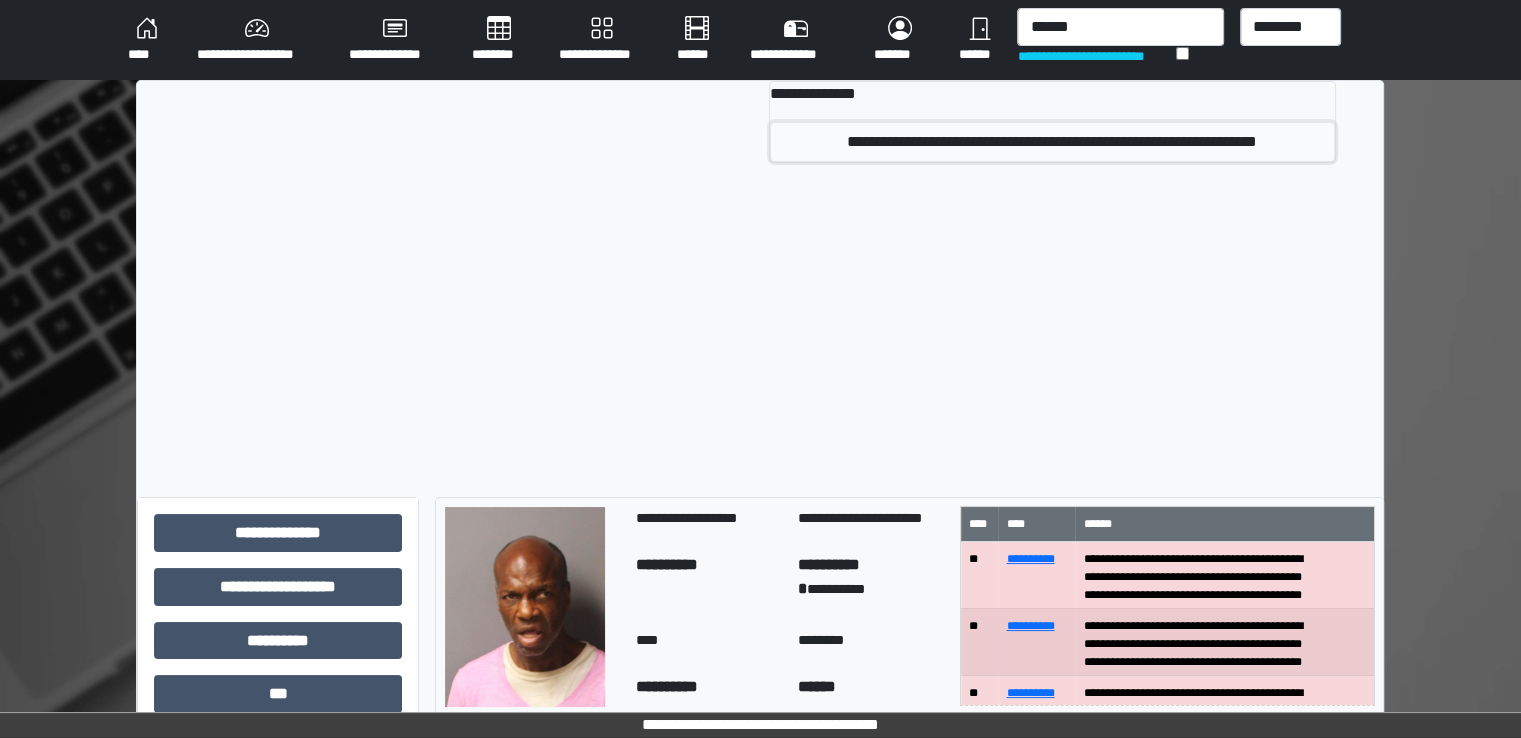 click on "**********" at bounding box center (1052, 142) 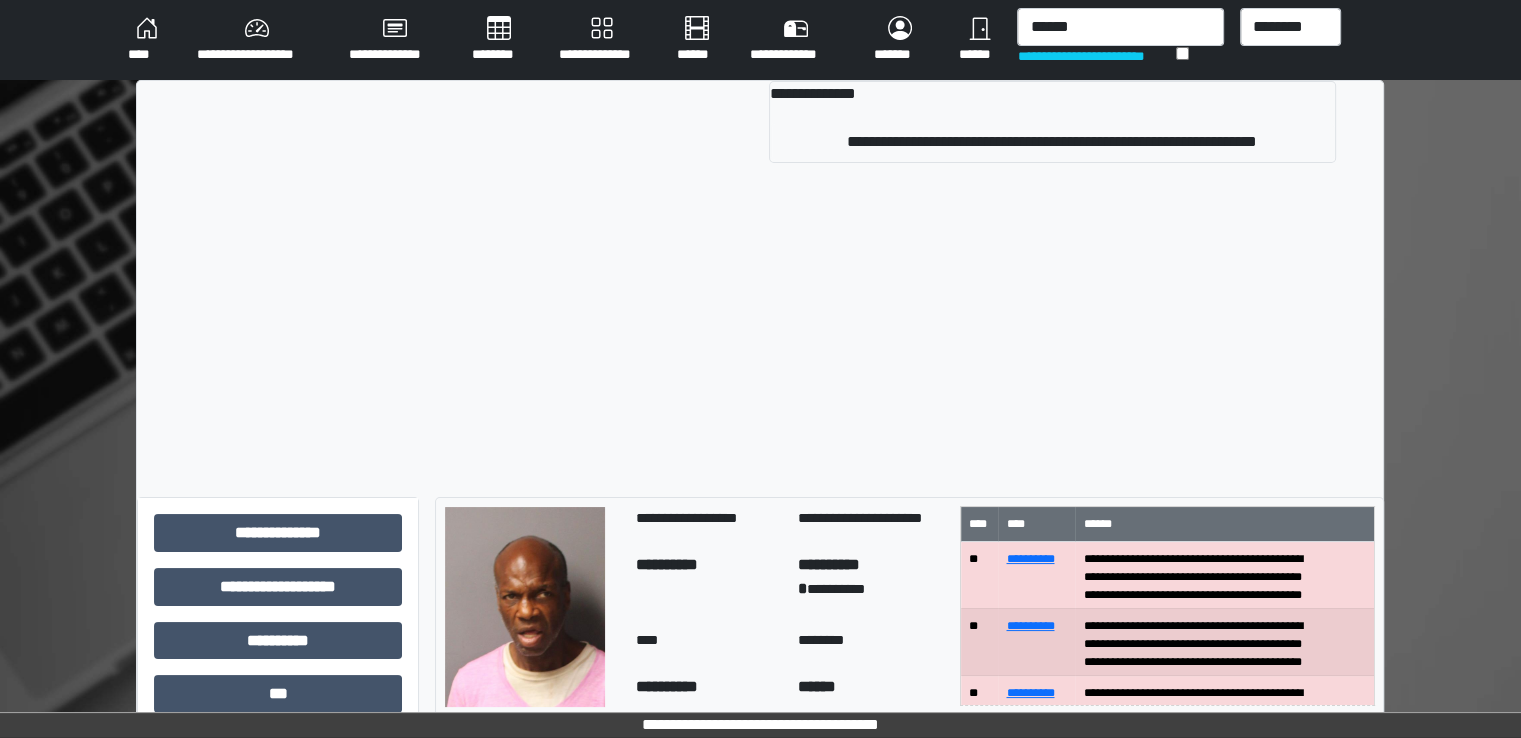 type 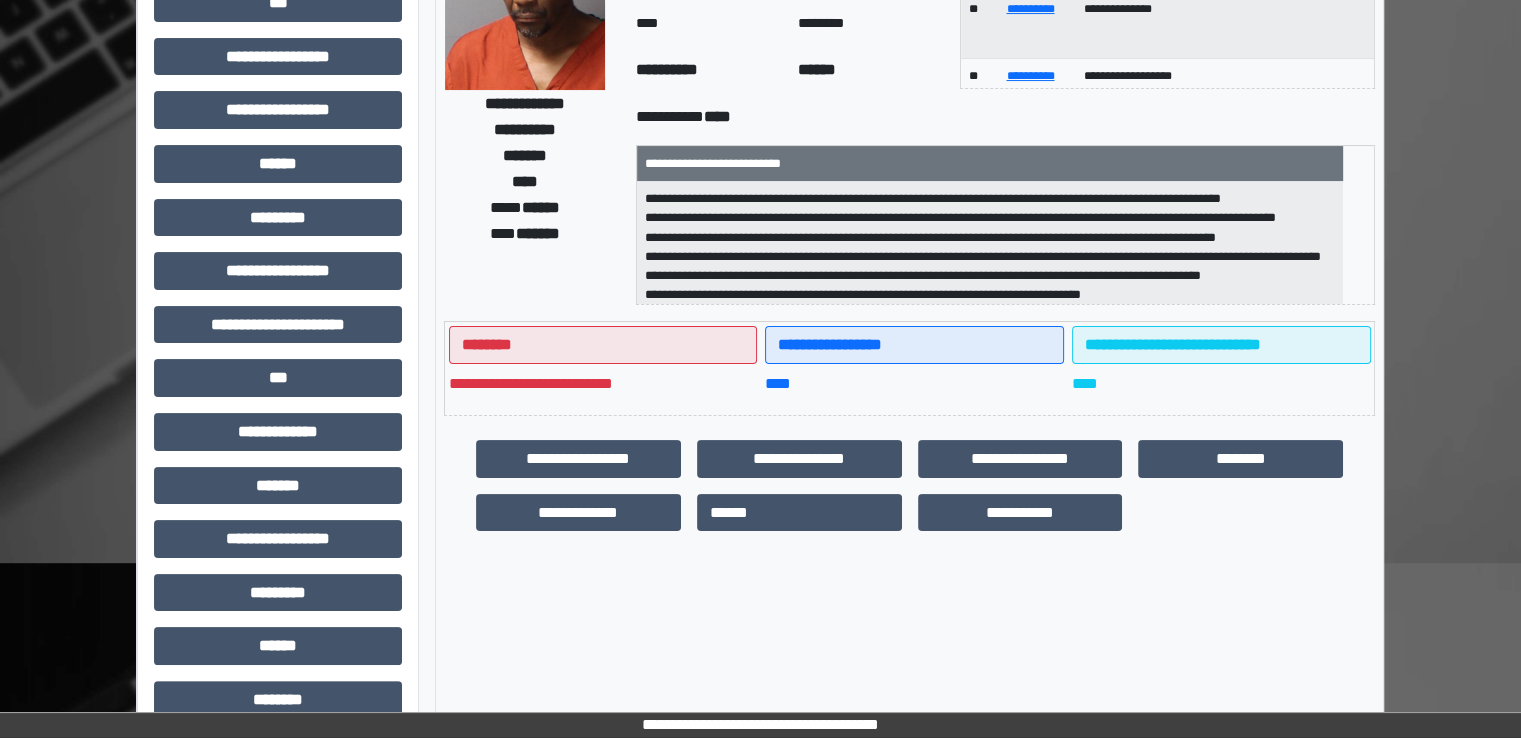 scroll, scrollTop: 428, scrollLeft: 0, axis: vertical 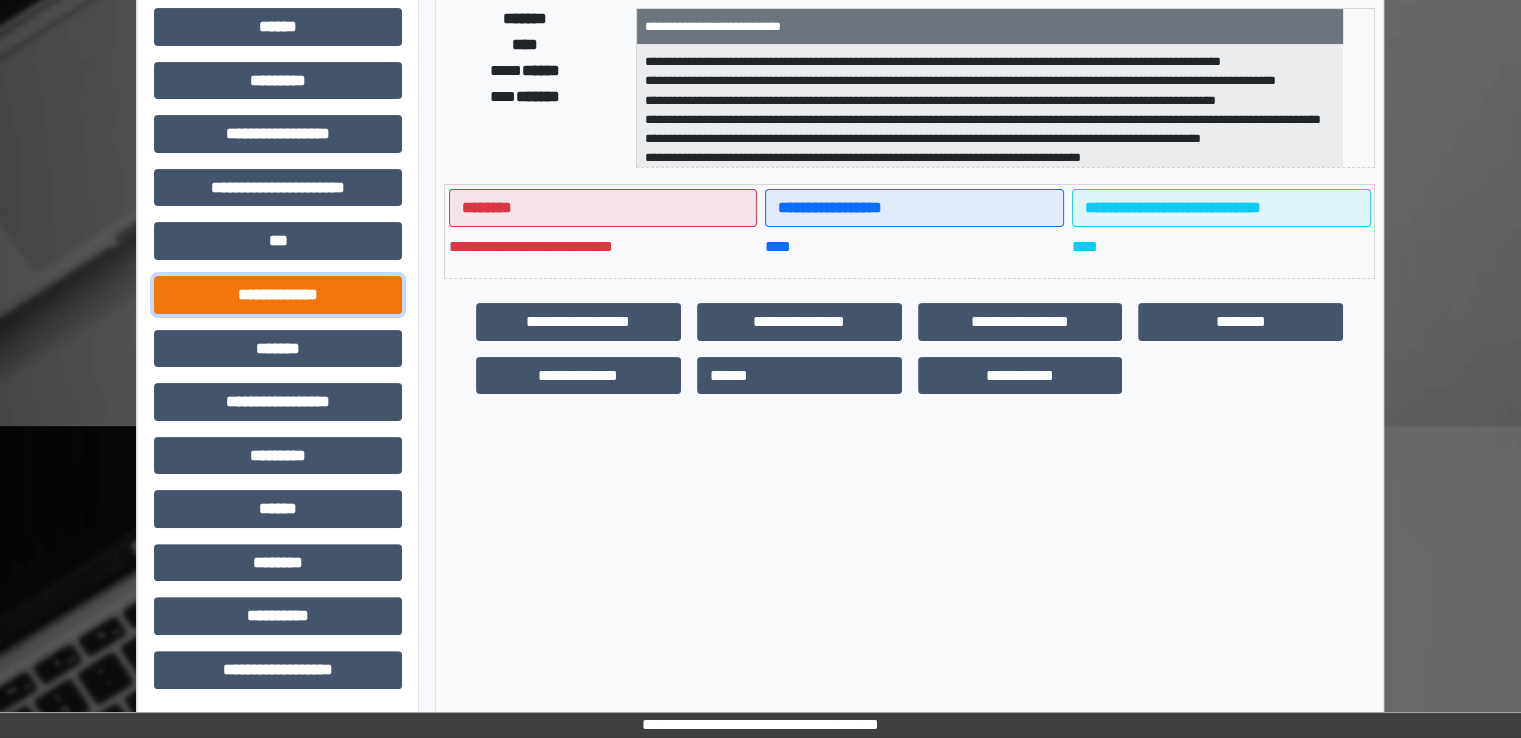 click on "**********" at bounding box center (278, 295) 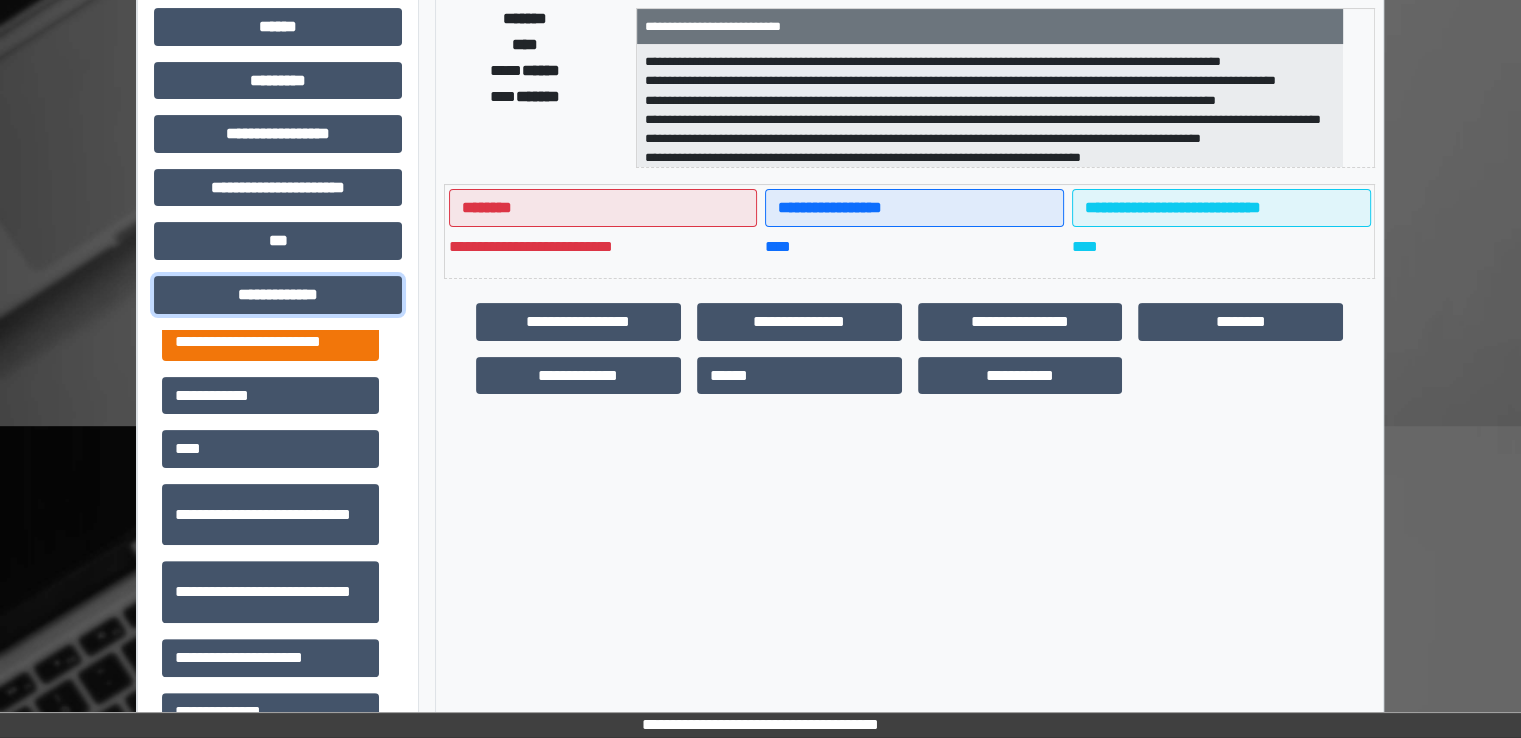 scroll, scrollTop: 600, scrollLeft: 0, axis: vertical 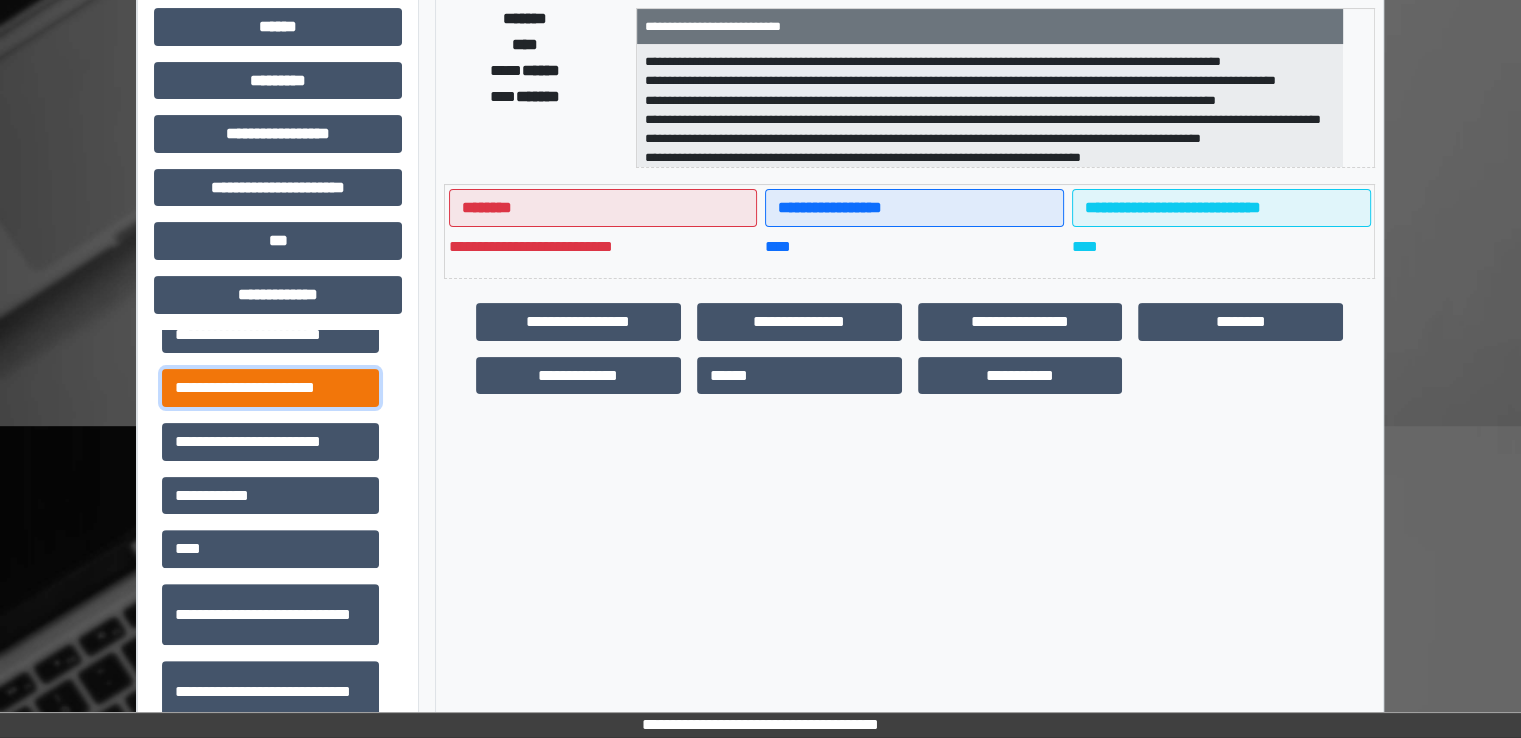 click on "**********" at bounding box center [270, 388] 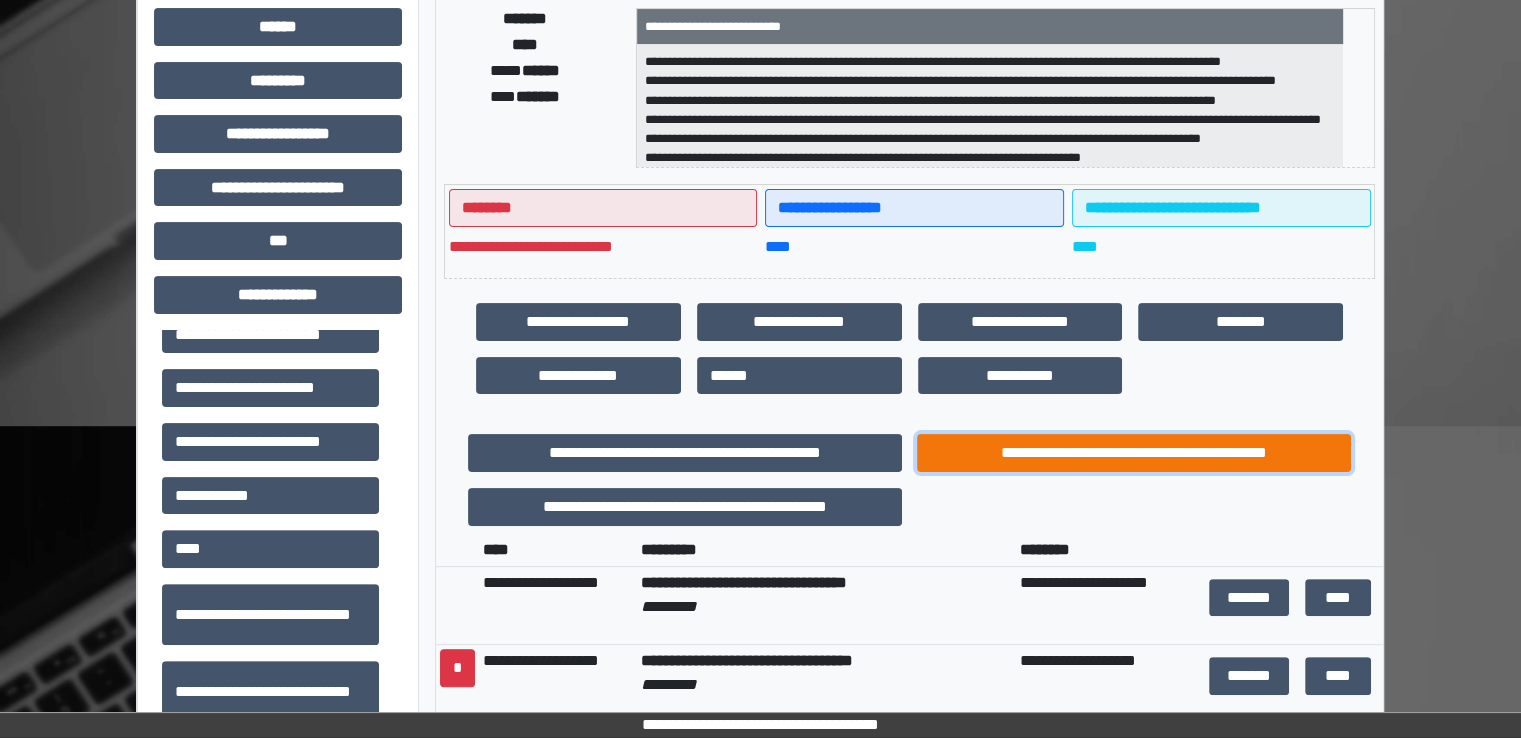click on "**********" at bounding box center [1134, 453] 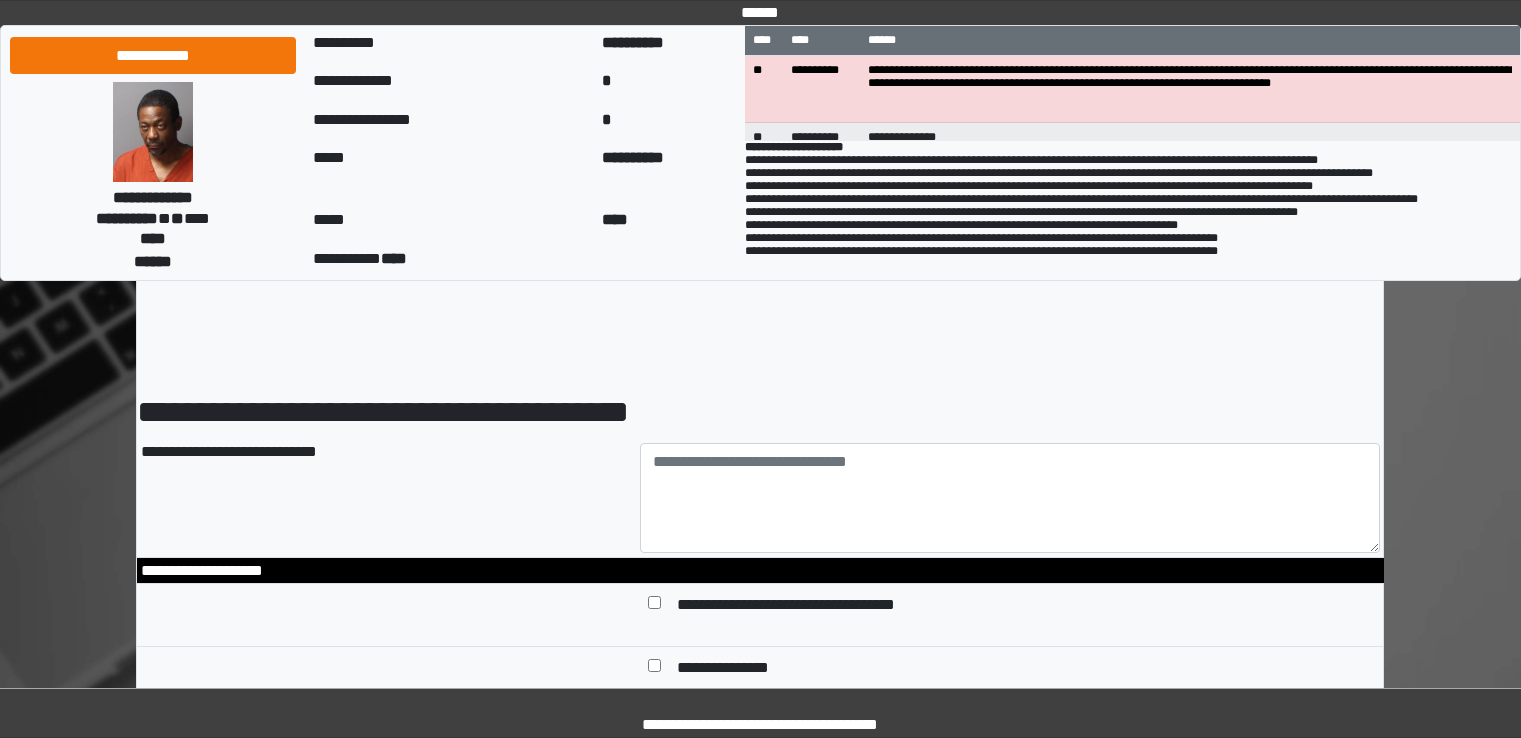 scroll, scrollTop: 0, scrollLeft: 0, axis: both 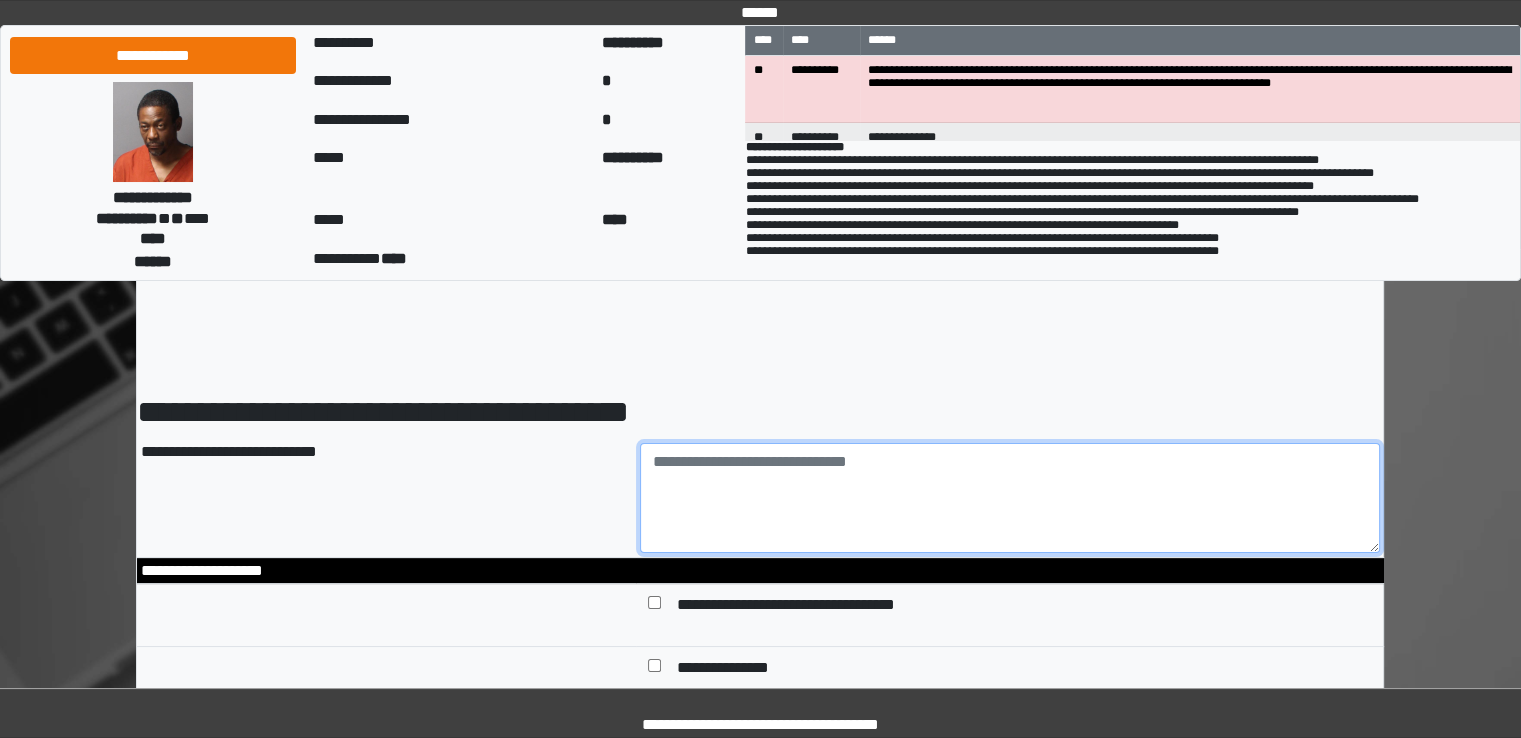 click at bounding box center (1010, 498) 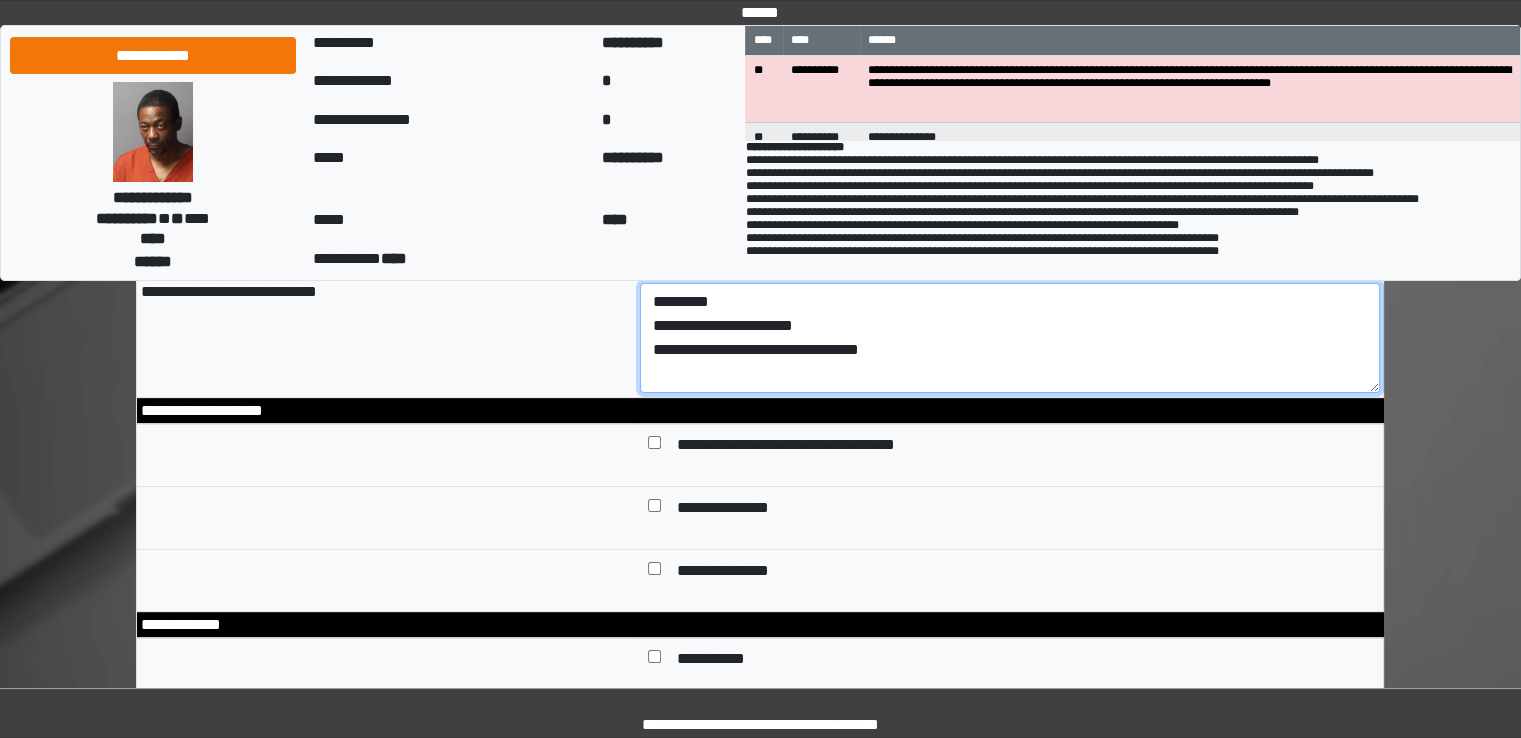 scroll, scrollTop: 200, scrollLeft: 0, axis: vertical 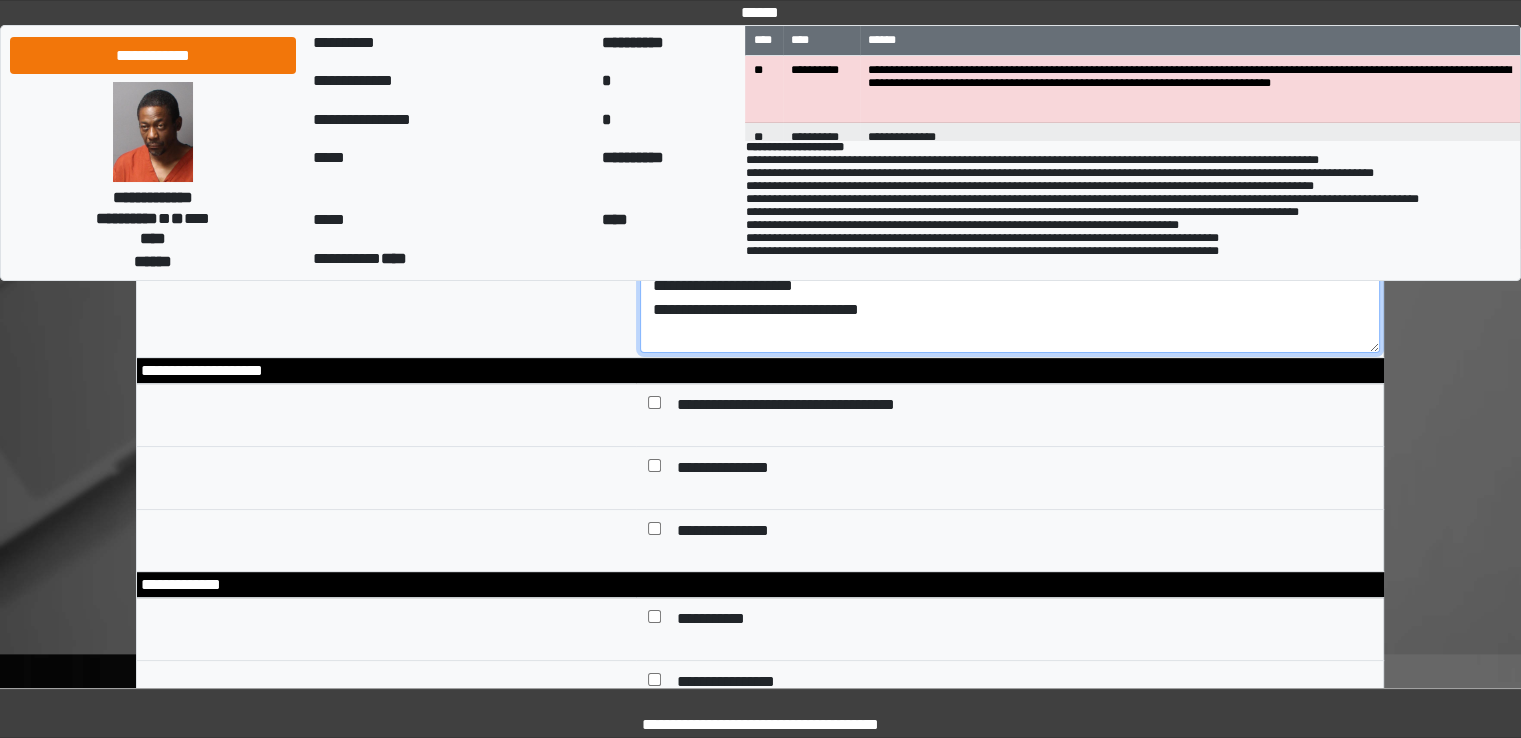 type on "**********" 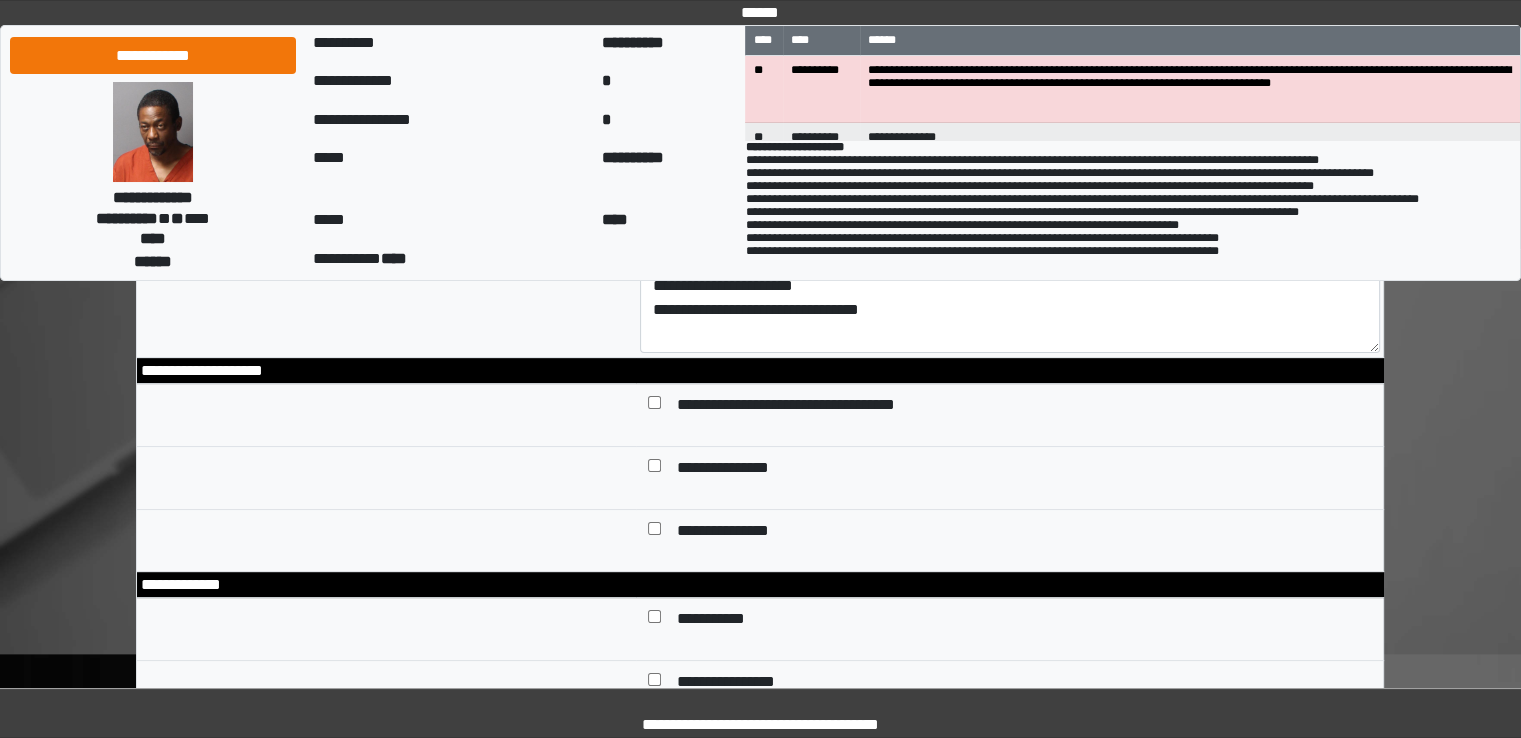 click on "**********" at bounding box center [739, 470] 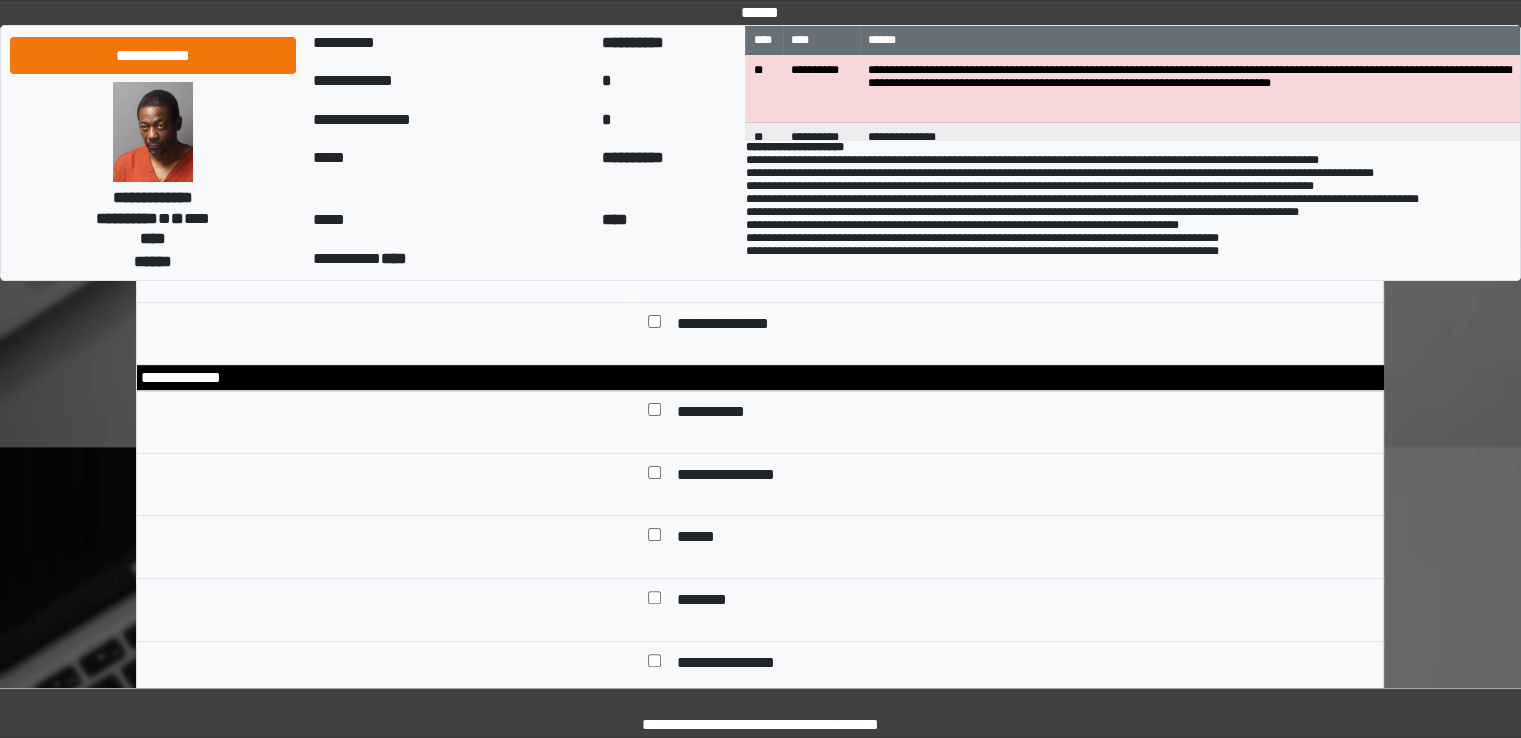 scroll, scrollTop: 500, scrollLeft: 0, axis: vertical 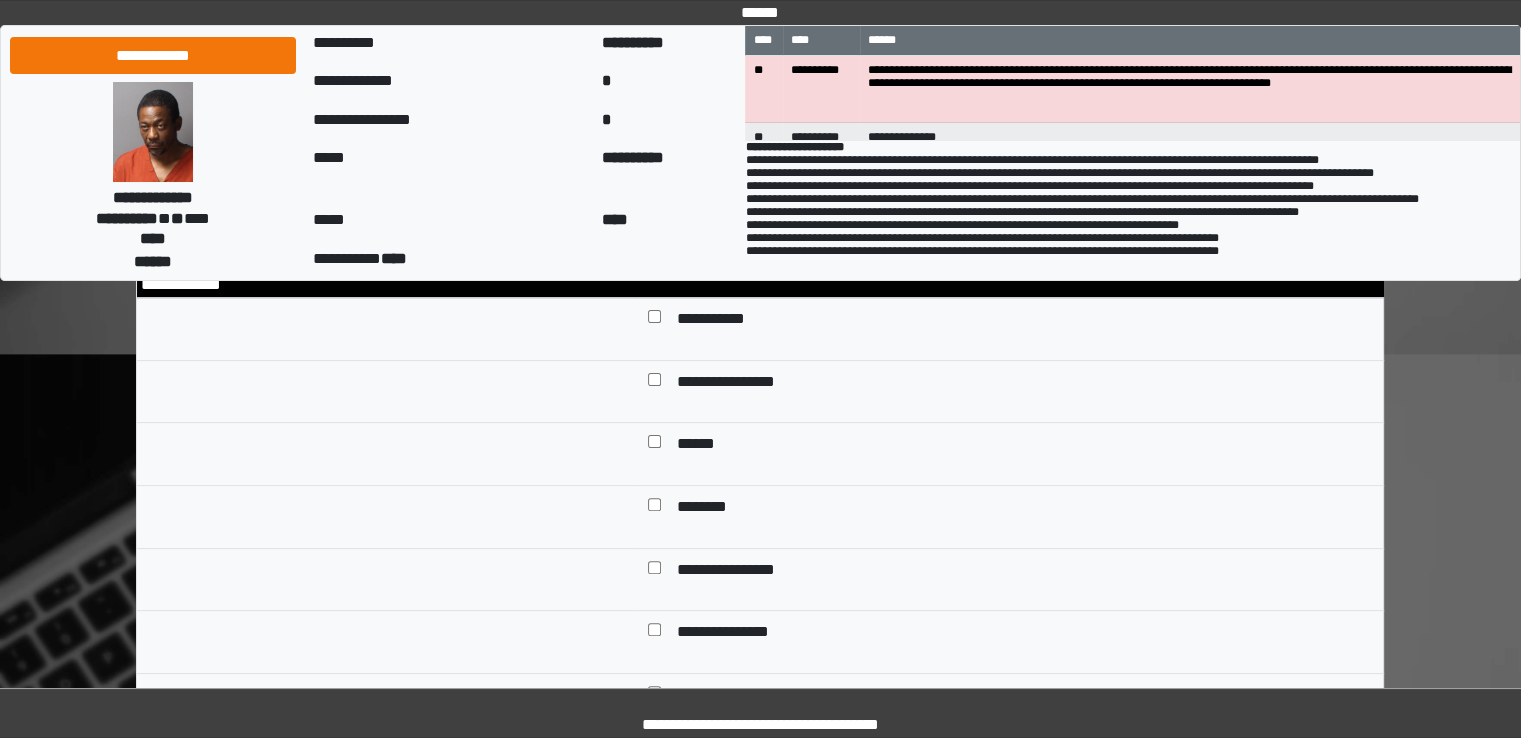 click on "******" at bounding box center (697, 446) 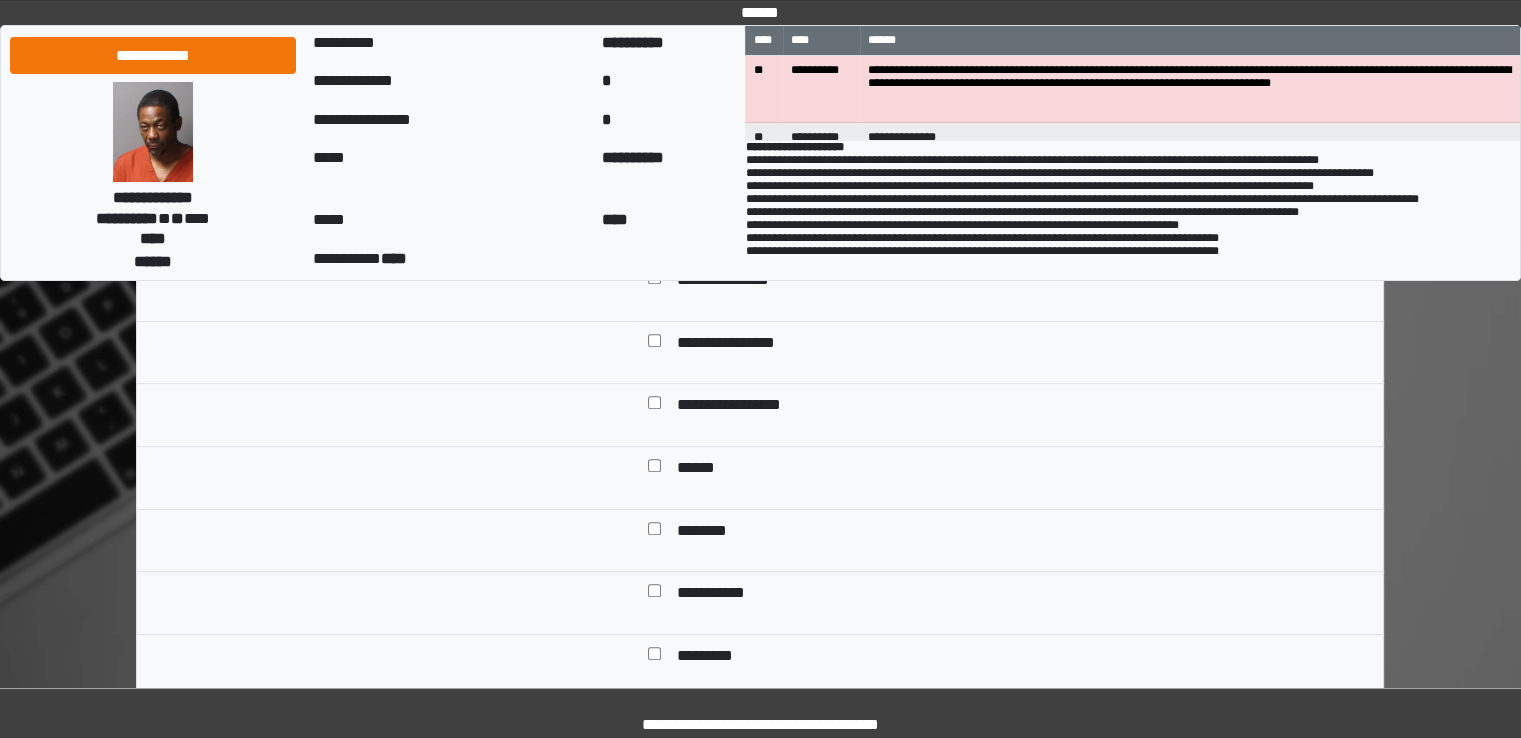 scroll, scrollTop: 900, scrollLeft: 0, axis: vertical 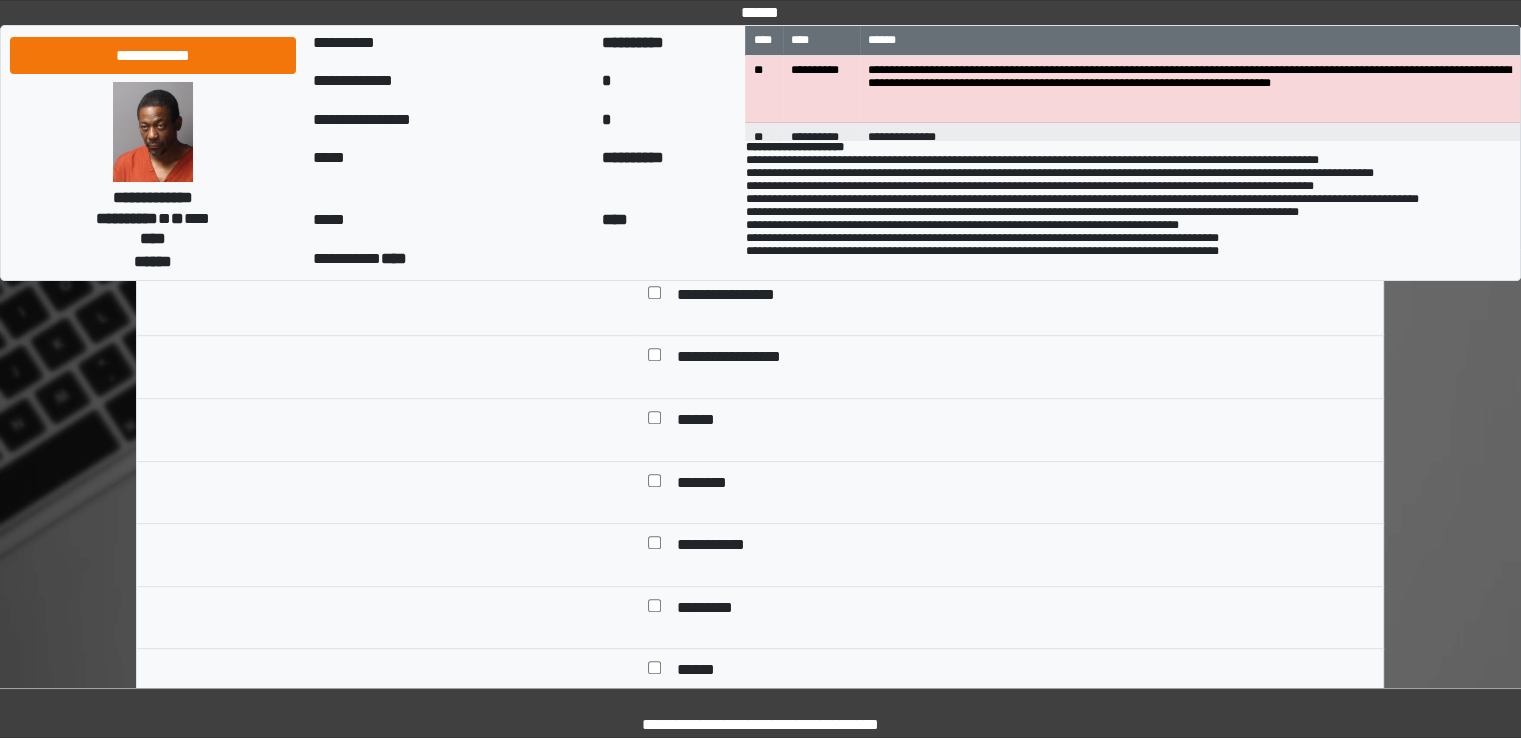 click on "**********" at bounding box center [740, 359] 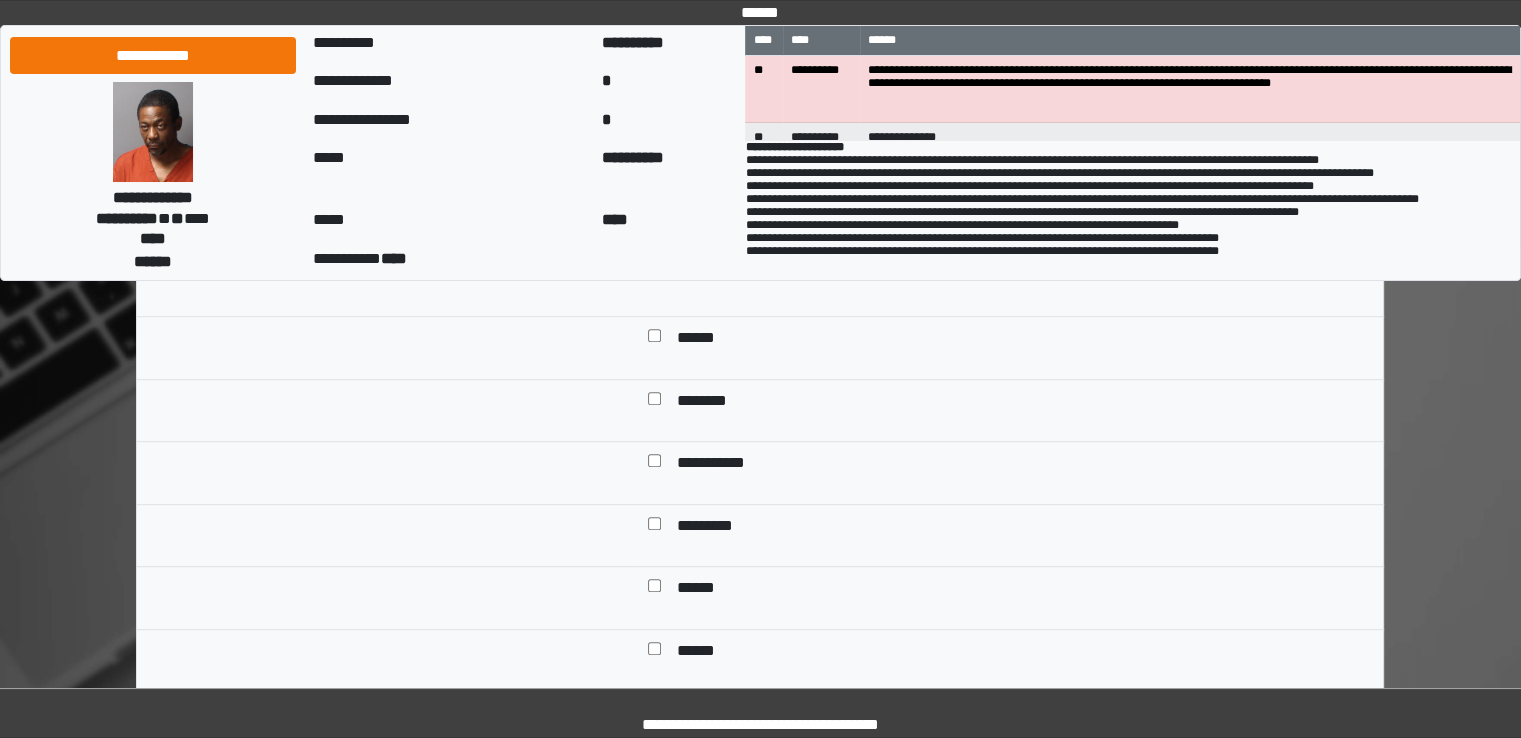 scroll, scrollTop: 1200, scrollLeft: 0, axis: vertical 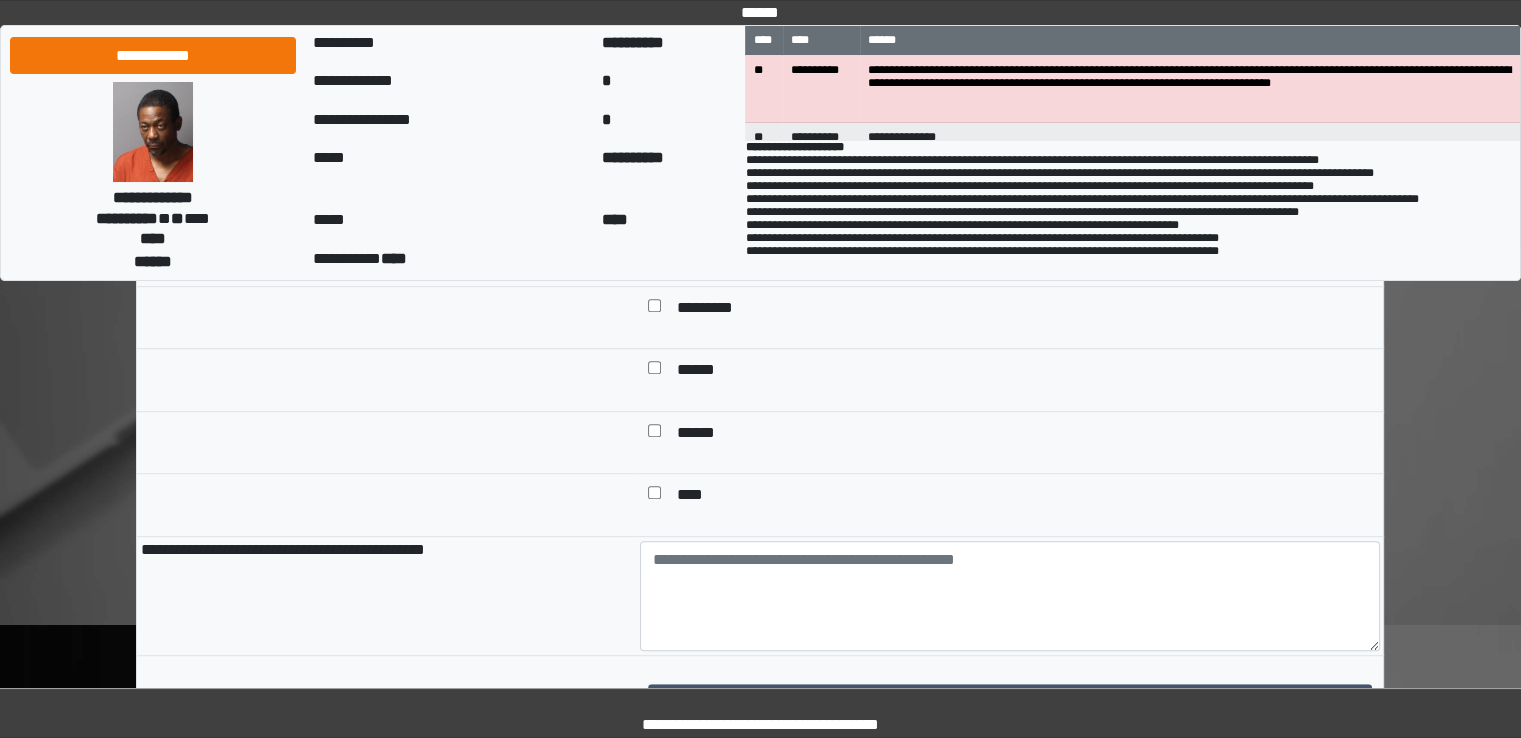 click on "******" at bounding box center (700, 435) 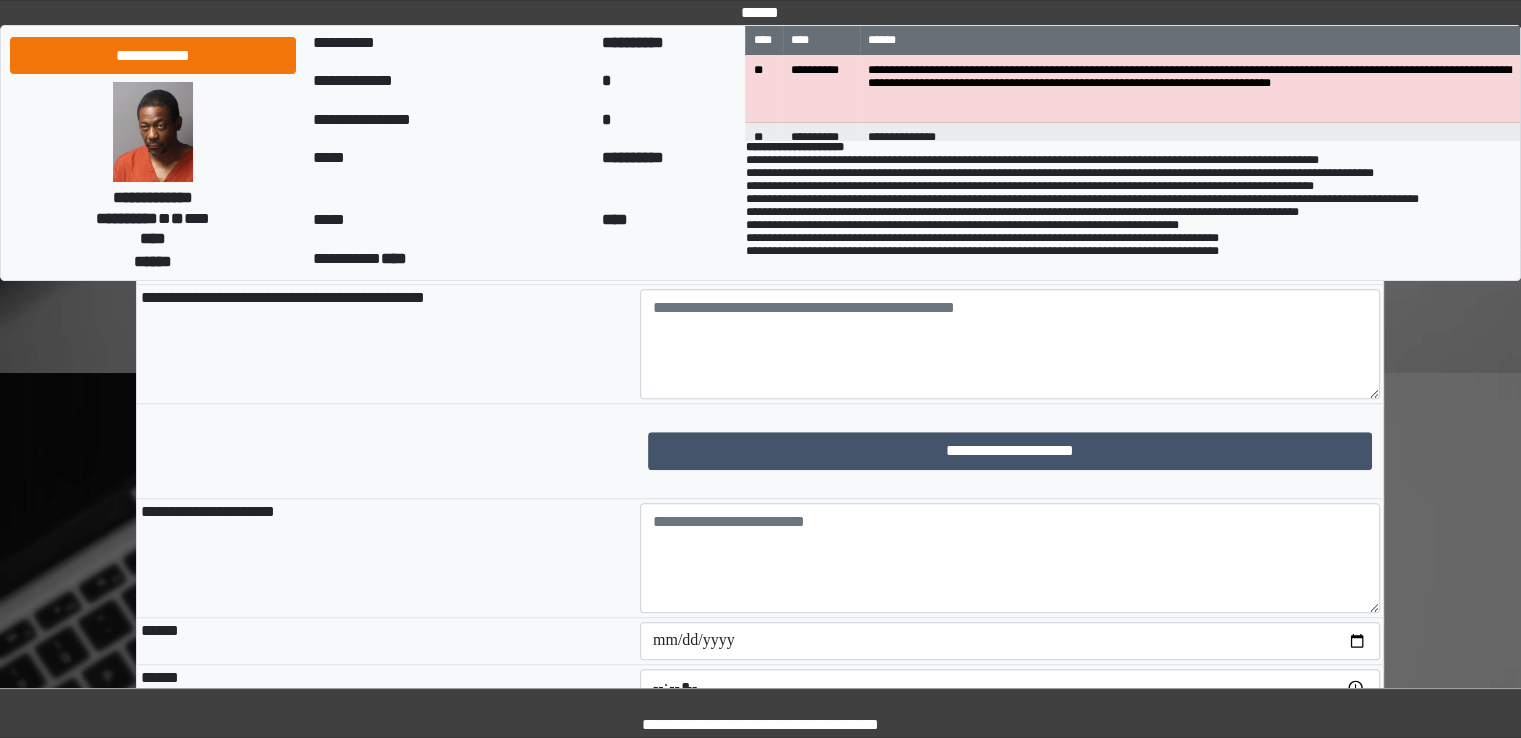 scroll, scrollTop: 1500, scrollLeft: 0, axis: vertical 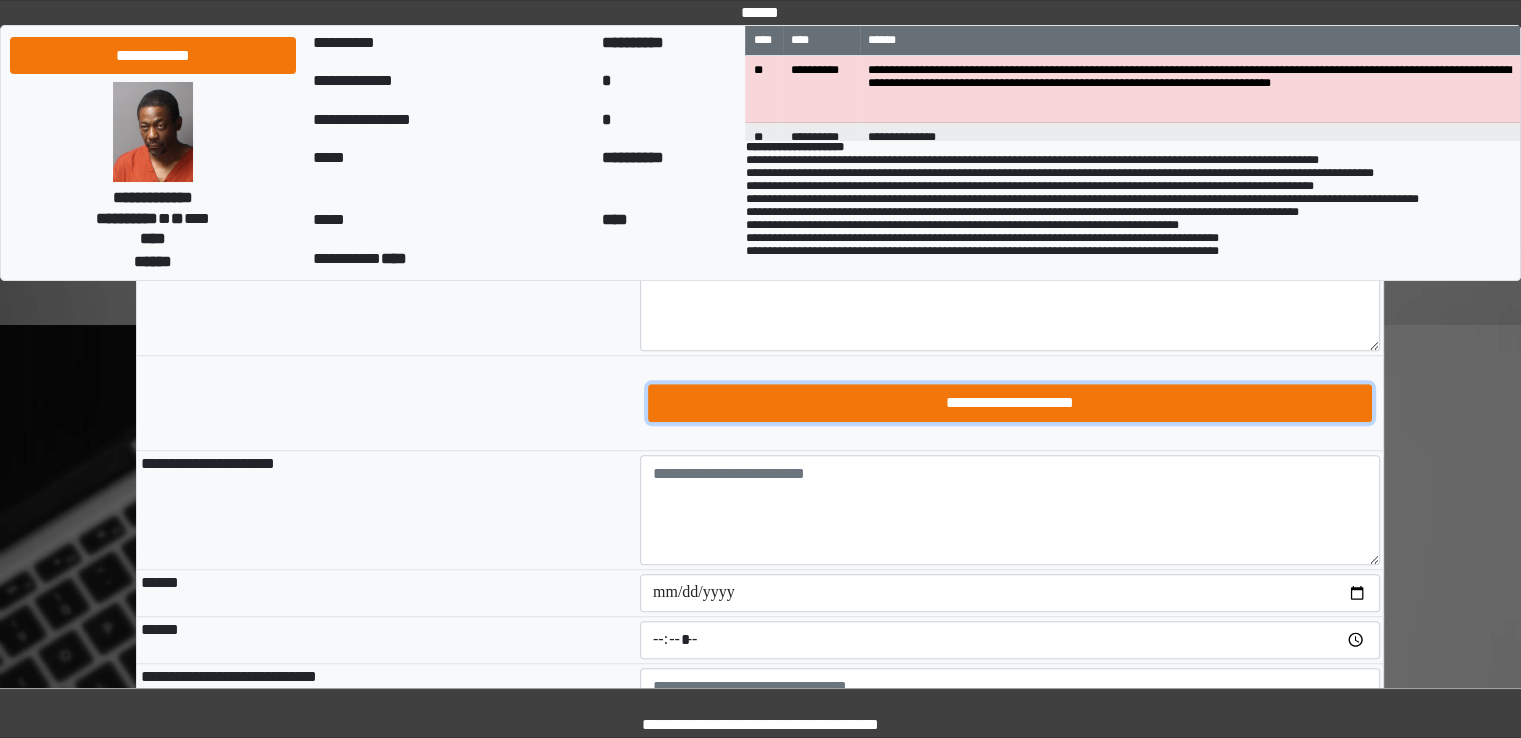 click on "**********" at bounding box center (1010, 403) 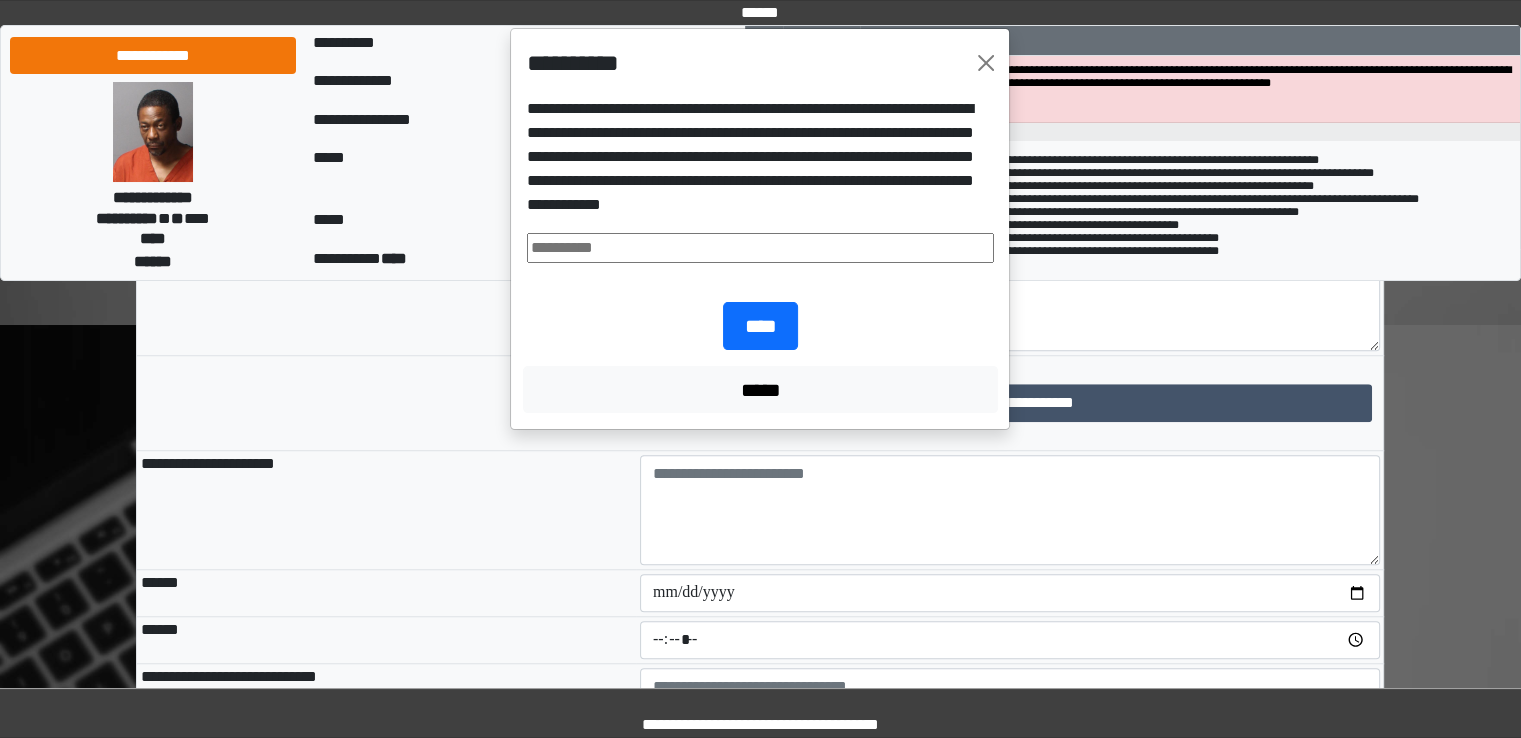 click at bounding box center [760, 248] 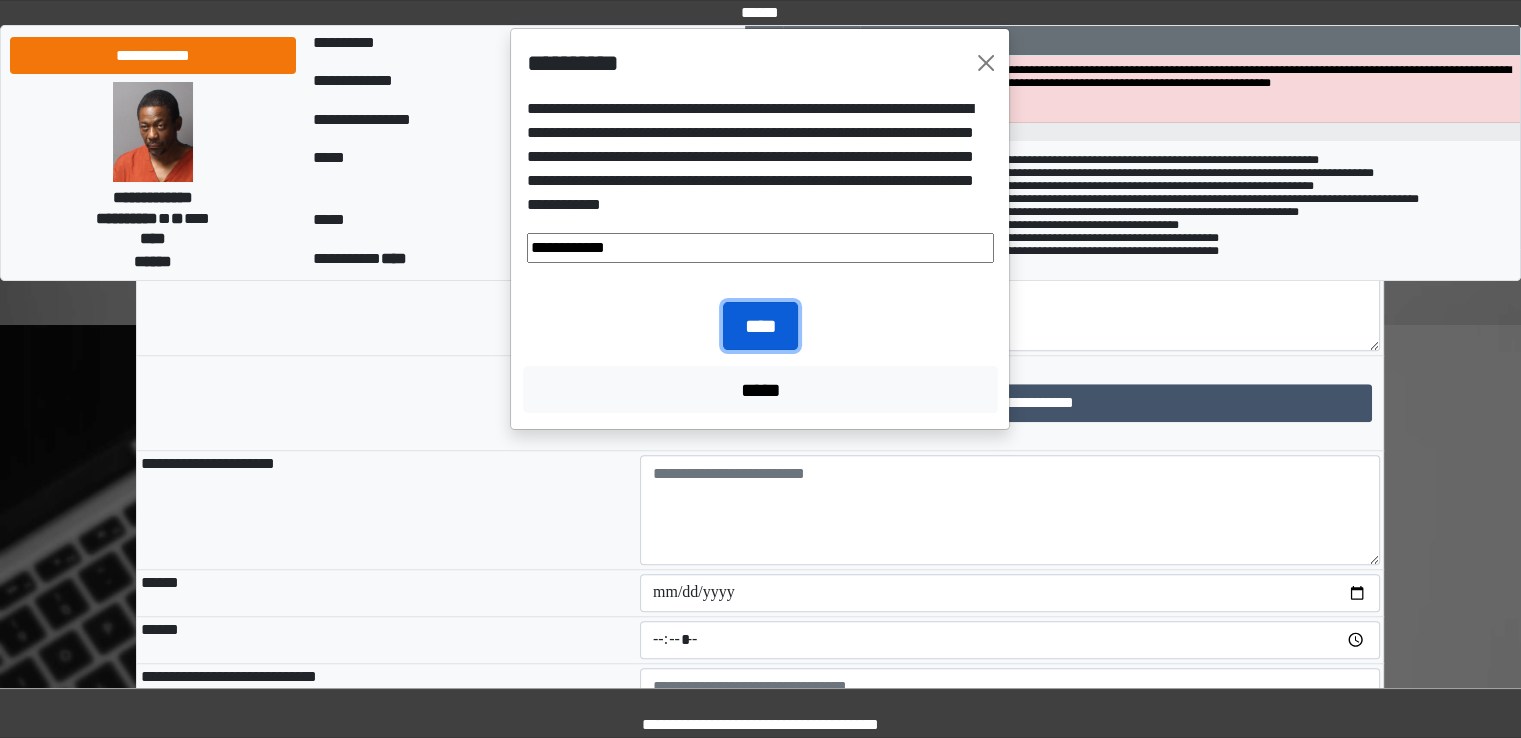 click on "****" at bounding box center (760, 326) 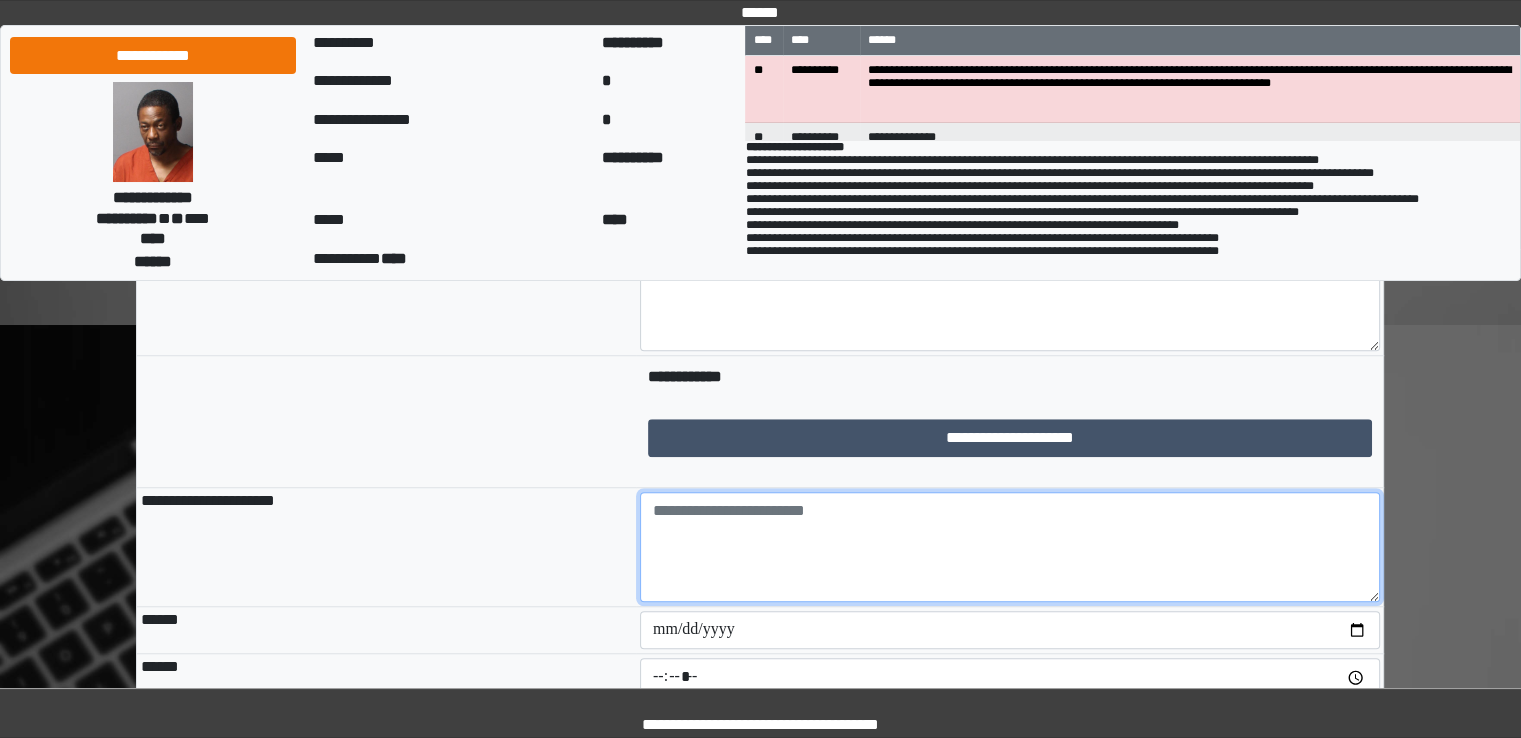 click at bounding box center (1010, 547) 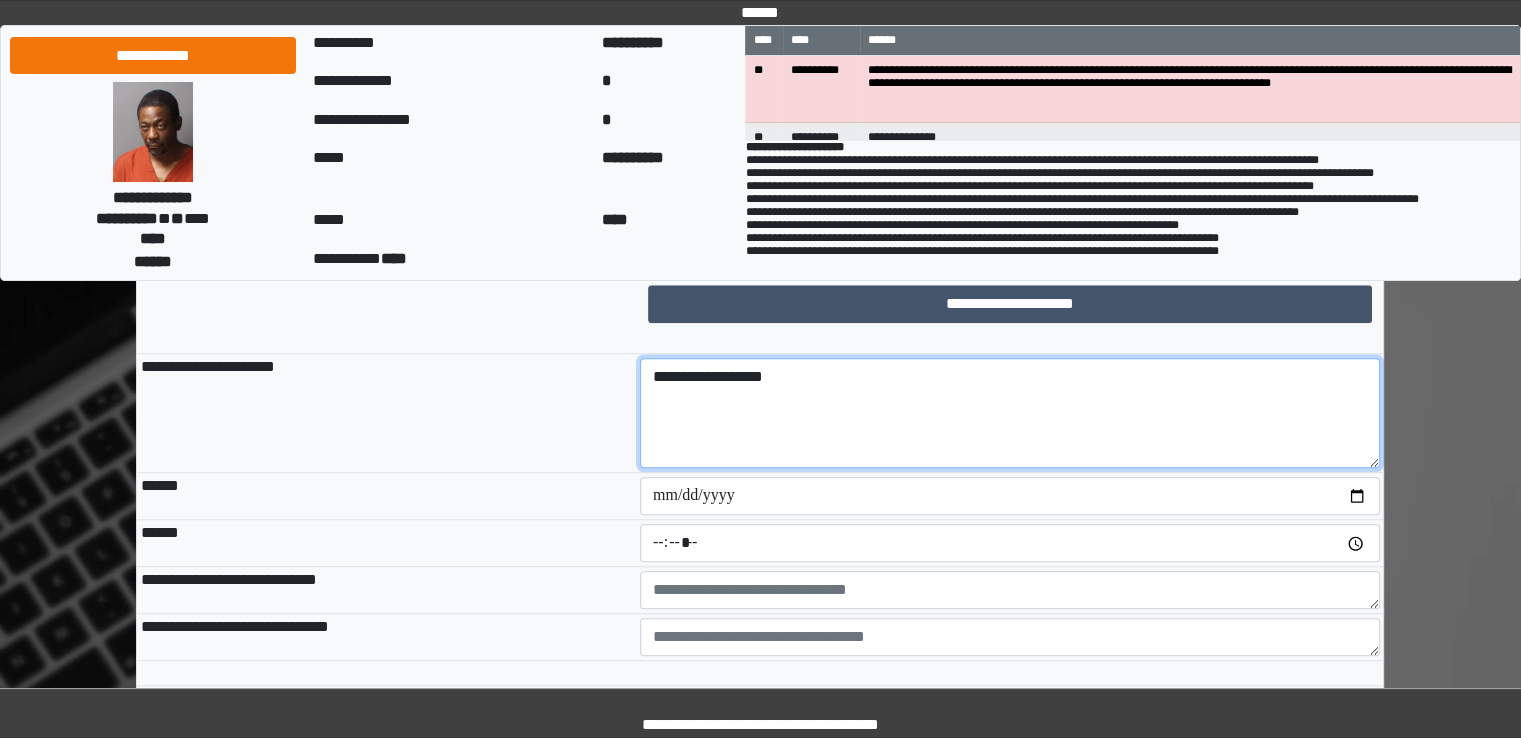 scroll, scrollTop: 1700, scrollLeft: 0, axis: vertical 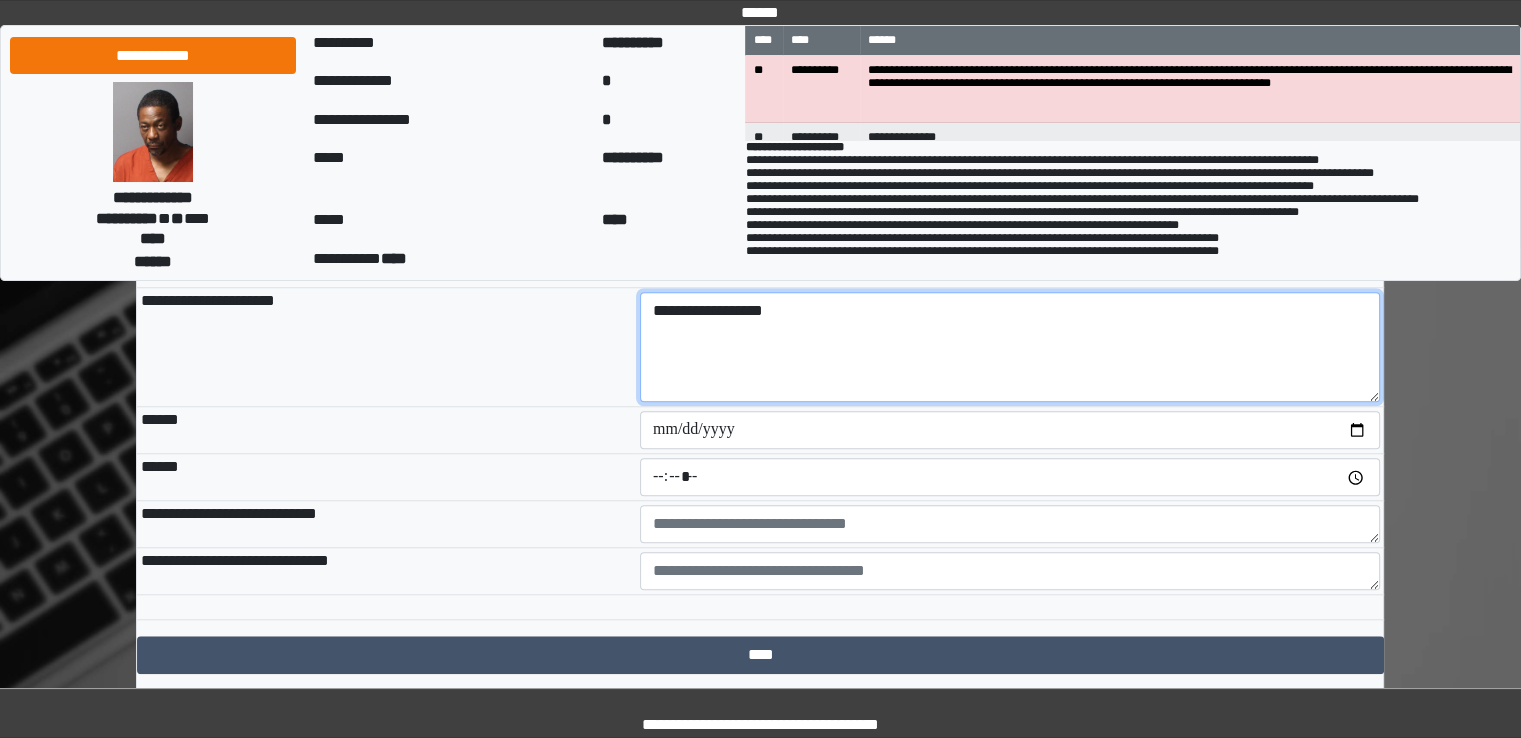 type on "**********" 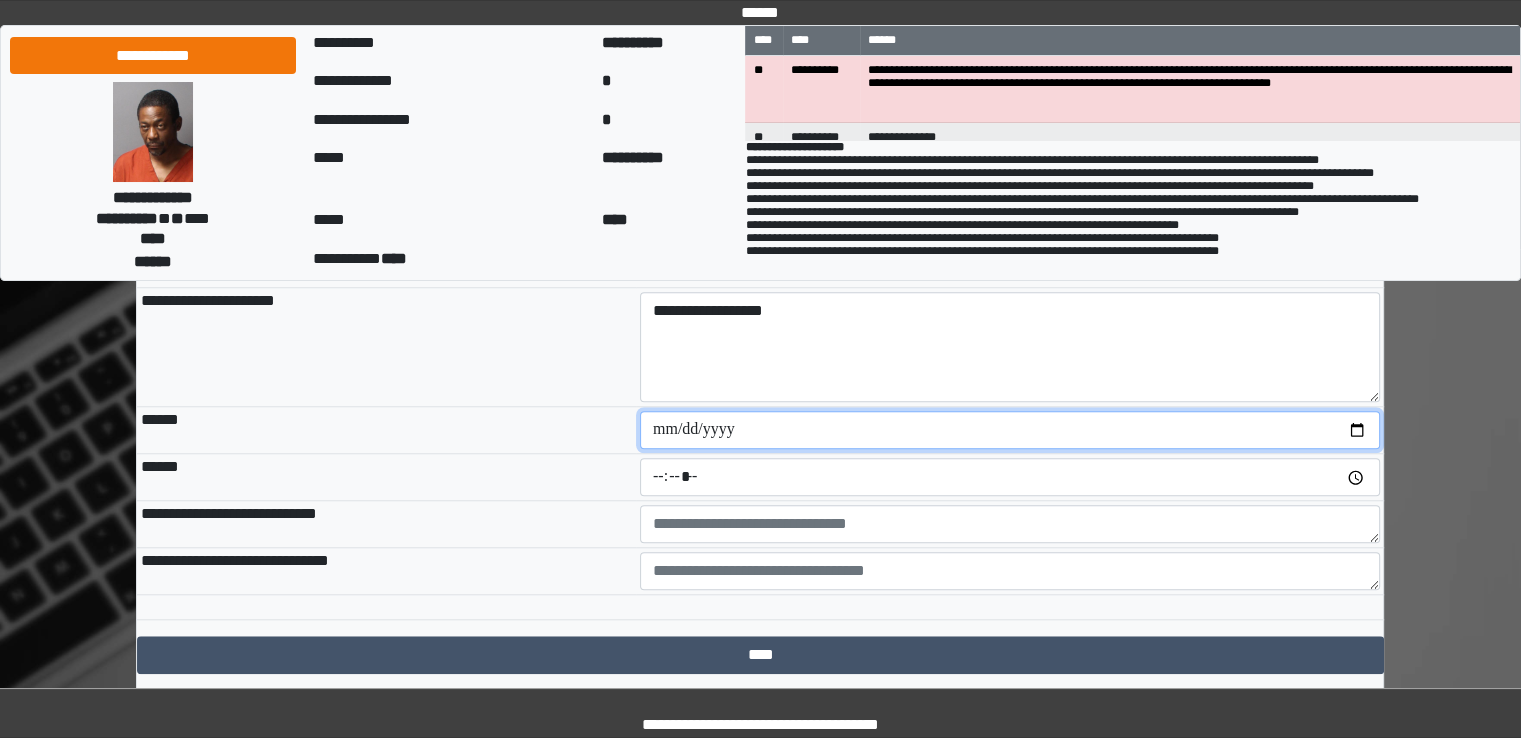 click at bounding box center (1010, 430) 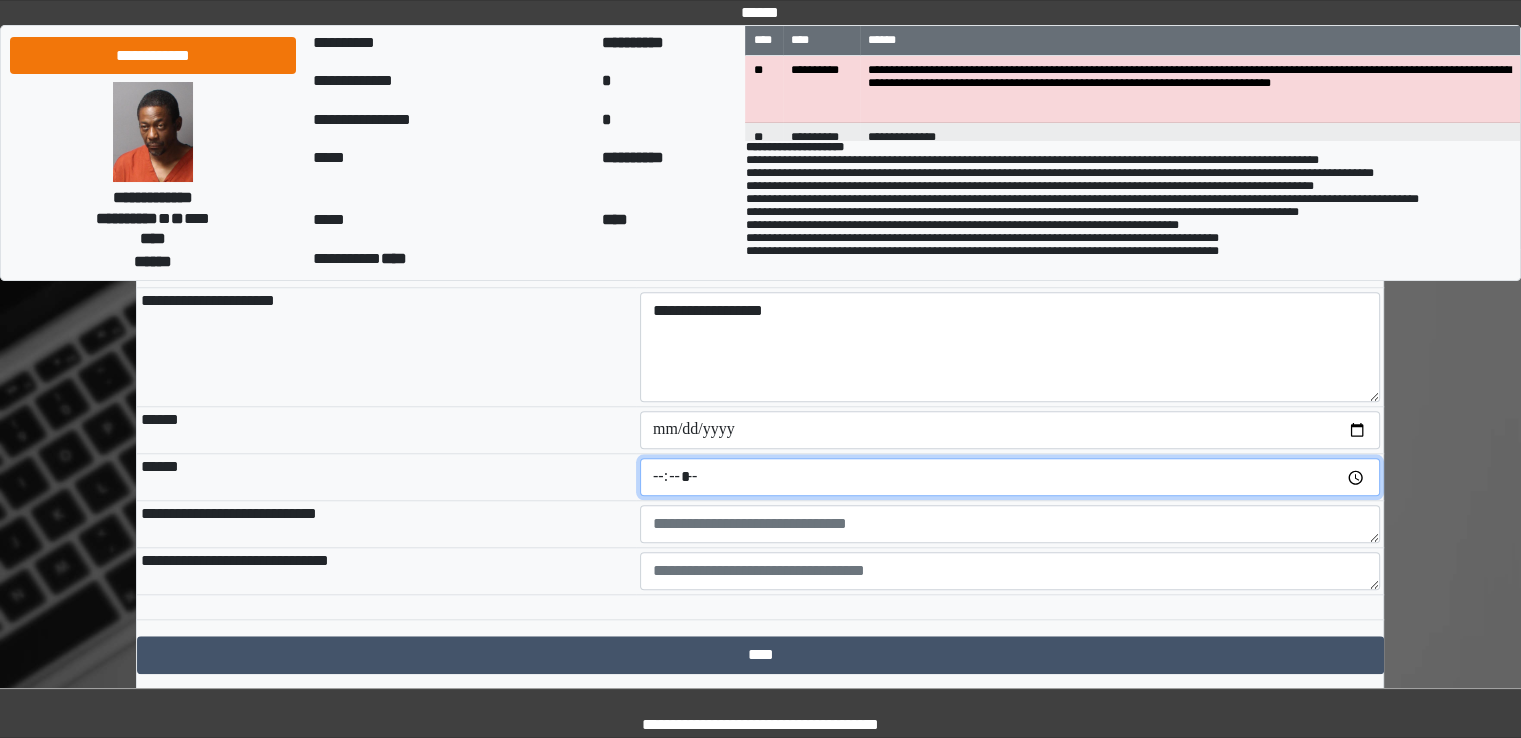 click at bounding box center (1010, 477) 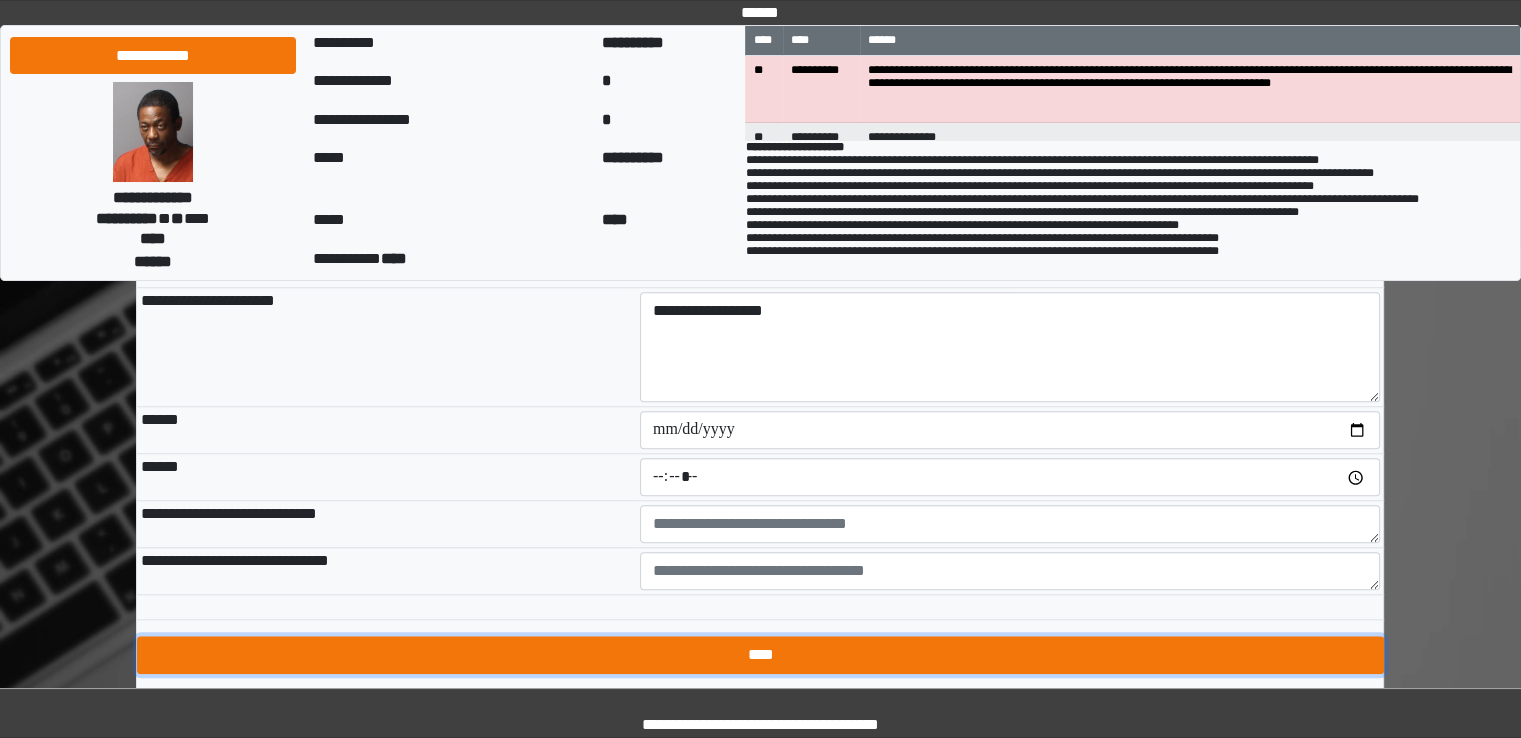 click on "****" at bounding box center [760, 655] 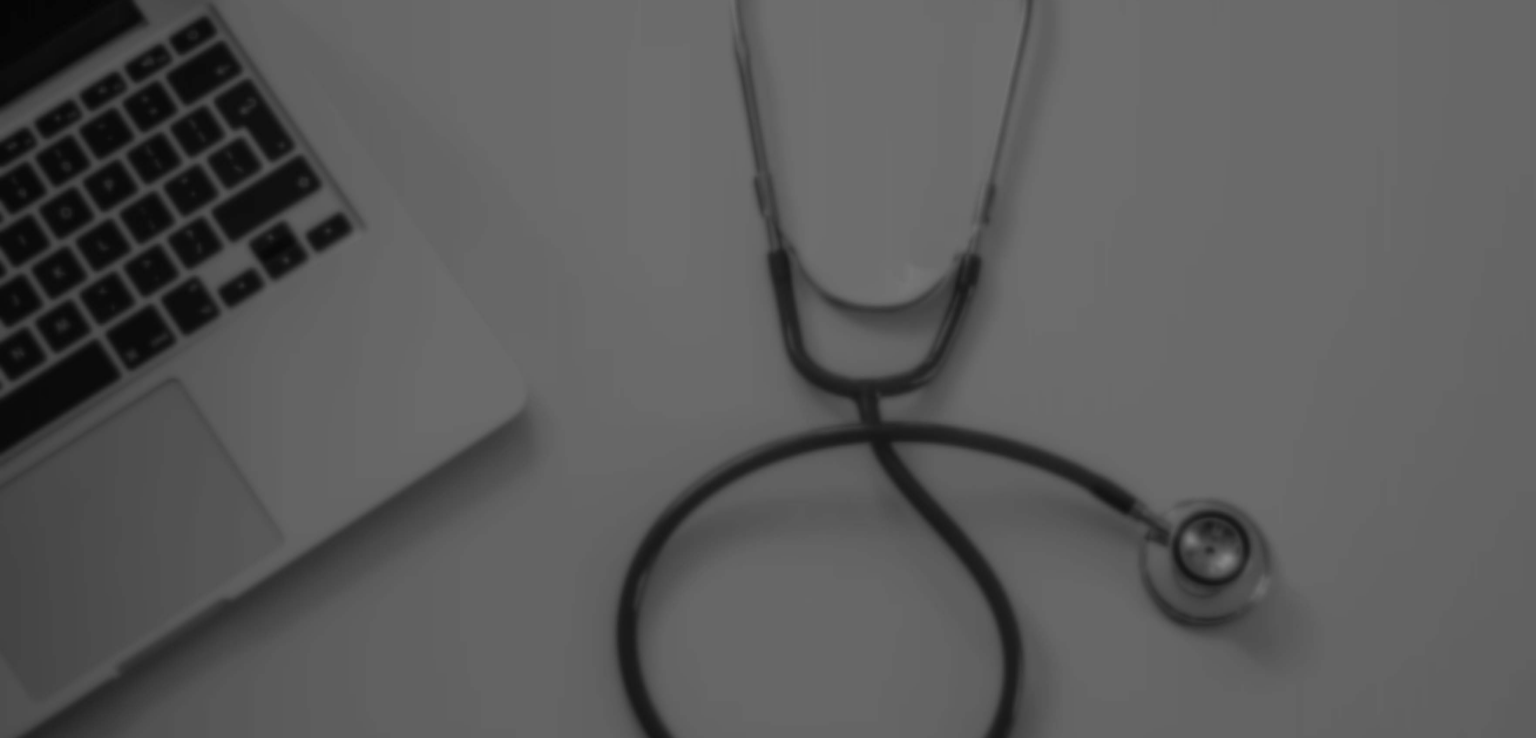 scroll, scrollTop: 0, scrollLeft: 0, axis: both 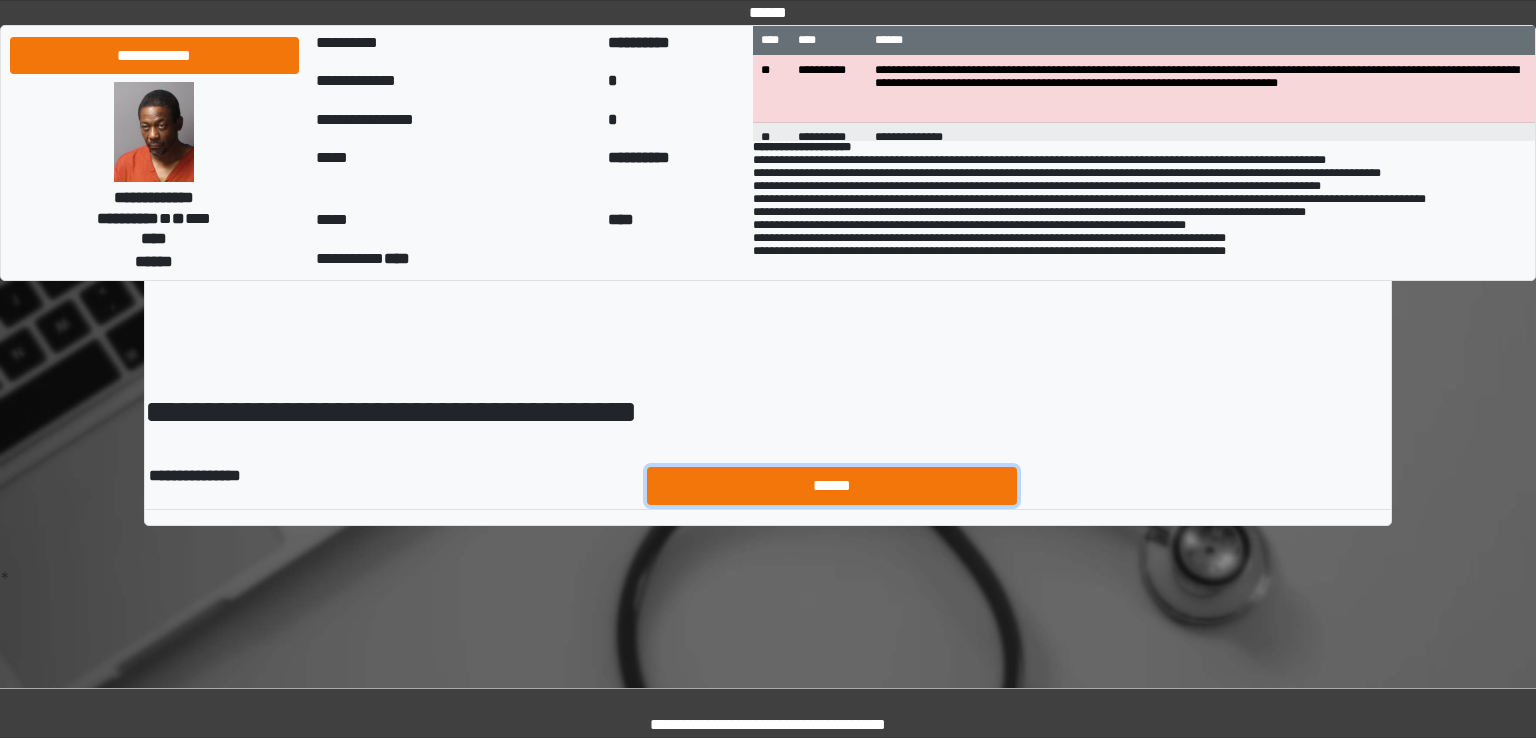 click on "******" at bounding box center (832, 486) 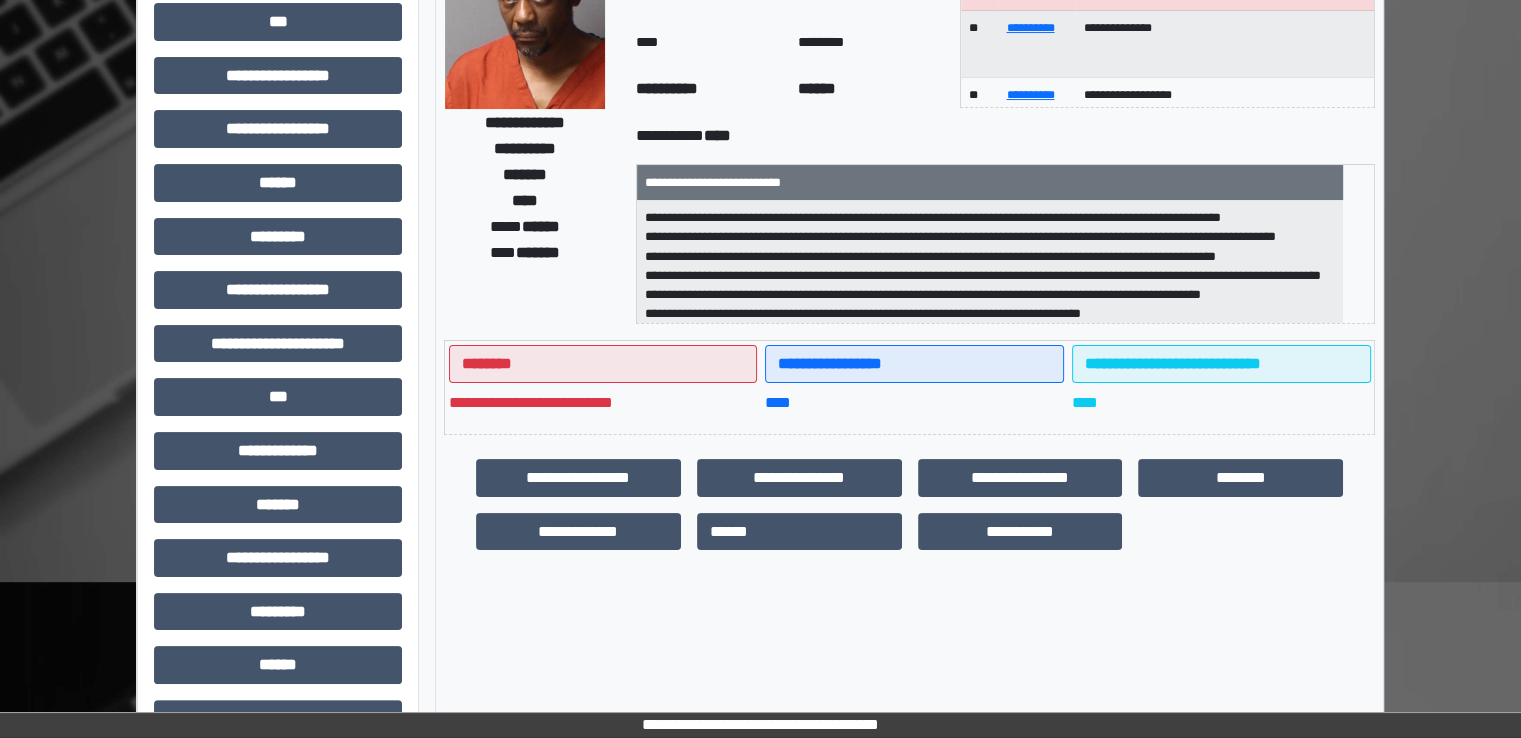 scroll, scrollTop: 428, scrollLeft: 0, axis: vertical 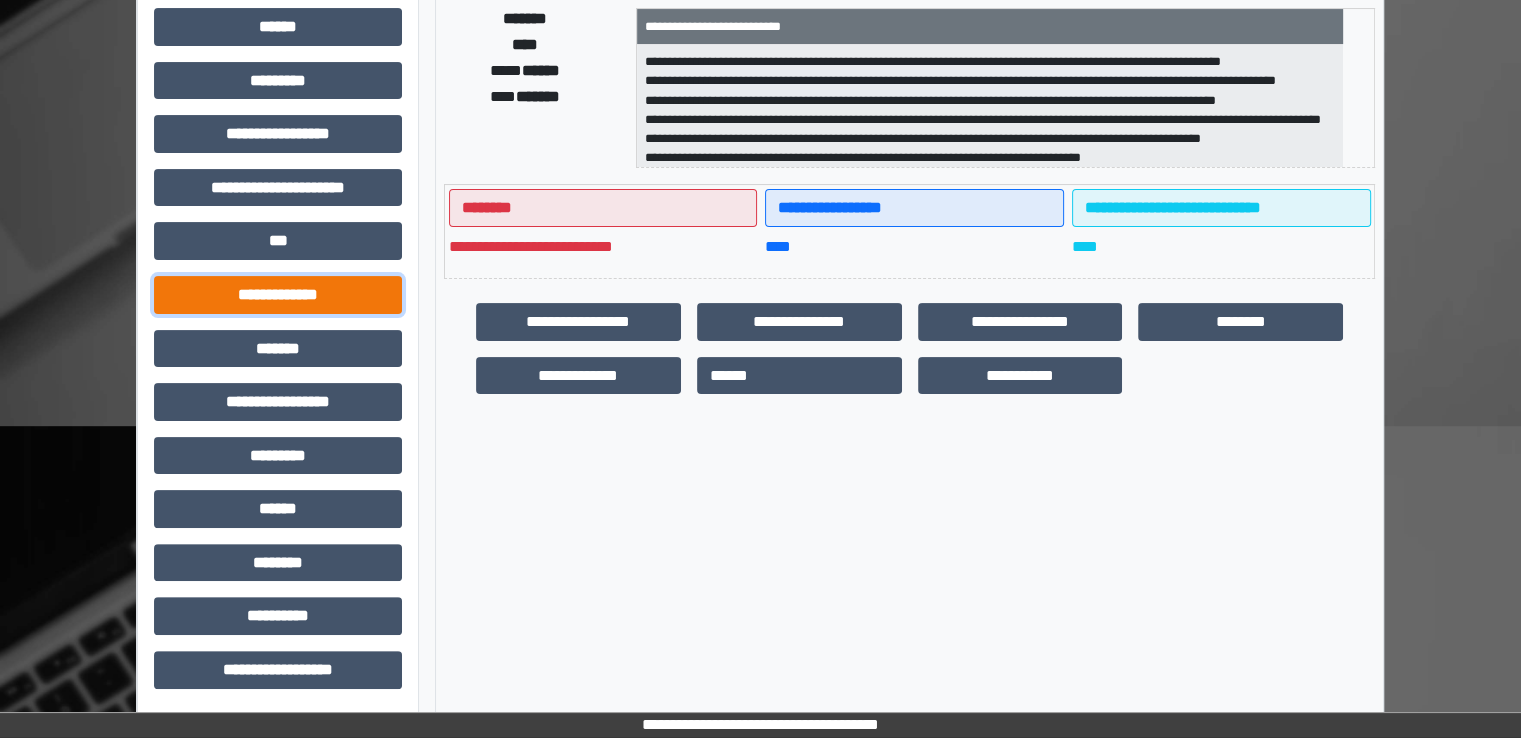 click on "**********" at bounding box center (278, 295) 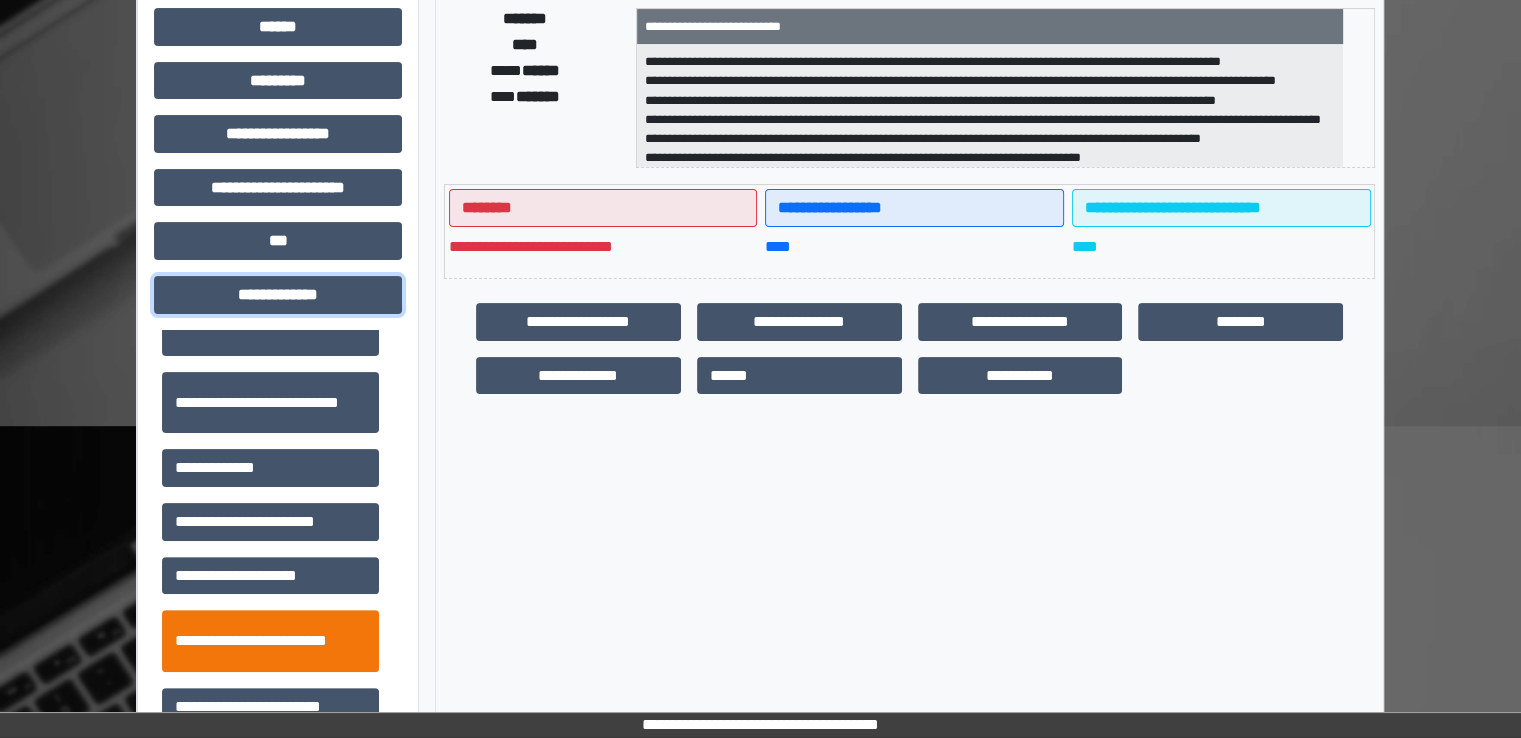 scroll, scrollTop: 500, scrollLeft: 0, axis: vertical 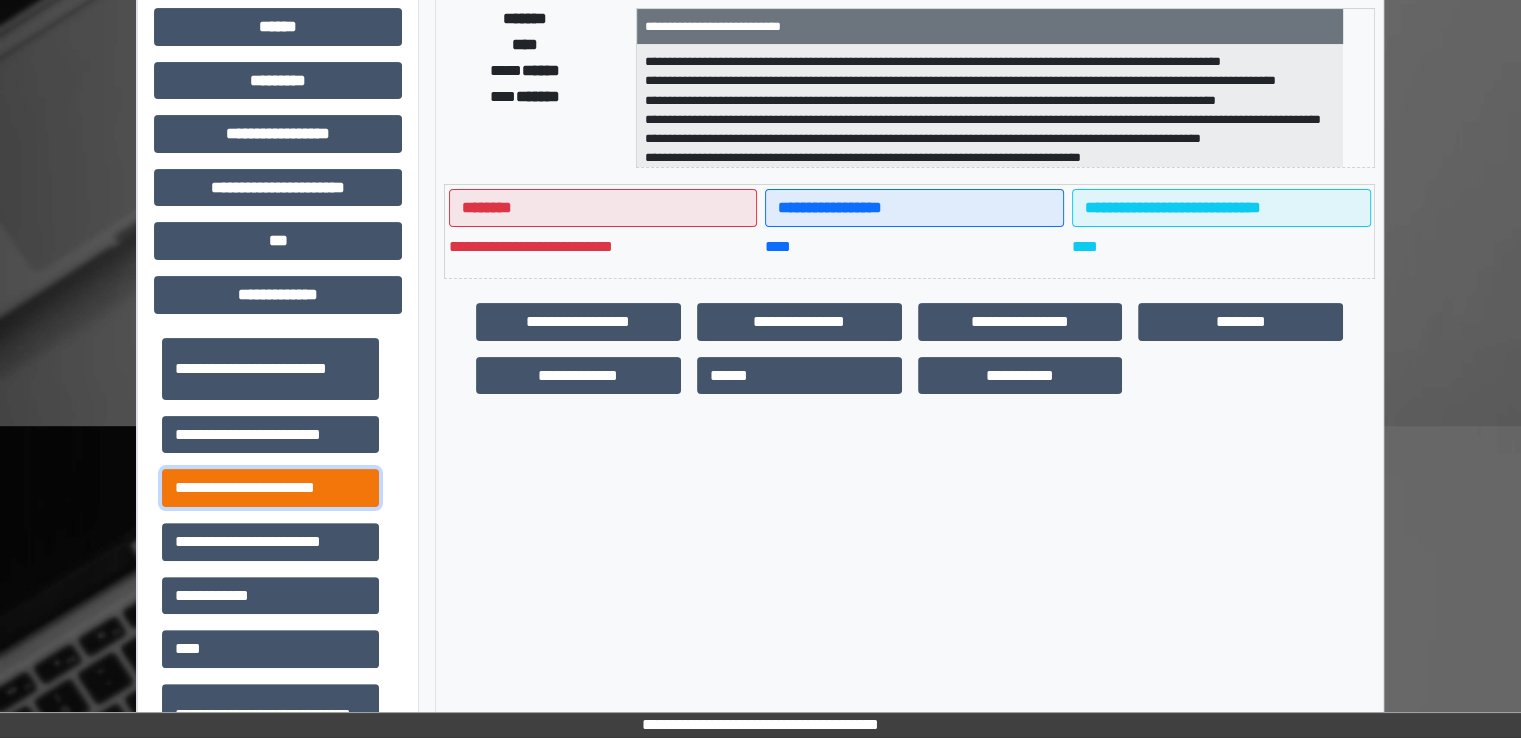 click on "**********" at bounding box center (270, 488) 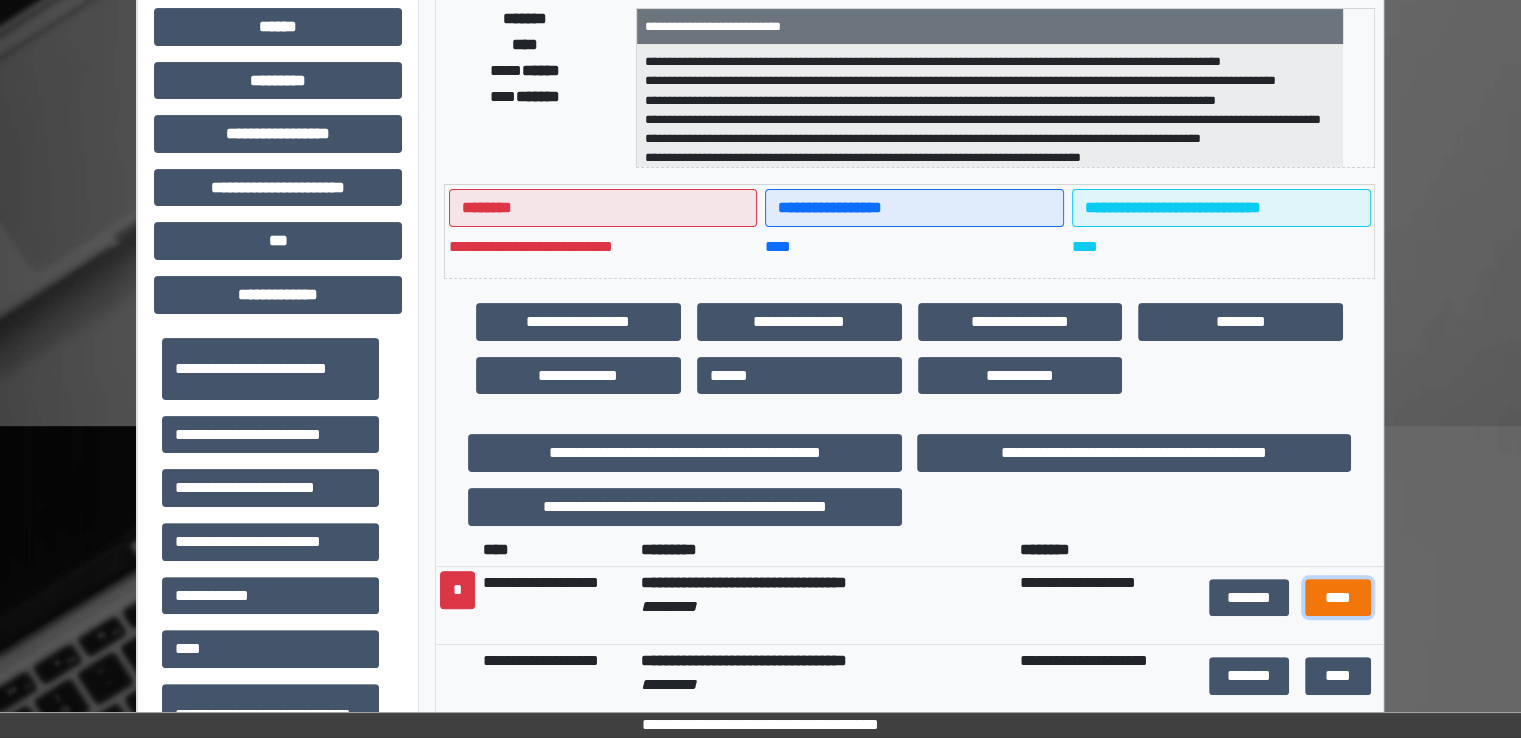 click on "****" at bounding box center (1338, 598) 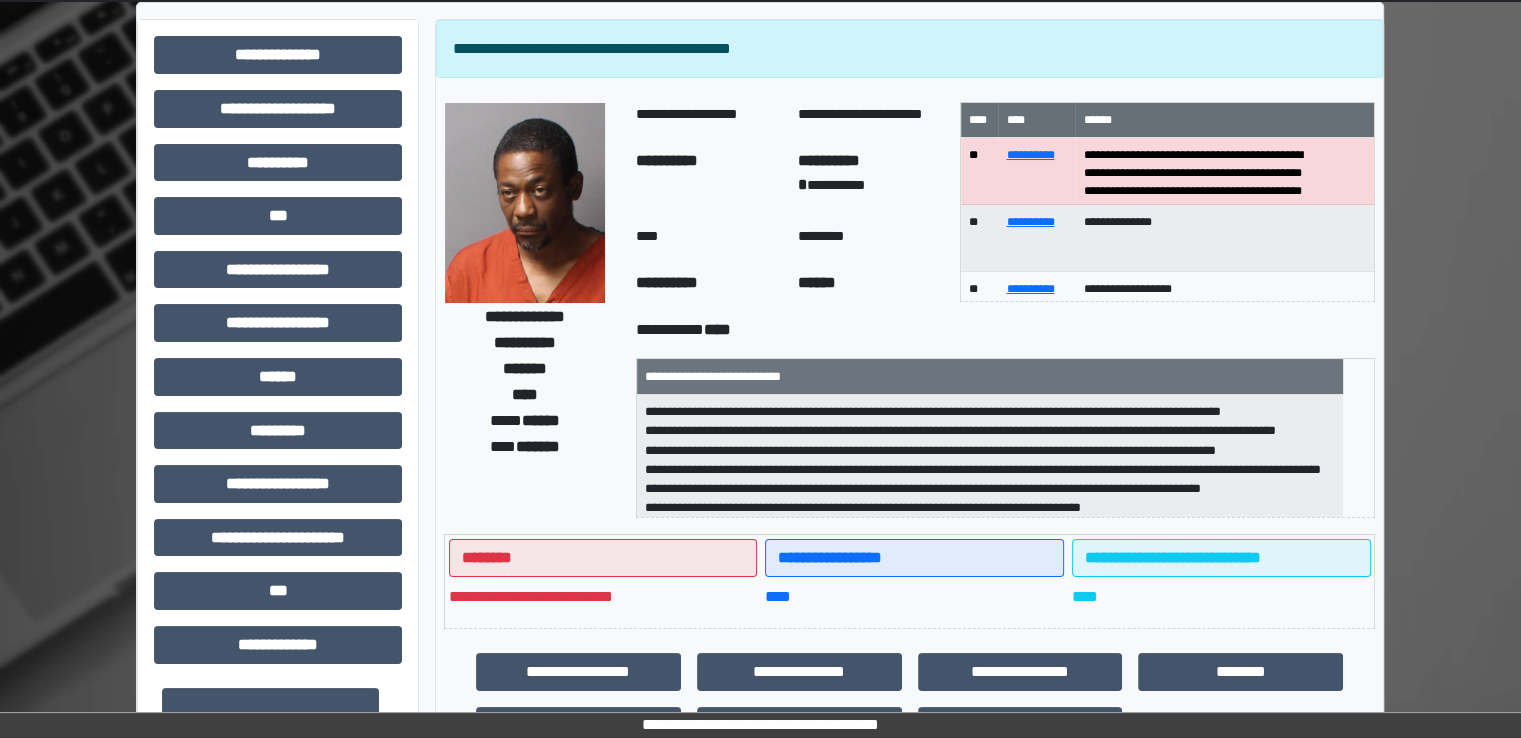 scroll, scrollTop: 0, scrollLeft: 0, axis: both 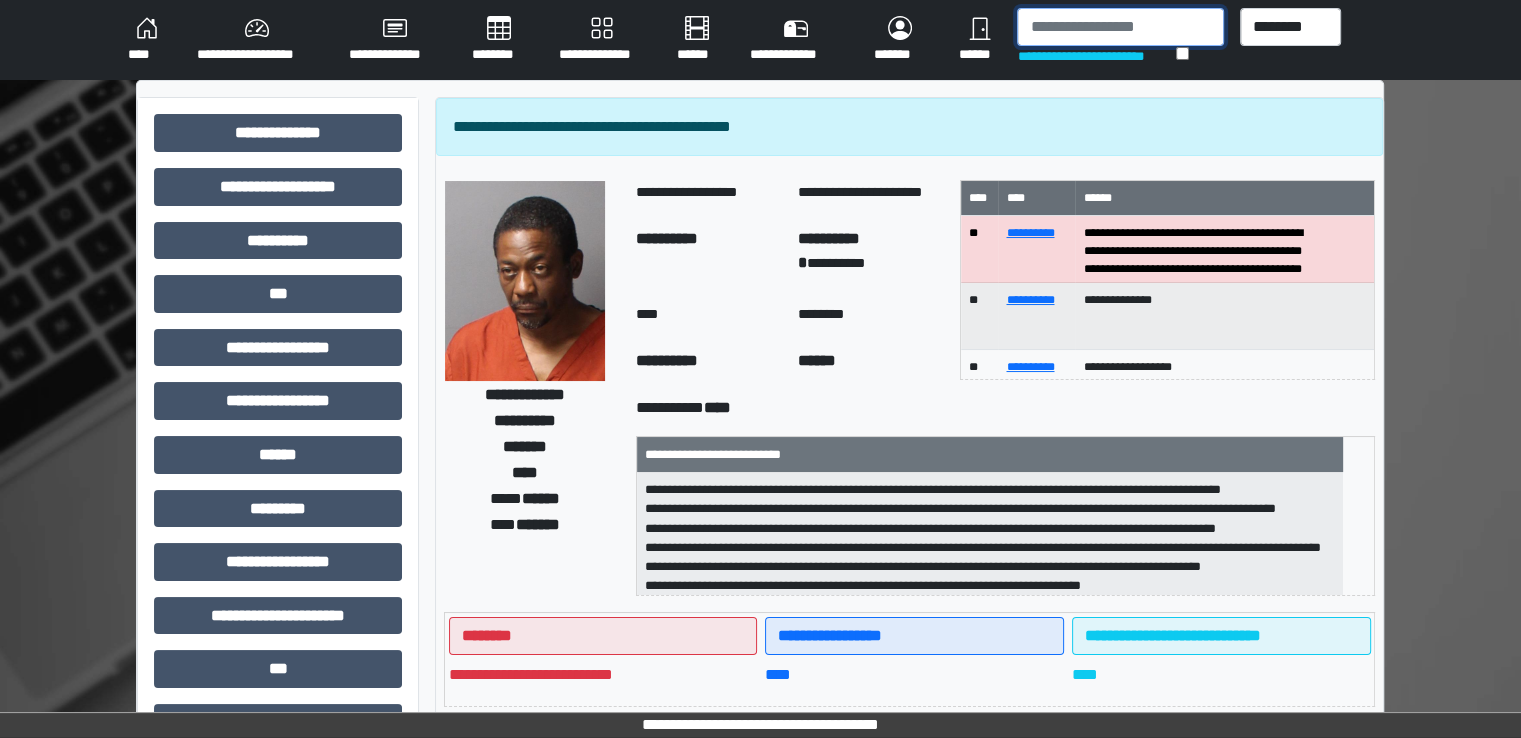 click at bounding box center (1120, 27) 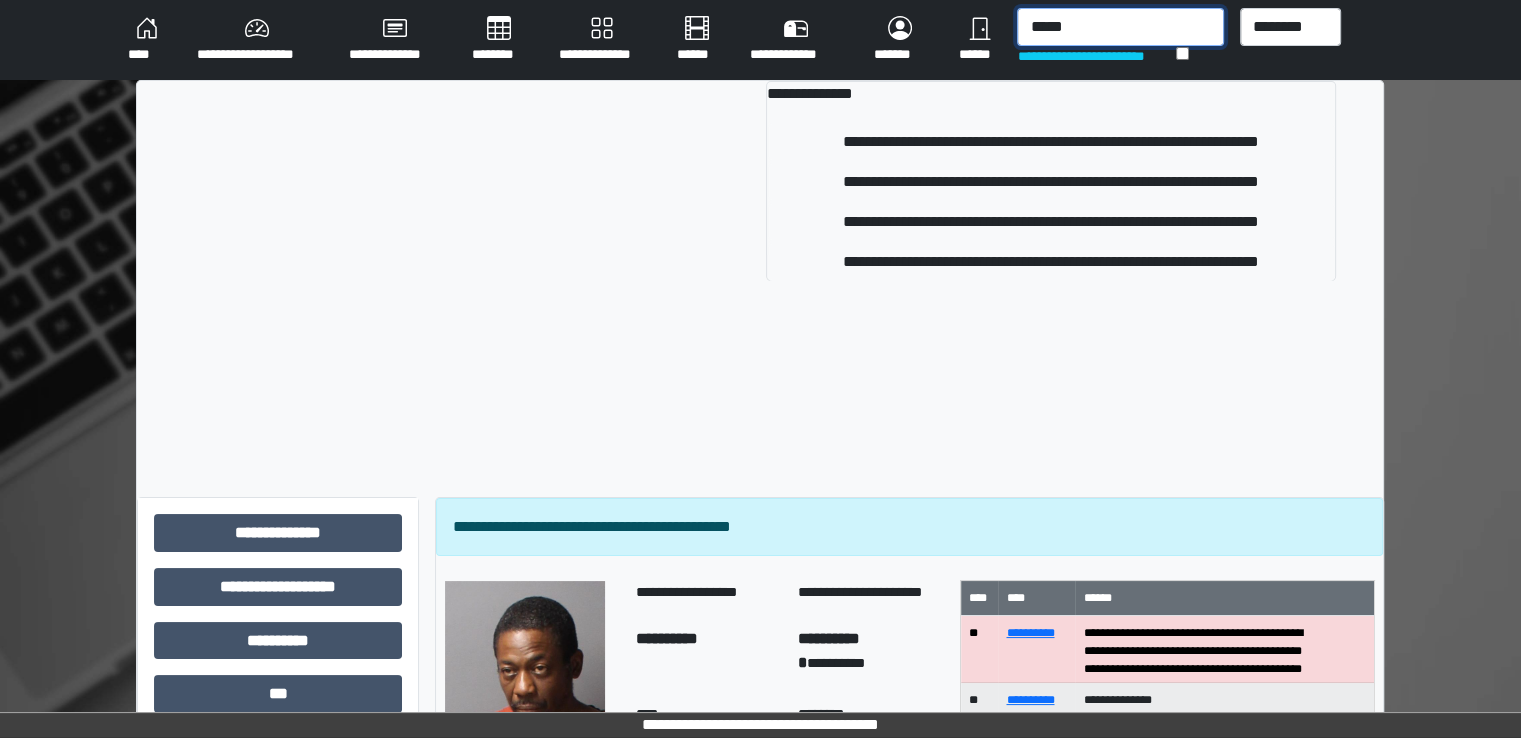 type on "*****" 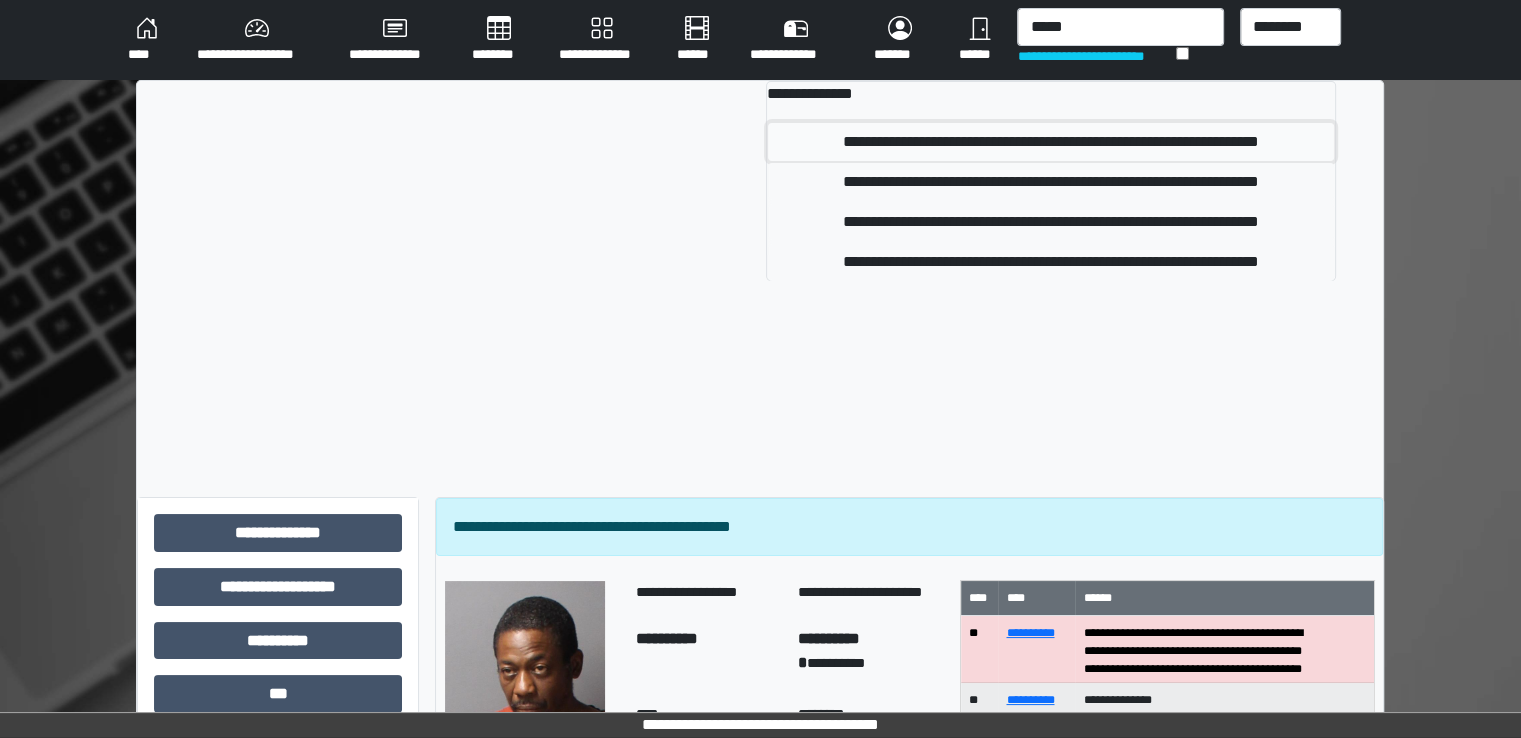 click on "**********" at bounding box center [1051, 142] 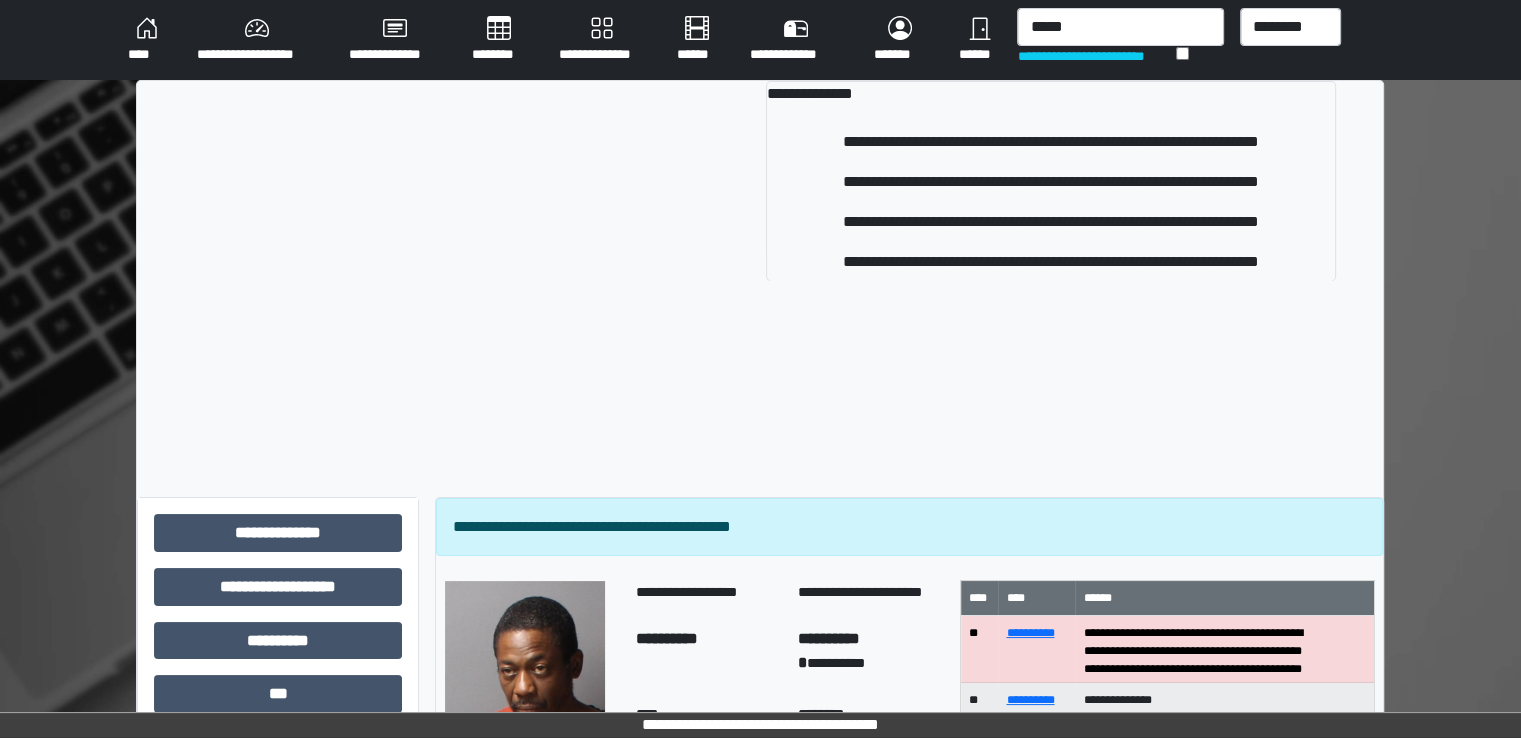 type 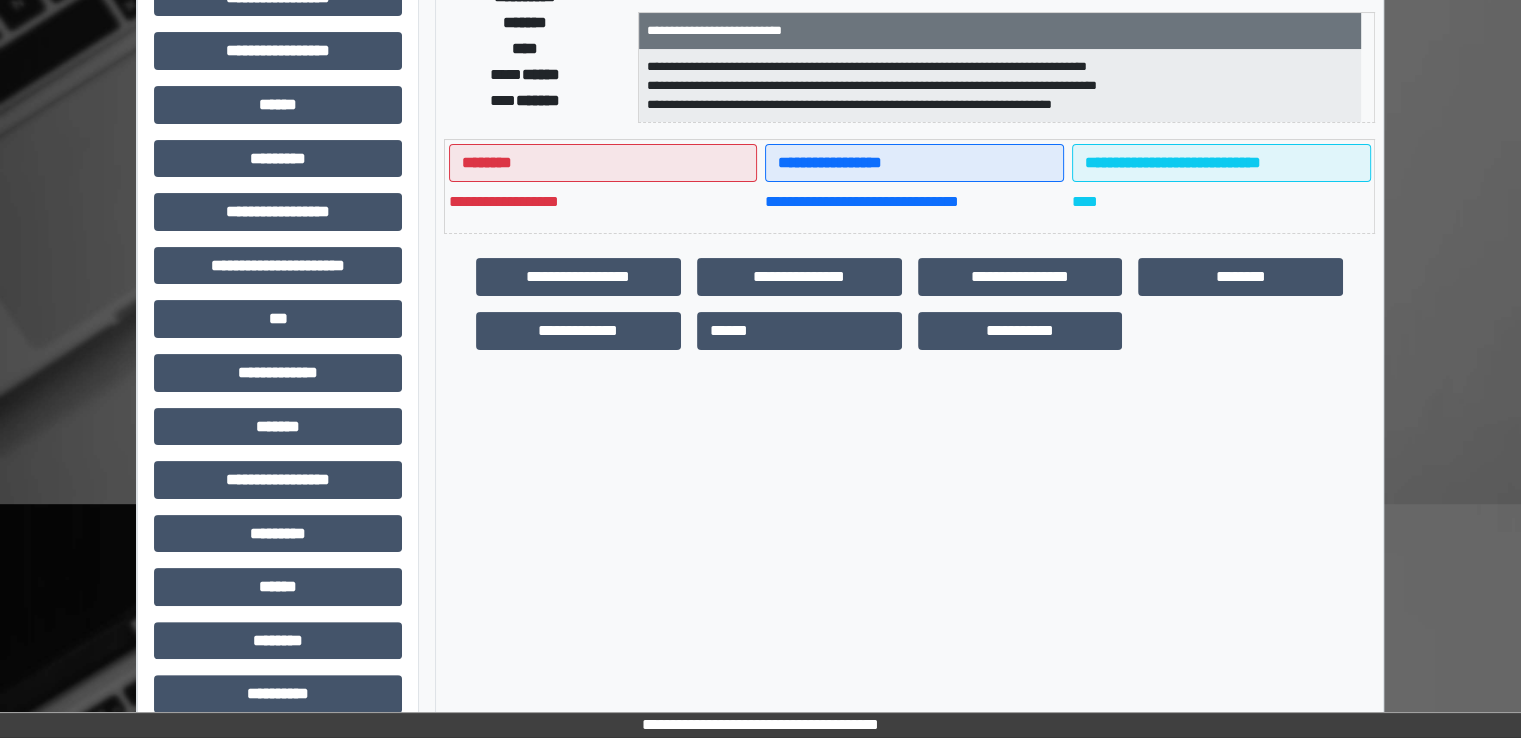 scroll, scrollTop: 428, scrollLeft: 0, axis: vertical 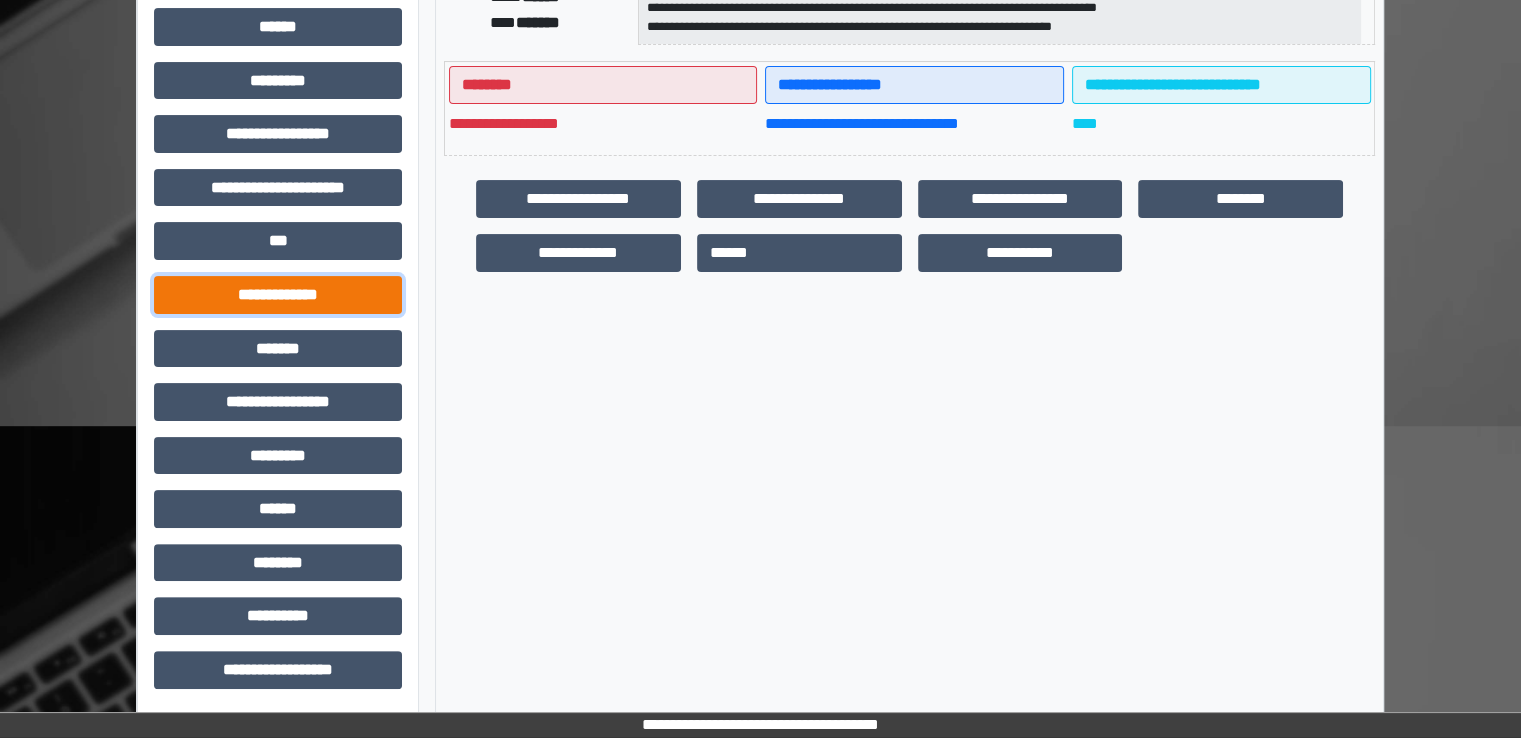 click on "**********" at bounding box center (278, 295) 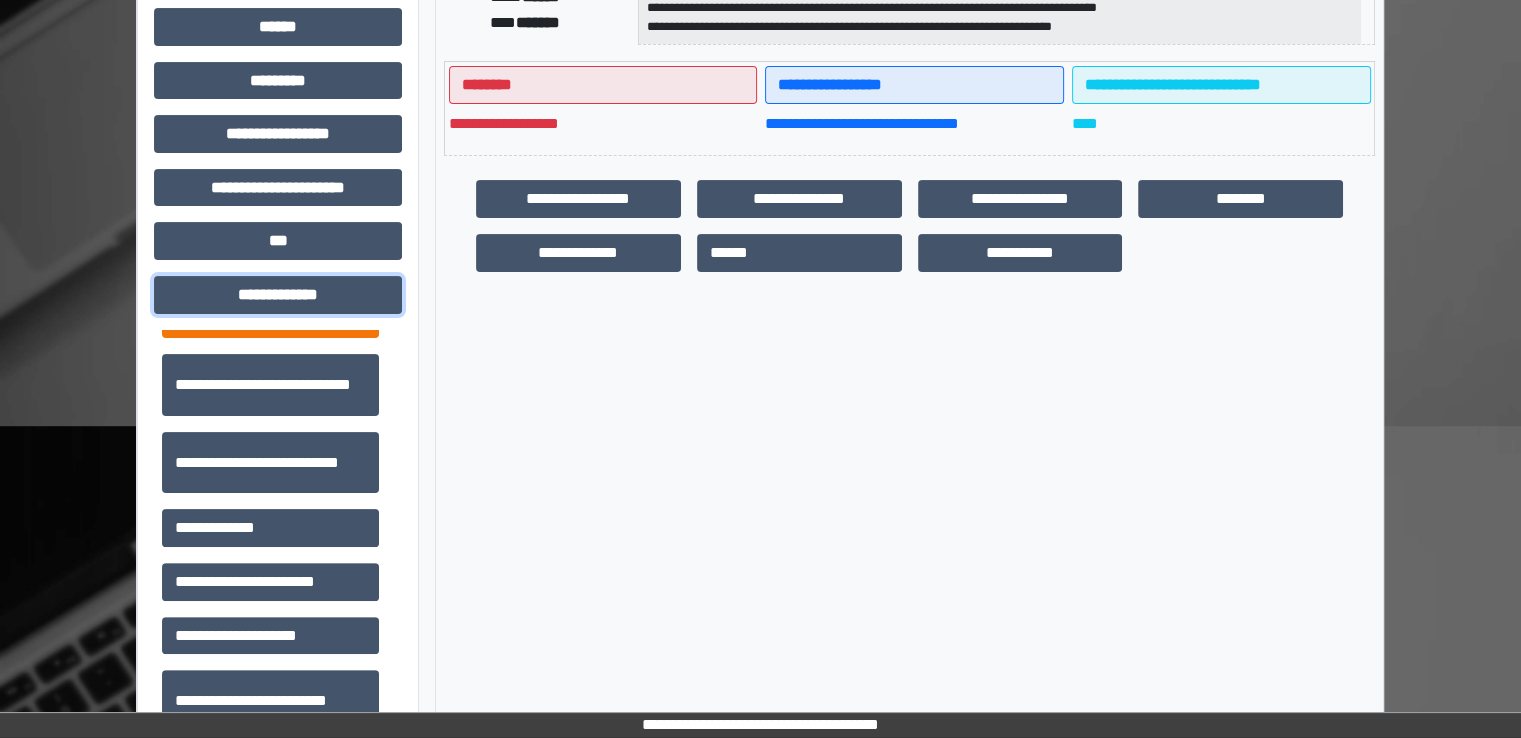 scroll, scrollTop: 400, scrollLeft: 0, axis: vertical 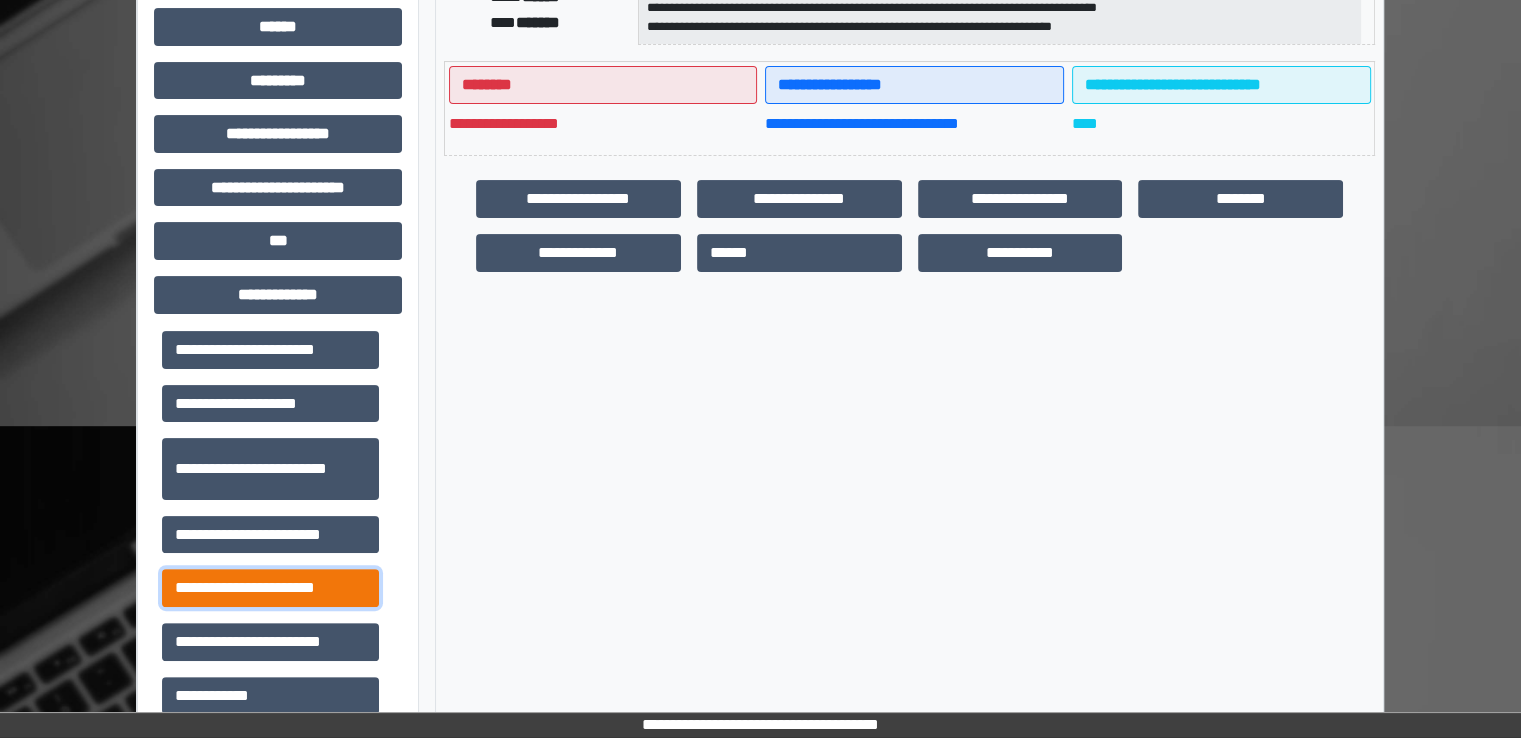 click on "**********" at bounding box center [270, 588] 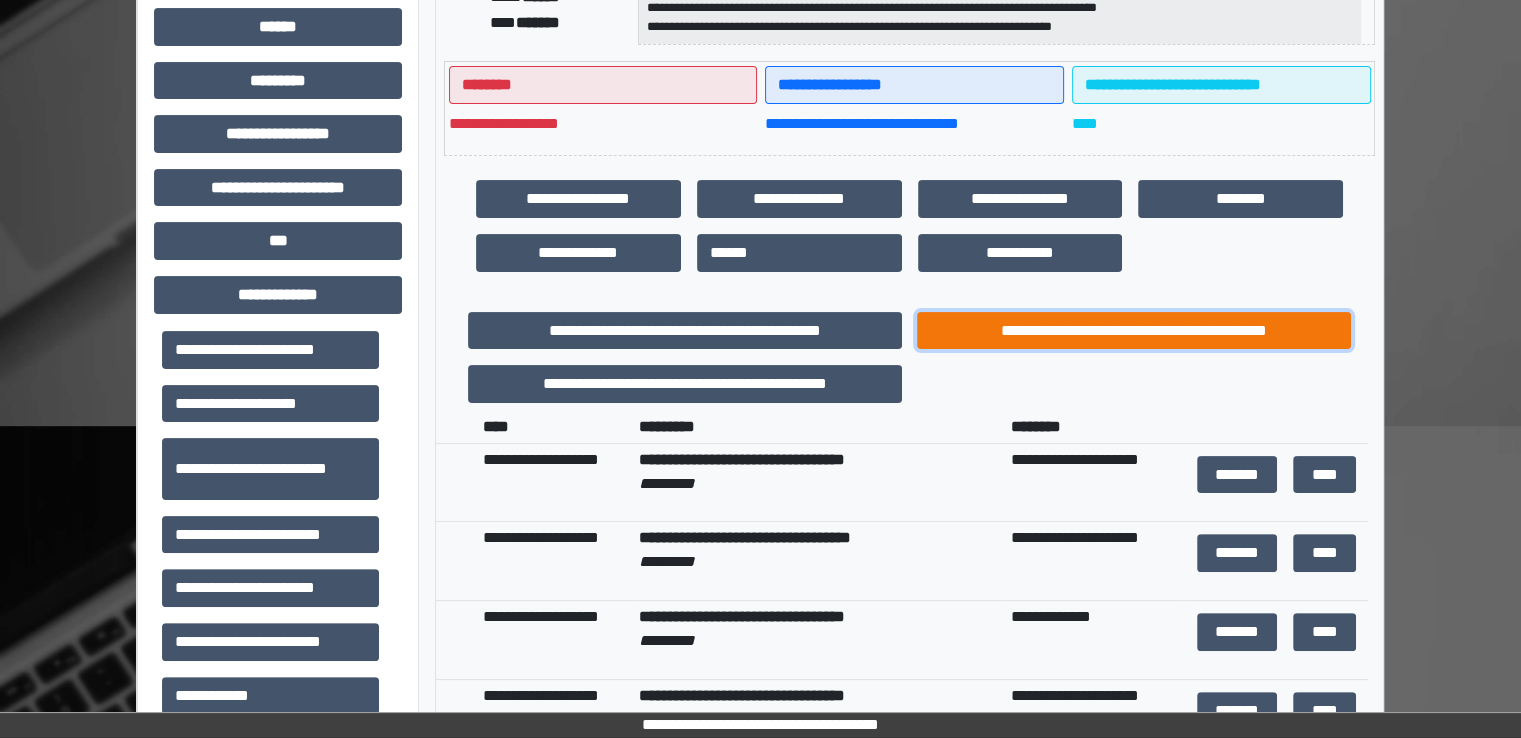 click on "**********" at bounding box center [1134, 331] 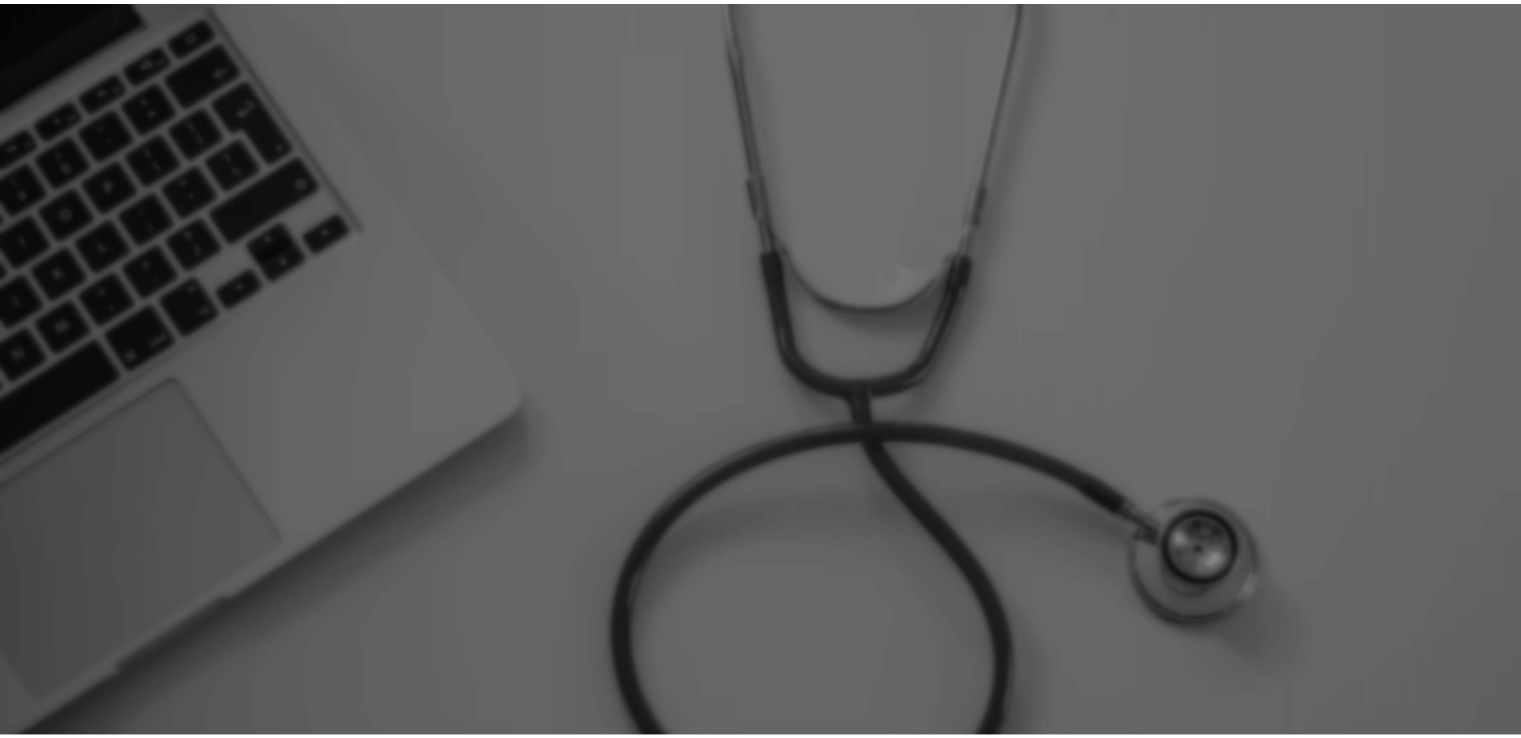 scroll, scrollTop: 0, scrollLeft: 0, axis: both 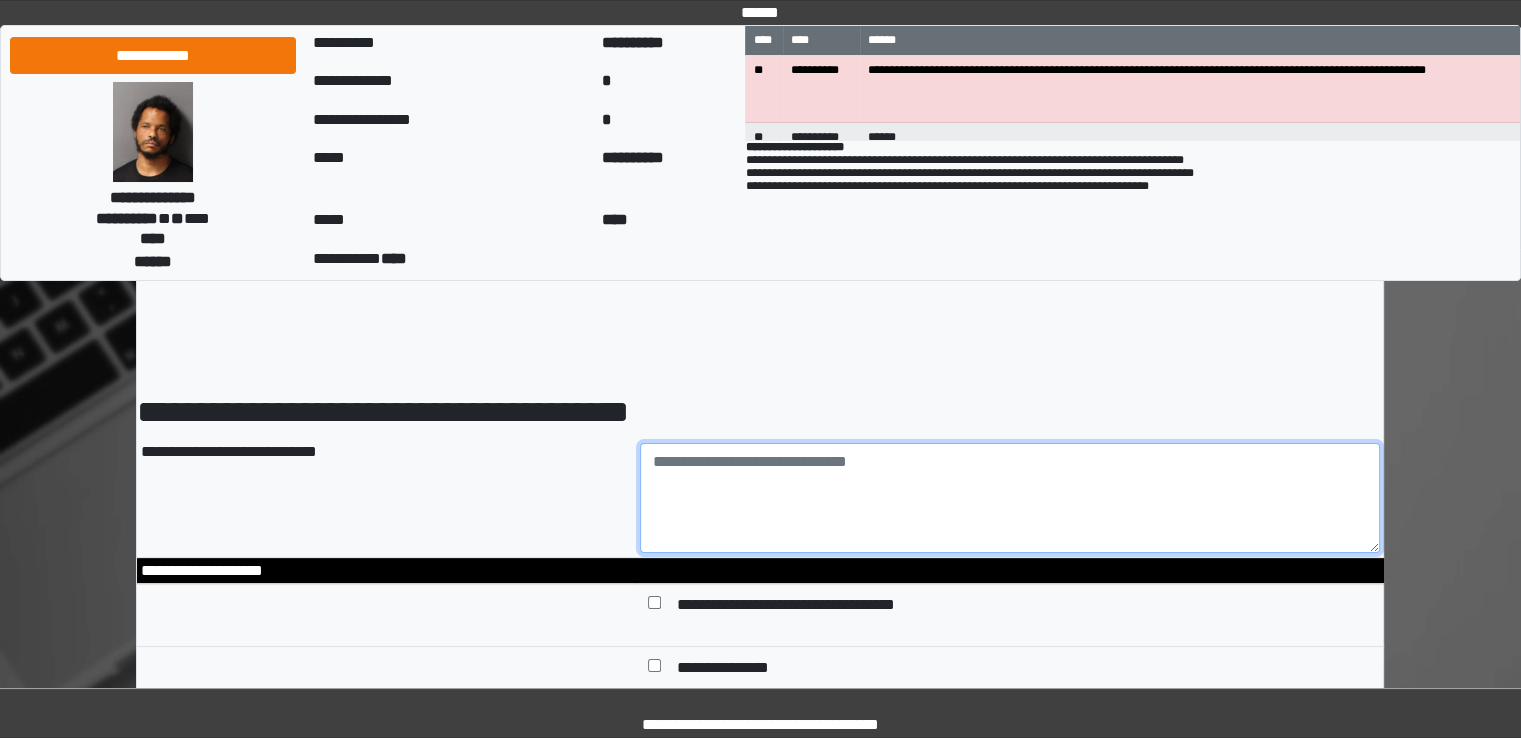 drag, startPoint x: 808, startPoint y: 505, endPoint x: 796, endPoint y: 511, distance: 13.416408 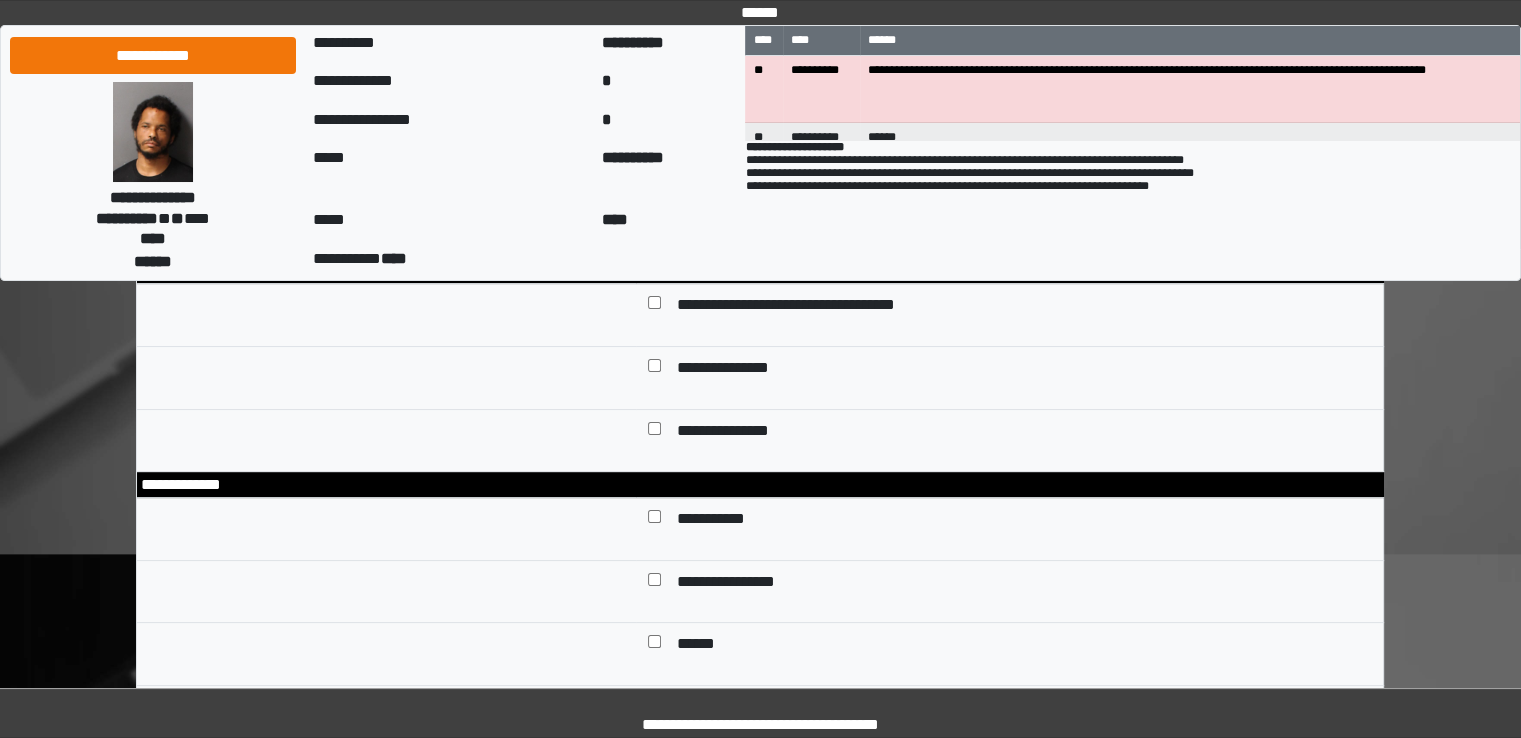 type on "**********" 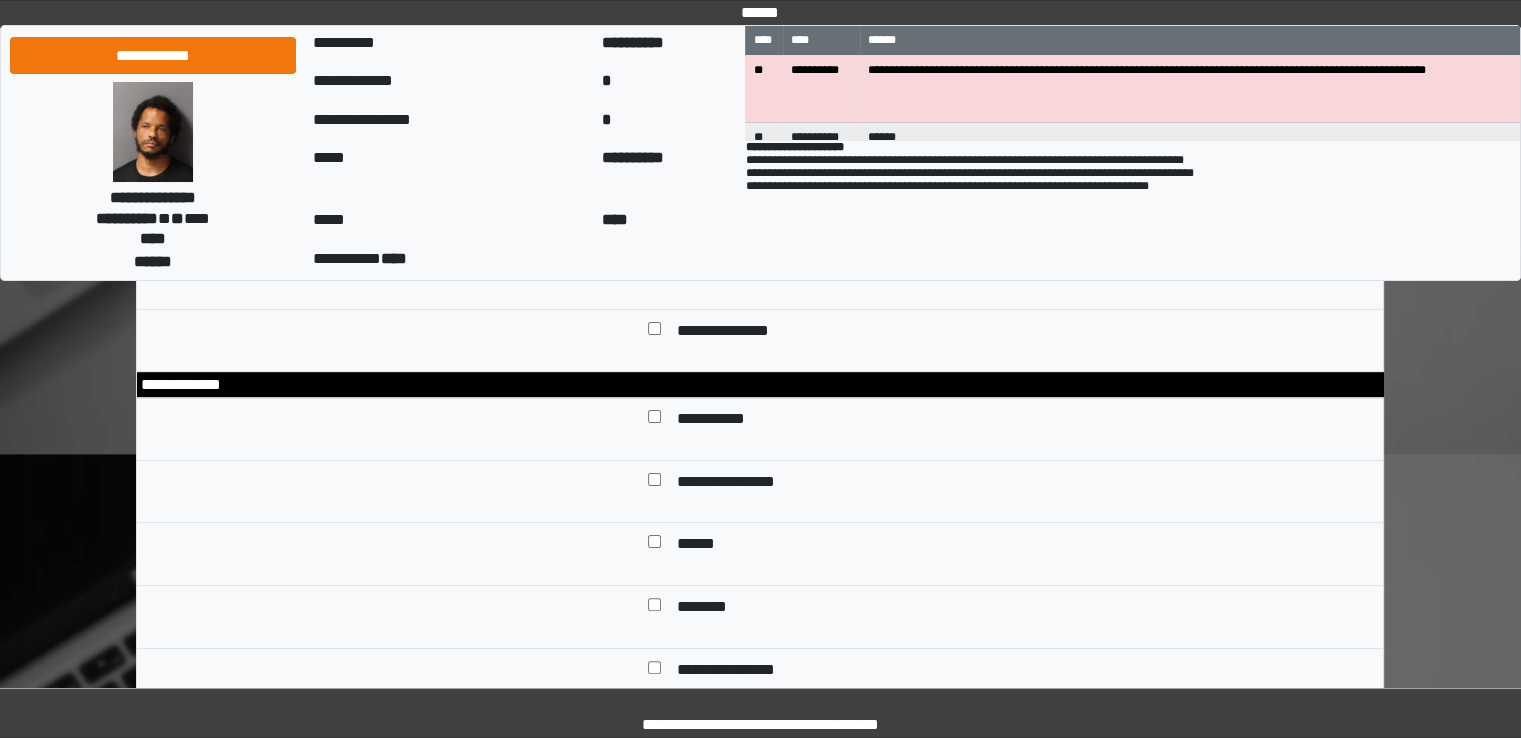 click on "**********" at bounding box center (723, 421) 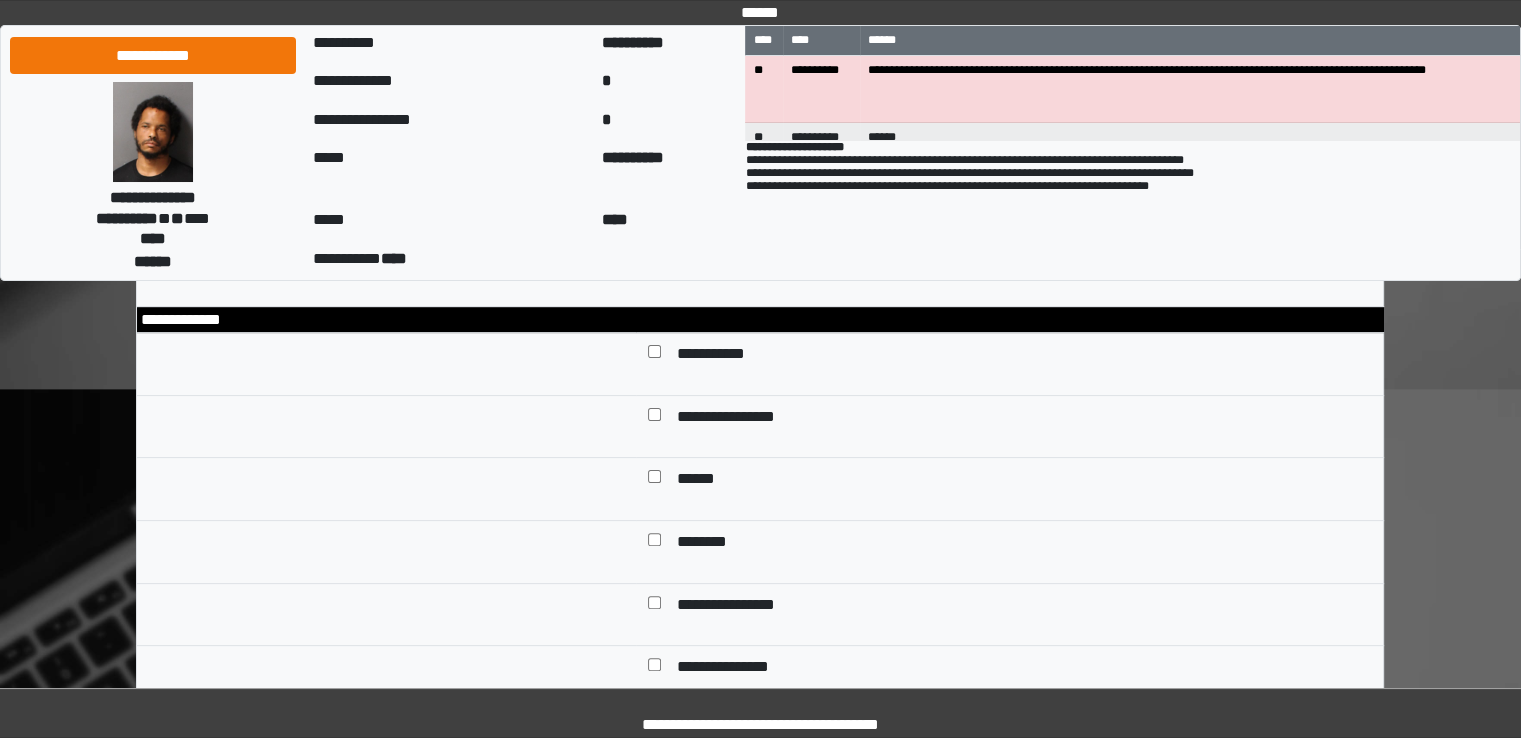 scroll, scrollTop: 500, scrollLeft: 0, axis: vertical 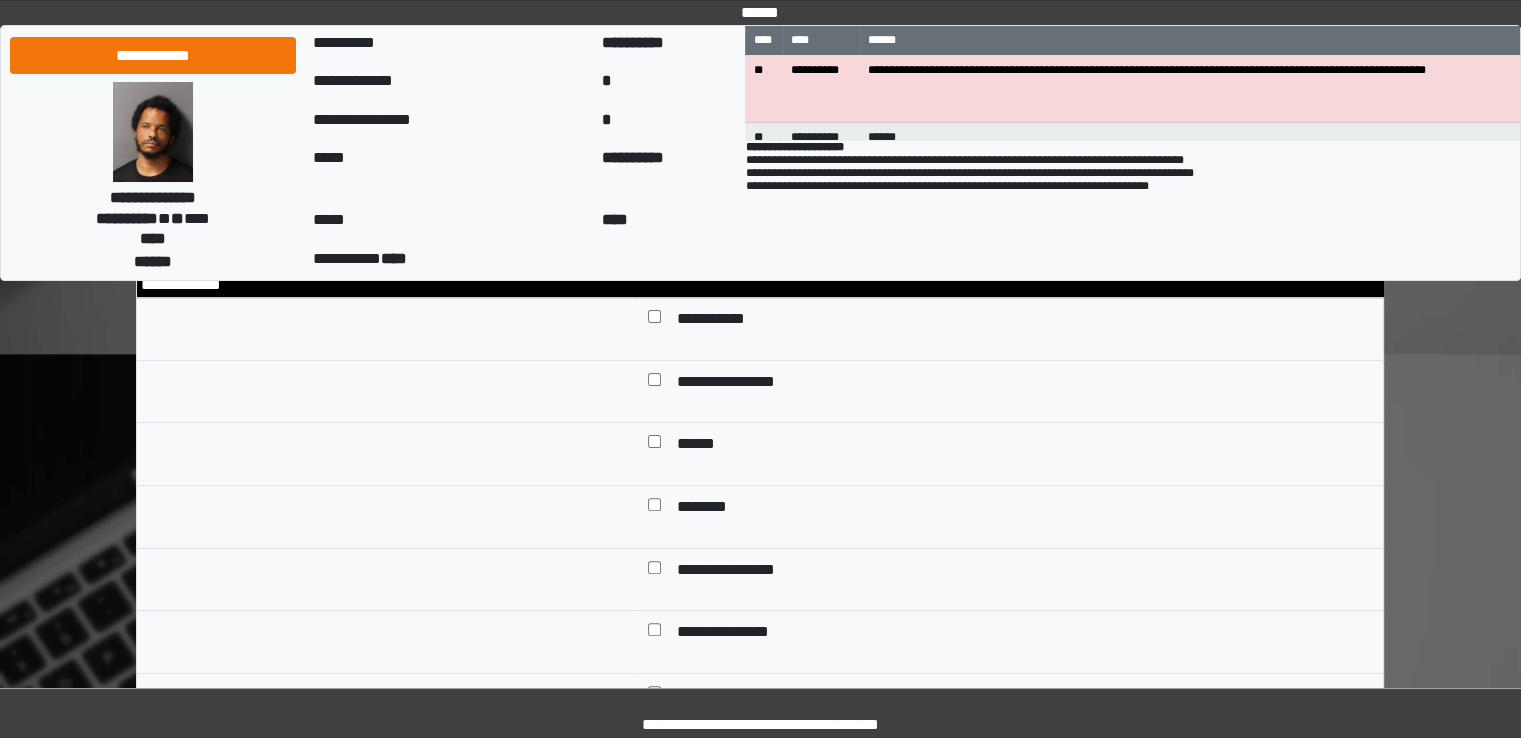 click on "******" at bounding box center [697, 446] 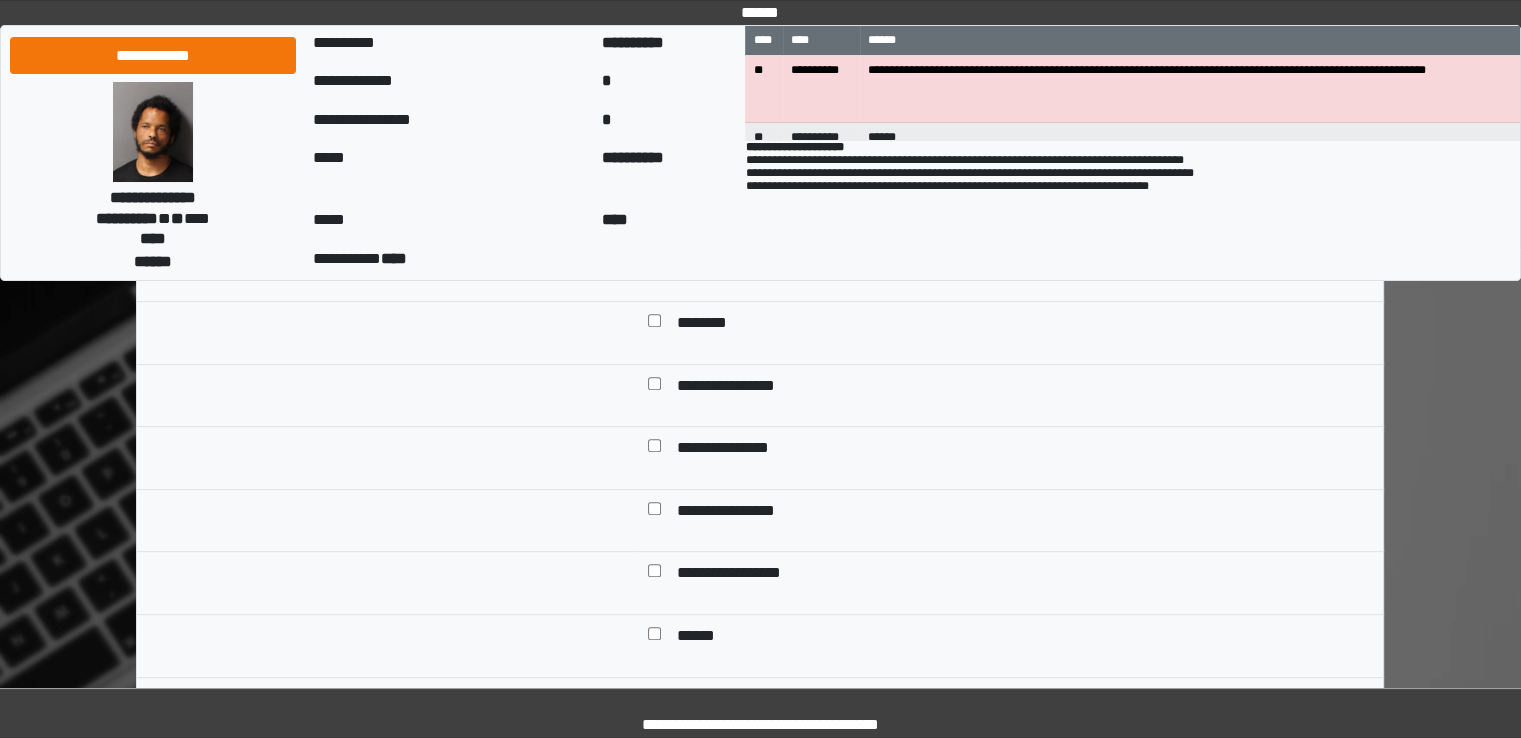 scroll, scrollTop: 700, scrollLeft: 0, axis: vertical 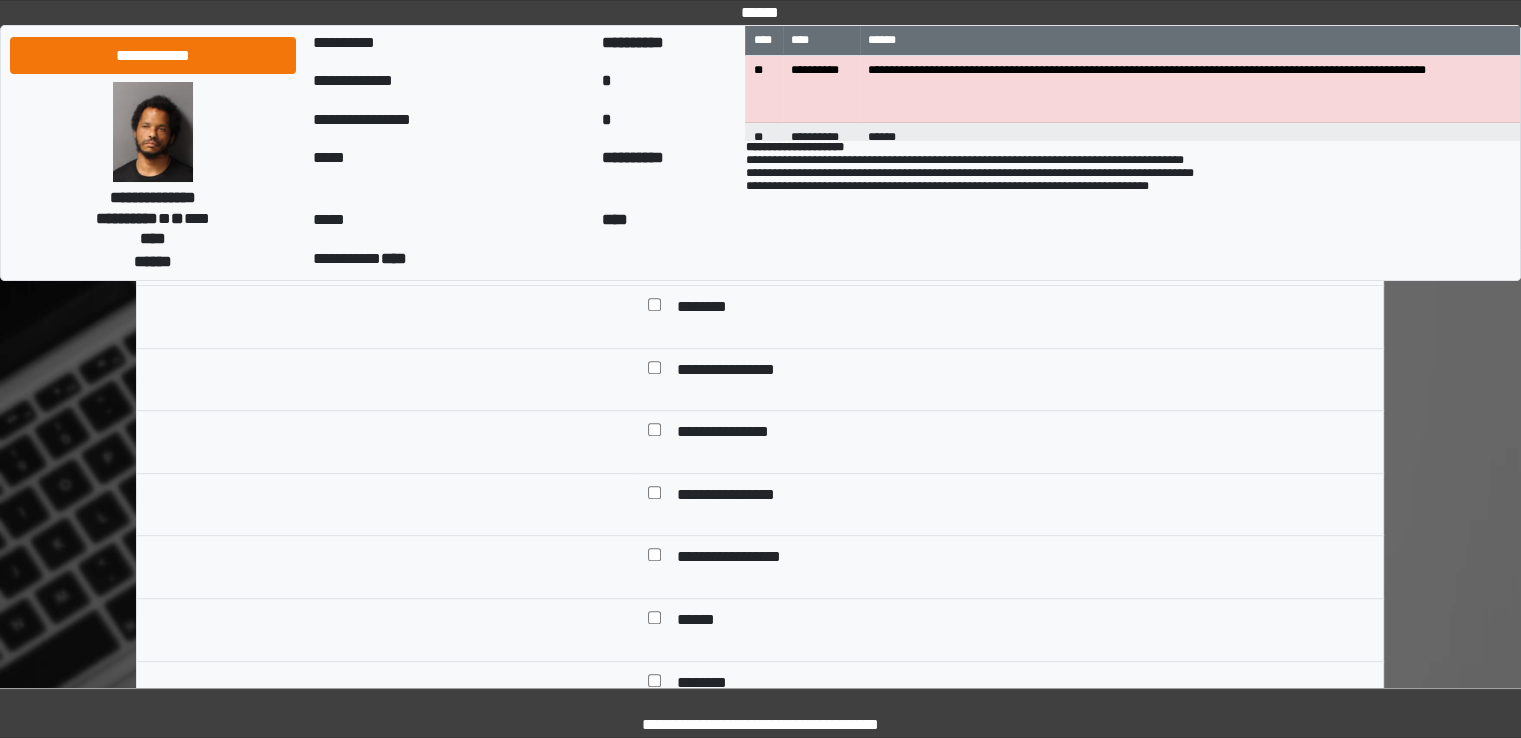 click on "**********" at bounding box center (739, 434) 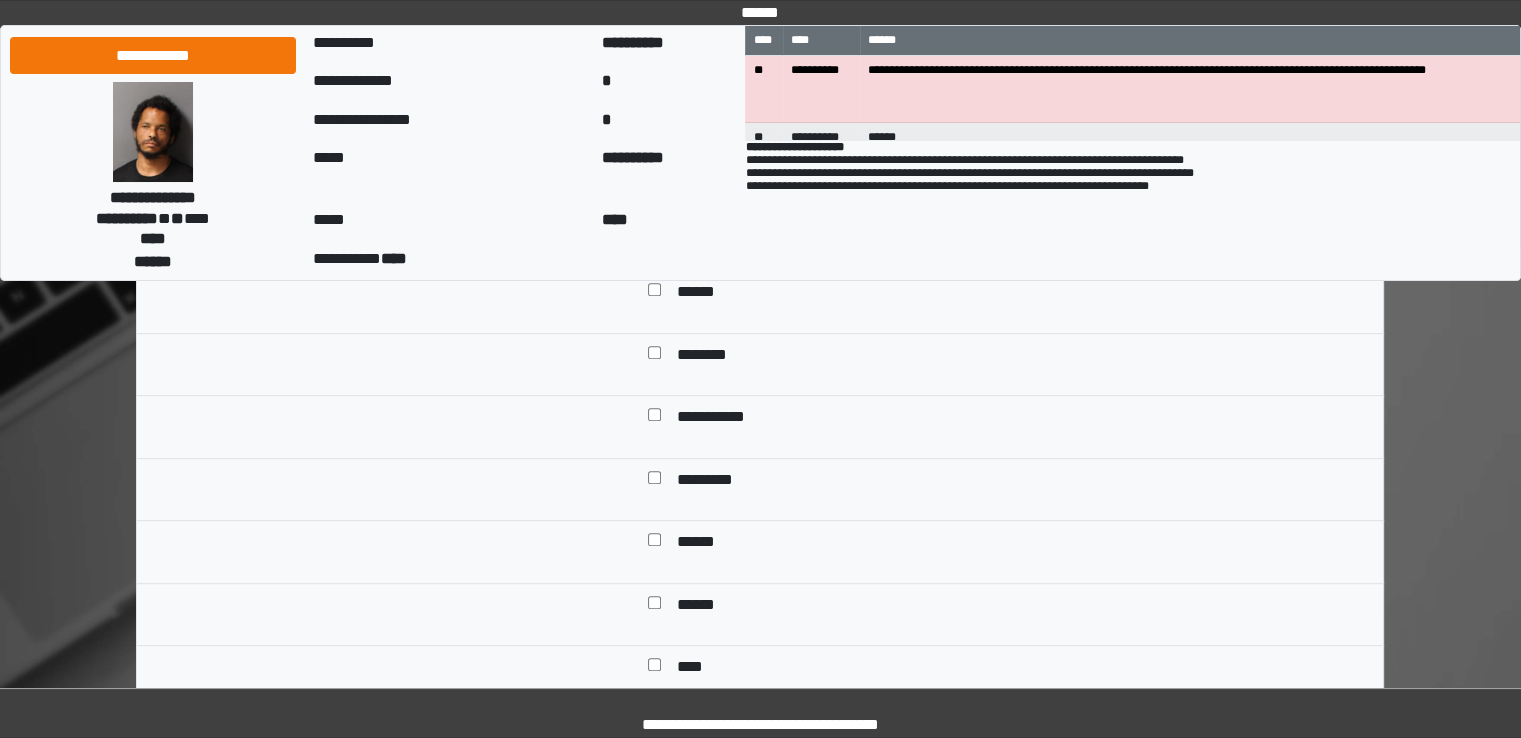 scroll, scrollTop: 1100, scrollLeft: 0, axis: vertical 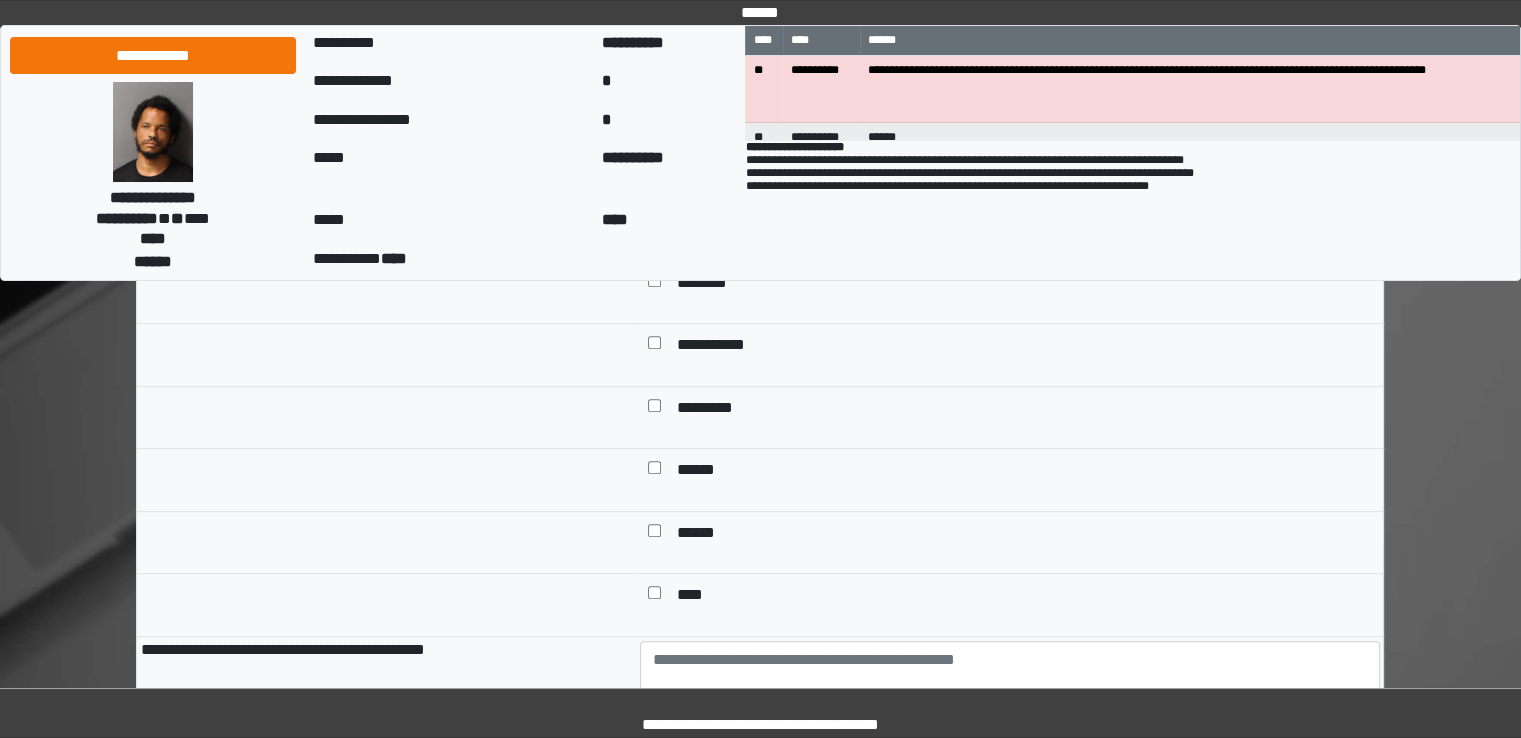 click on "*********" at bounding box center [715, 410] 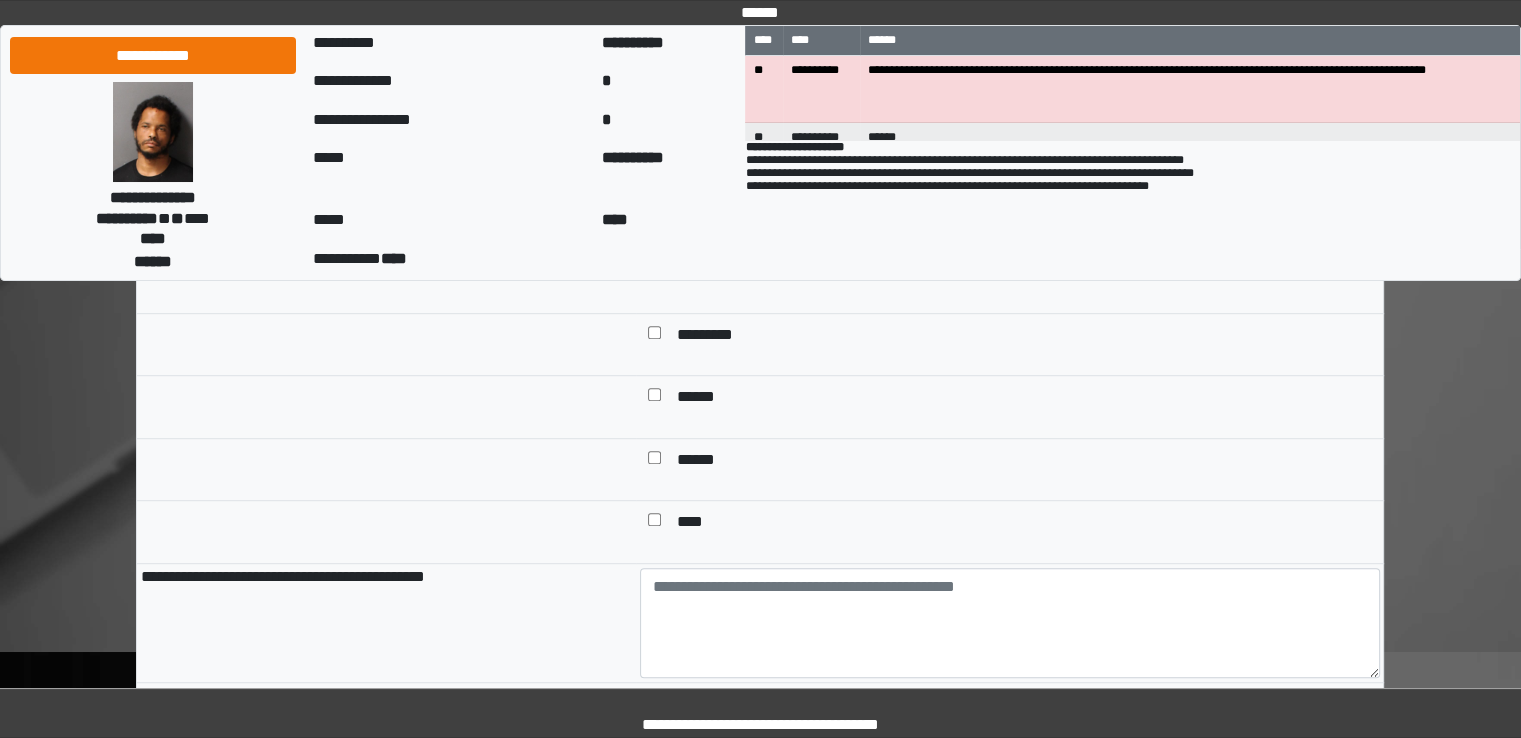 scroll, scrollTop: 1400, scrollLeft: 0, axis: vertical 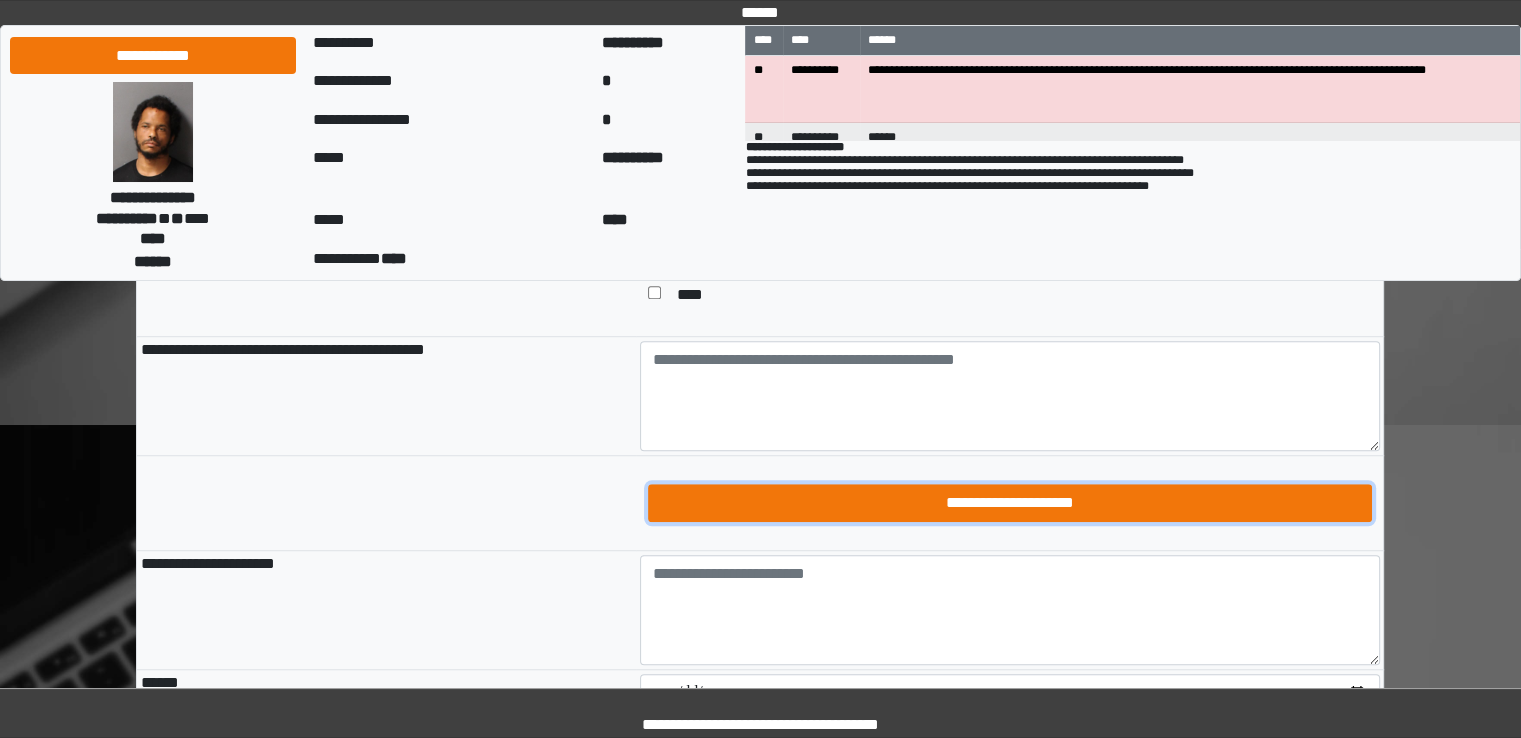 click on "**********" at bounding box center (1010, 503) 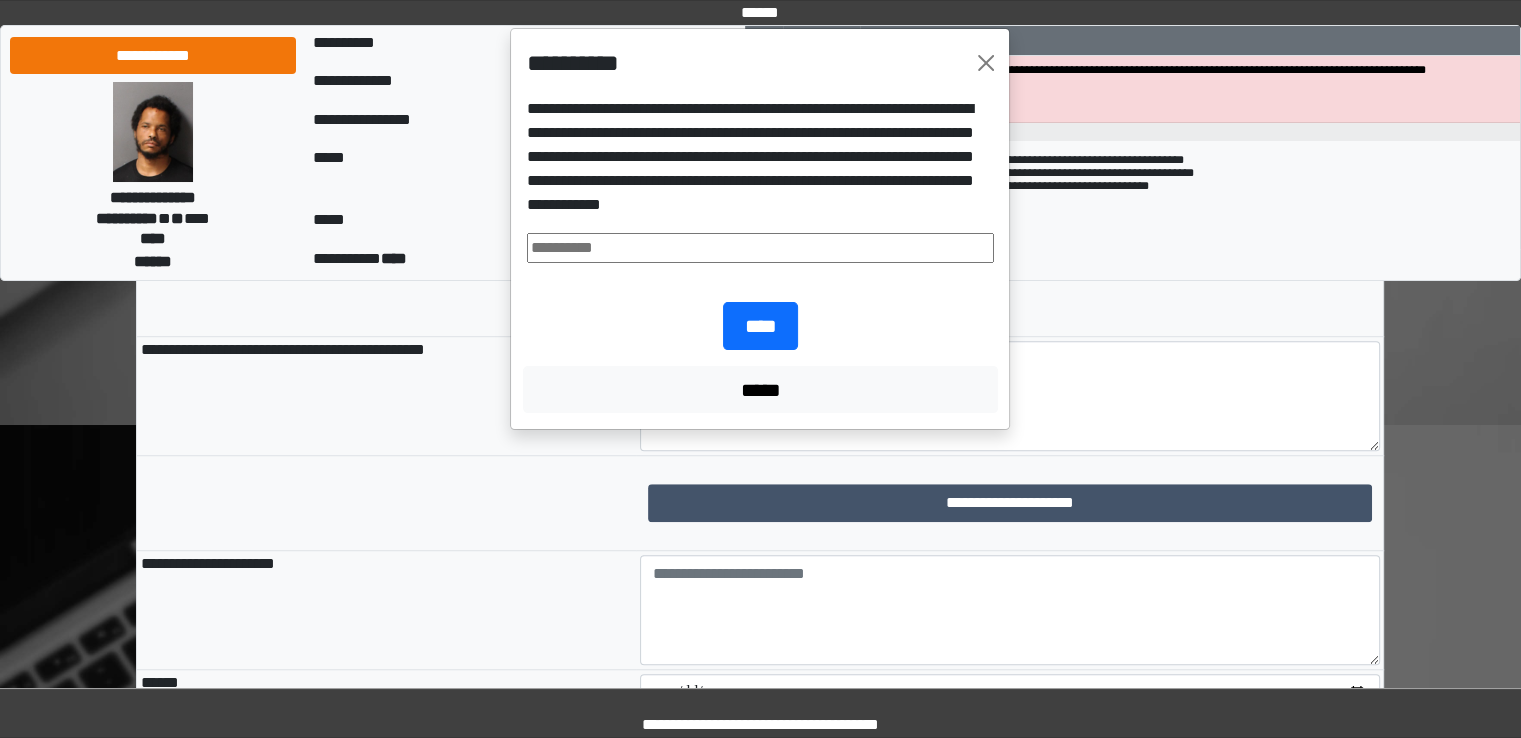 click at bounding box center (760, 248) 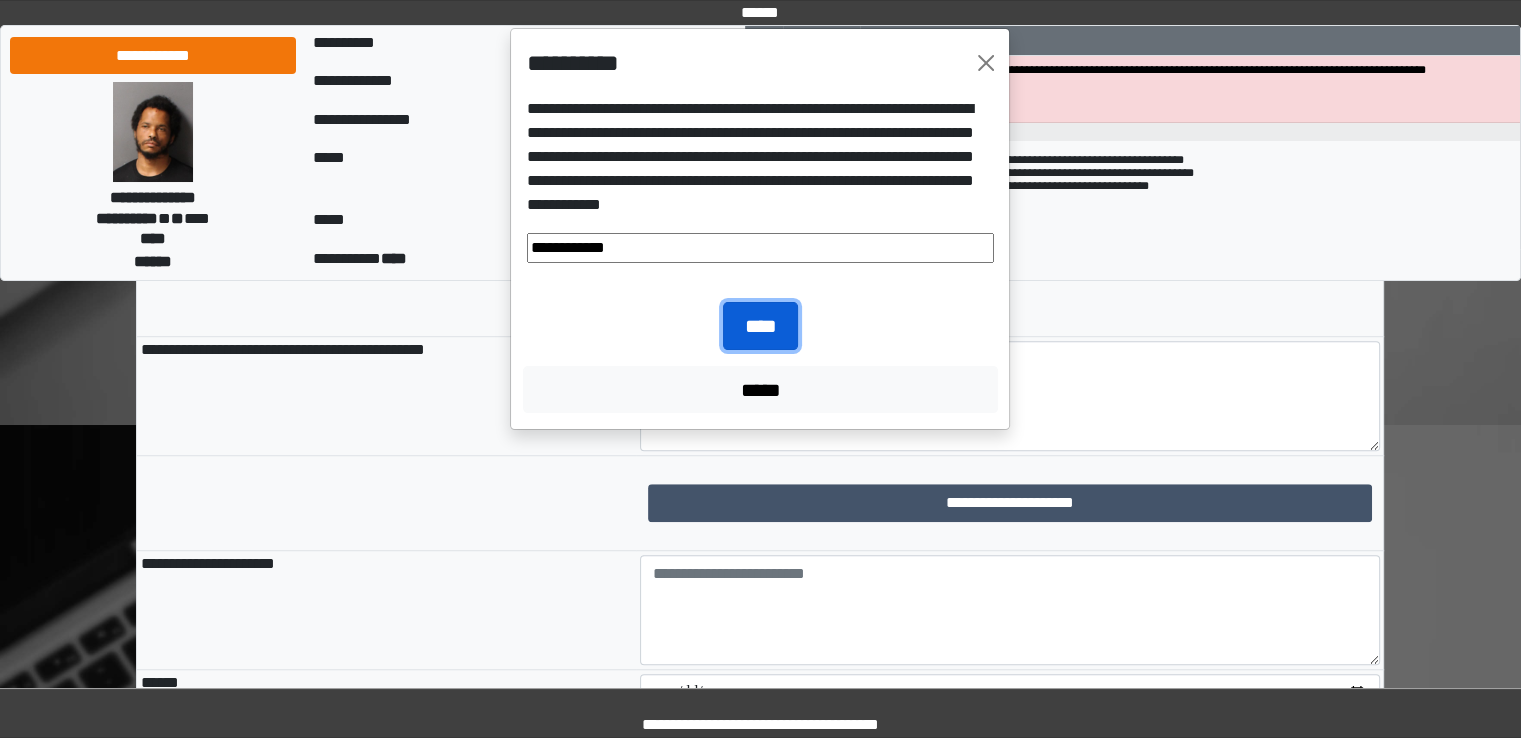 click on "****" at bounding box center (760, 326) 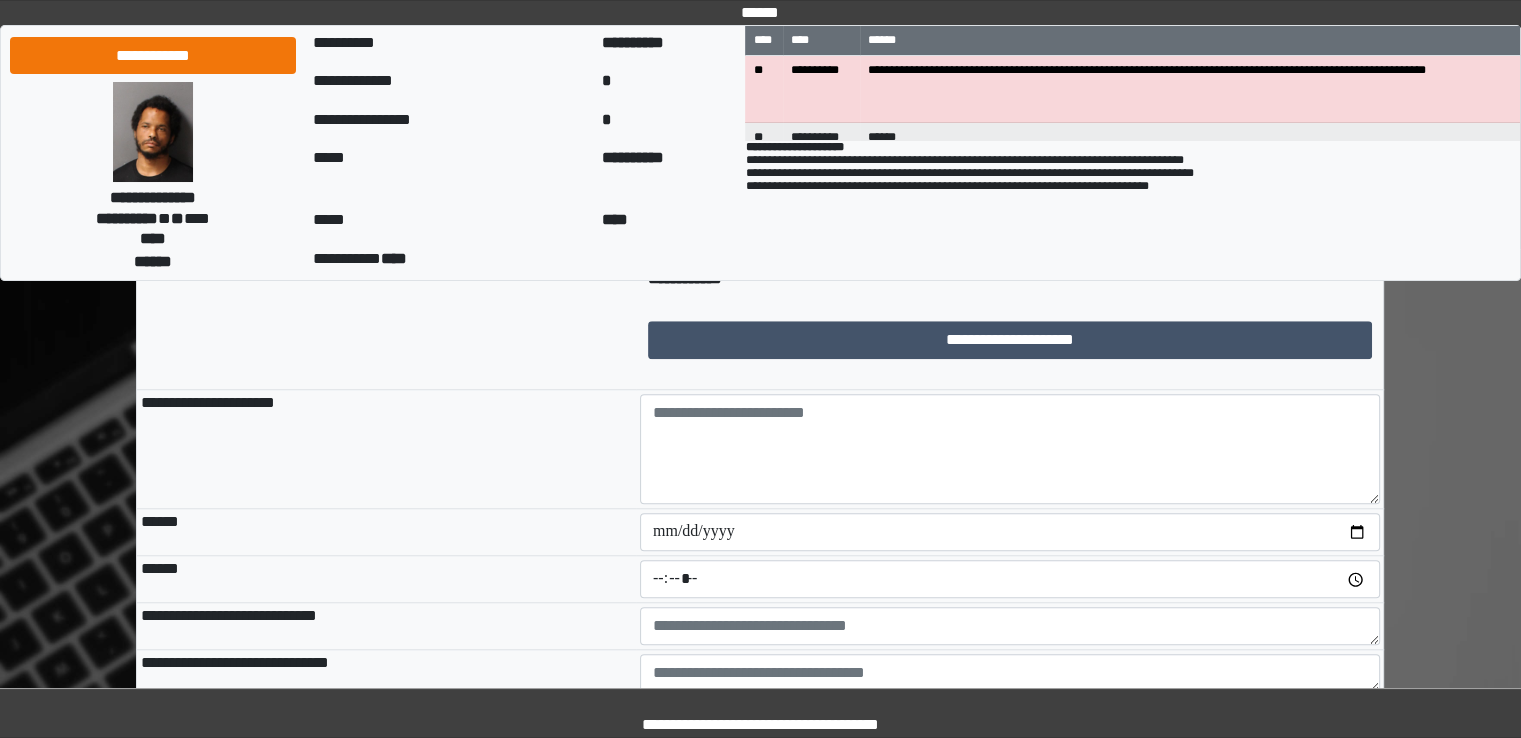 scroll, scrollTop: 1600, scrollLeft: 0, axis: vertical 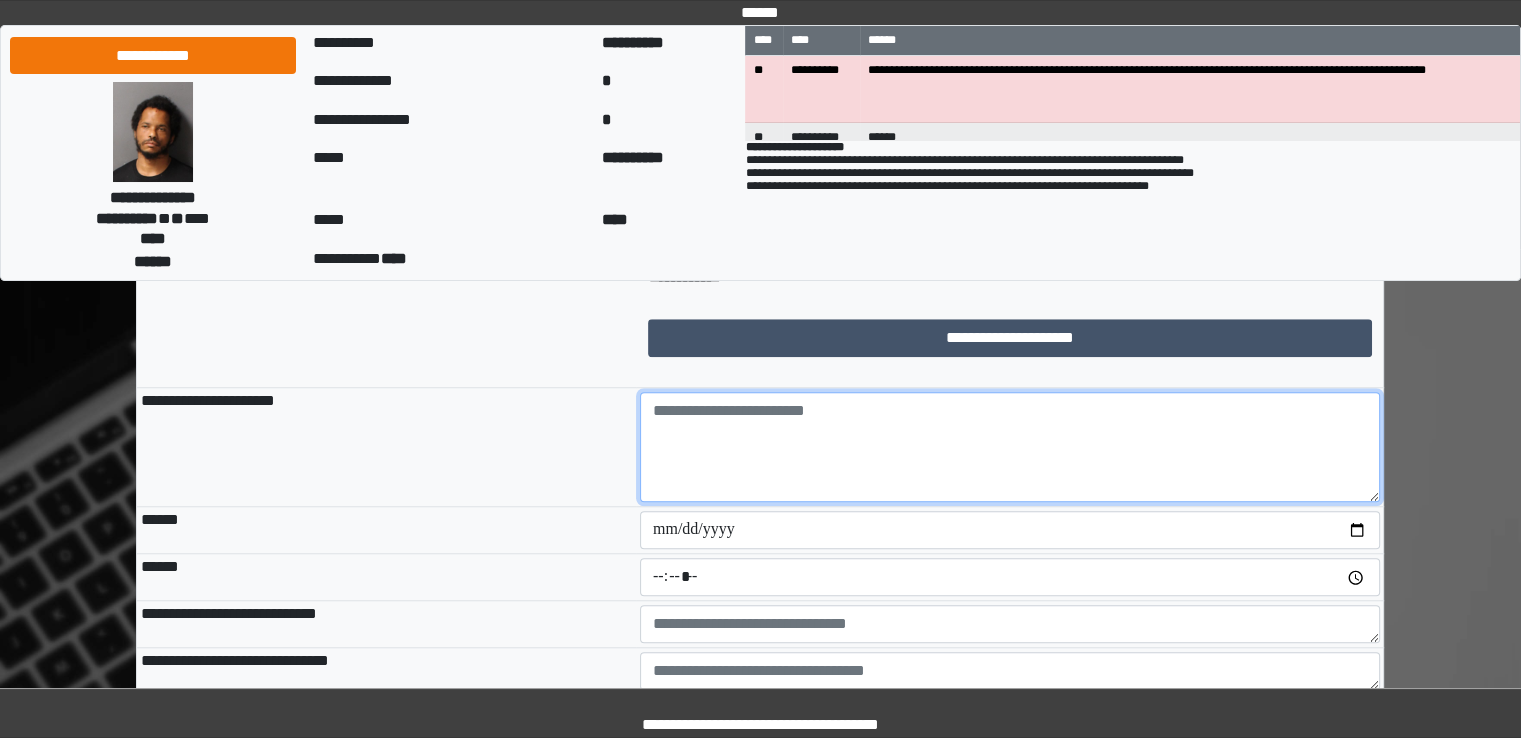 click at bounding box center (1010, 447) 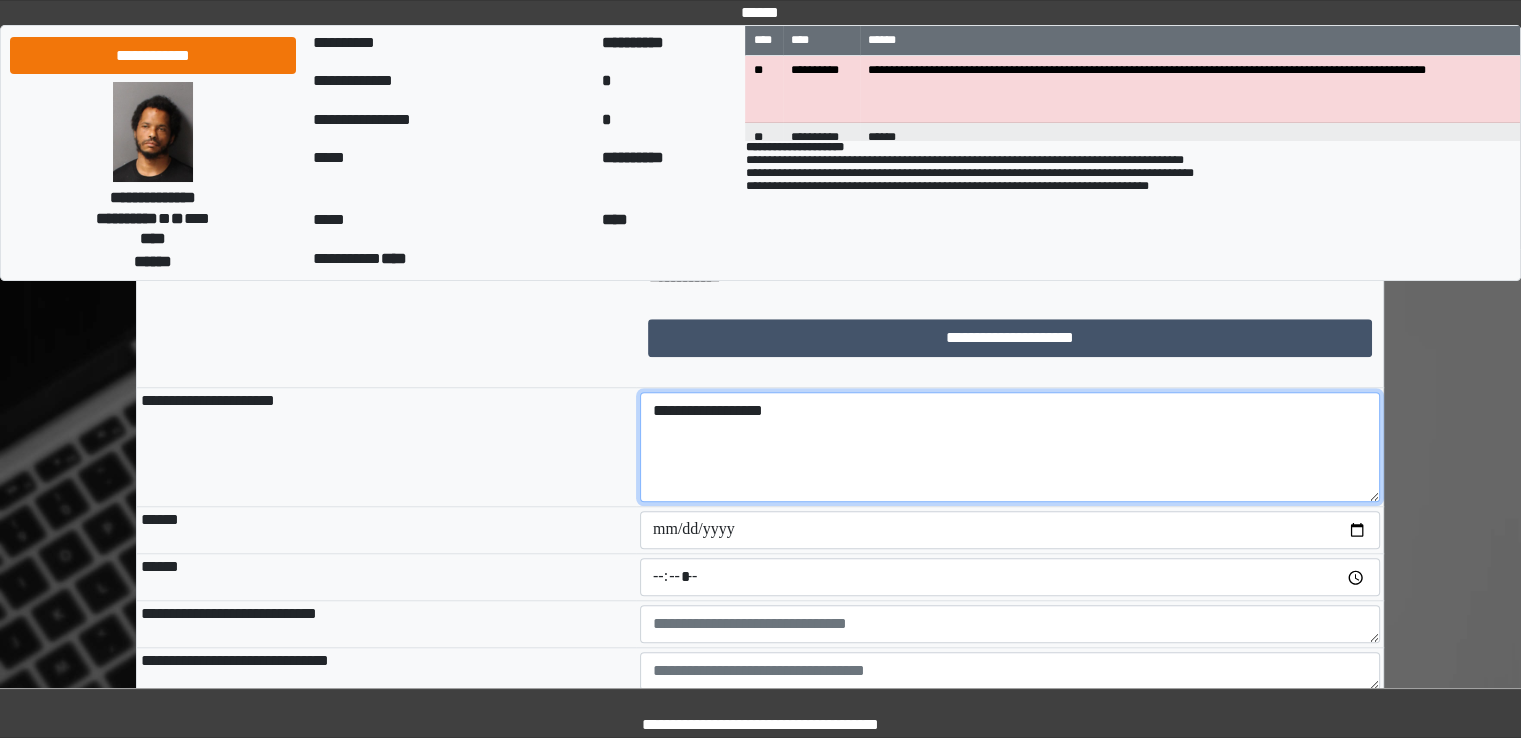 type on "**********" 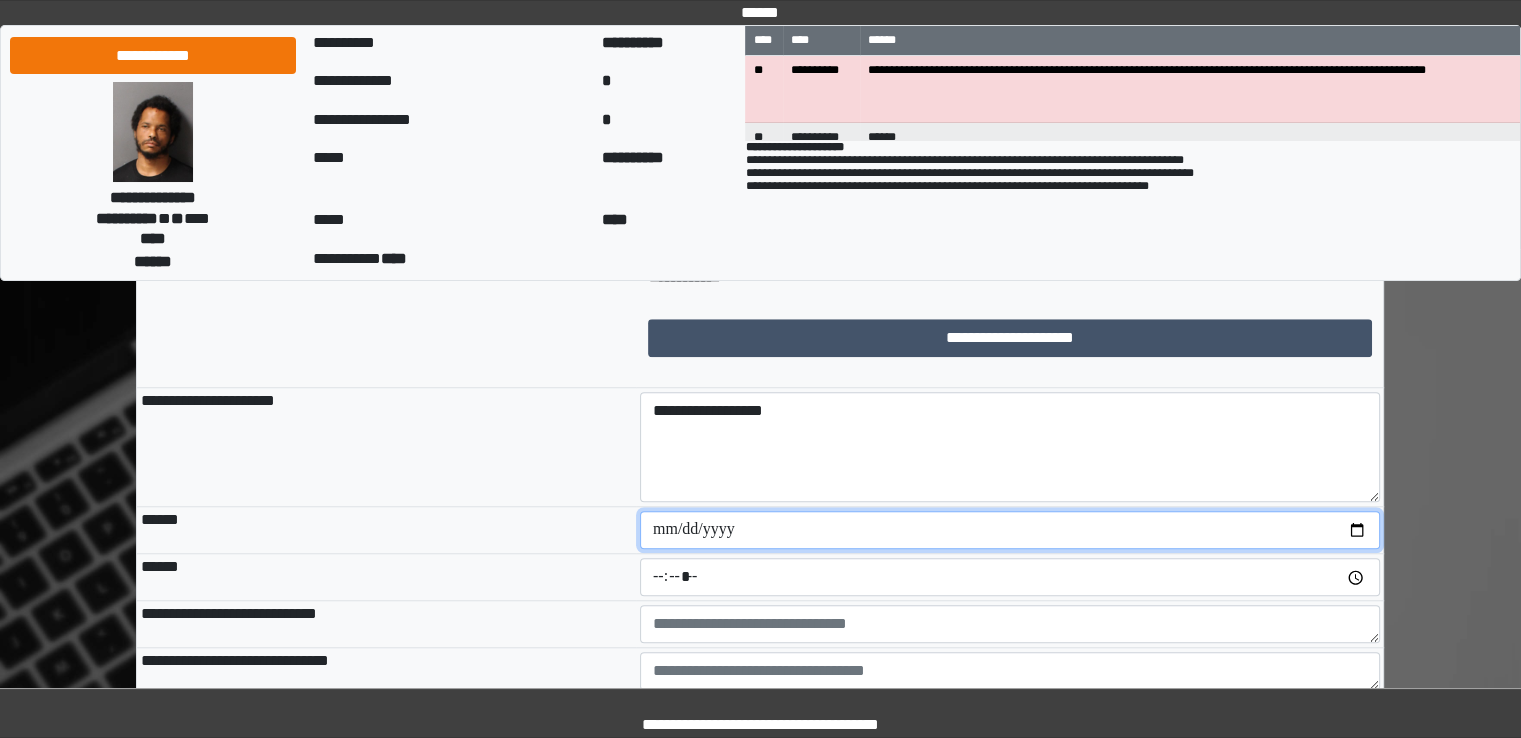 click at bounding box center [1010, 530] 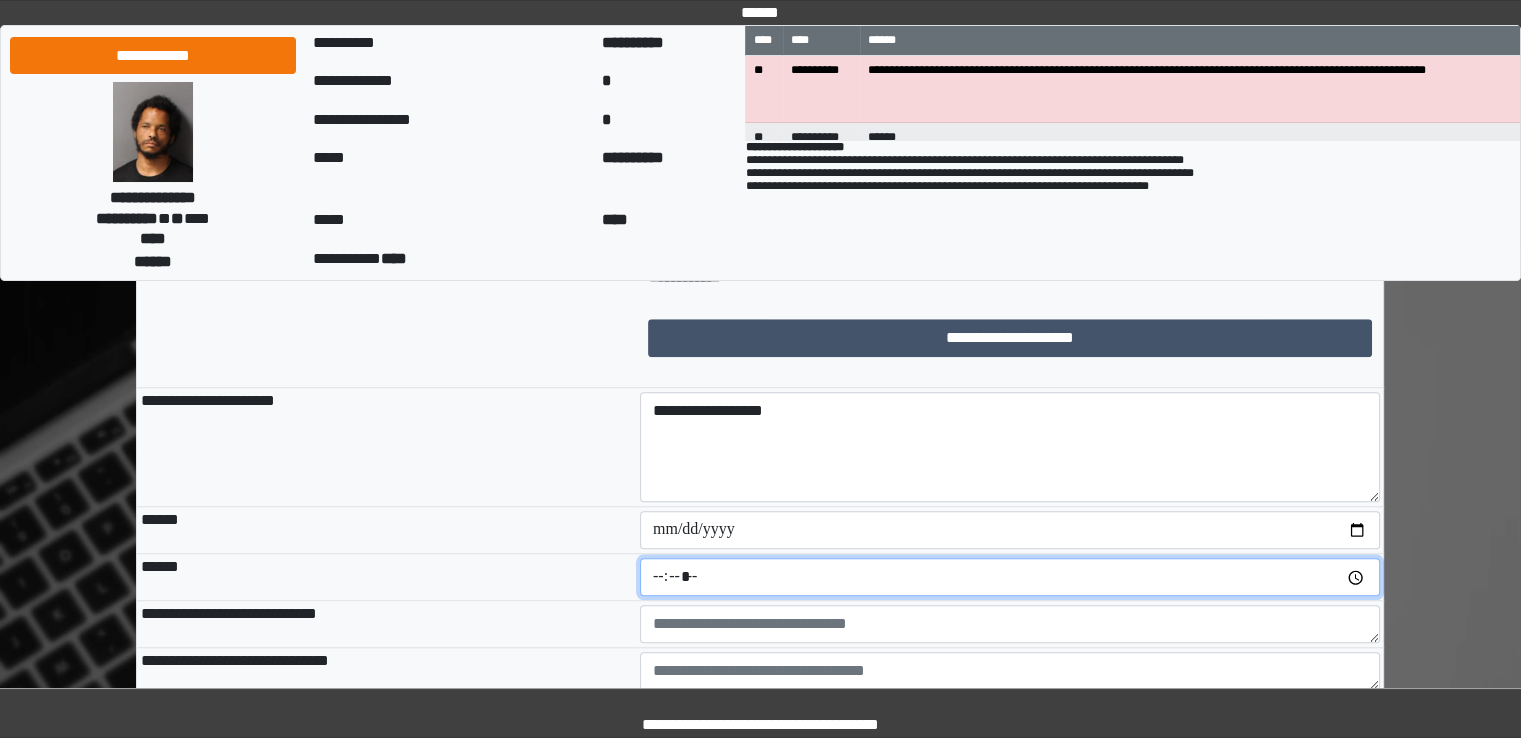 click at bounding box center (1010, 577) 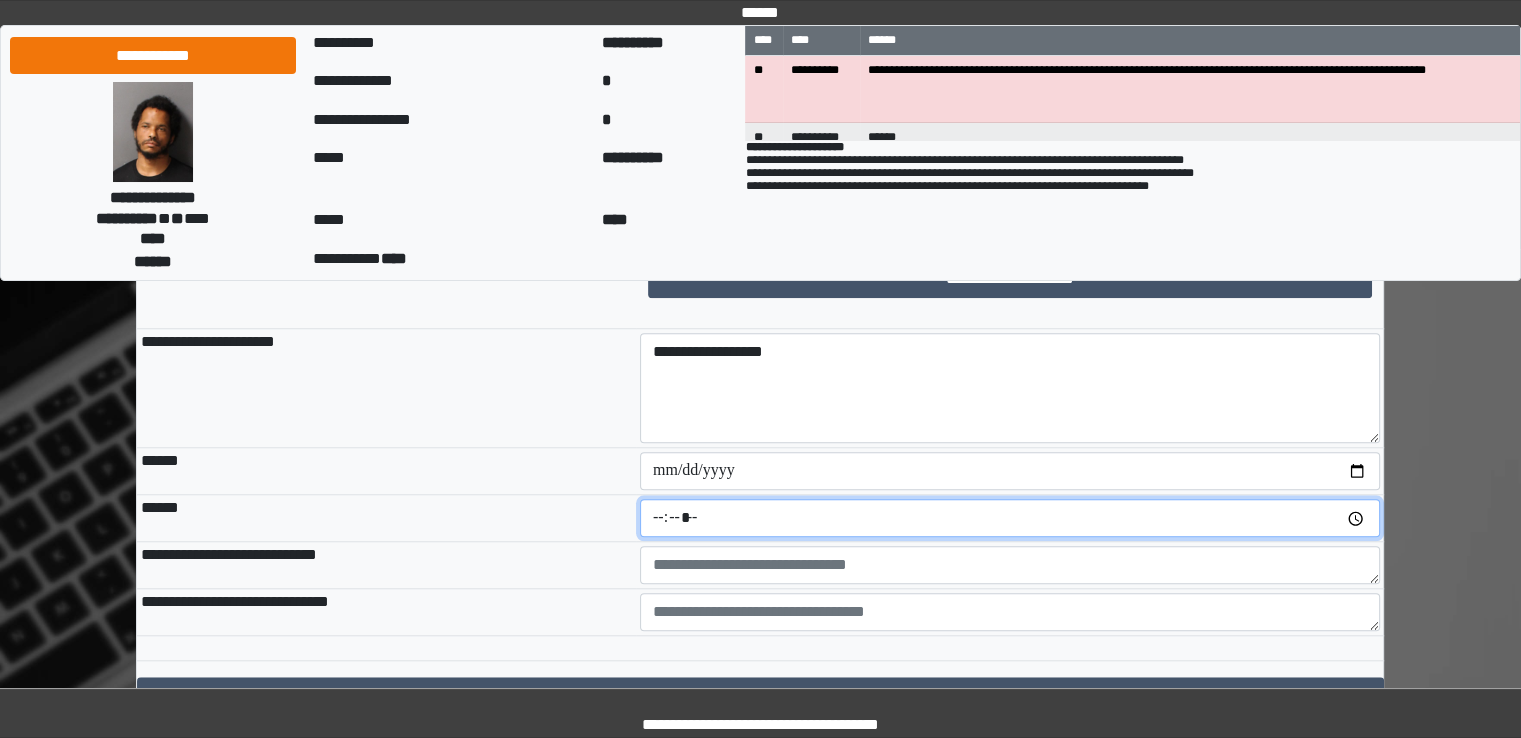 scroll, scrollTop: 1766, scrollLeft: 0, axis: vertical 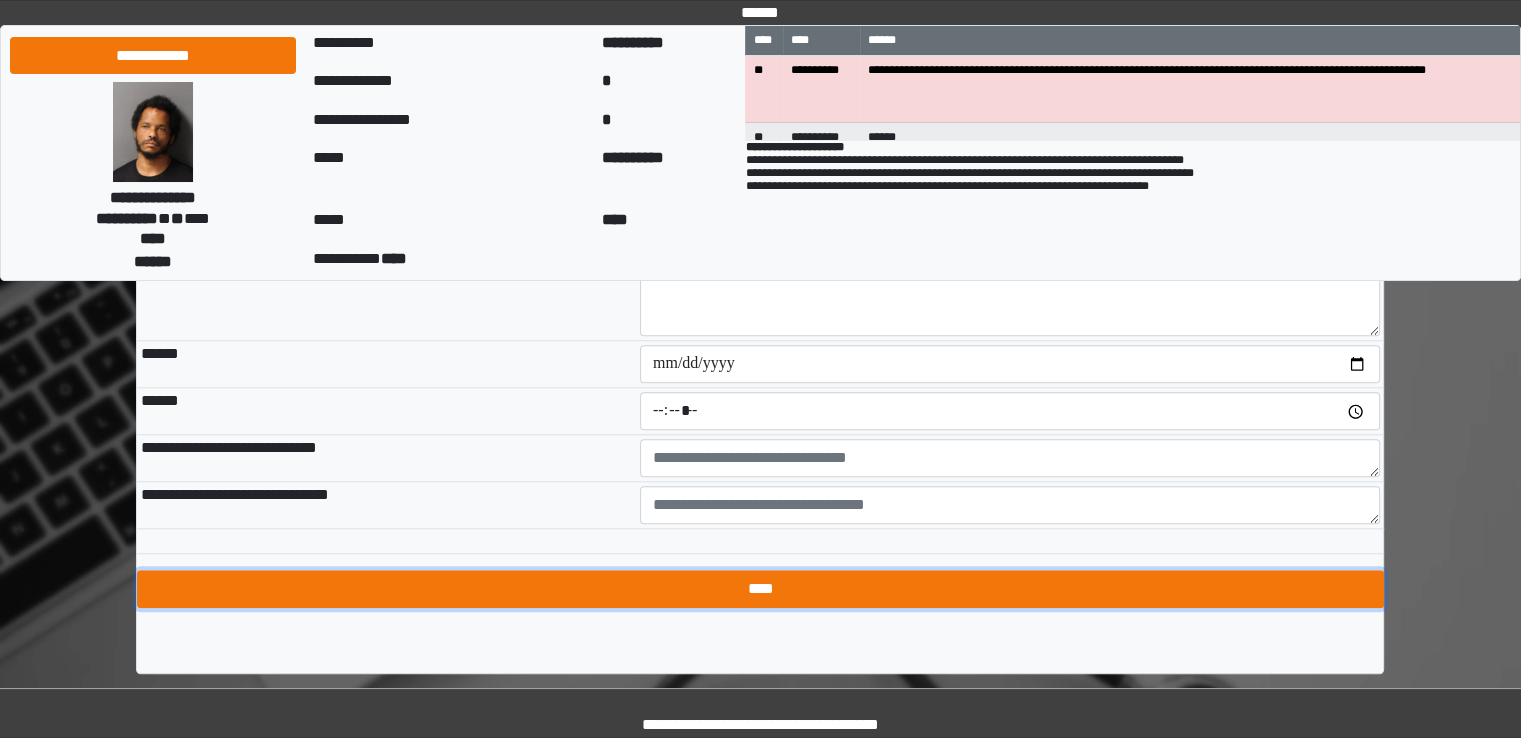click on "****" at bounding box center (760, 589) 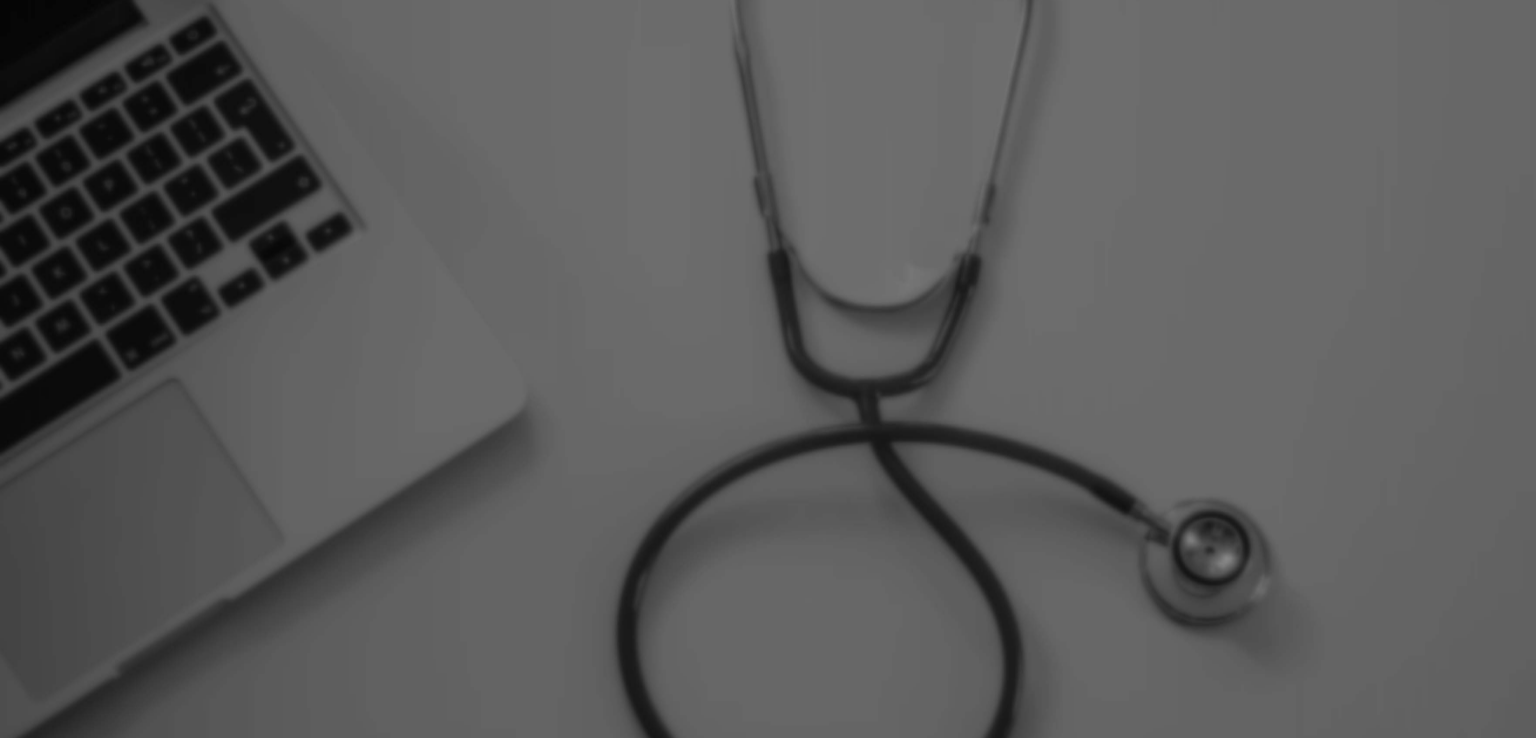 scroll, scrollTop: 0, scrollLeft: 0, axis: both 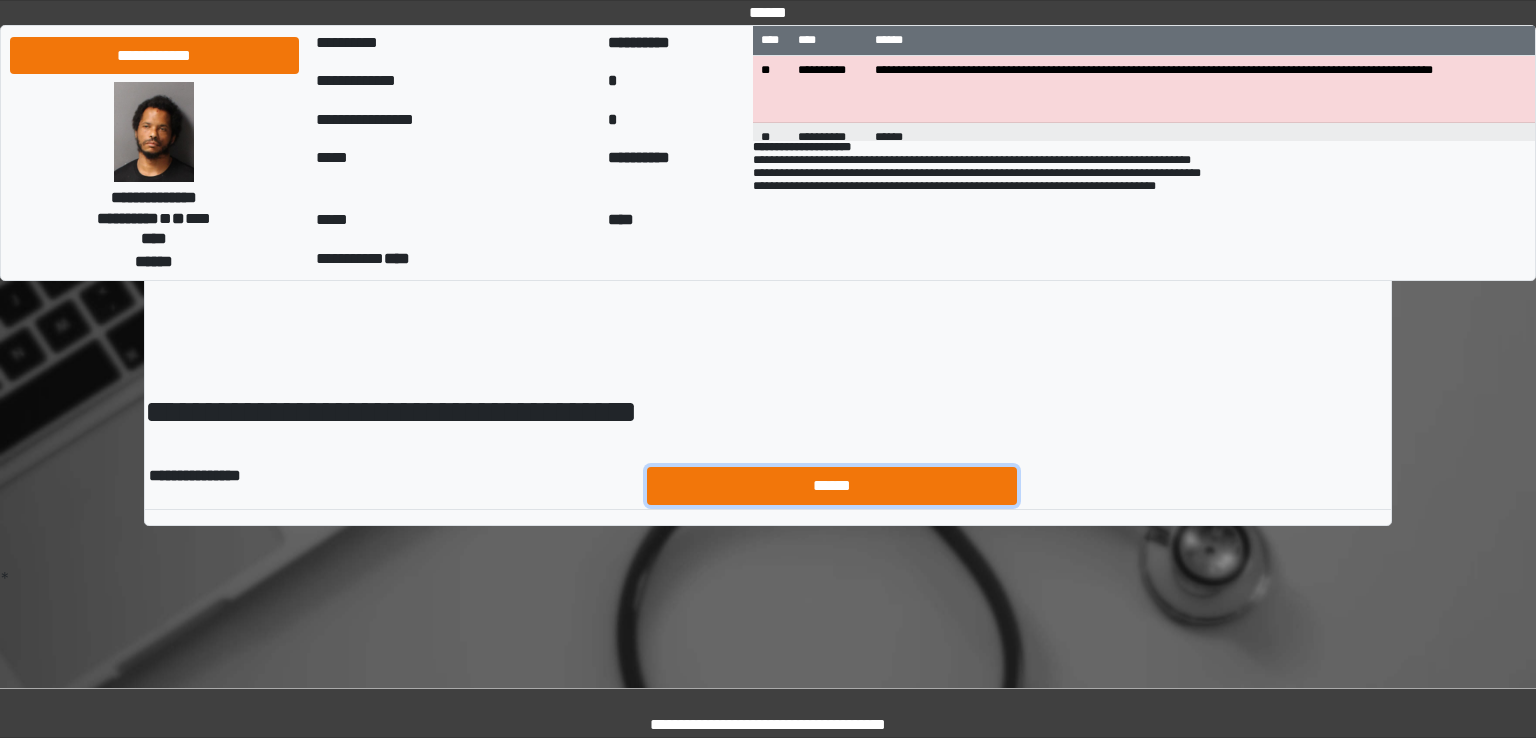 click on "******" at bounding box center [832, 486] 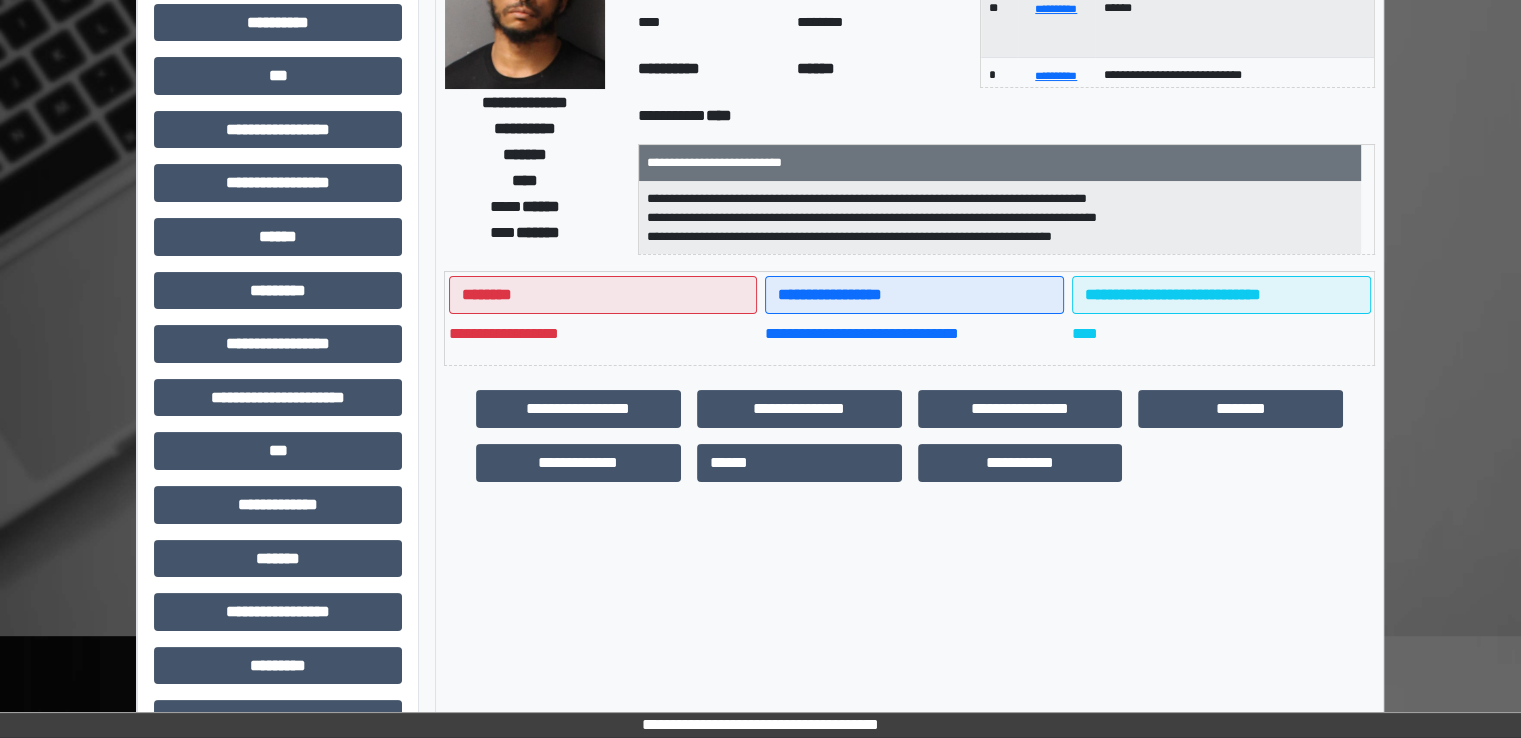 scroll, scrollTop: 428, scrollLeft: 0, axis: vertical 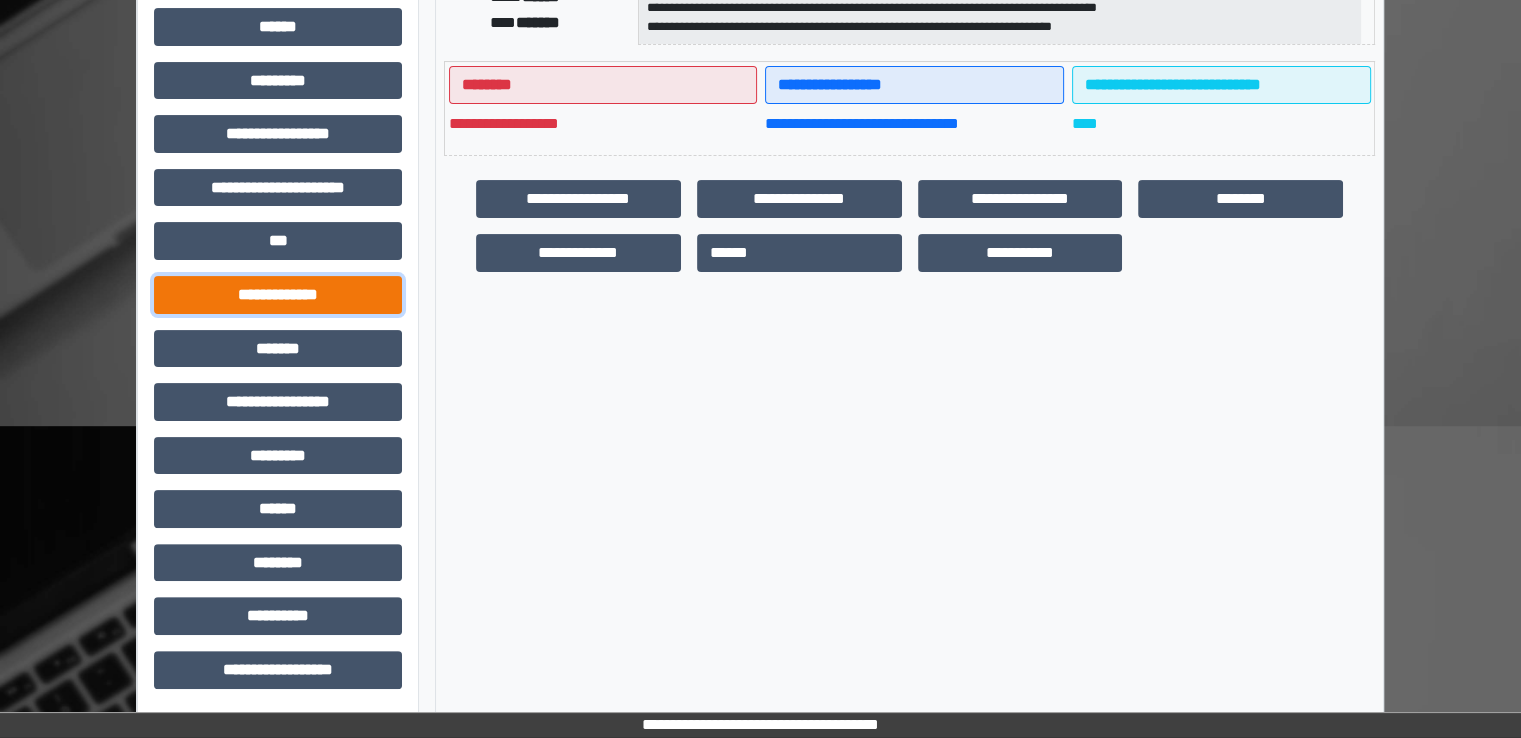 click on "**********" at bounding box center (278, 295) 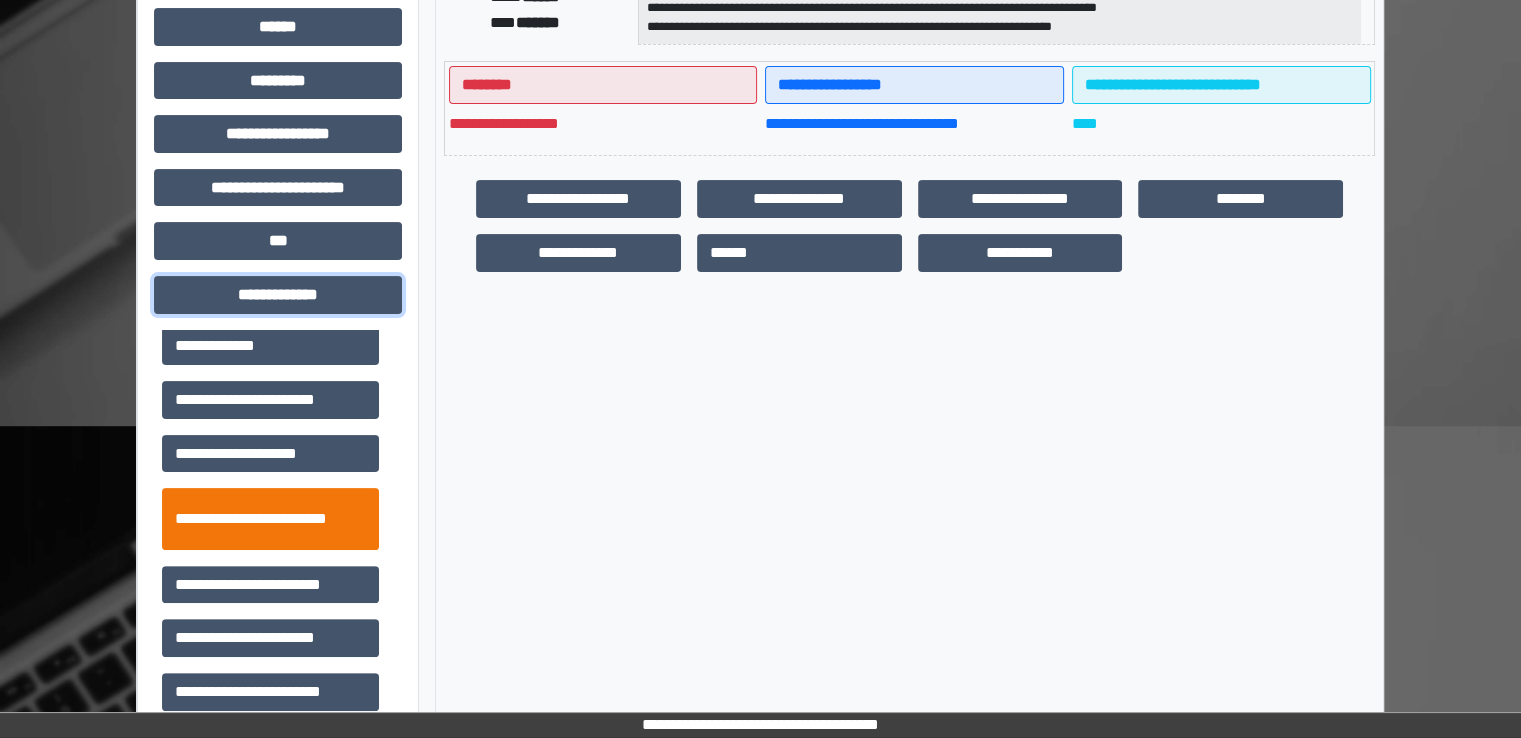 scroll, scrollTop: 500, scrollLeft: 0, axis: vertical 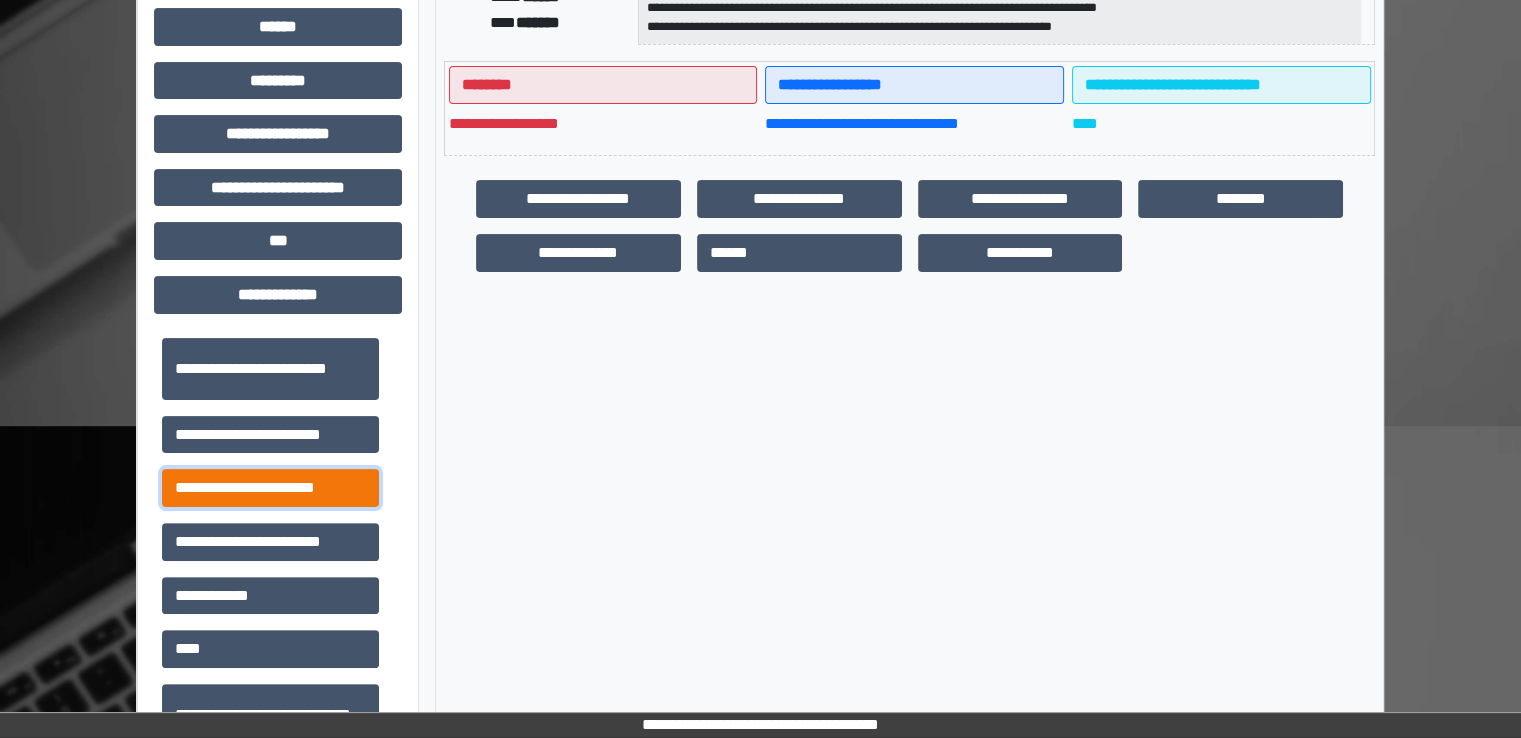click on "**********" at bounding box center (270, 488) 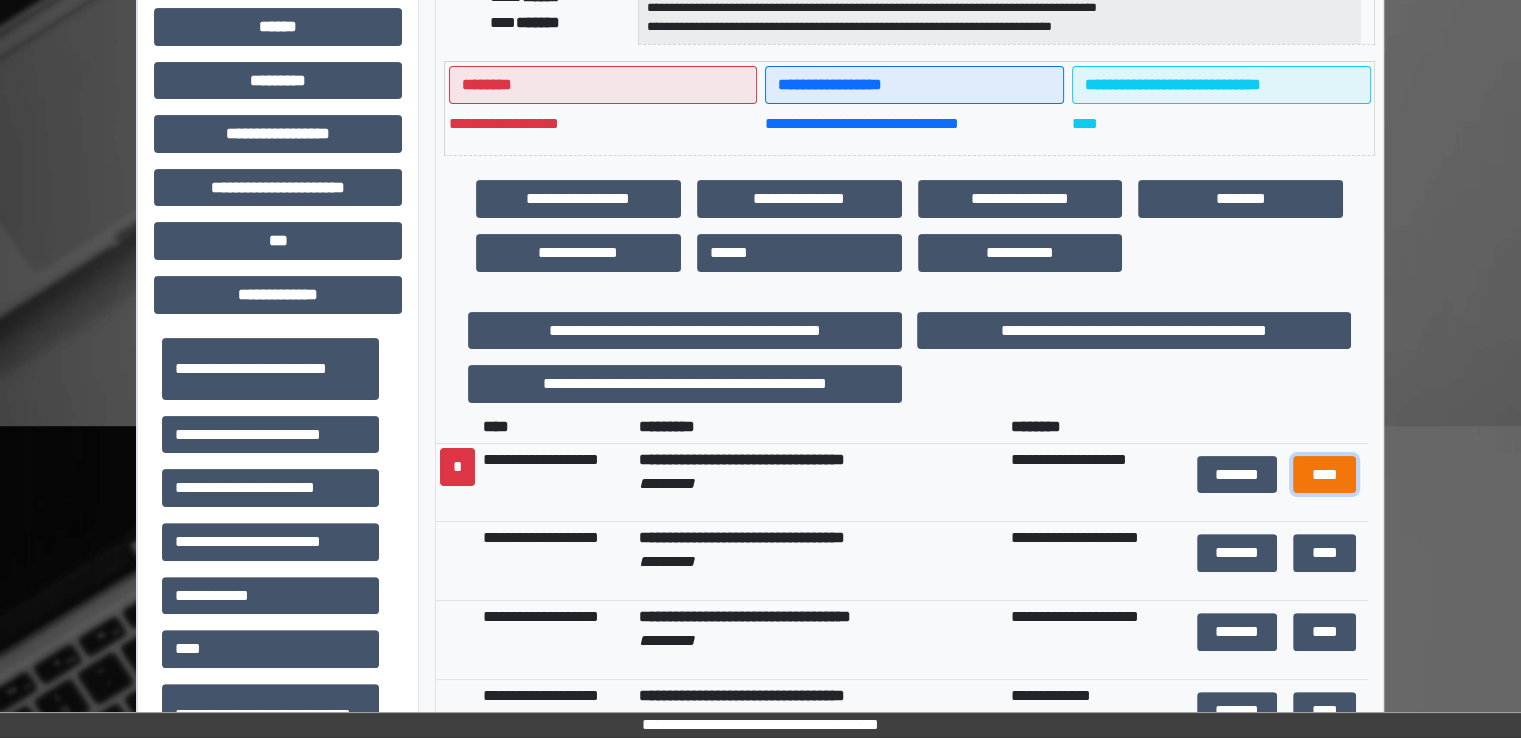 click on "****" at bounding box center (1324, 475) 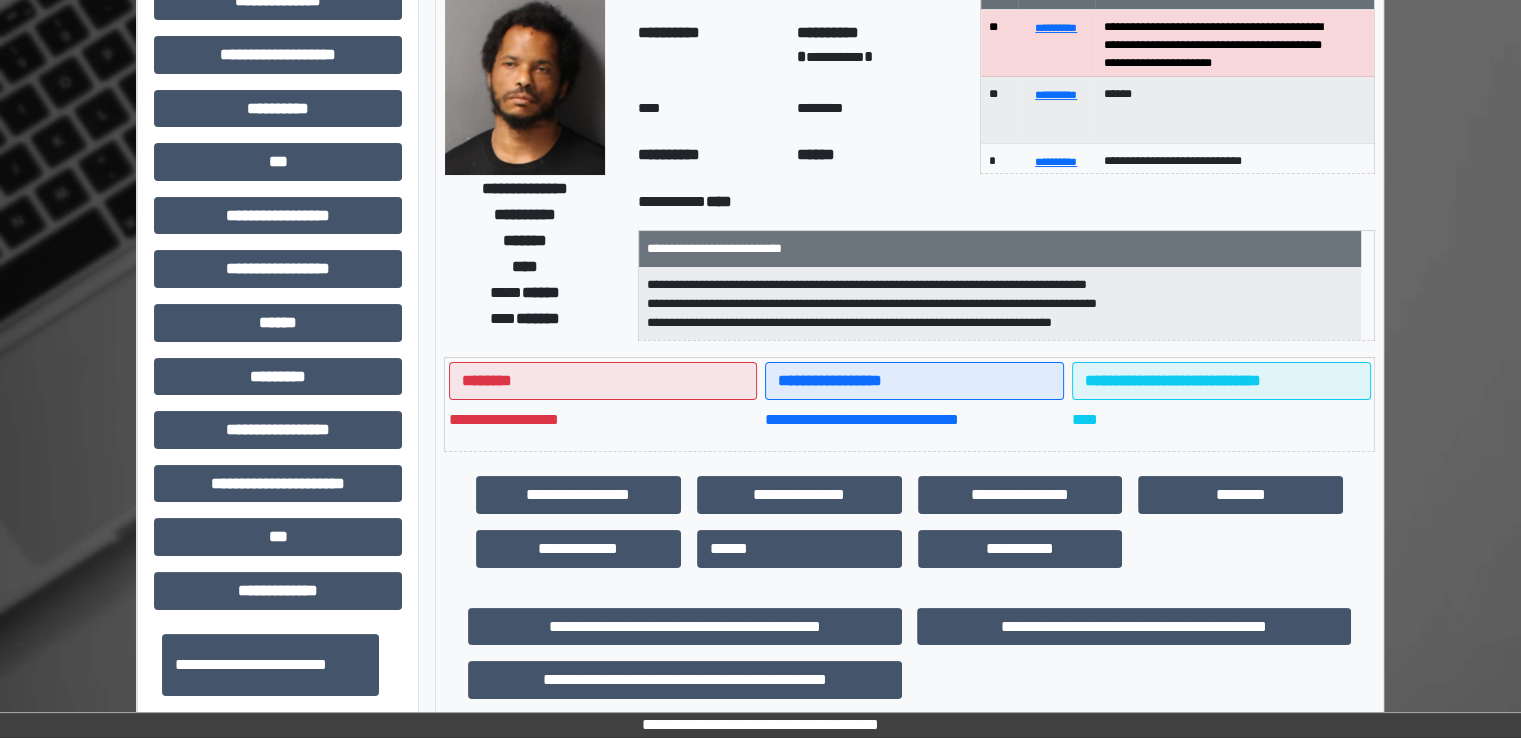 scroll, scrollTop: 0, scrollLeft: 0, axis: both 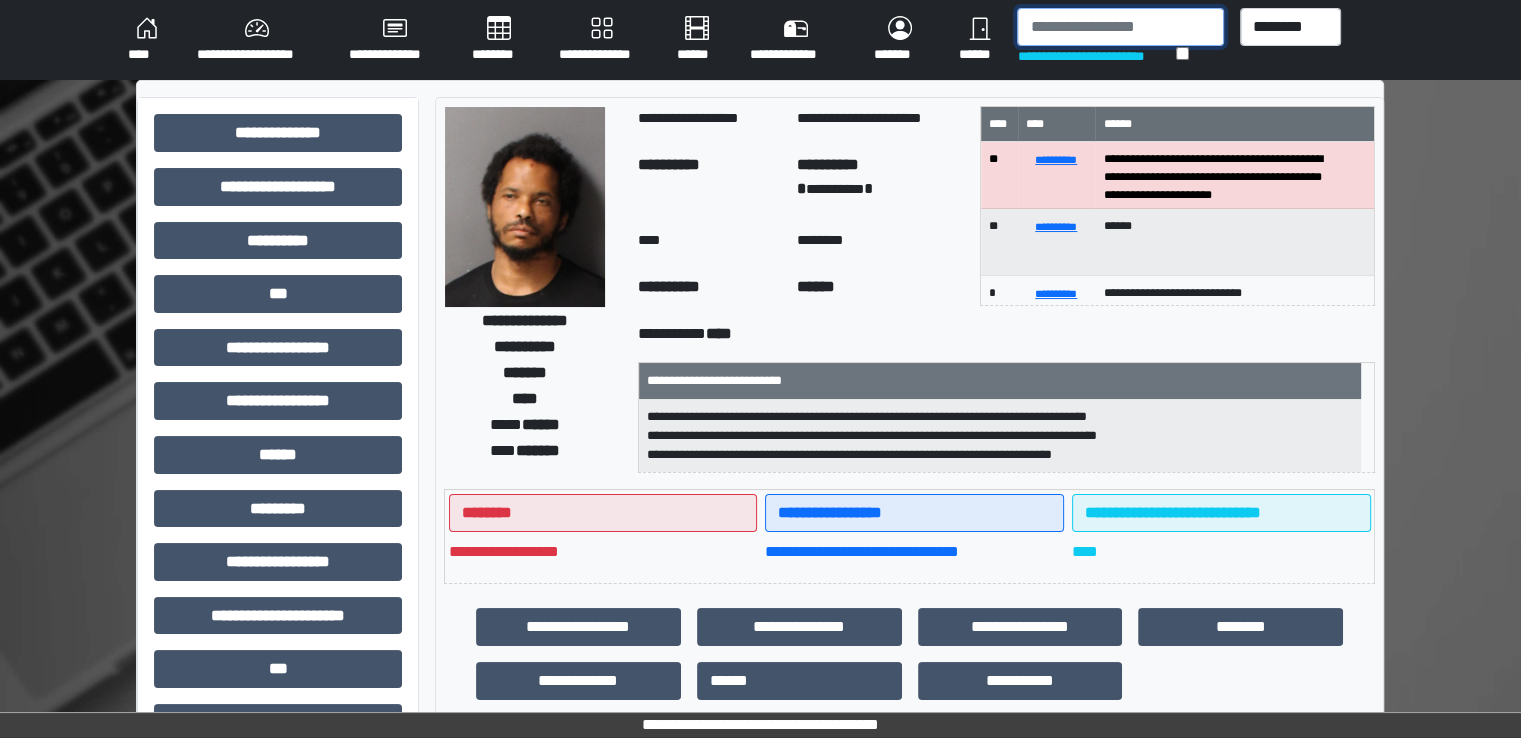 click at bounding box center [1120, 27] 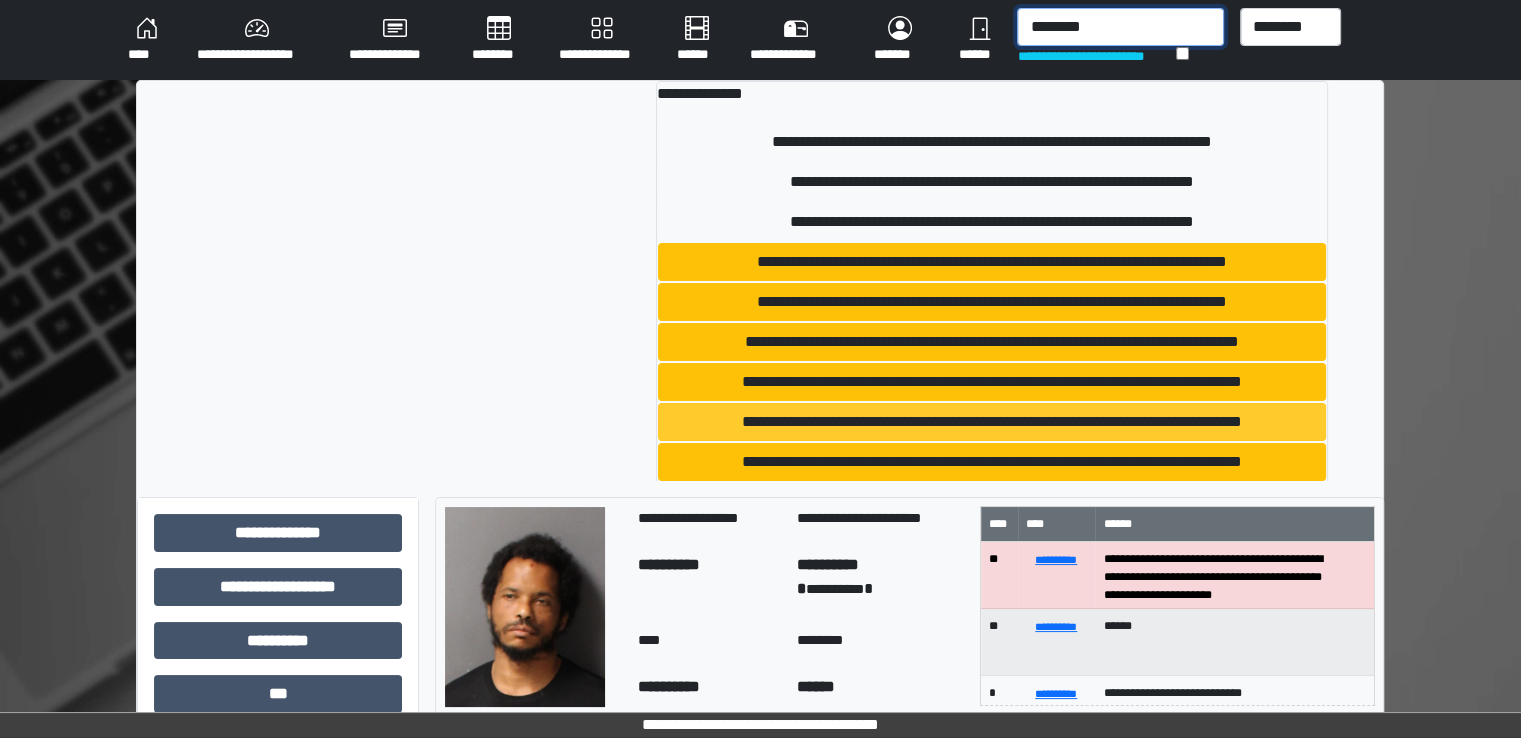 type on "********" 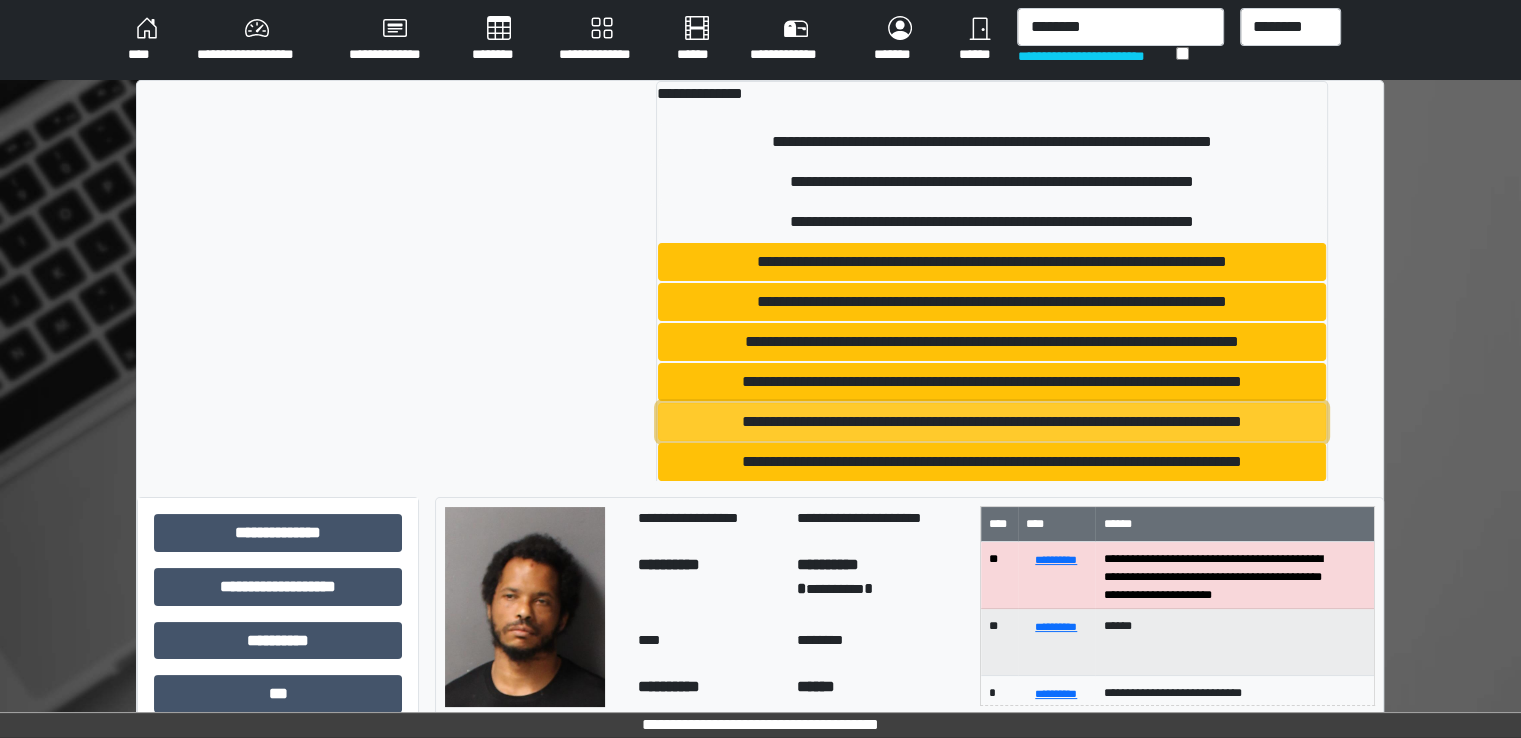 click on "**********" at bounding box center [992, 422] 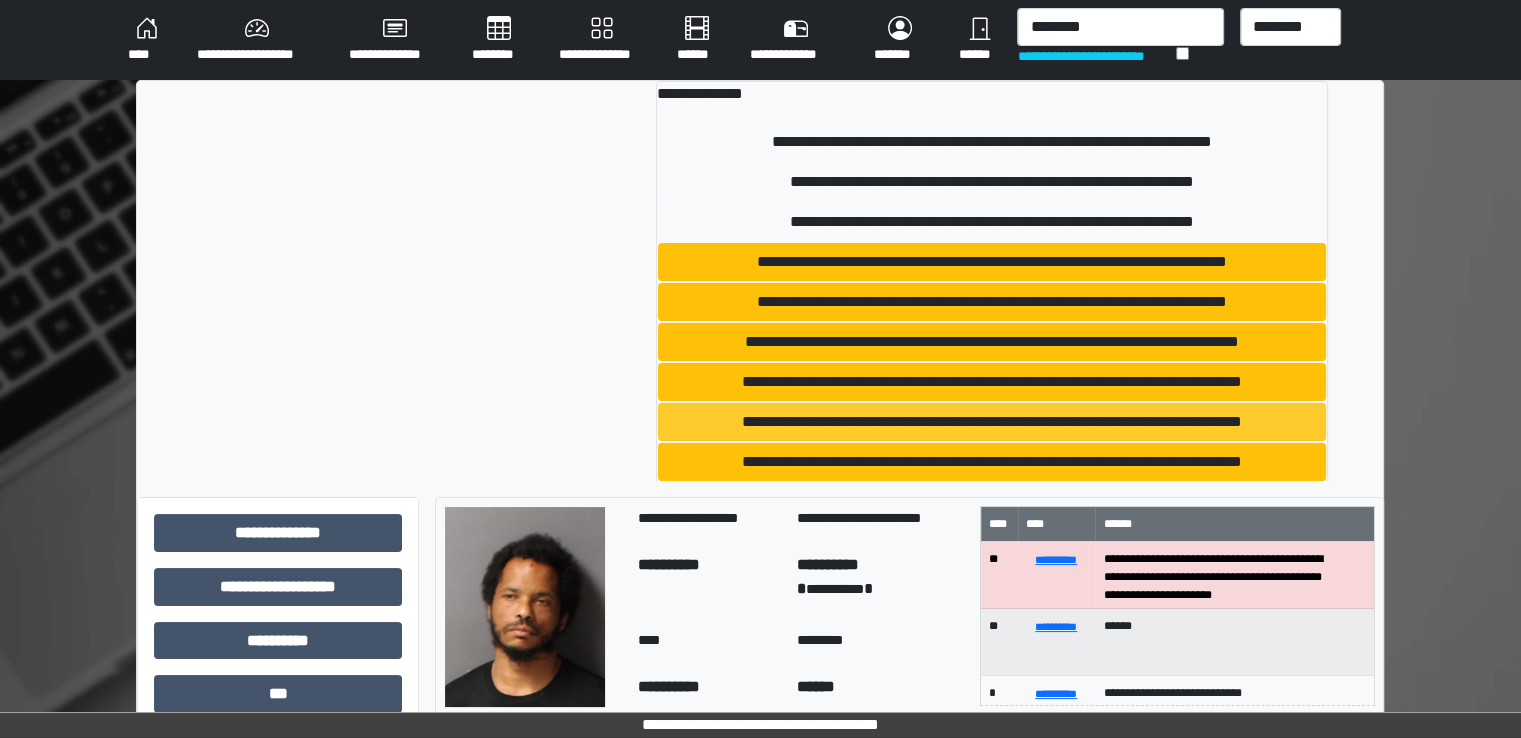 type 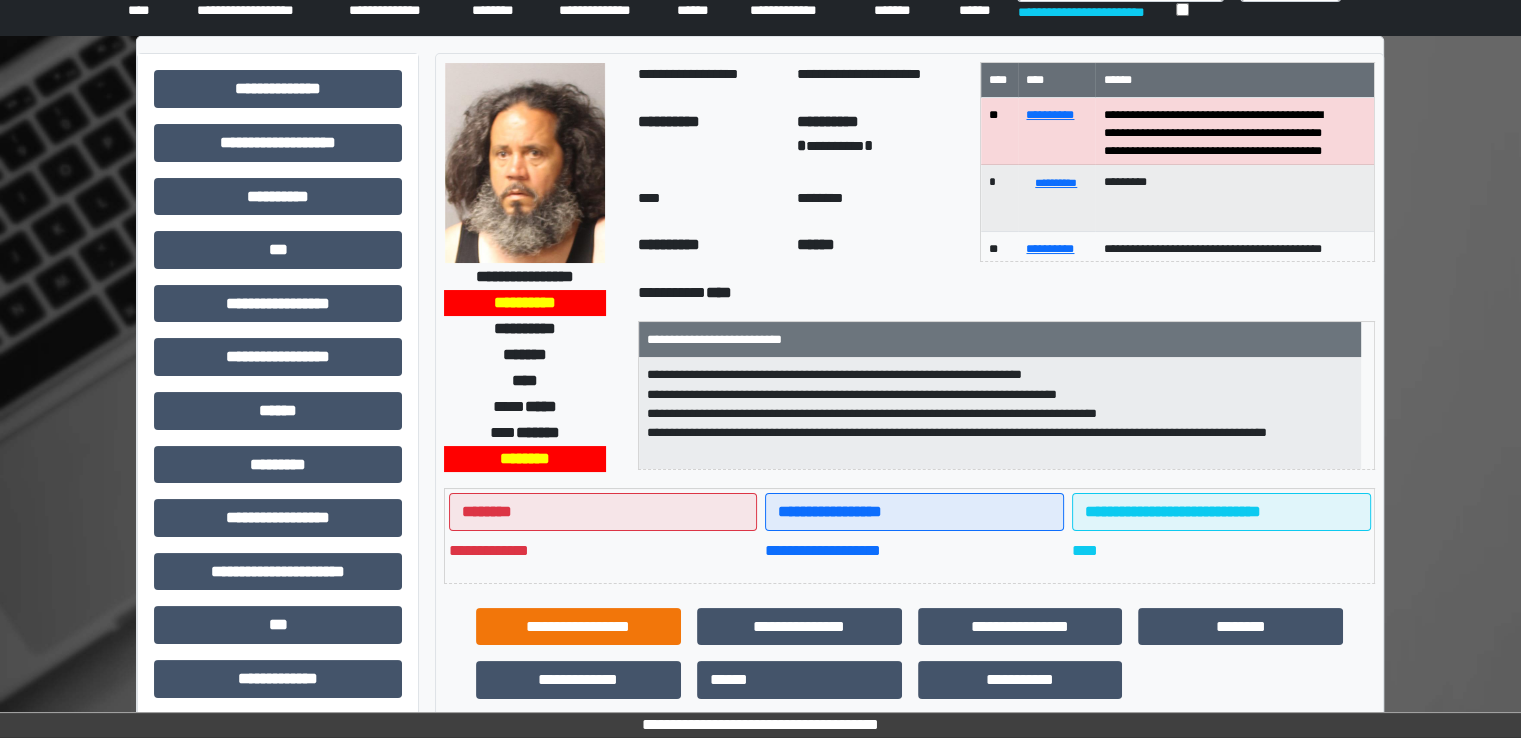 scroll, scrollTop: 428, scrollLeft: 0, axis: vertical 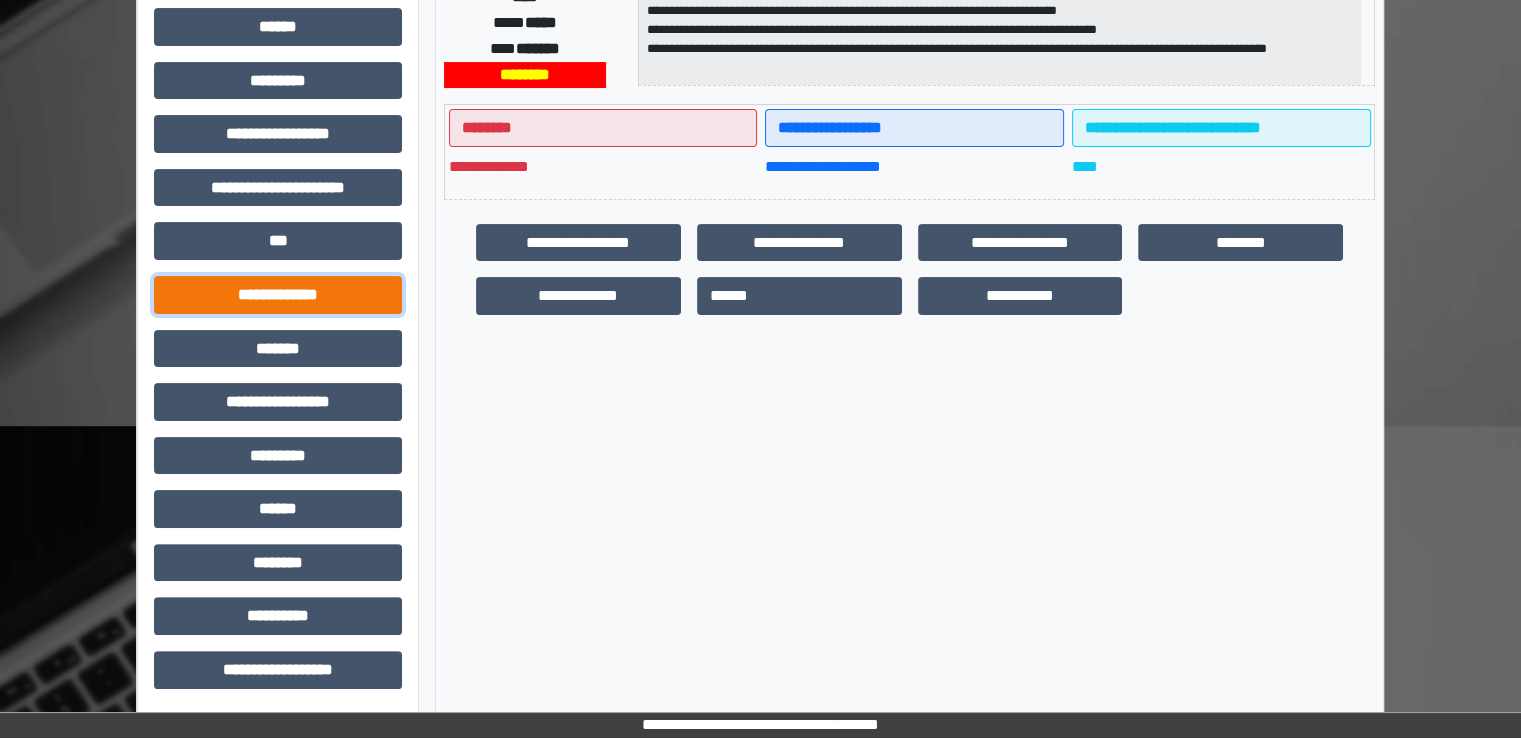 click on "**********" at bounding box center [278, 295] 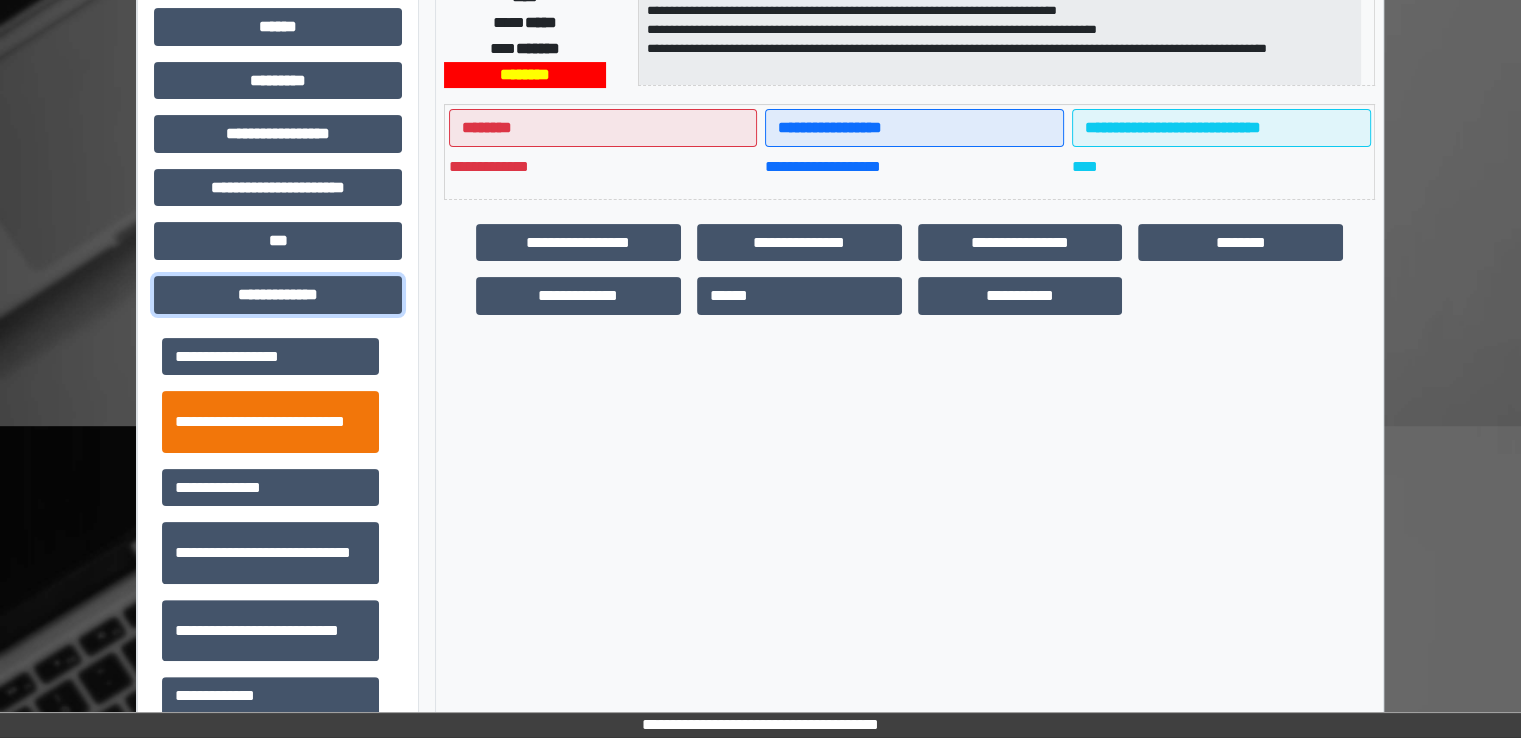 scroll, scrollTop: 500, scrollLeft: 0, axis: vertical 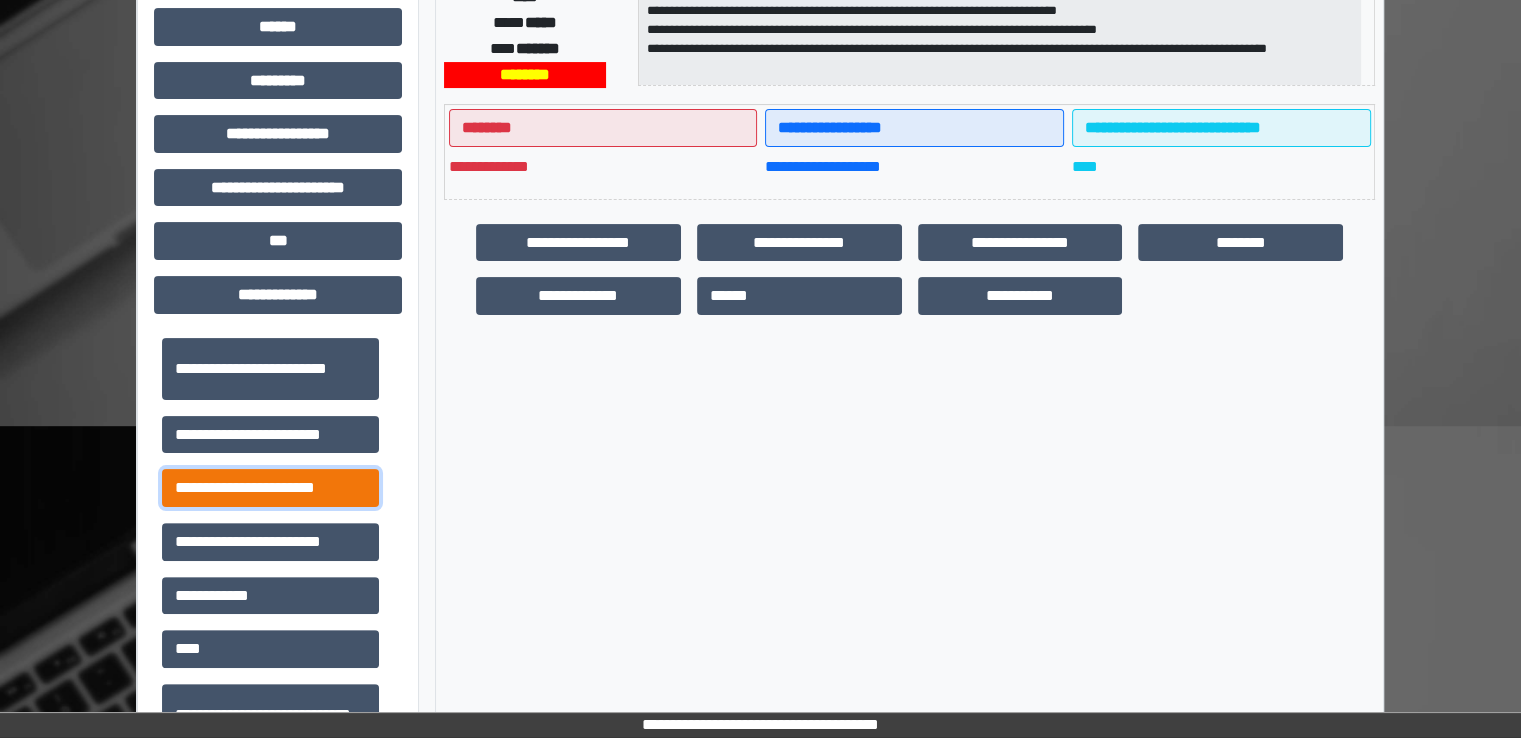 click on "**********" at bounding box center [270, 488] 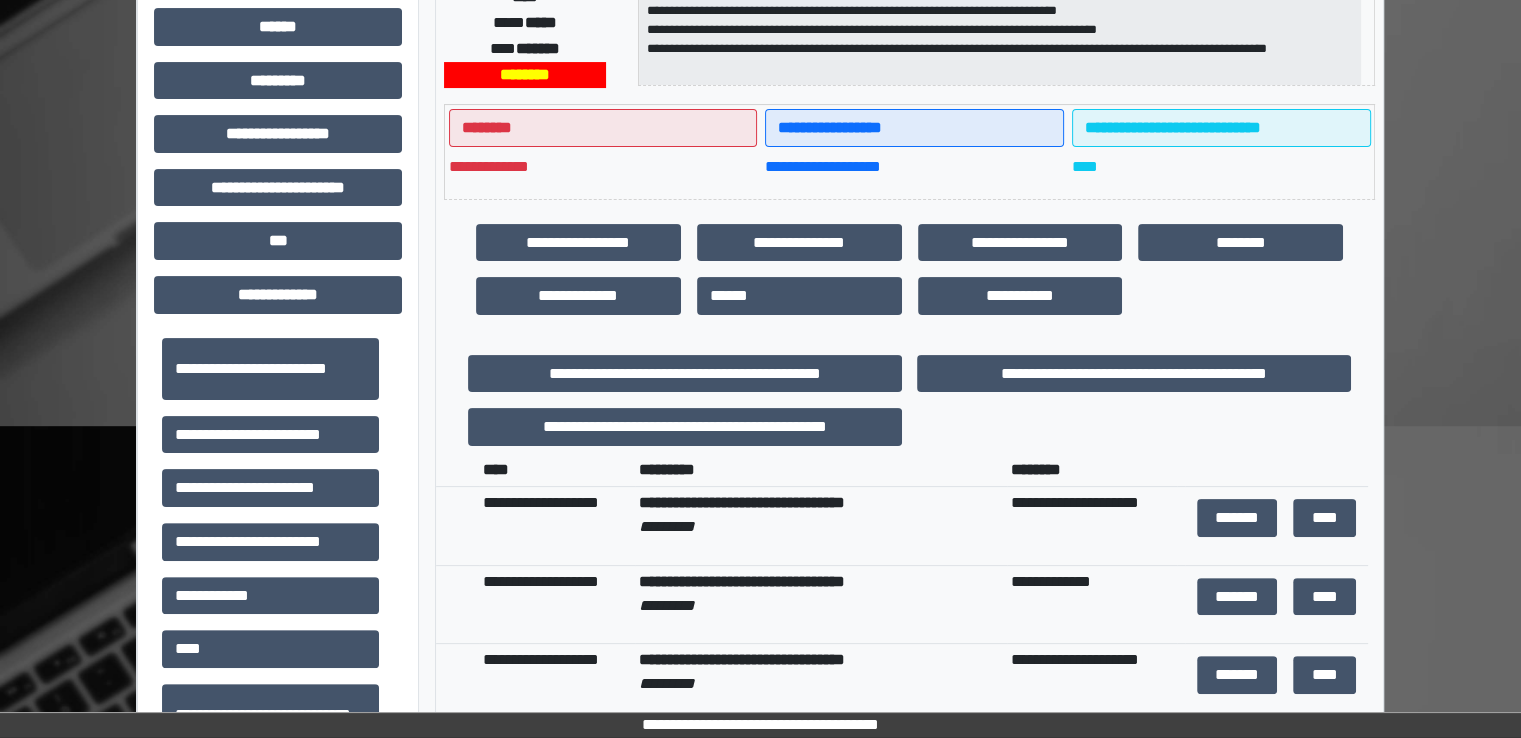 click on "**********" at bounding box center (1133, 374) 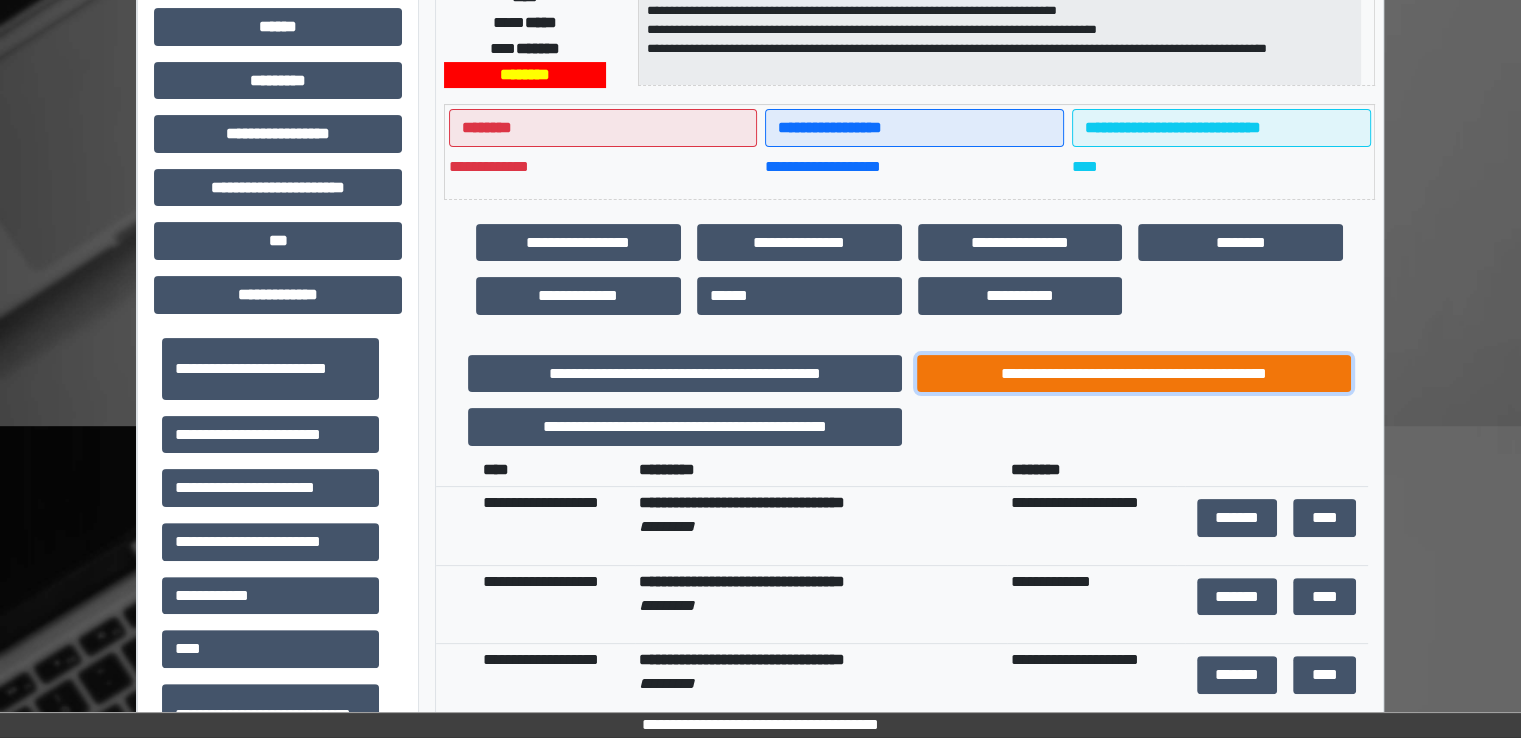click on "**********" at bounding box center (1134, 374) 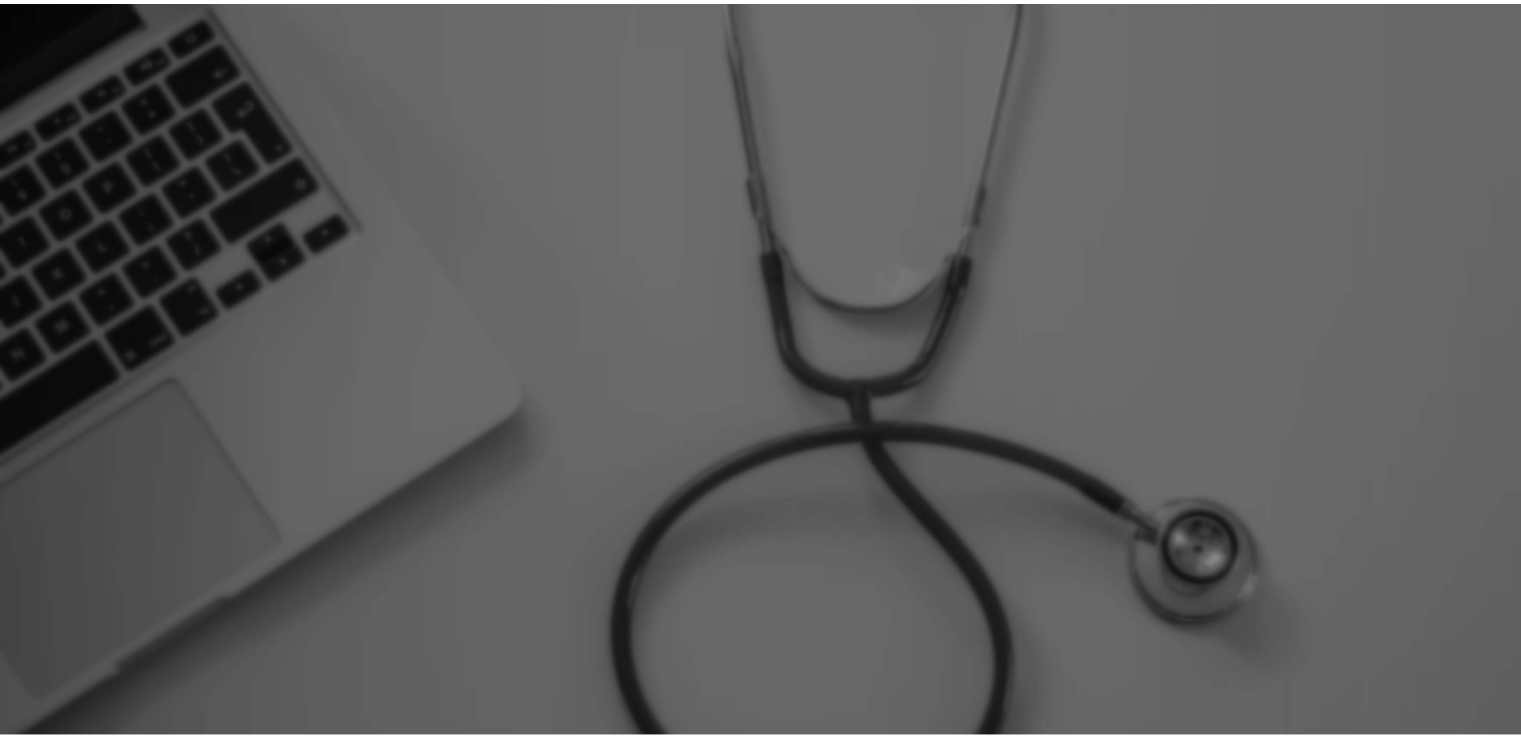 scroll, scrollTop: 0, scrollLeft: 0, axis: both 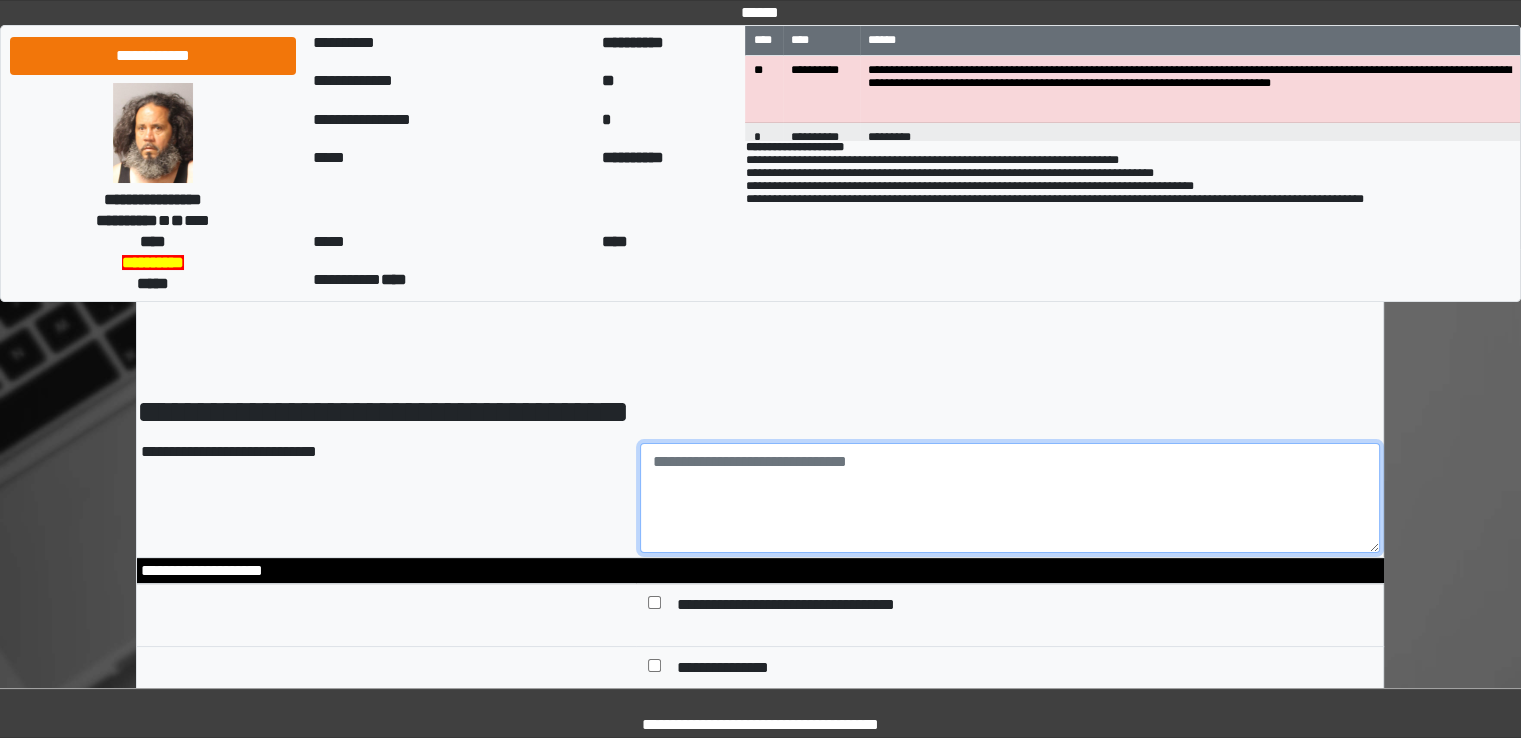 click at bounding box center [1010, 498] 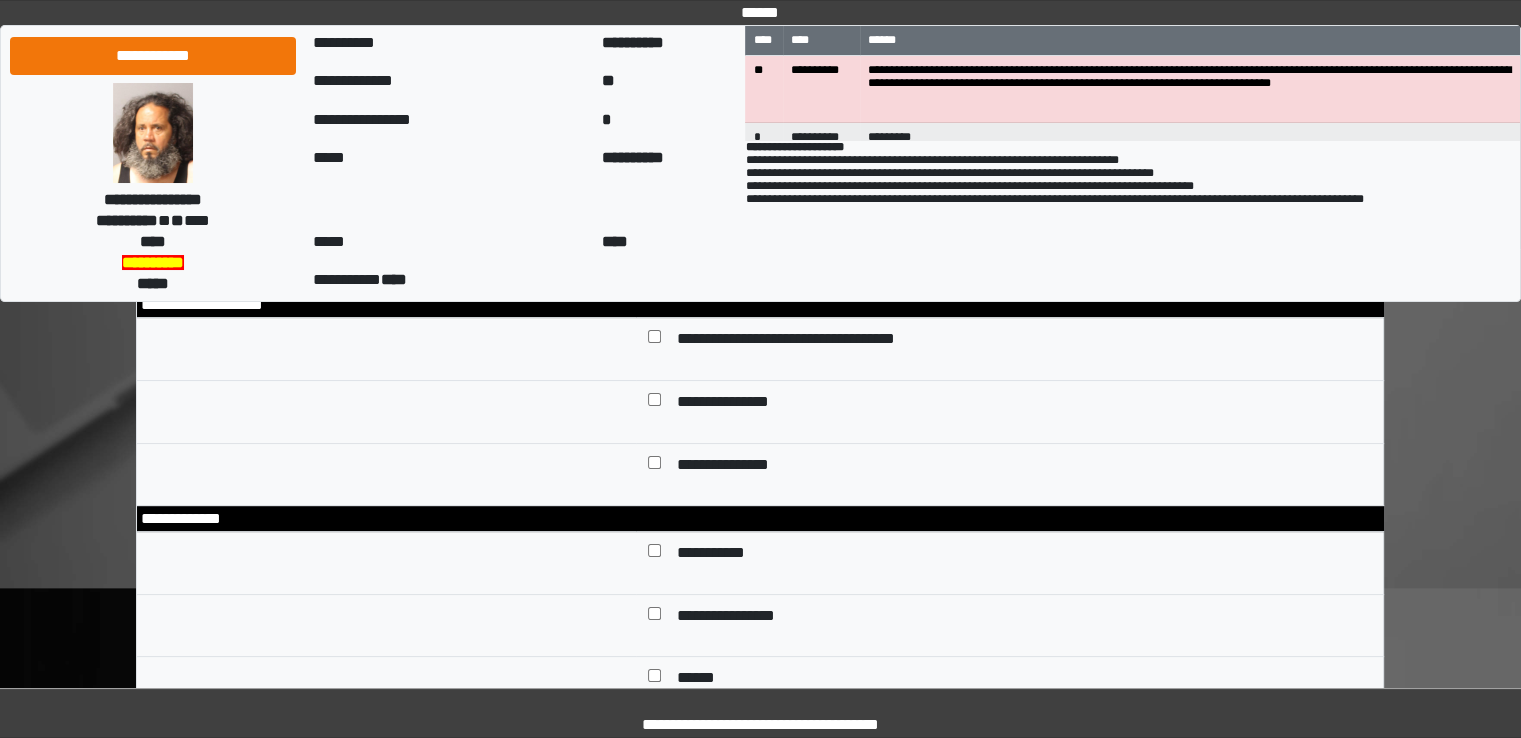 scroll, scrollTop: 300, scrollLeft: 0, axis: vertical 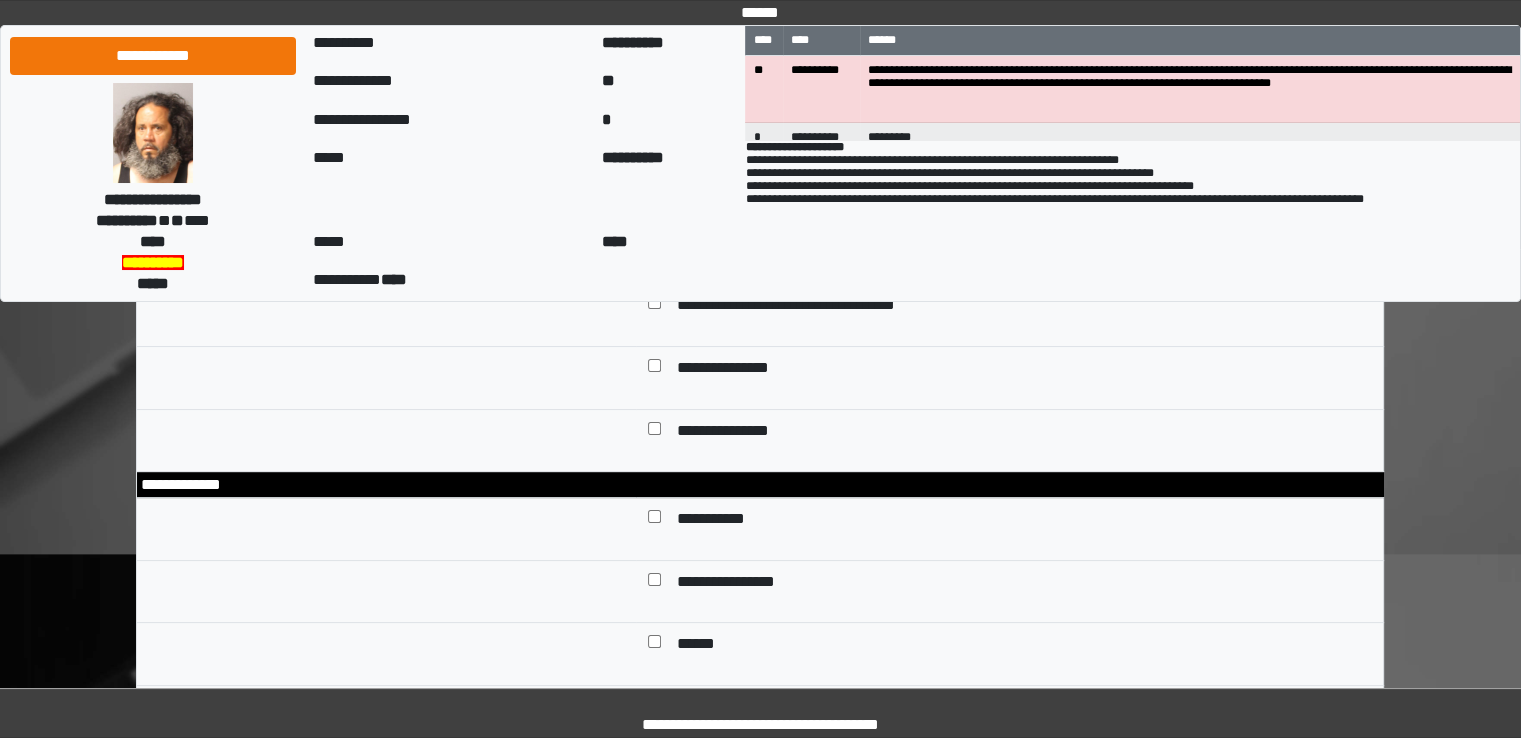 type on "**********" 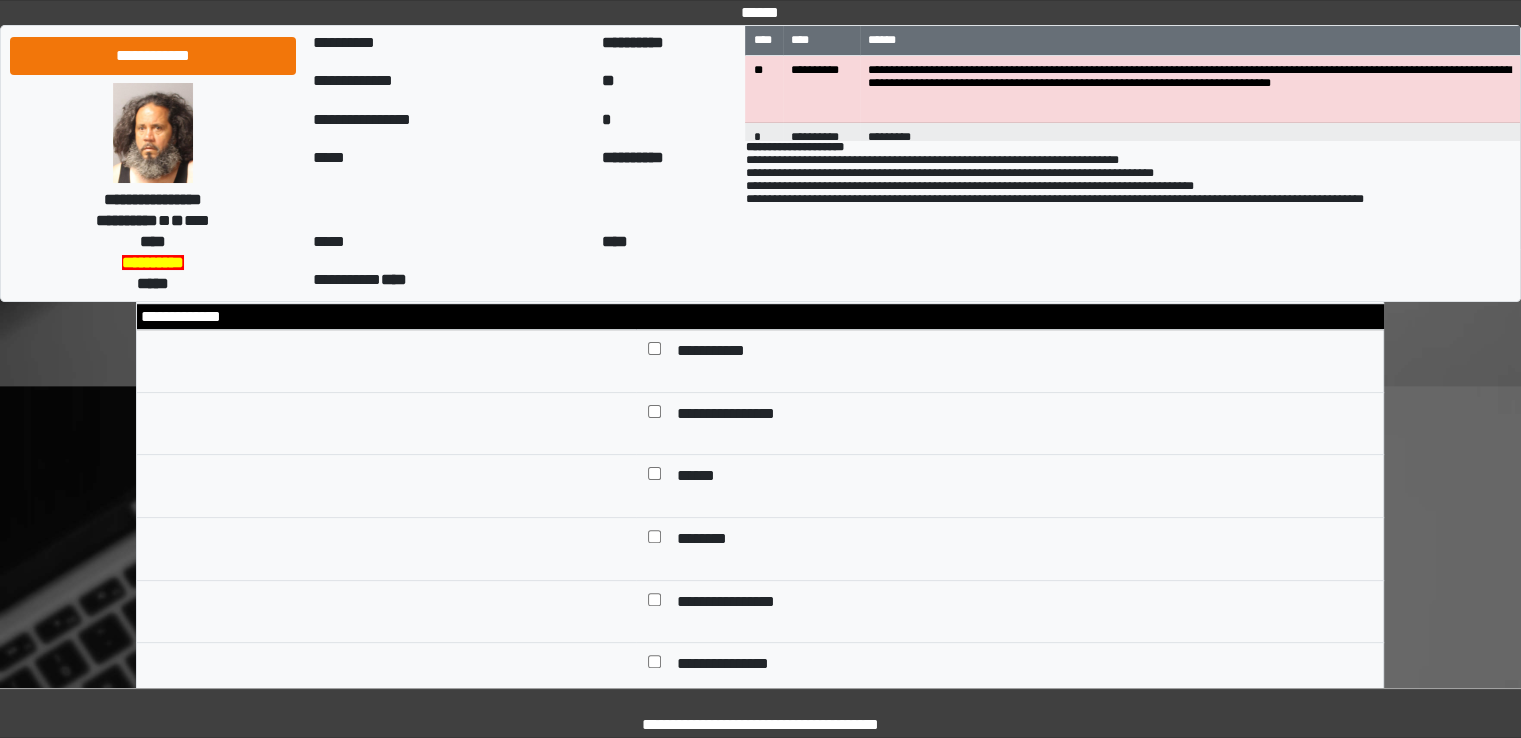 scroll, scrollTop: 500, scrollLeft: 0, axis: vertical 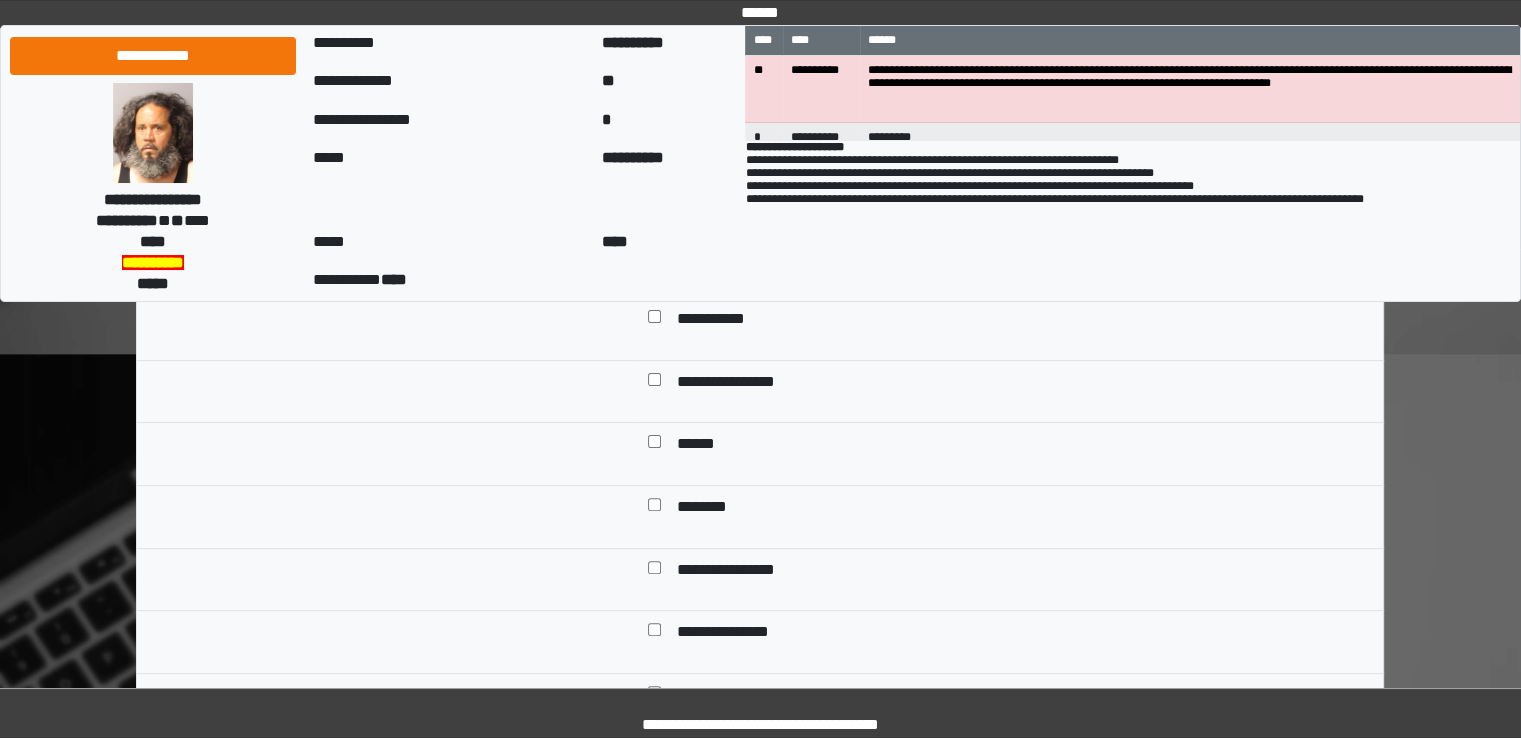 click on "******" at bounding box center (697, 446) 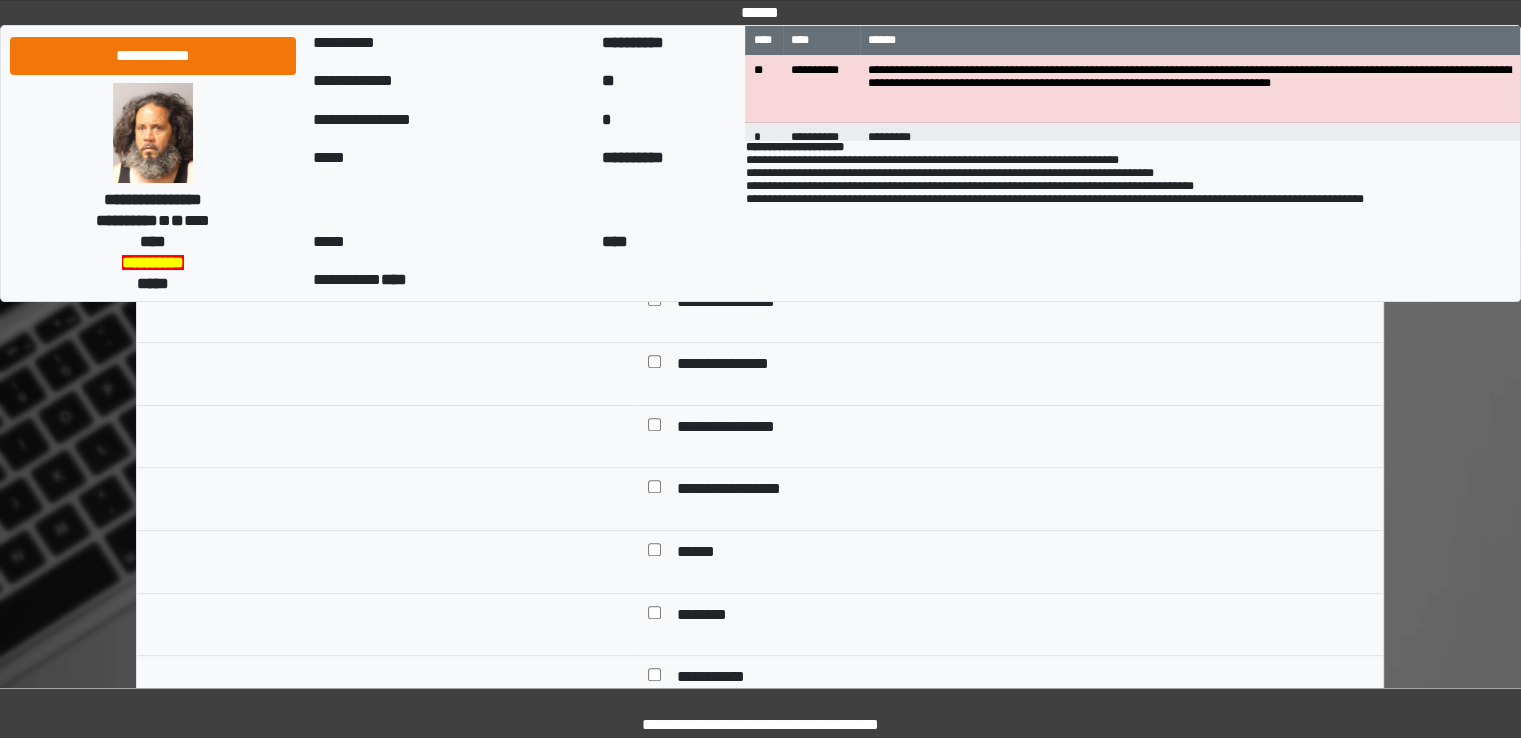 scroll, scrollTop: 800, scrollLeft: 0, axis: vertical 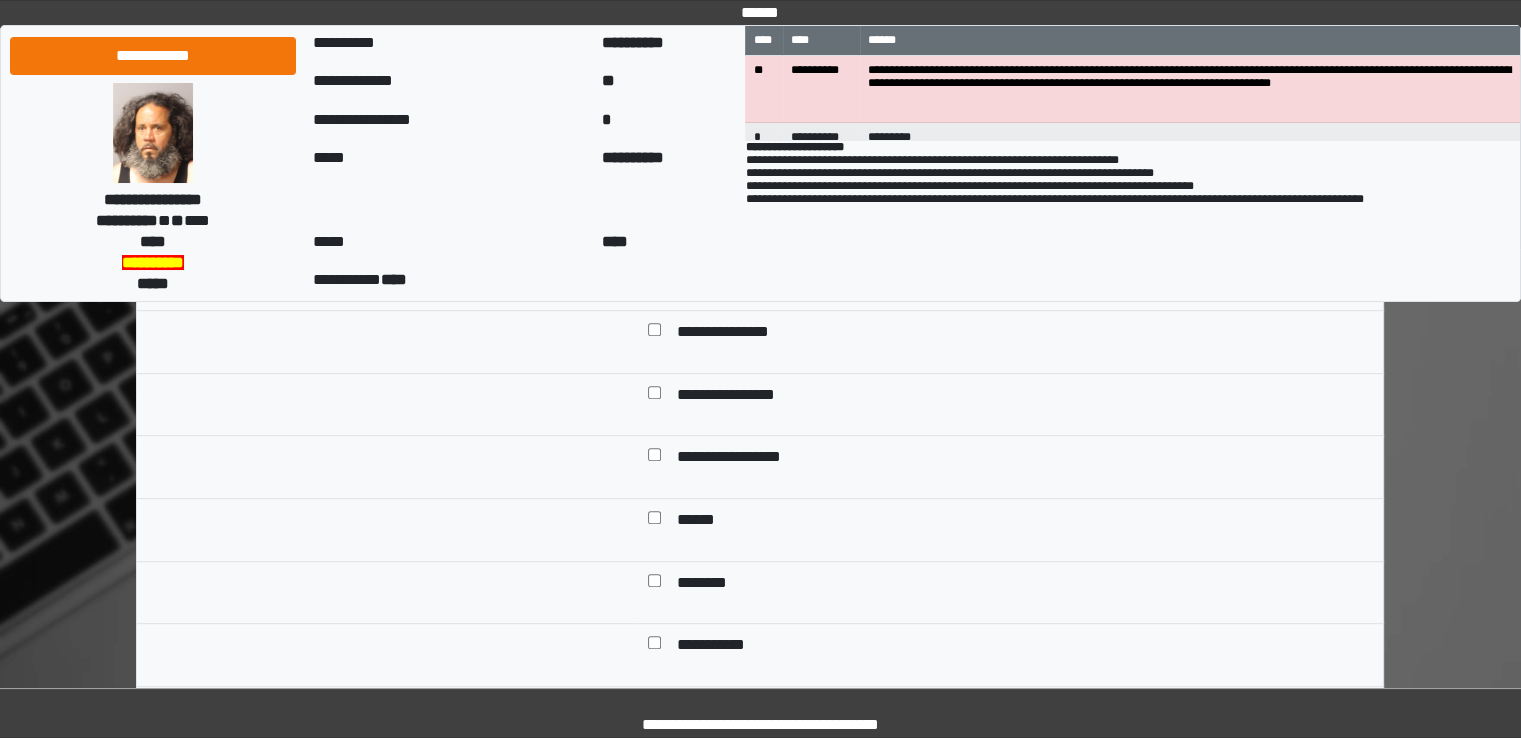 click on "**********" at bounding box center (740, 397) 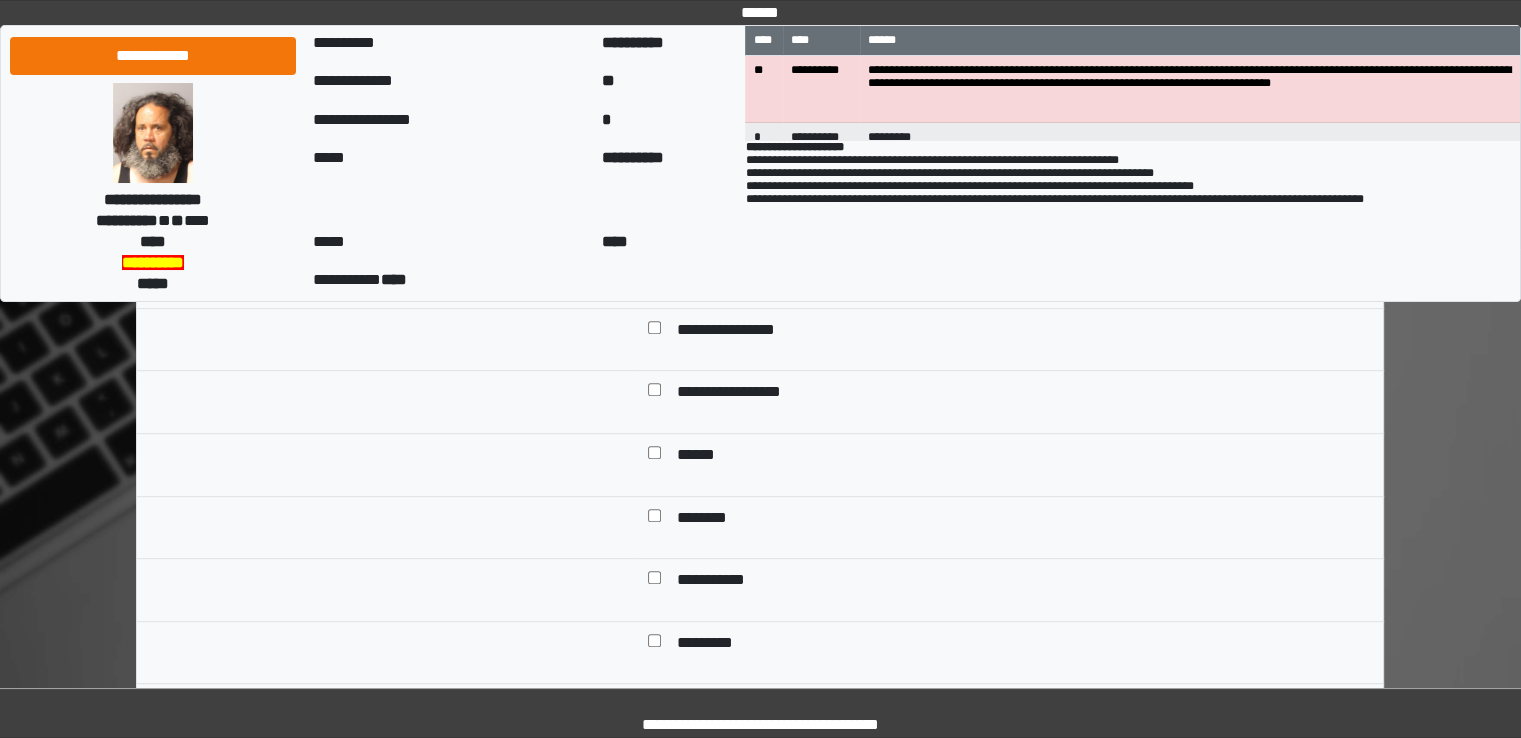 scroll, scrollTop: 900, scrollLeft: 0, axis: vertical 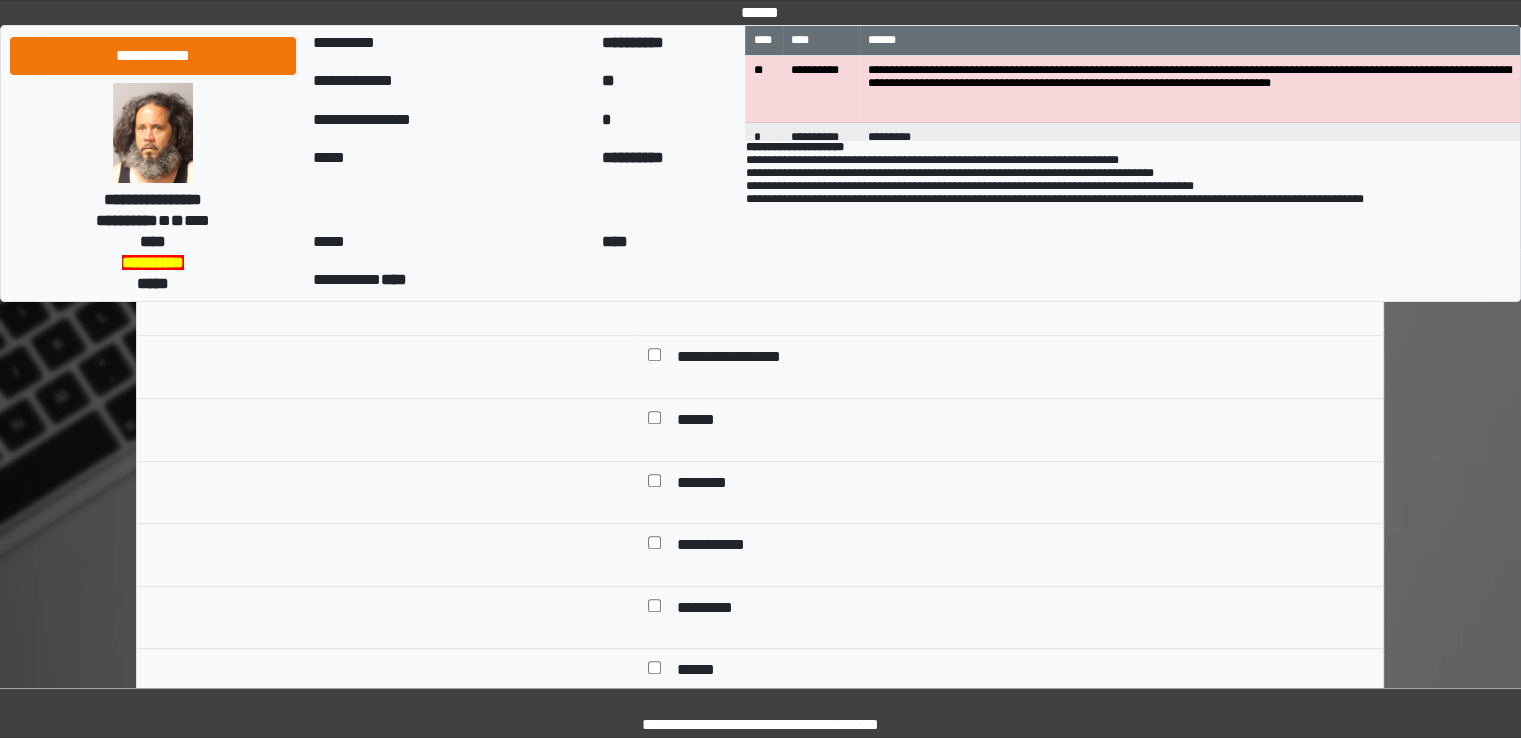 click on "********" at bounding box center (707, 485) 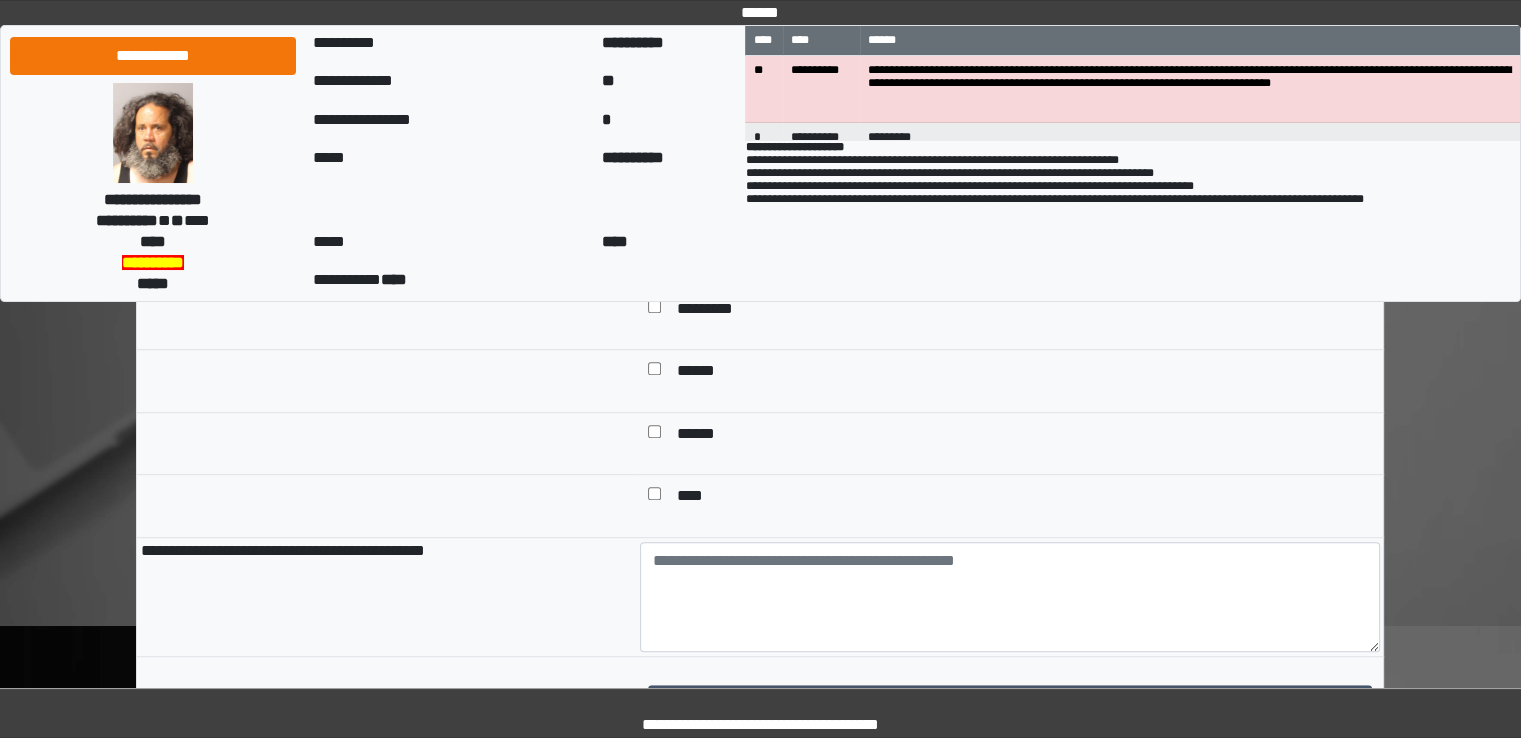 scroll, scrollTop: 1200, scrollLeft: 0, axis: vertical 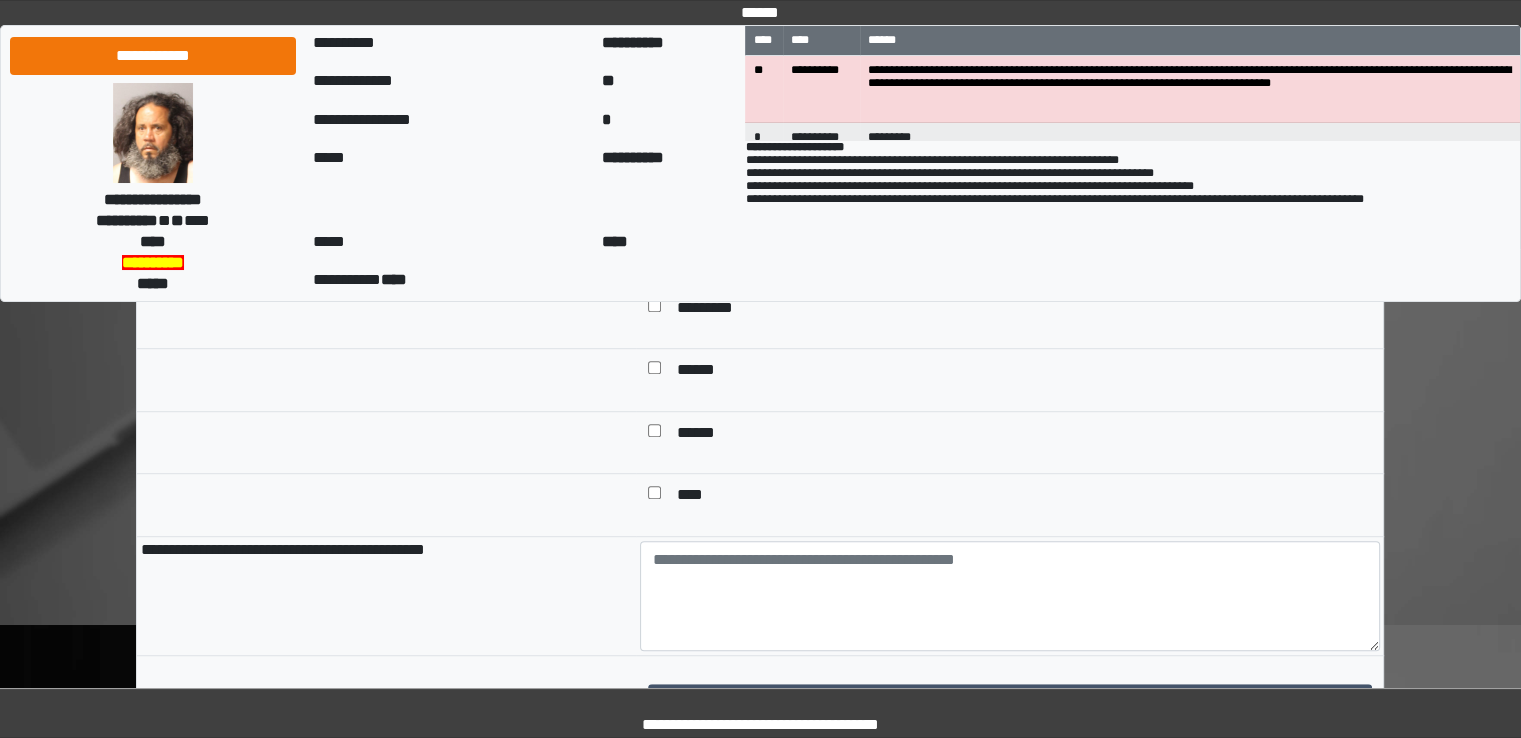 click on "******" at bounding box center [700, 435] 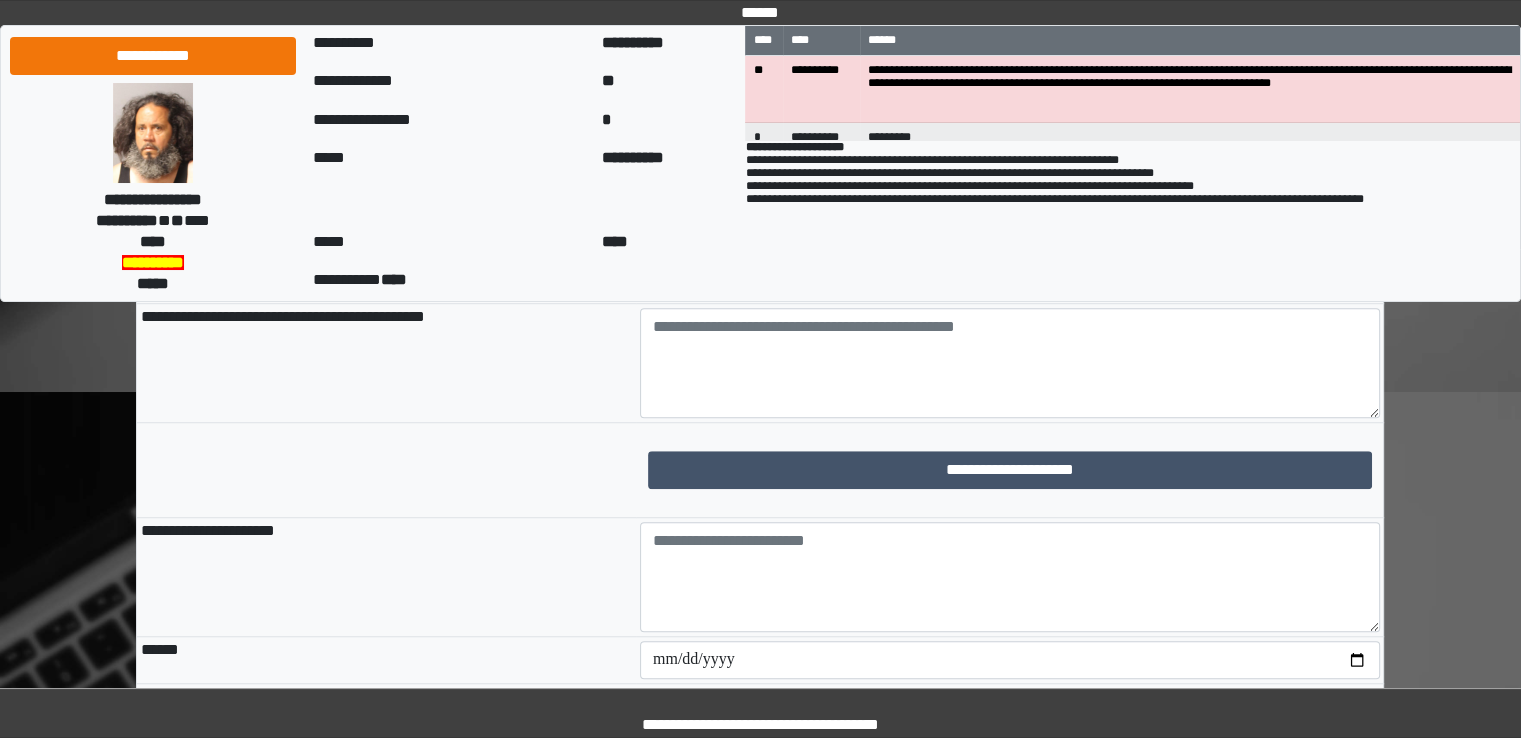 scroll, scrollTop: 1500, scrollLeft: 0, axis: vertical 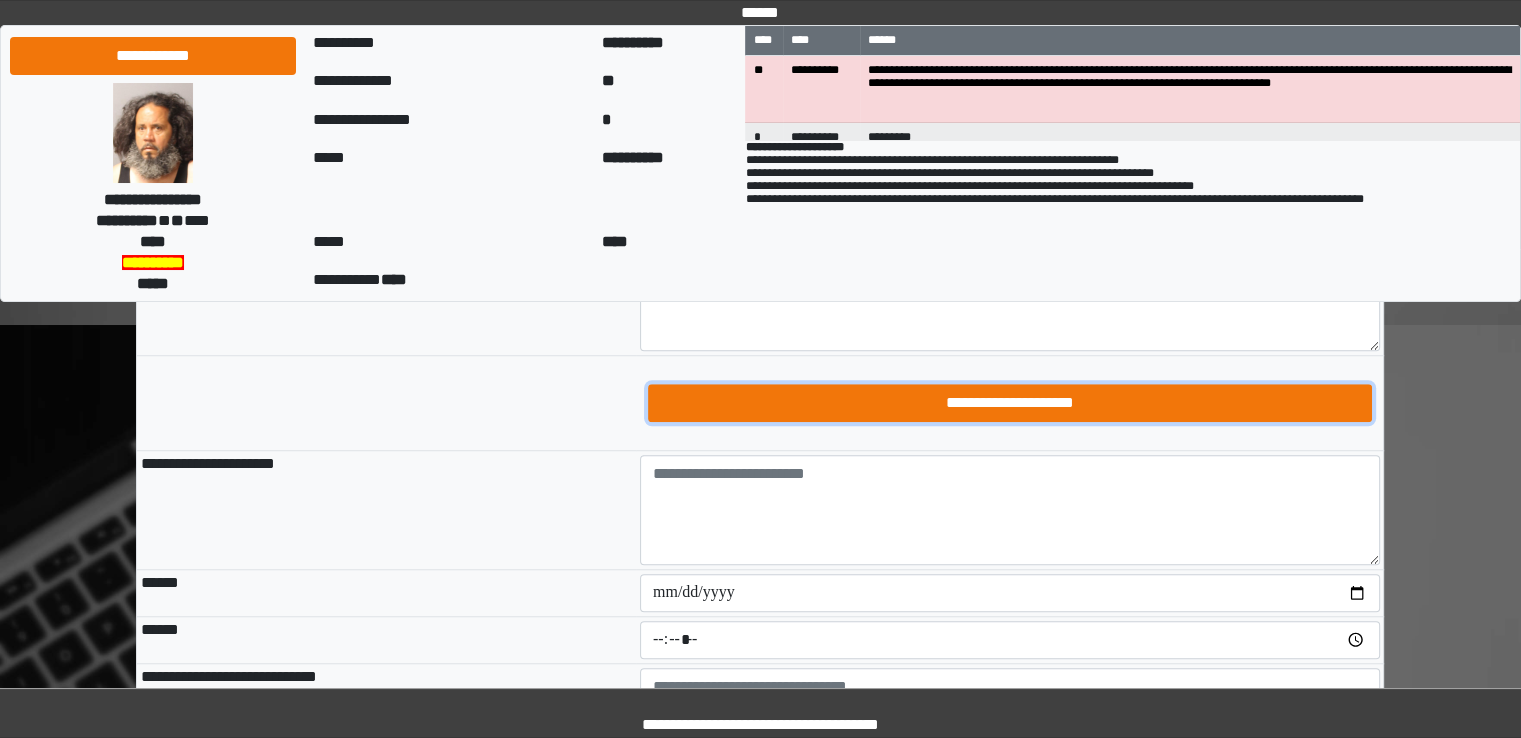 click on "**********" at bounding box center [1010, 403] 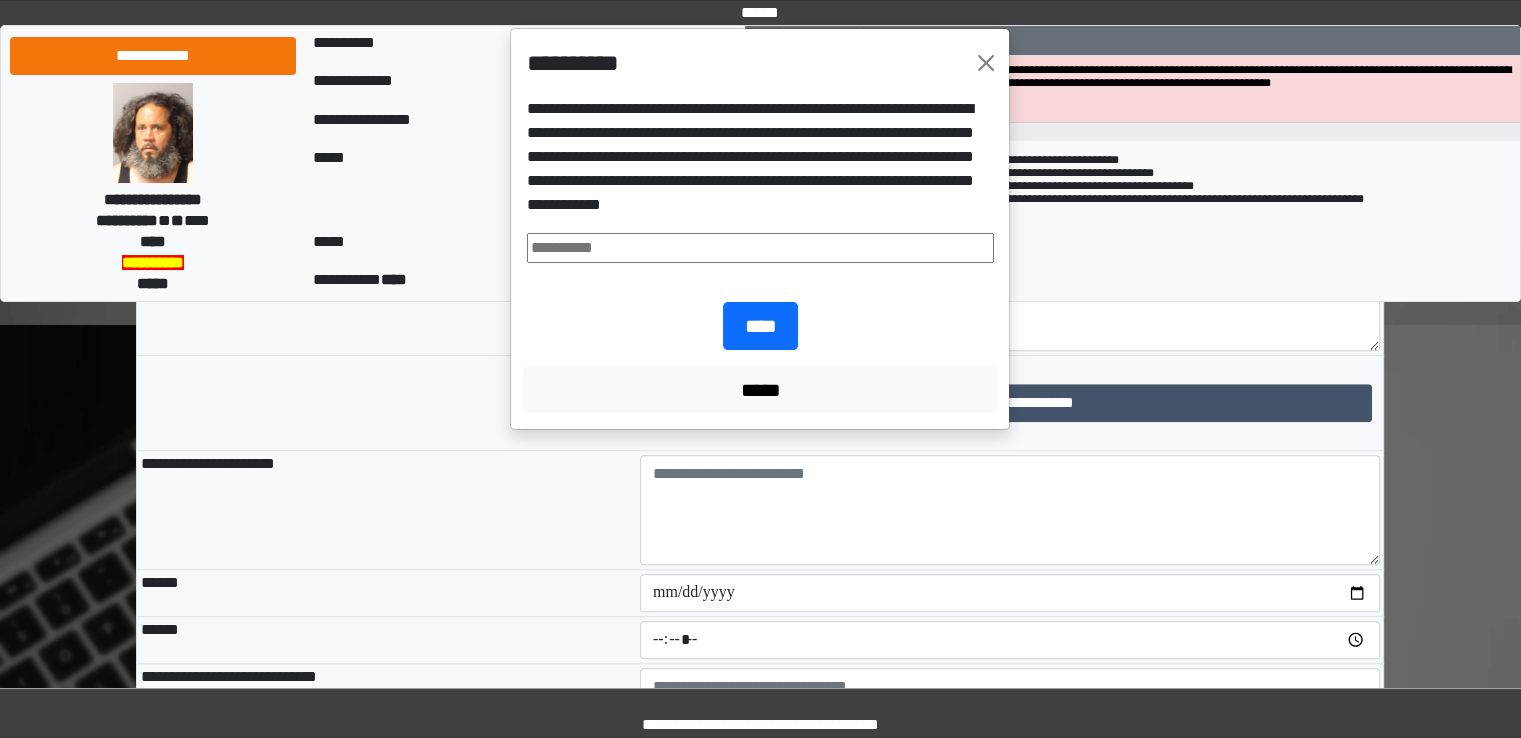 click at bounding box center (760, 248) 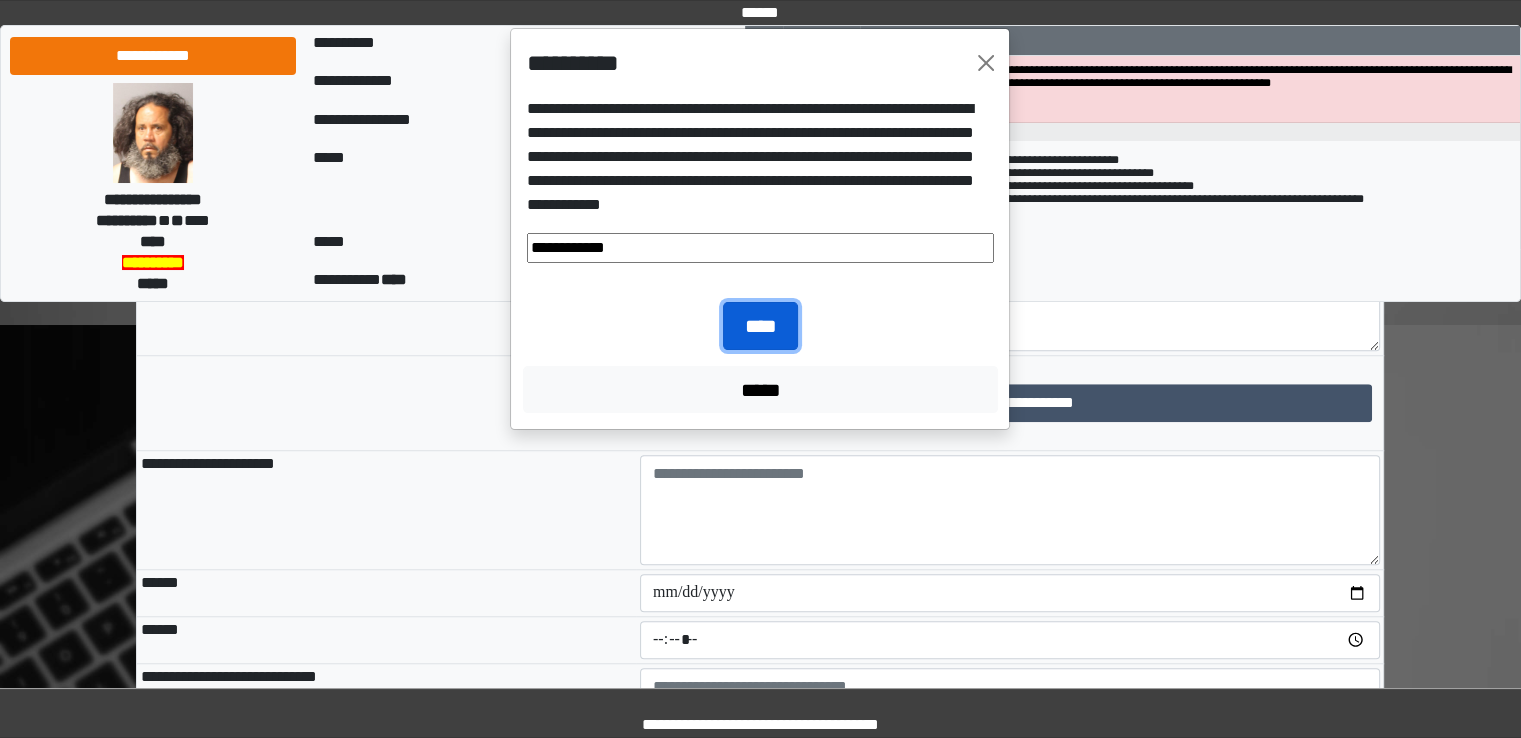 click on "****" at bounding box center (760, 326) 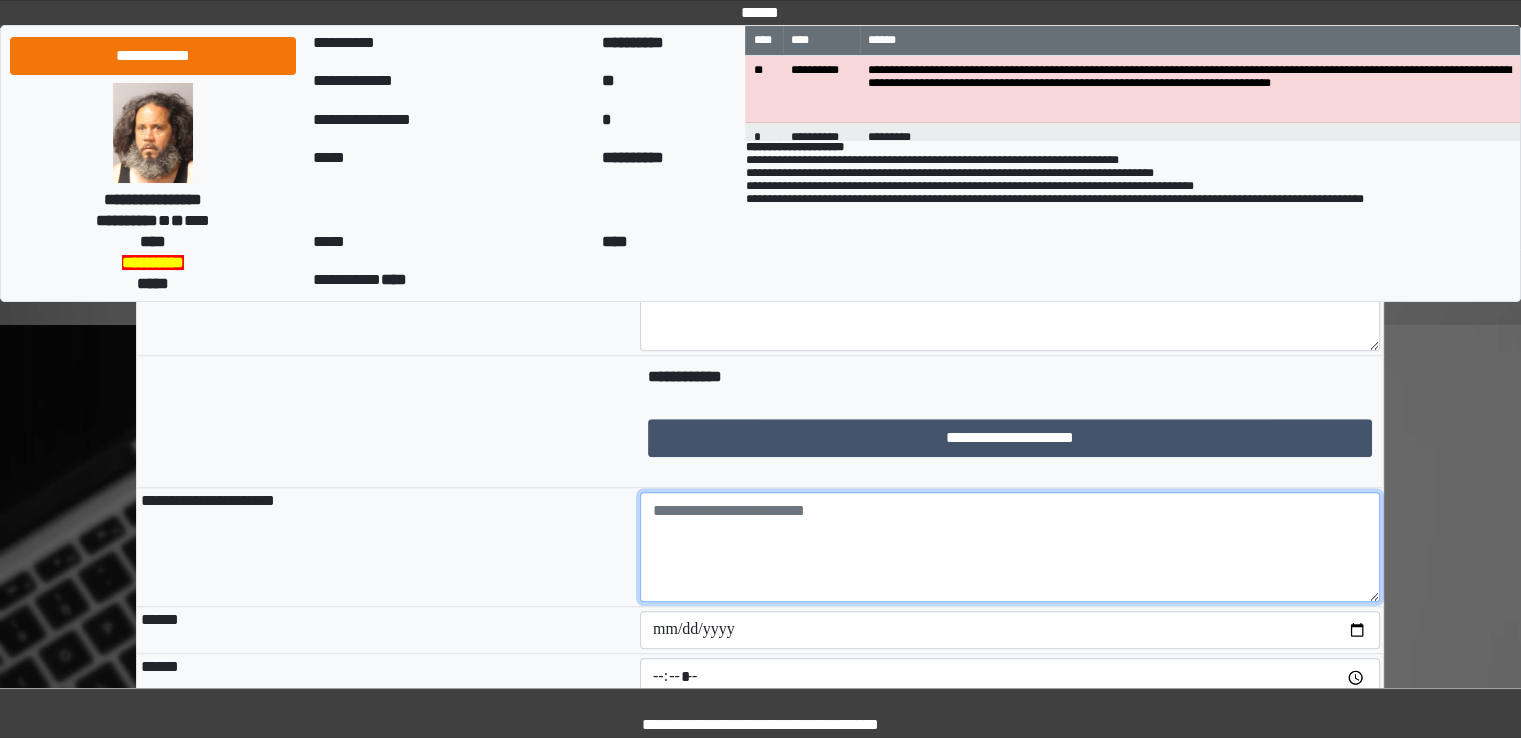 click at bounding box center (1010, 547) 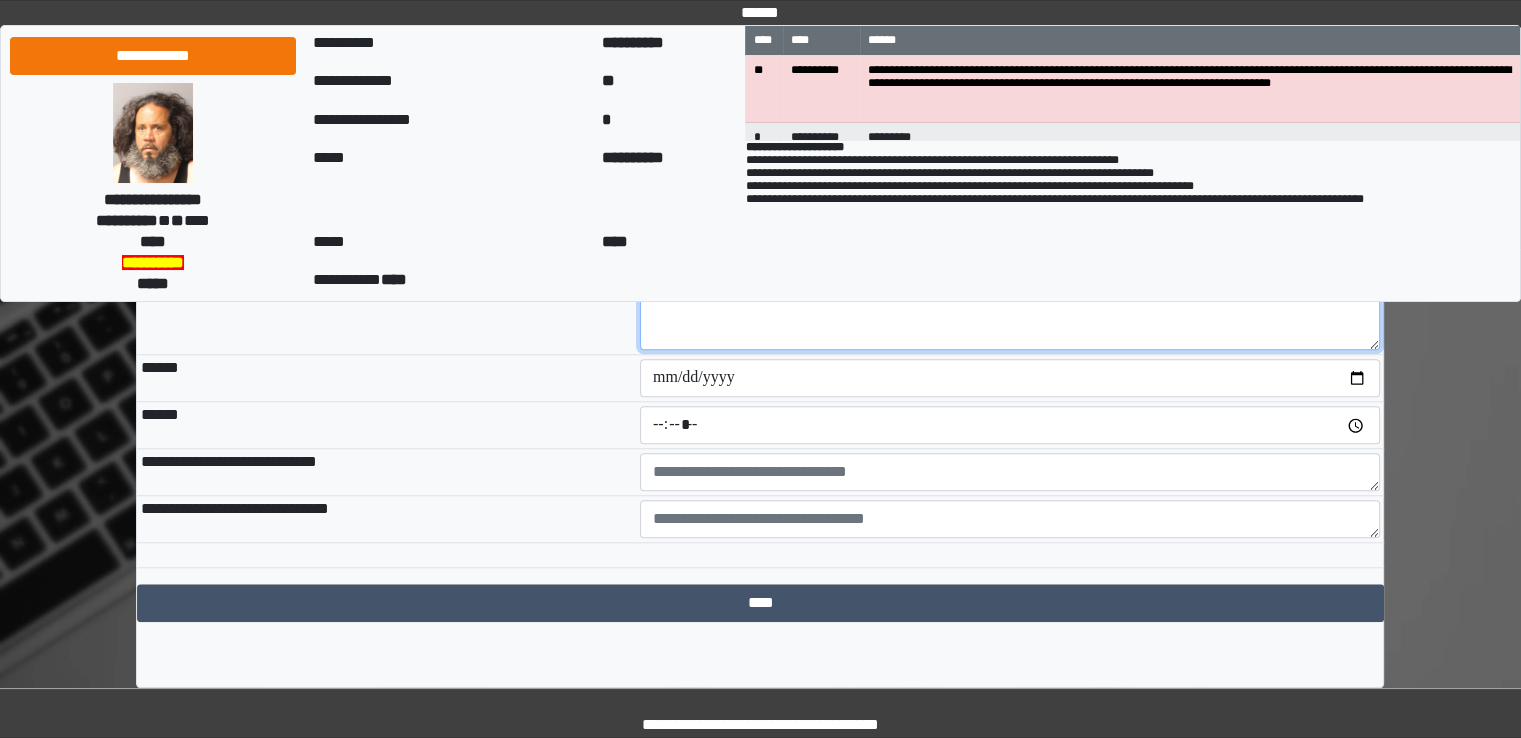 scroll, scrollTop: 1766, scrollLeft: 0, axis: vertical 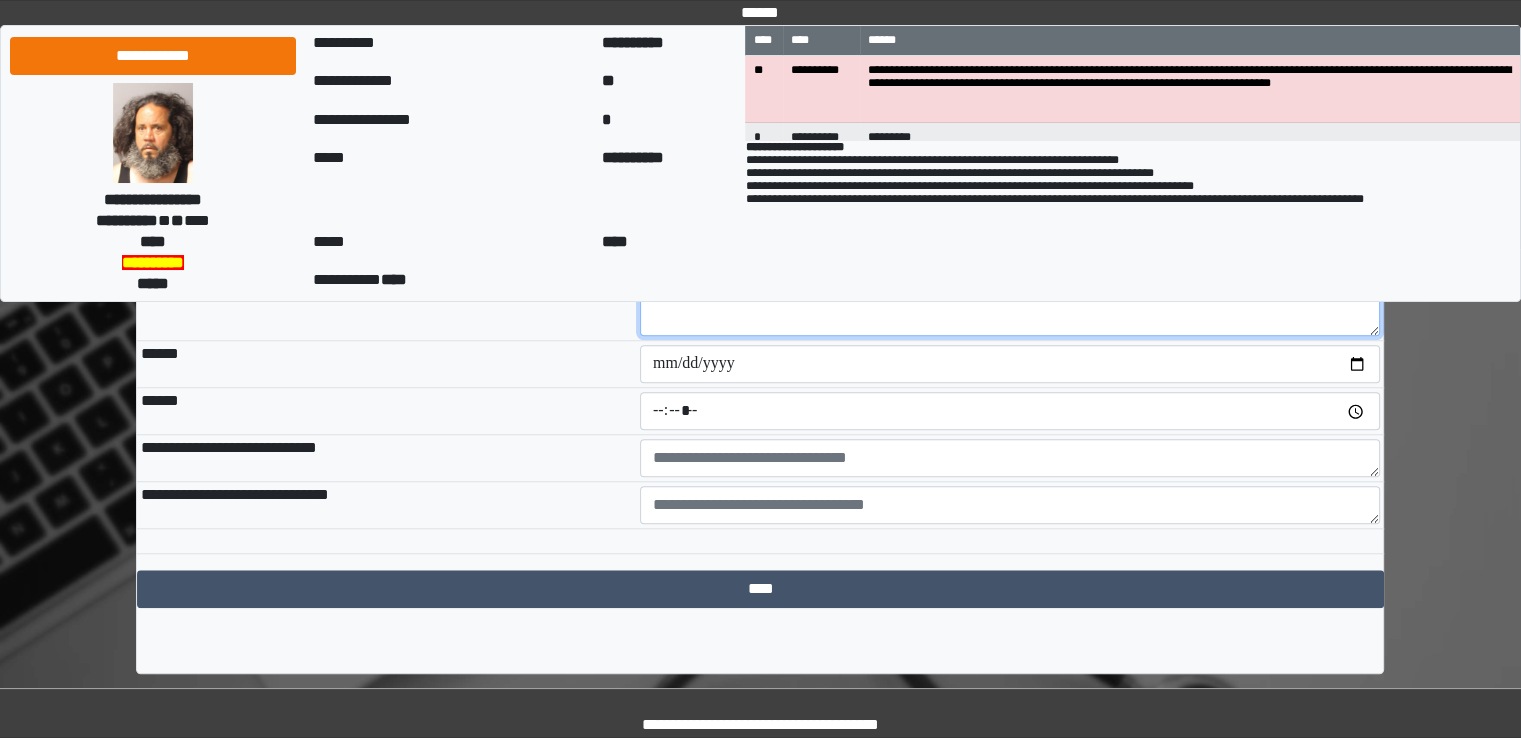 type on "**********" 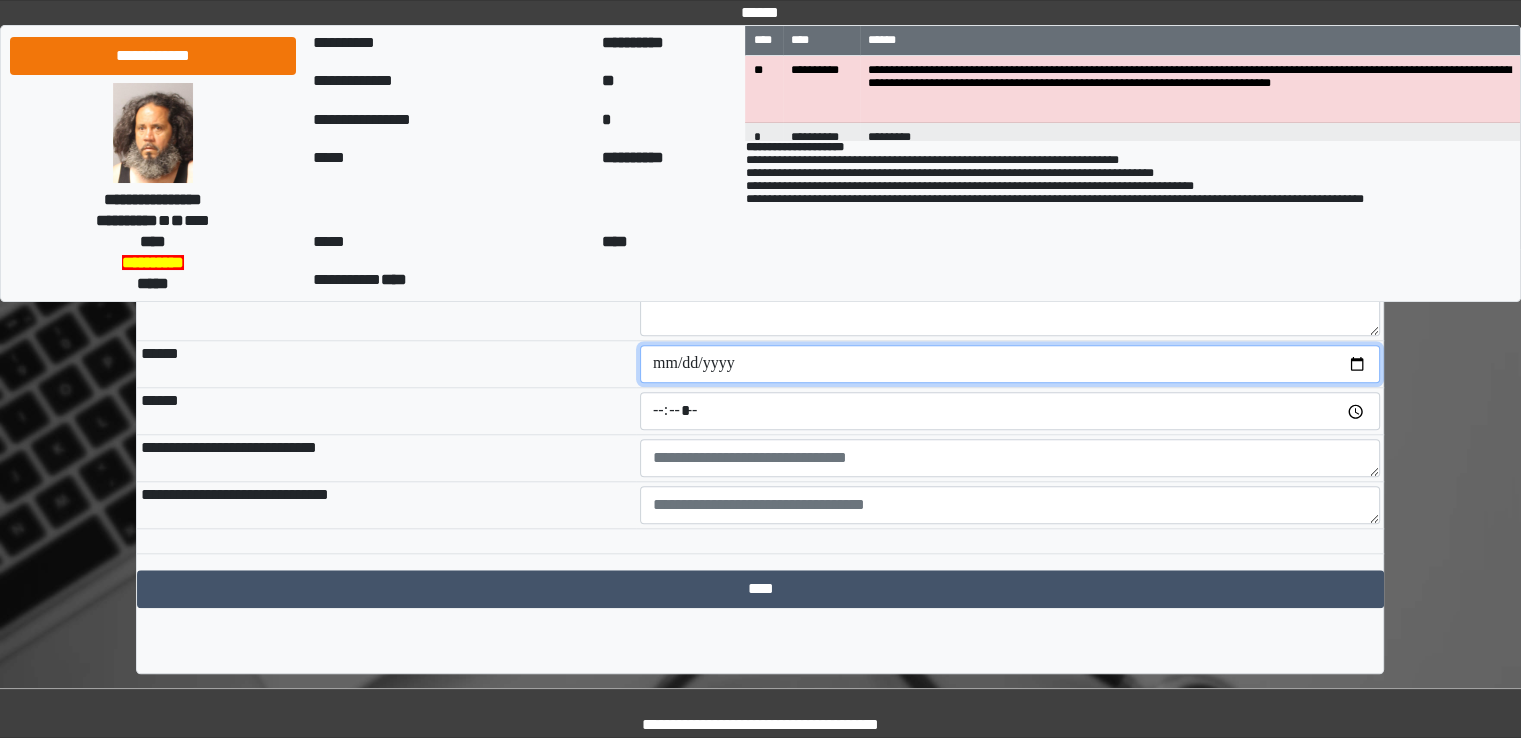 click at bounding box center (1010, 364) 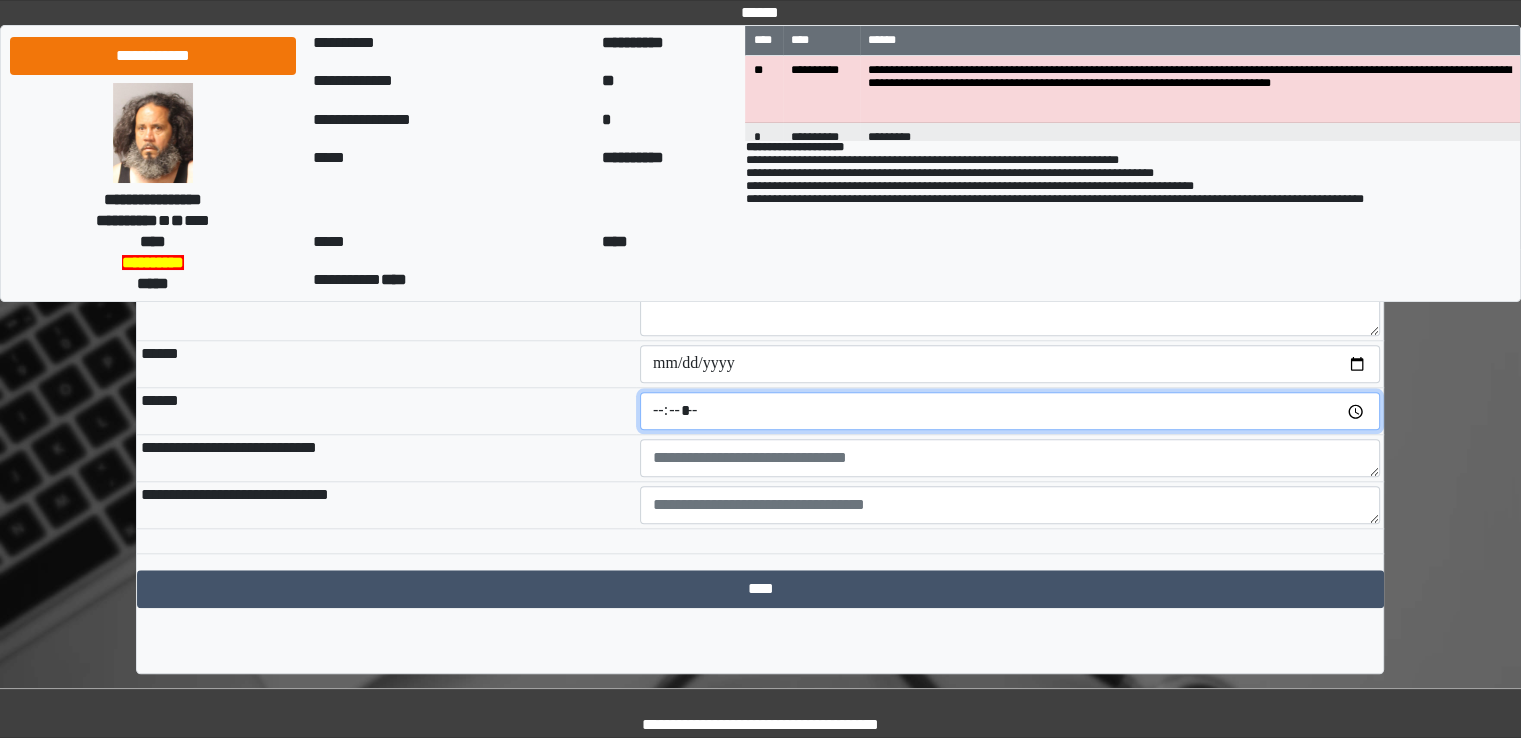 click at bounding box center [1010, 411] 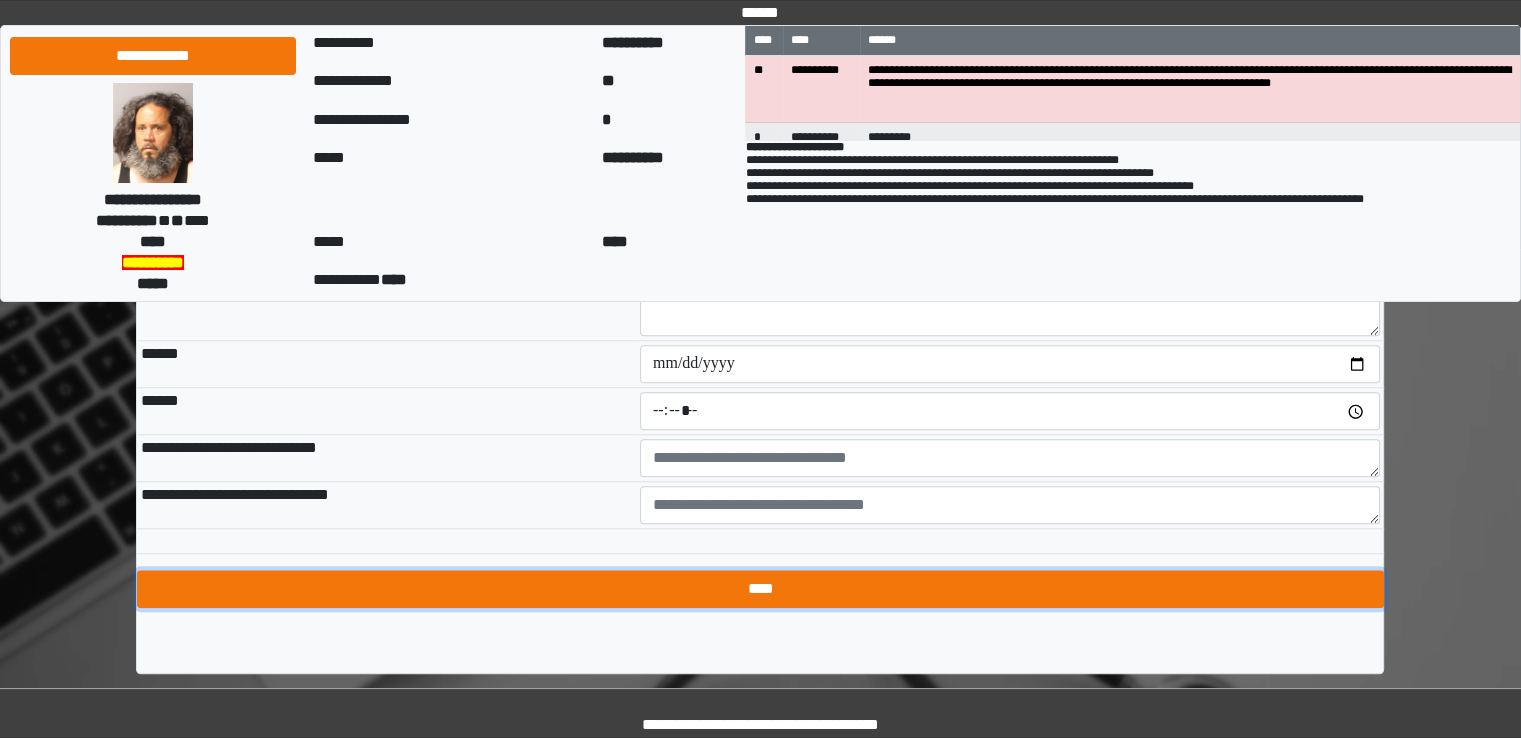 click on "****" at bounding box center (760, 589) 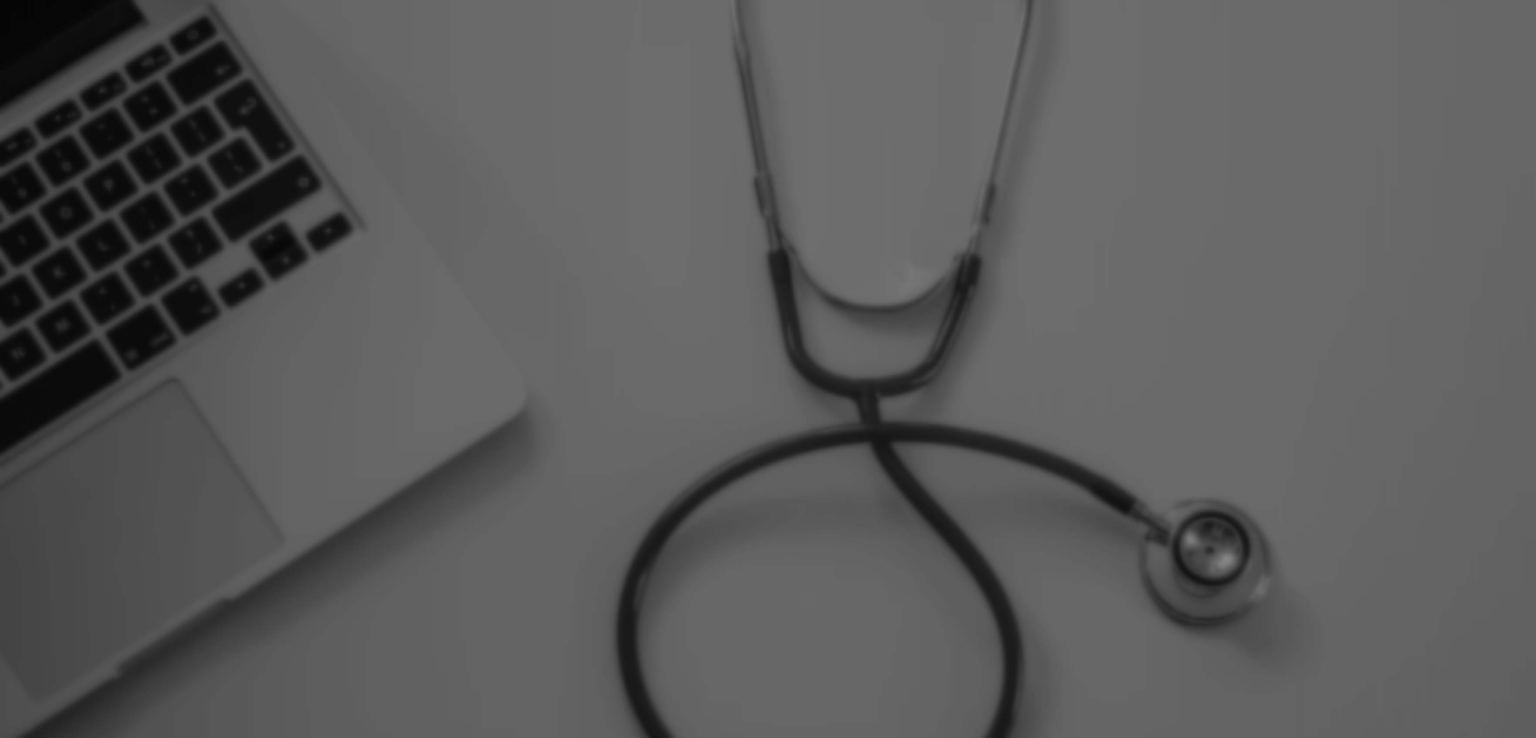 scroll, scrollTop: 0, scrollLeft: 0, axis: both 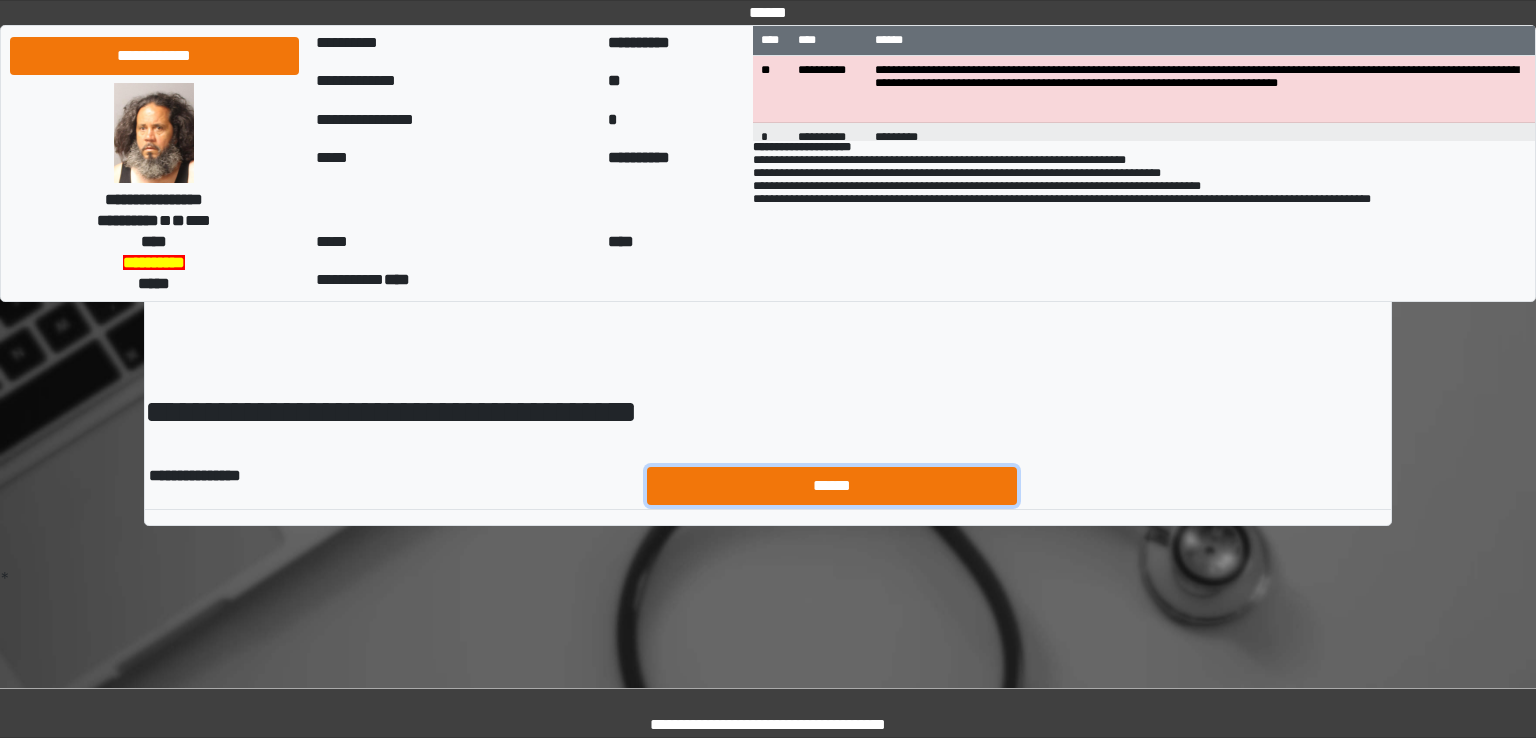 click on "******" at bounding box center [832, 486] 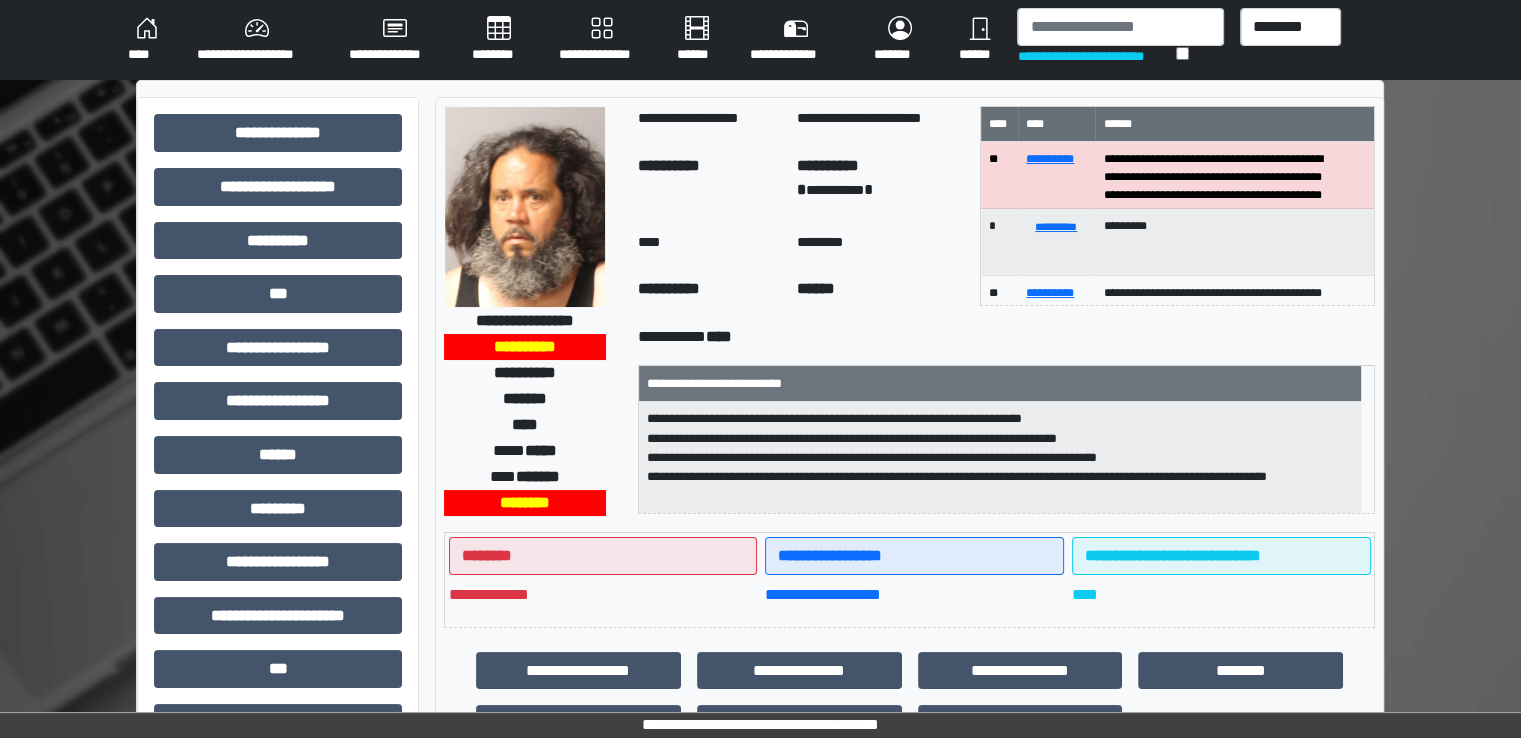 scroll, scrollTop: 428, scrollLeft: 0, axis: vertical 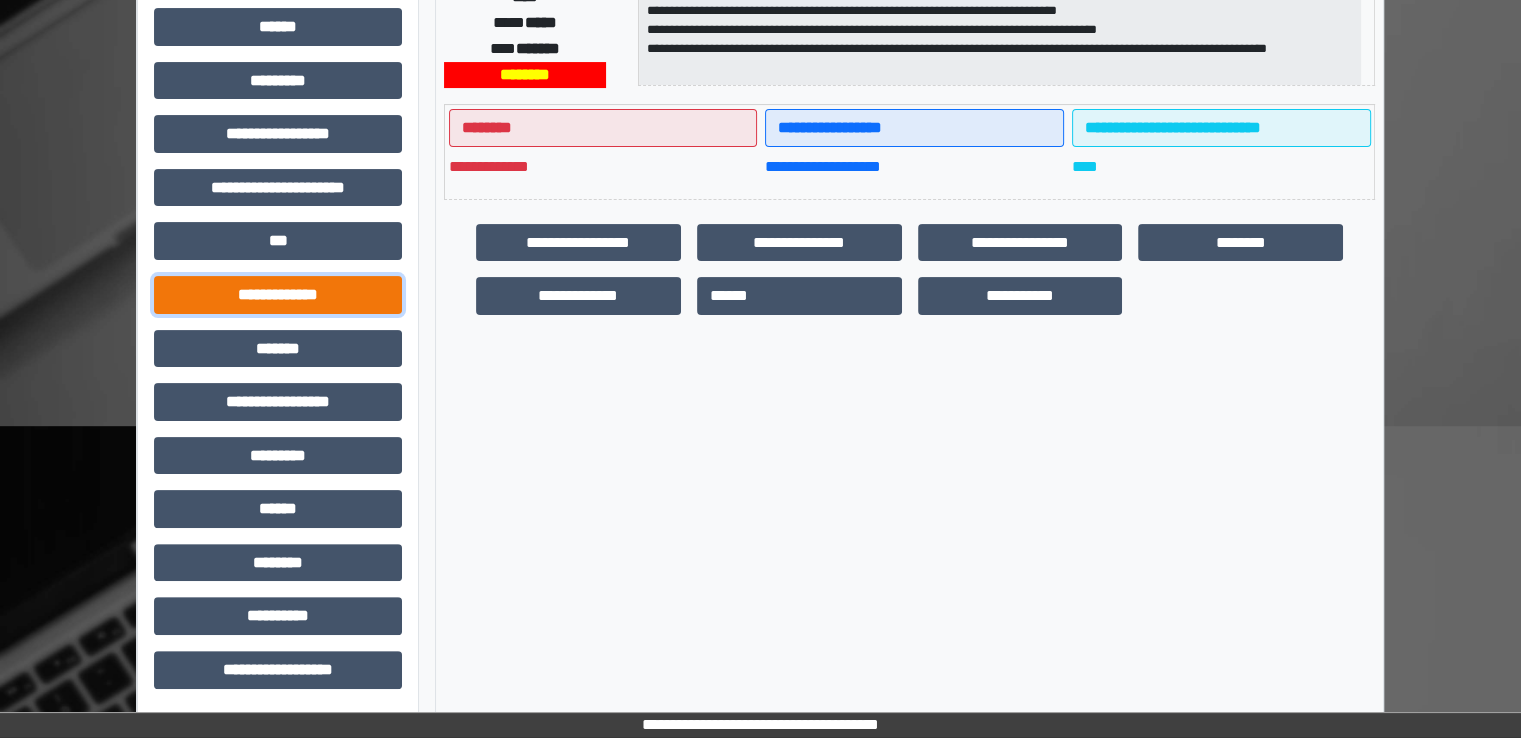 click on "**********" at bounding box center (278, 295) 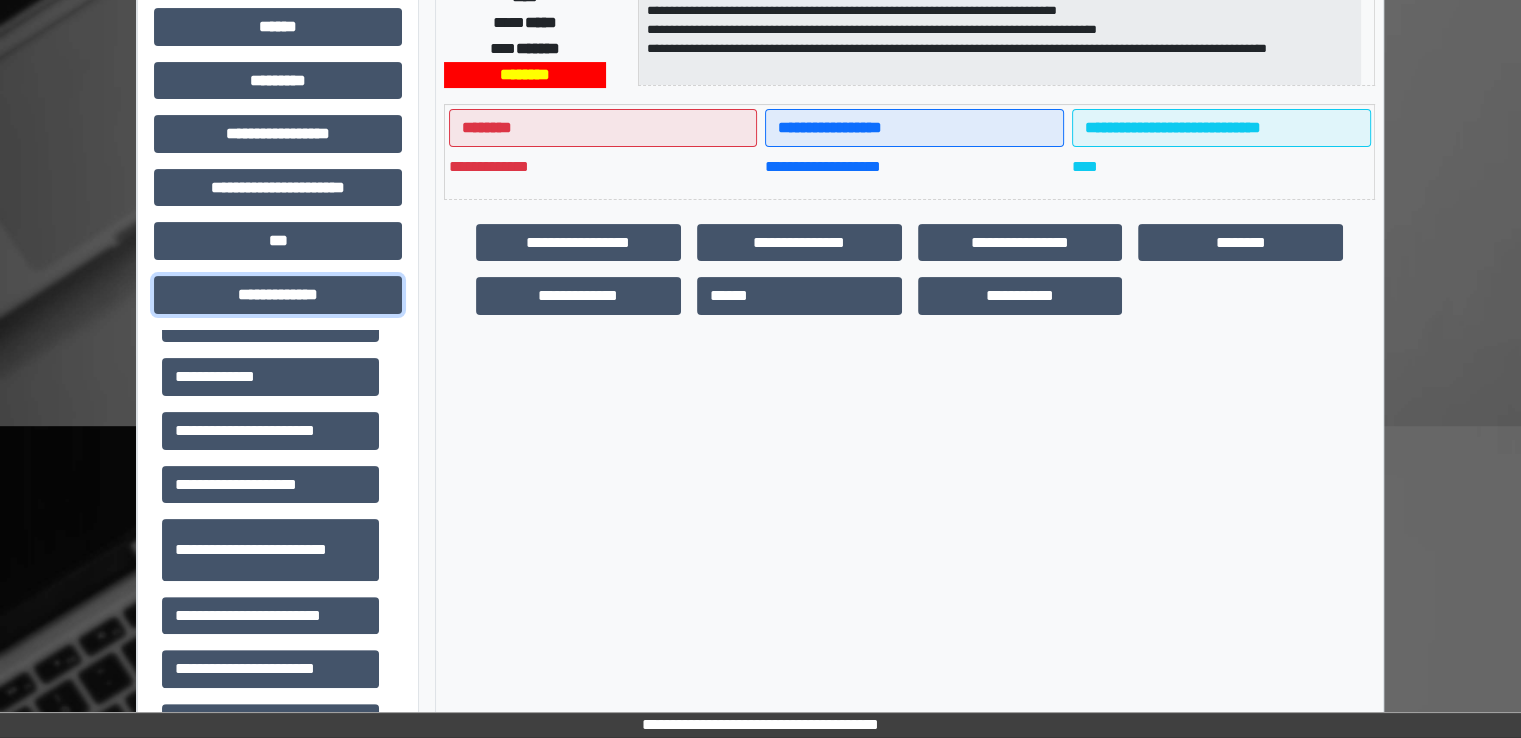 scroll, scrollTop: 600, scrollLeft: 0, axis: vertical 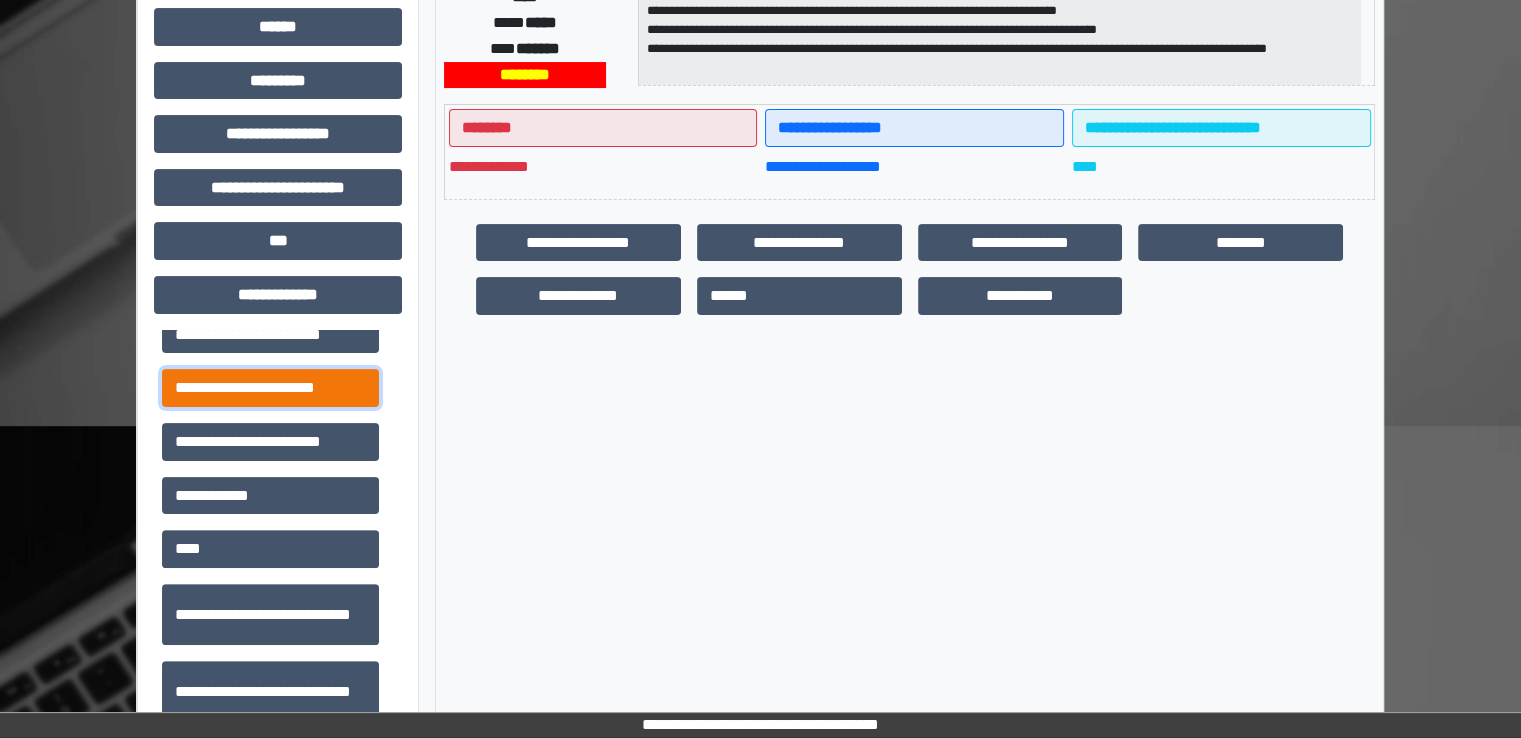 click on "**********" at bounding box center (270, 388) 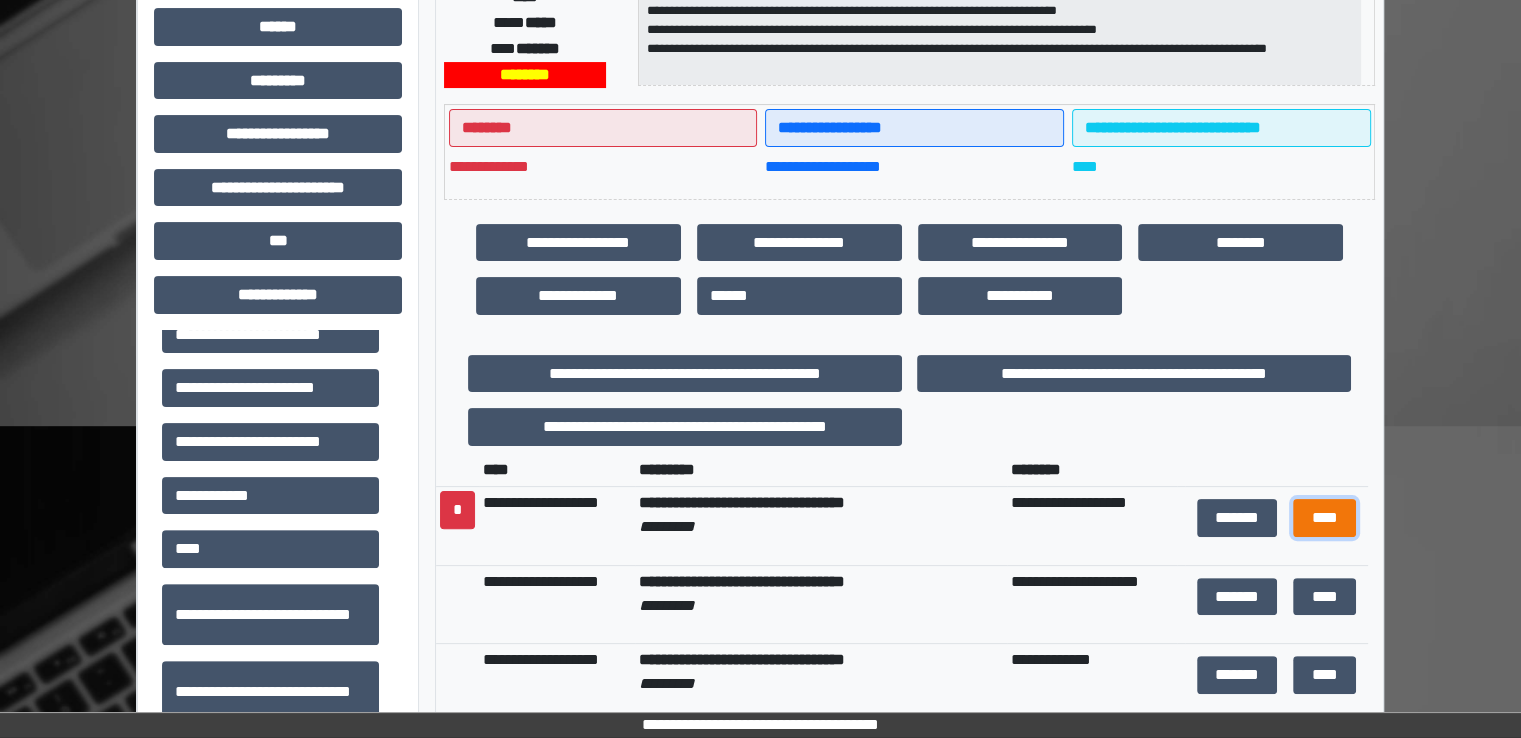 click on "****" at bounding box center (1324, 518) 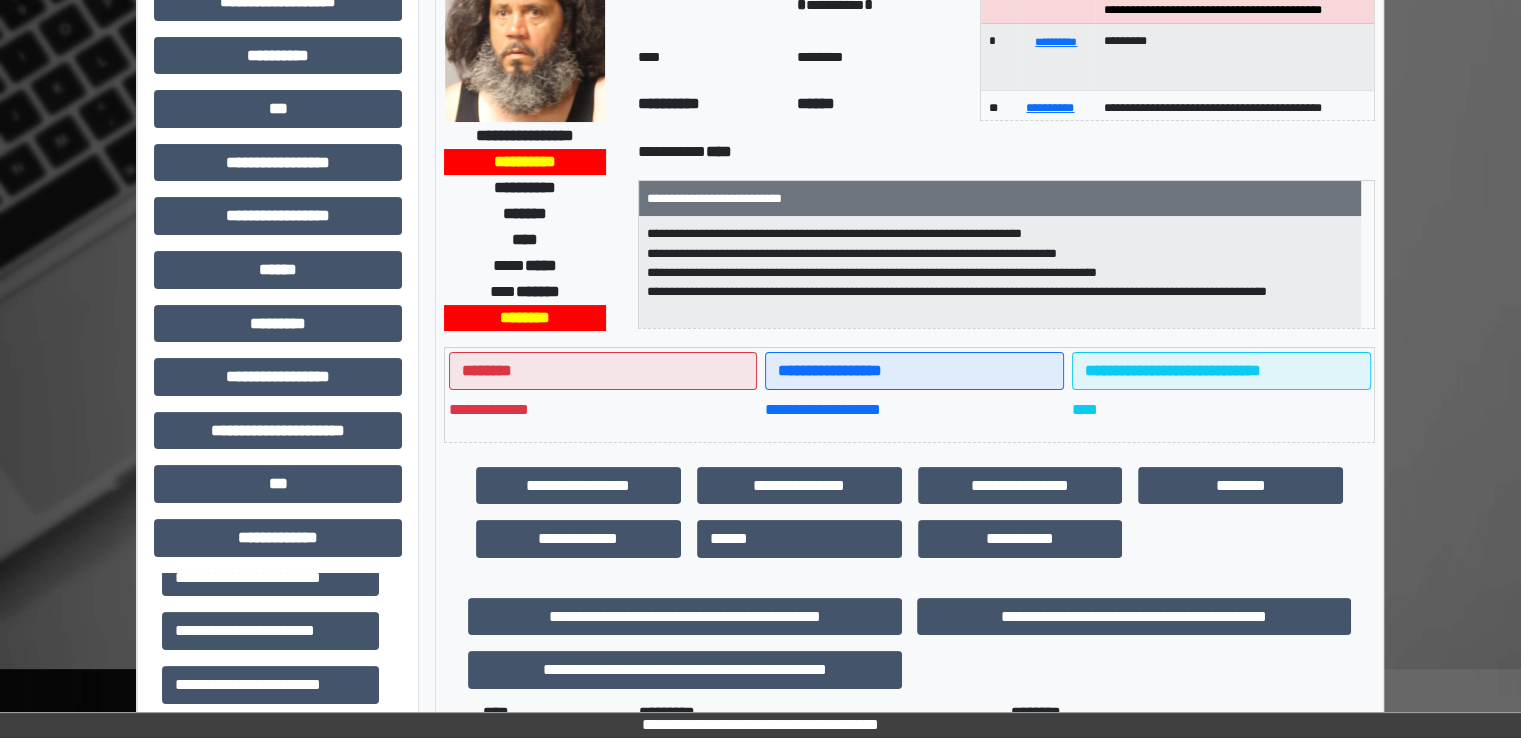 scroll, scrollTop: 0, scrollLeft: 0, axis: both 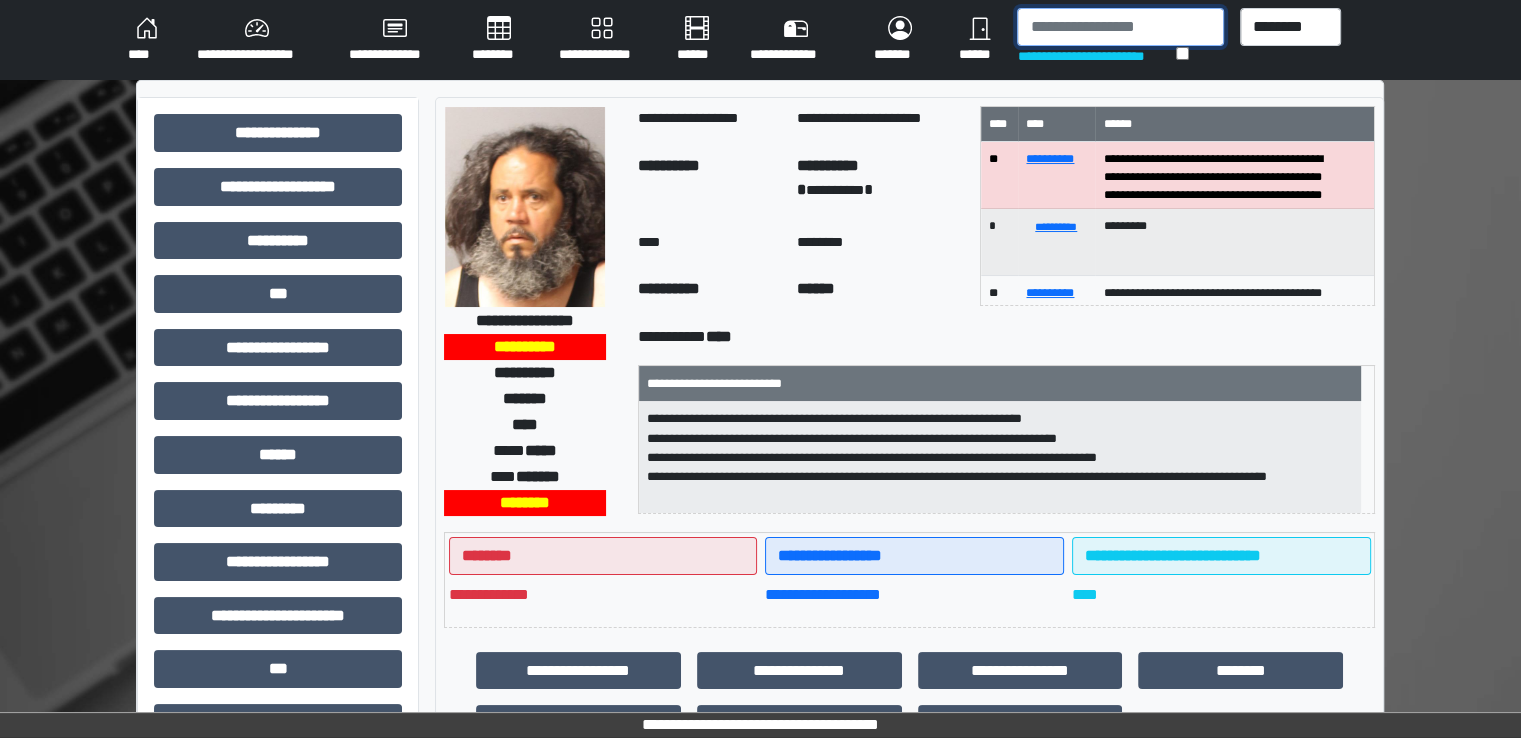 click at bounding box center (1120, 27) 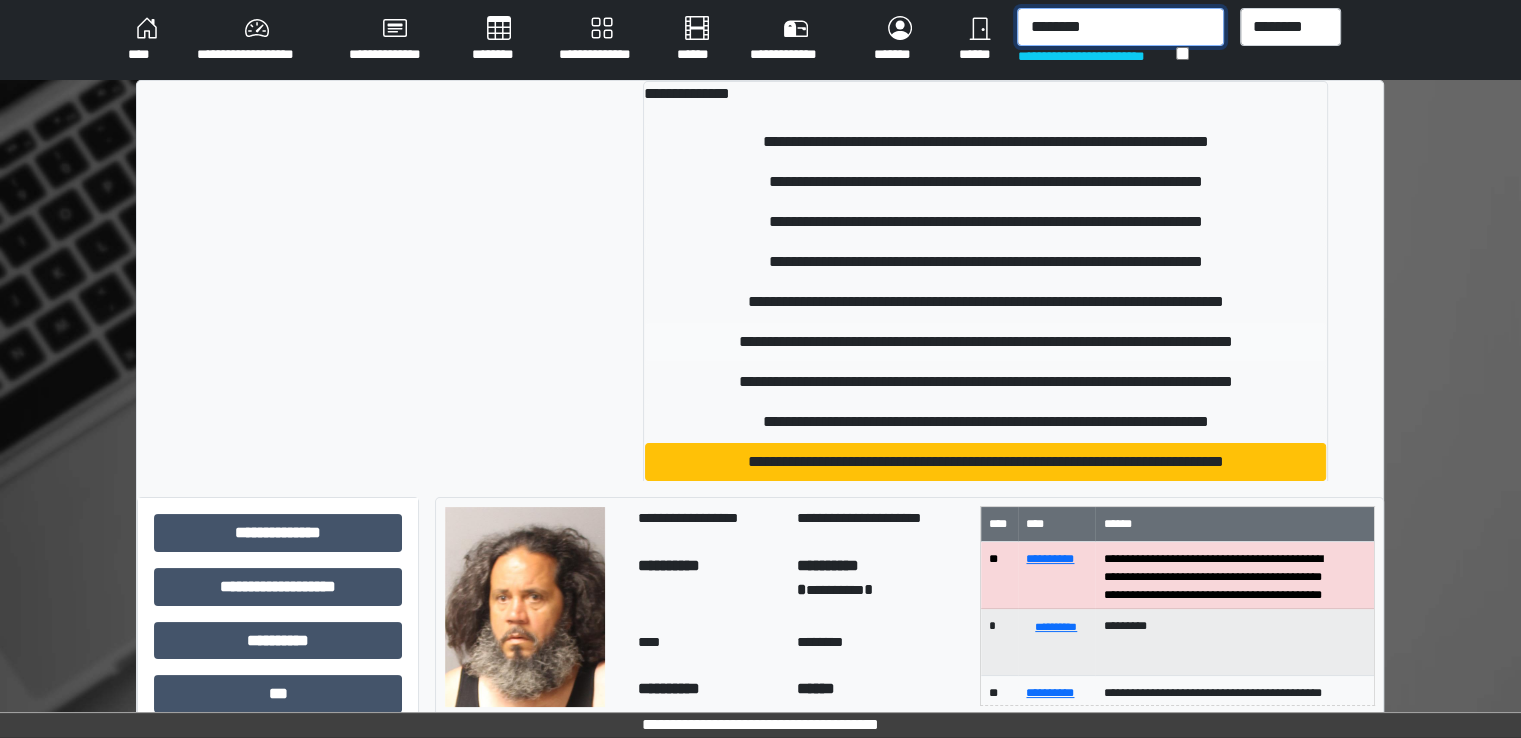 type on "********" 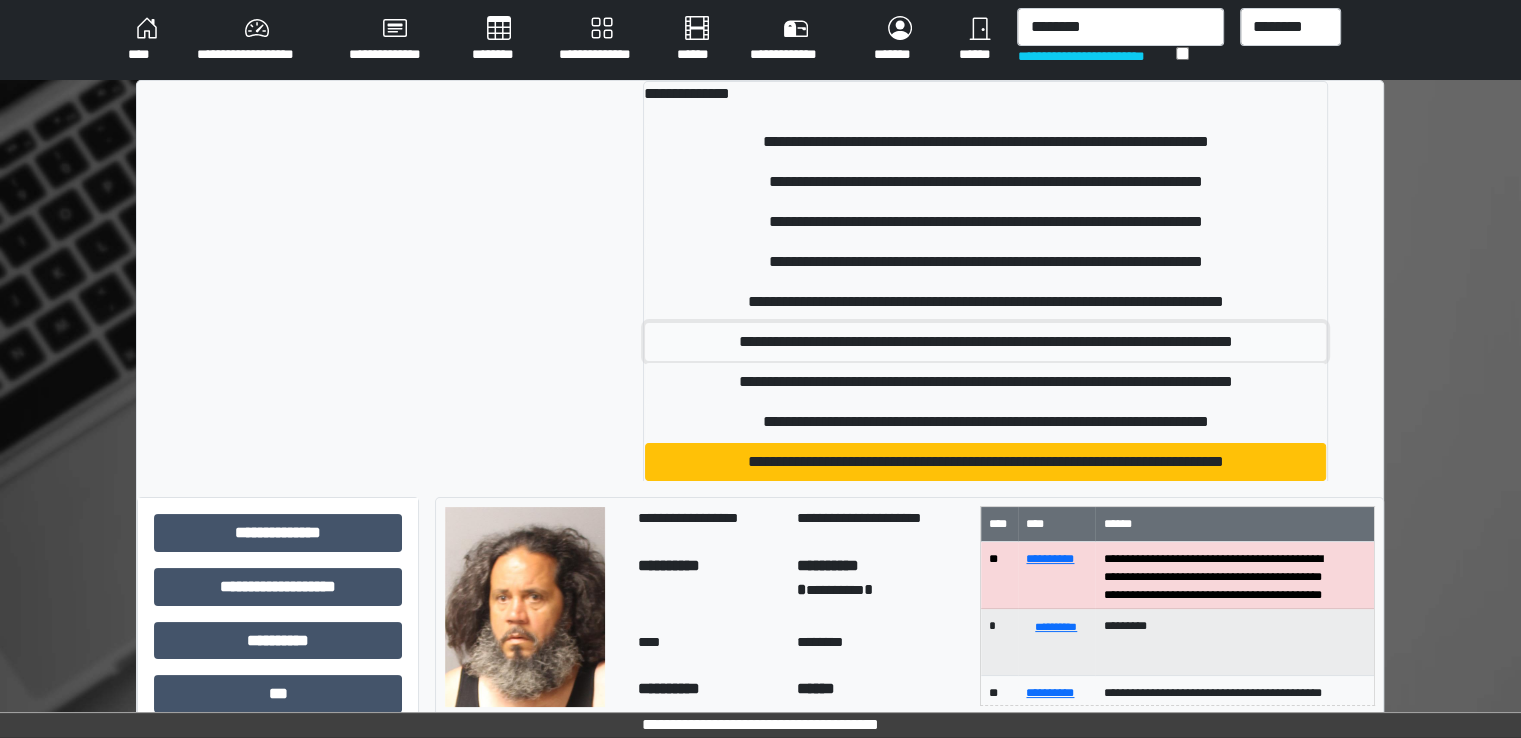 click on "**********" at bounding box center [985, 342] 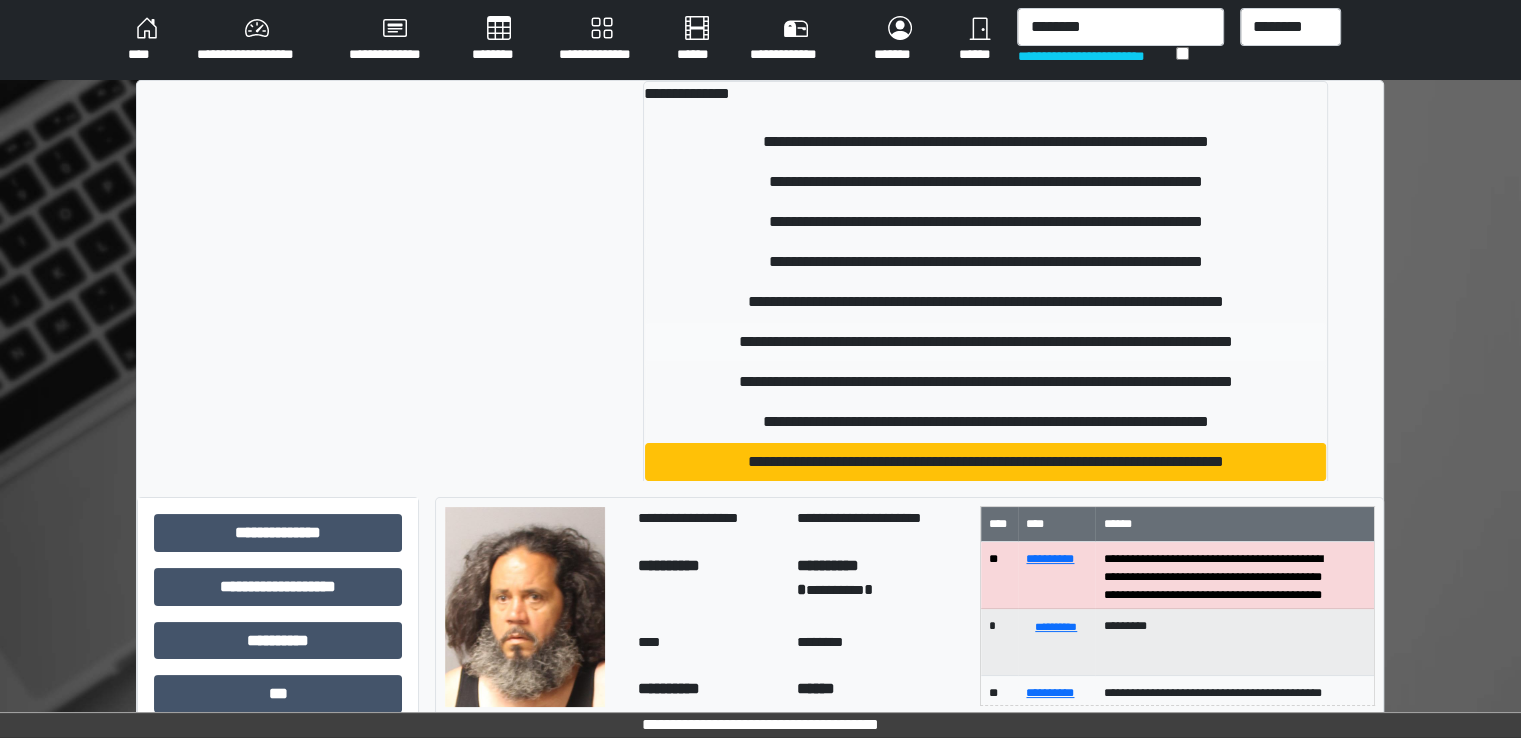 type 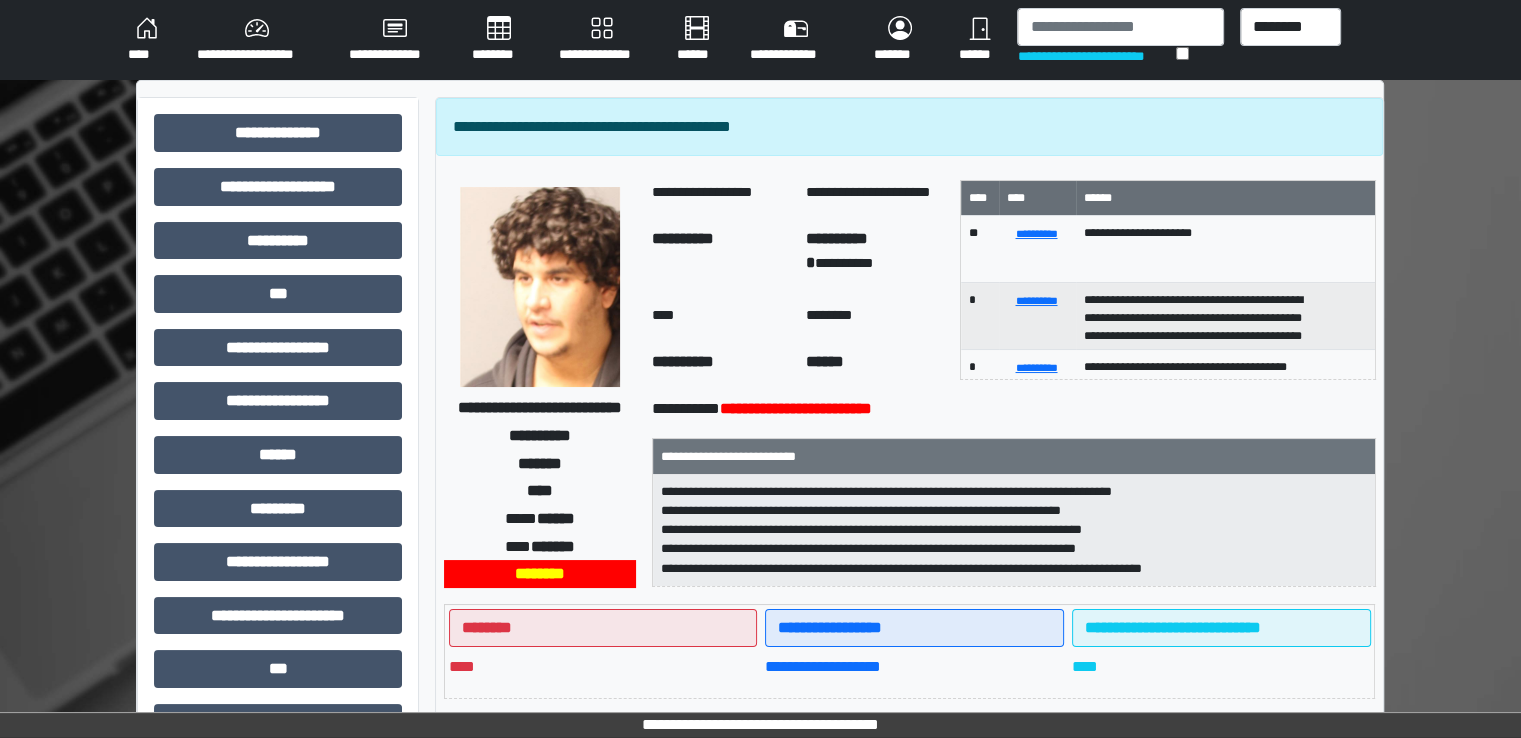 scroll, scrollTop: 428, scrollLeft: 0, axis: vertical 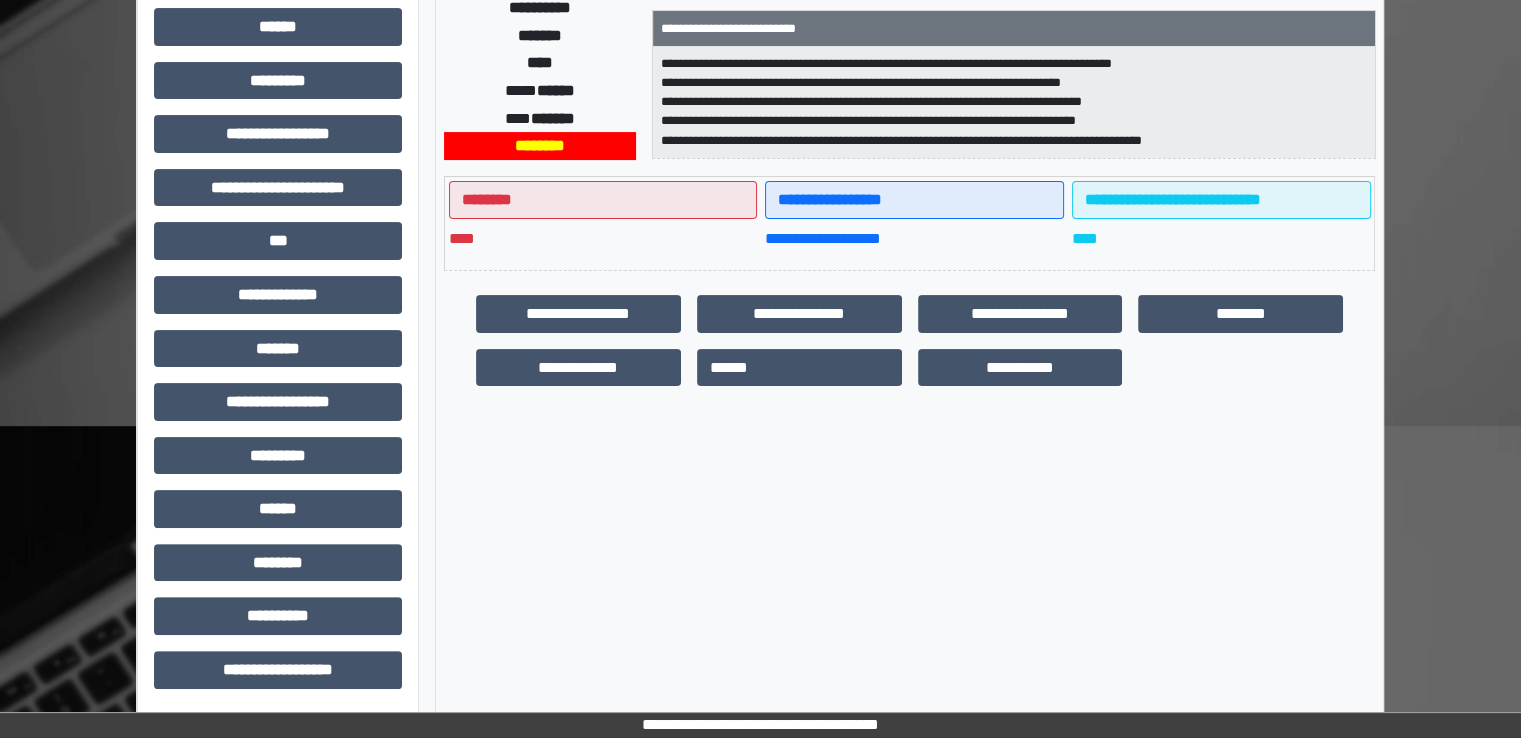 click on "**********" at bounding box center [278, 195] 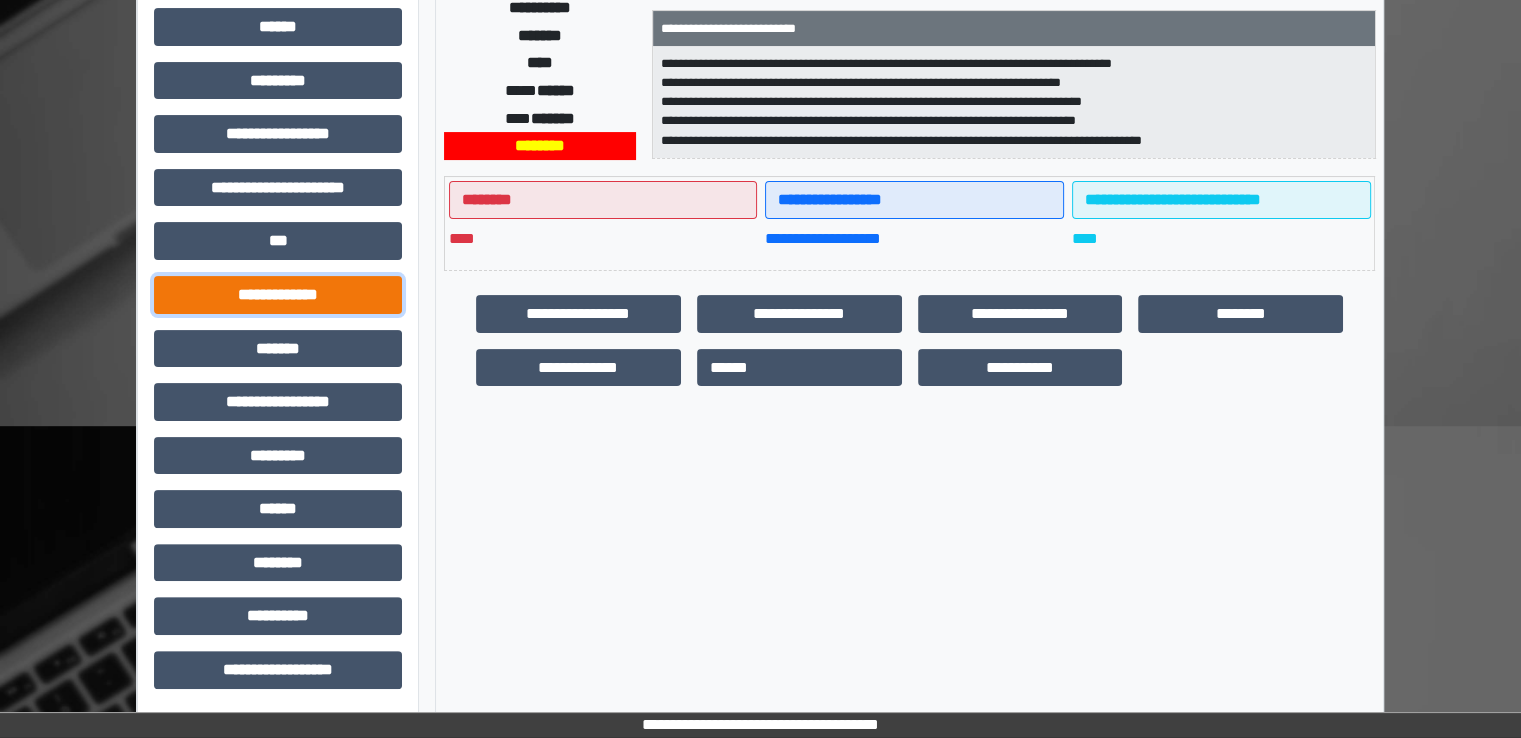 click on "**********" at bounding box center (278, 295) 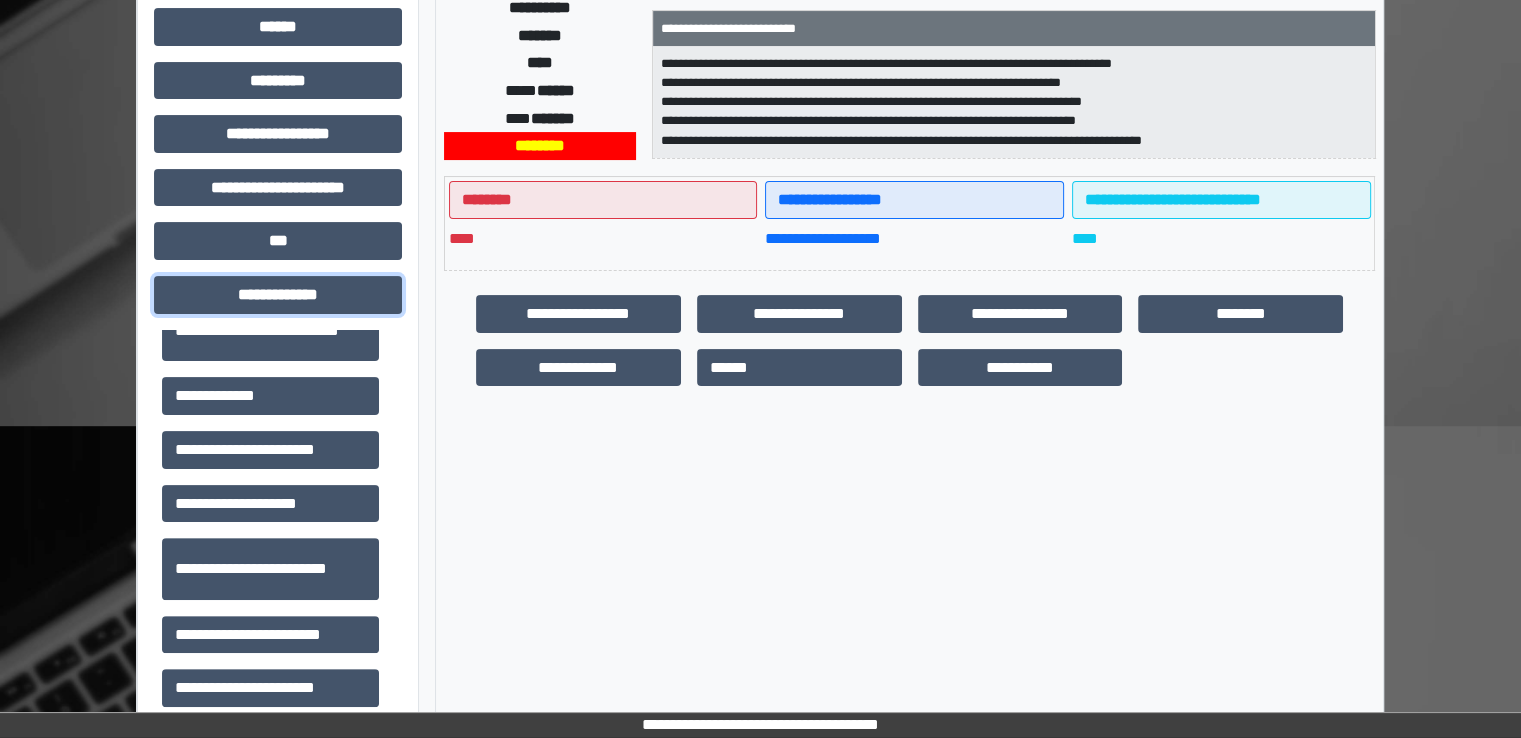 scroll, scrollTop: 400, scrollLeft: 0, axis: vertical 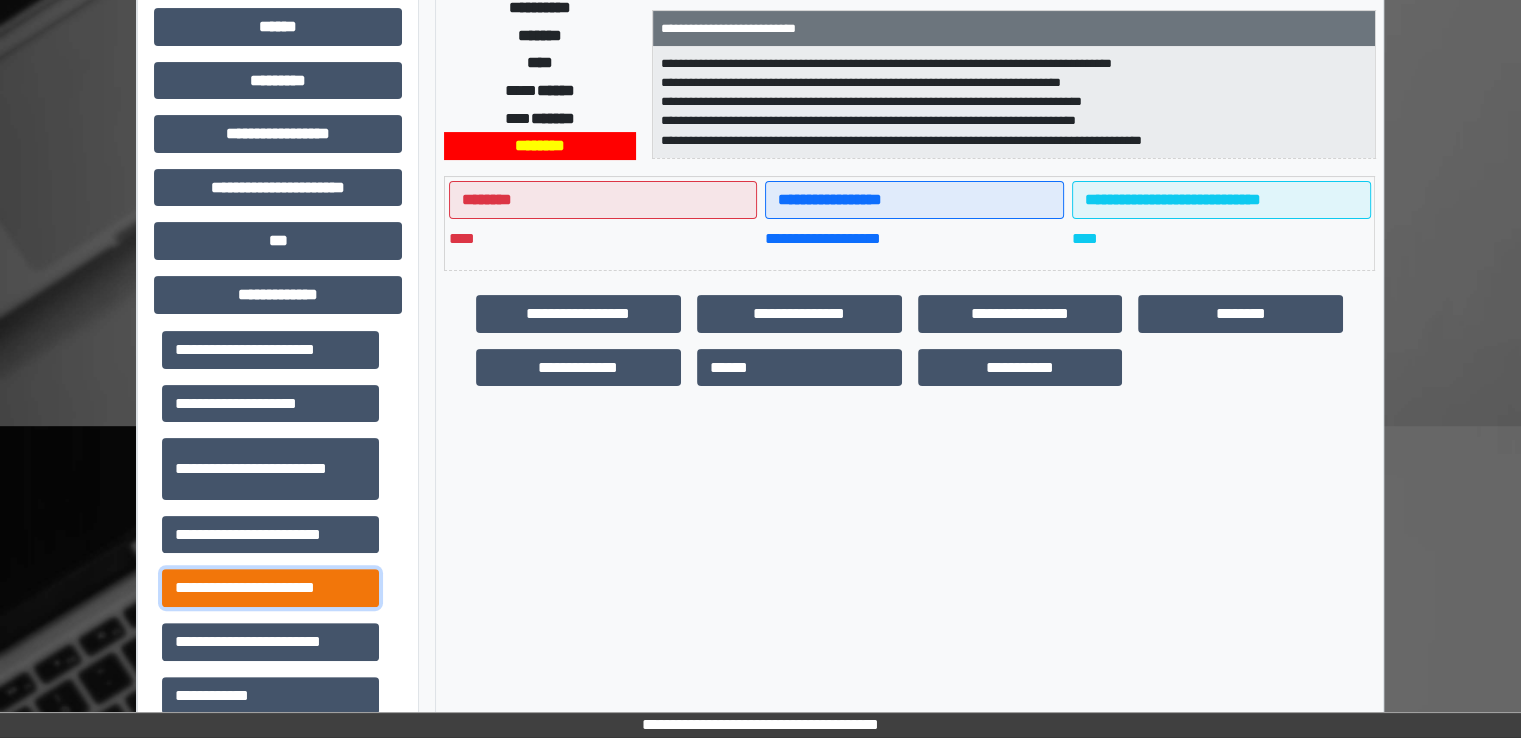 click on "**********" at bounding box center [270, 588] 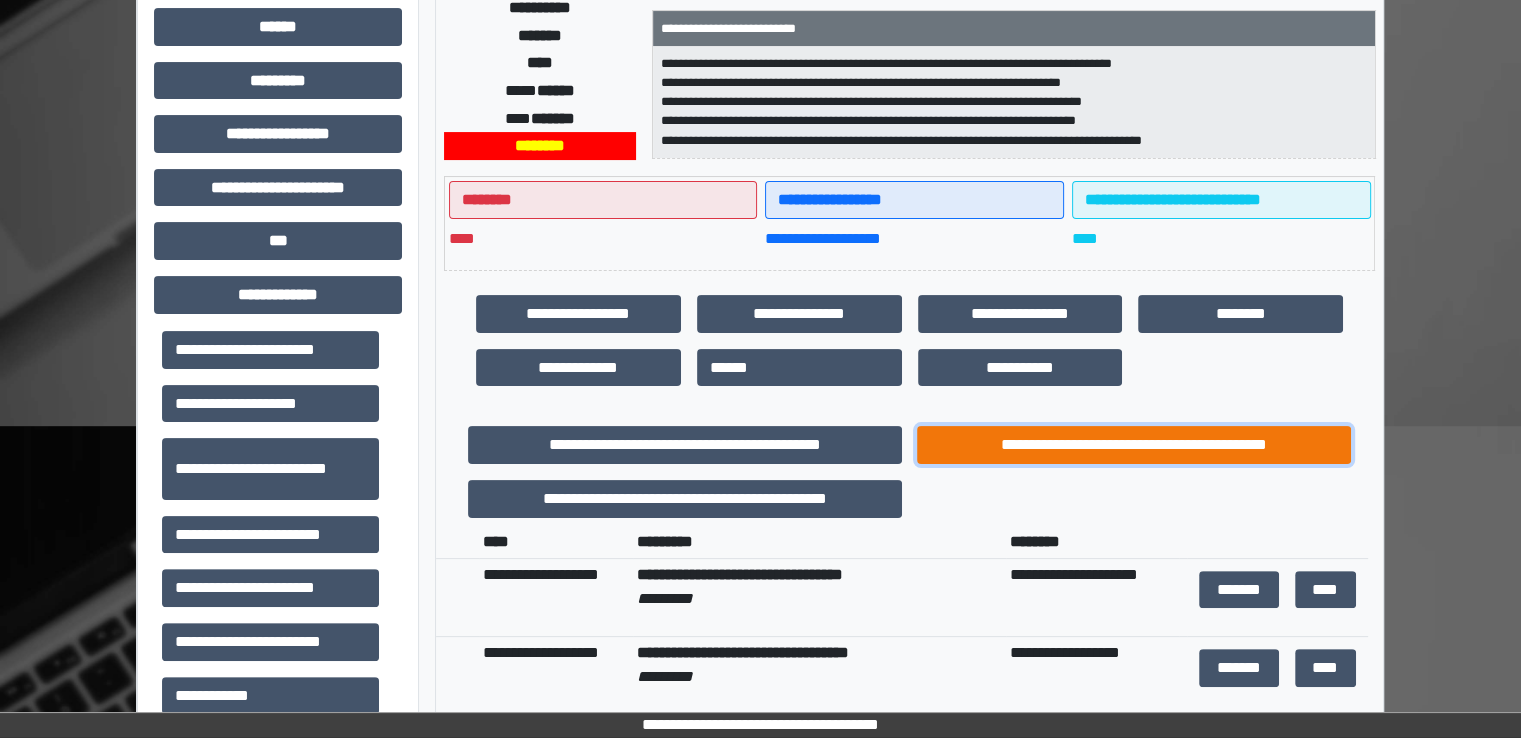 click on "**********" at bounding box center (1134, 445) 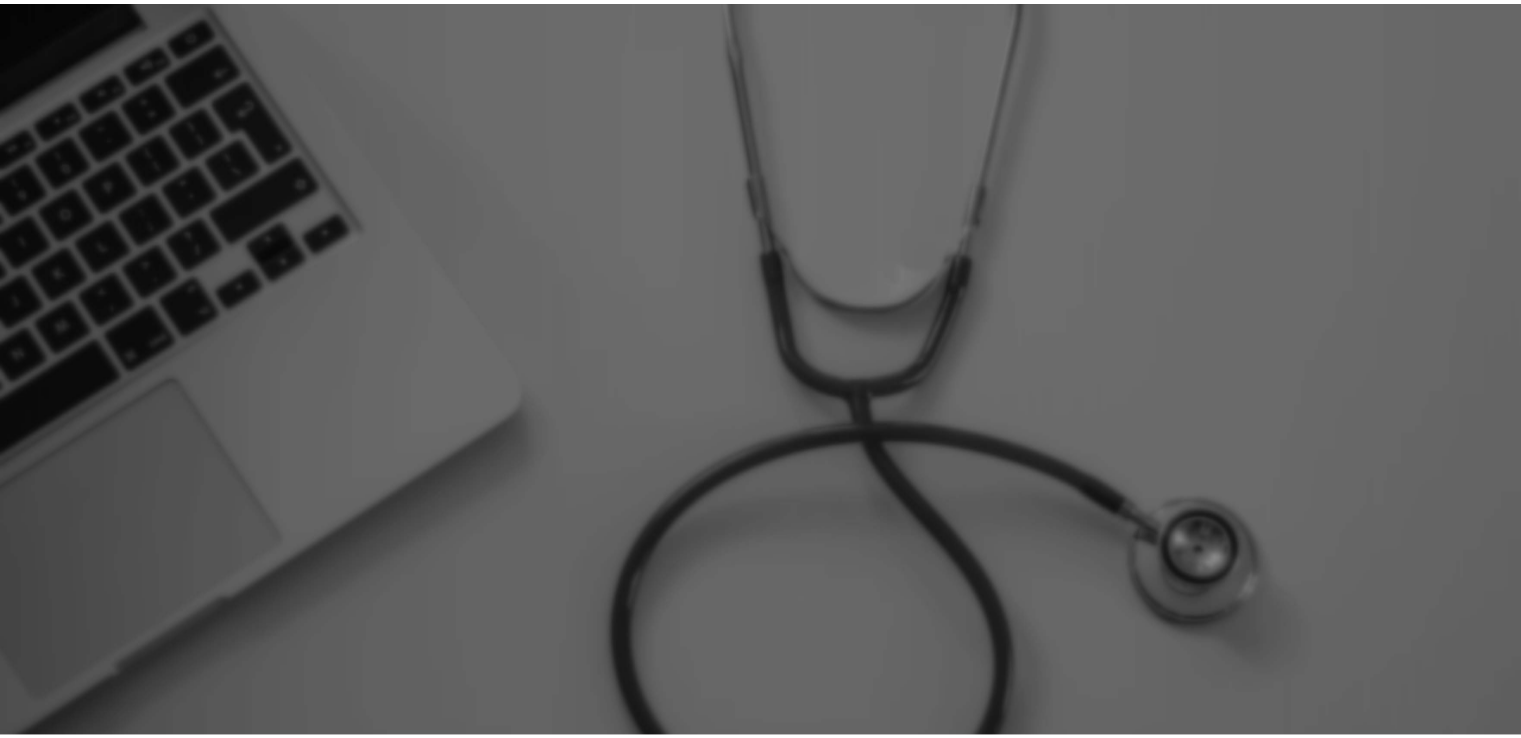 scroll, scrollTop: 0, scrollLeft: 0, axis: both 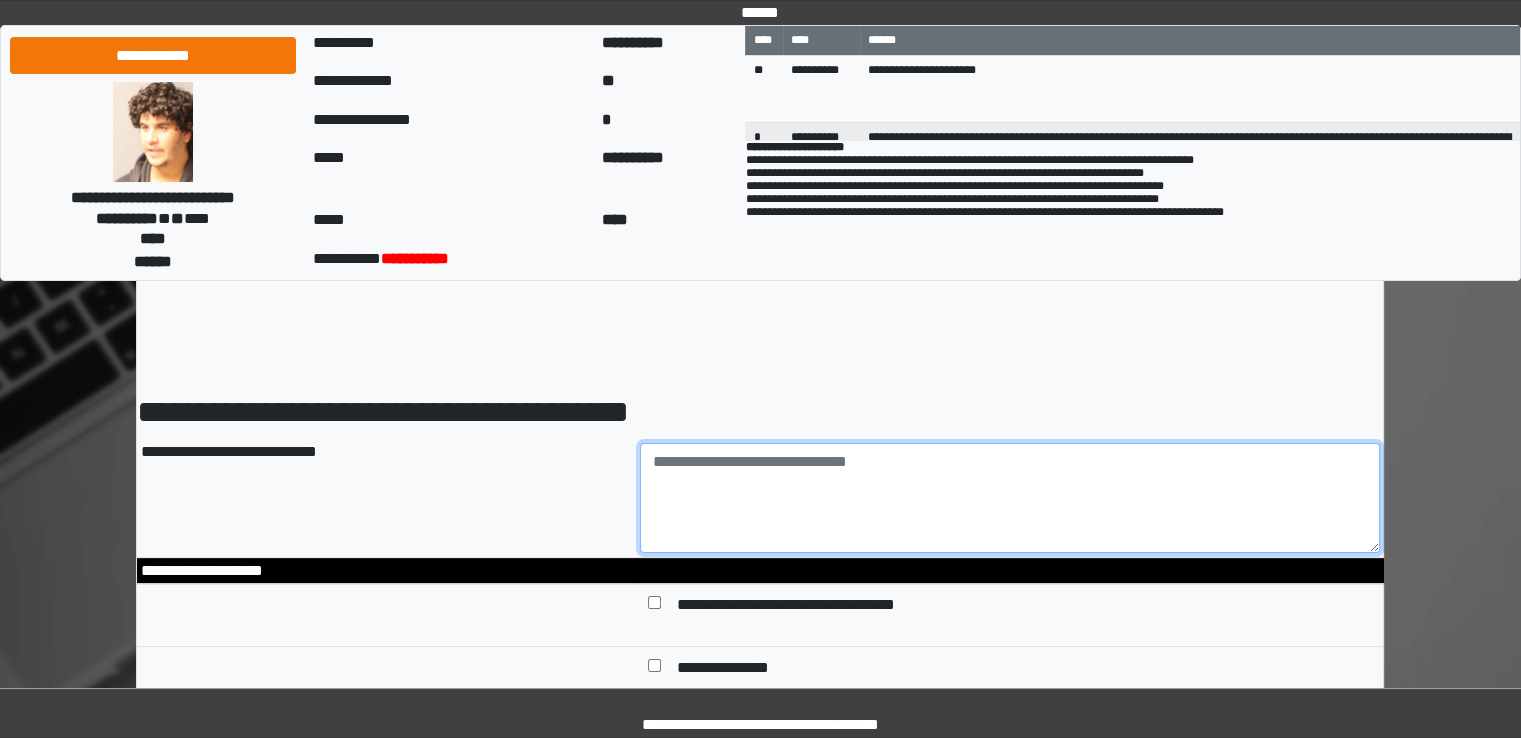 click at bounding box center (1010, 498) 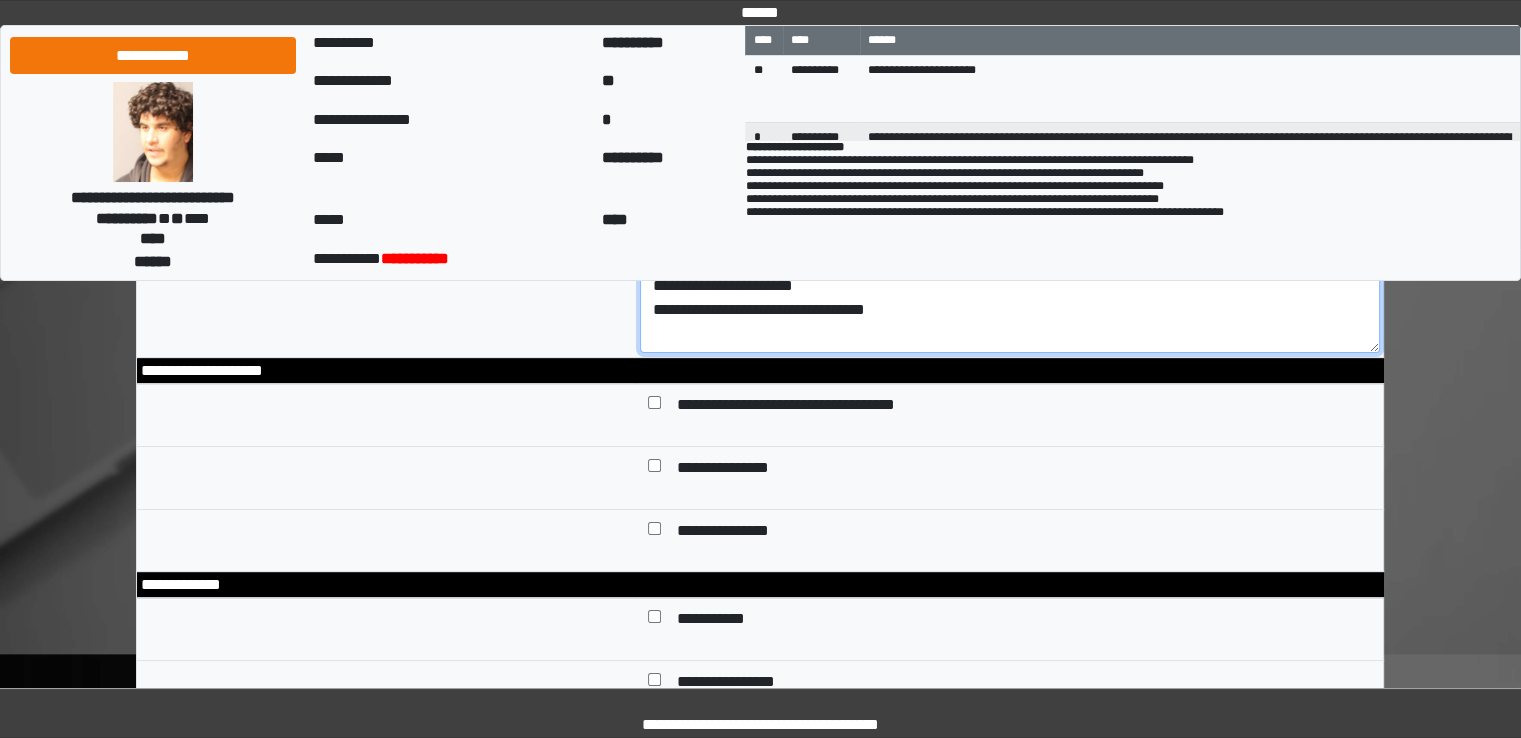type on "**********" 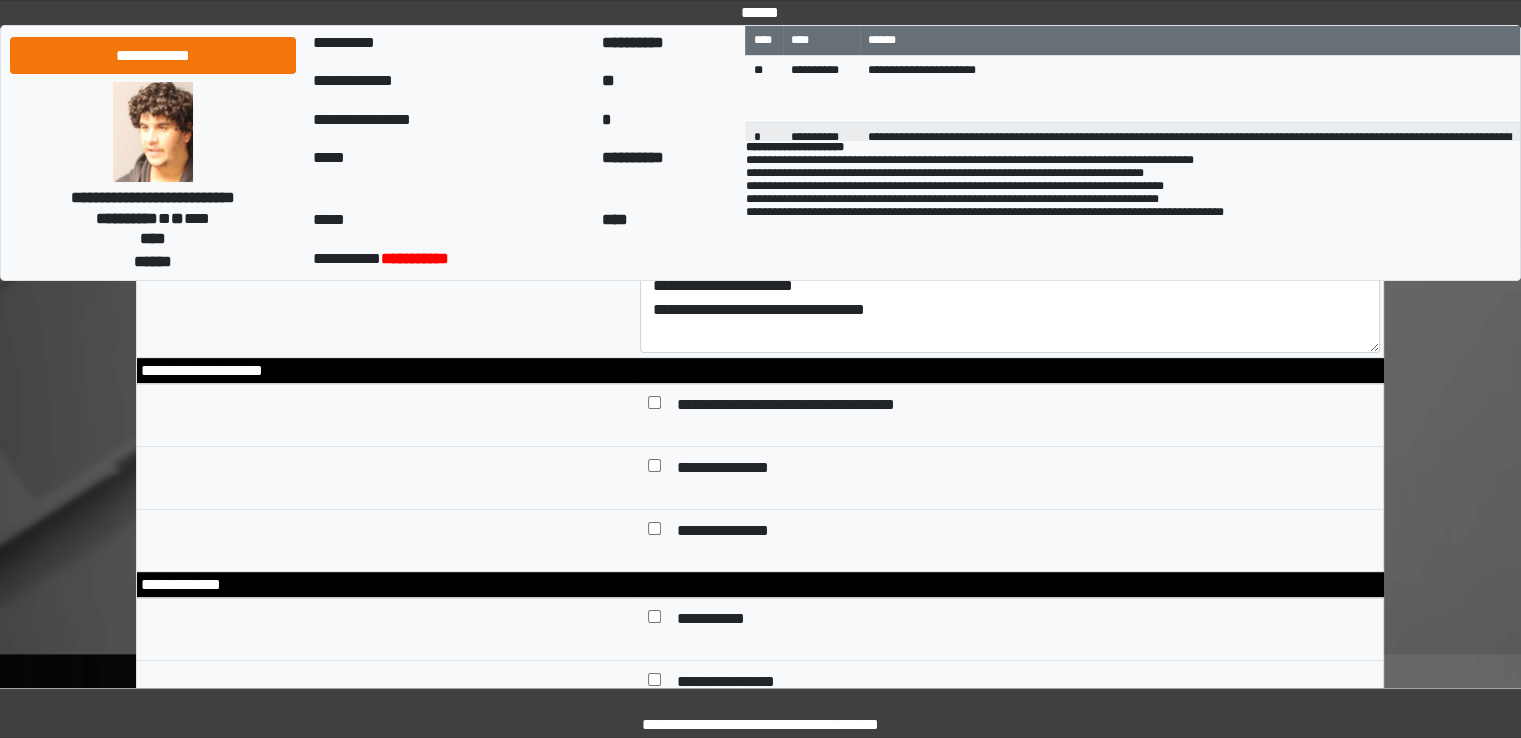 click on "**********" at bounding box center [739, 470] 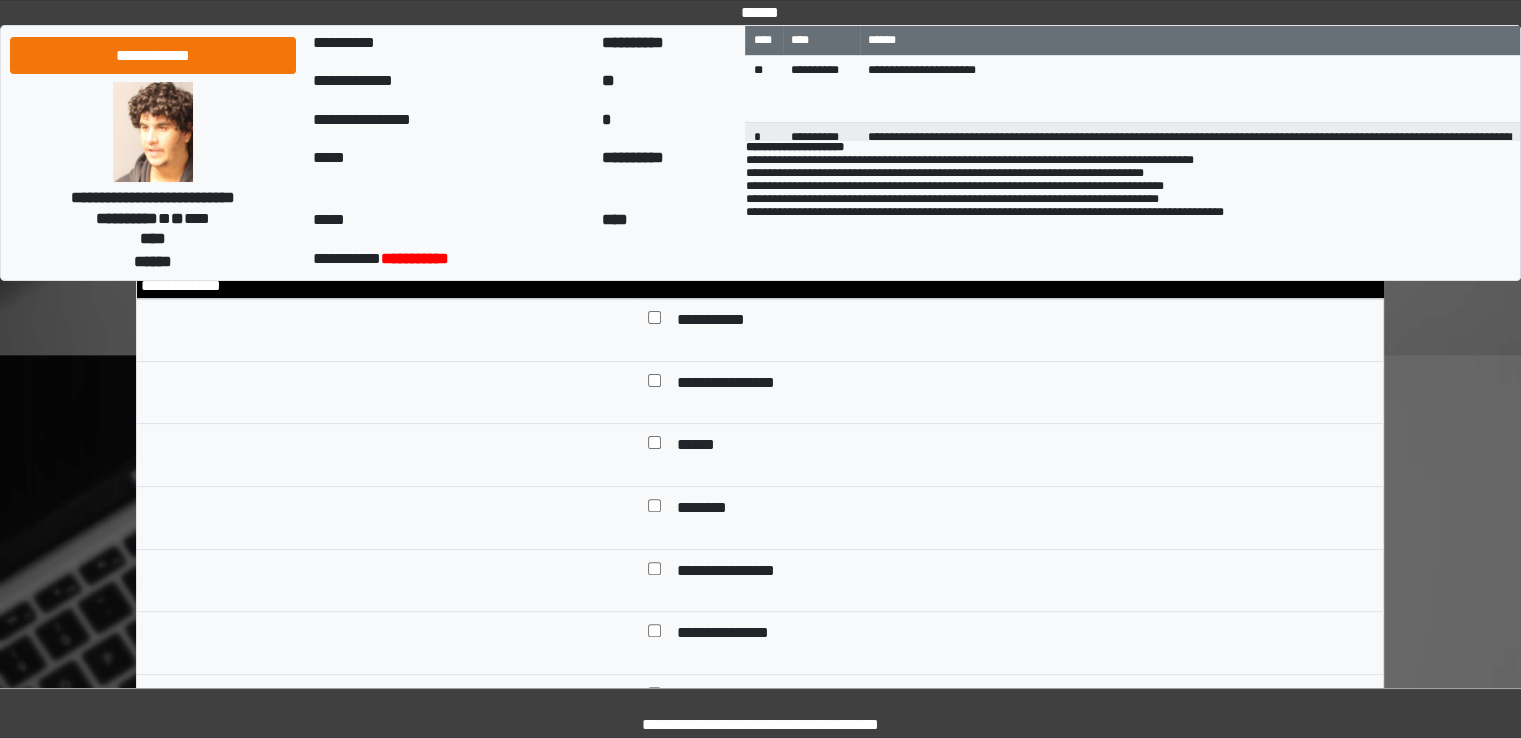 scroll, scrollTop: 500, scrollLeft: 0, axis: vertical 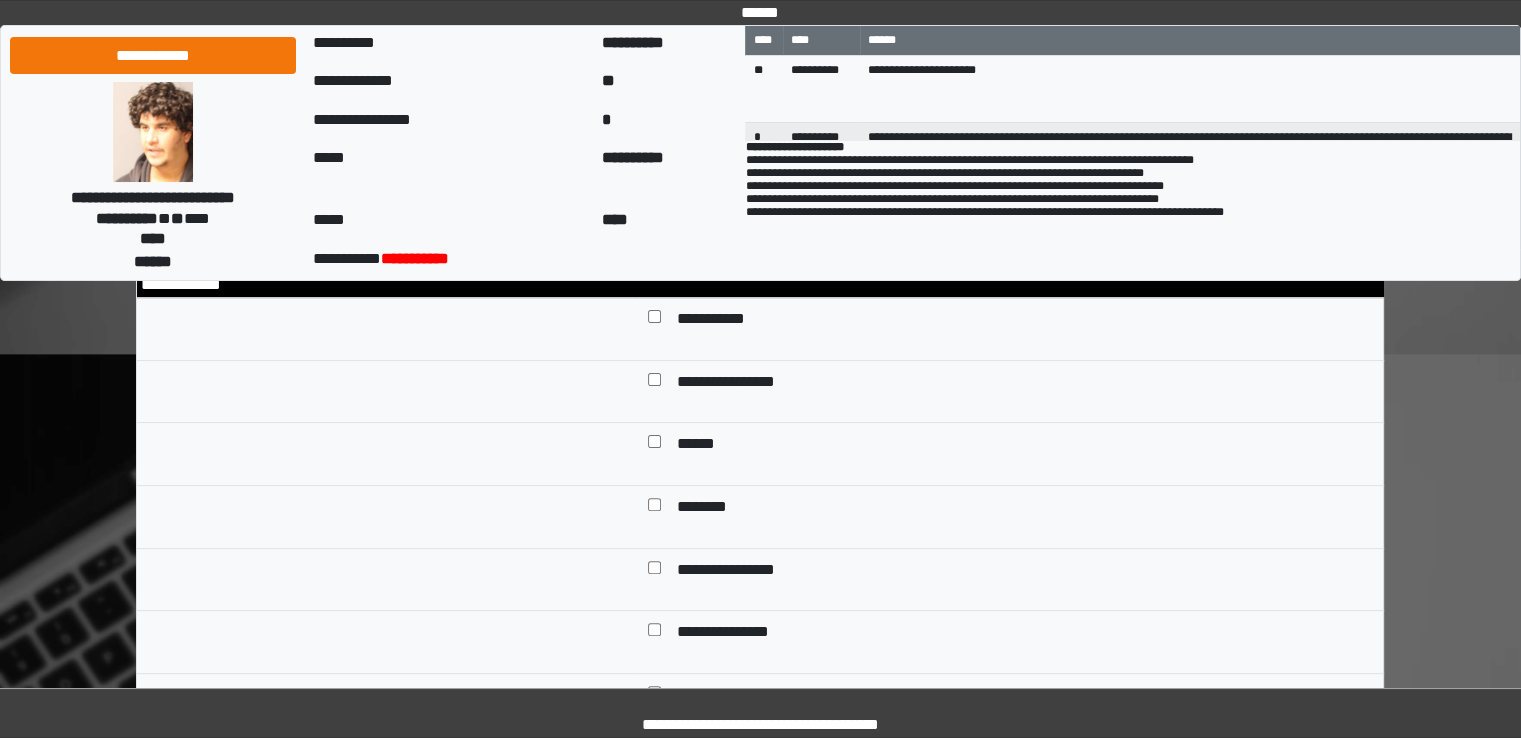 click on "******" at bounding box center (697, 446) 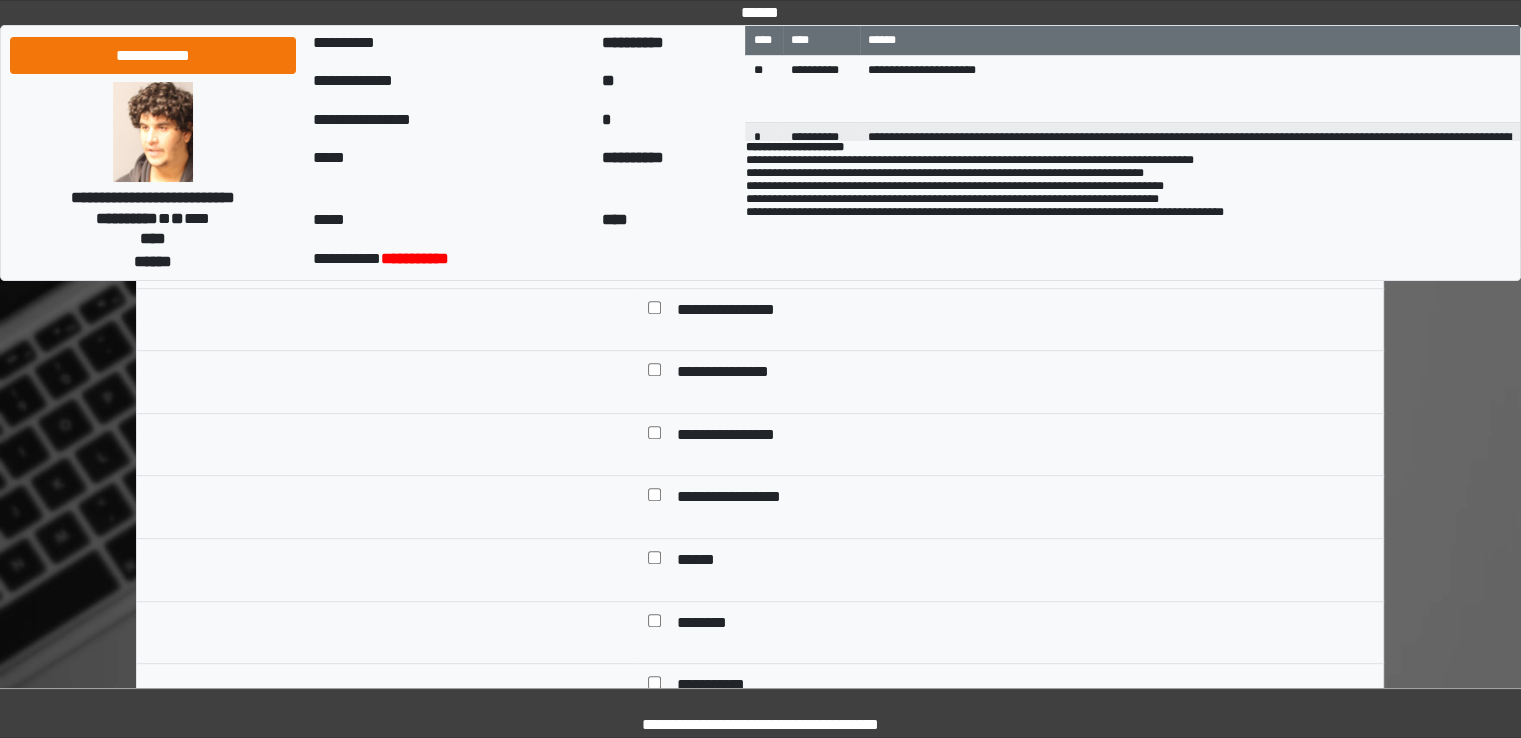 scroll, scrollTop: 800, scrollLeft: 0, axis: vertical 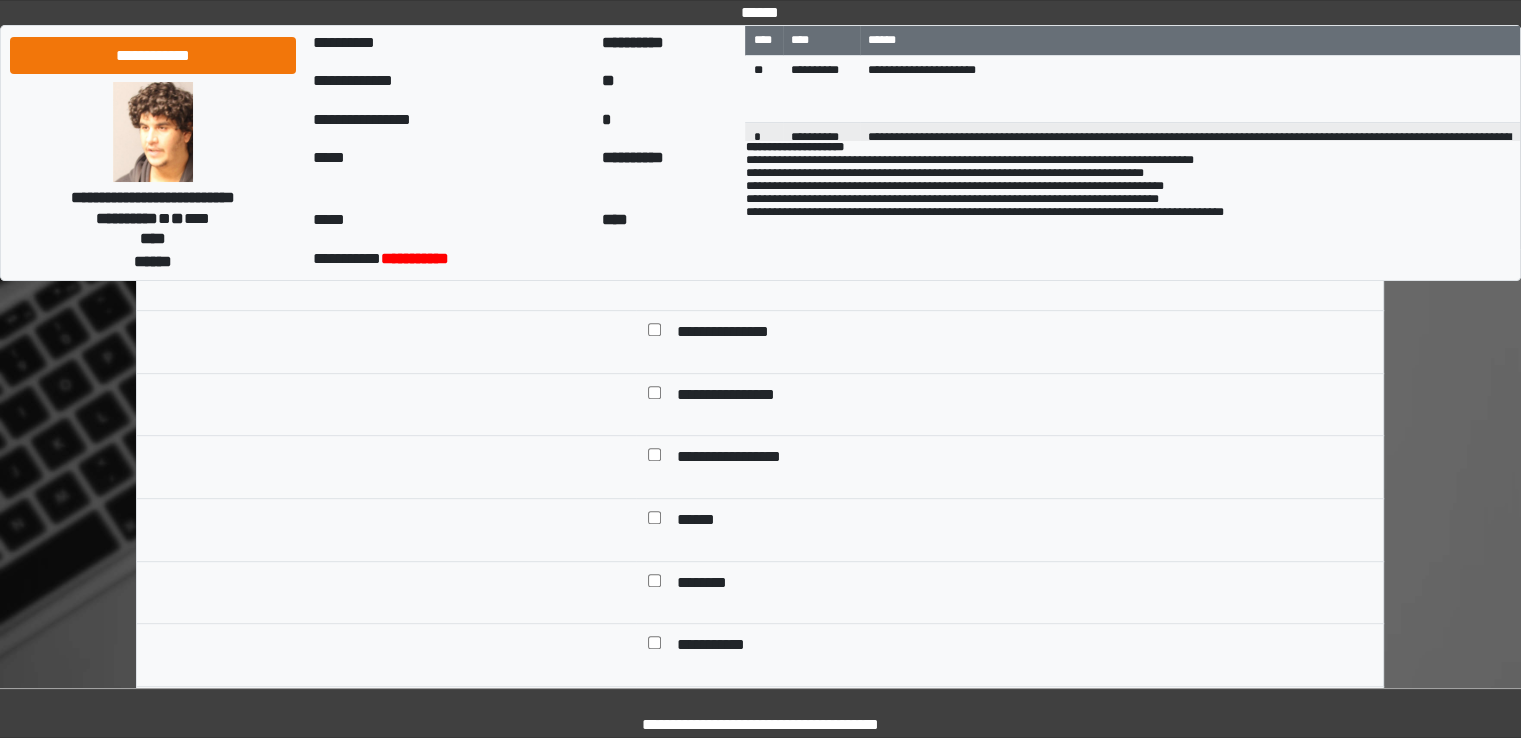click on "**********" at bounding box center [740, 459] 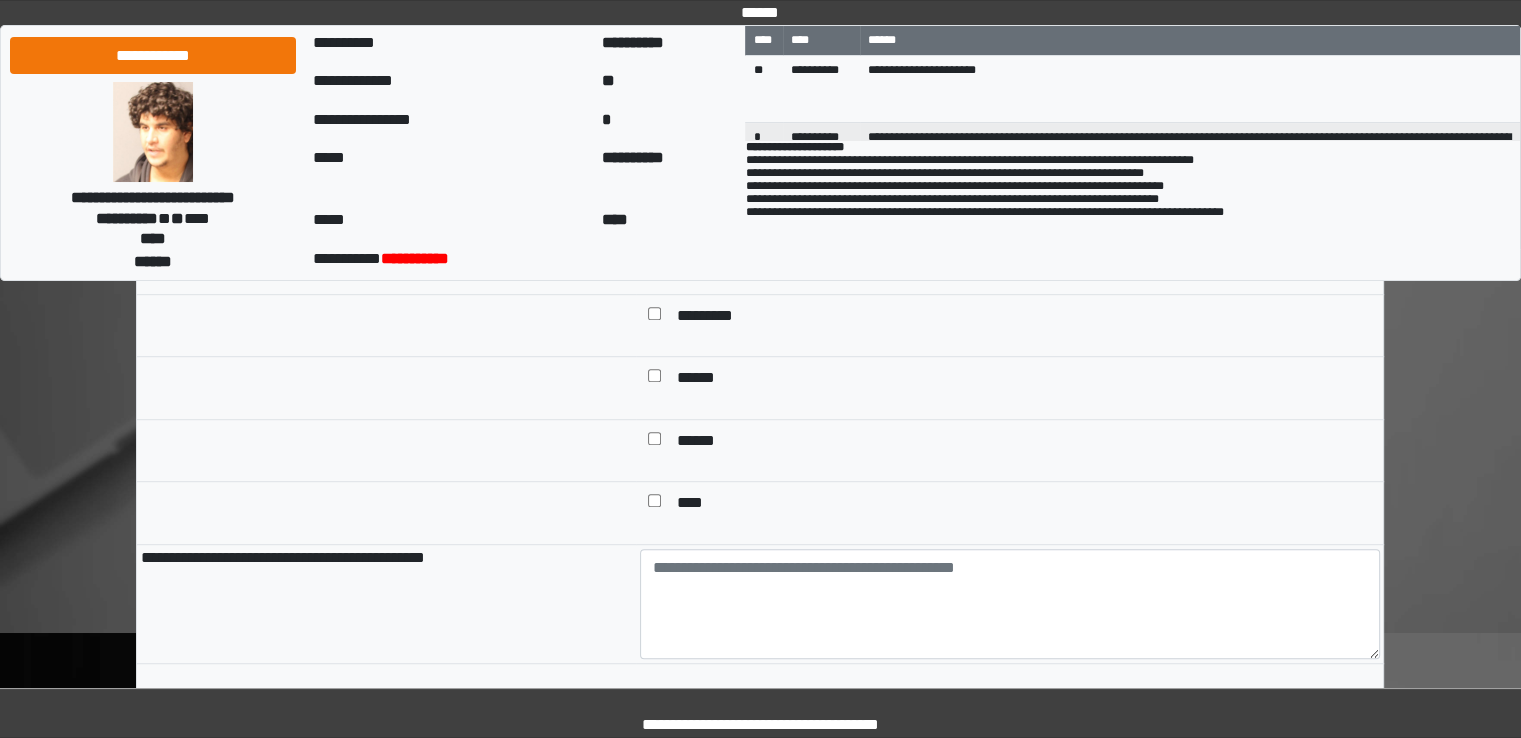 scroll, scrollTop: 1200, scrollLeft: 0, axis: vertical 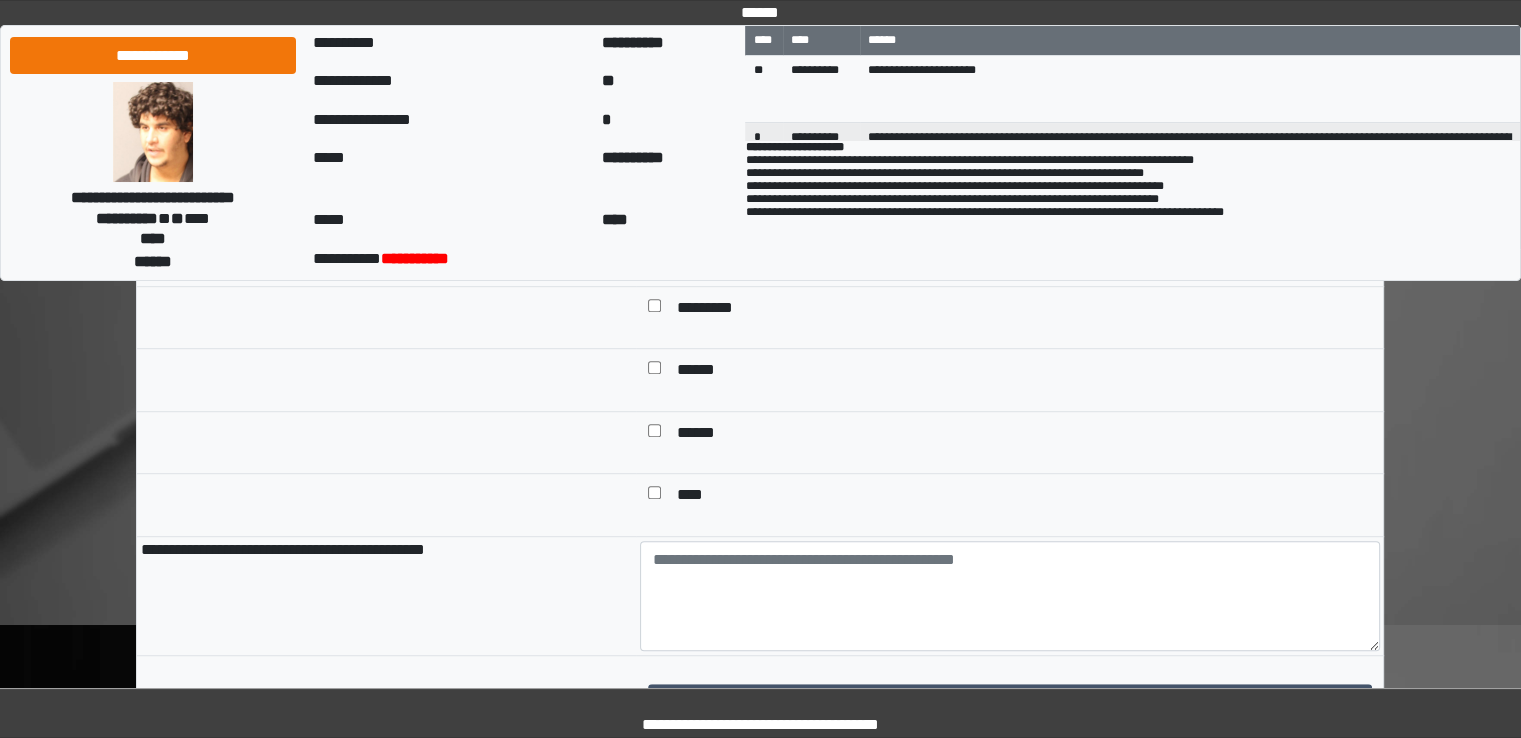 click on "*********" at bounding box center [715, 310] 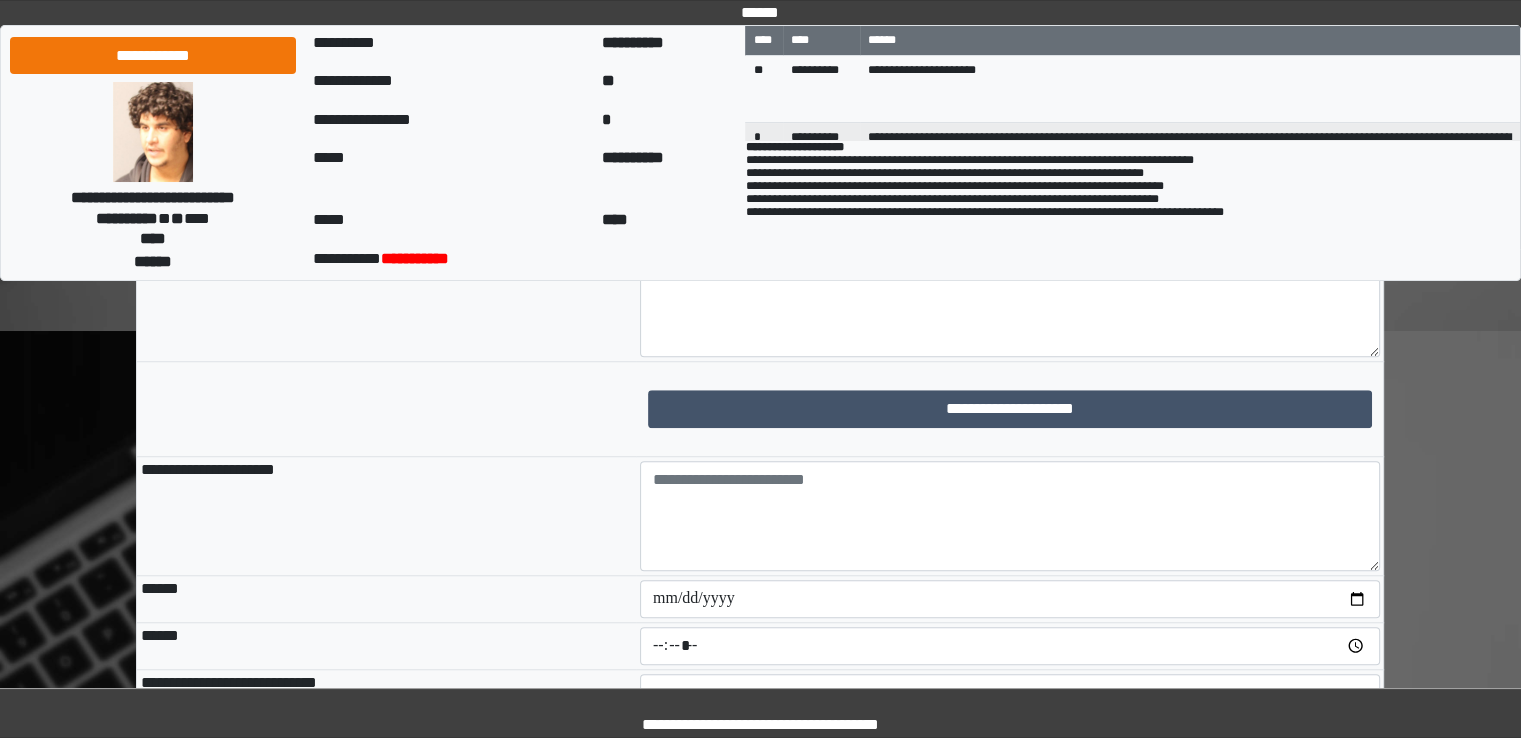 scroll, scrollTop: 1500, scrollLeft: 0, axis: vertical 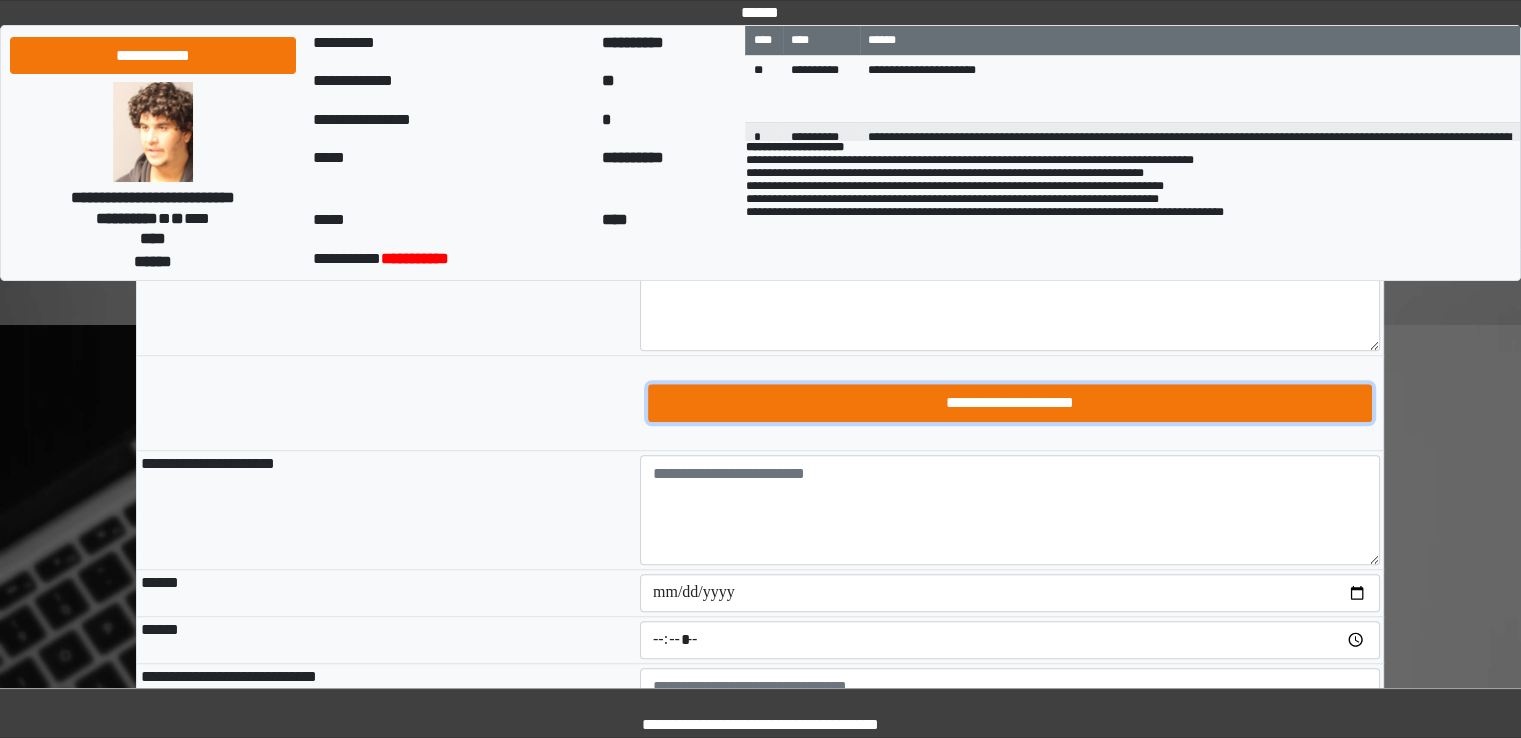 click on "**********" at bounding box center (1010, 403) 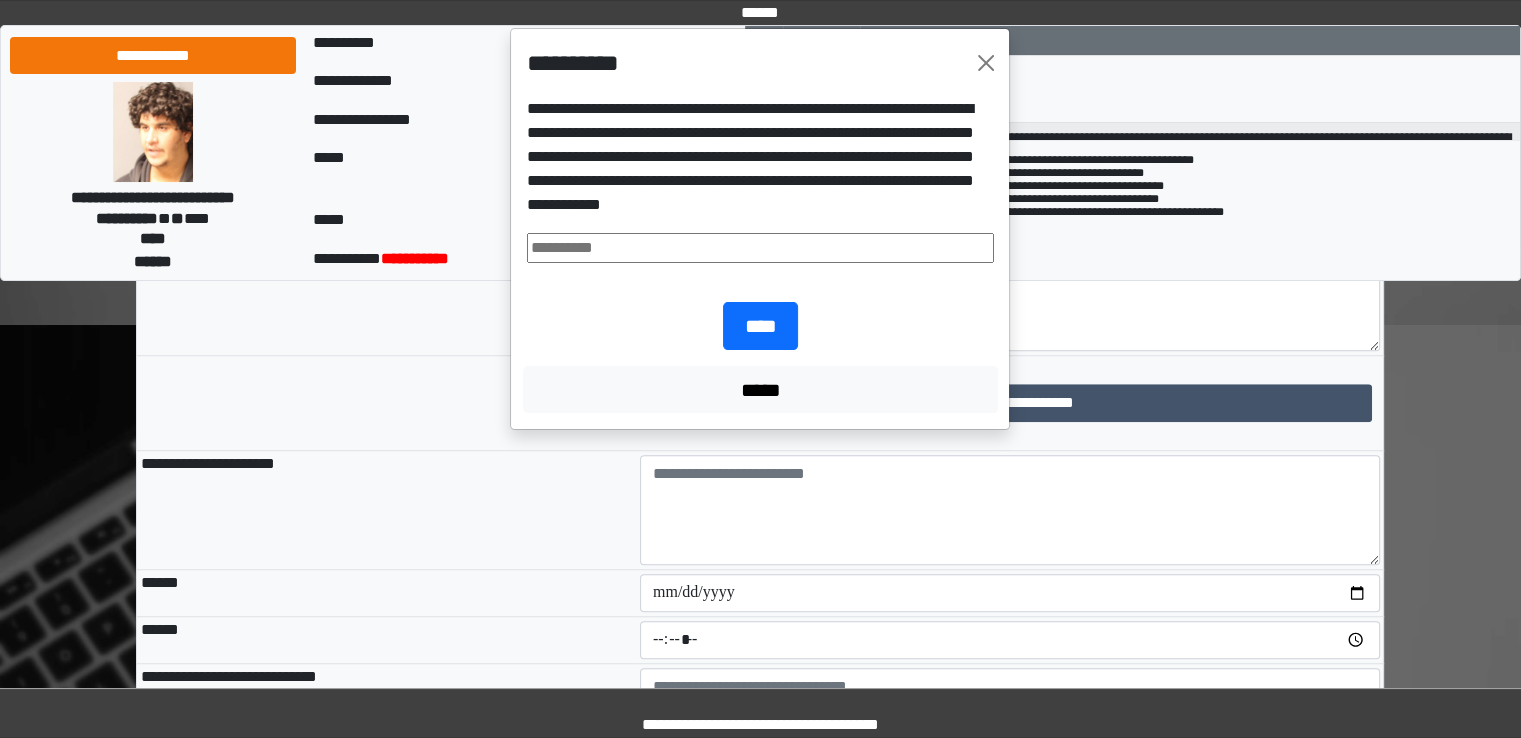 click at bounding box center (760, 248) 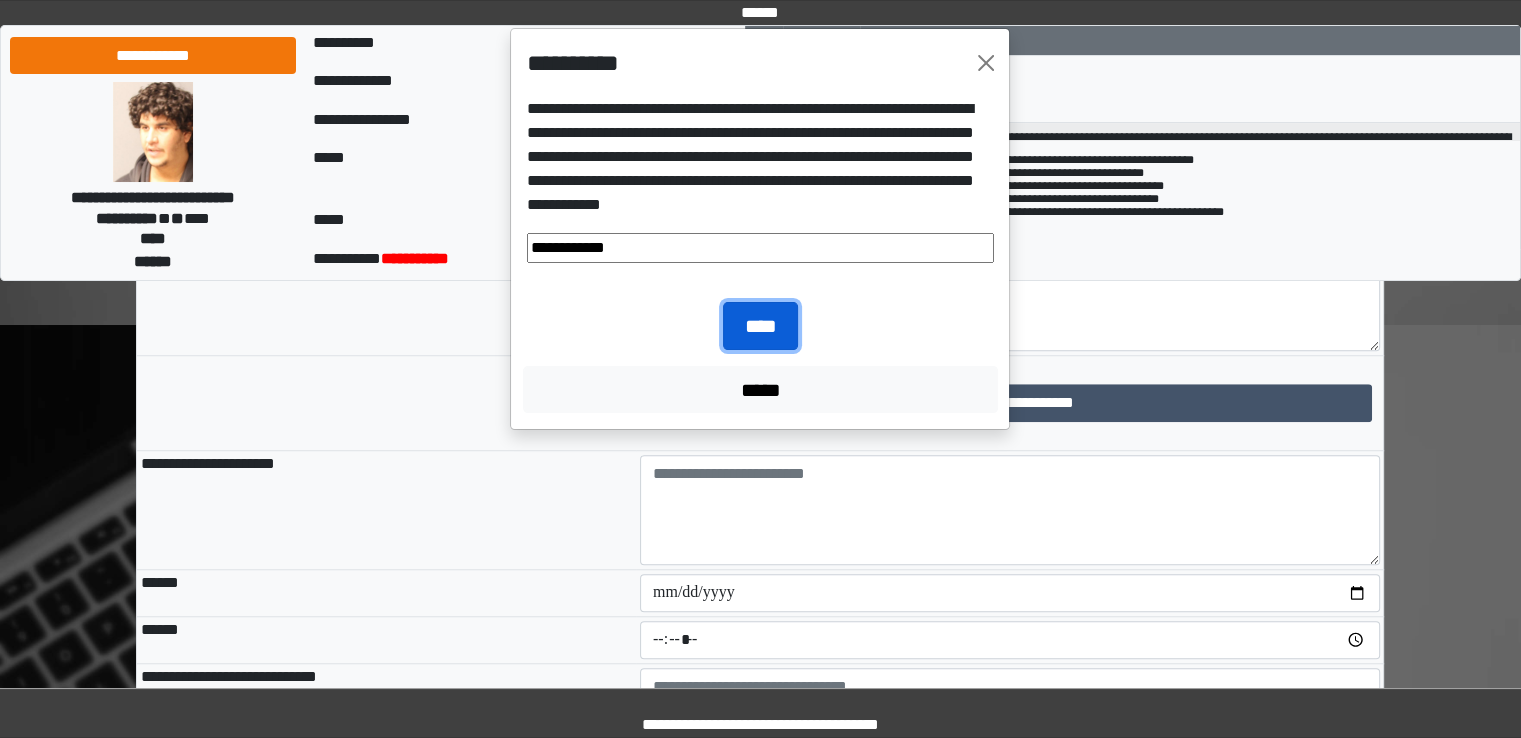 click on "****" at bounding box center (760, 326) 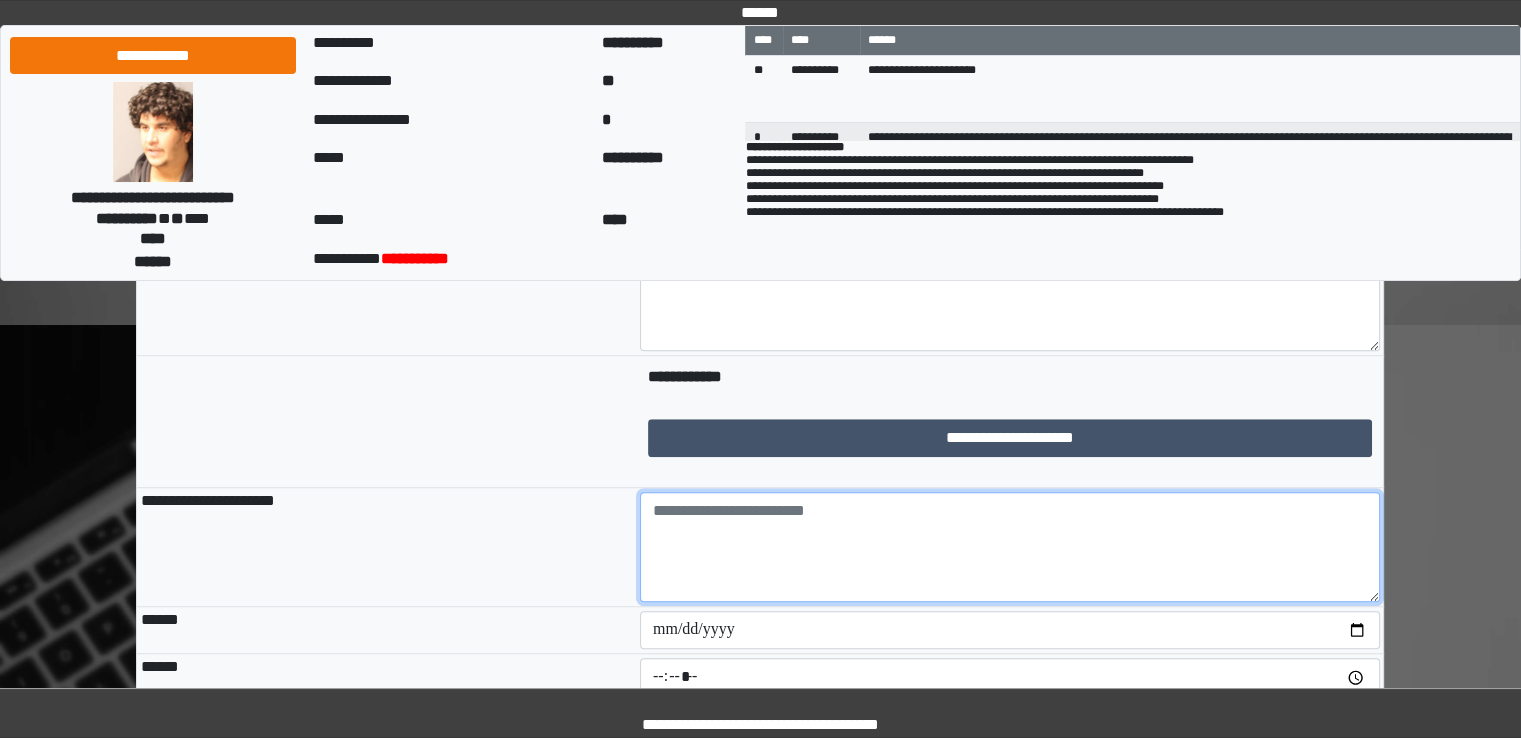 click at bounding box center [1010, 547] 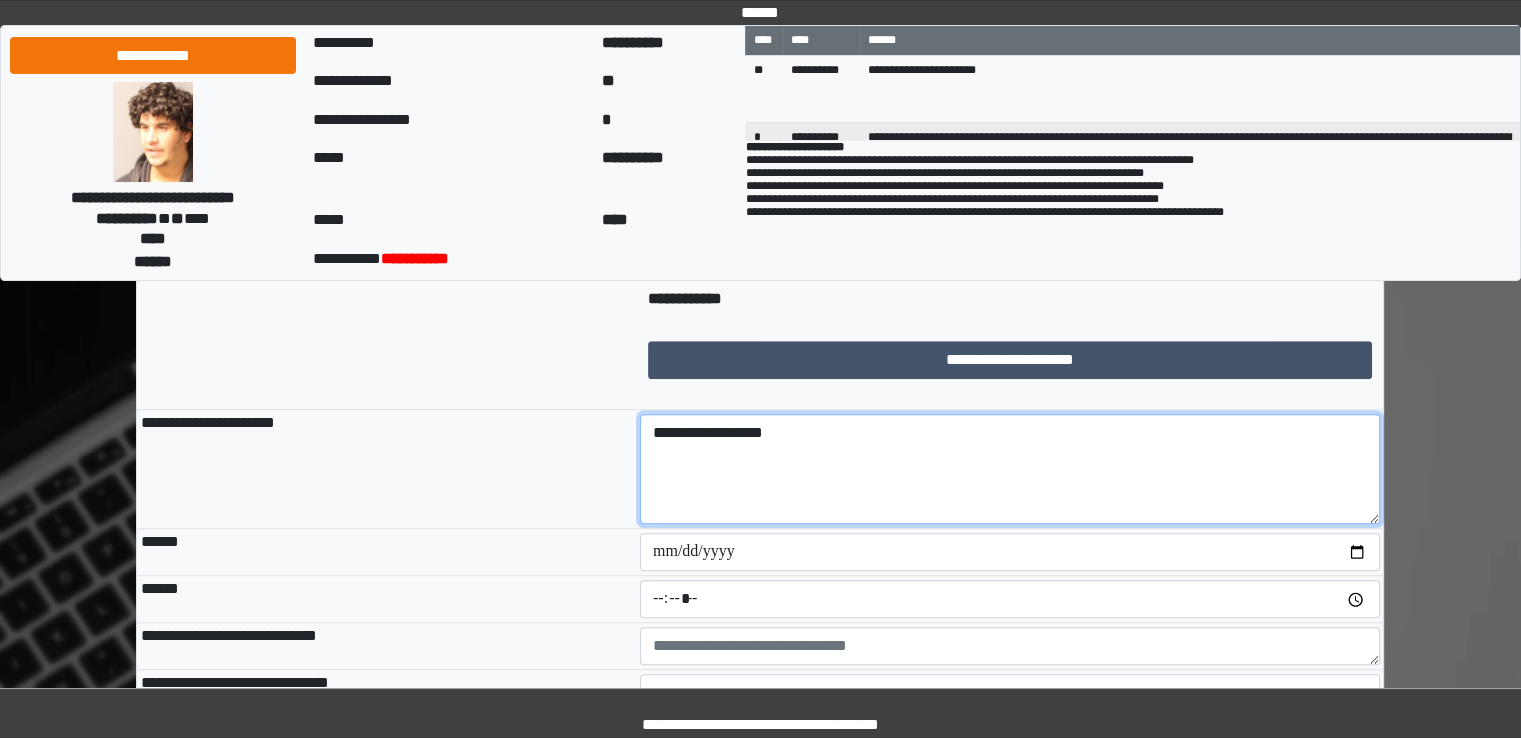 scroll, scrollTop: 1700, scrollLeft: 0, axis: vertical 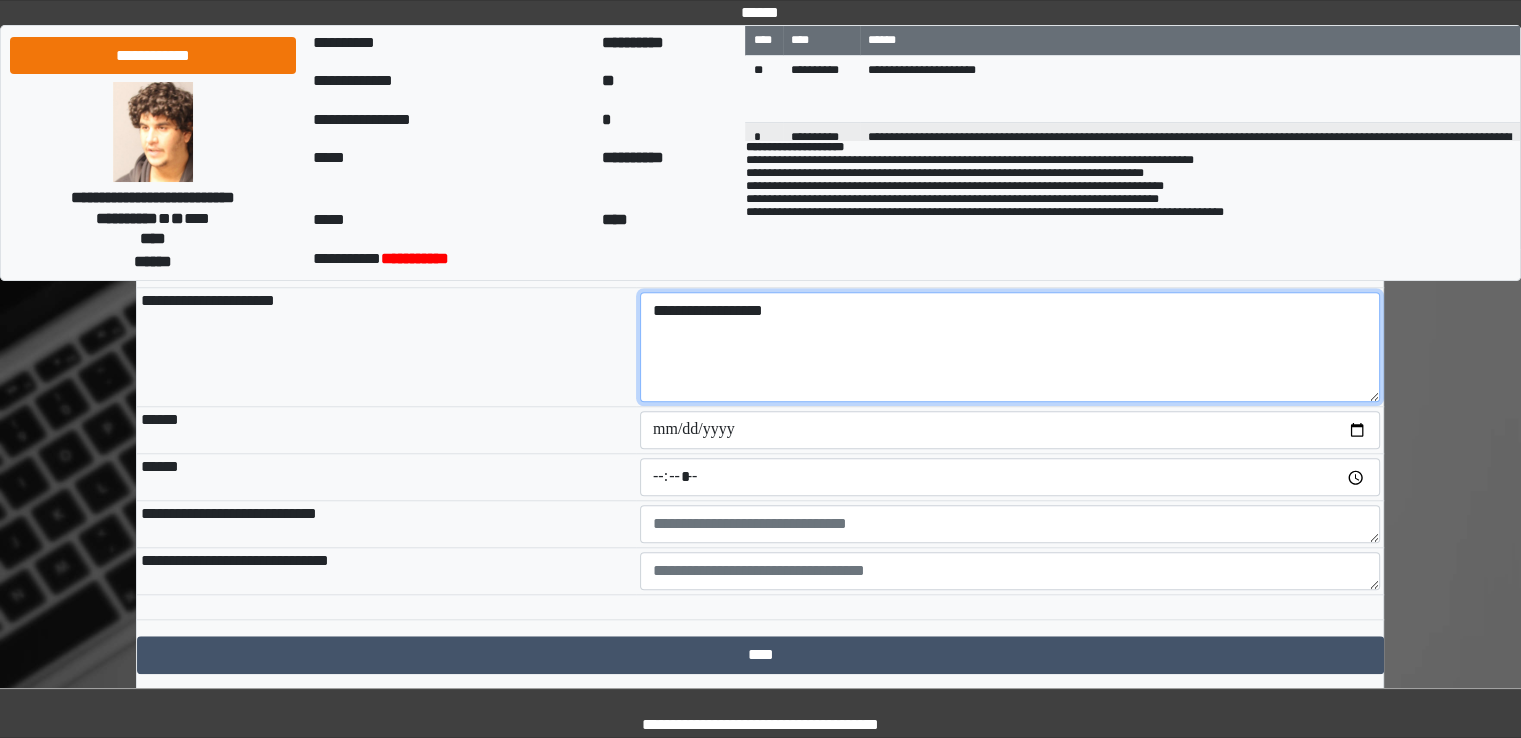 type on "**********" 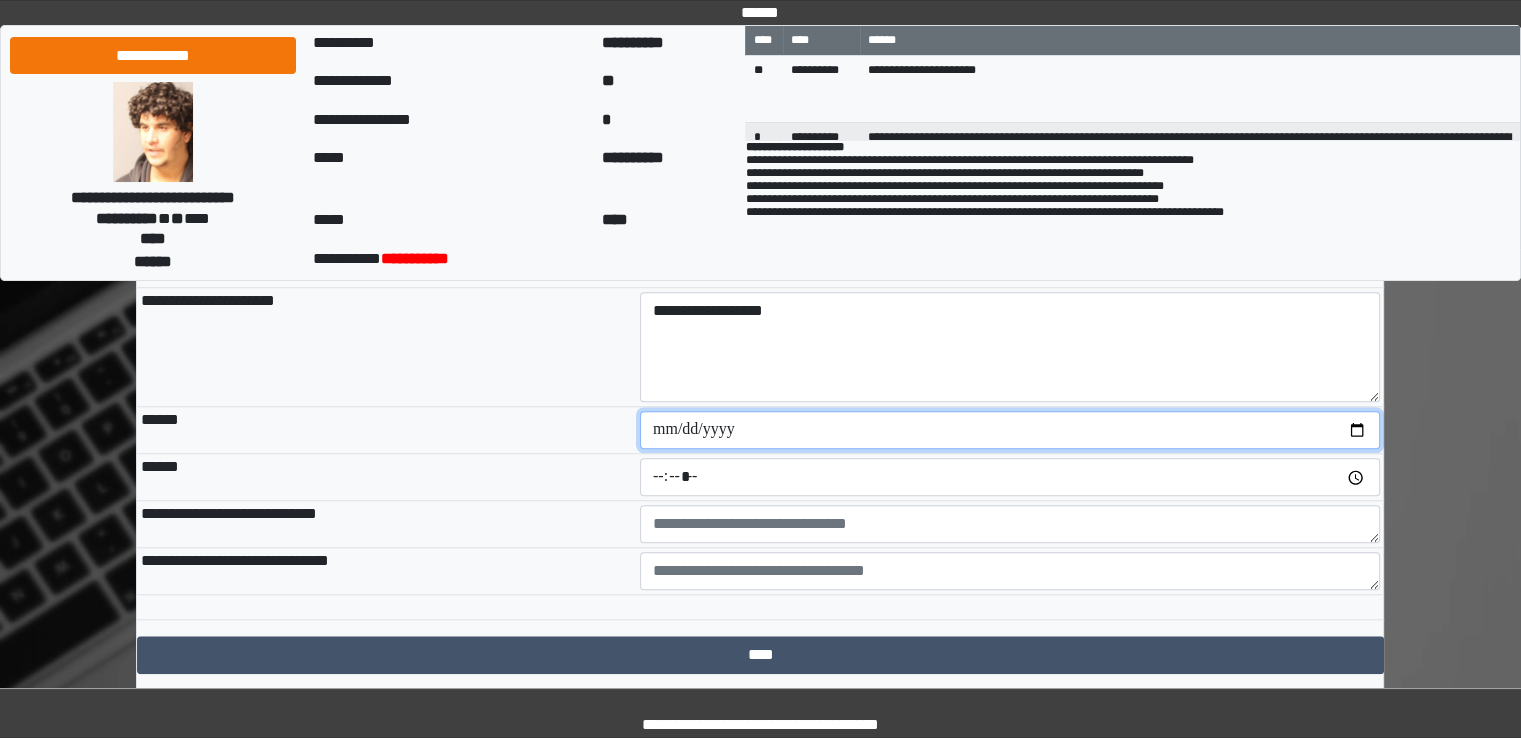click at bounding box center (1010, 430) 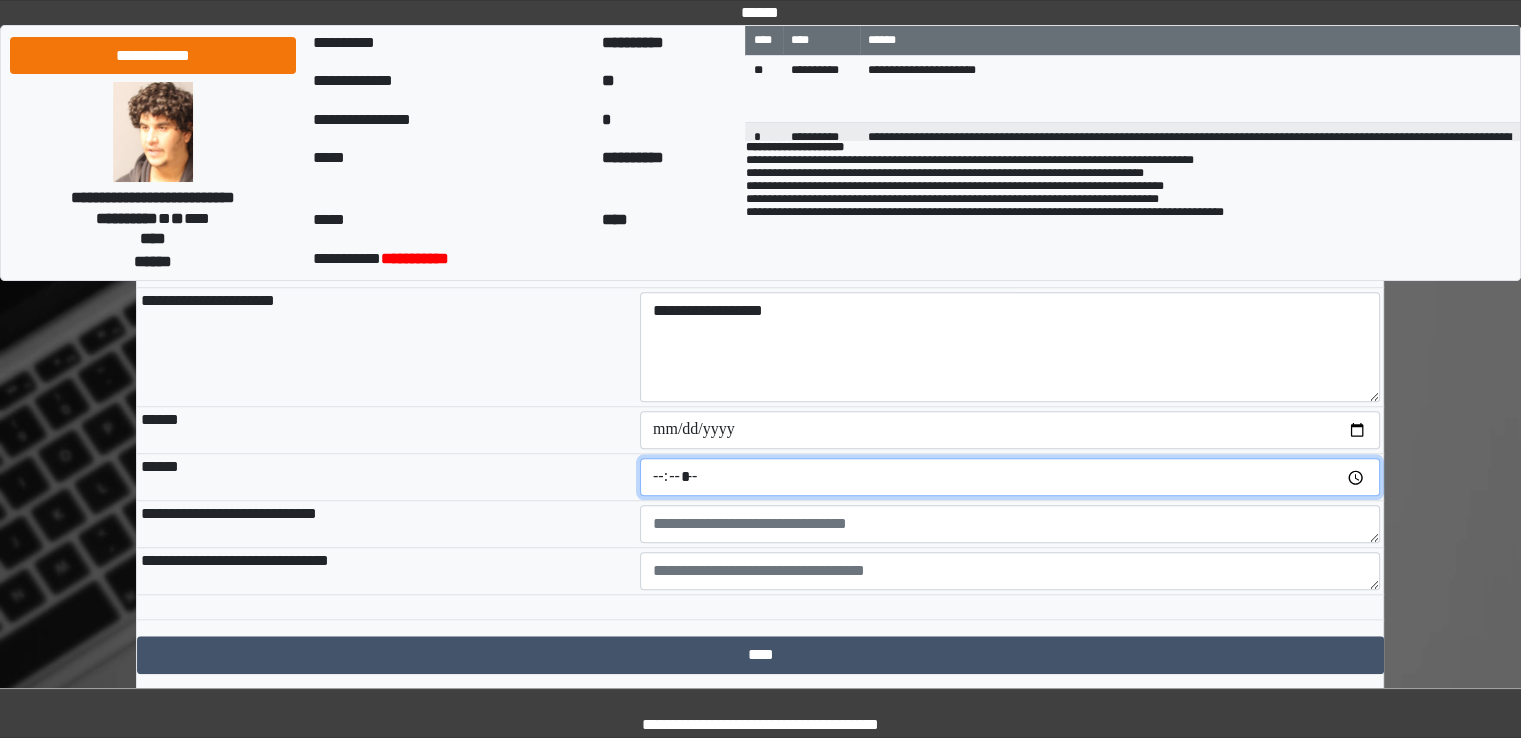 click at bounding box center [1010, 477] 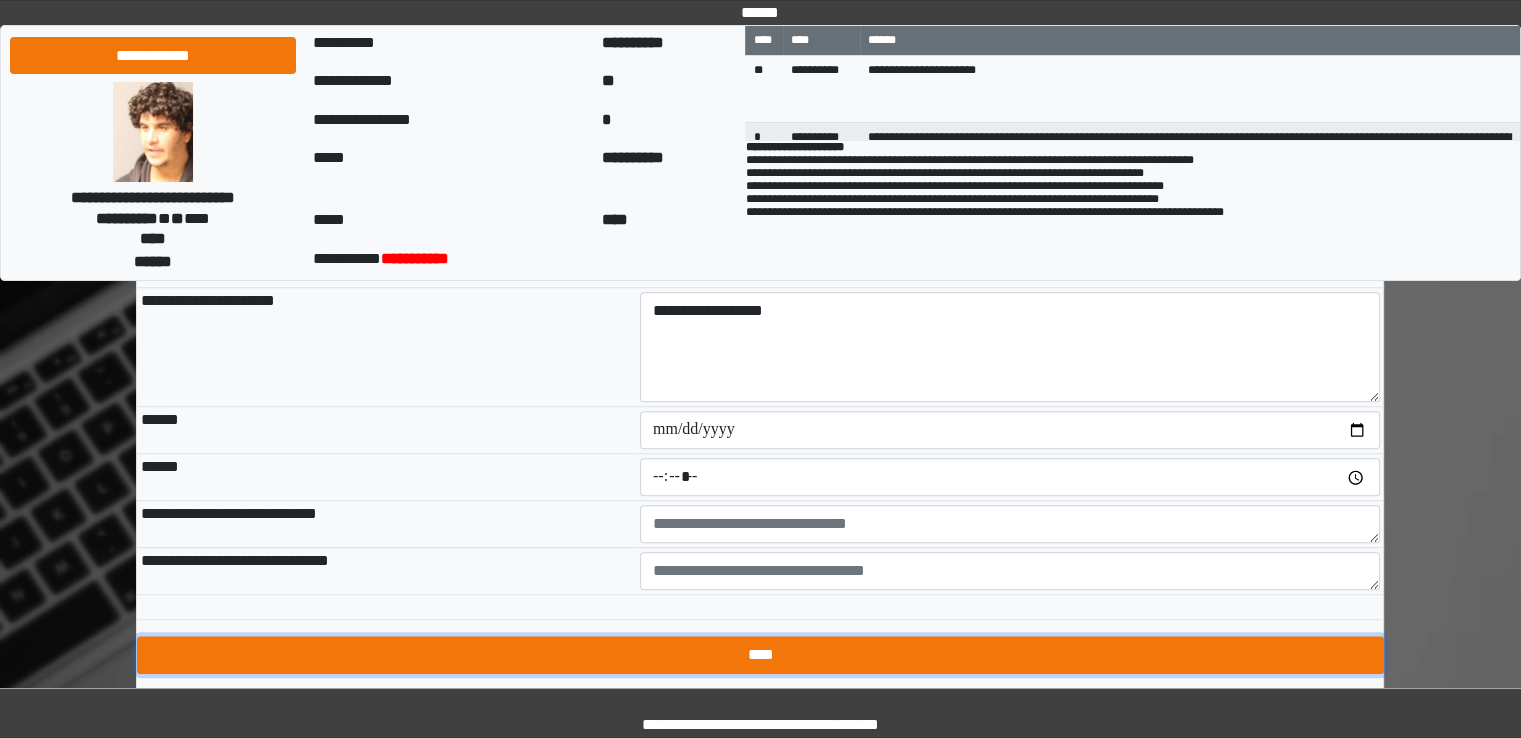 click on "****" at bounding box center (760, 655) 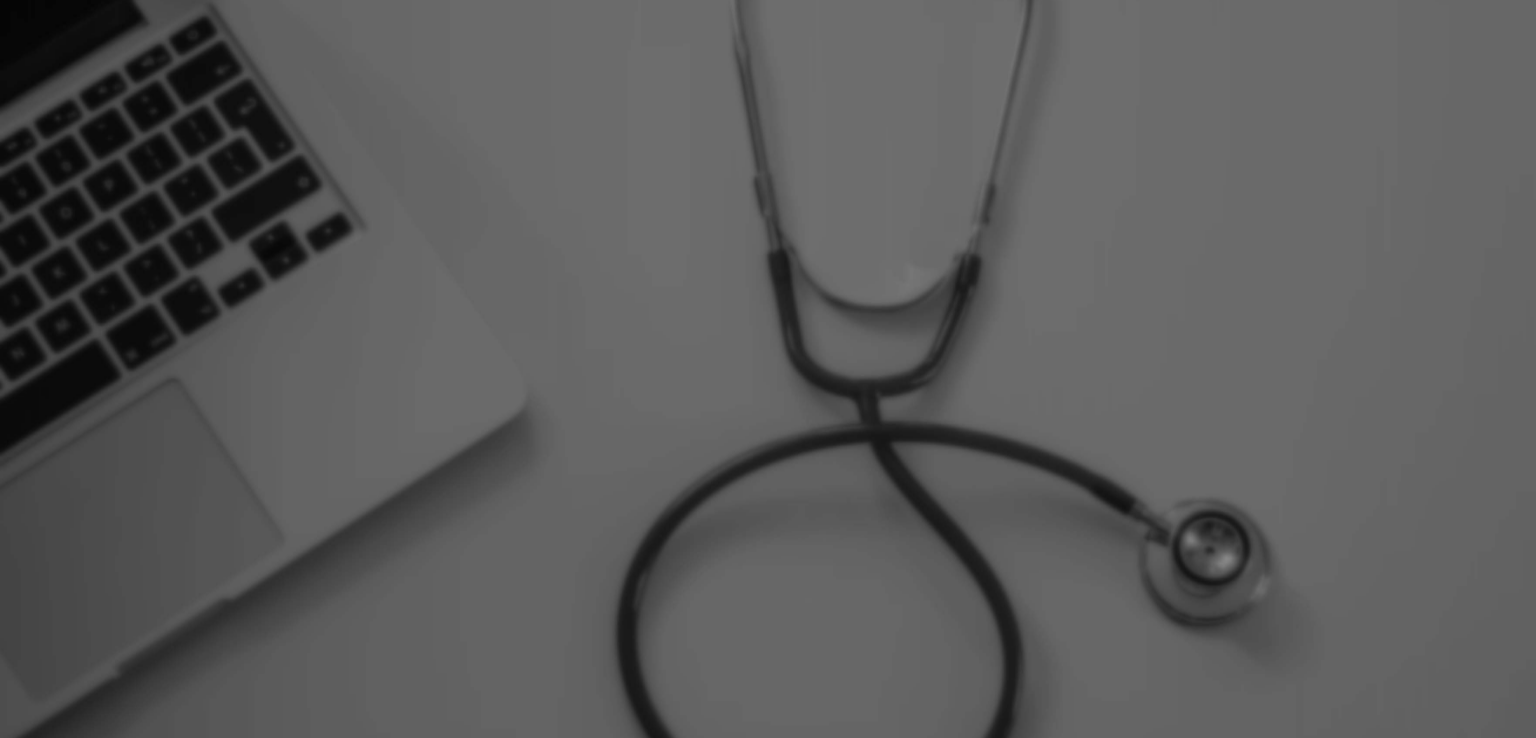 scroll, scrollTop: 0, scrollLeft: 0, axis: both 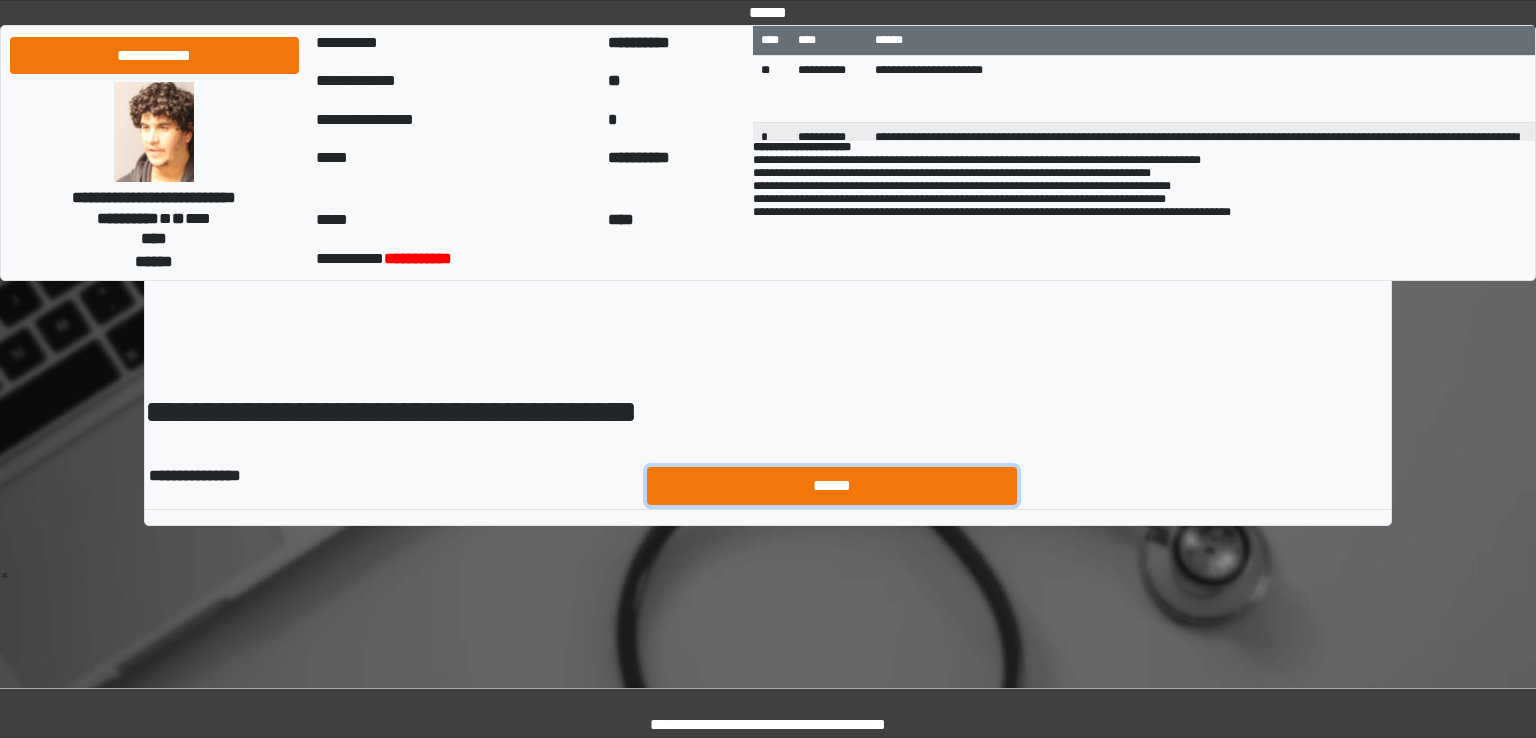 click on "******" at bounding box center (832, 486) 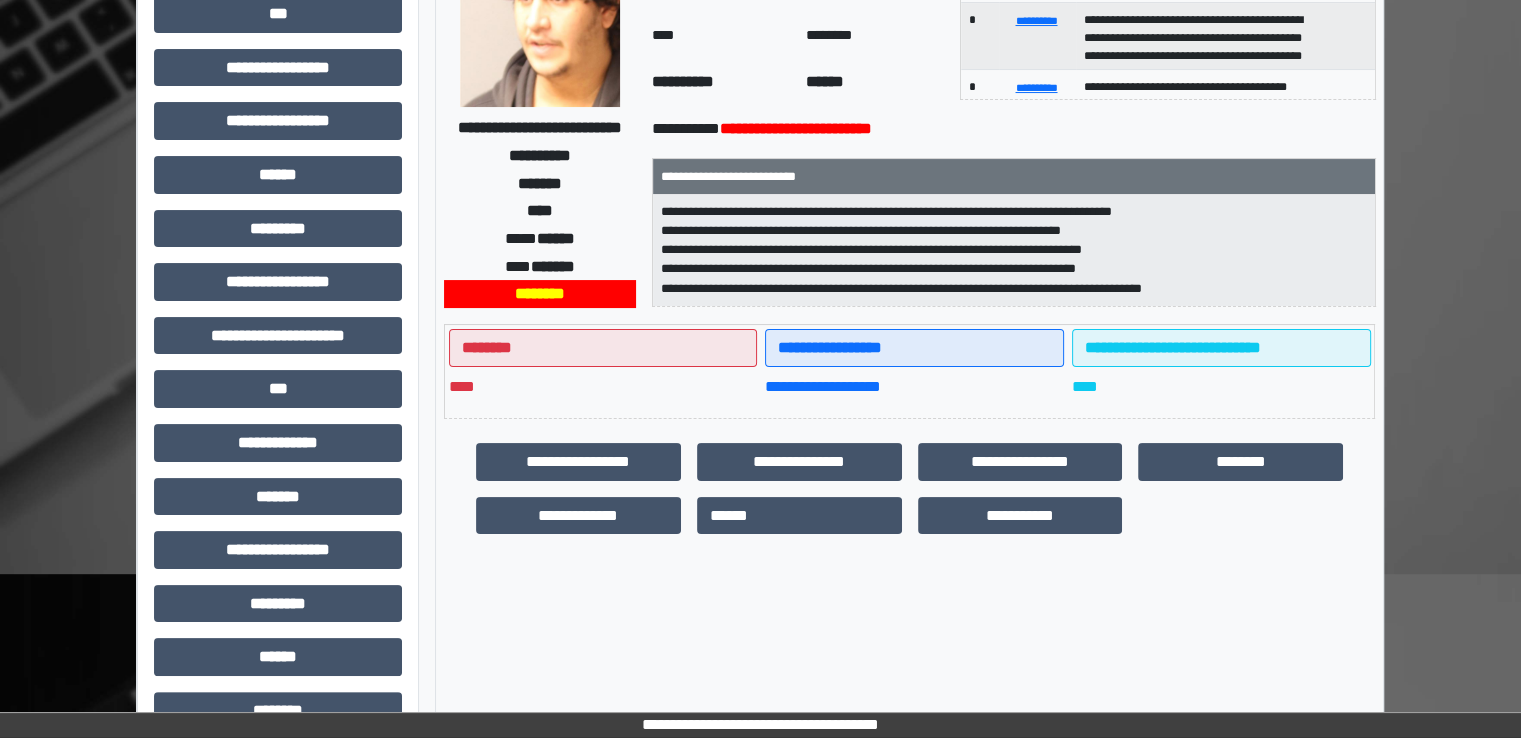 scroll, scrollTop: 428, scrollLeft: 0, axis: vertical 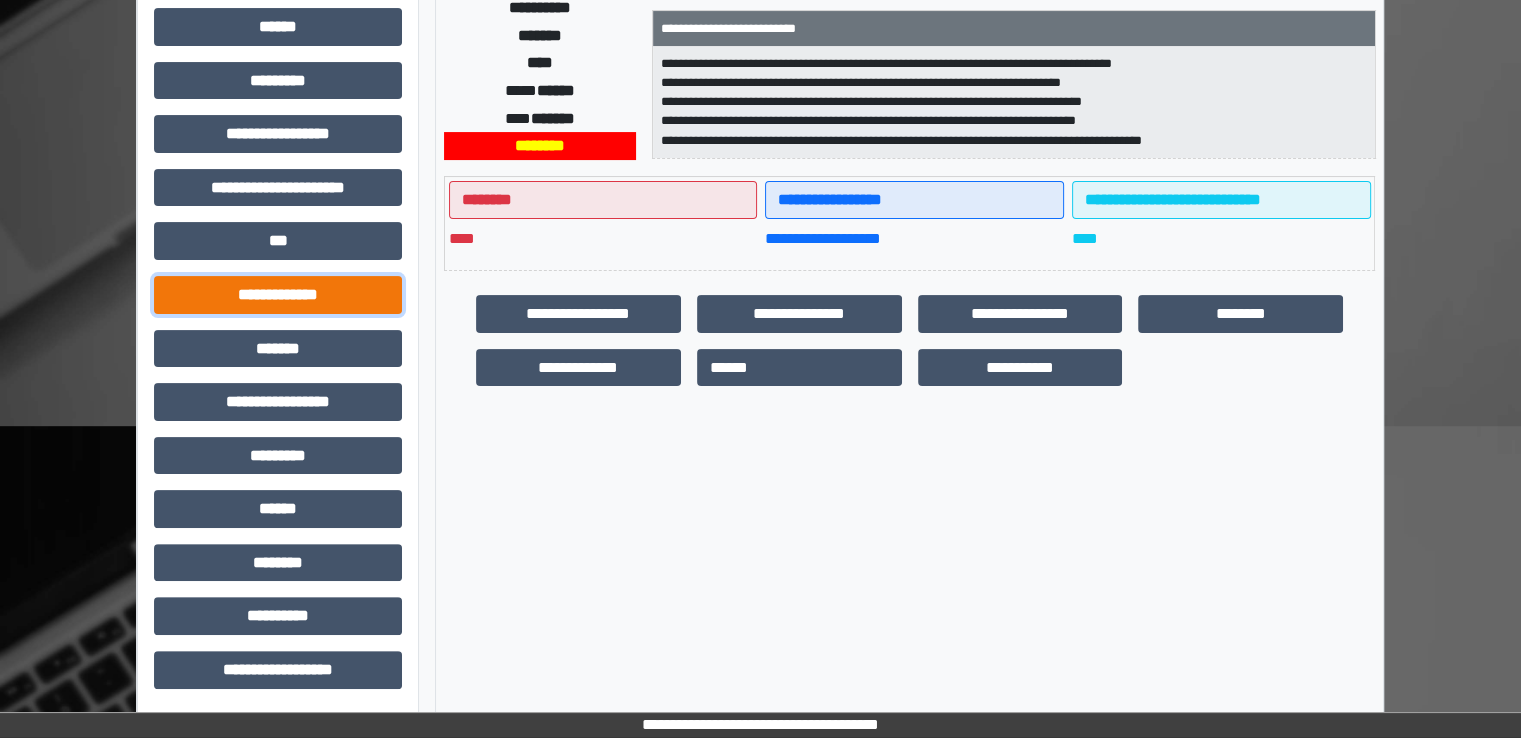 click on "**********" at bounding box center [278, 295] 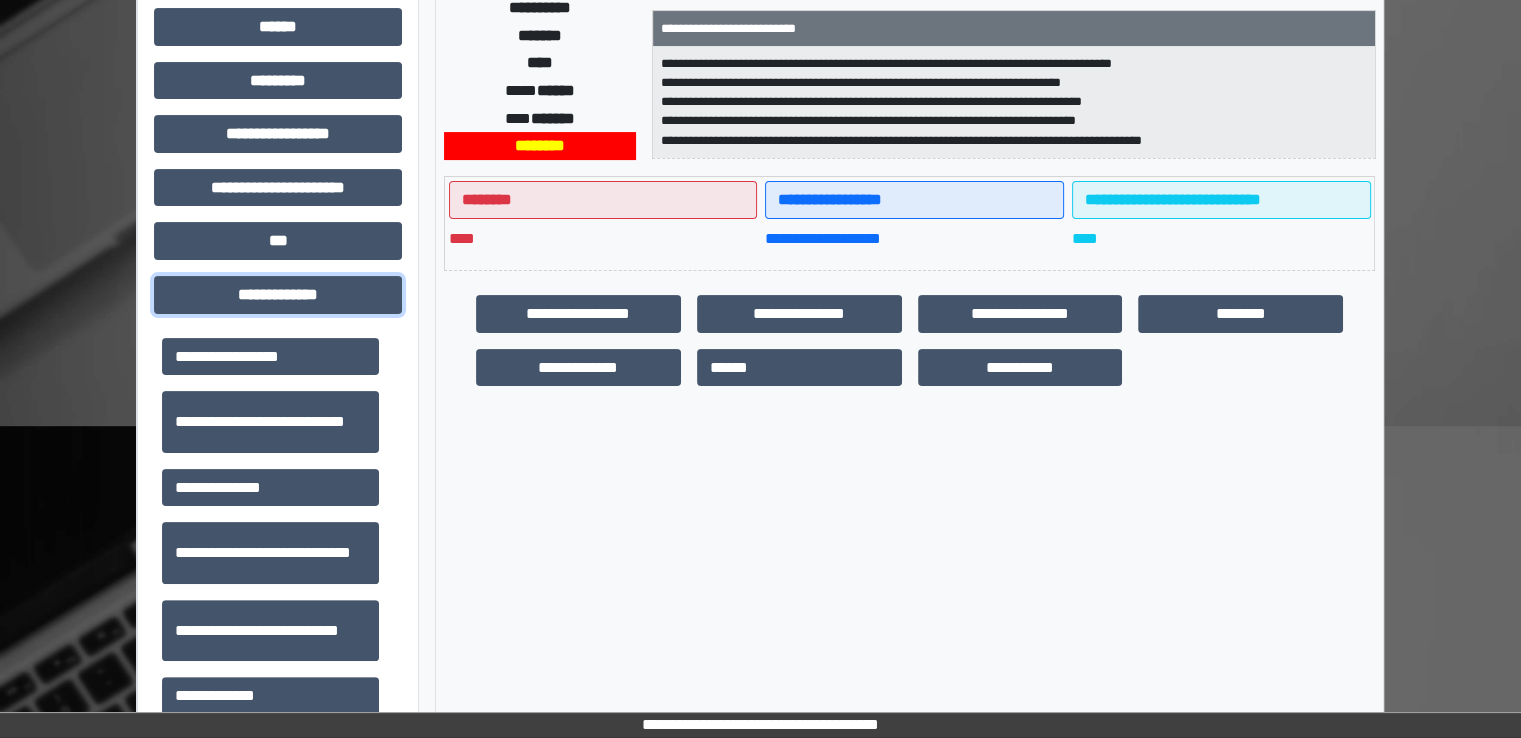 scroll, scrollTop: 400, scrollLeft: 0, axis: vertical 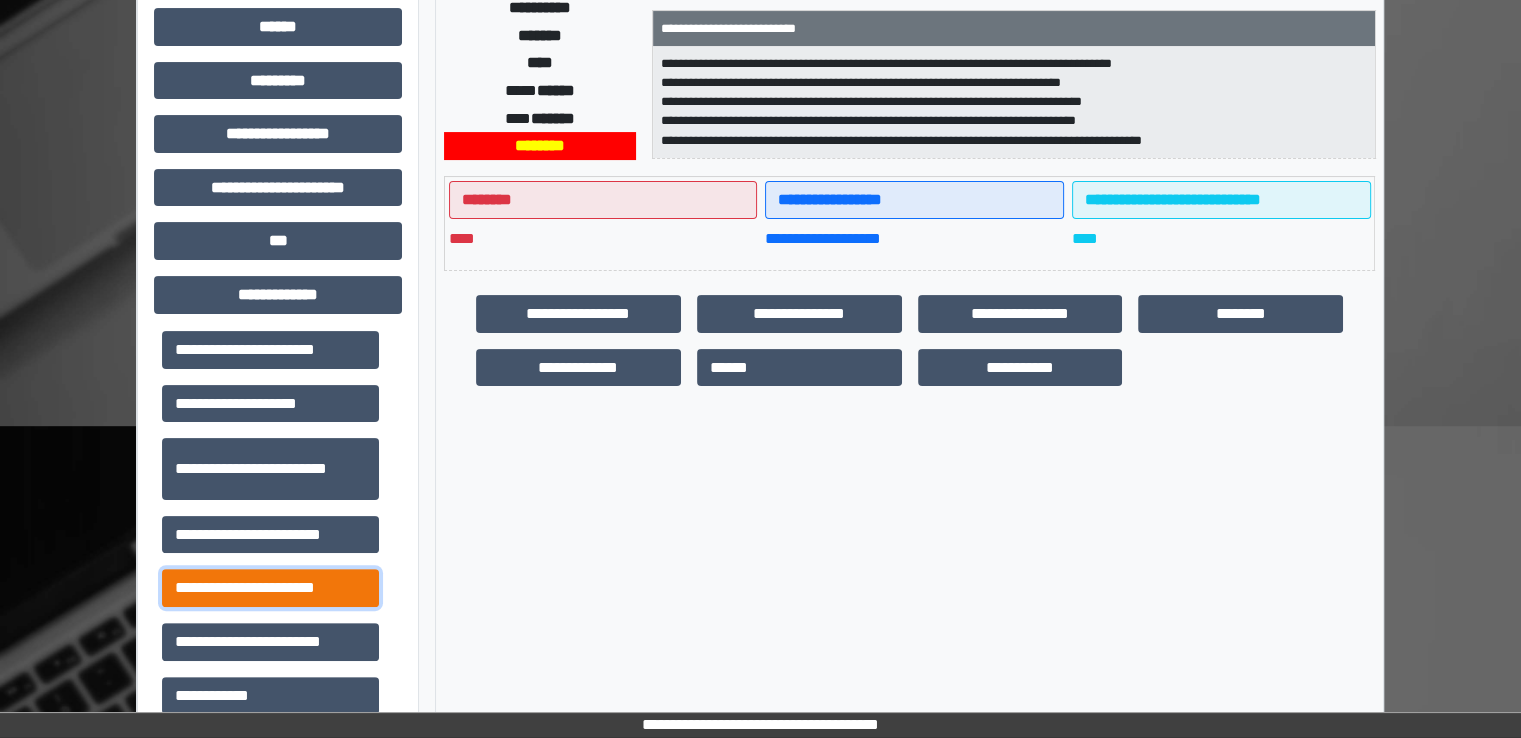click on "**********" at bounding box center (270, 588) 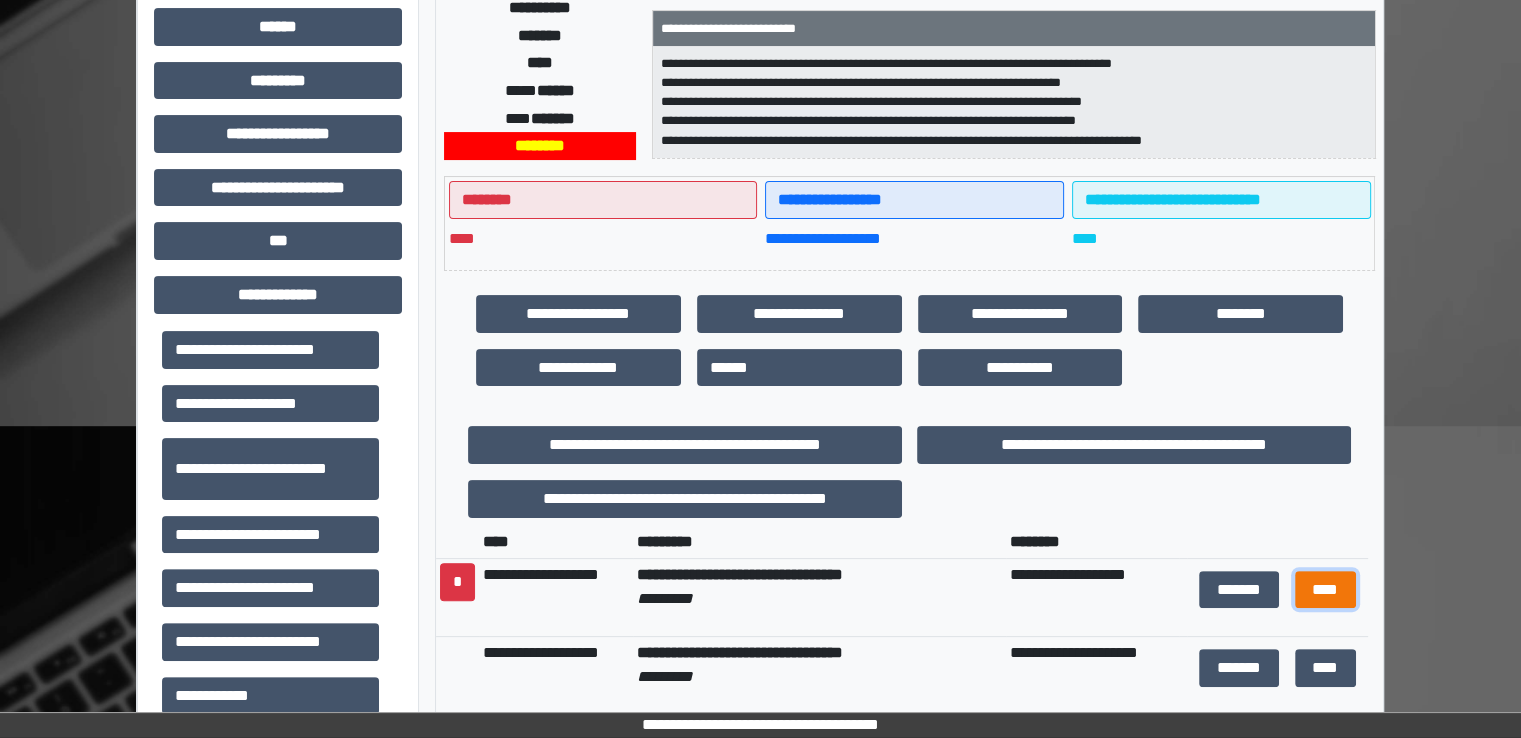 click on "****" at bounding box center (1325, 590) 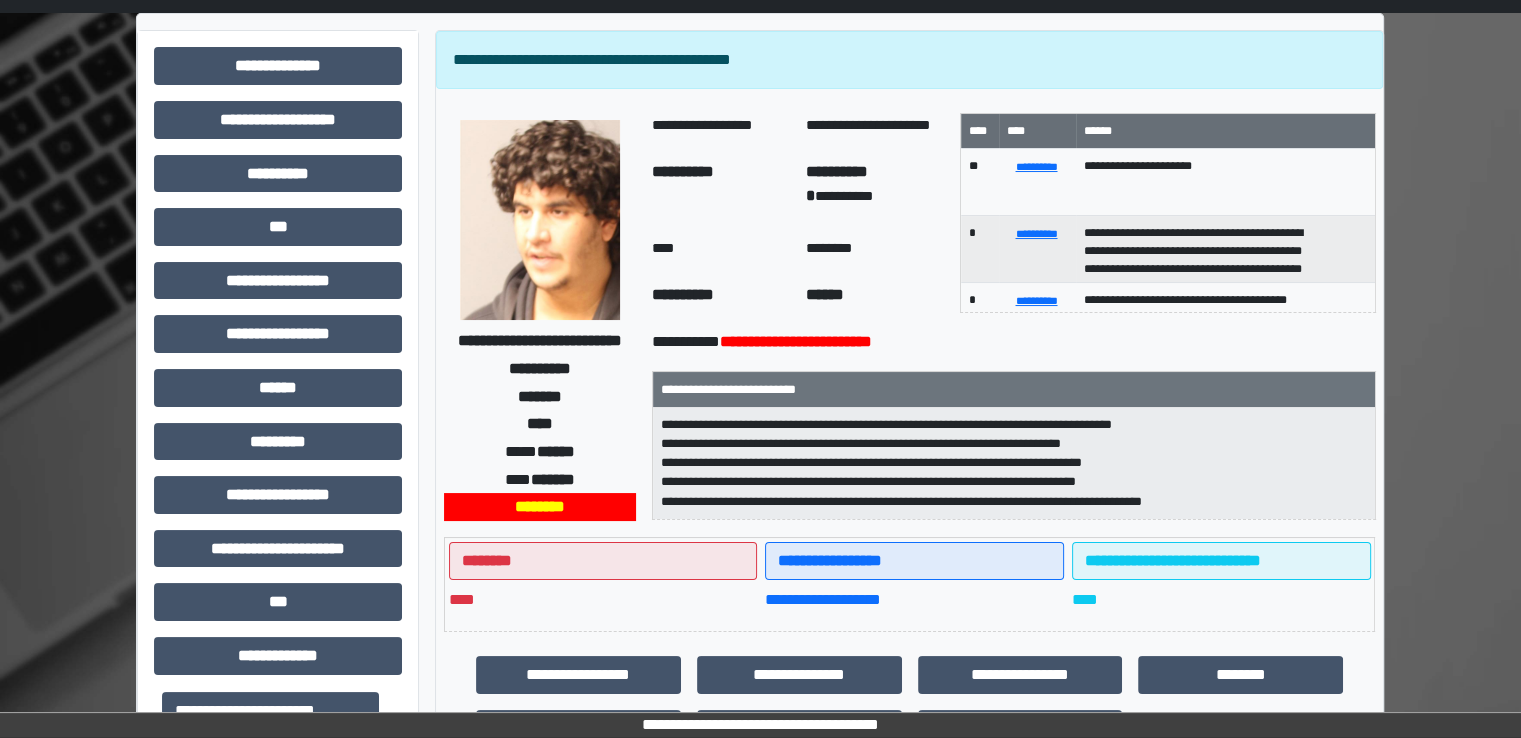 scroll, scrollTop: 0, scrollLeft: 0, axis: both 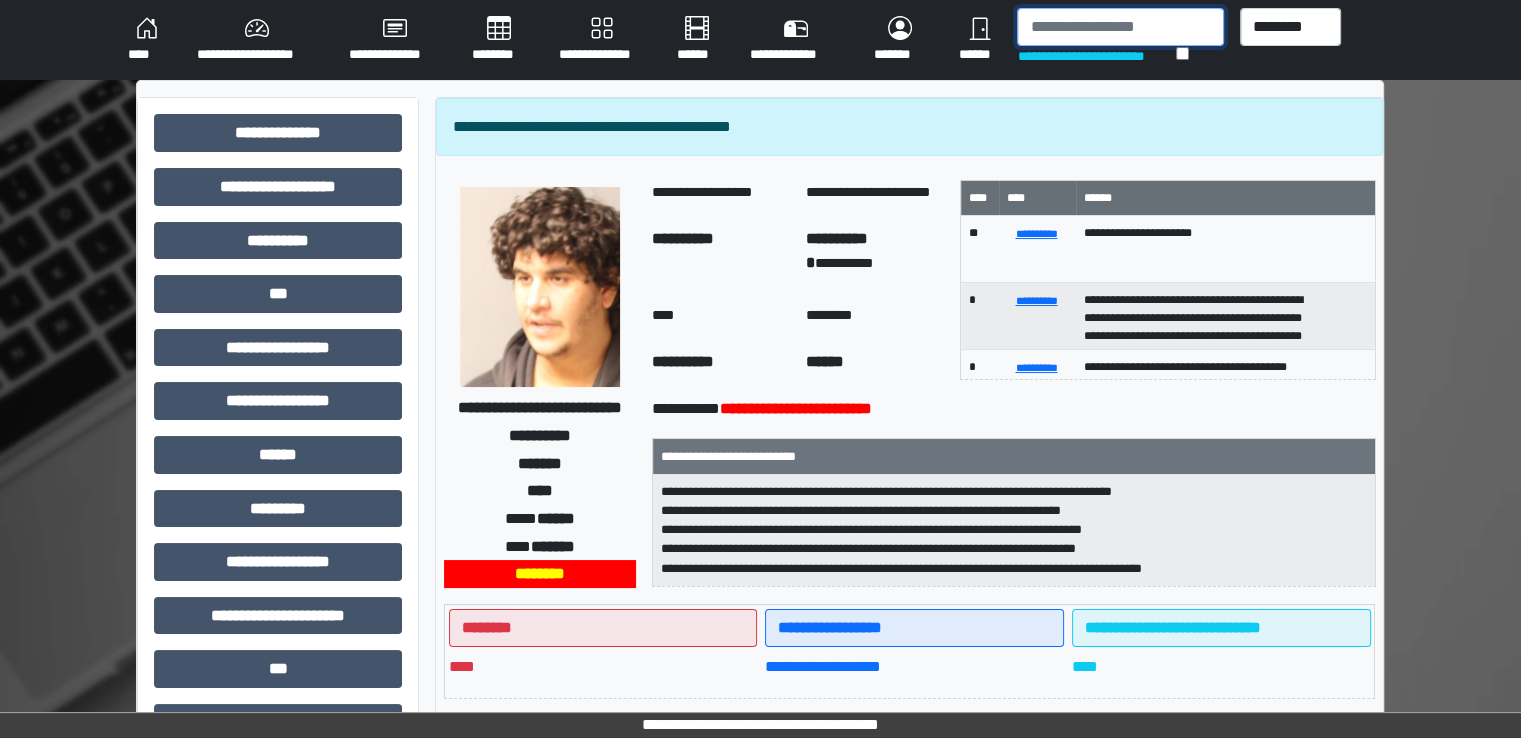 click at bounding box center [1120, 27] 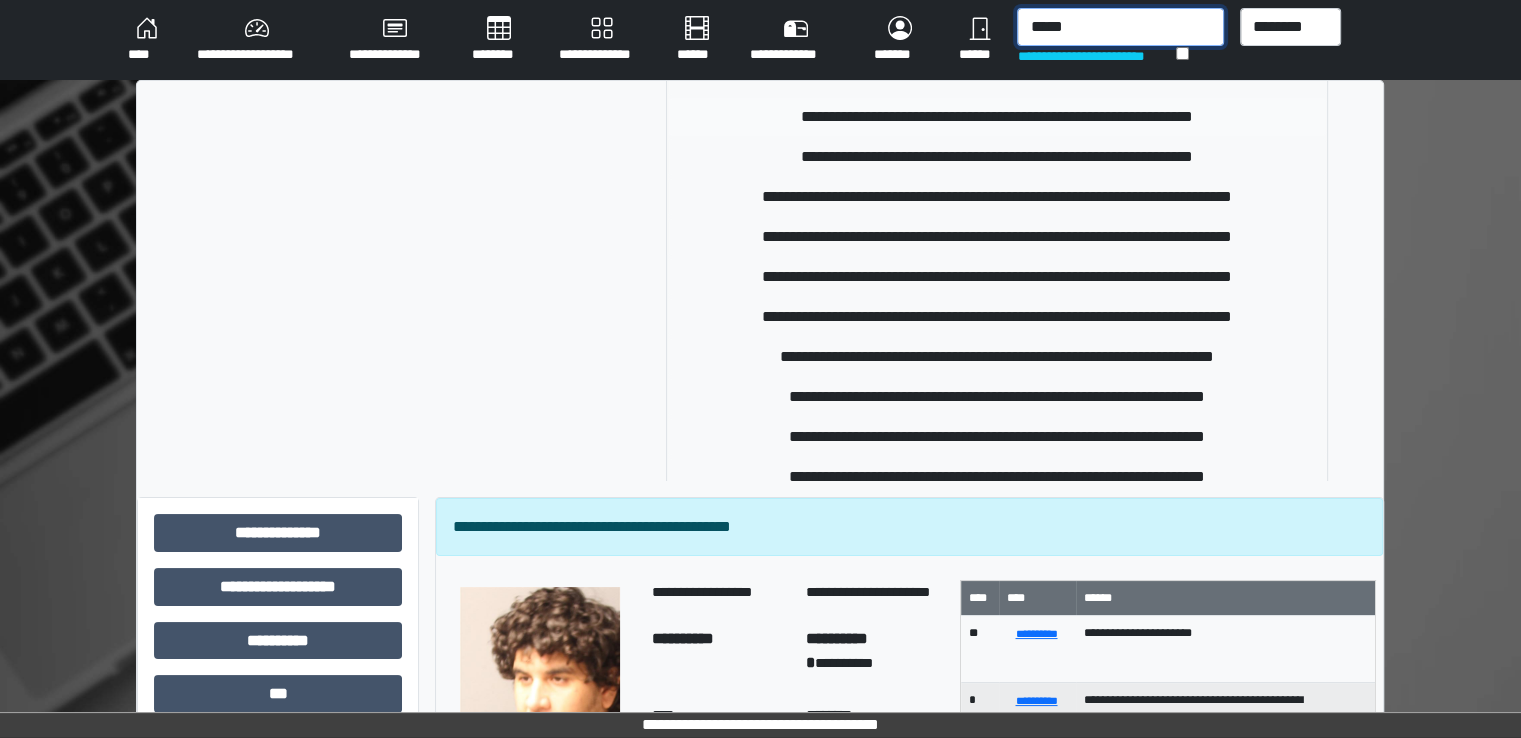 scroll, scrollTop: 1100, scrollLeft: 0, axis: vertical 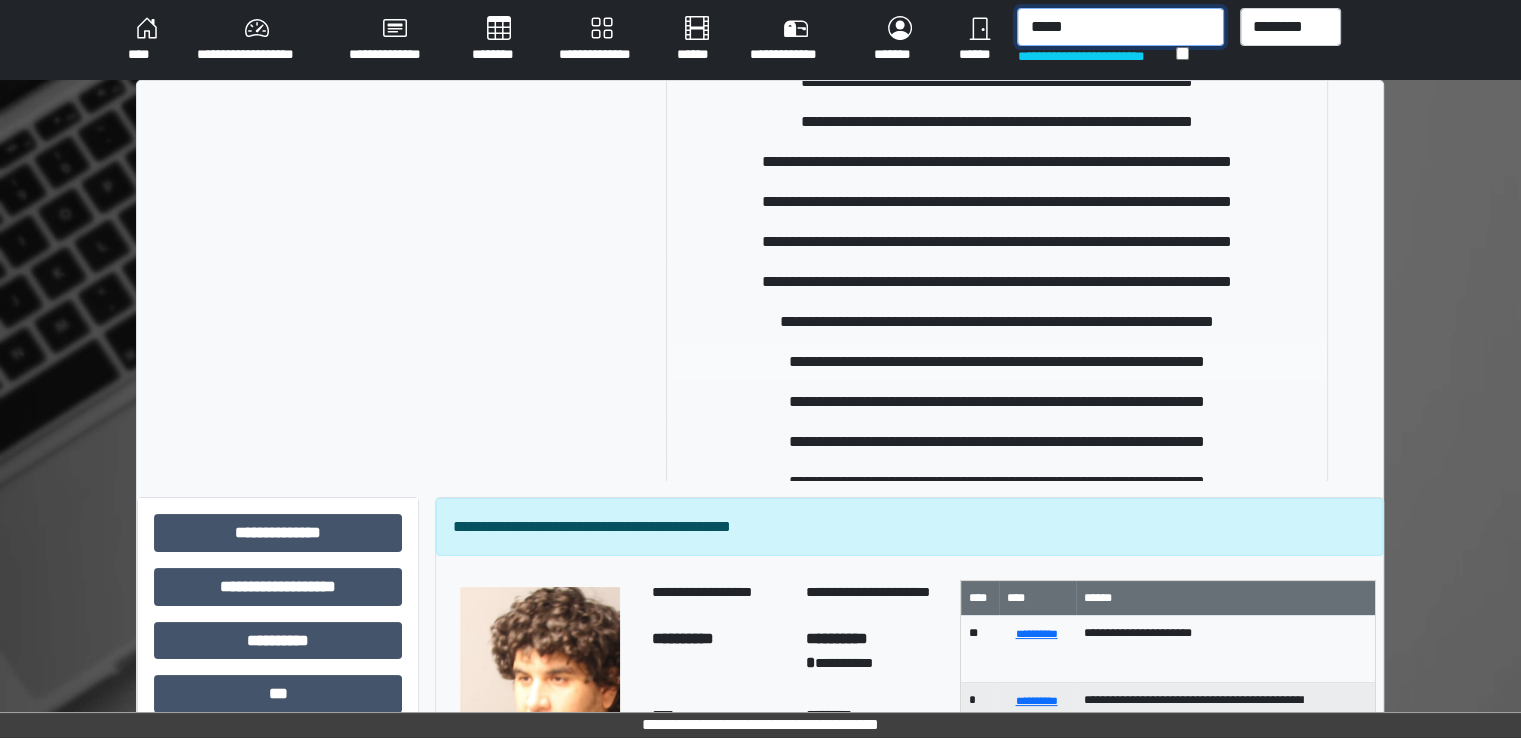 type on "*****" 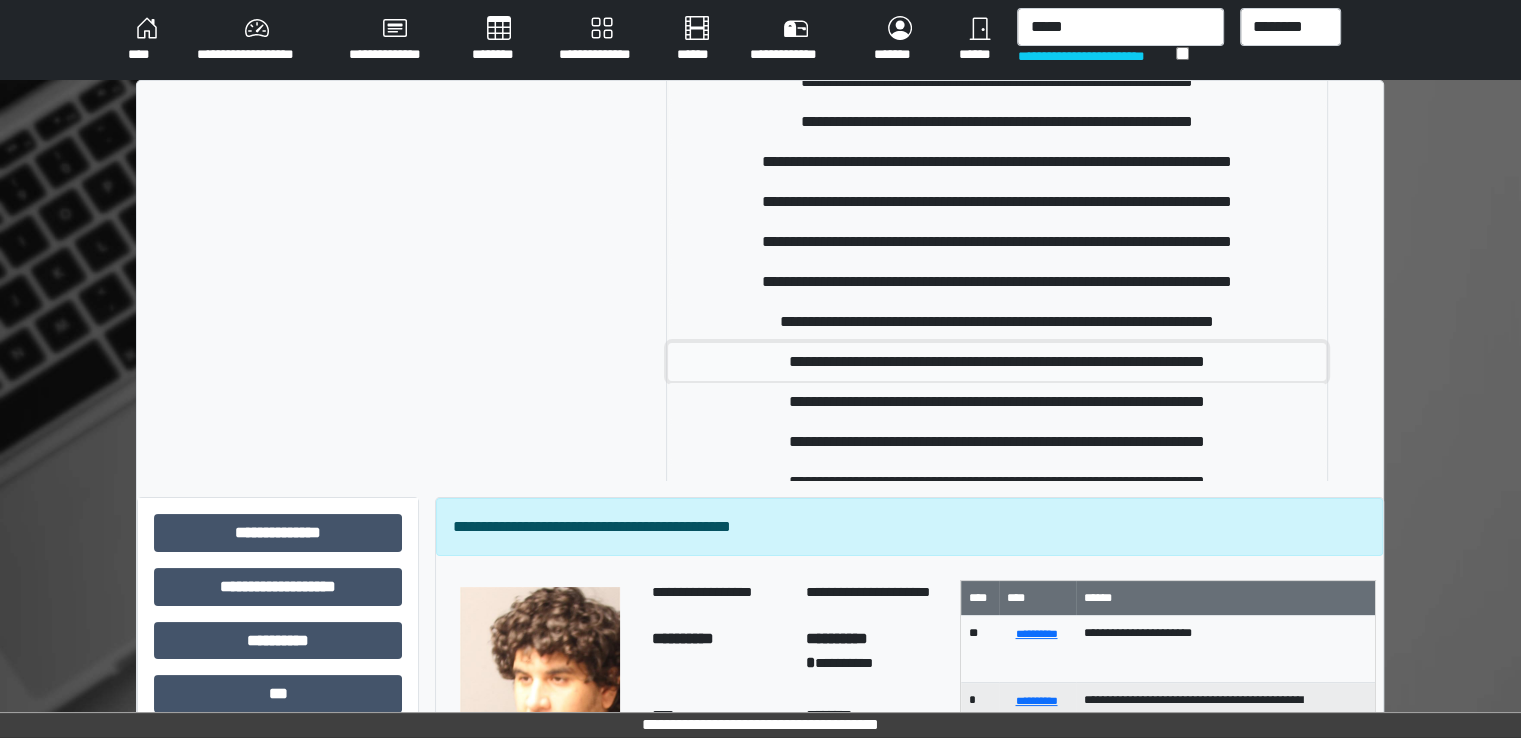 click on "**********" at bounding box center [997, 362] 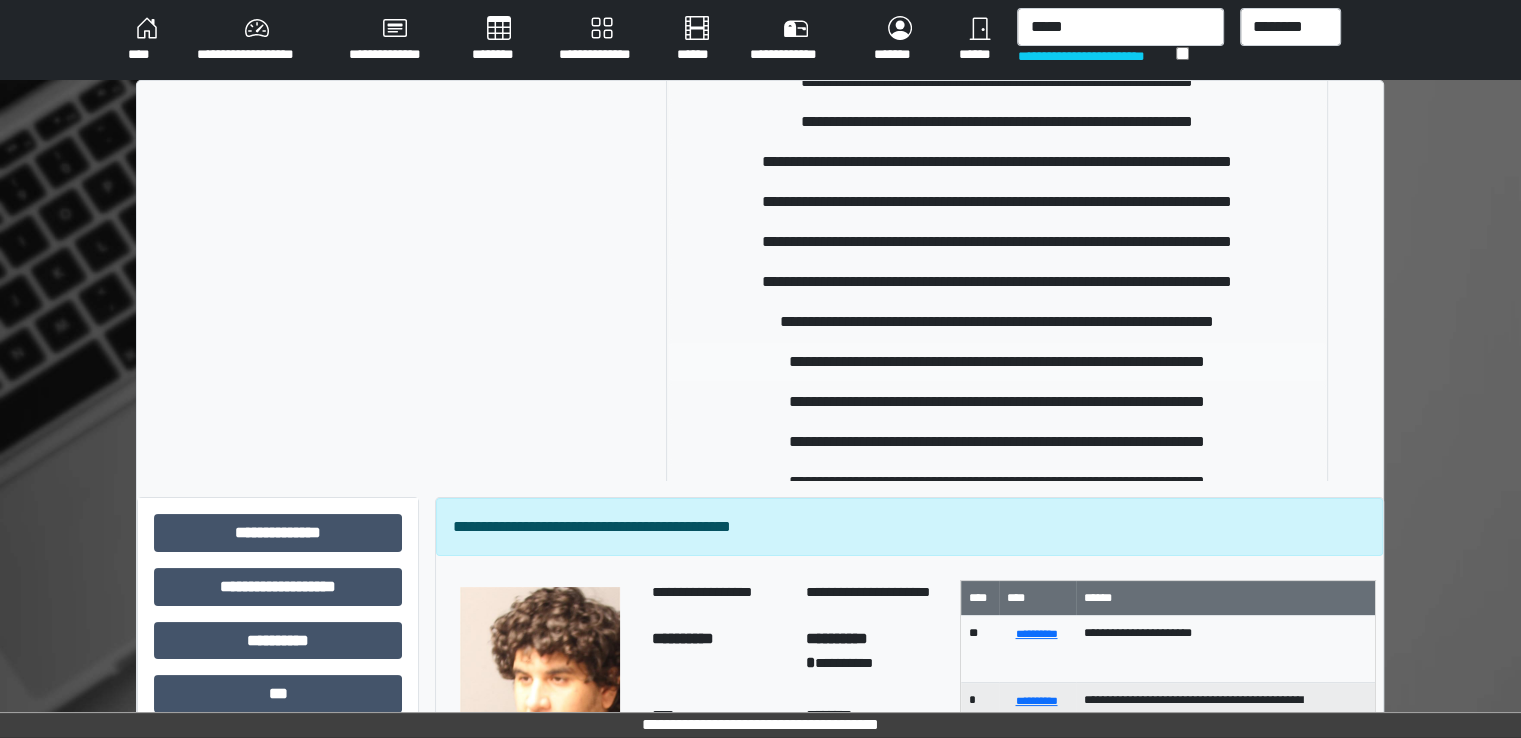 type 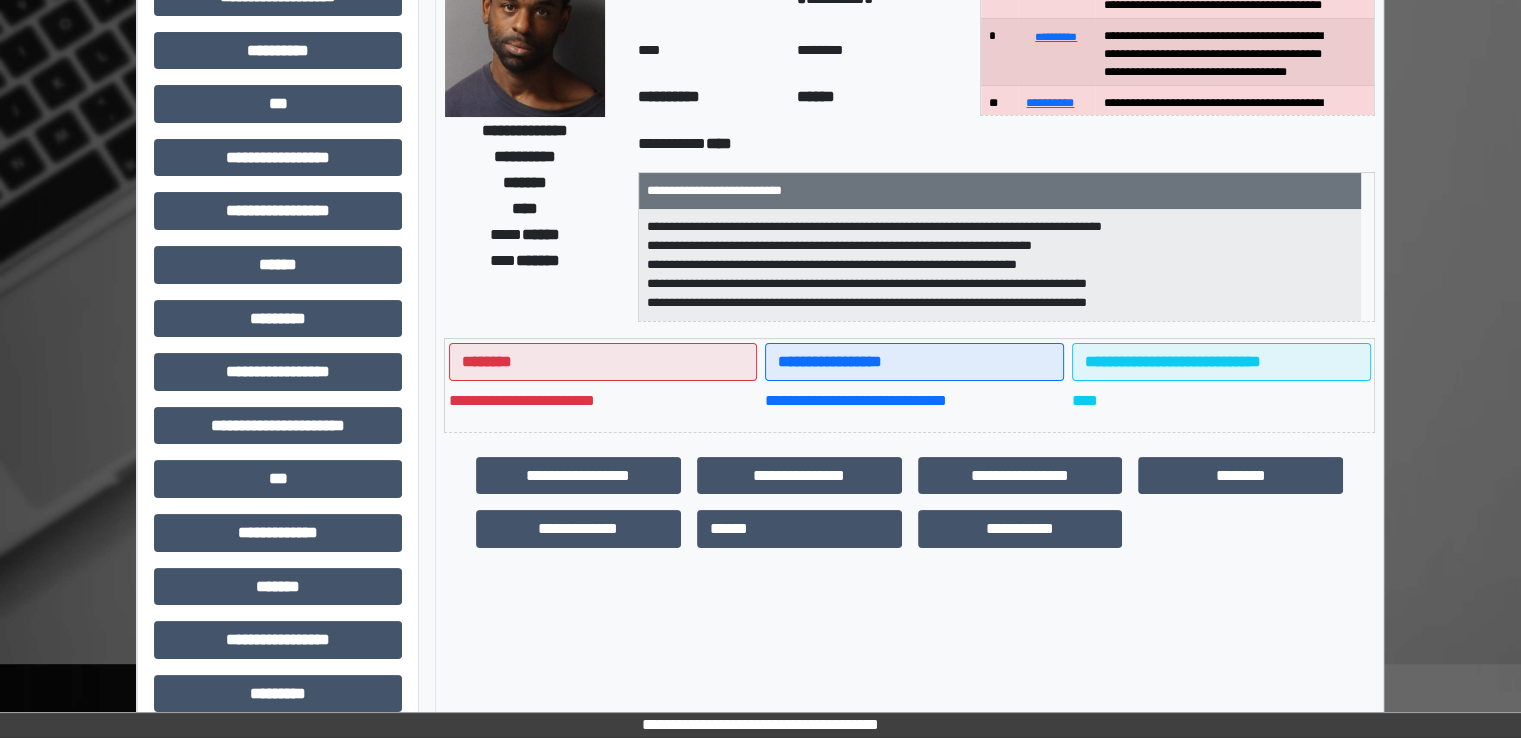 scroll, scrollTop: 0, scrollLeft: 0, axis: both 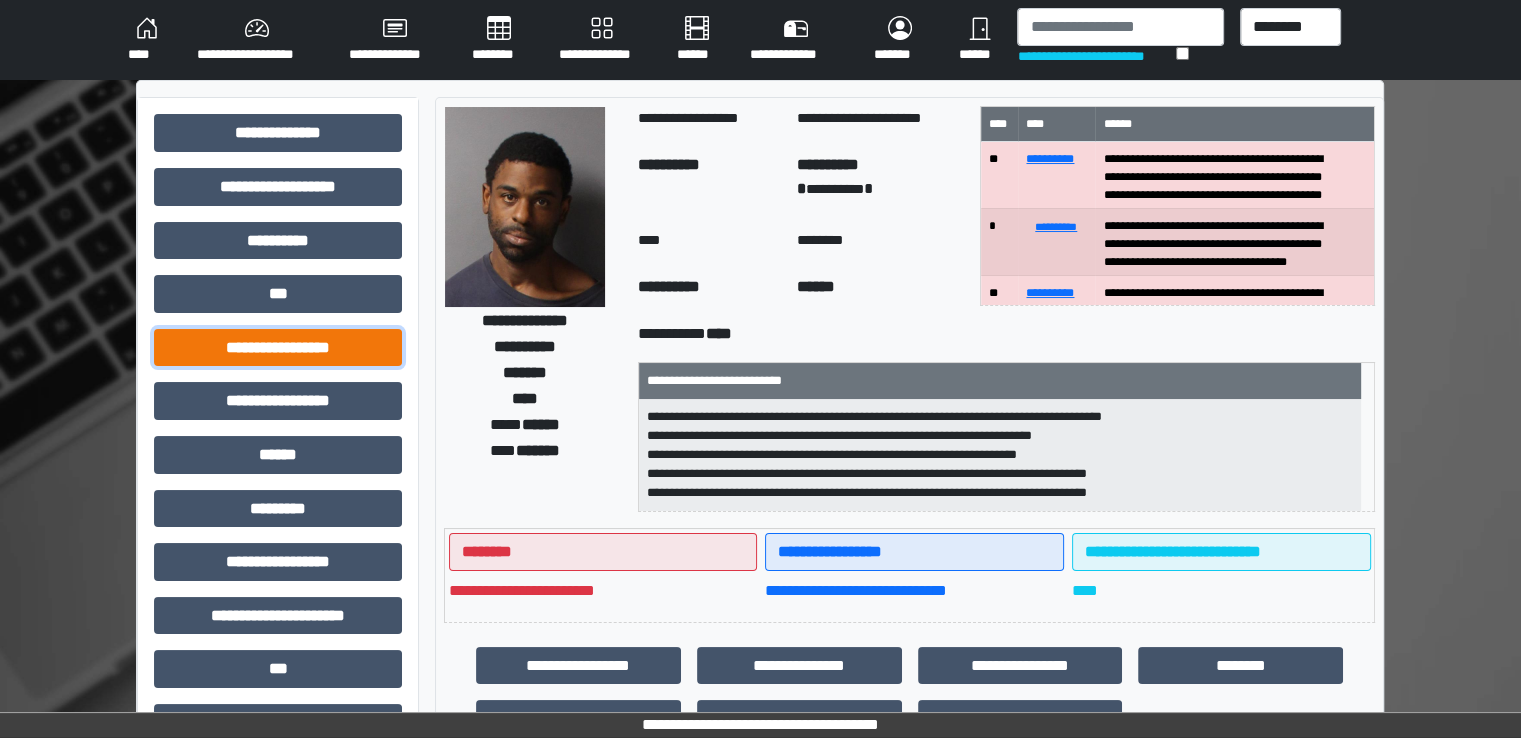 click on "**********" at bounding box center (278, 348) 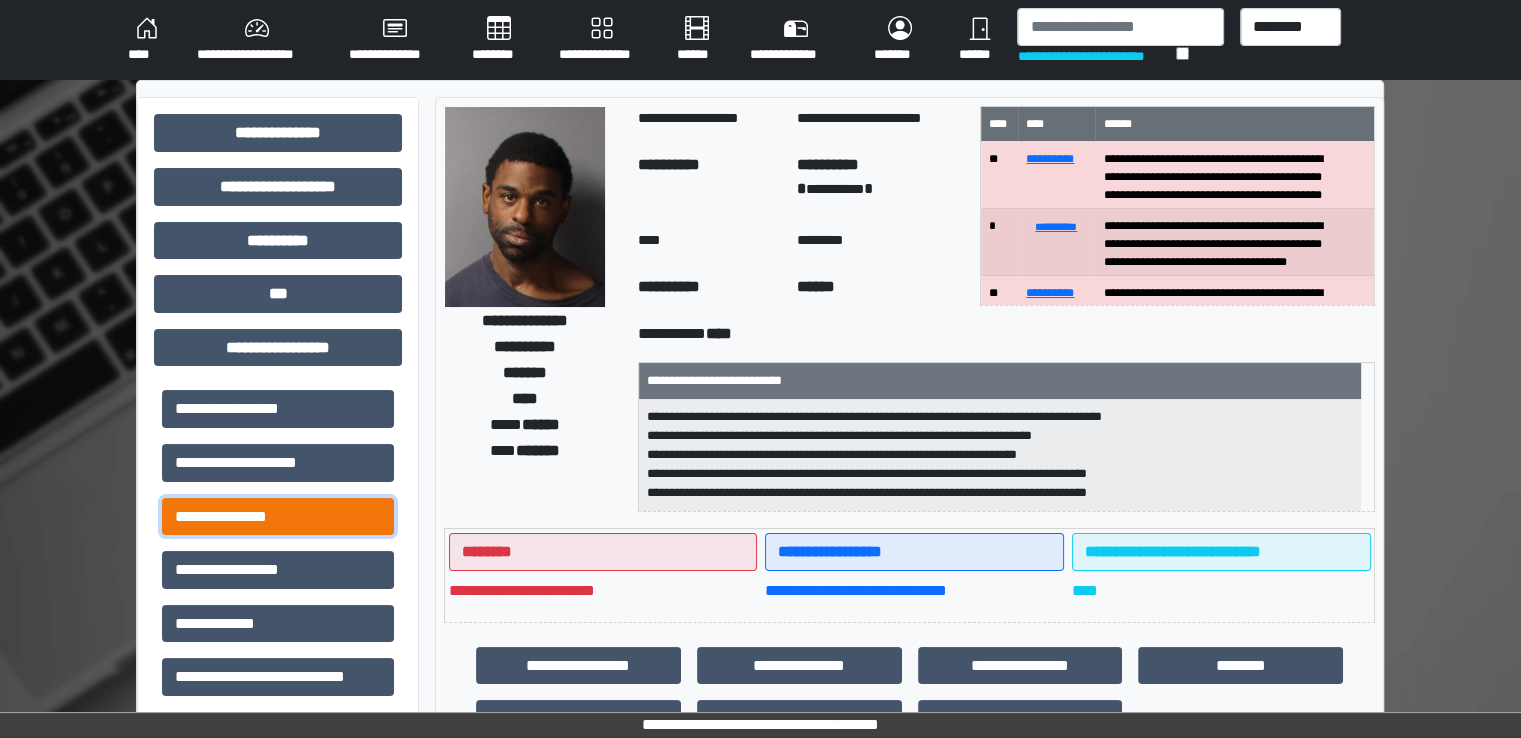 click on "**********" at bounding box center (278, 517) 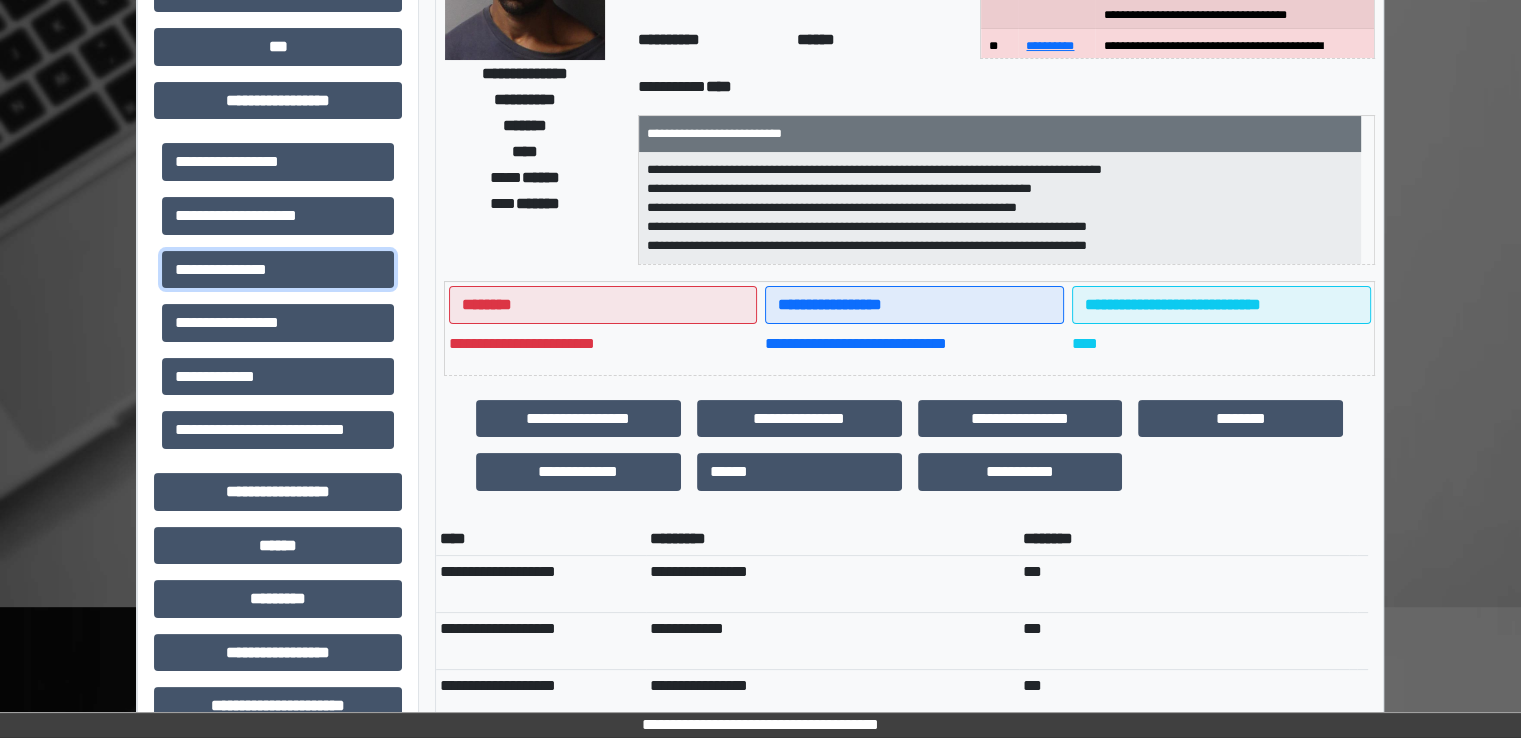 scroll, scrollTop: 400, scrollLeft: 0, axis: vertical 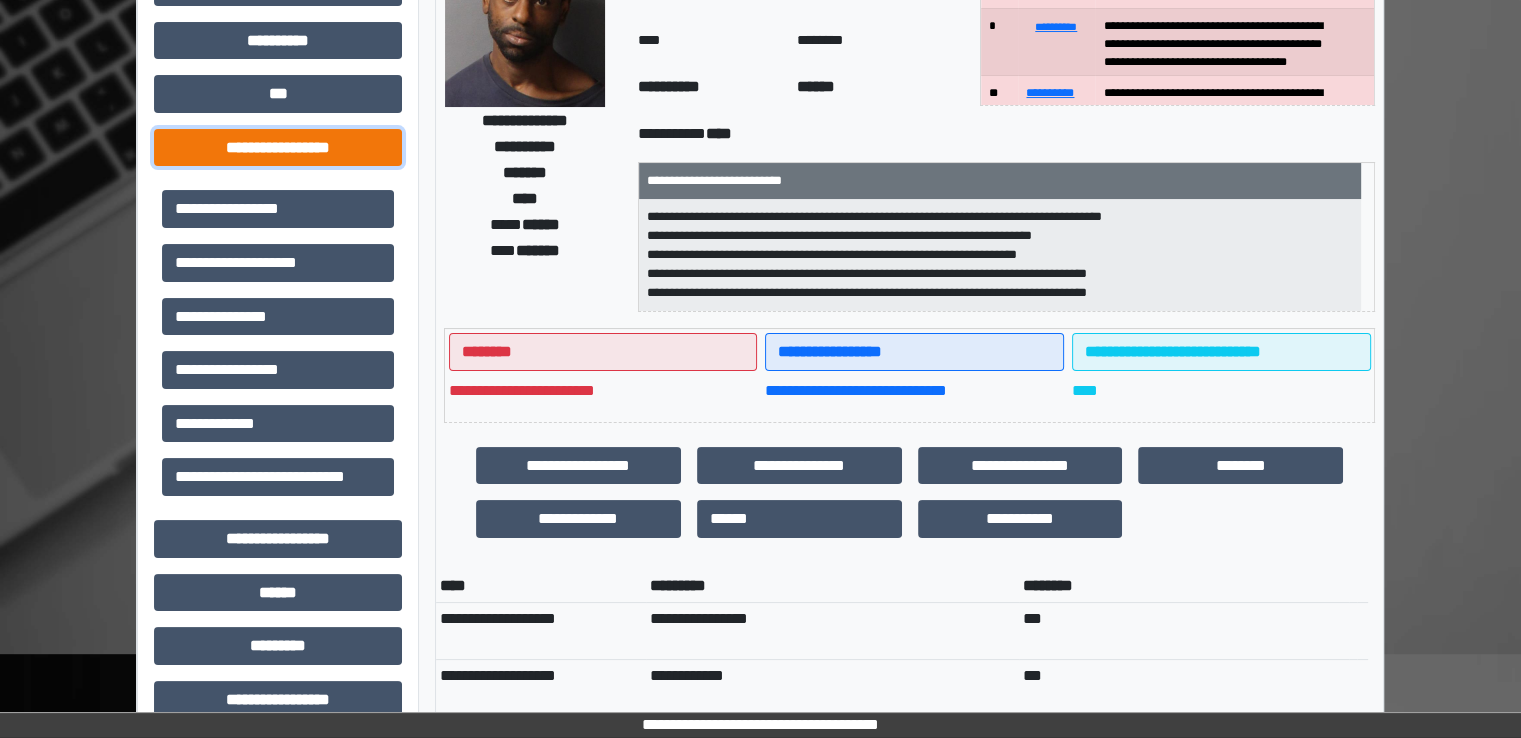 click on "**********" at bounding box center [278, 148] 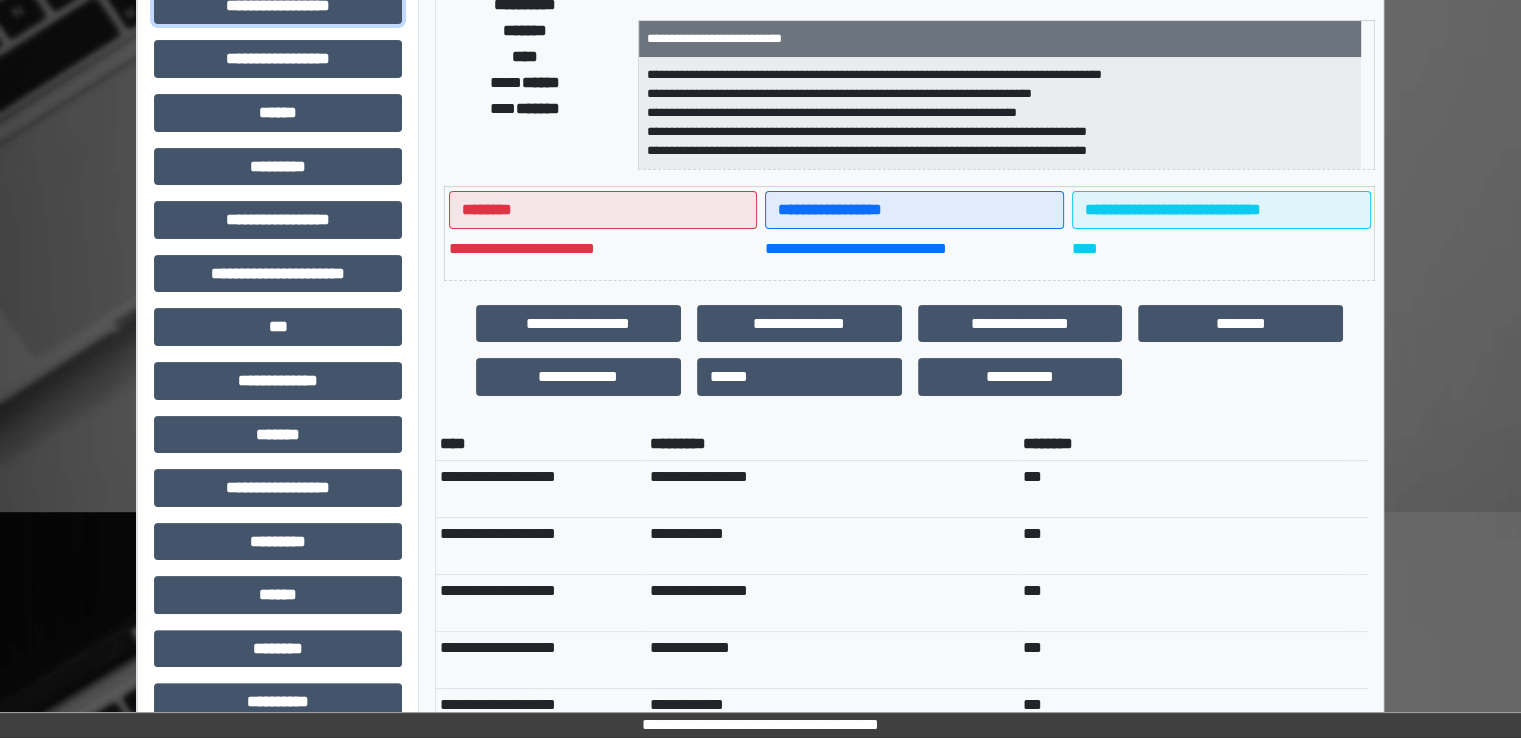 scroll, scrollTop: 567, scrollLeft: 0, axis: vertical 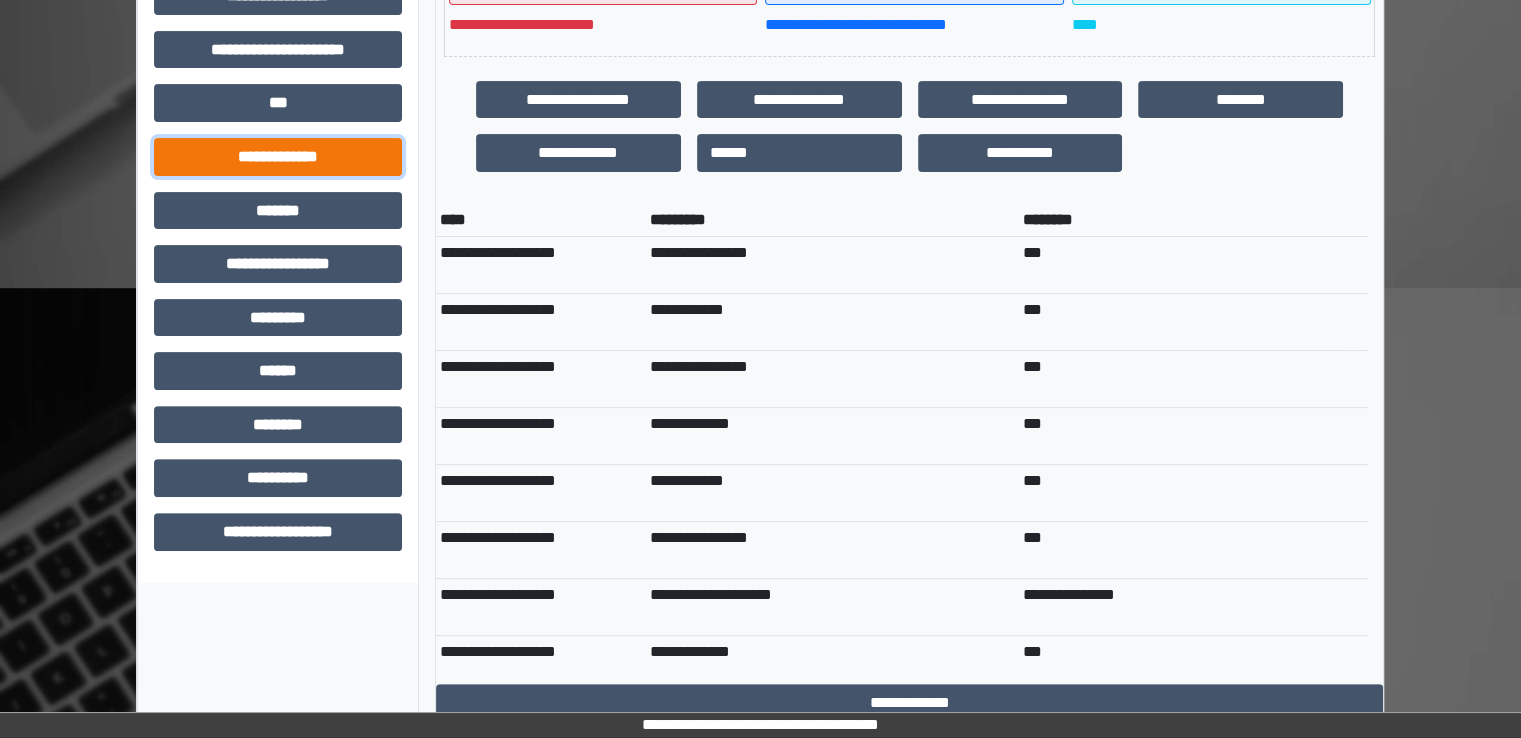 click on "**********" at bounding box center (278, 157) 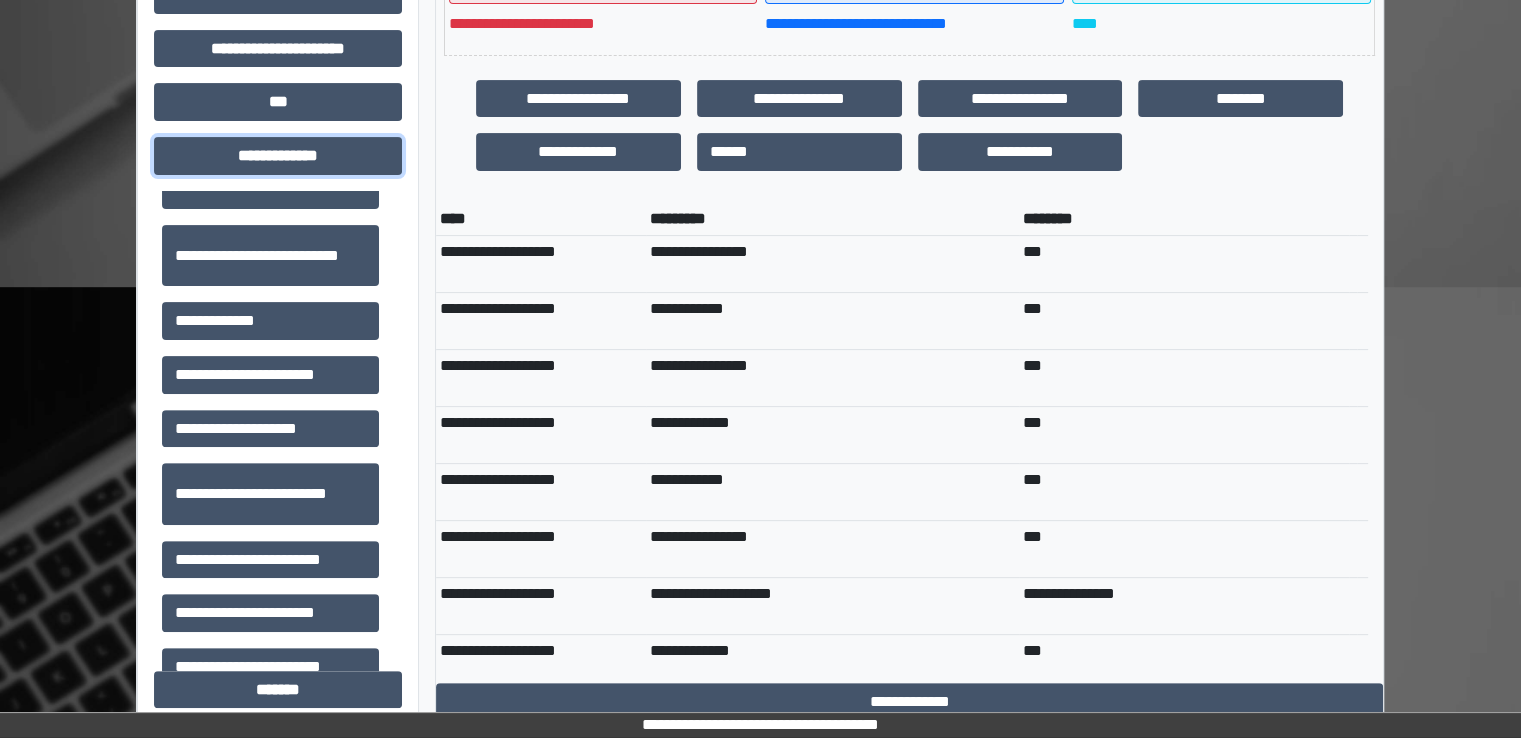 scroll, scrollTop: 500, scrollLeft: 0, axis: vertical 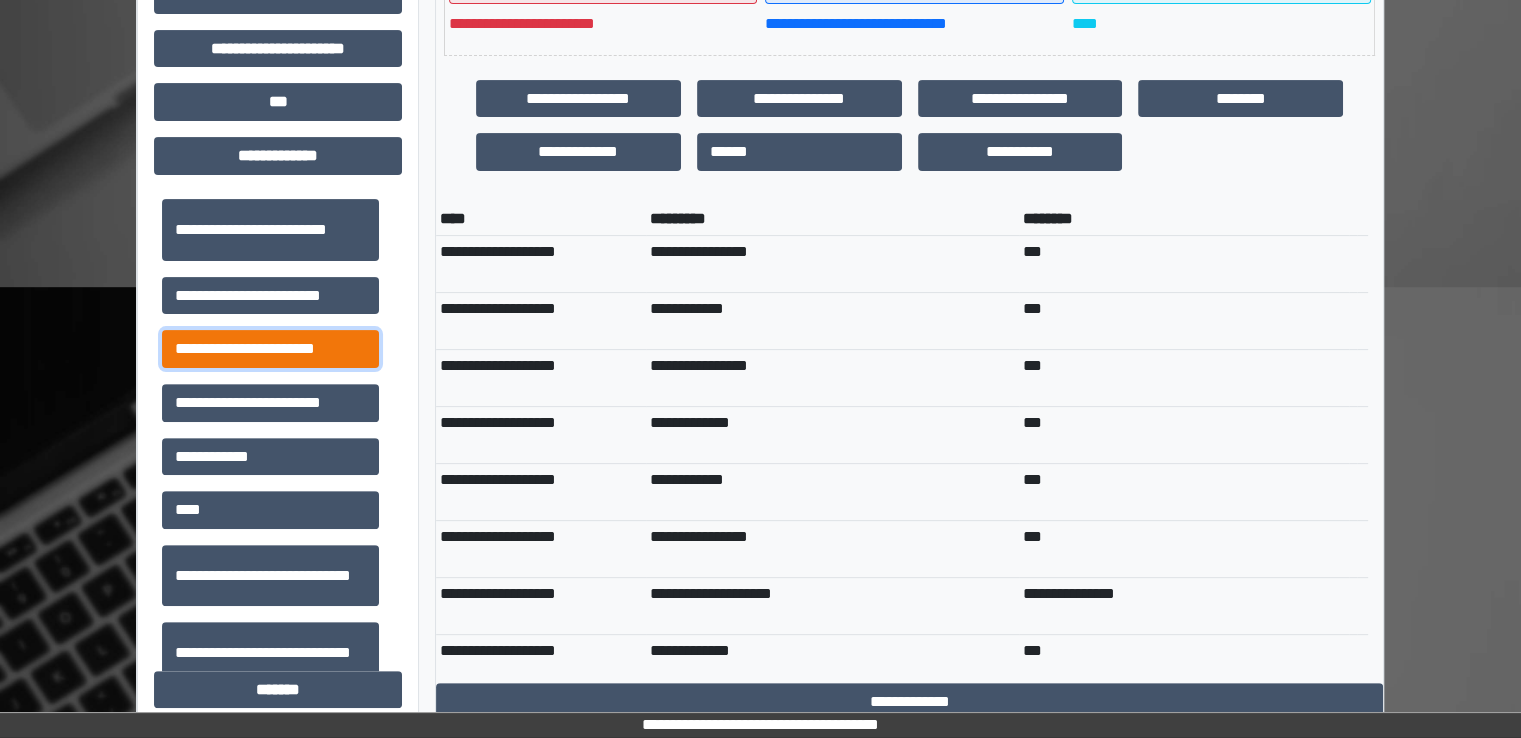 click on "**********" at bounding box center [270, 349] 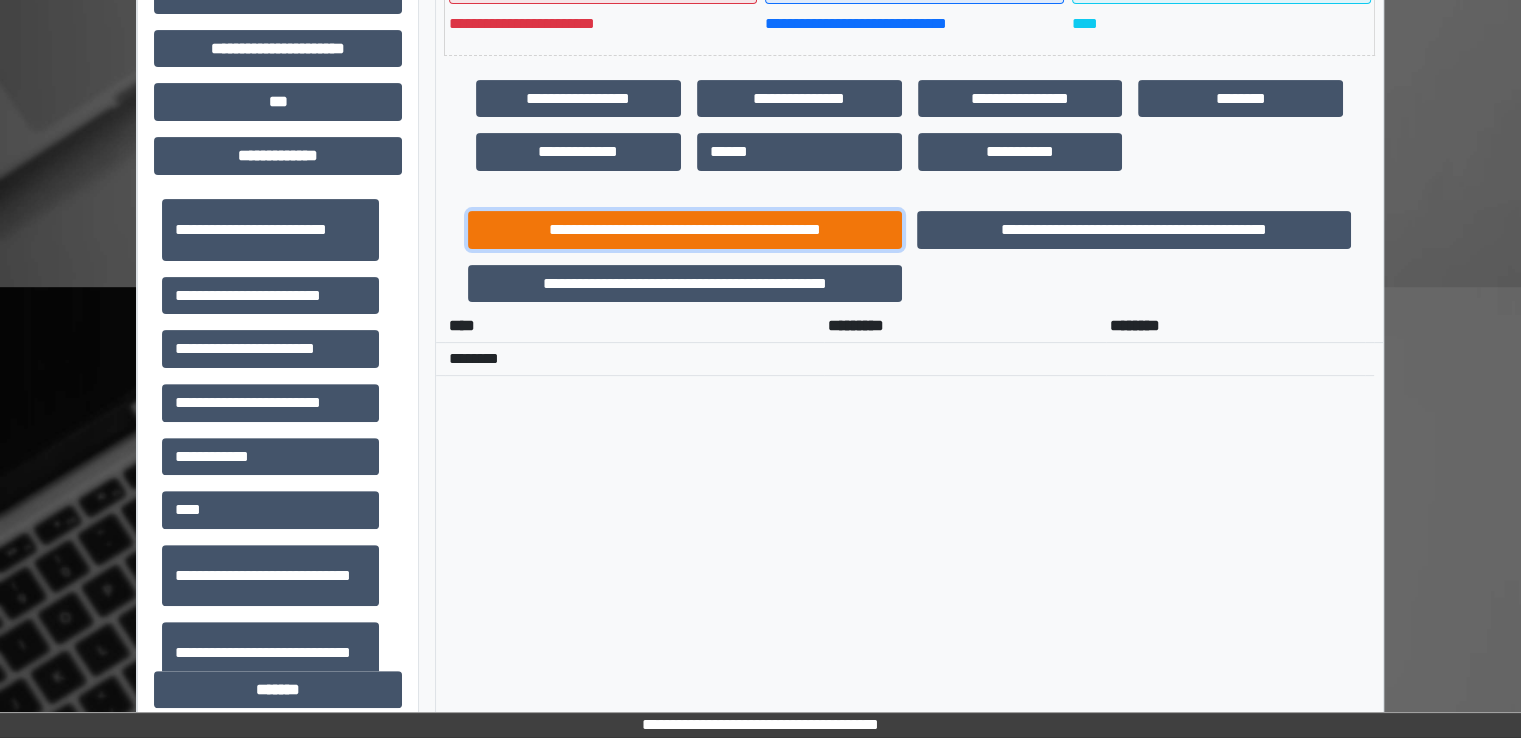 click on "**********" at bounding box center [685, 230] 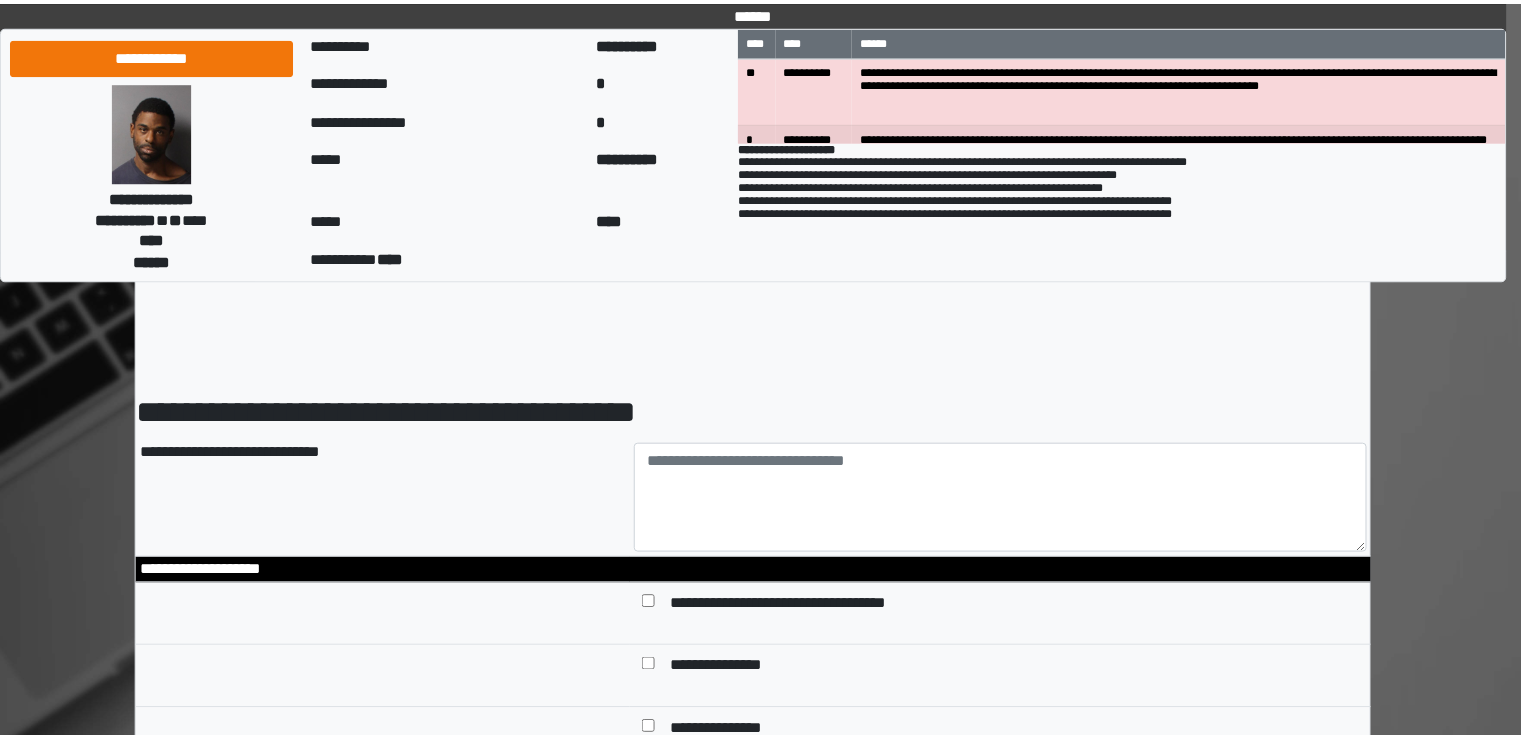 scroll, scrollTop: 0, scrollLeft: 0, axis: both 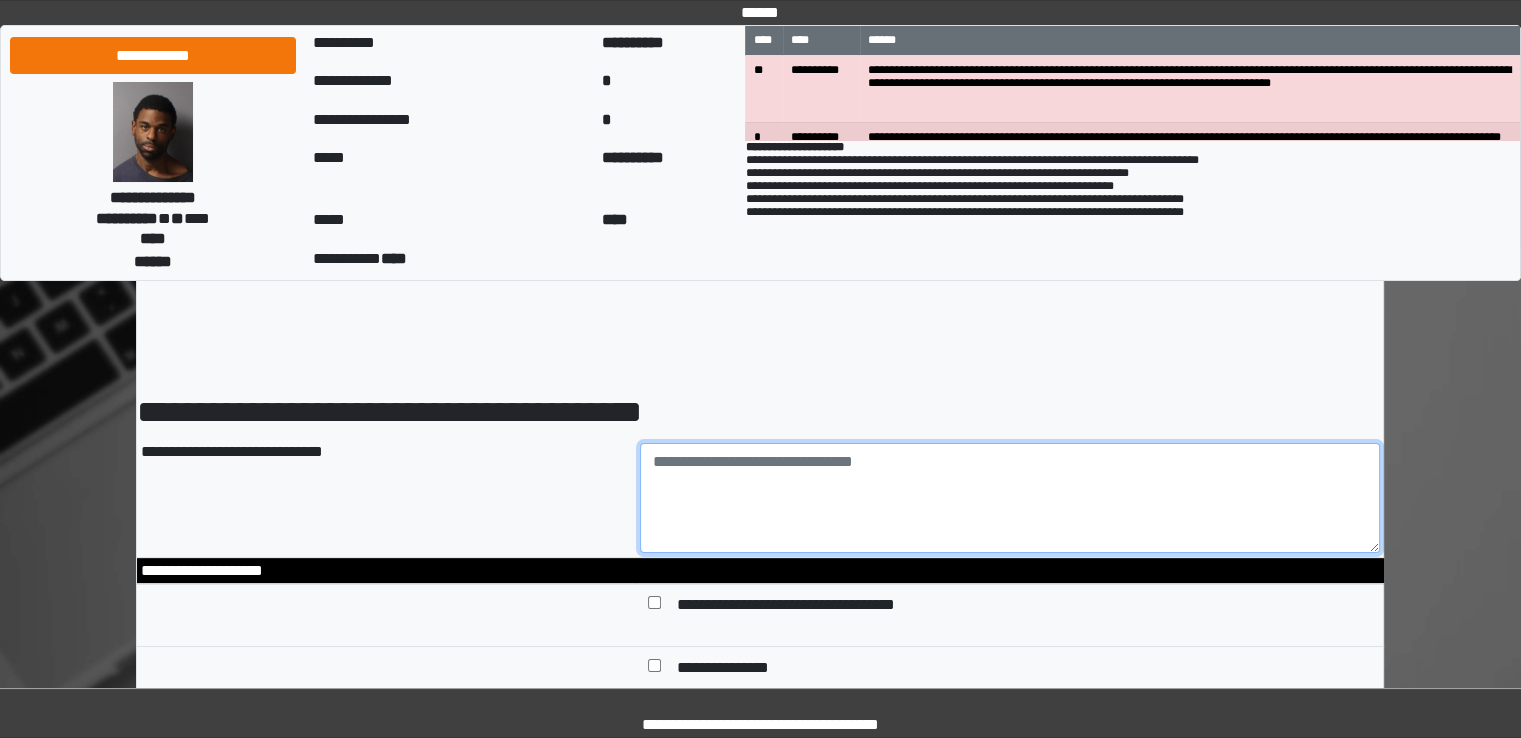 click at bounding box center (1010, 498) 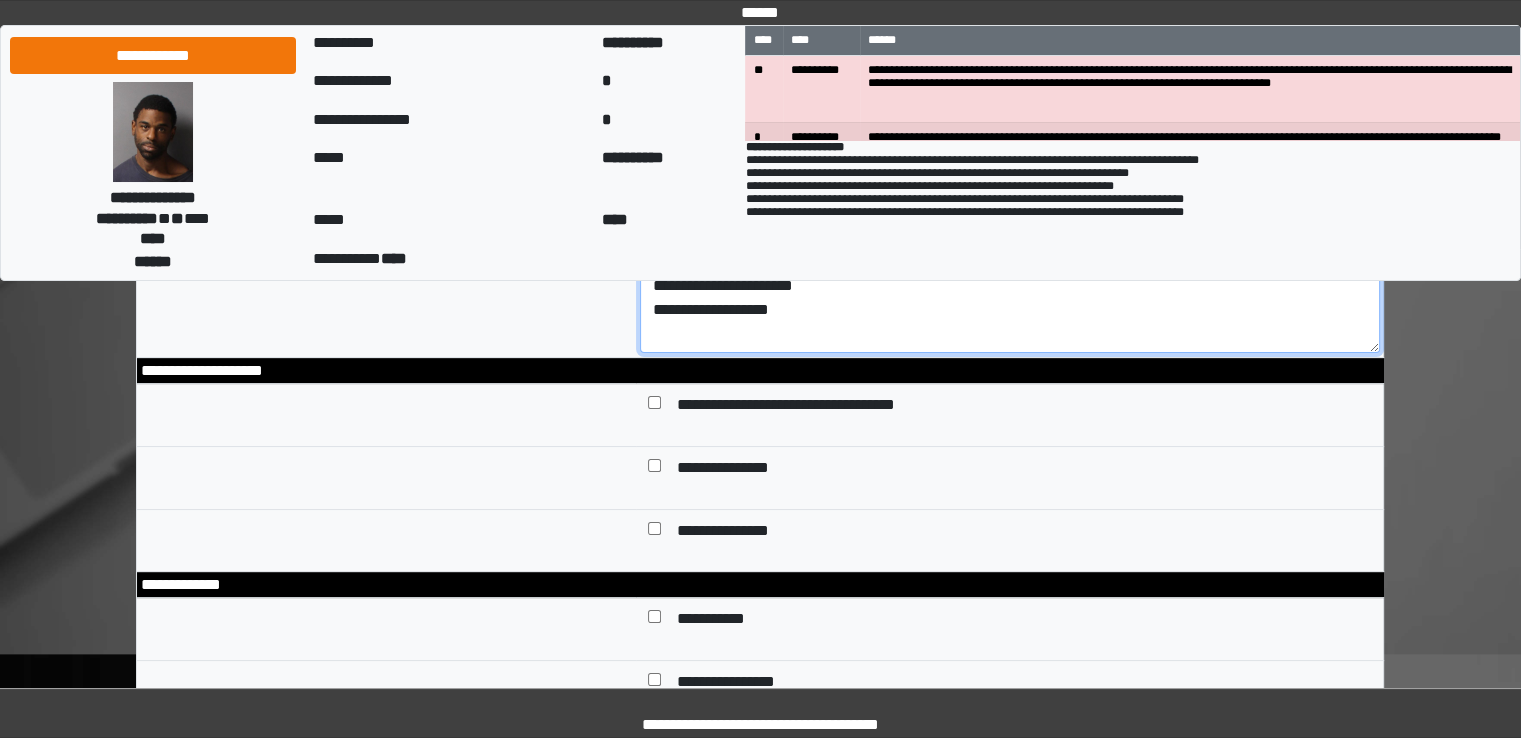scroll, scrollTop: 300, scrollLeft: 0, axis: vertical 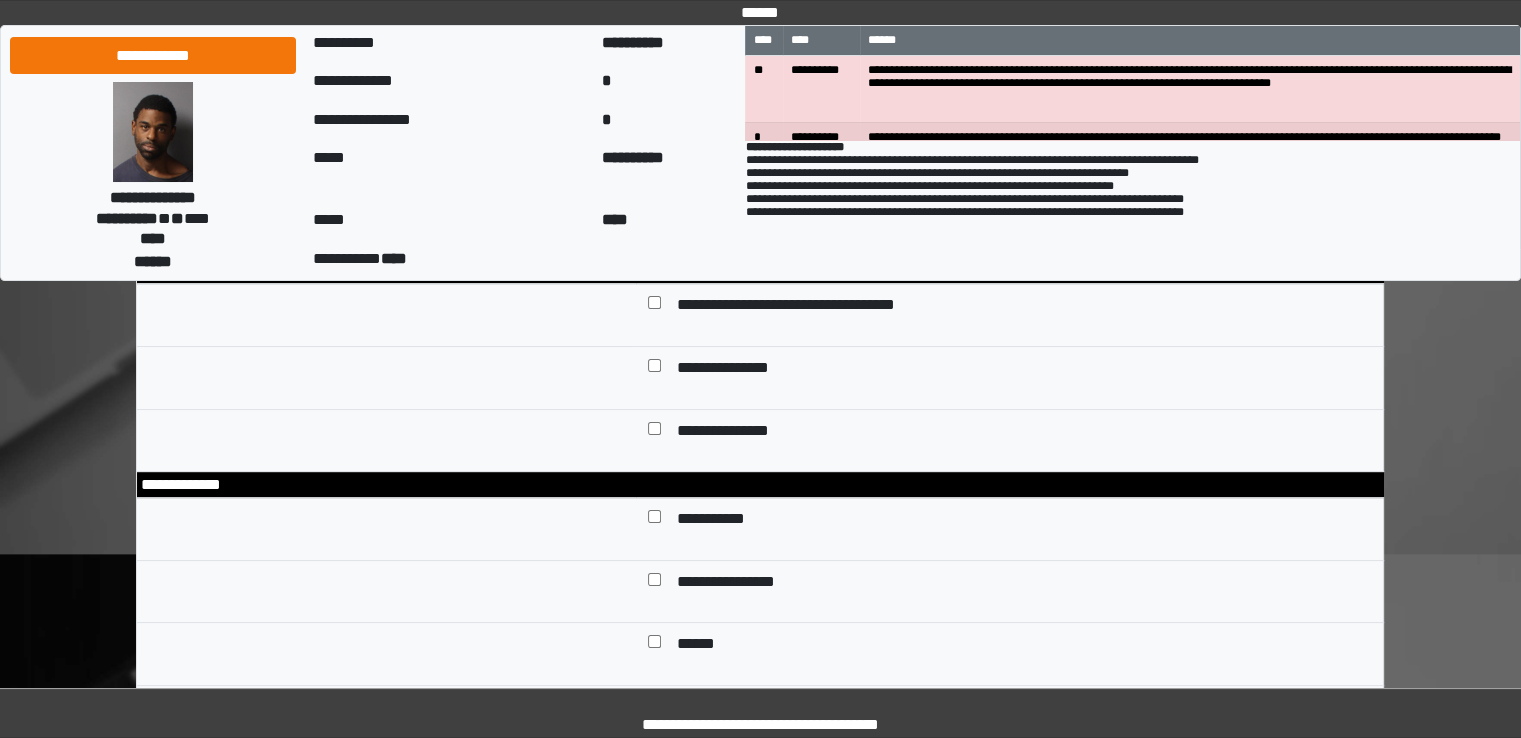 type on "**********" 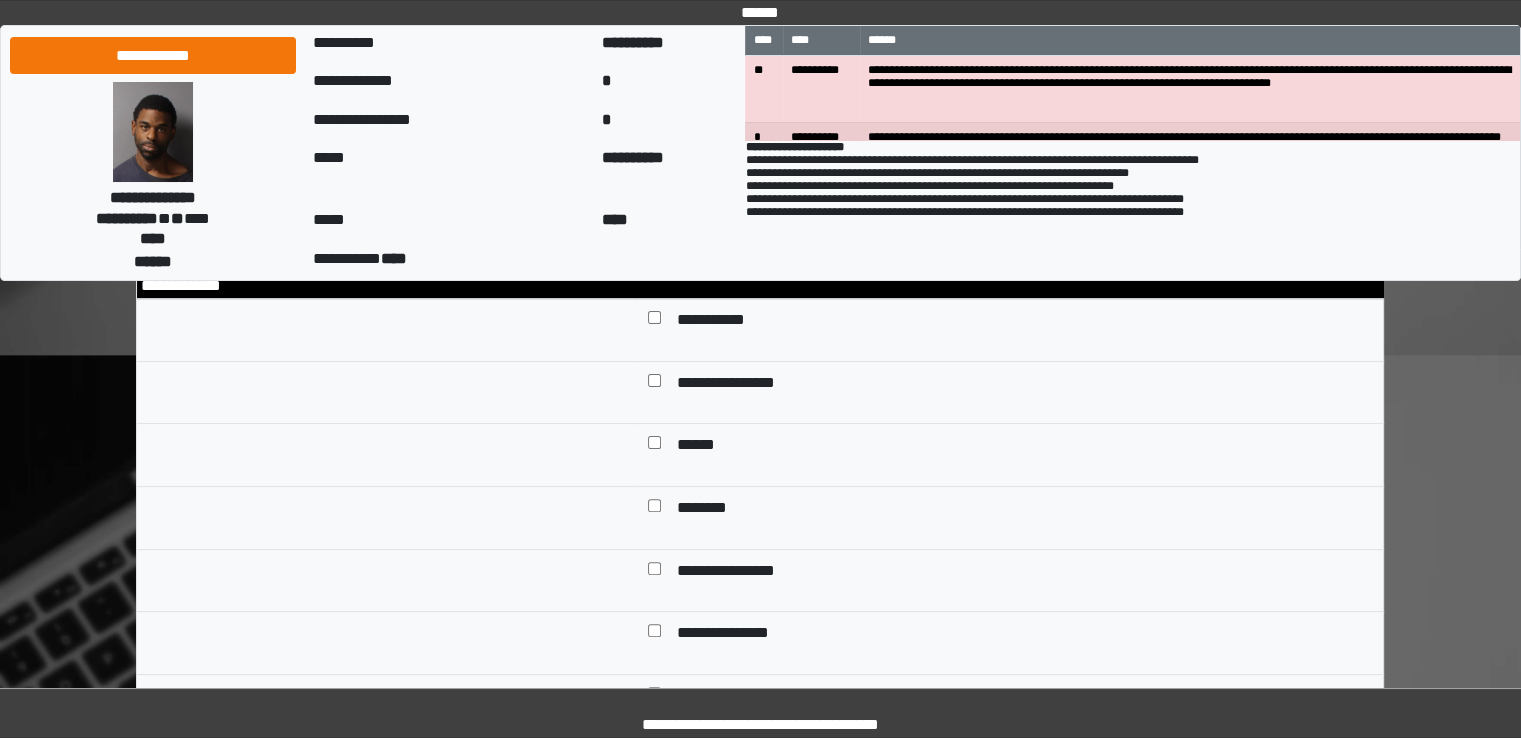 scroll, scrollTop: 500, scrollLeft: 0, axis: vertical 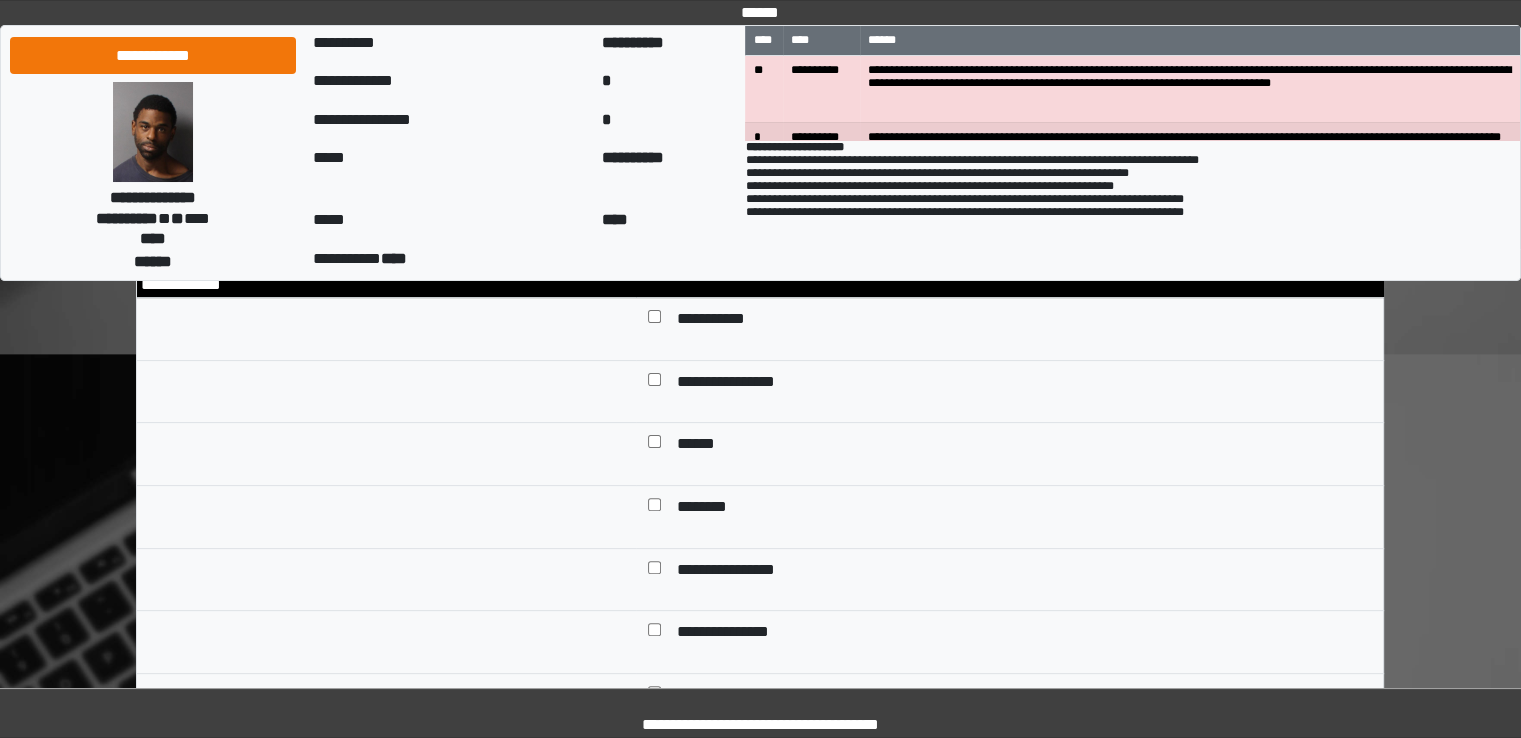 click on "**********" at bounding box center [723, 321] 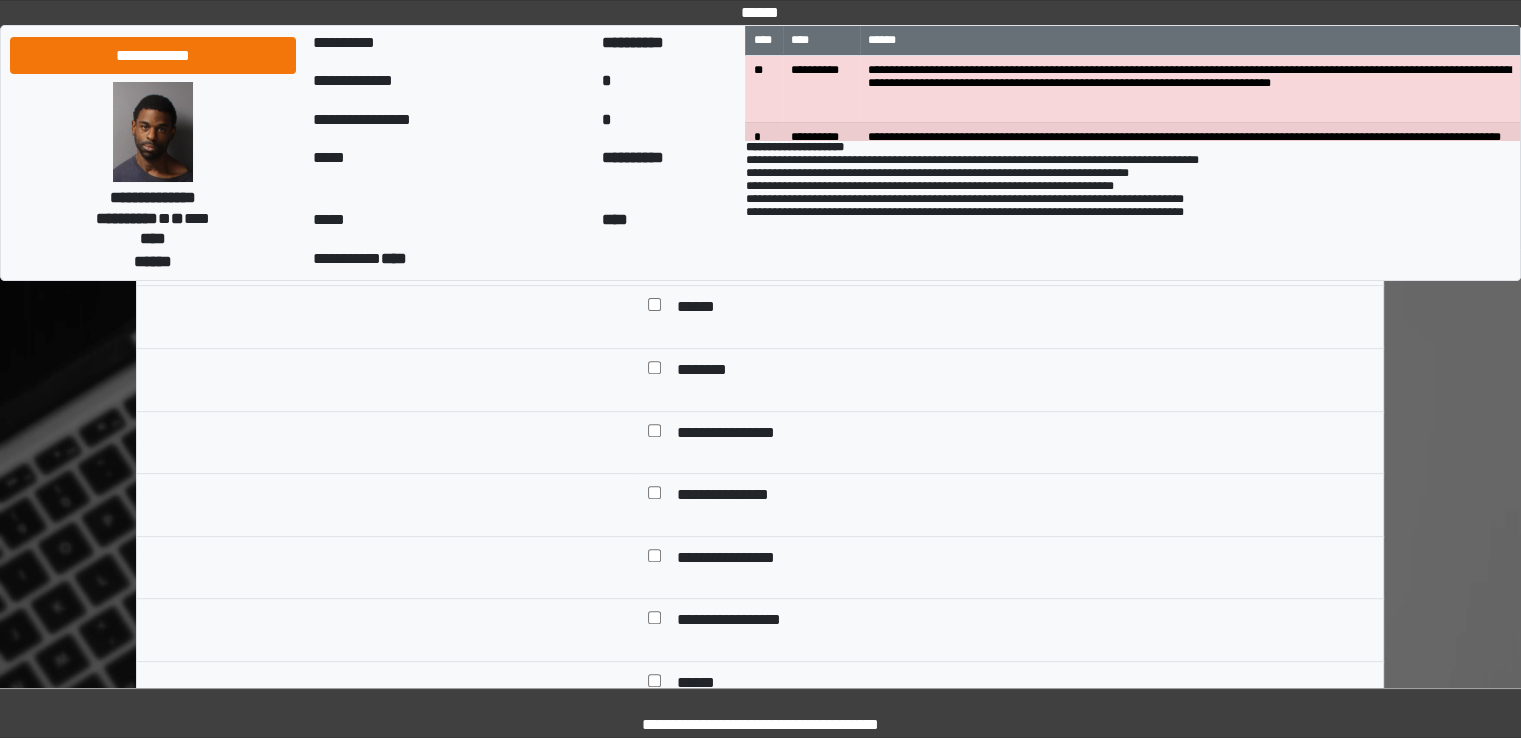 scroll, scrollTop: 700, scrollLeft: 0, axis: vertical 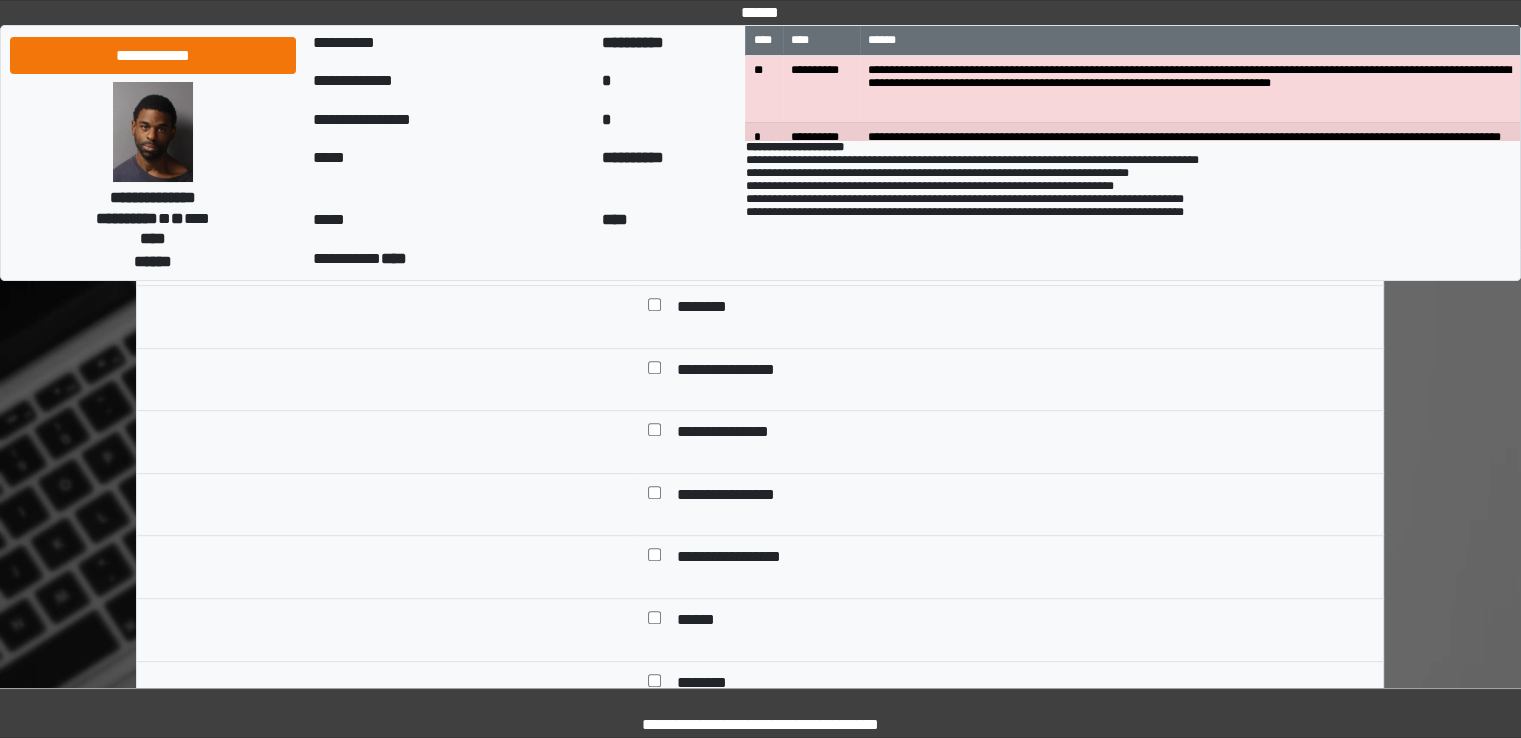 click on "**********" at bounding box center [739, 434] 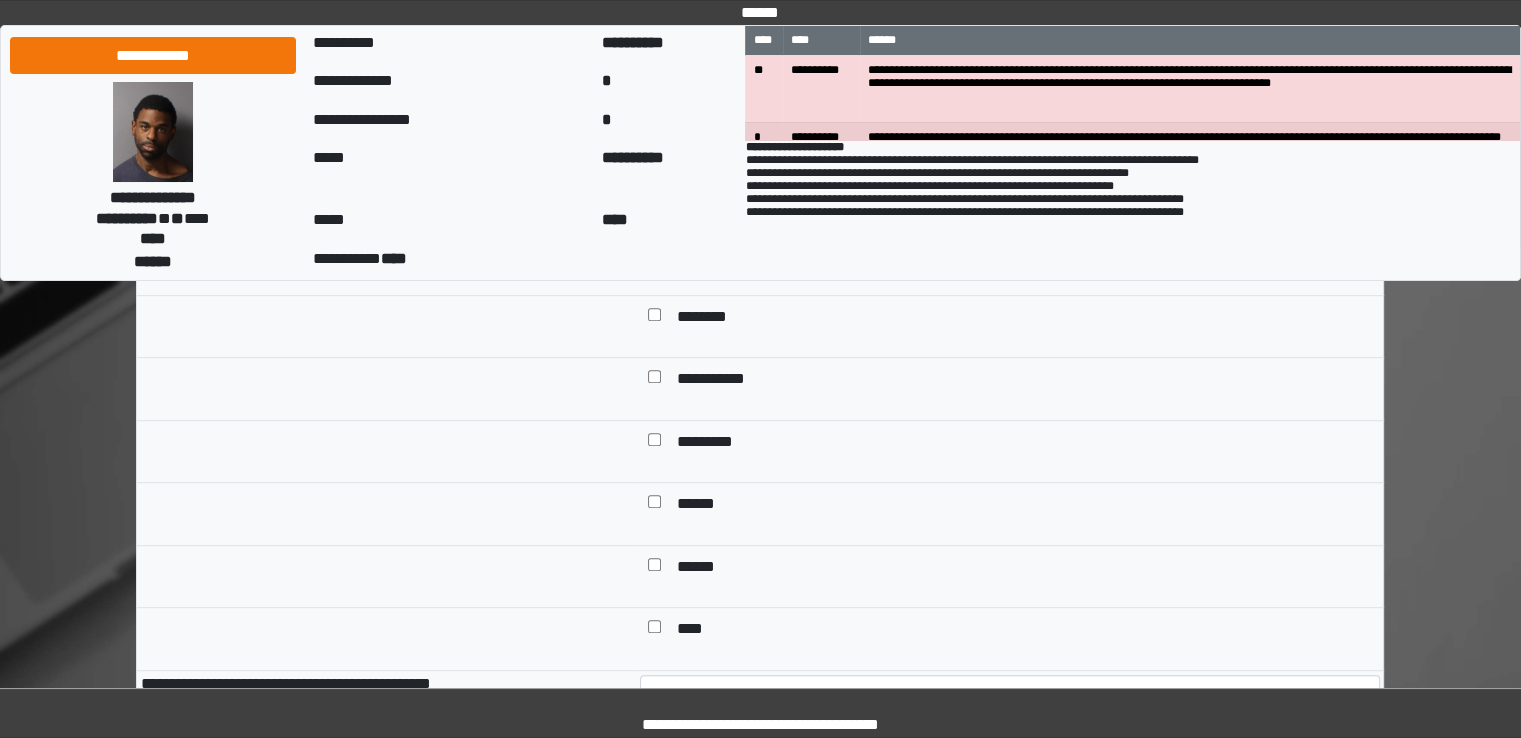 scroll, scrollTop: 1100, scrollLeft: 0, axis: vertical 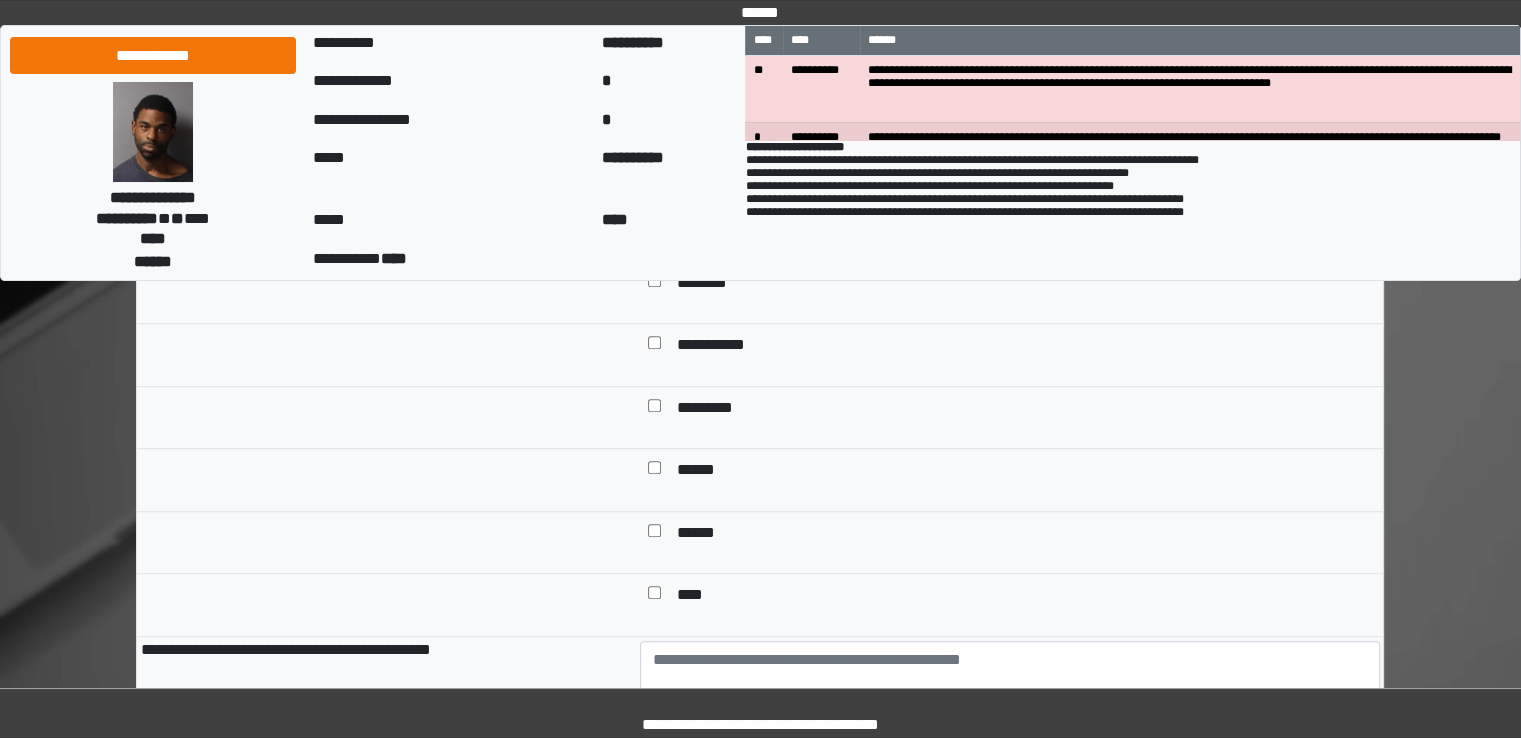 click on "*********" at bounding box center (715, 410) 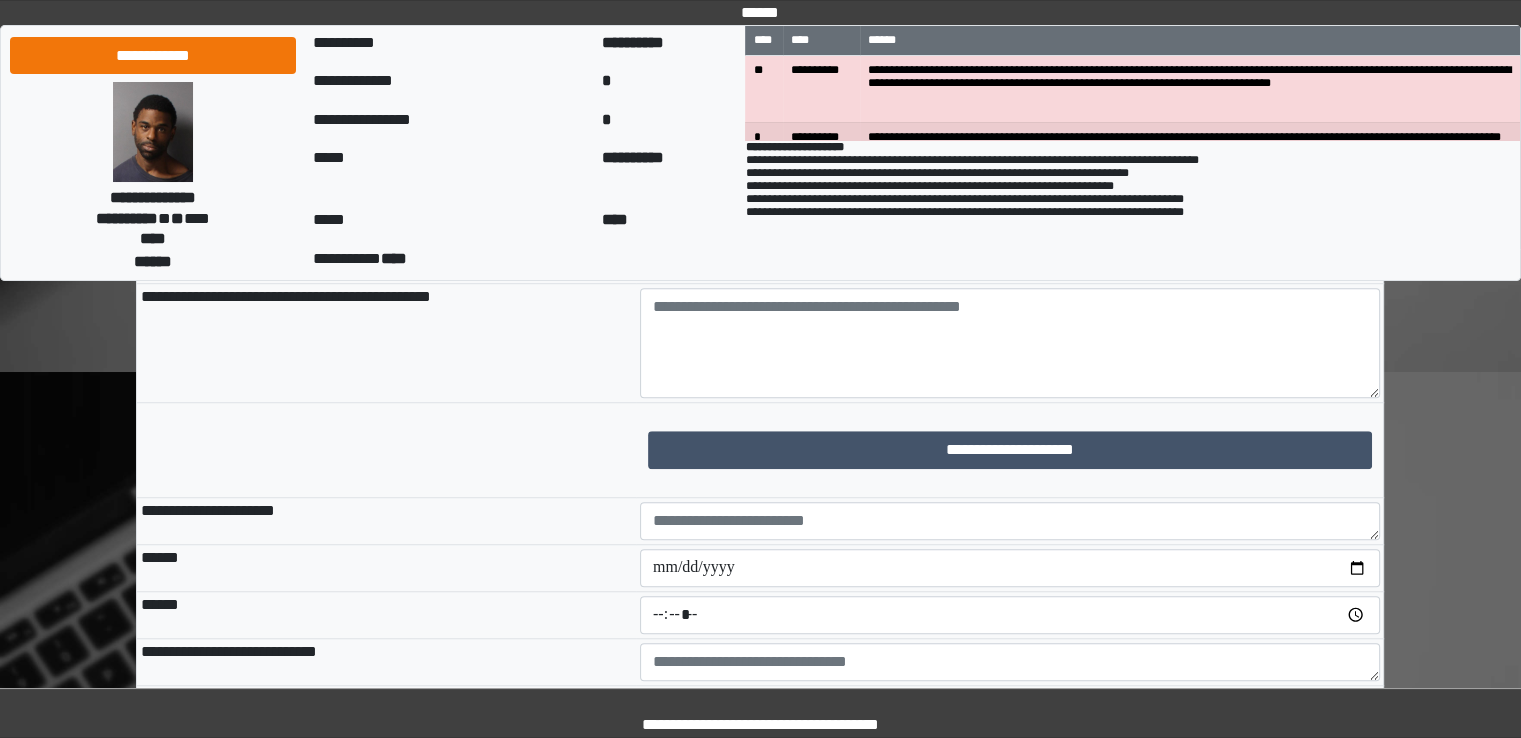 scroll, scrollTop: 1500, scrollLeft: 0, axis: vertical 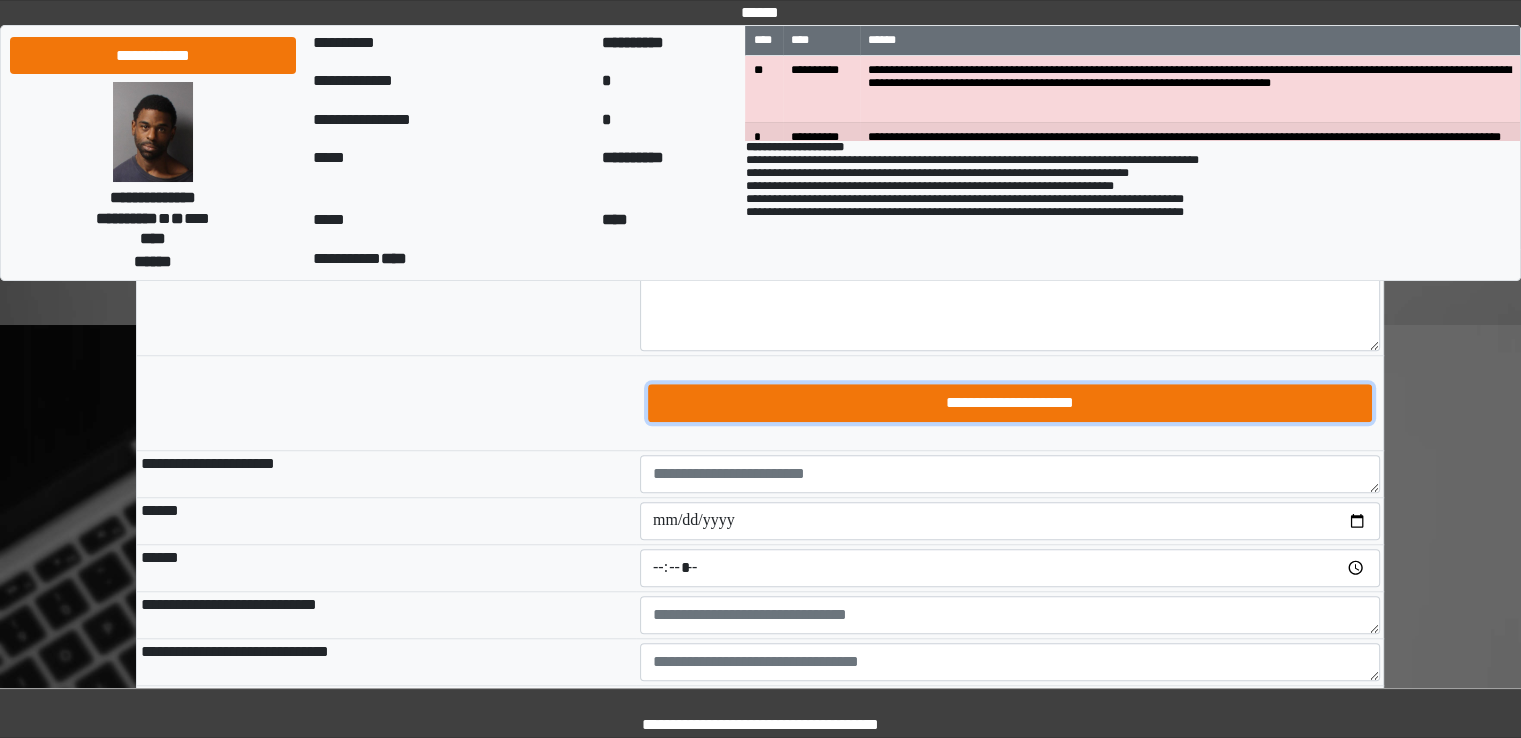 click on "**********" at bounding box center [1010, 403] 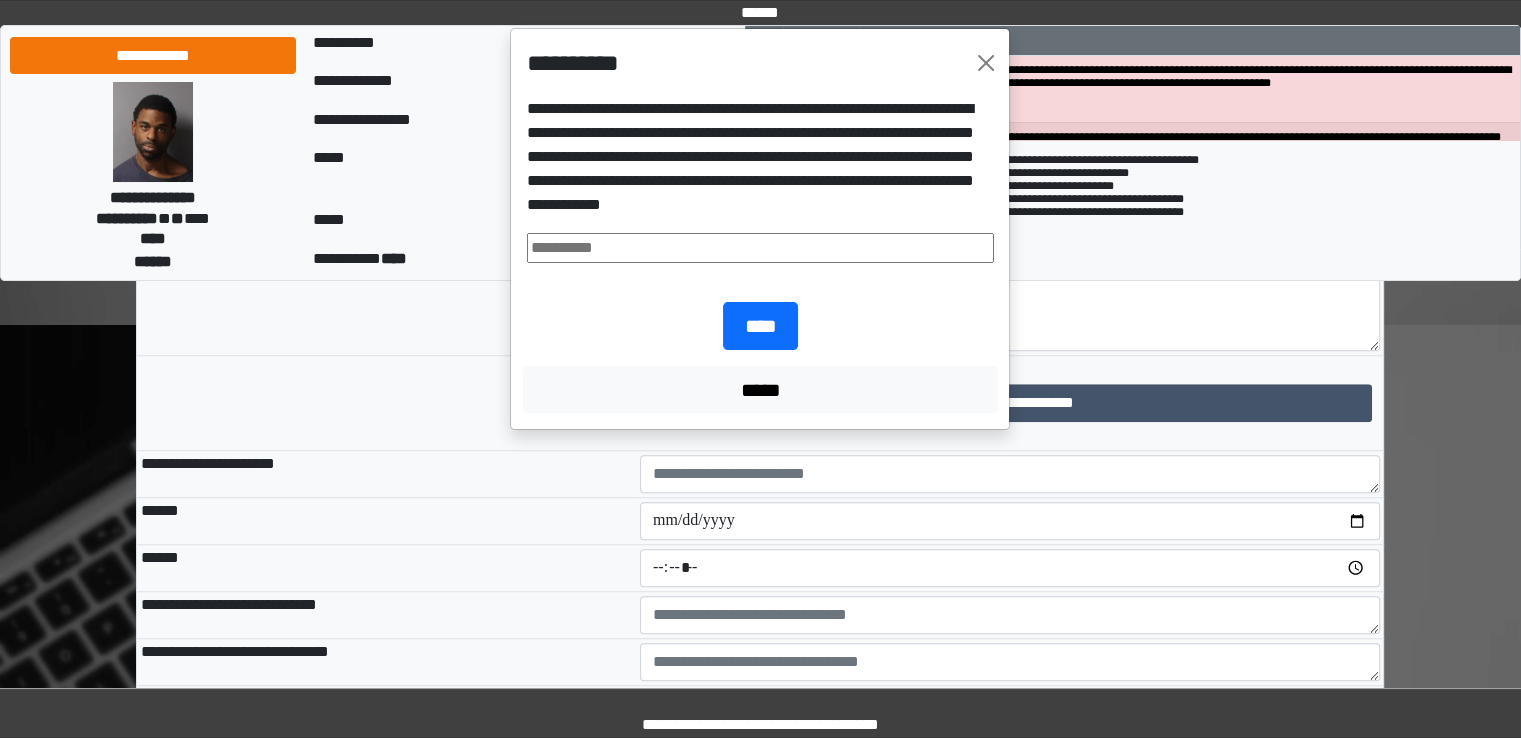 click at bounding box center [760, 248] 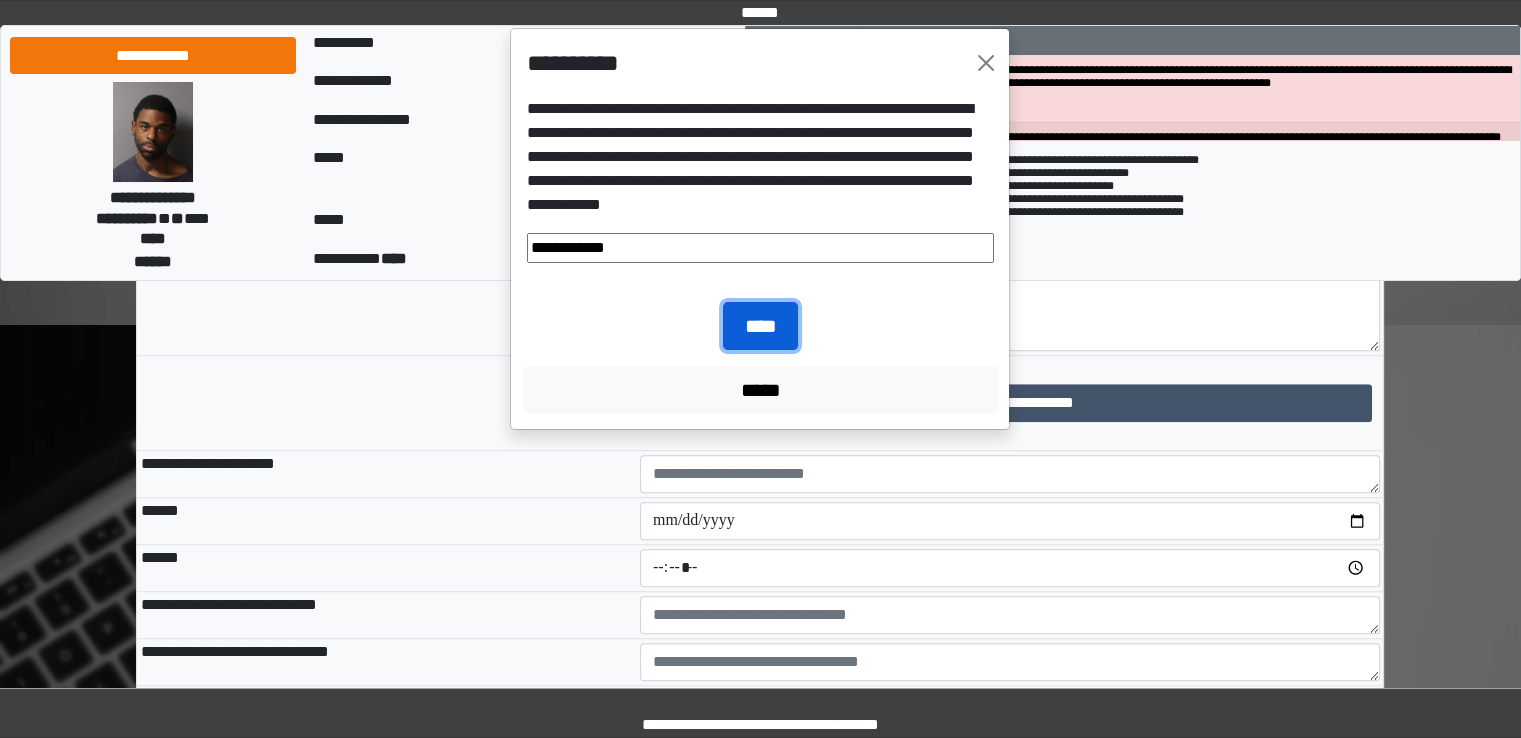 click on "****" at bounding box center (760, 326) 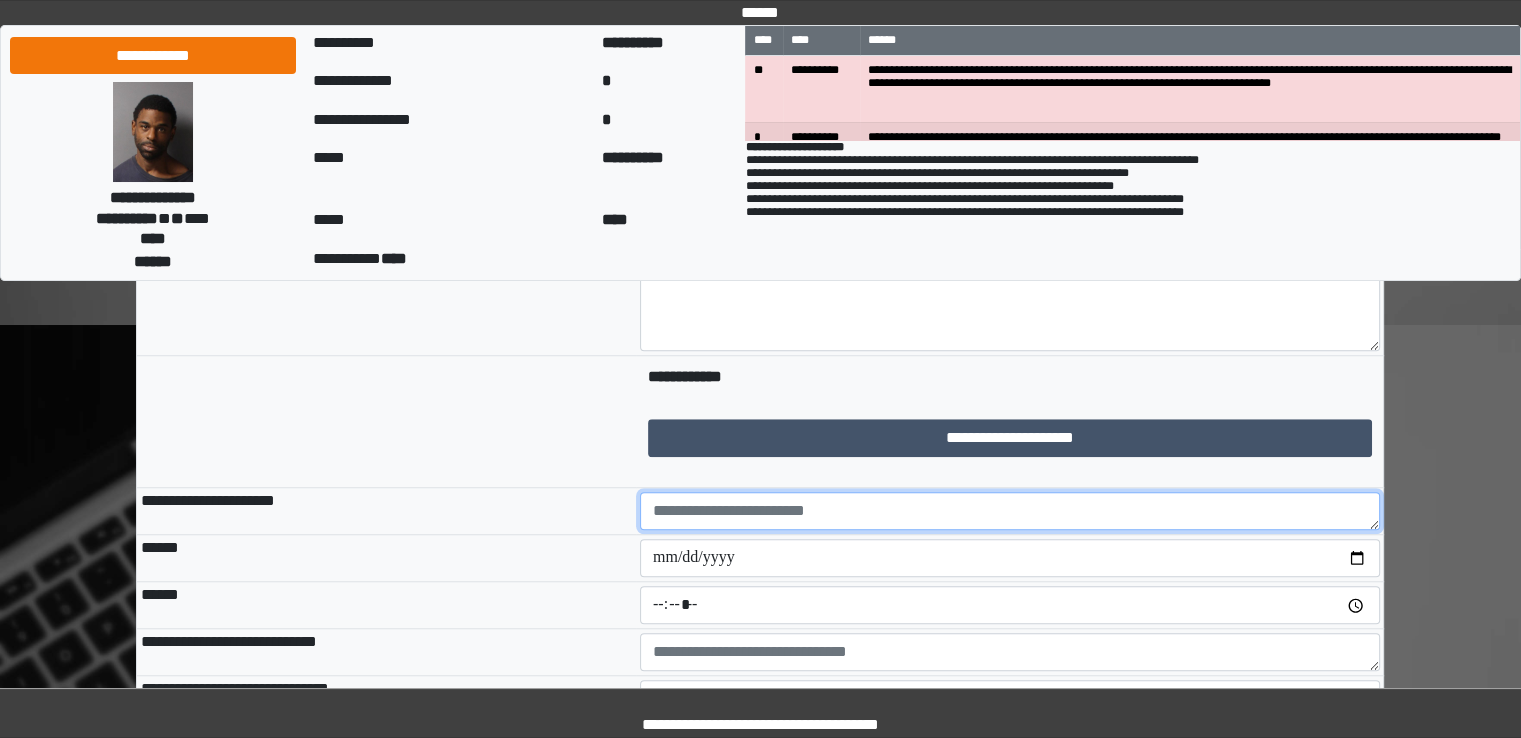 click at bounding box center [1010, 511] 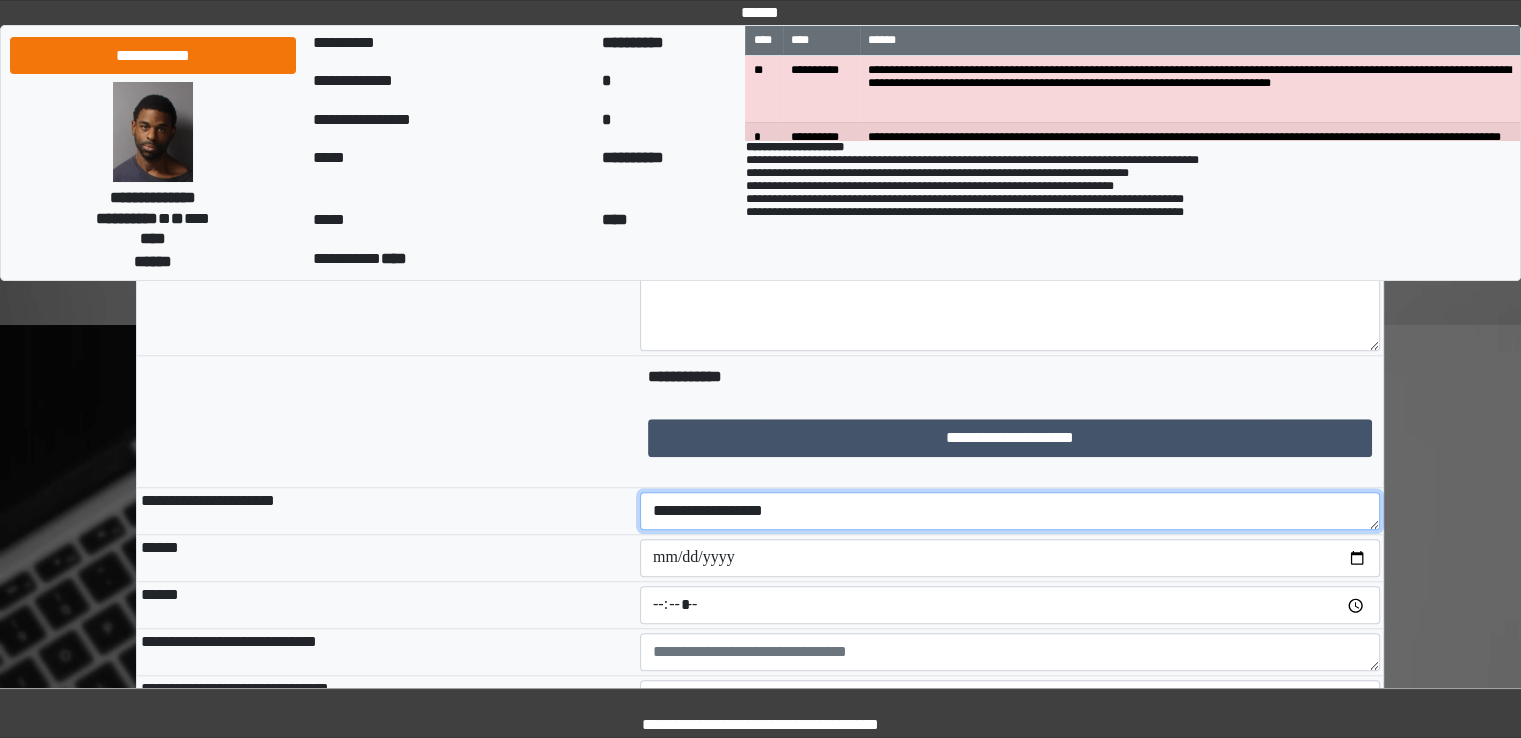 type on "**********" 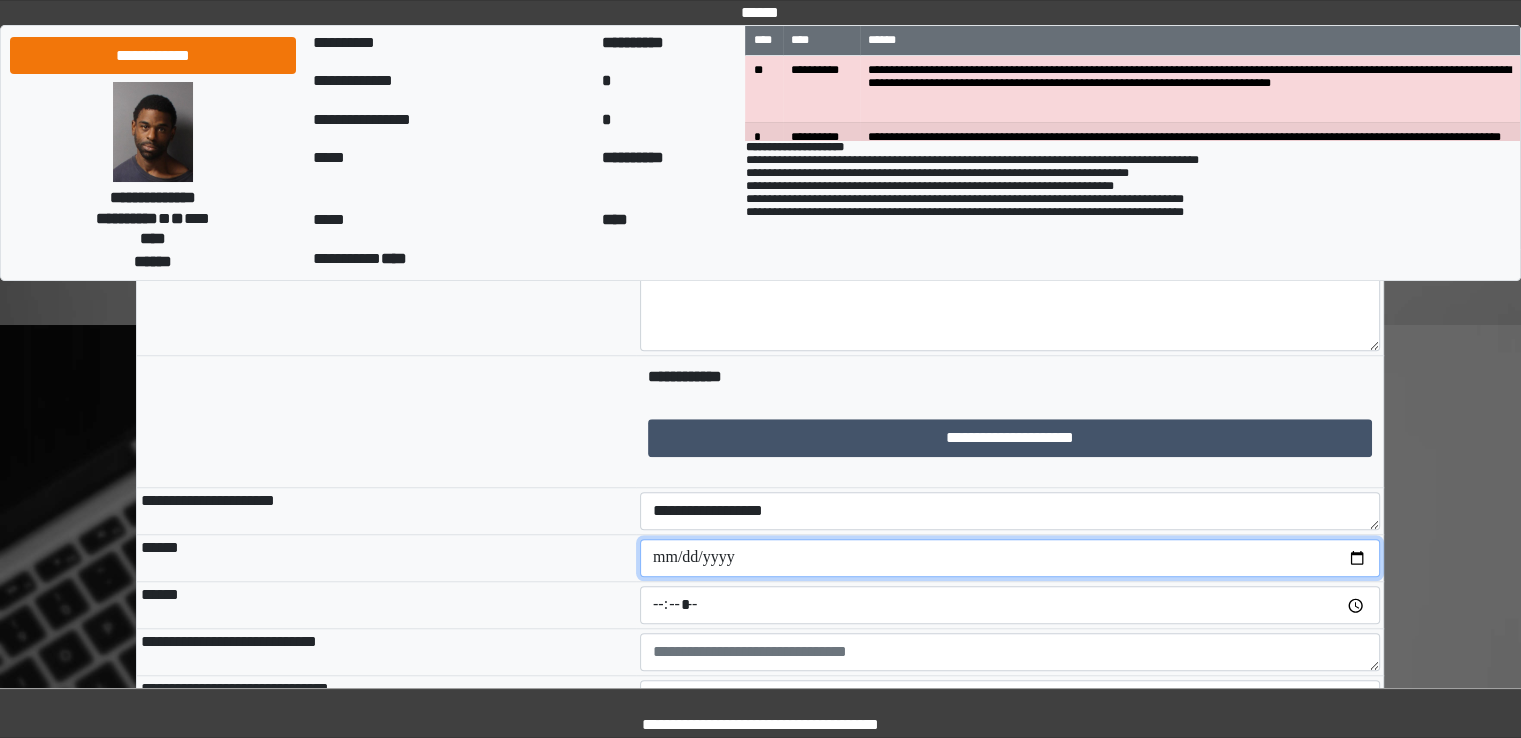 click at bounding box center (1010, 558) 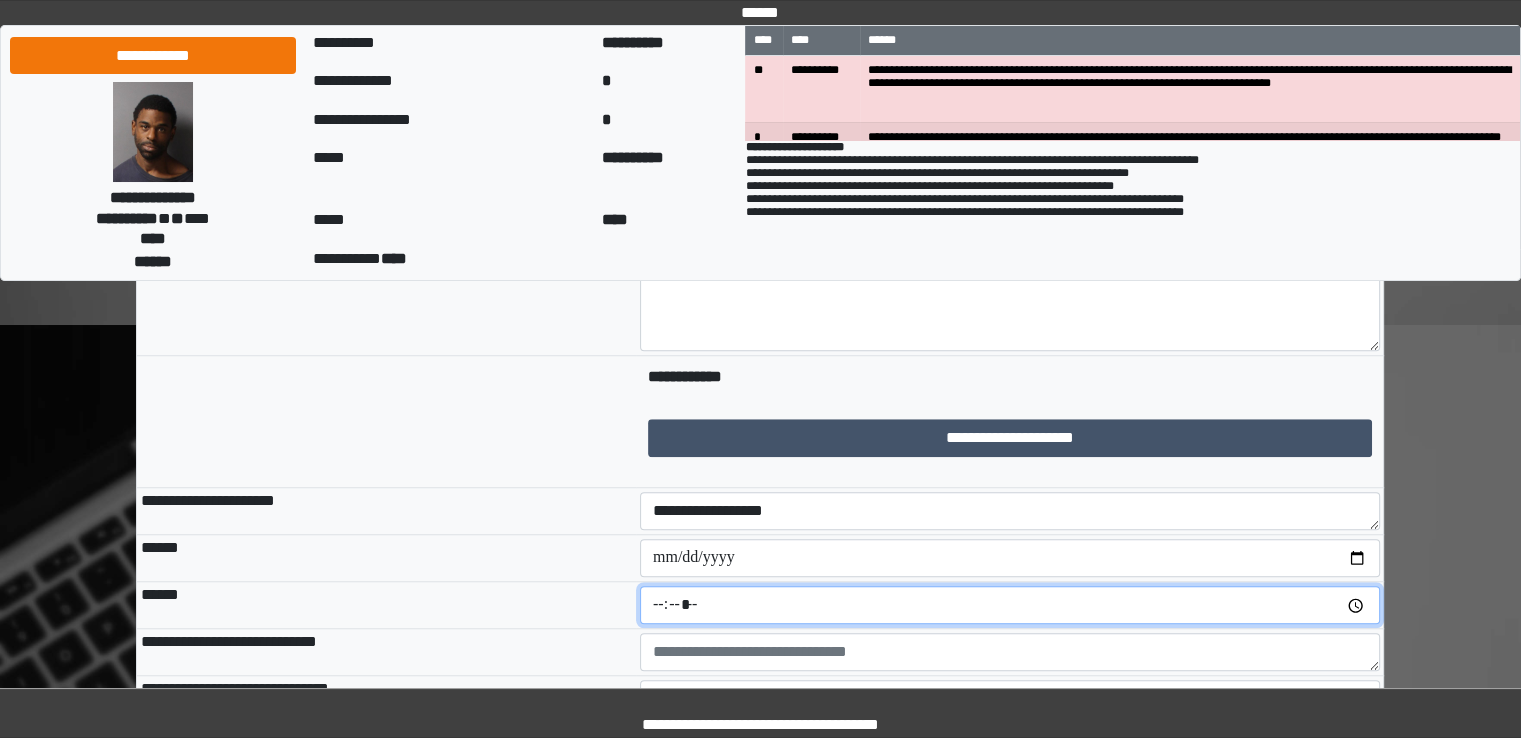 click at bounding box center [1010, 605] 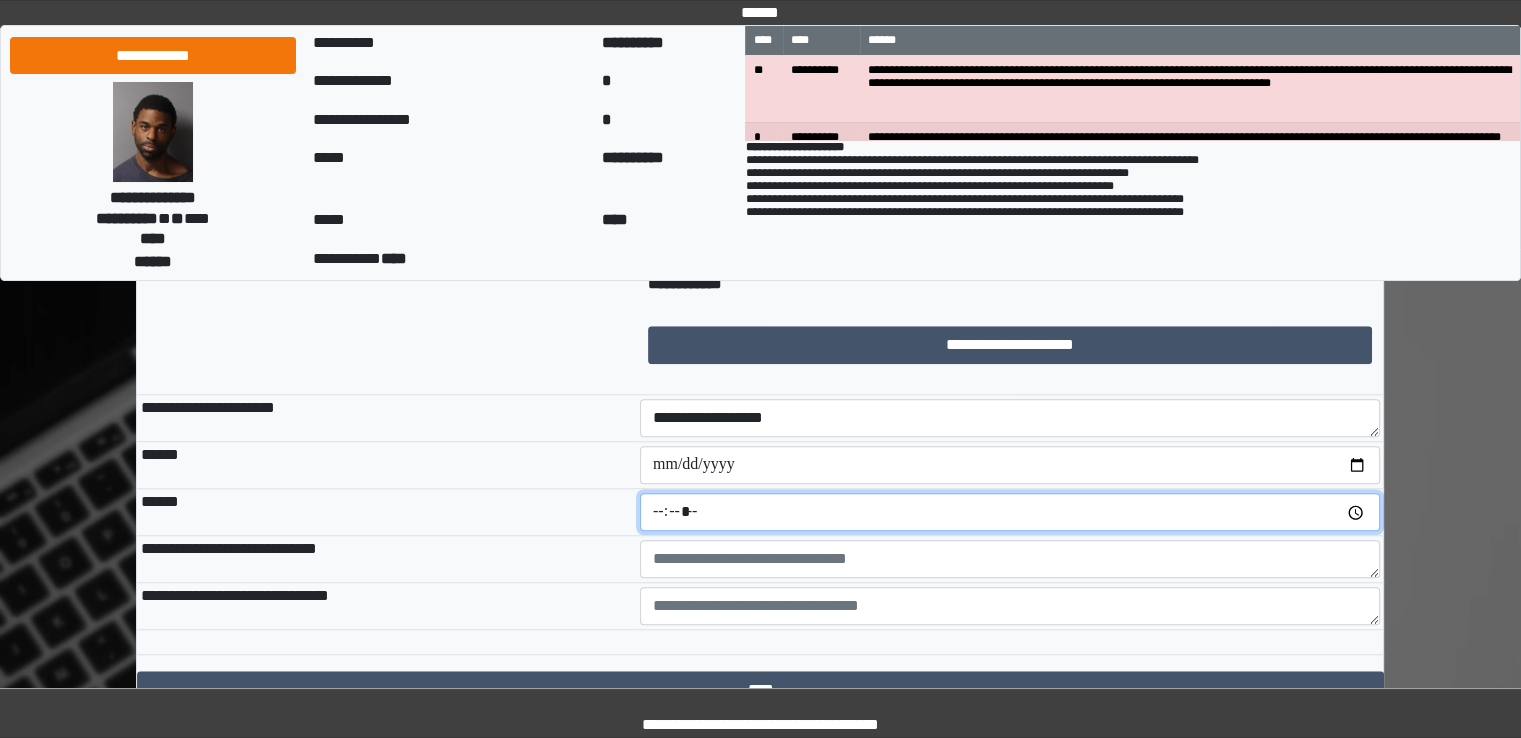 scroll, scrollTop: 1695, scrollLeft: 0, axis: vertical 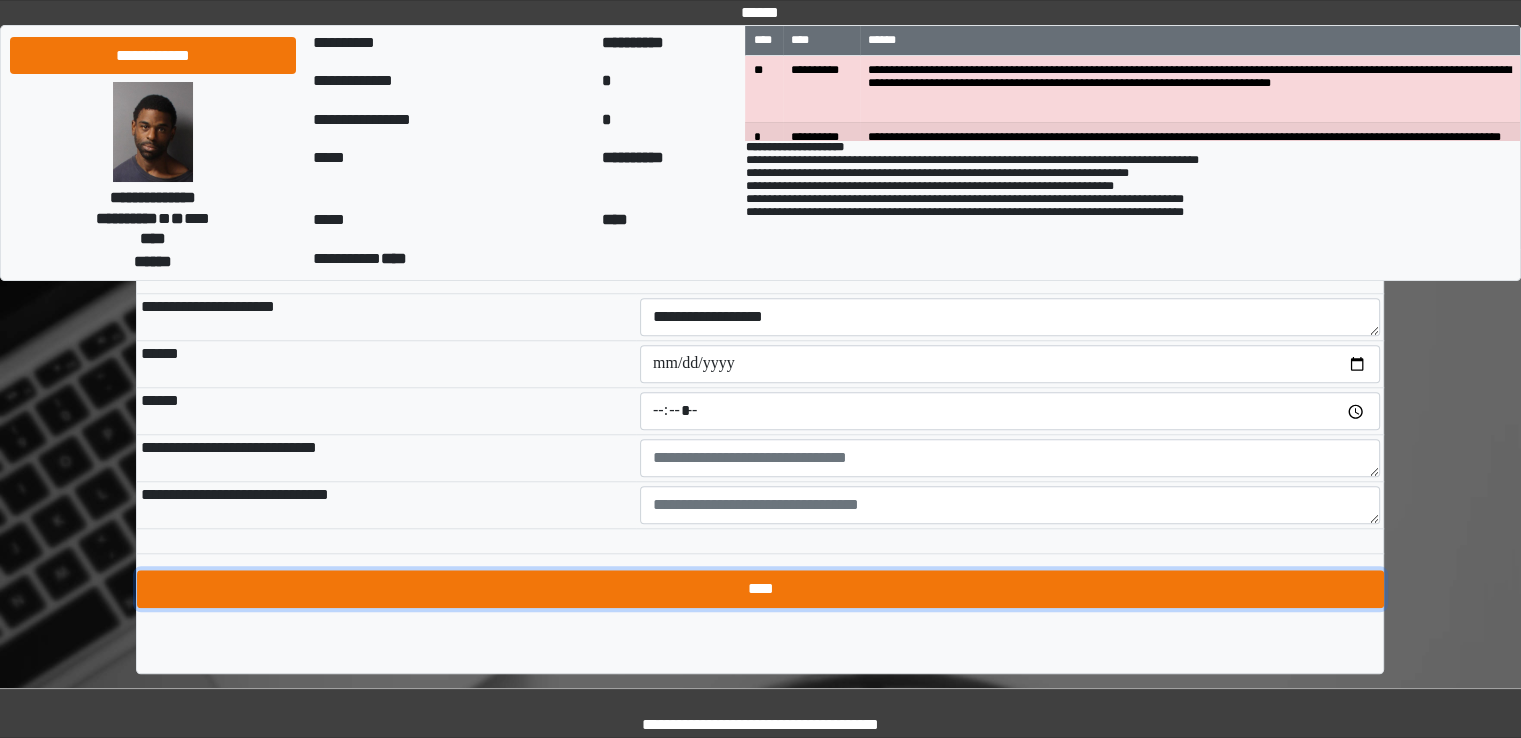 click on "****" at bounding box center (760, 589) 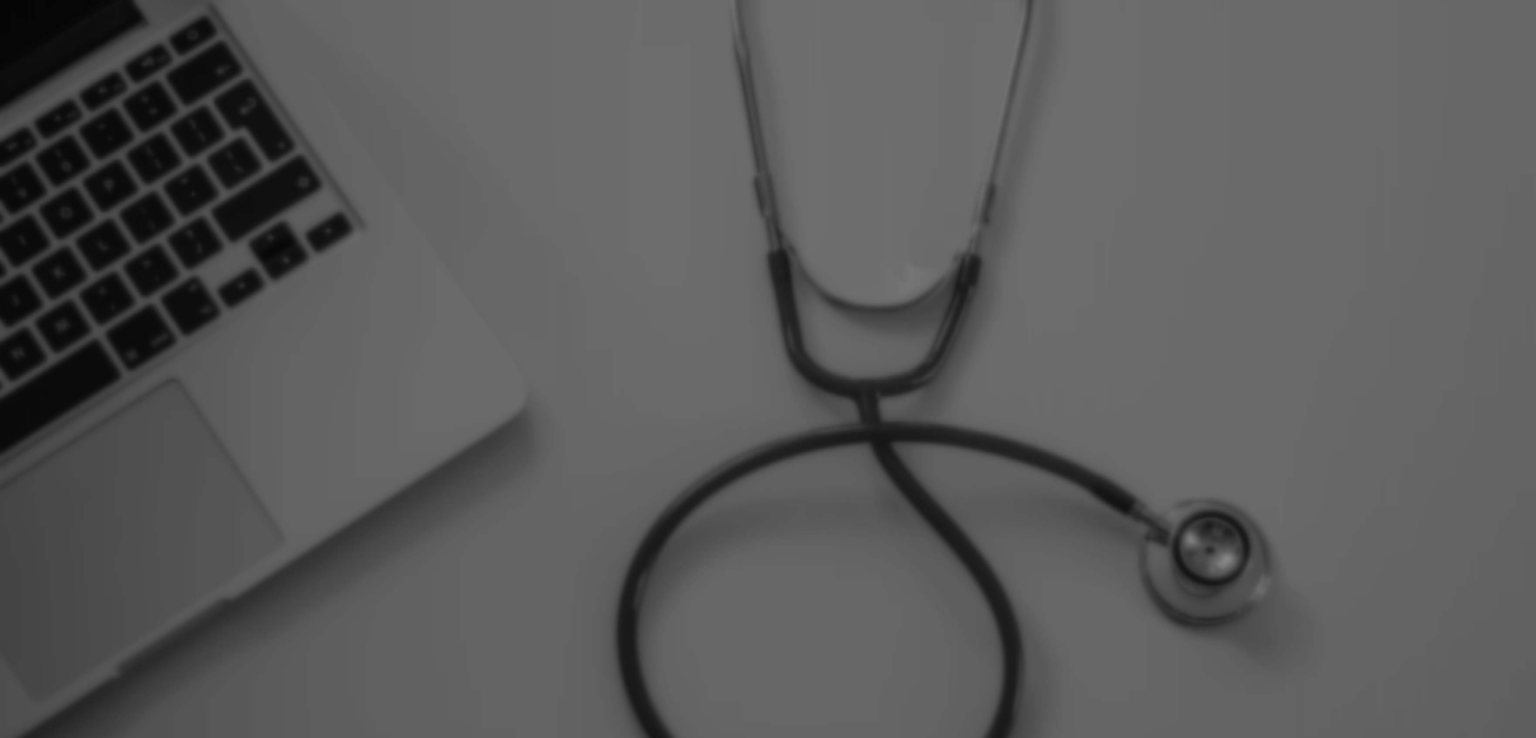 scroll, scrollTop: 0, scrollLeft: 0, axis: both 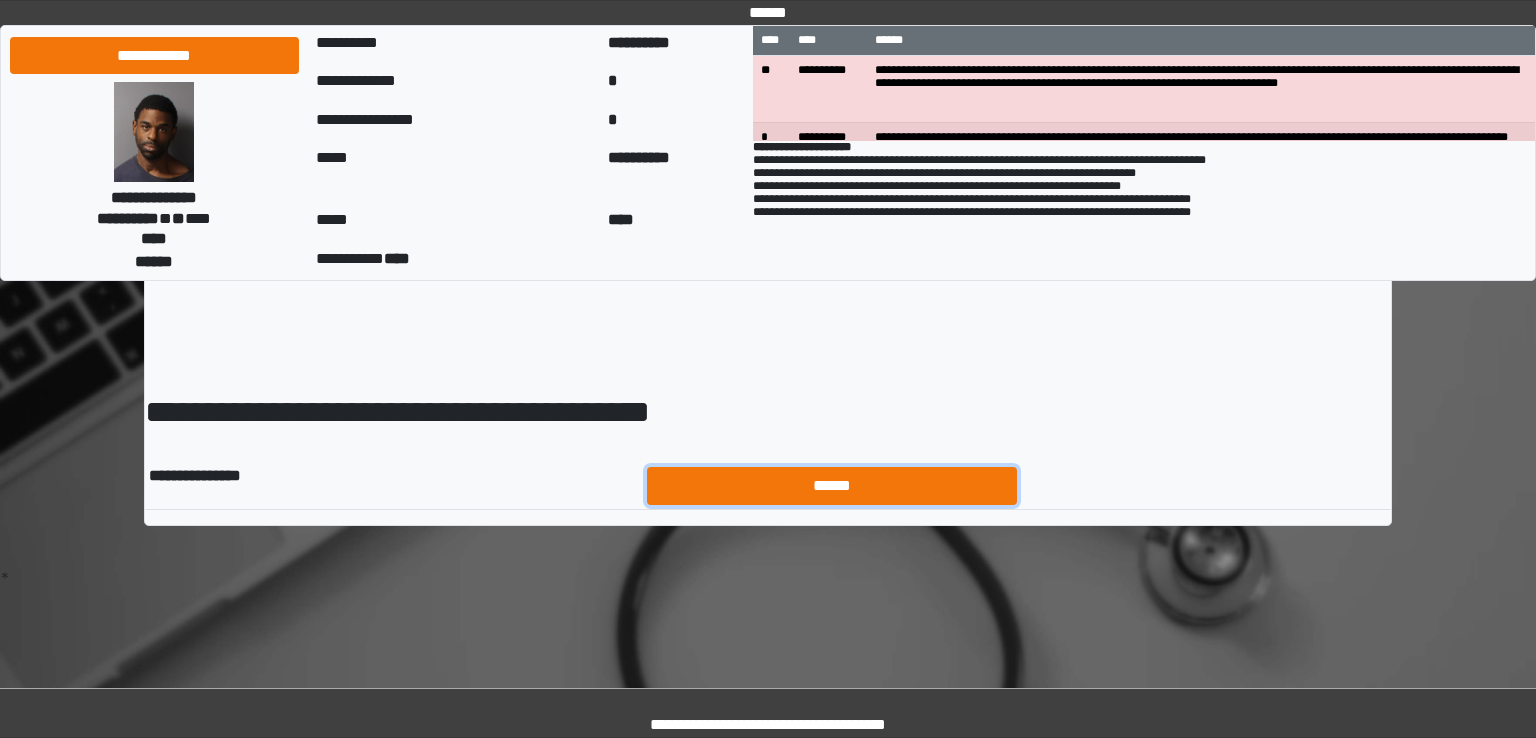 click on "******" at bounding box center [832, 486] 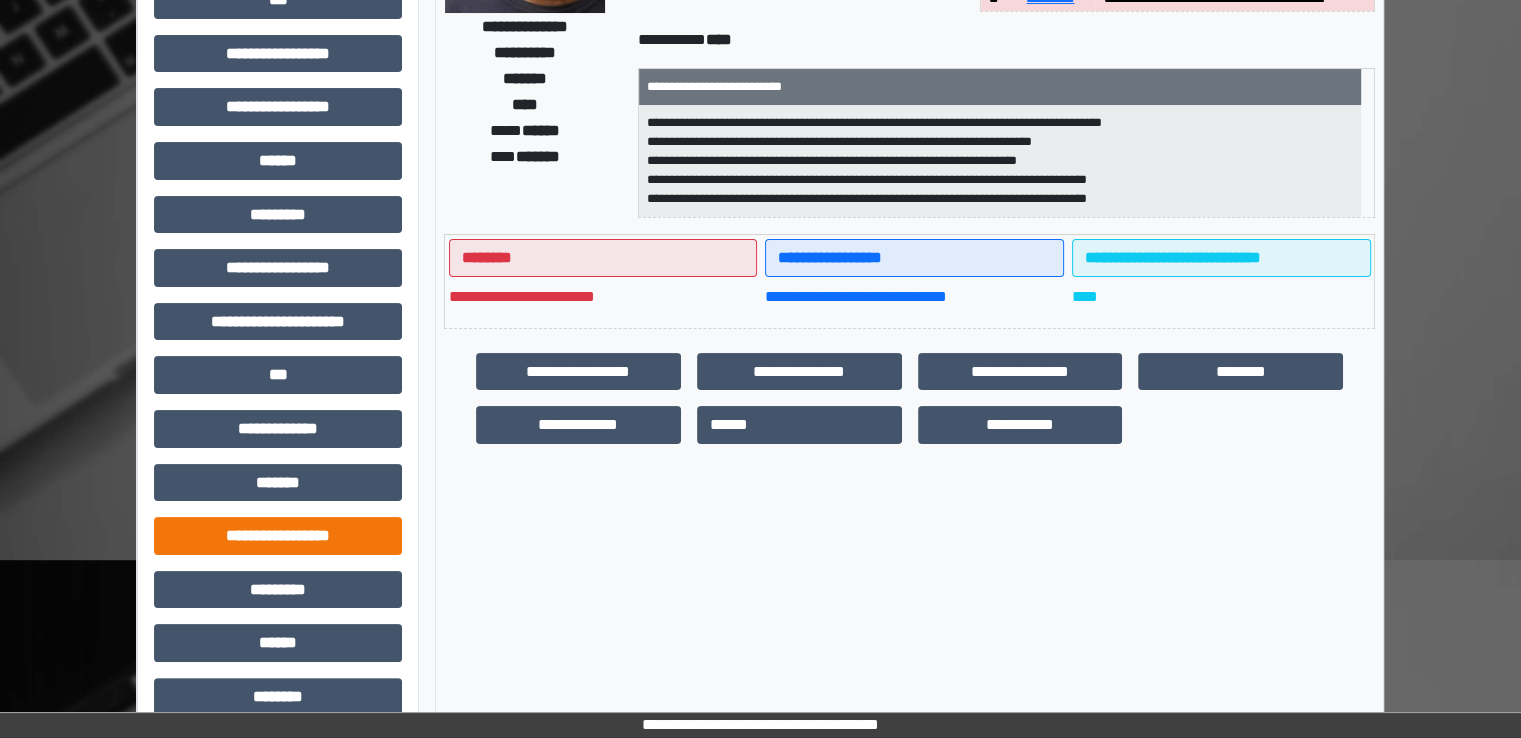 scroll, scrollTop: 428, scrollLeft: 0, axis: vertical 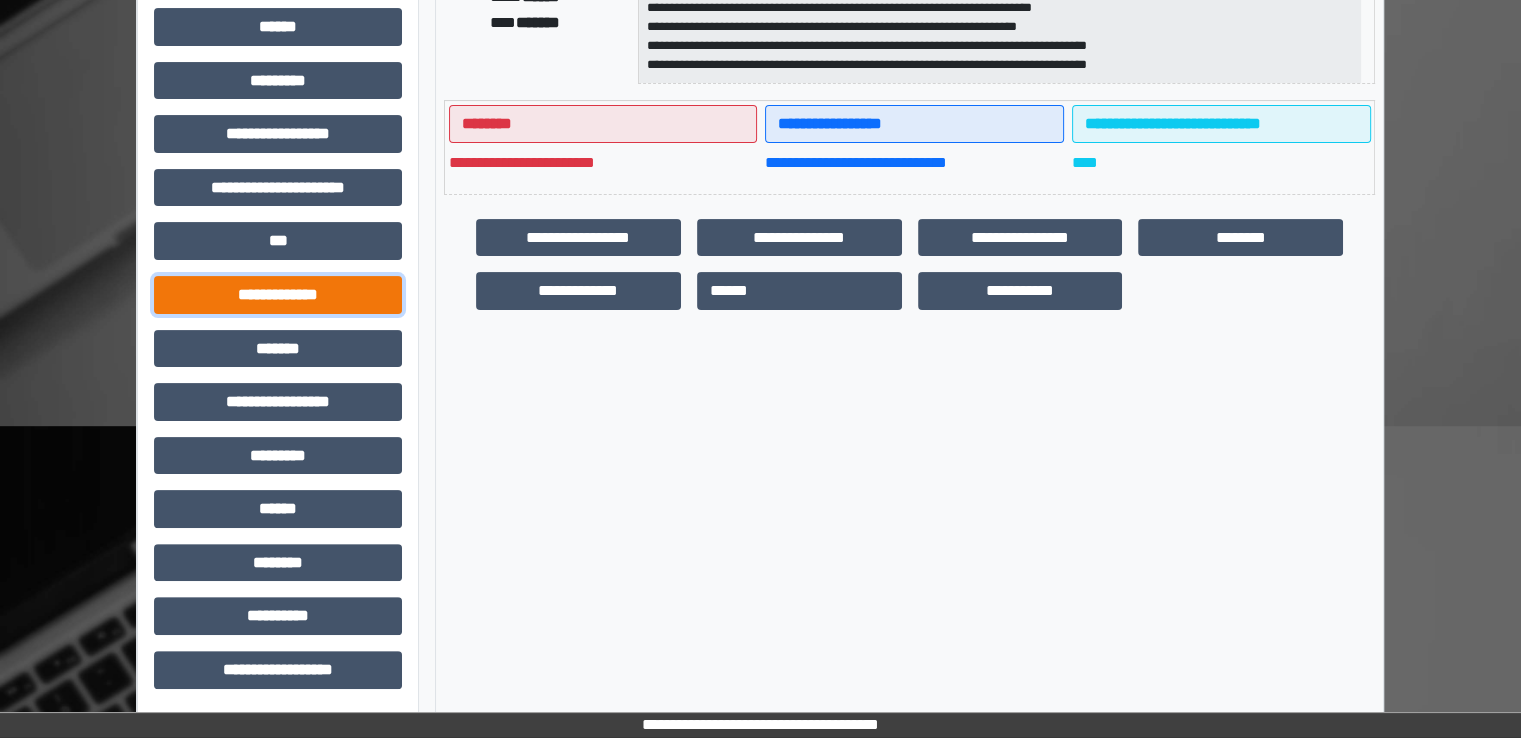 click on "**********" at bounding box center (278, 295) 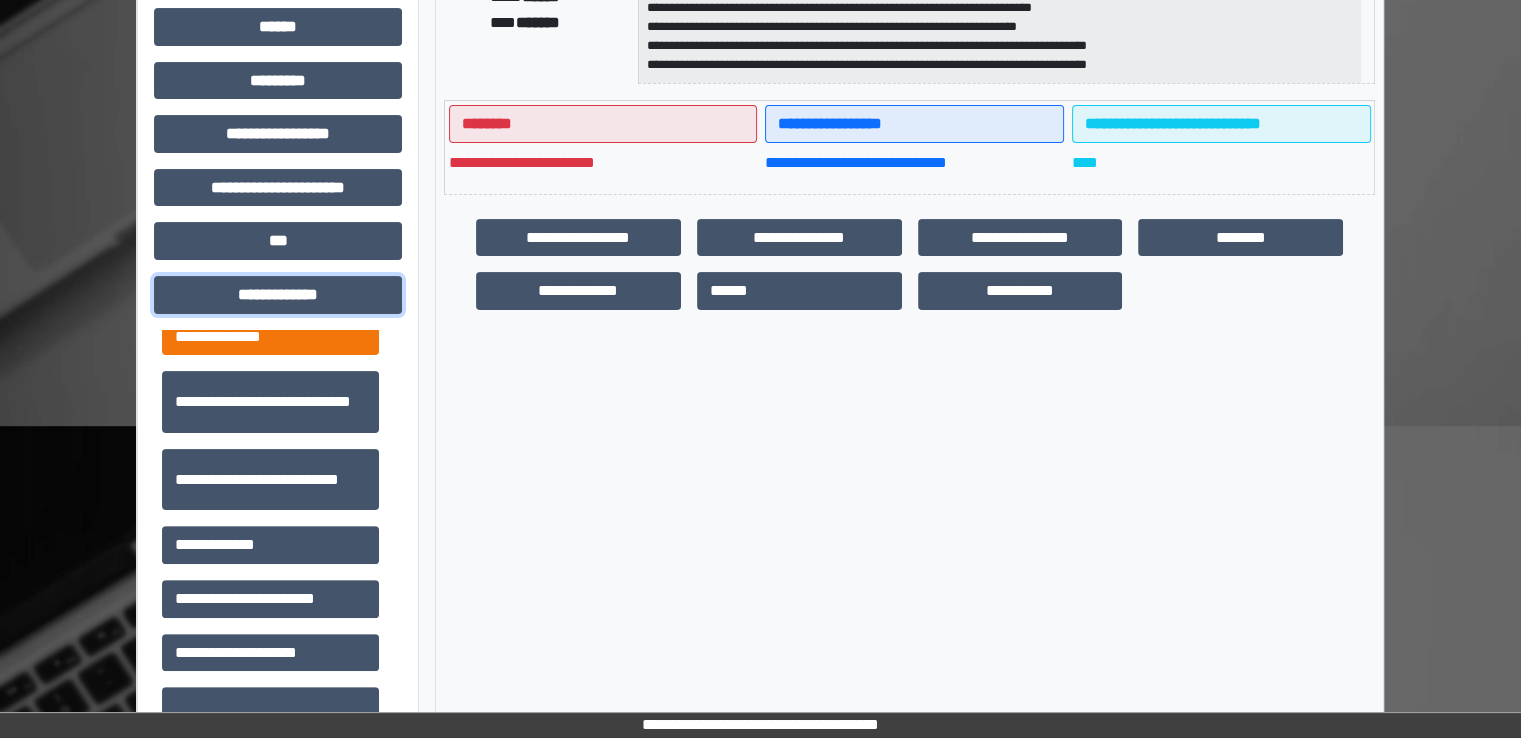 scroll, scrollTop: 500, scrollLeft: 0, axis: vertical 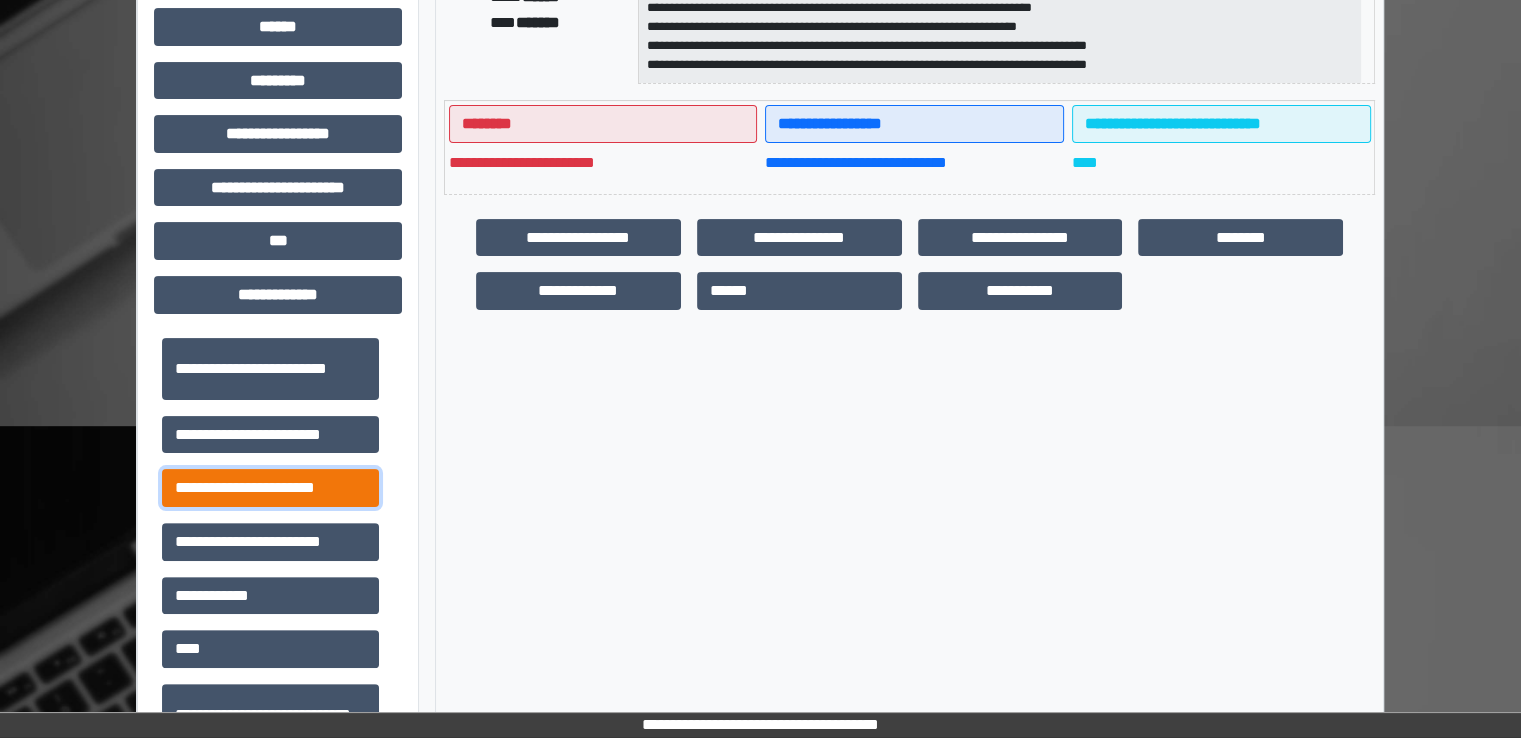 click on "**********" at bounding box center (270, 488) 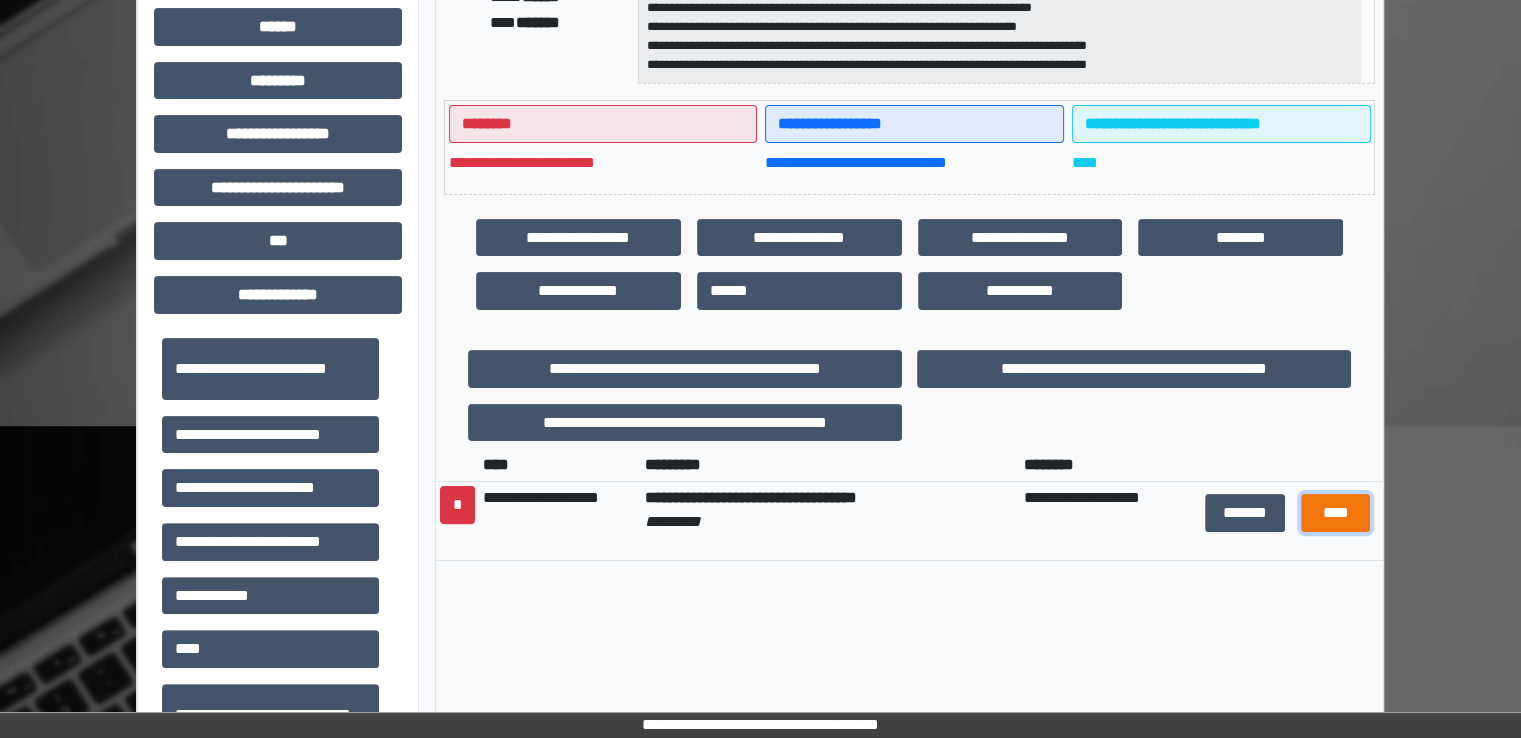 click on "****" at bounding box center [1335, 513] 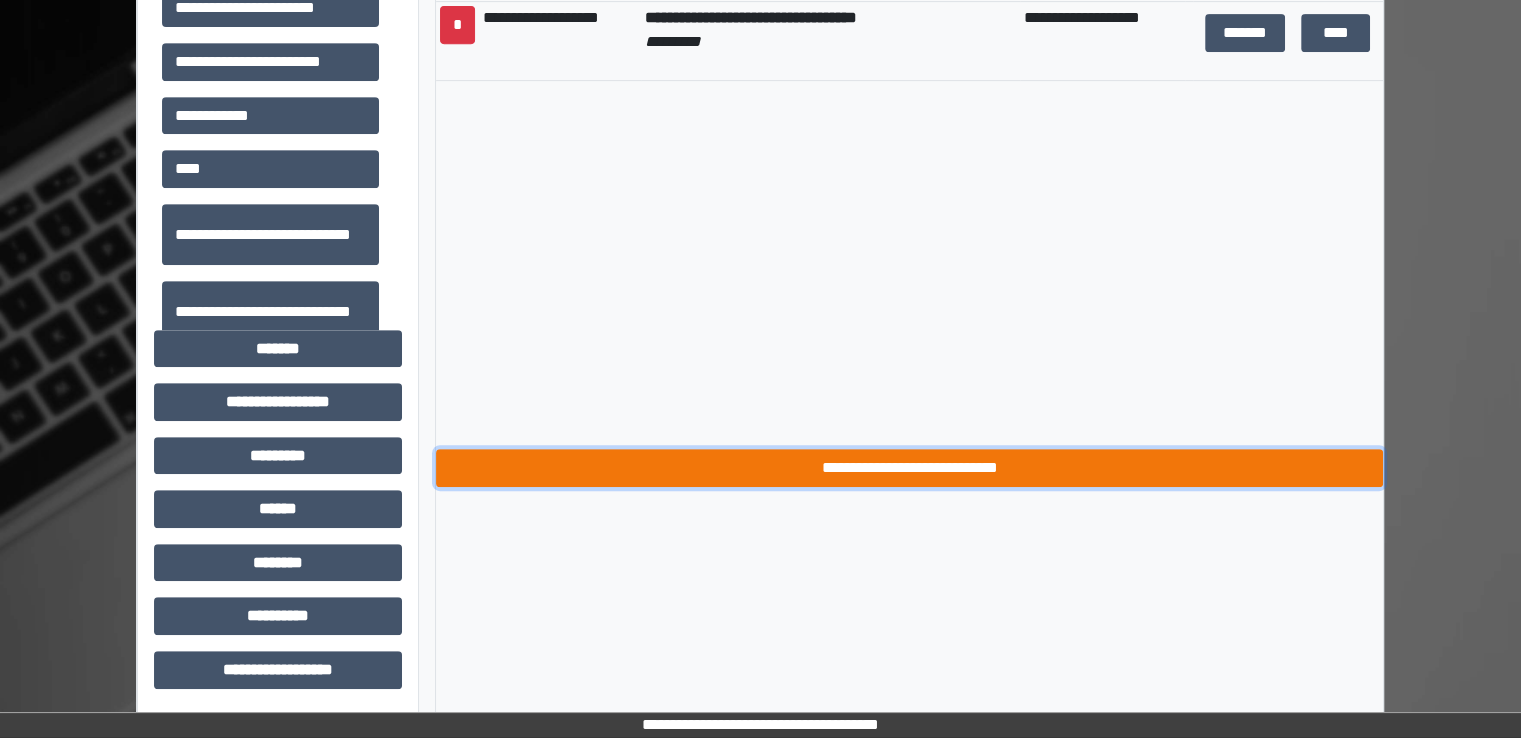 click on "**********" at bounding box center (909, 468) 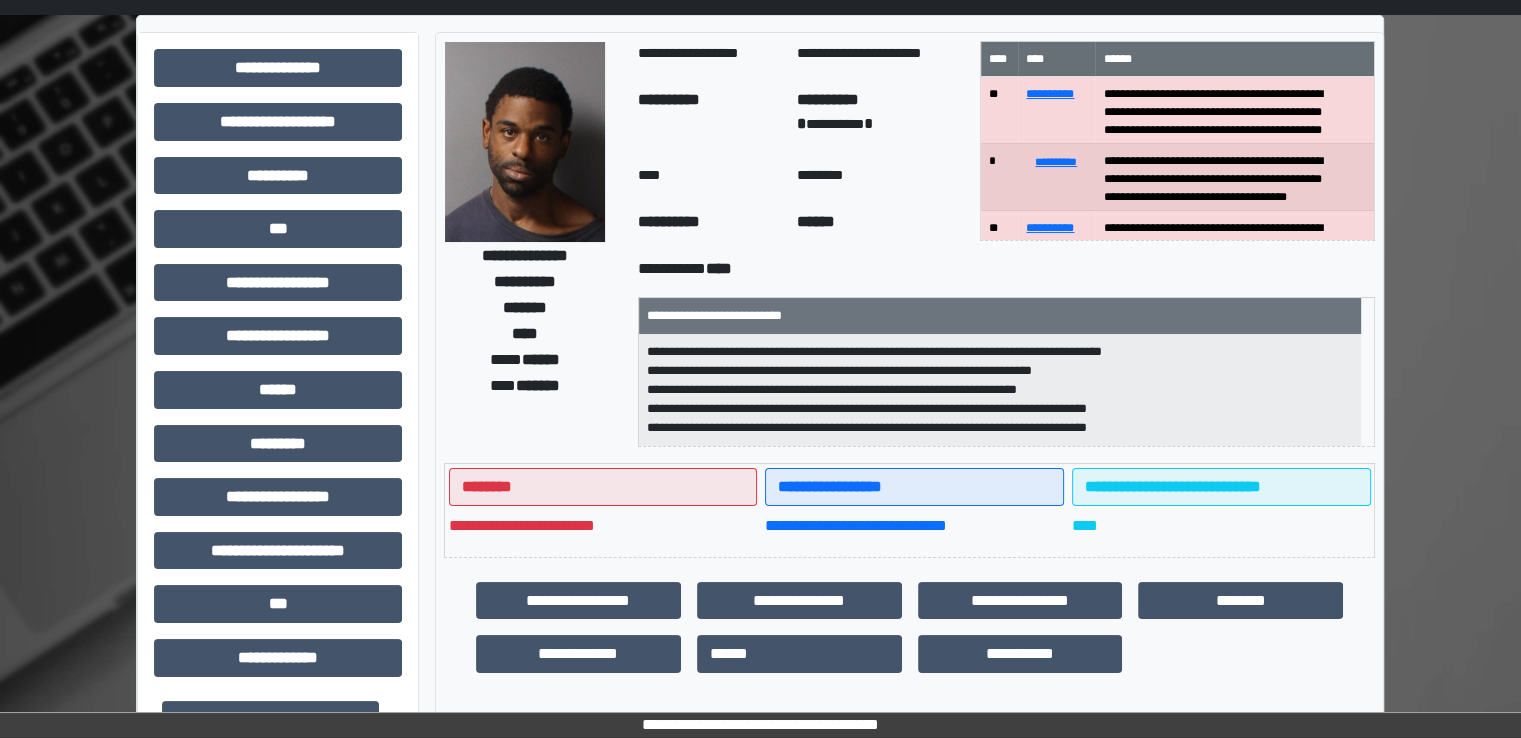 scroll, scrollTop: 100, scrollLeft: 0, axis: vertical 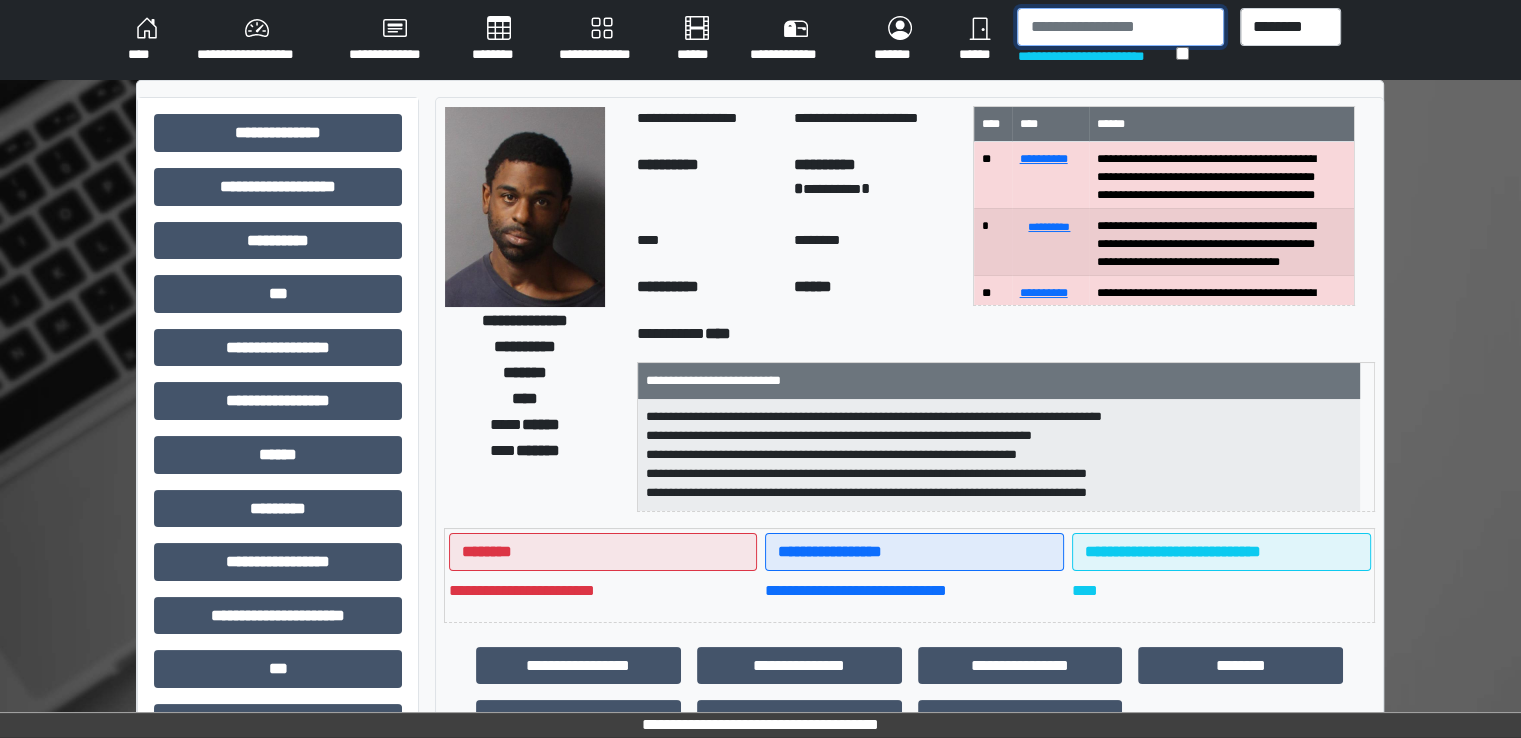 click at bounding box center (1120, 27) 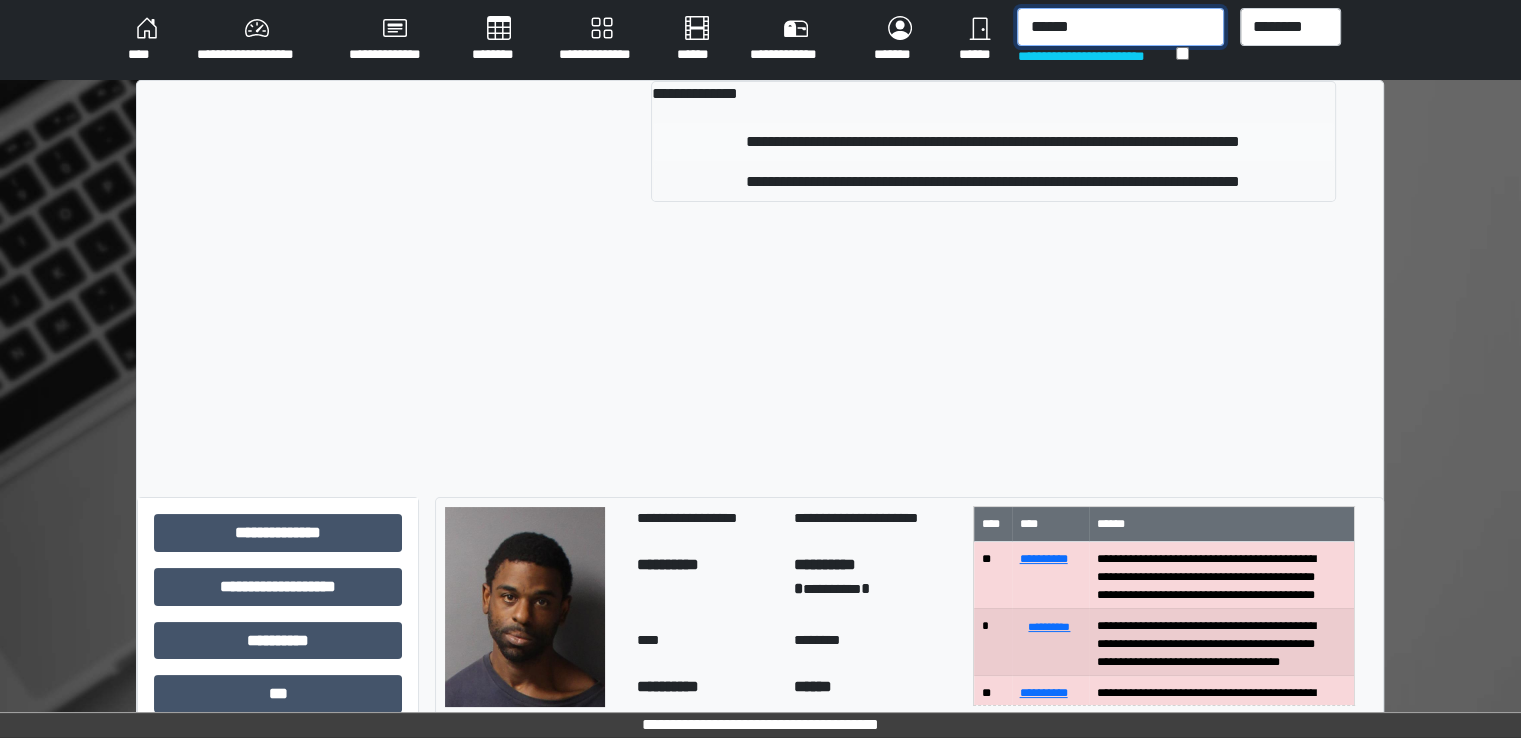 type on "******" 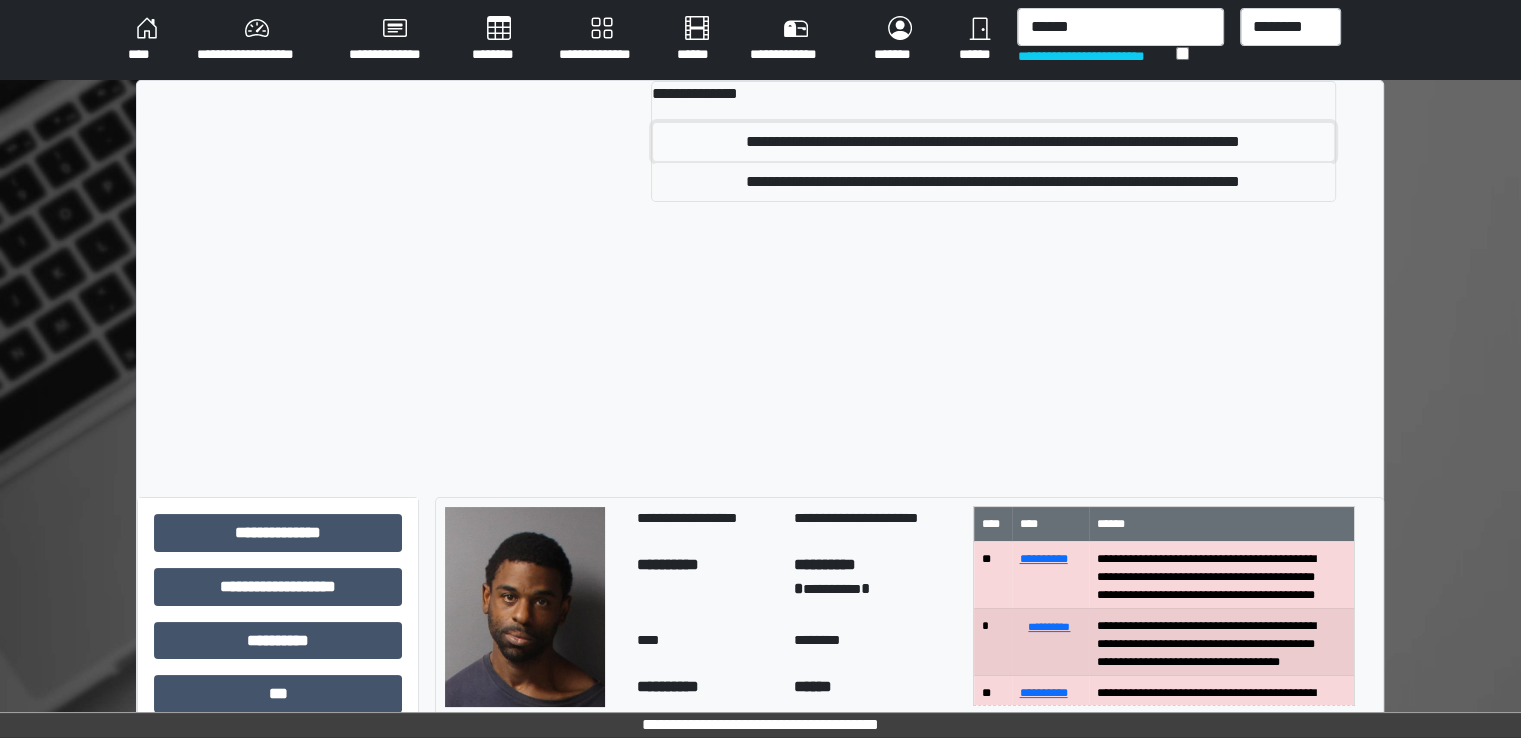 click on "**********" at bounding box center [993, 142] 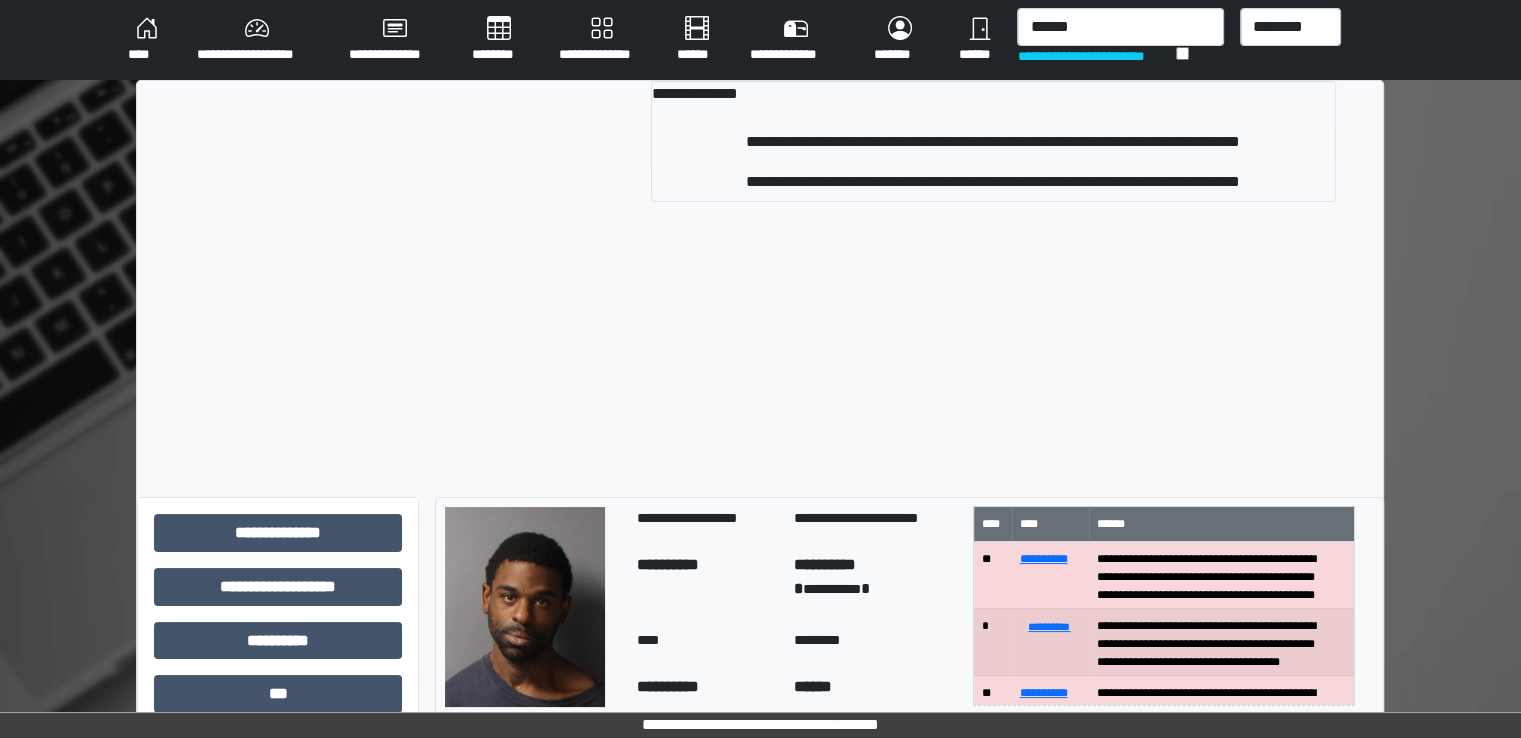 type 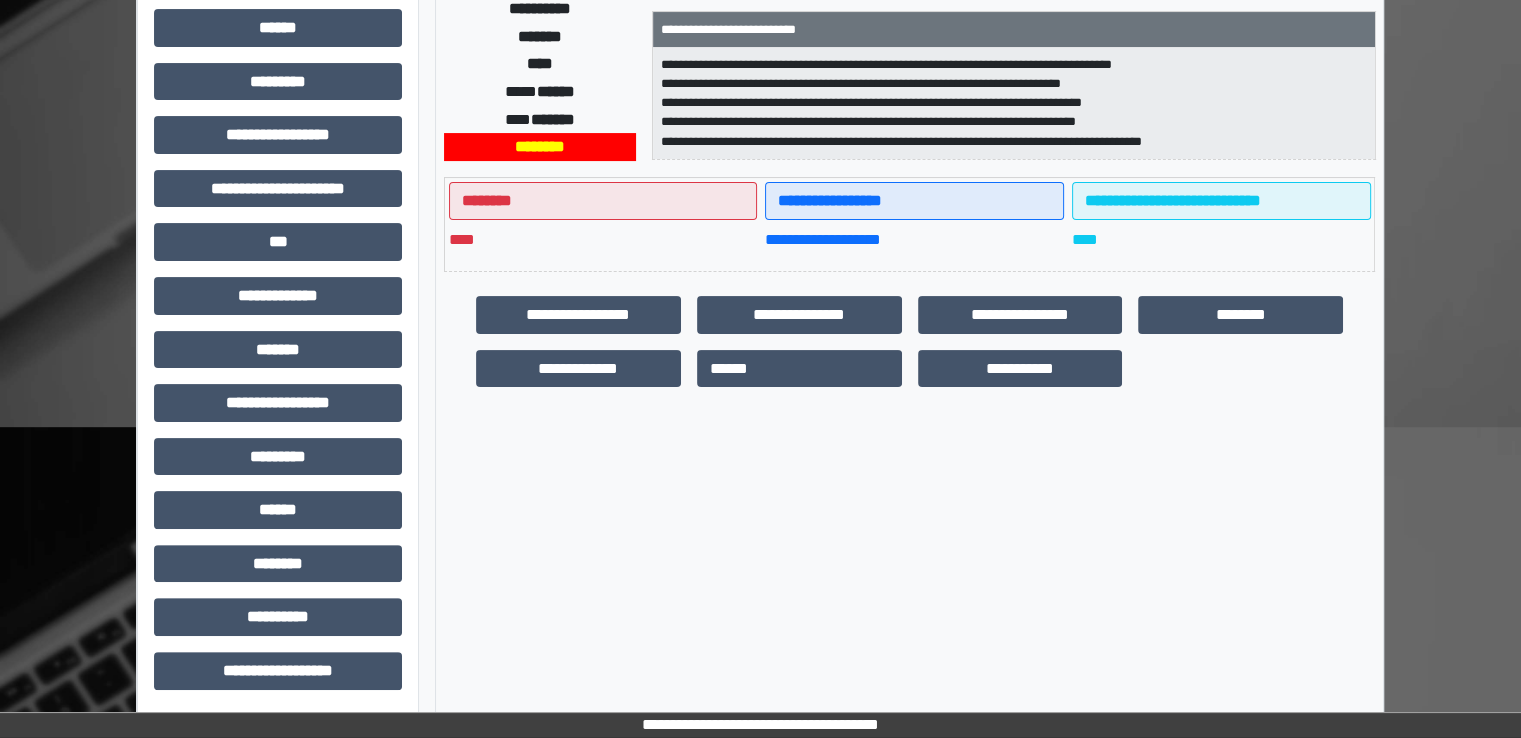 scroll, scrollTop: 428, scrollLeft: 0, axis: vertical 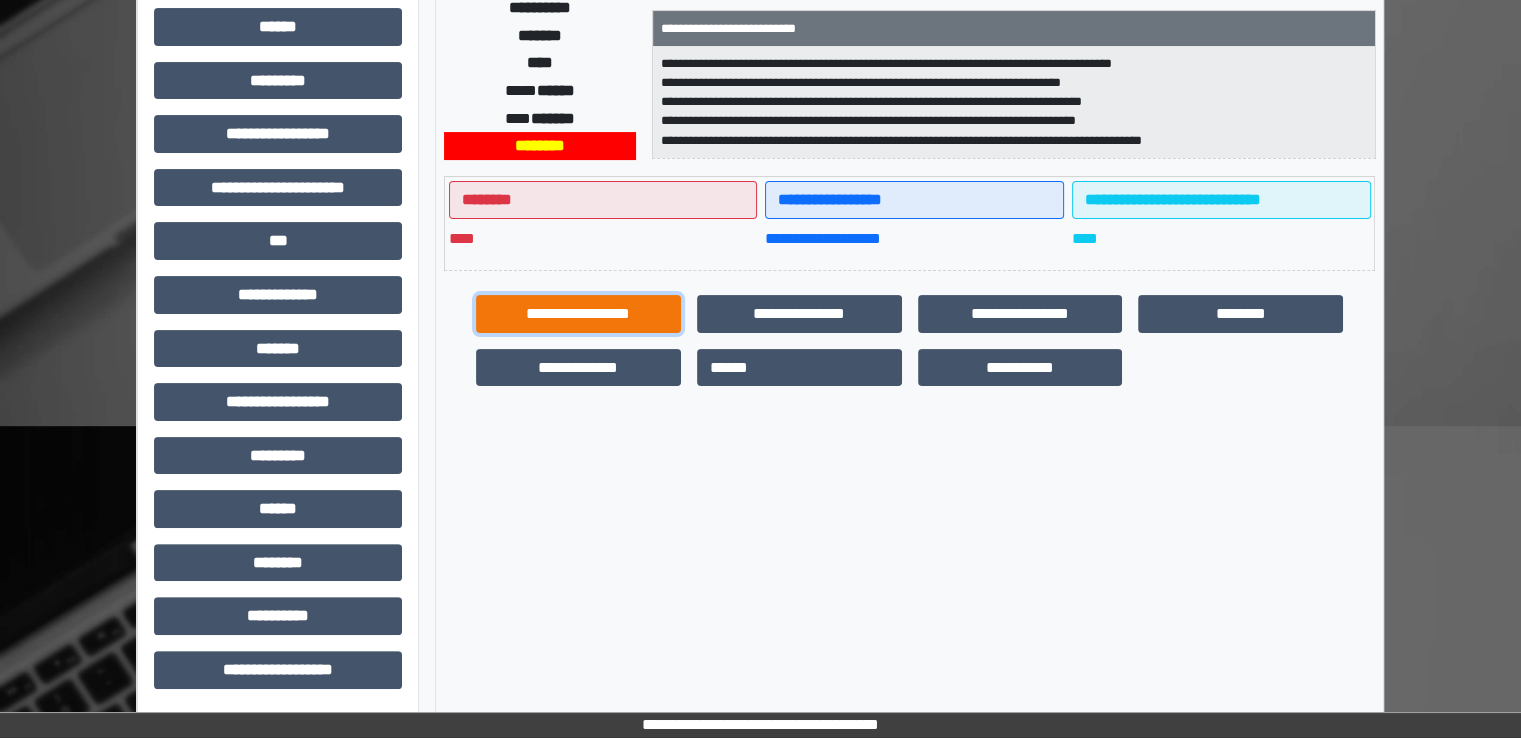 click on "**********" at bounding box center (578, 314) 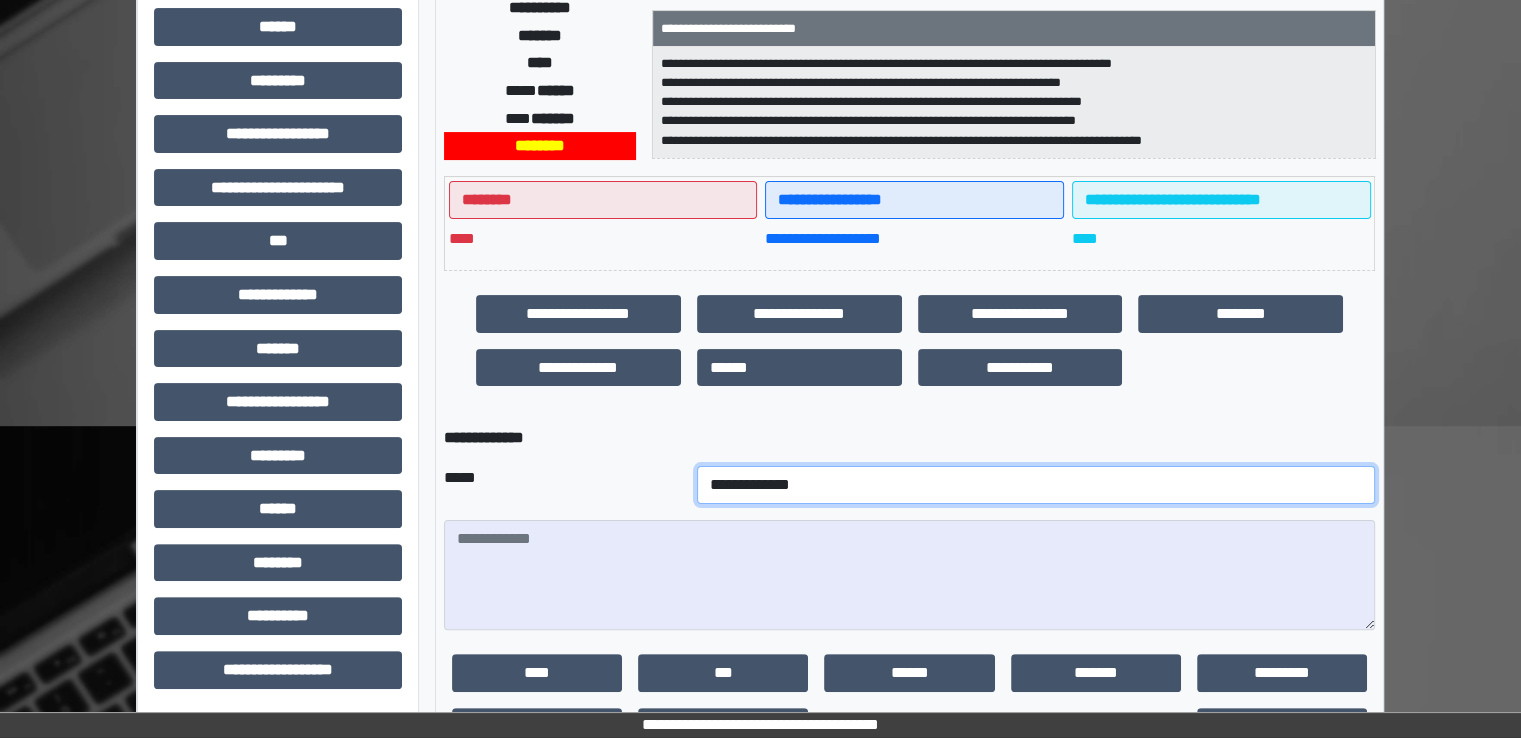 drag, startPoint x: 640, startPoint y: 493, endPoint x: 640, endPoint y: 478, distance: 15 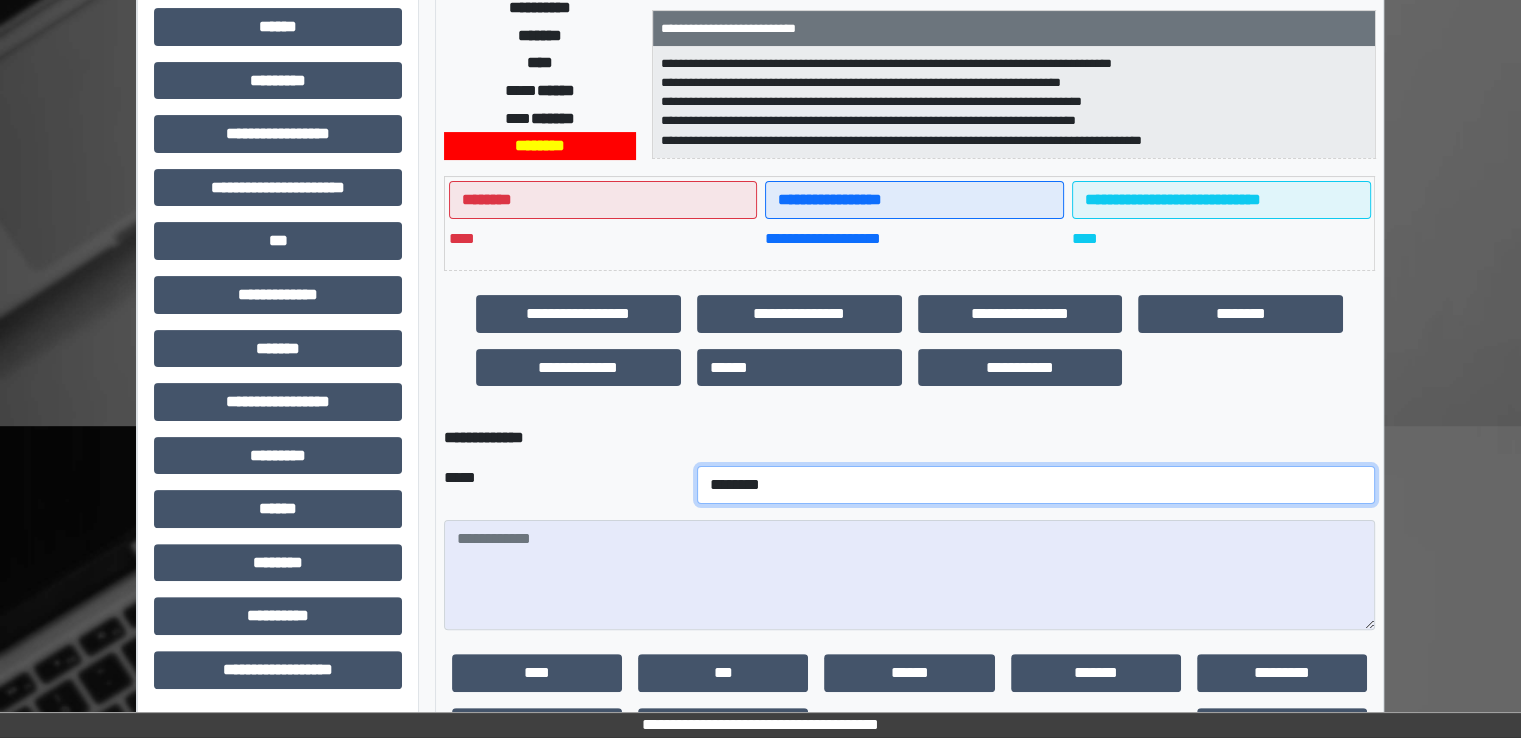 click on "**********" at bounding box center (1036, 485) 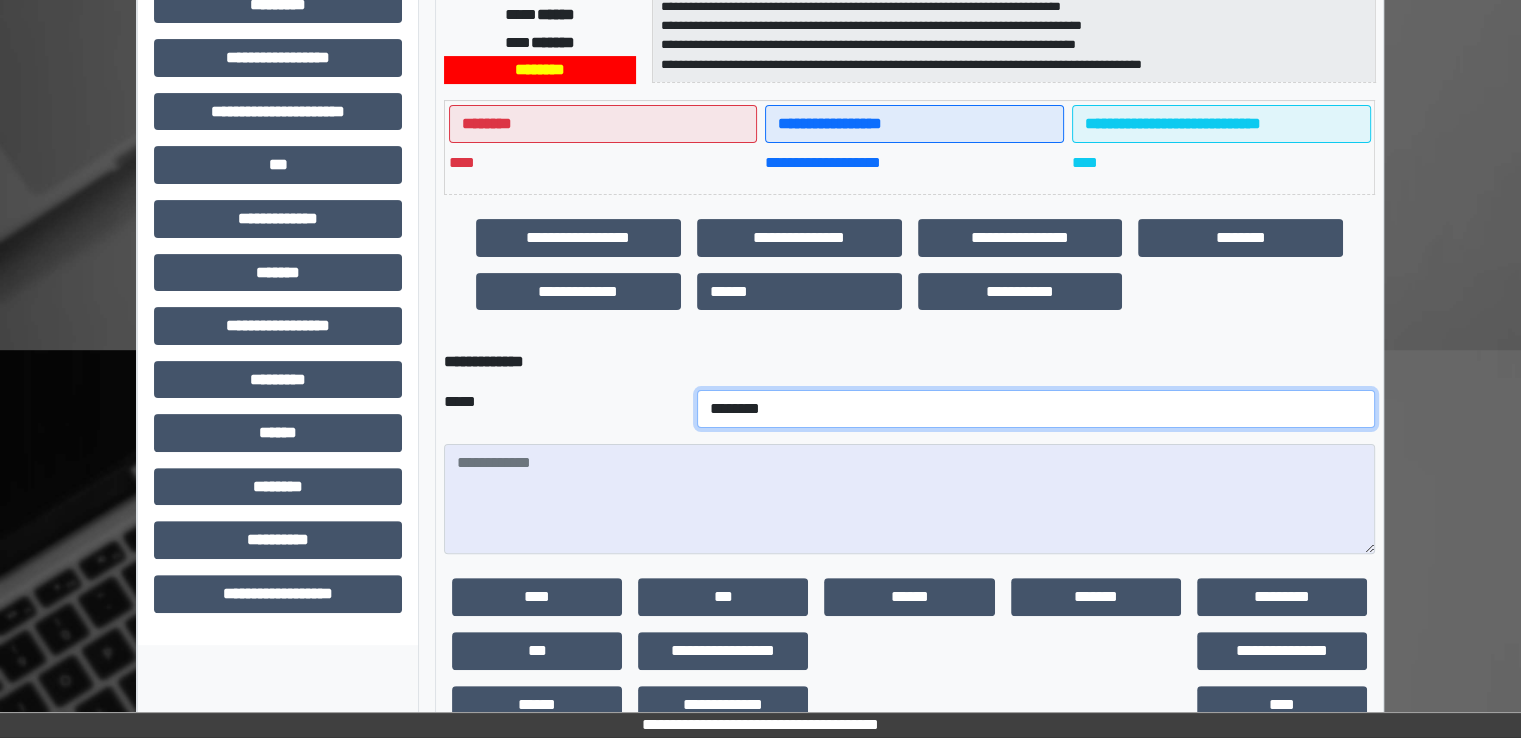 scroll, scrollTop: 554, scrollLeft: 0, axis: vertical 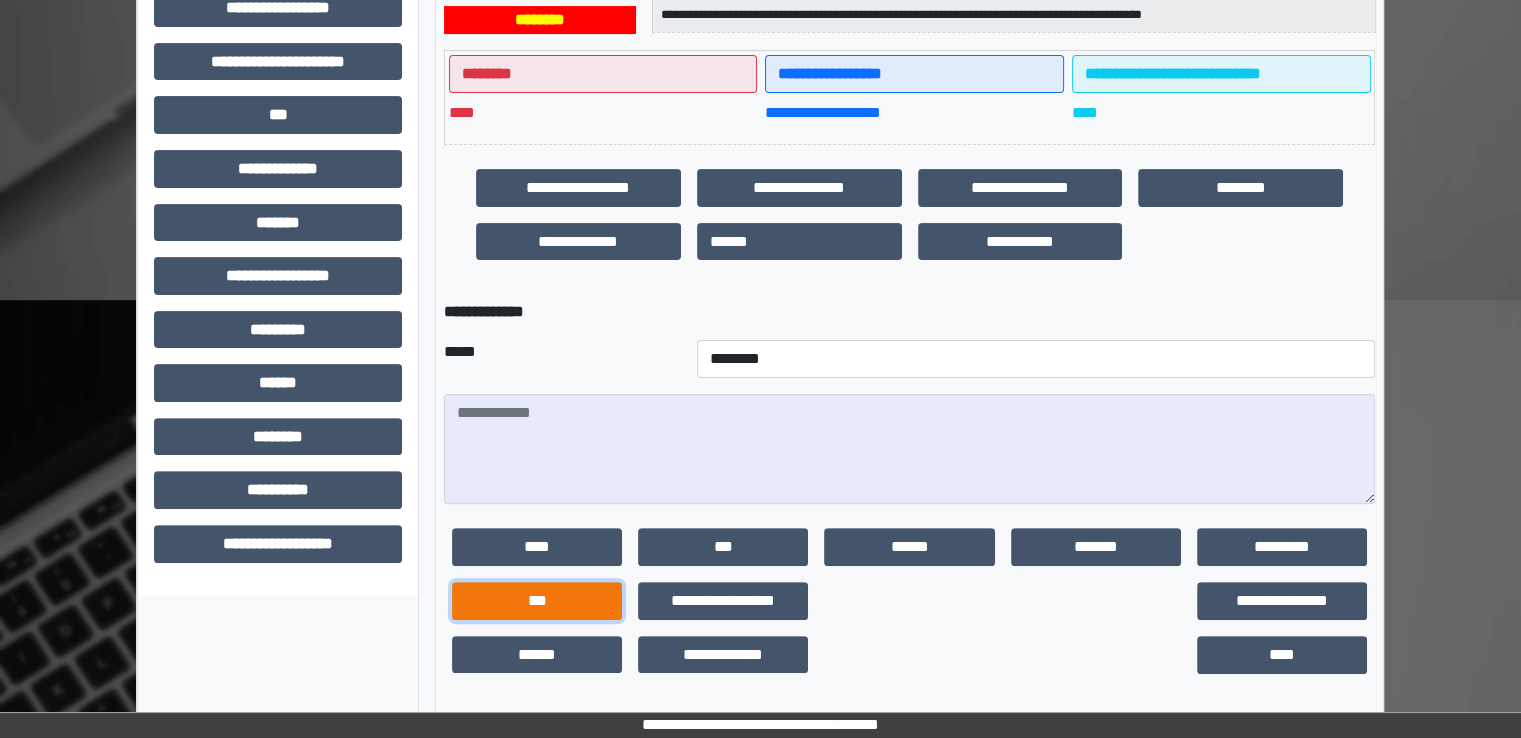 click on "***" at bounding box center [537, 601] 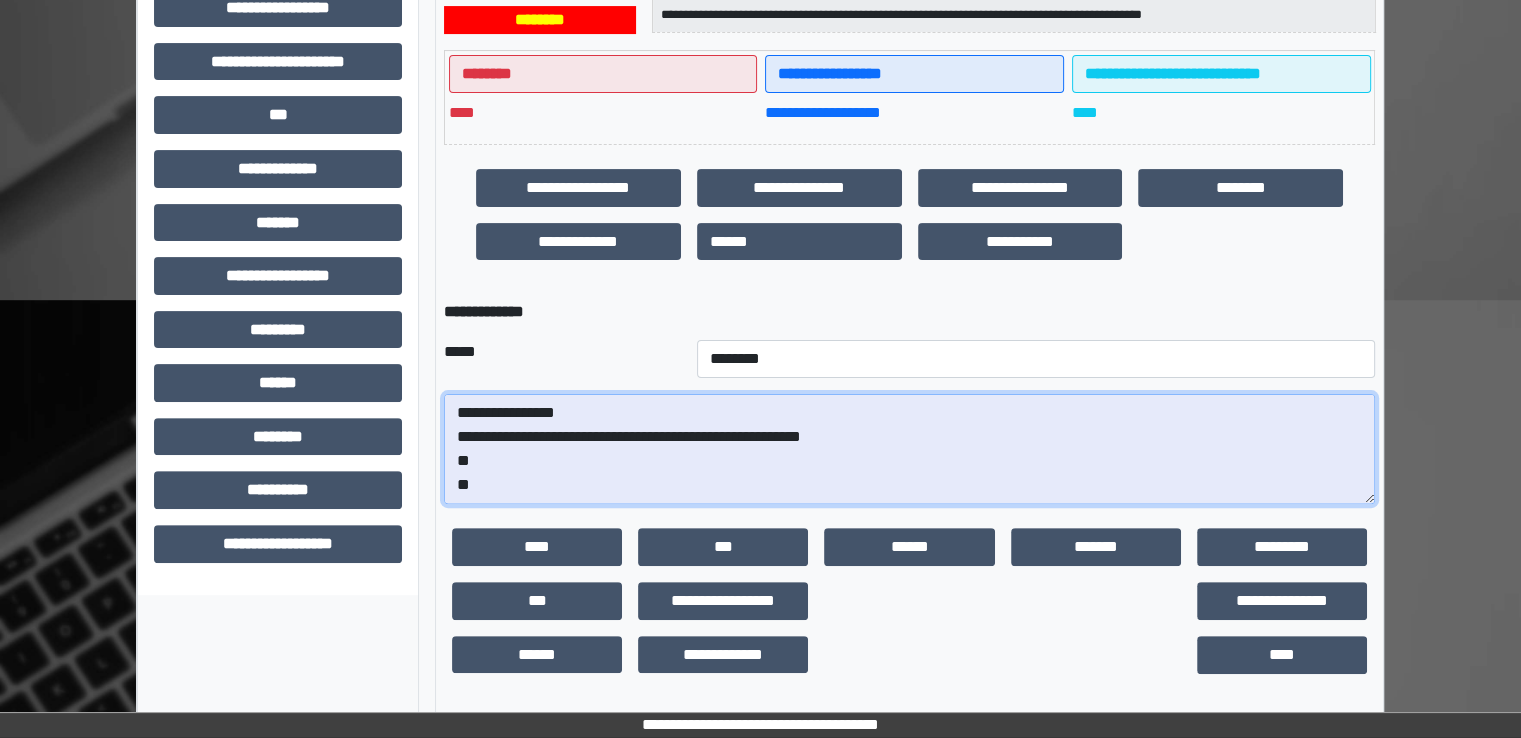 click on "**********" at bounding box center [909, 449] 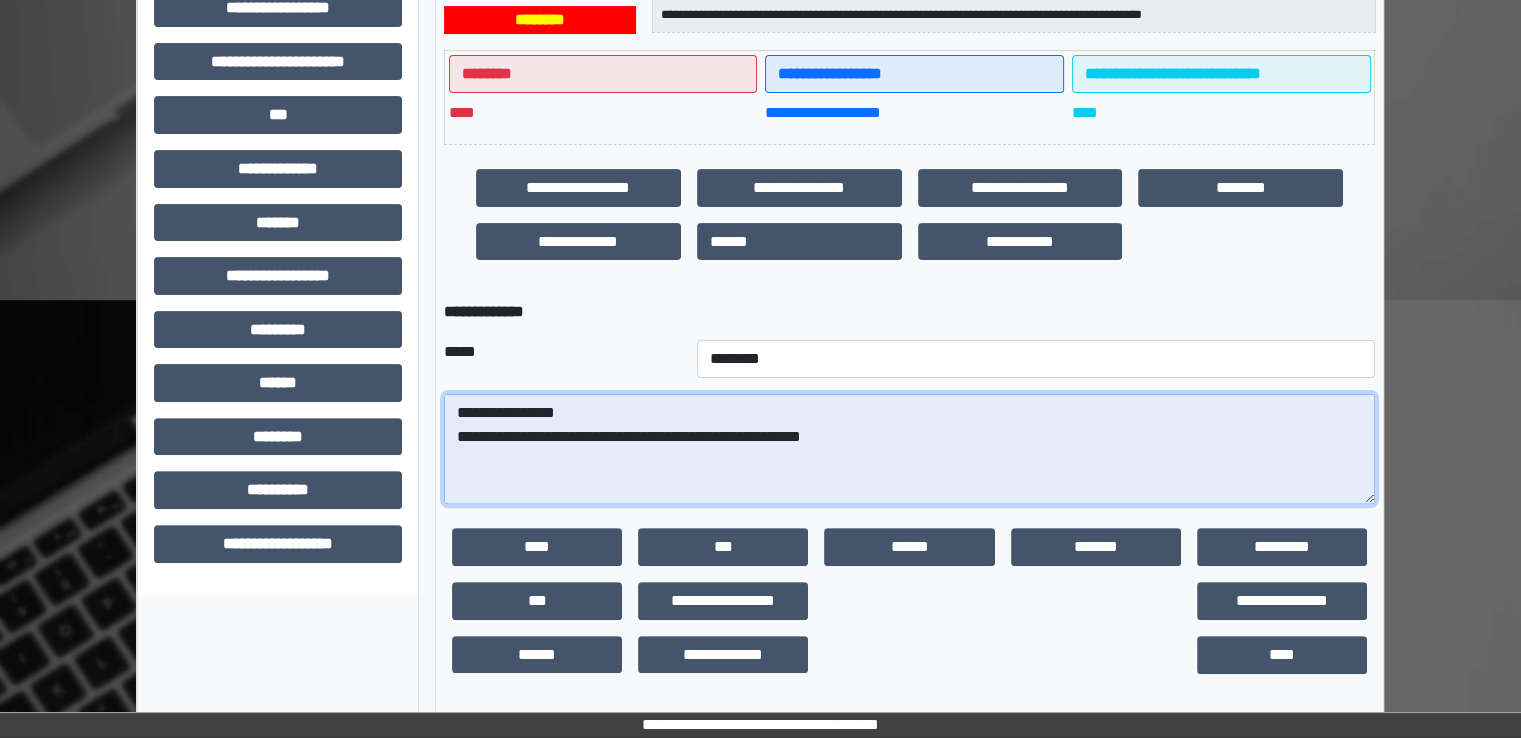 paste on "**********" 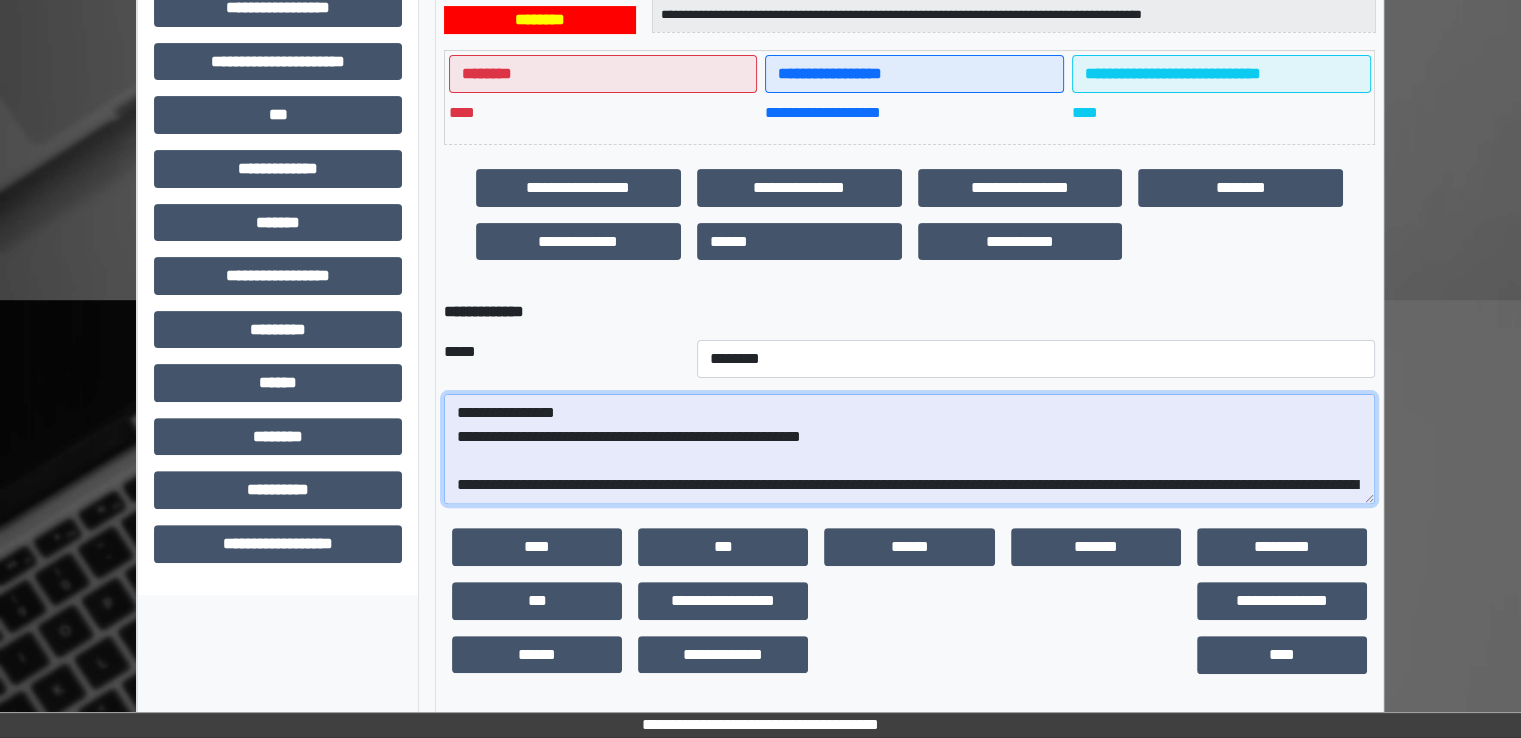 scroll, scrollTop: 352, scrollLeft: 0, axis: vertical 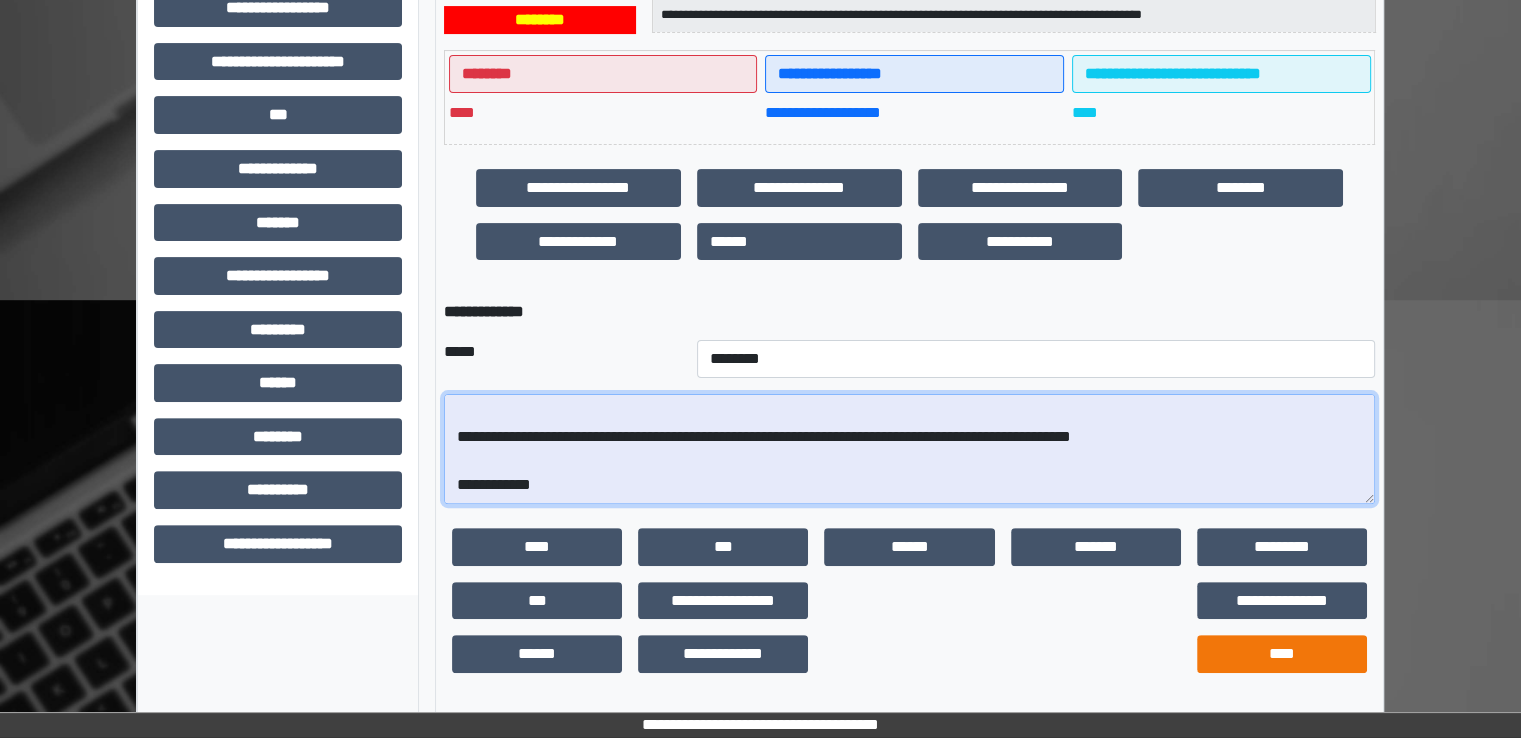 type on "**********" 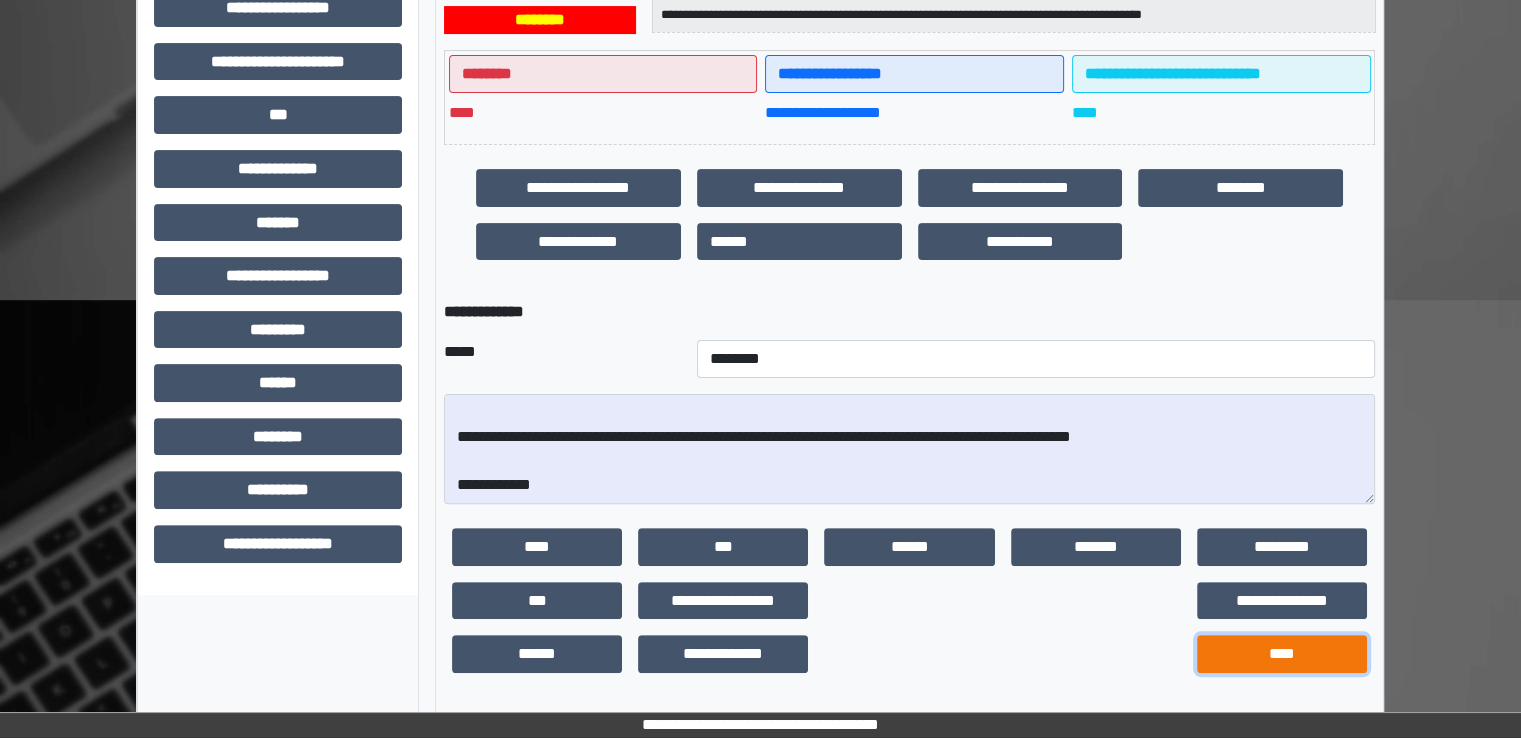 click on "****" at bounding box center (1282, 654) 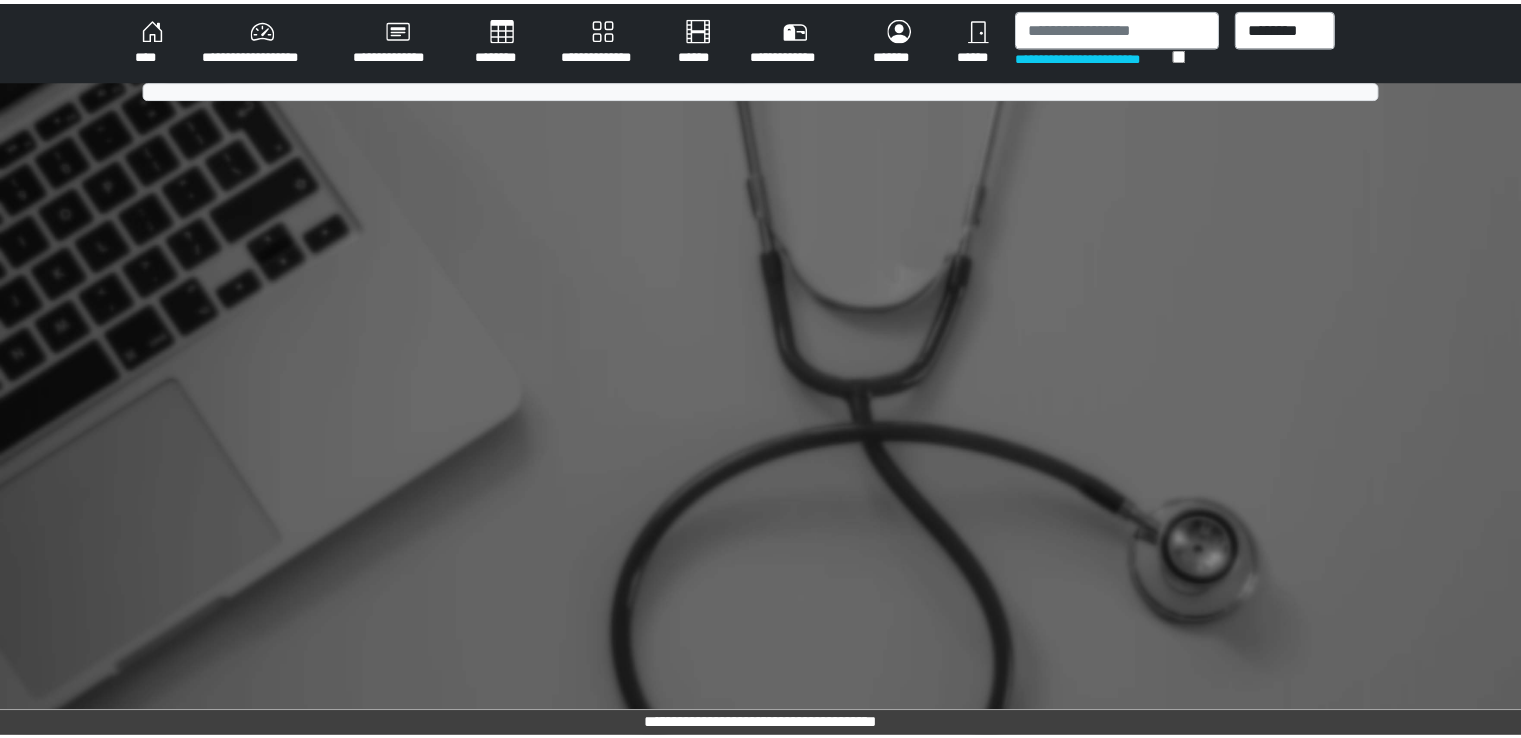scroll, scrollTop: 0, scrollLeft: 0, axis: both 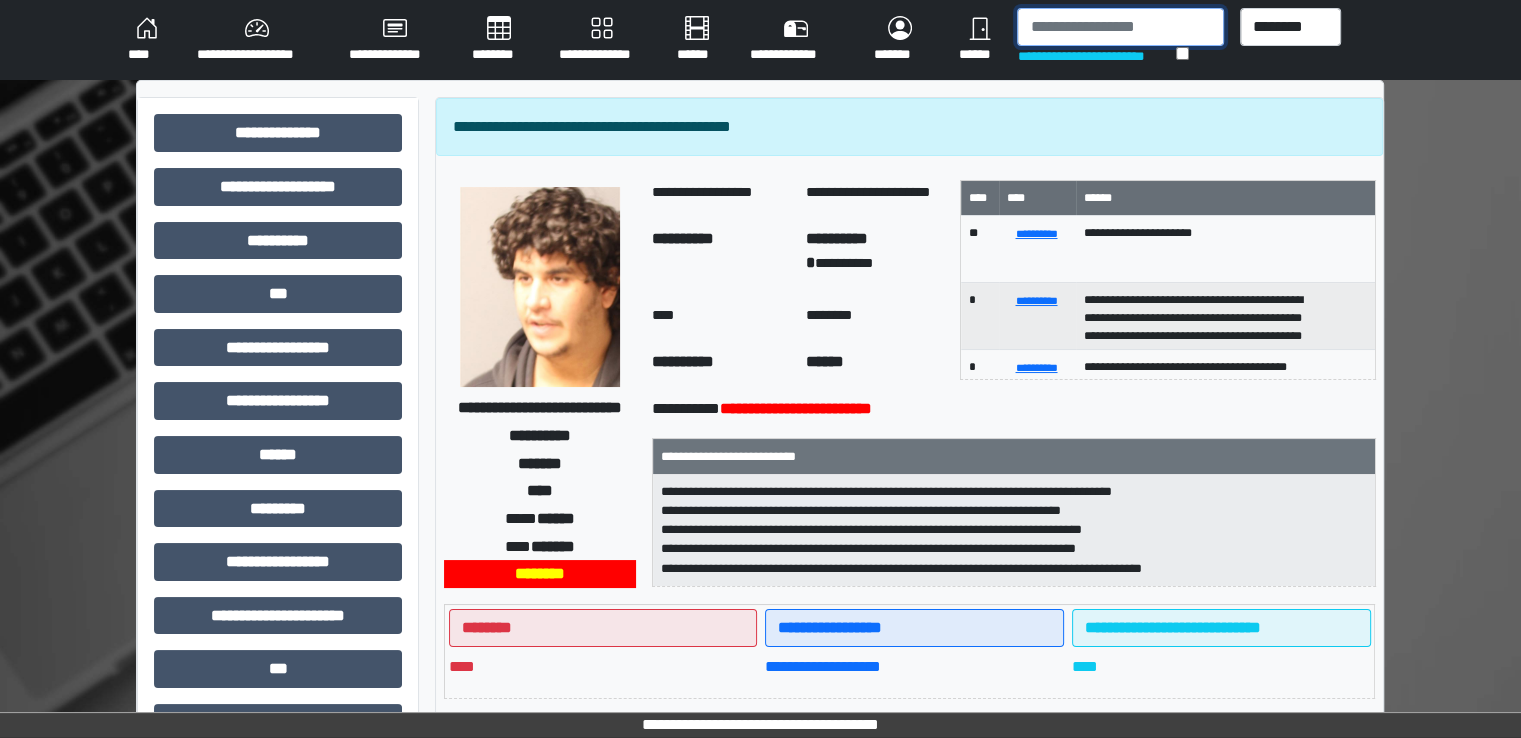 click at bounding box center [1120, 27] 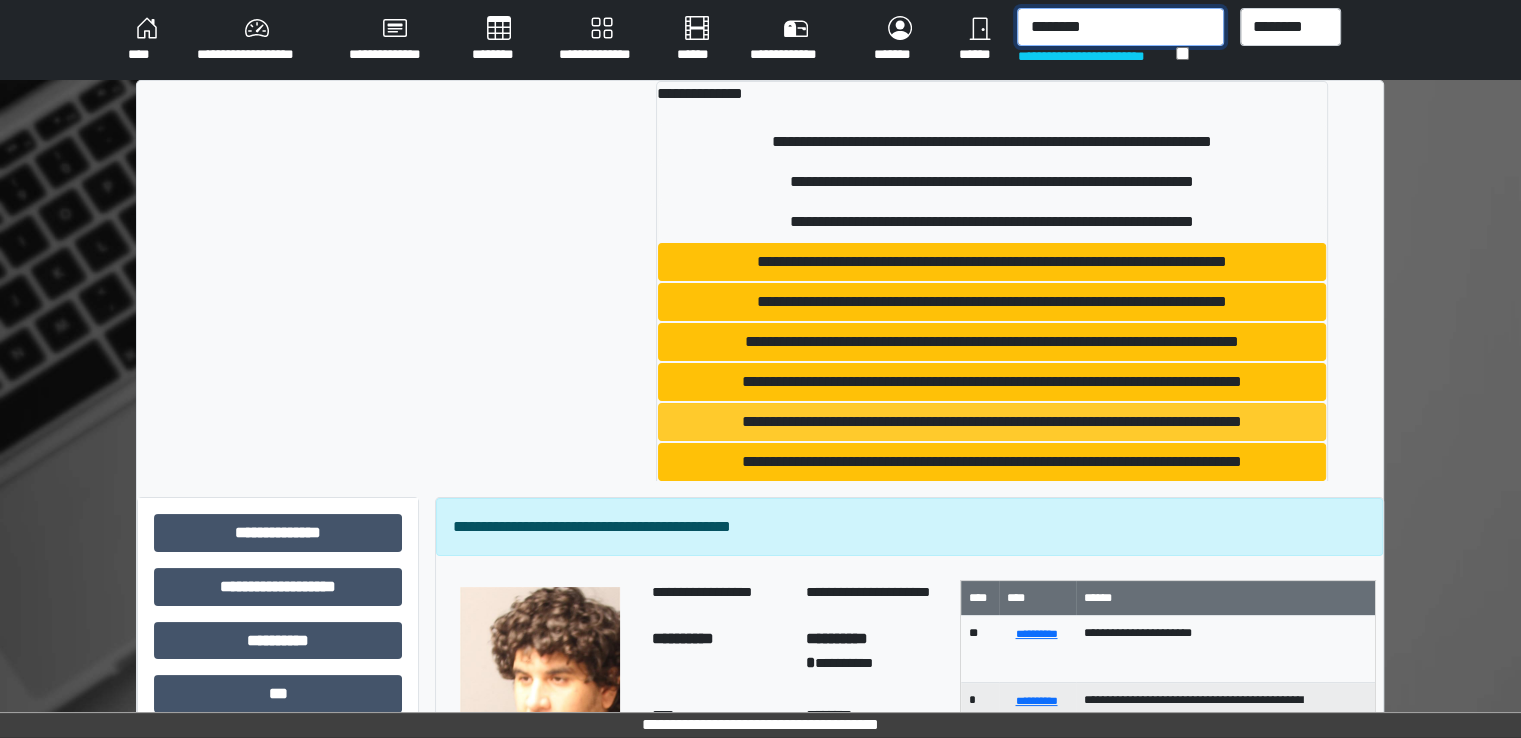 type on "********" 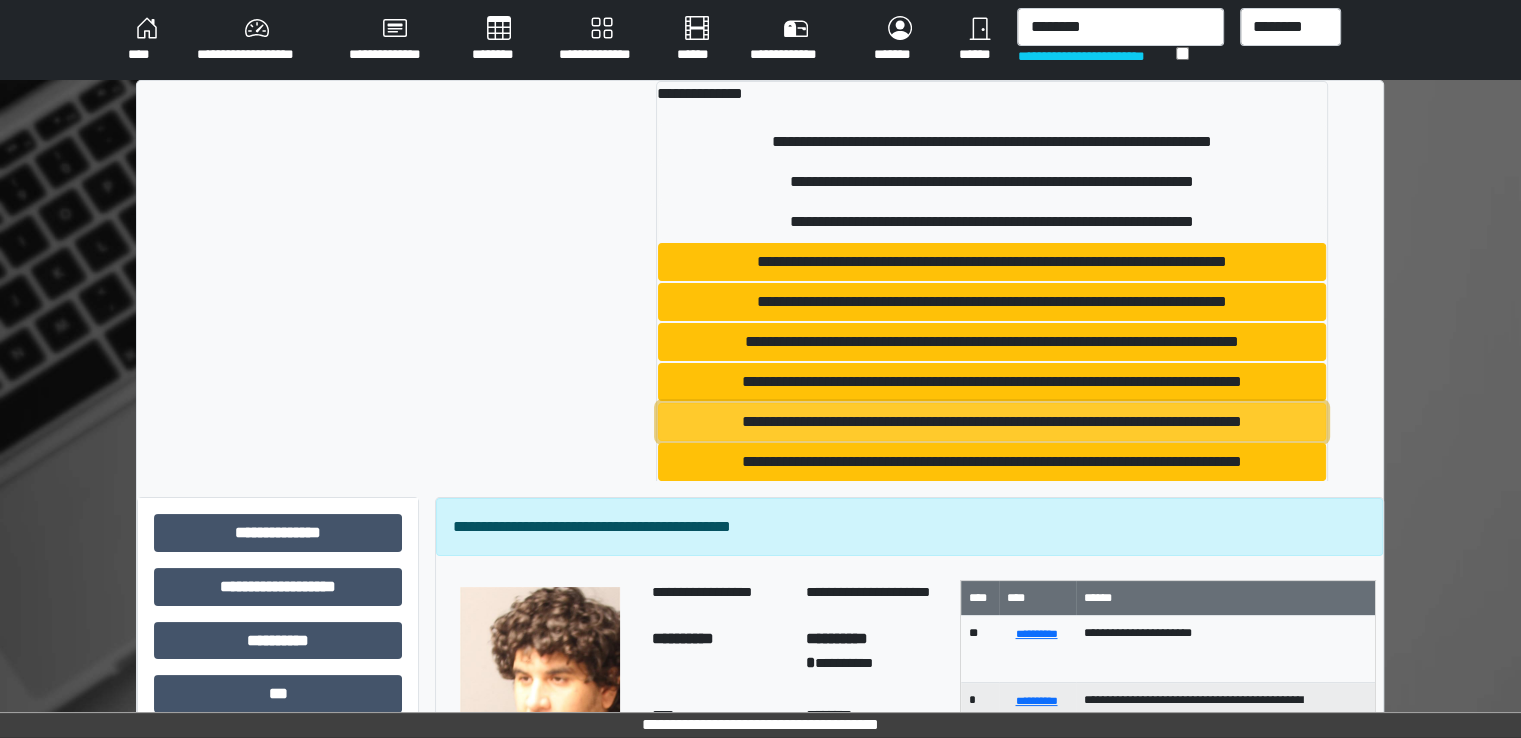 click on "**********" at bounding box center [992, 422] 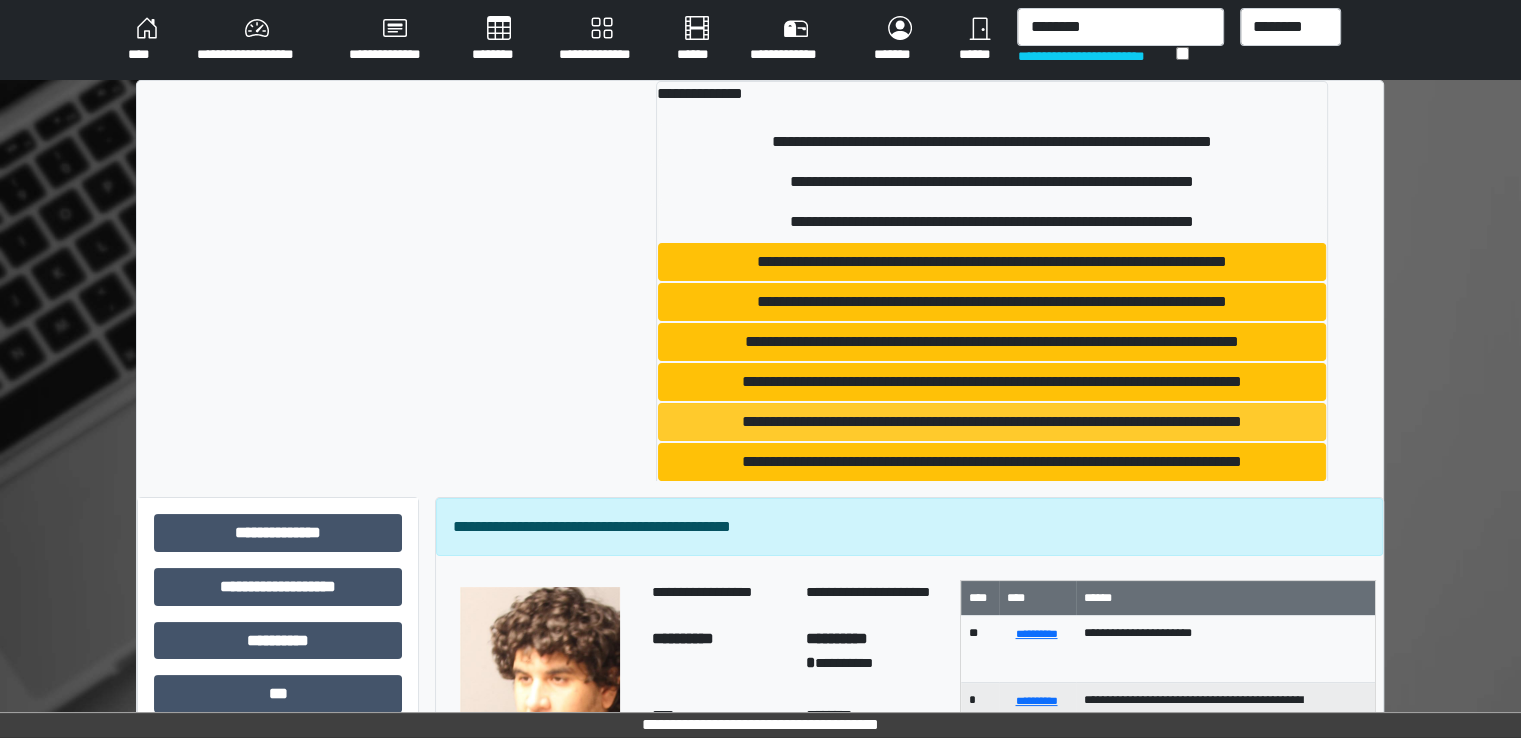 type 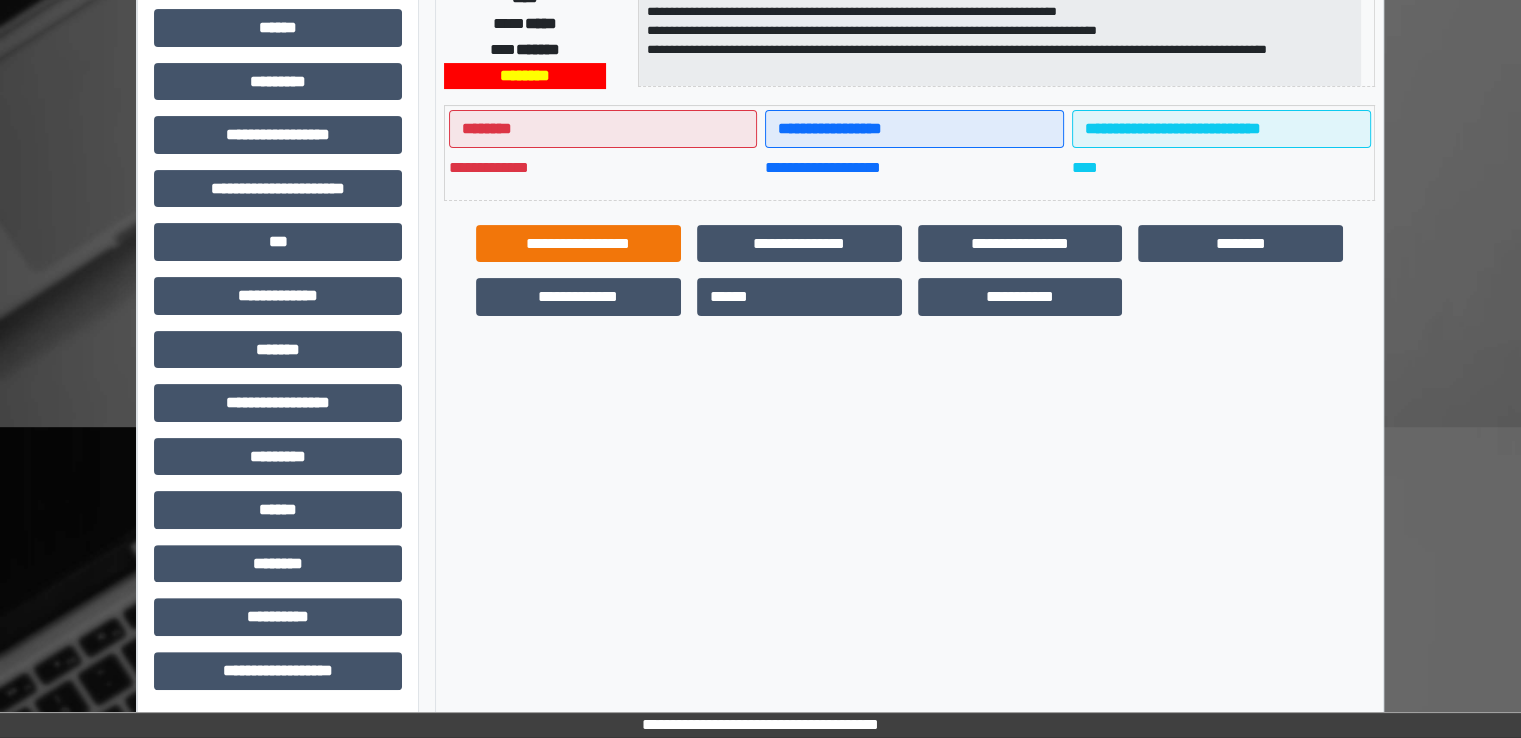scroll, scrollTop: 428, scrollLeft: 0, axis: vertical 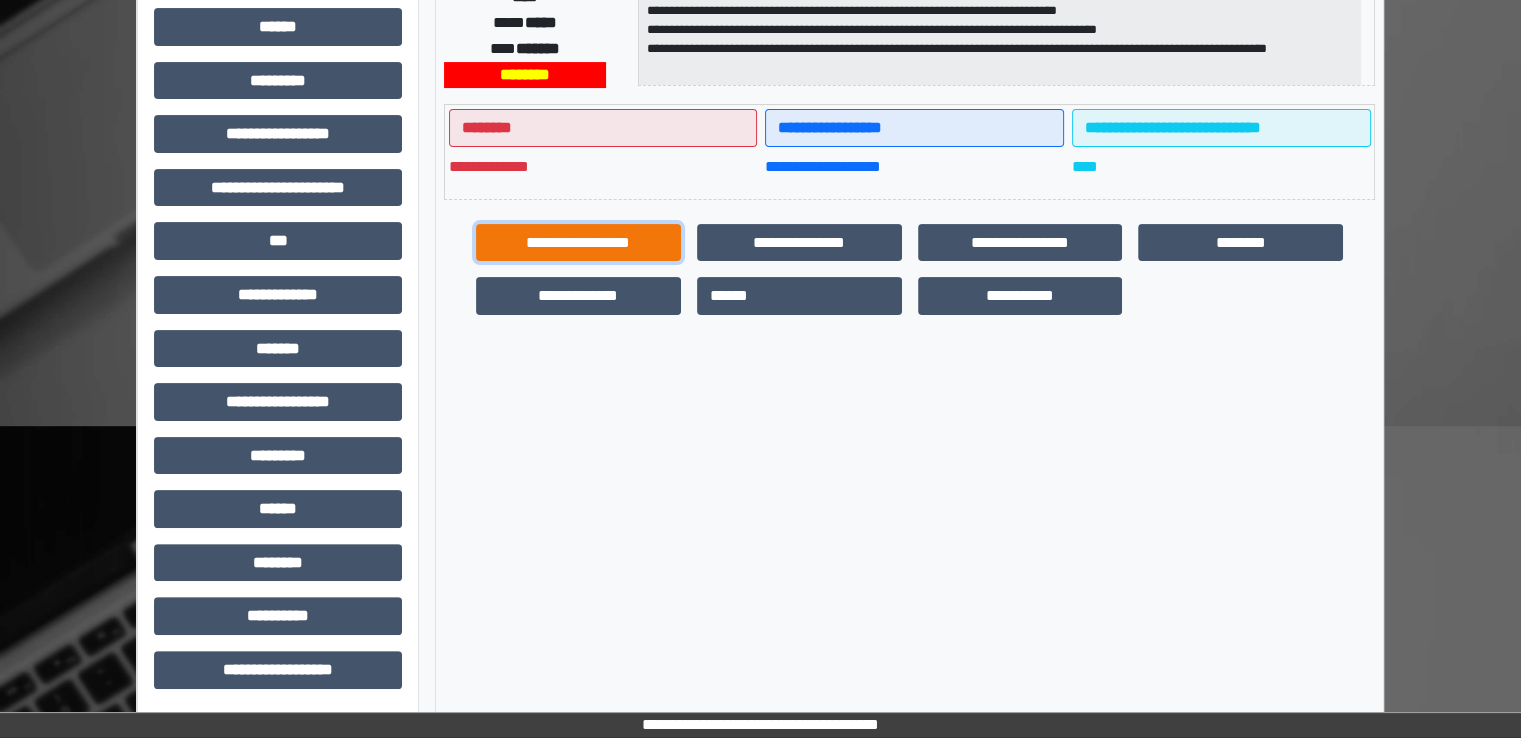 click on "**********" at bounding box center [578, 243] 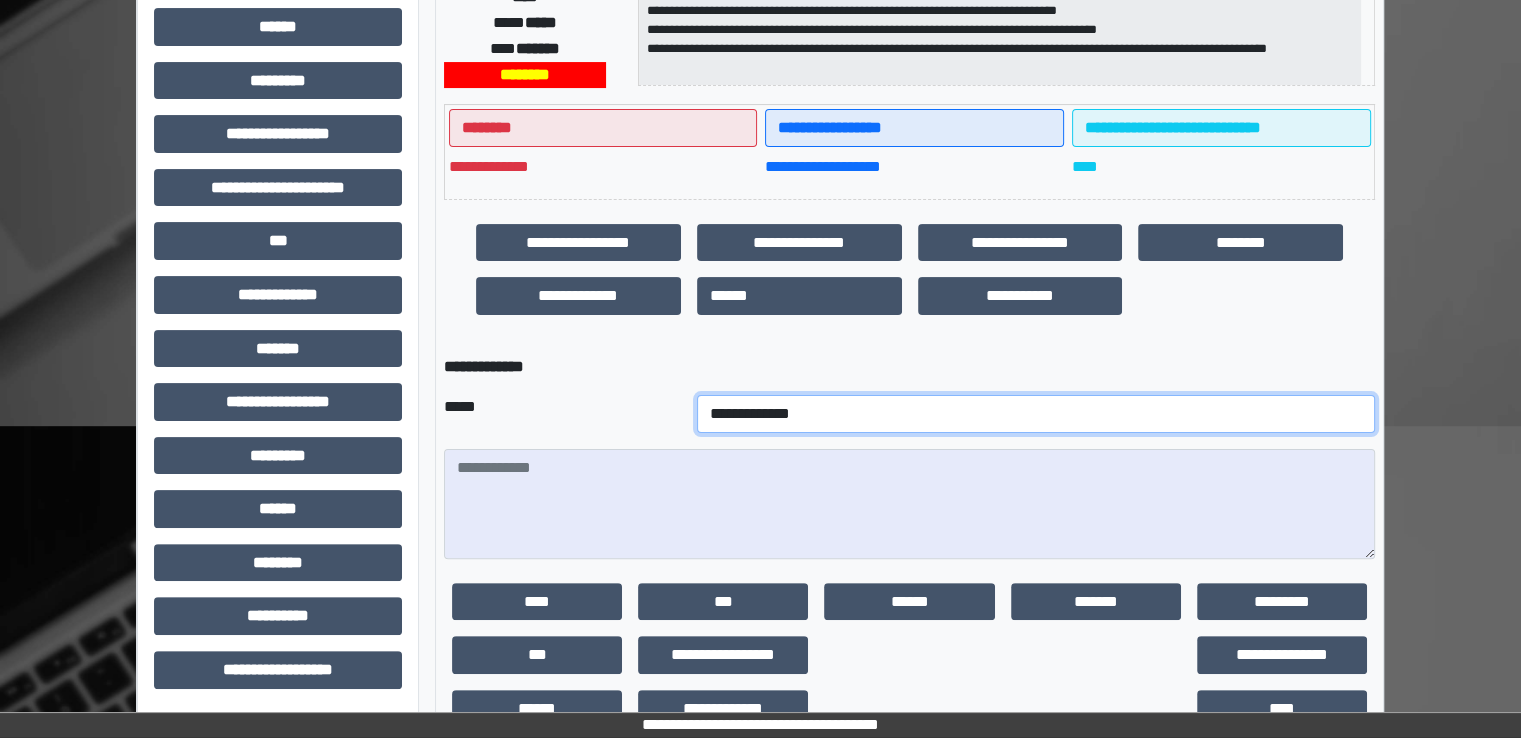 click on "**********" at bounding box center [1036, 414] 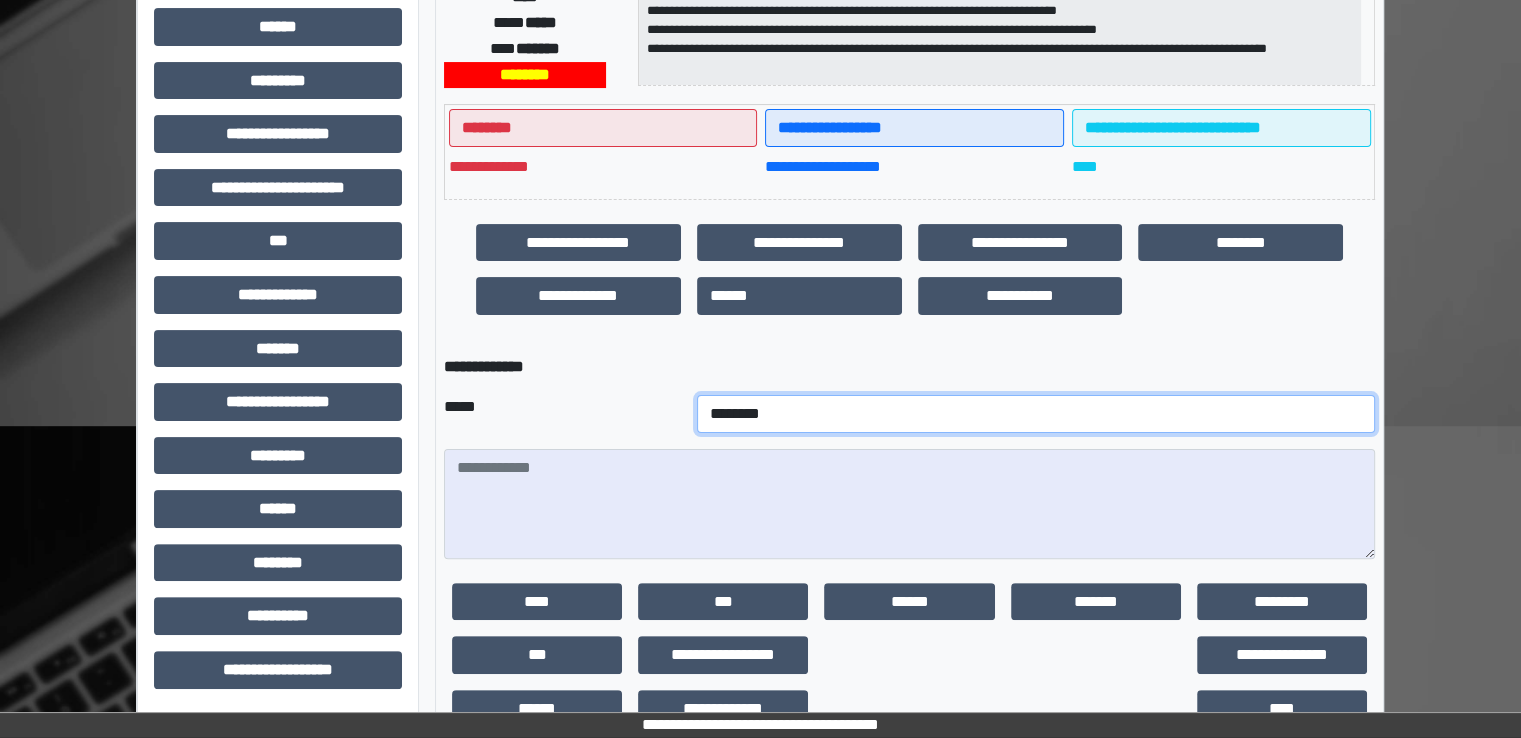 click on "**********" at bounding box center (1036, 414) 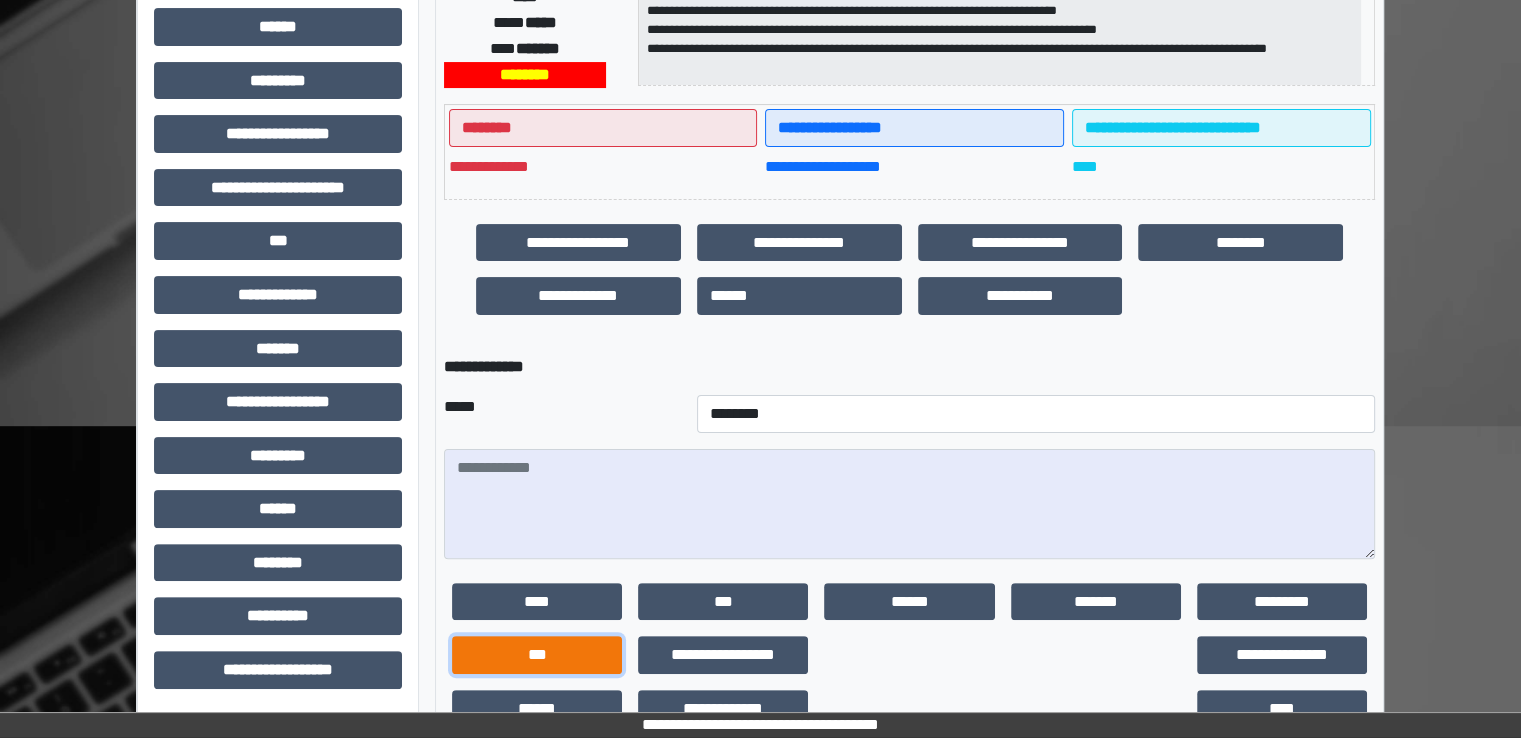 click on "***" at bounding box center [537, 655] 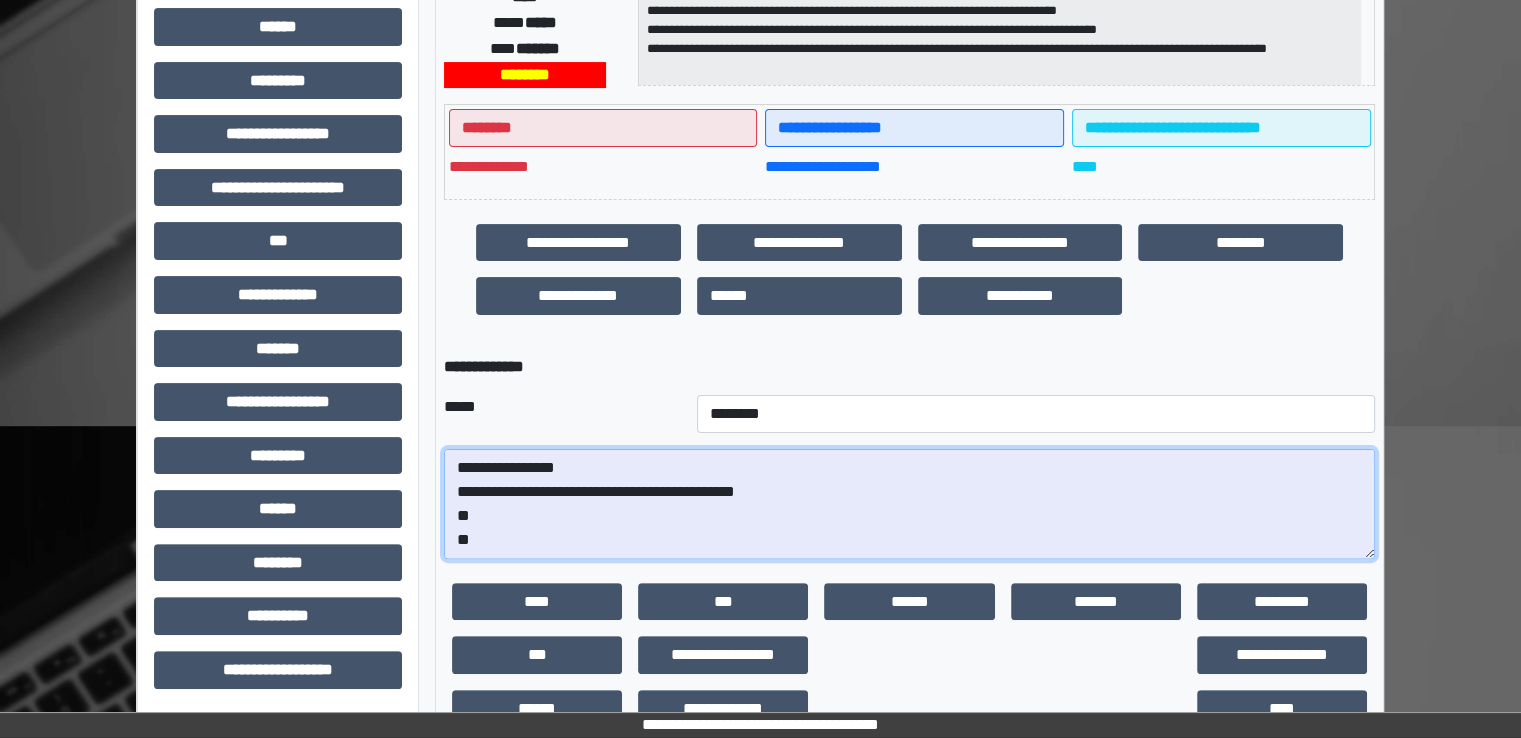 click on "**********" at bounding box center (909, 504) 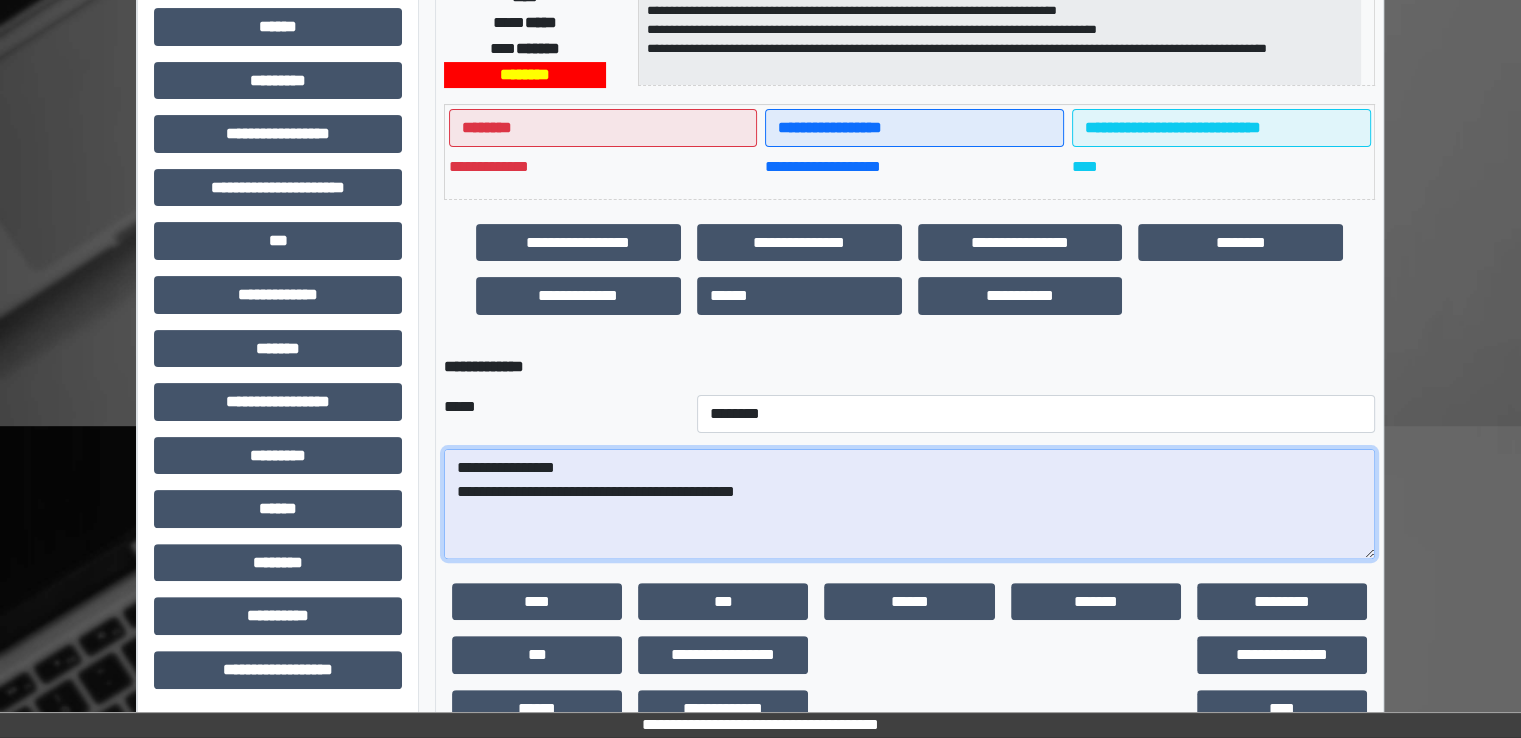 paste on "**********" 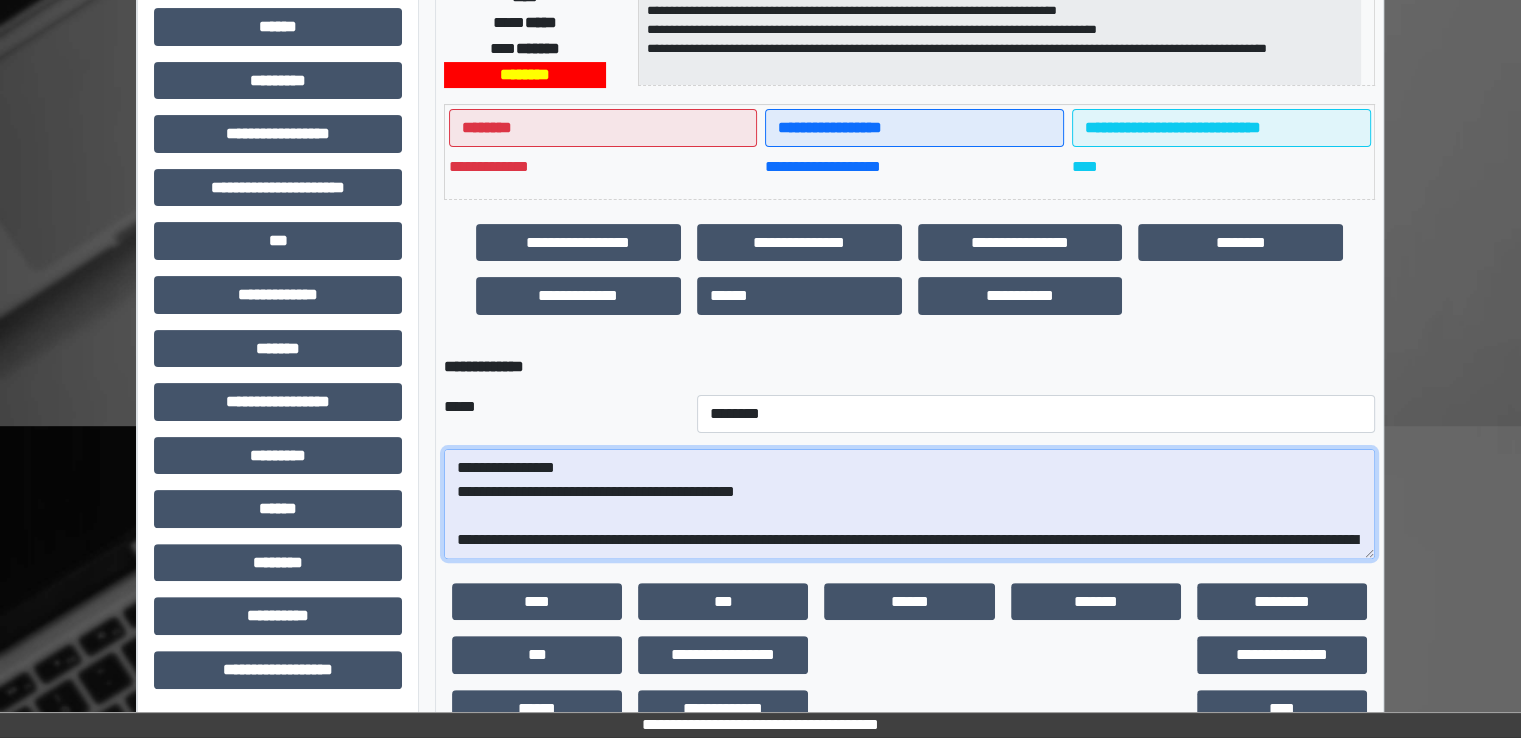 scroll, scrollTop: 376, scrollLeft: 0, axis: vertical 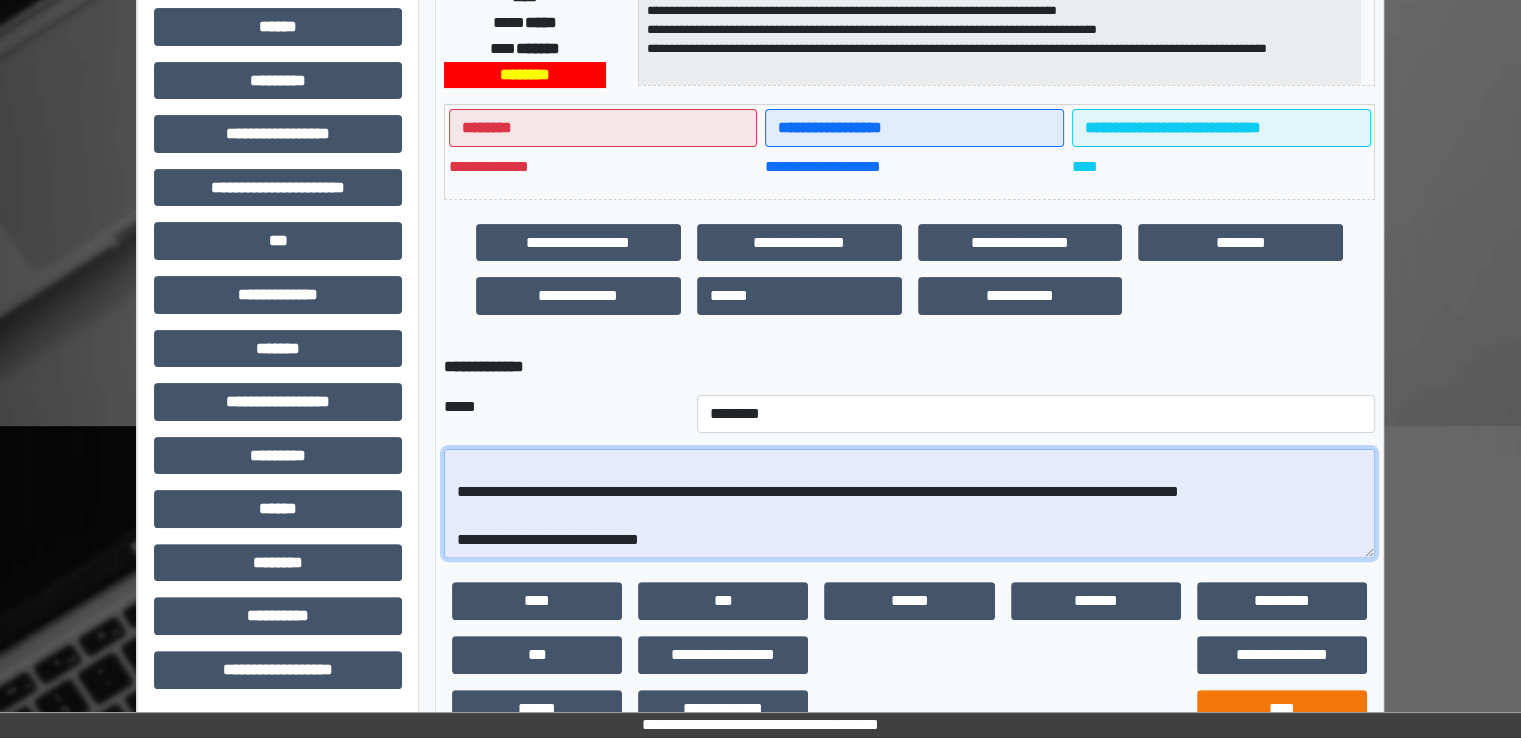 type on "**********" 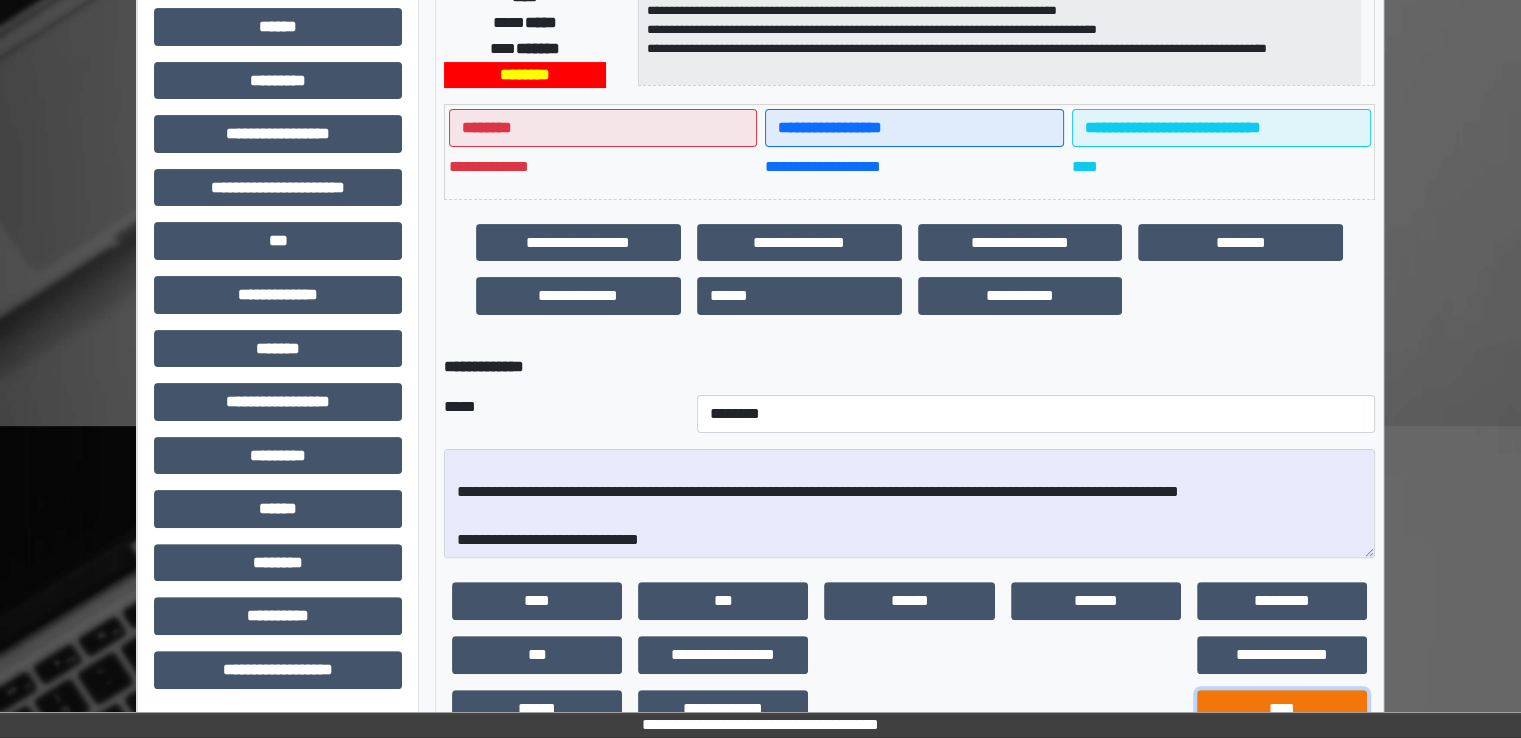 click on "****" at bounding box center (1282, 709) 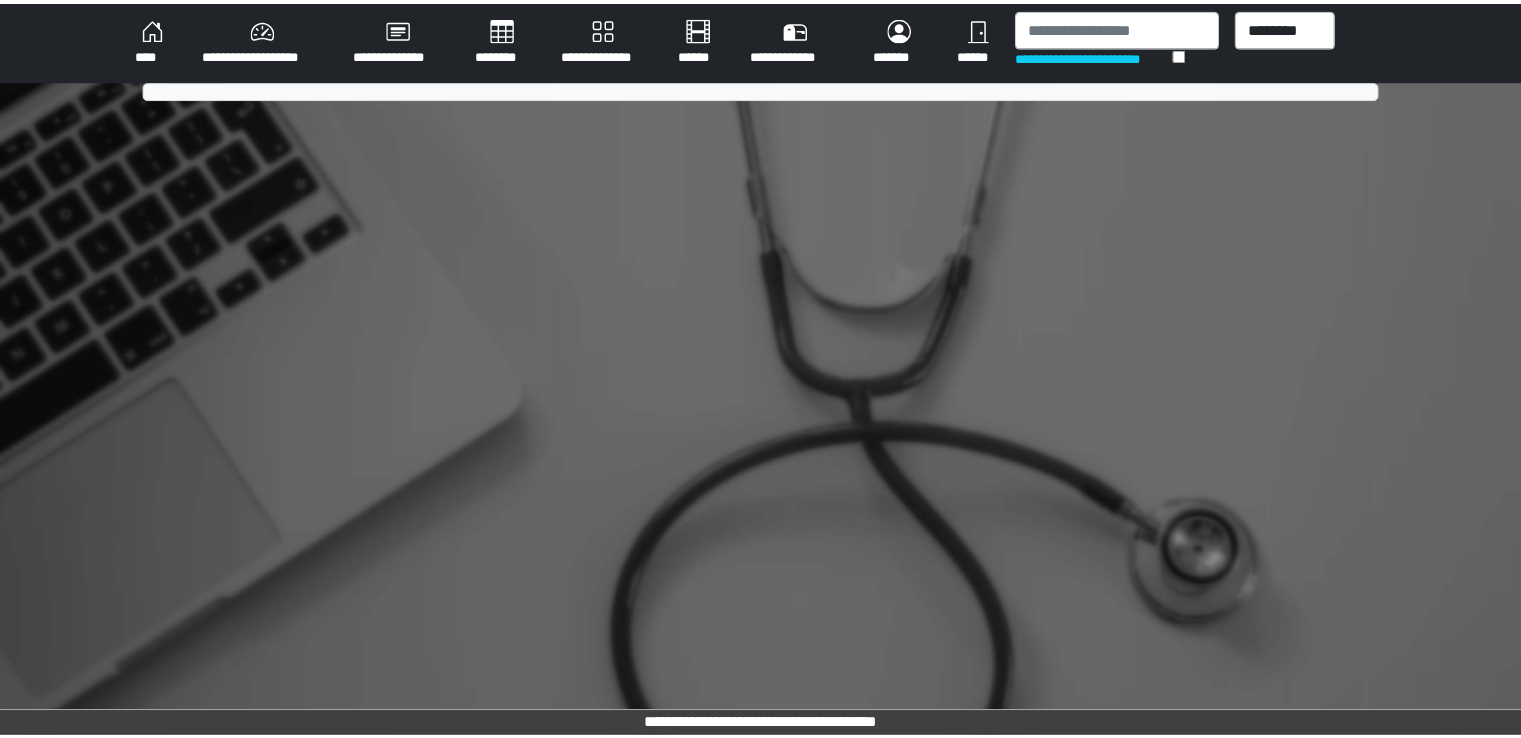 scroll, scrollTop: 0, scrollLeft: 0, axis: both 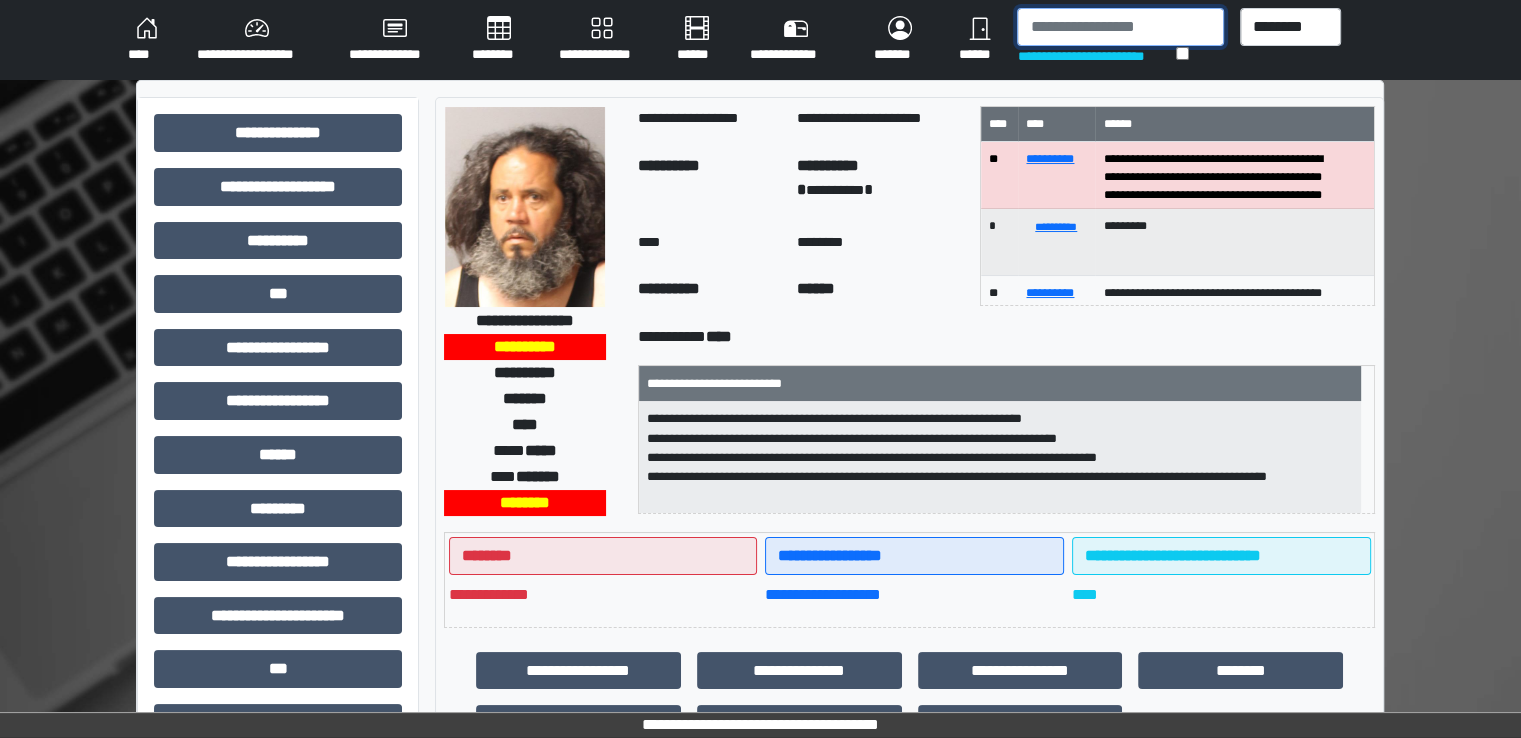 click at bounding box center [1120, 27] 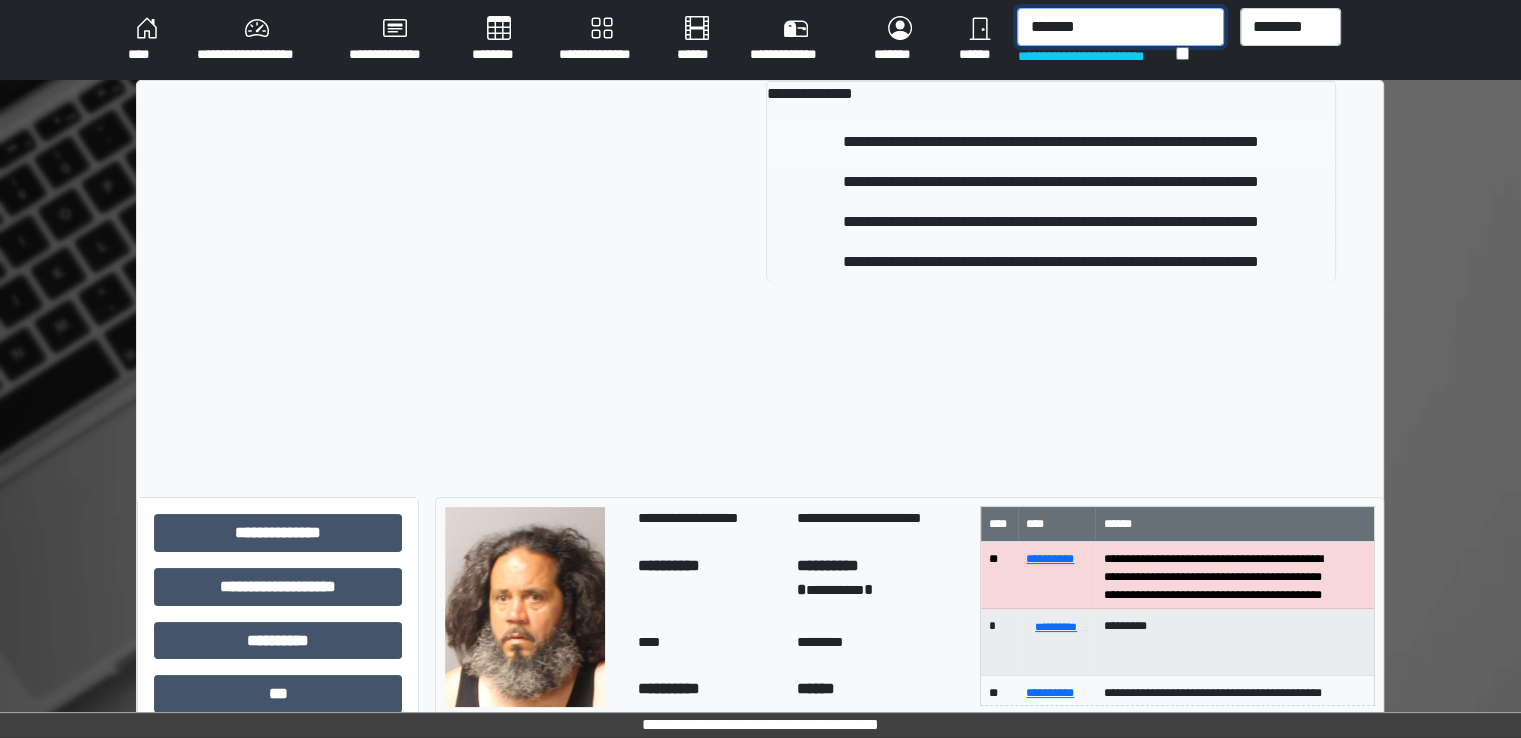 type on "*******" 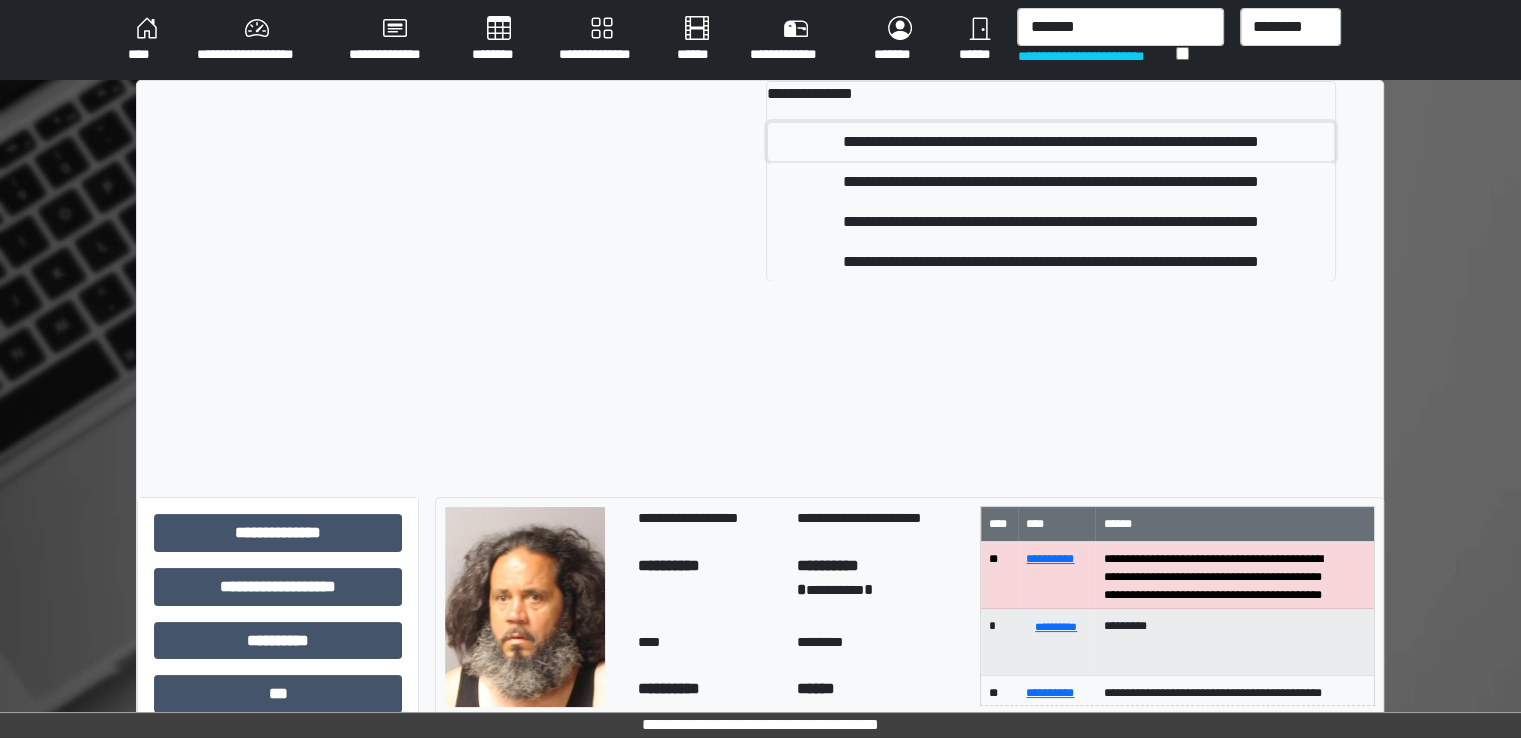 click on "**********" at bounding box center (1051, 142) 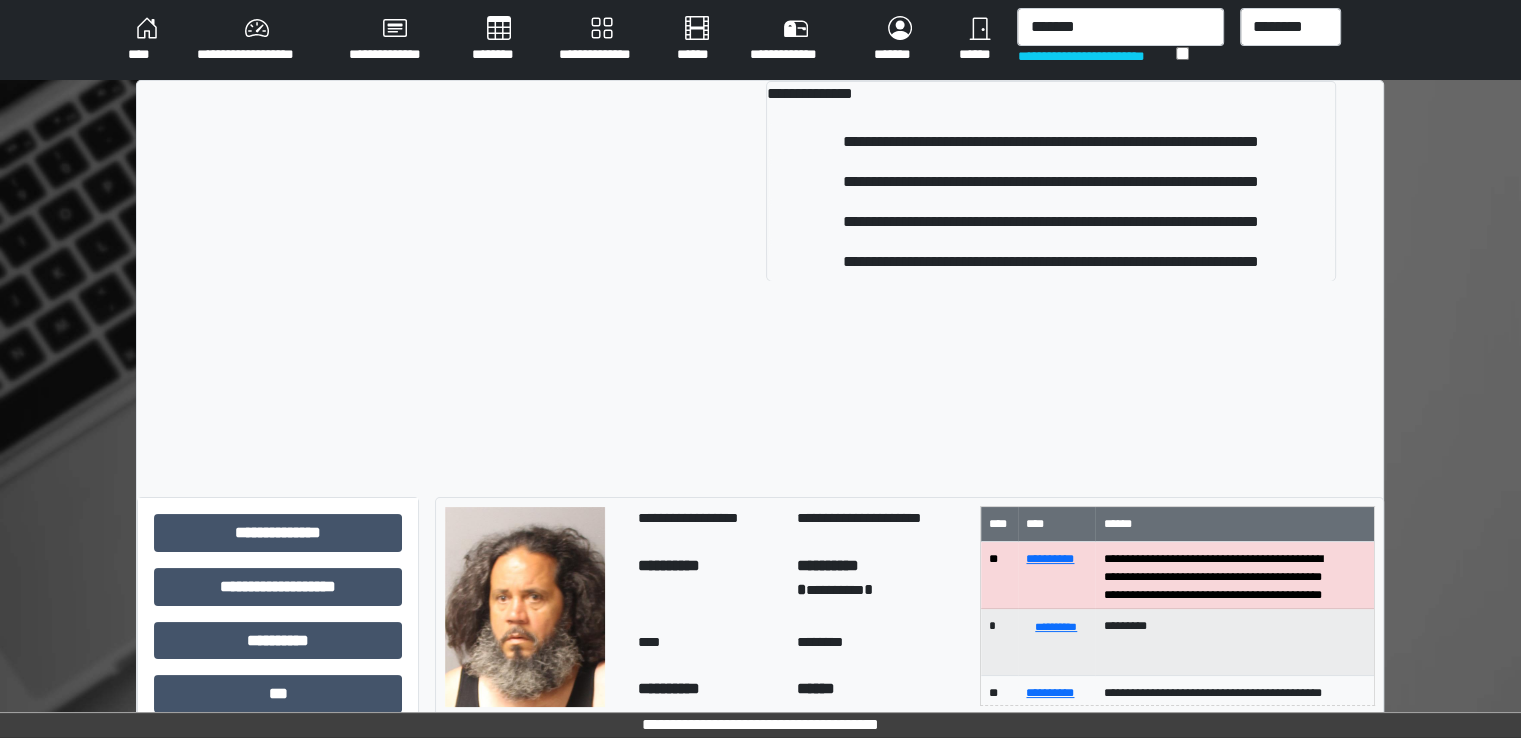 type 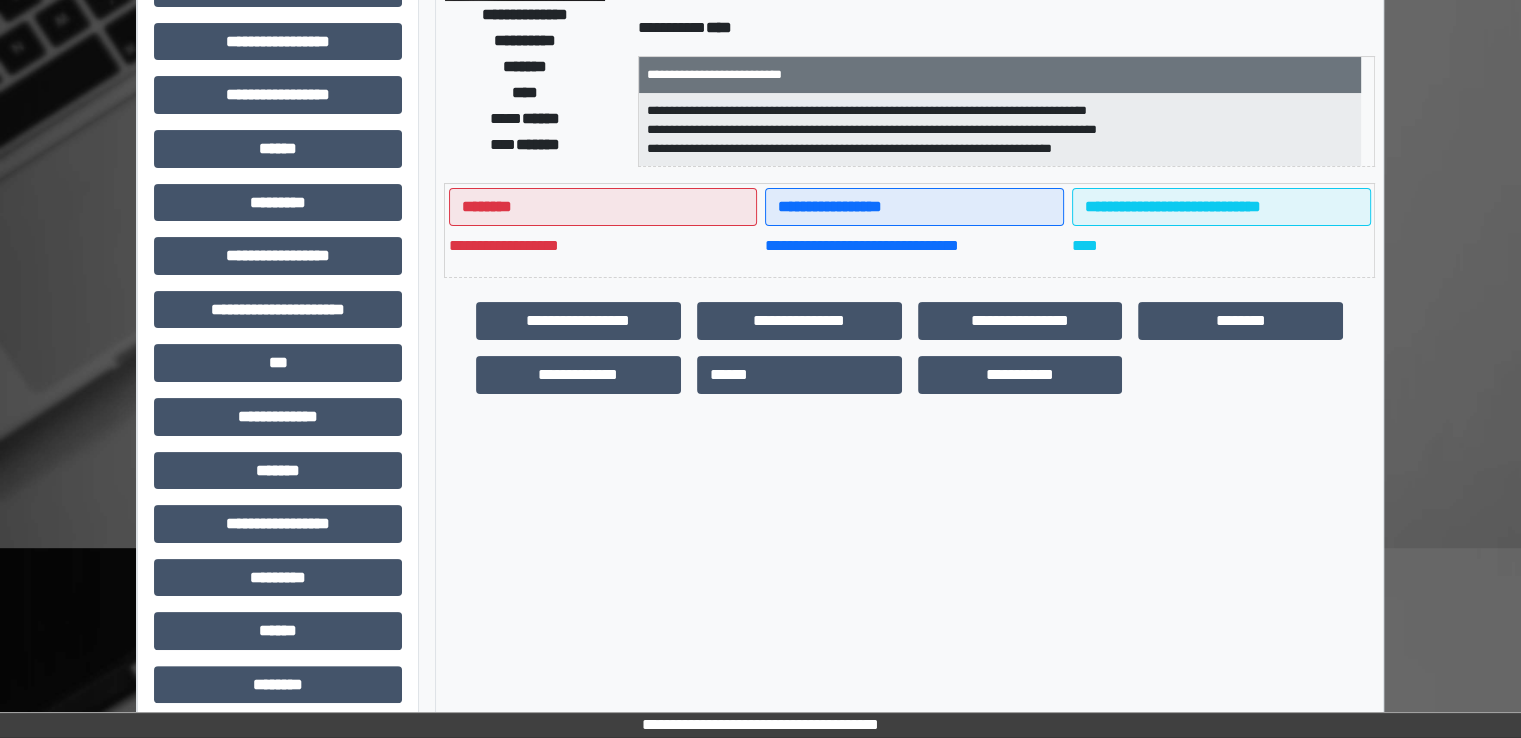 scroll, scrollTop: 428, scrollLeft: 0, axis: vertical 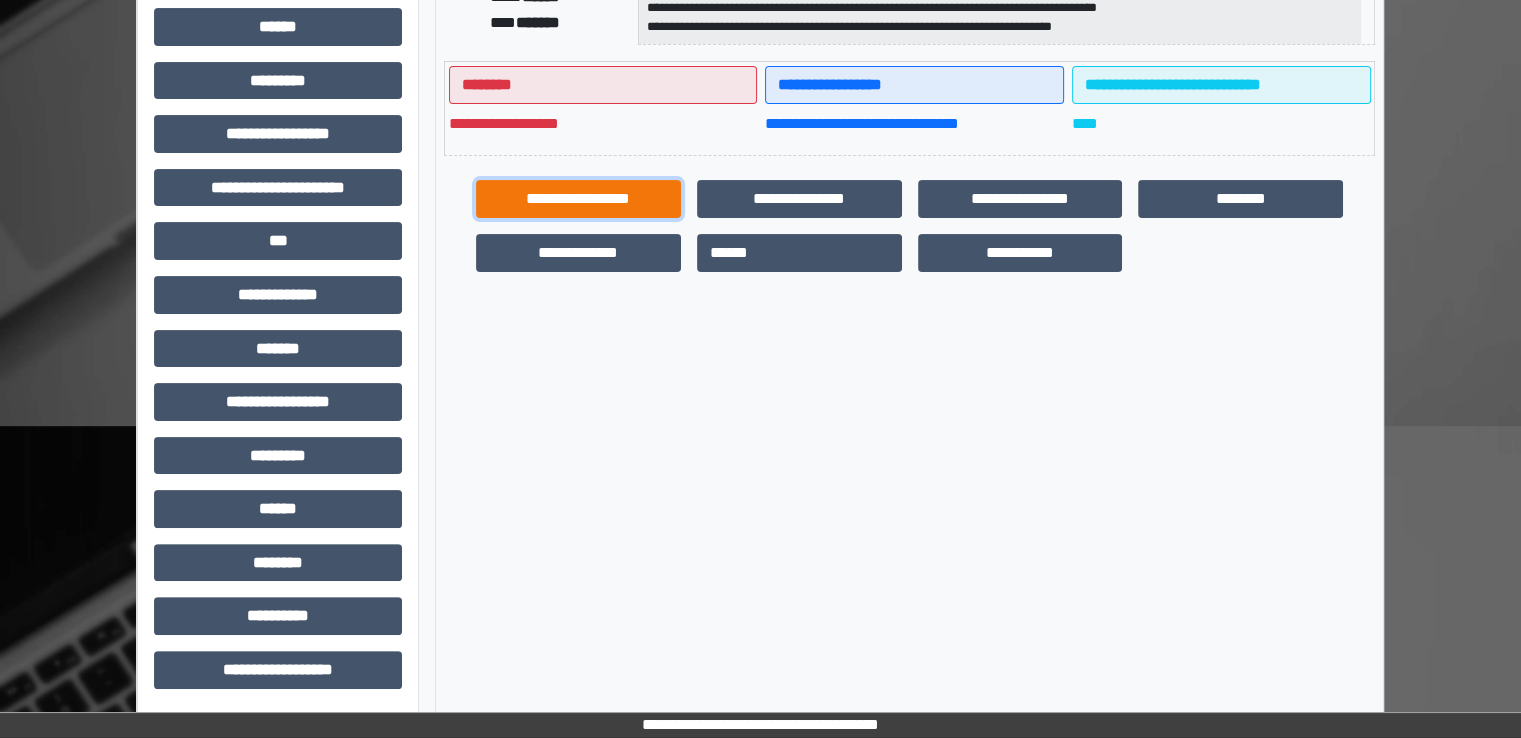 click on "**********" at bounding box center (578, 199) 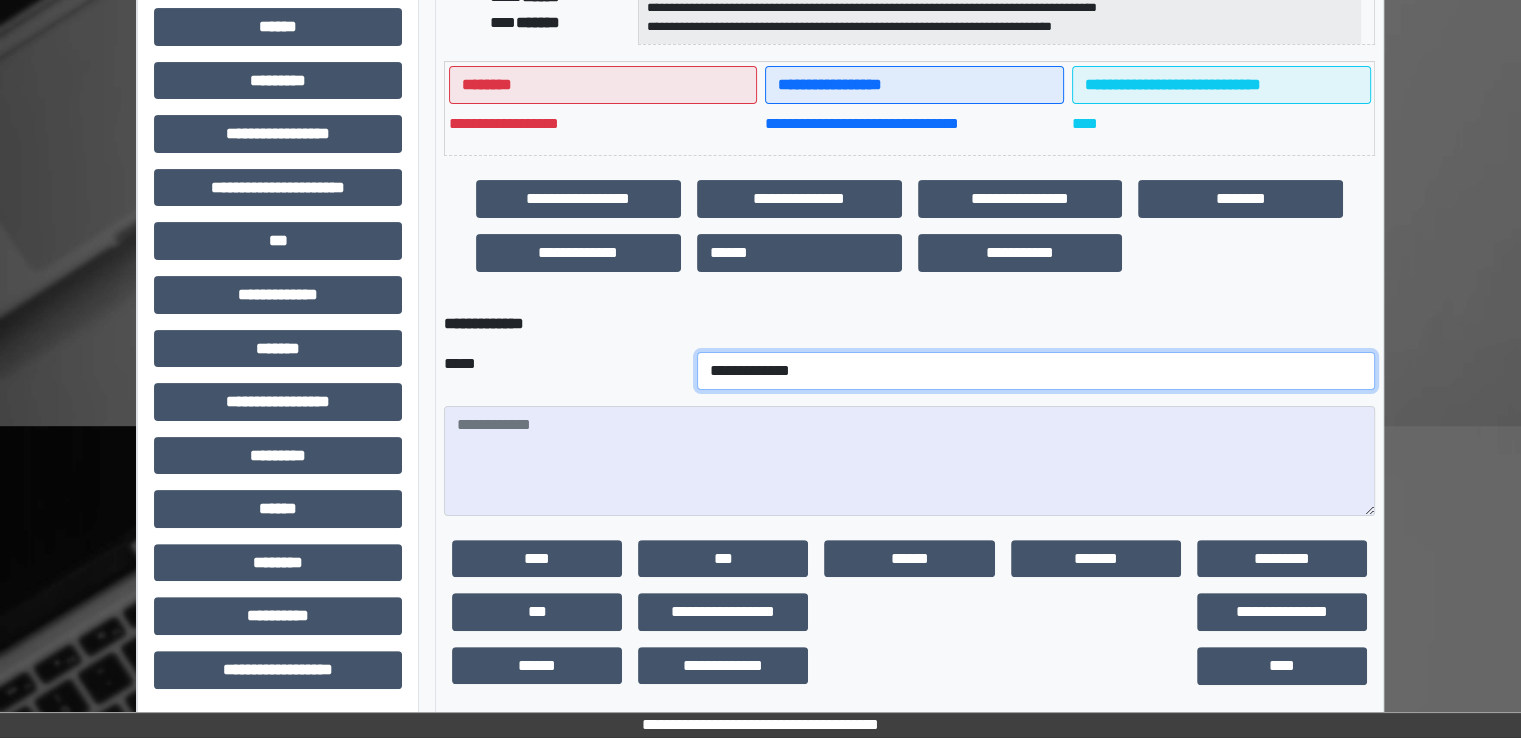 click on "**********" at bounding box center [1036, 371] 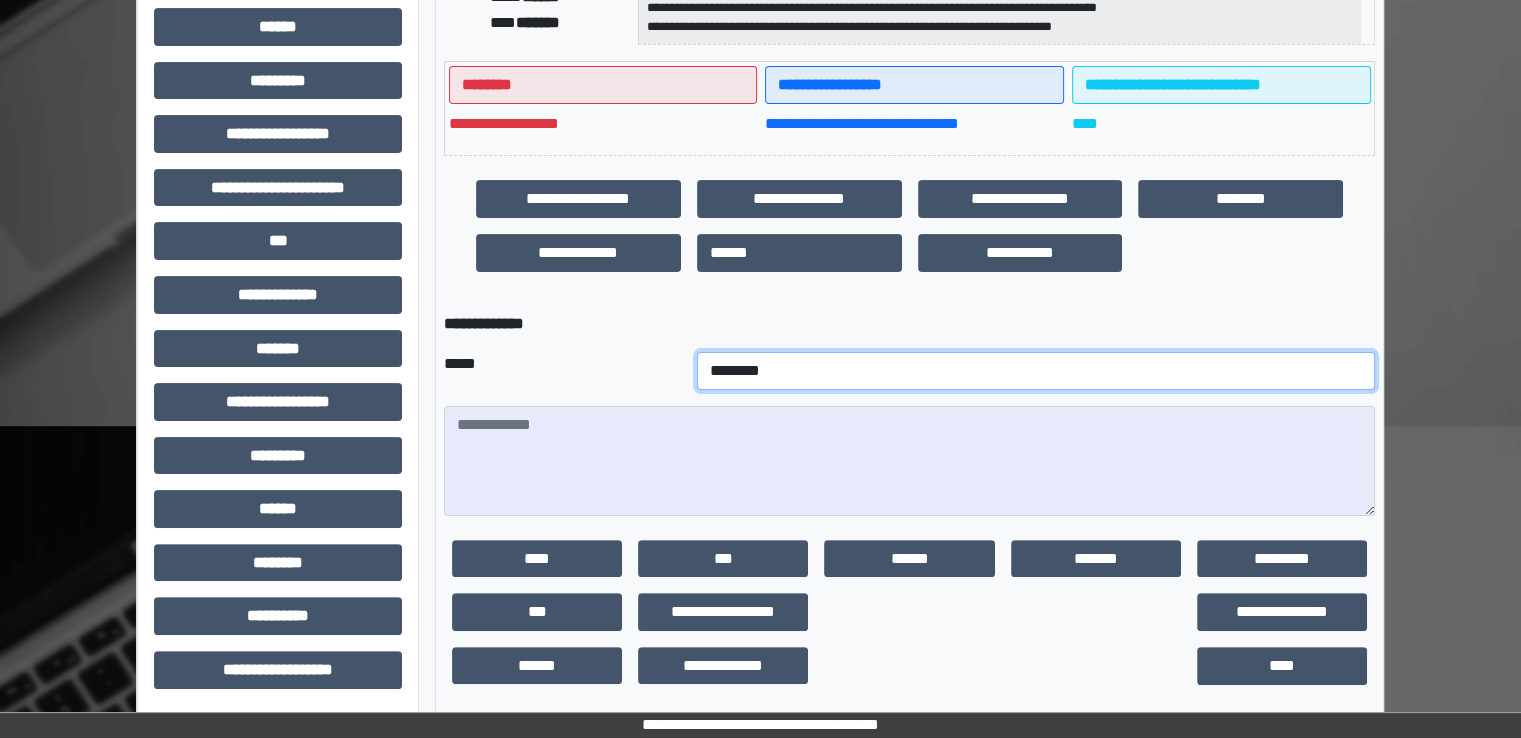 click on "**********" at bounding box center [1036, 371] 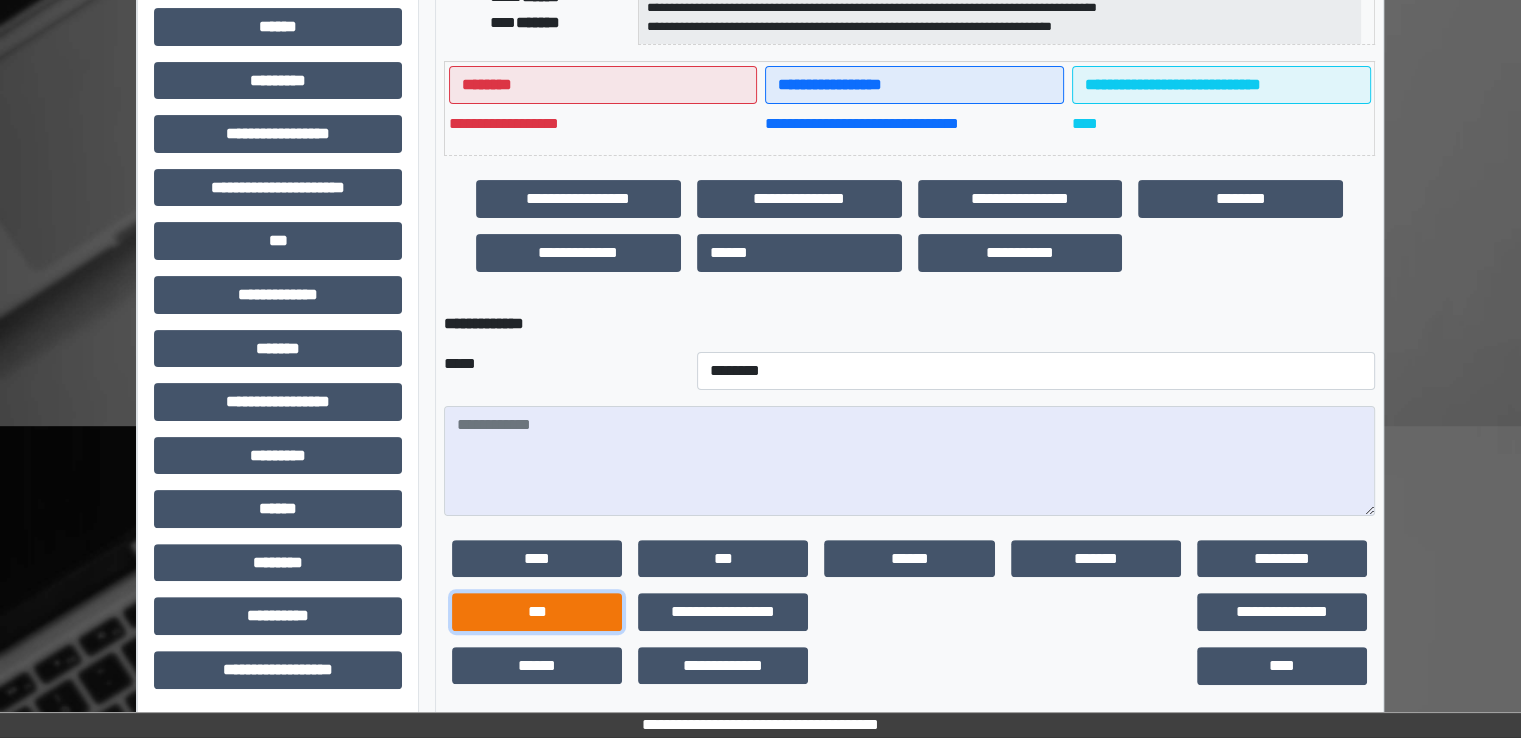 click on "***" at bounding box center [537, 612] 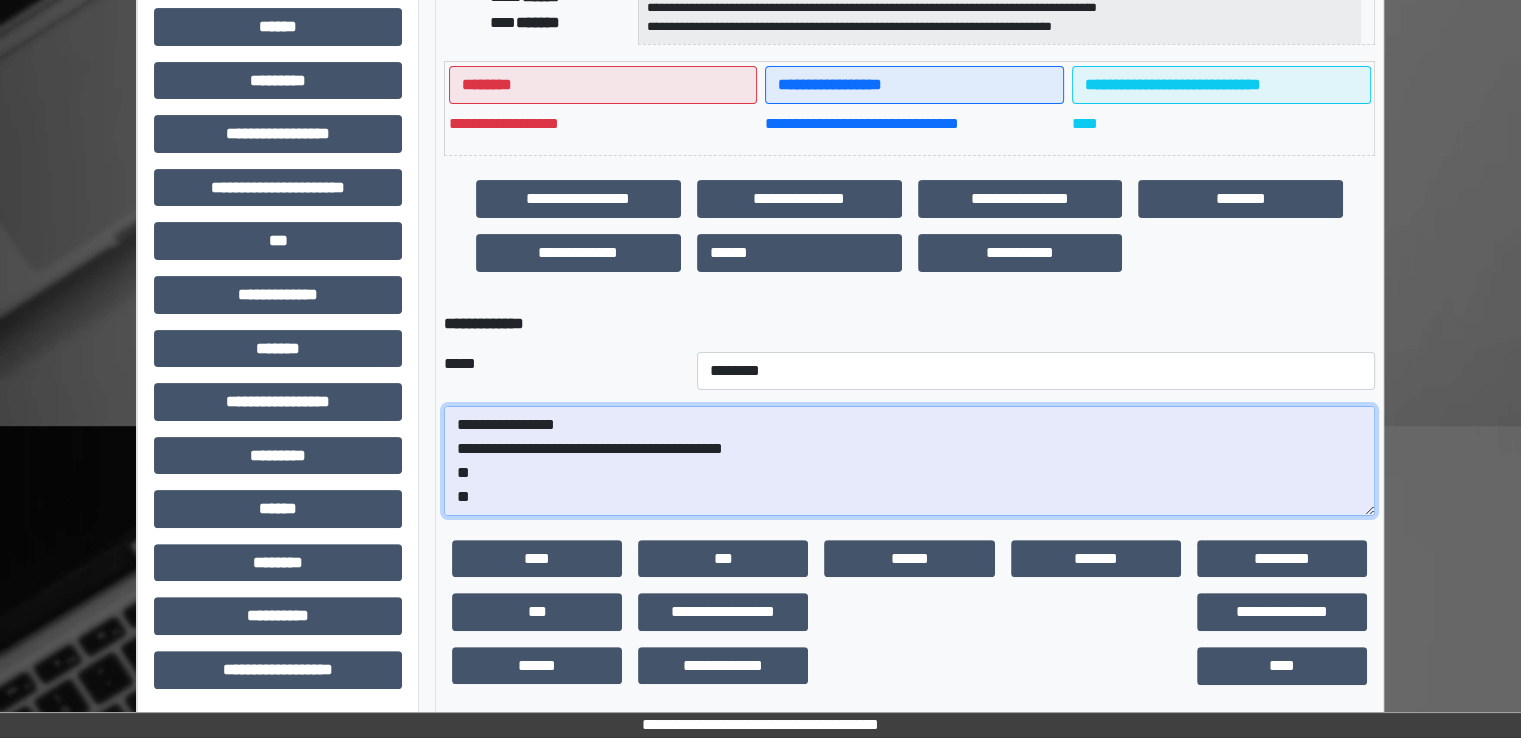click on "**********" at bounding box center [909, 461] 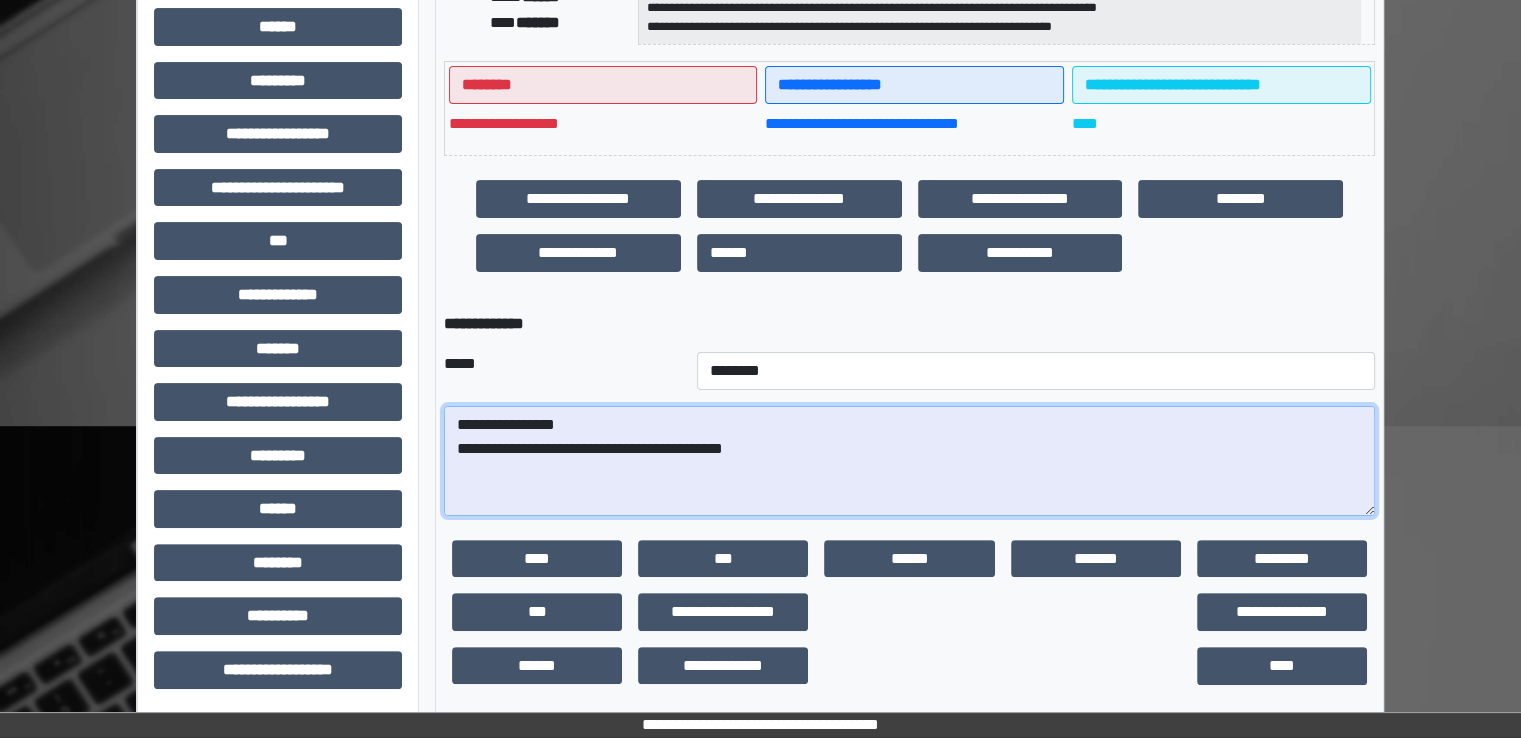 paste on "**********" 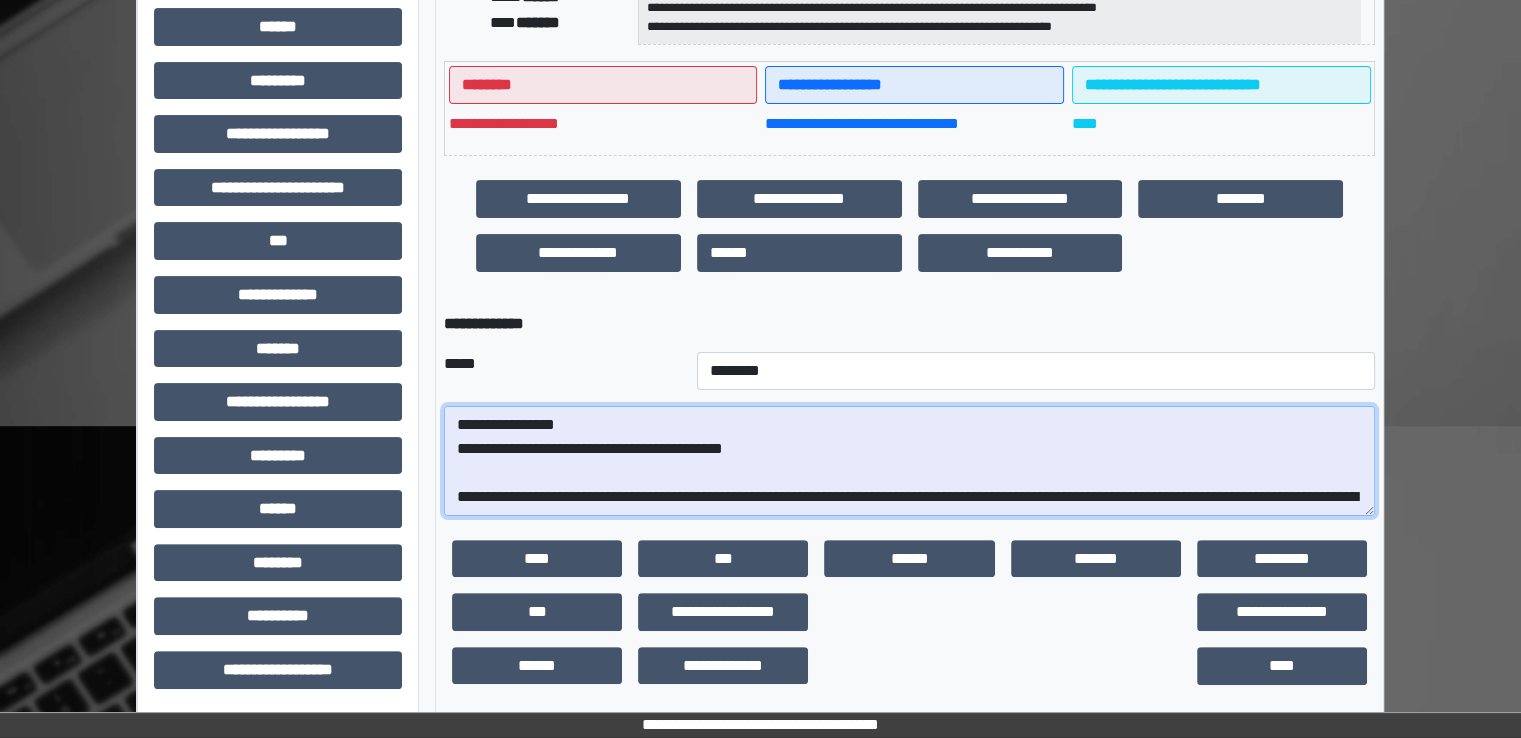 scroll, scrollTop: 376, scrollLeft: 0, axis: vertical 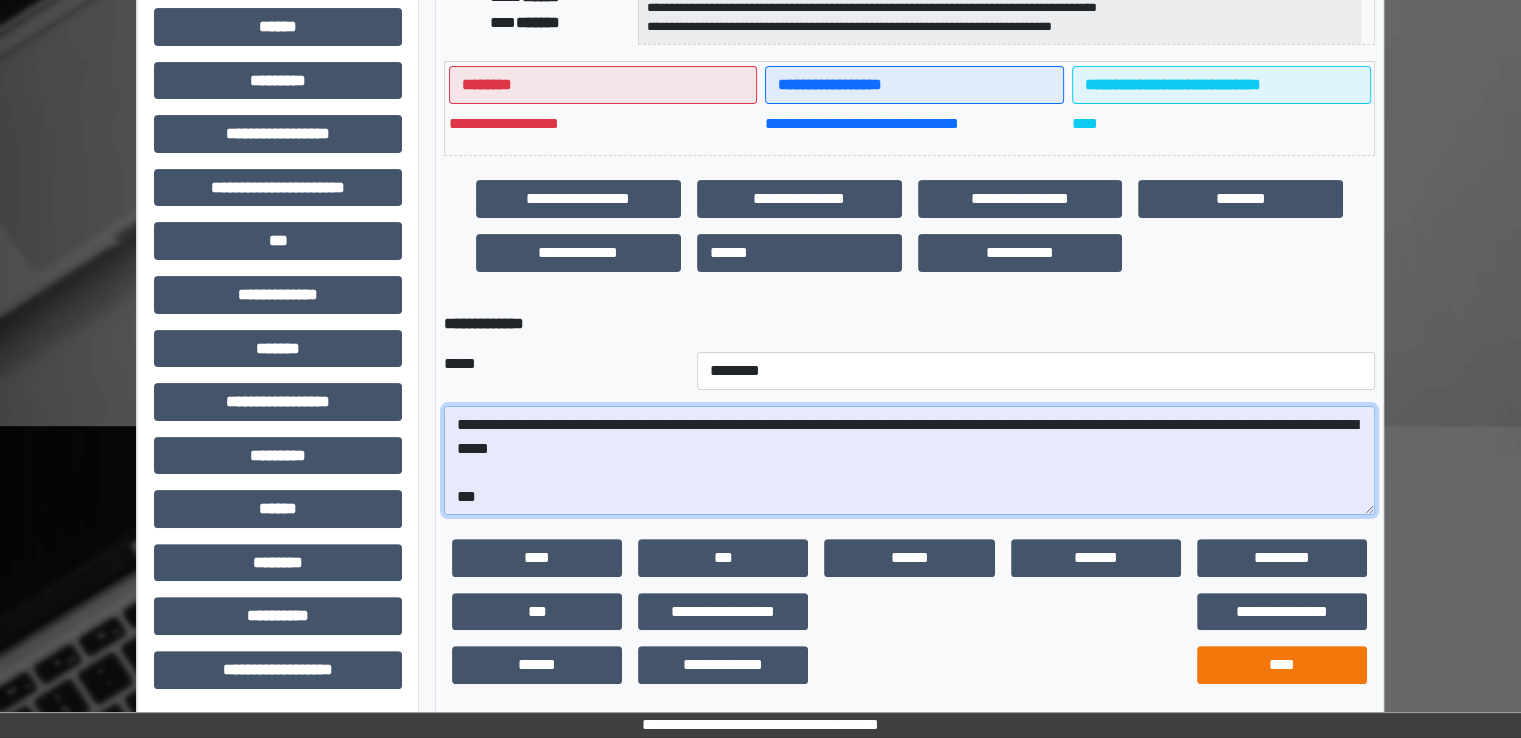 type on "**********" 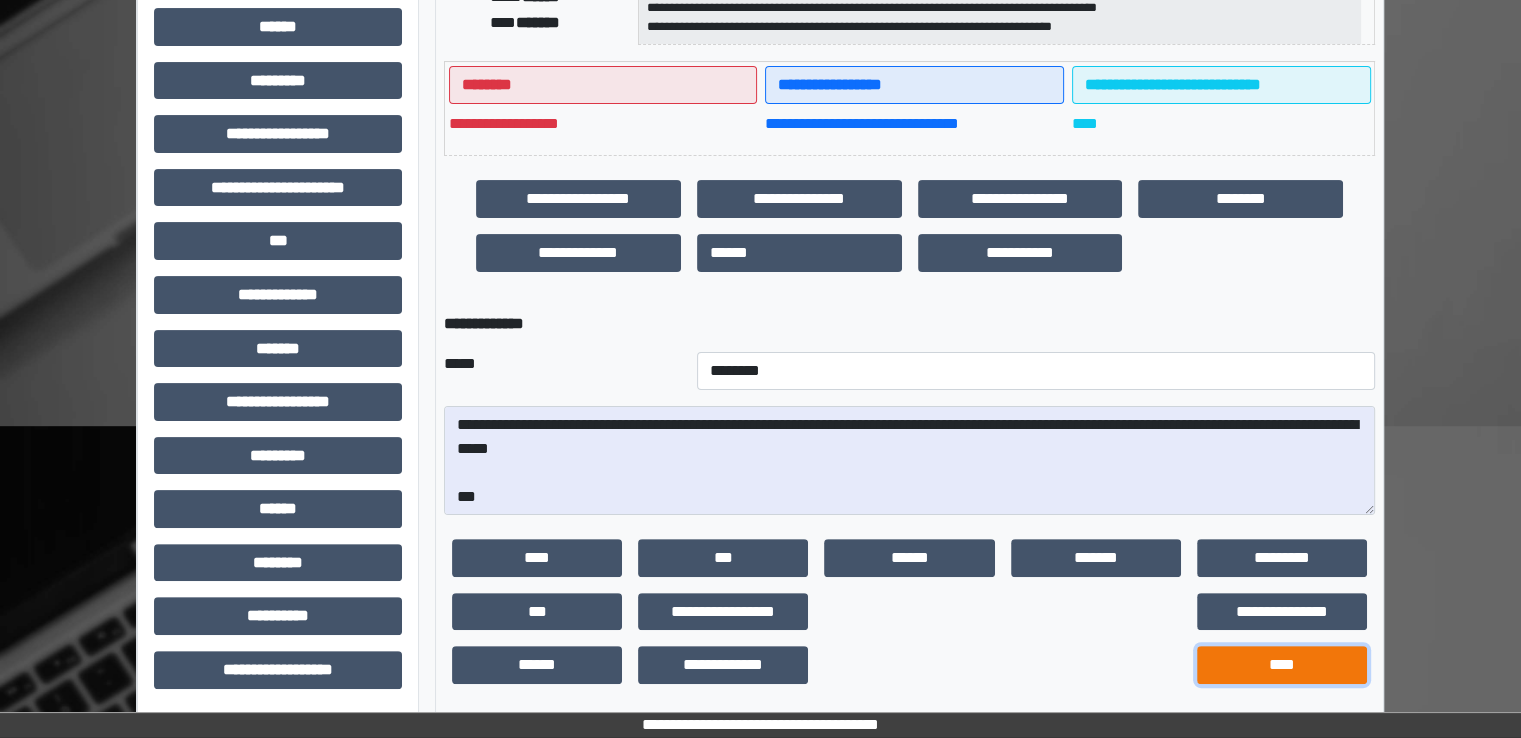 click on "****" at bounding box center (1282, 665) 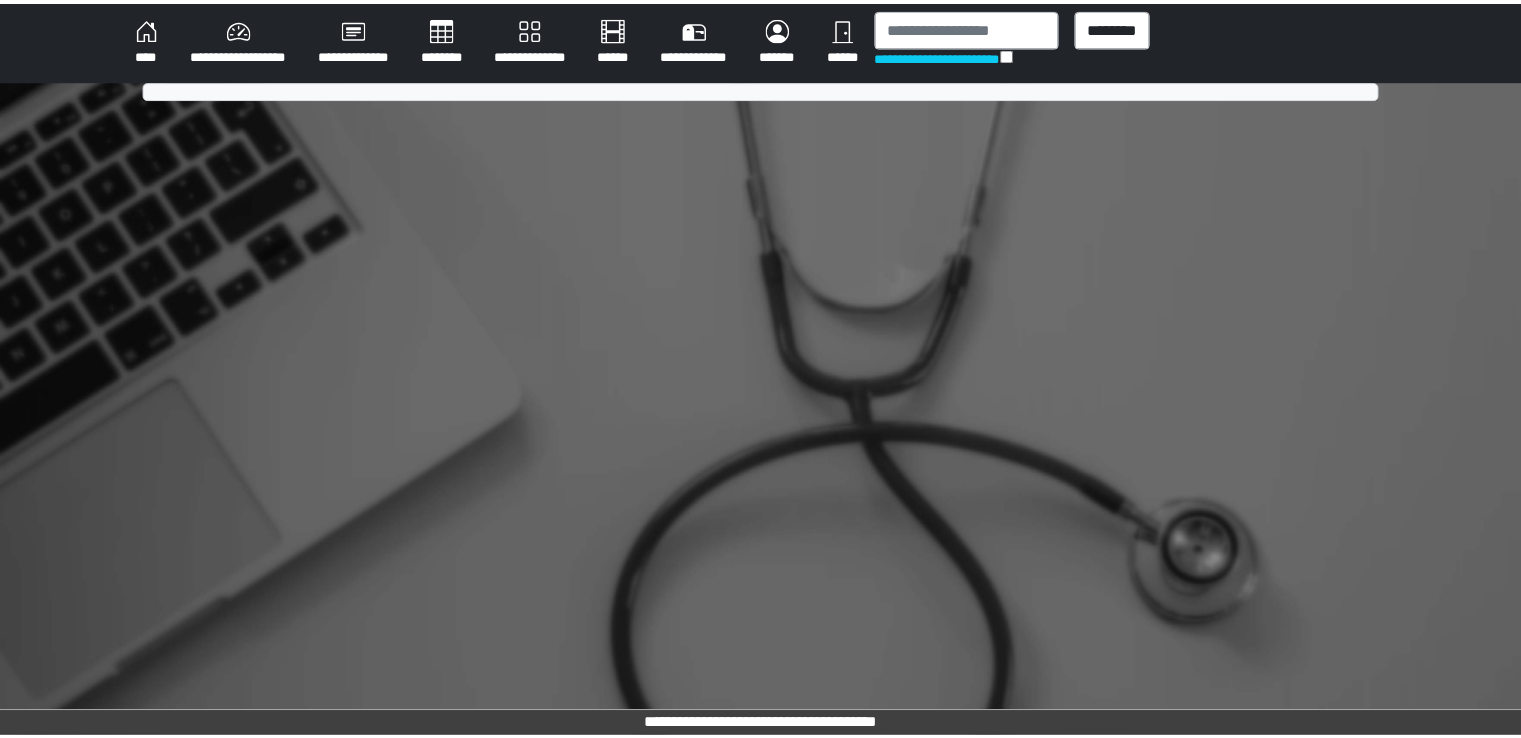 scroll, scrollTop: 0, scrollLeft: 0, axis: both 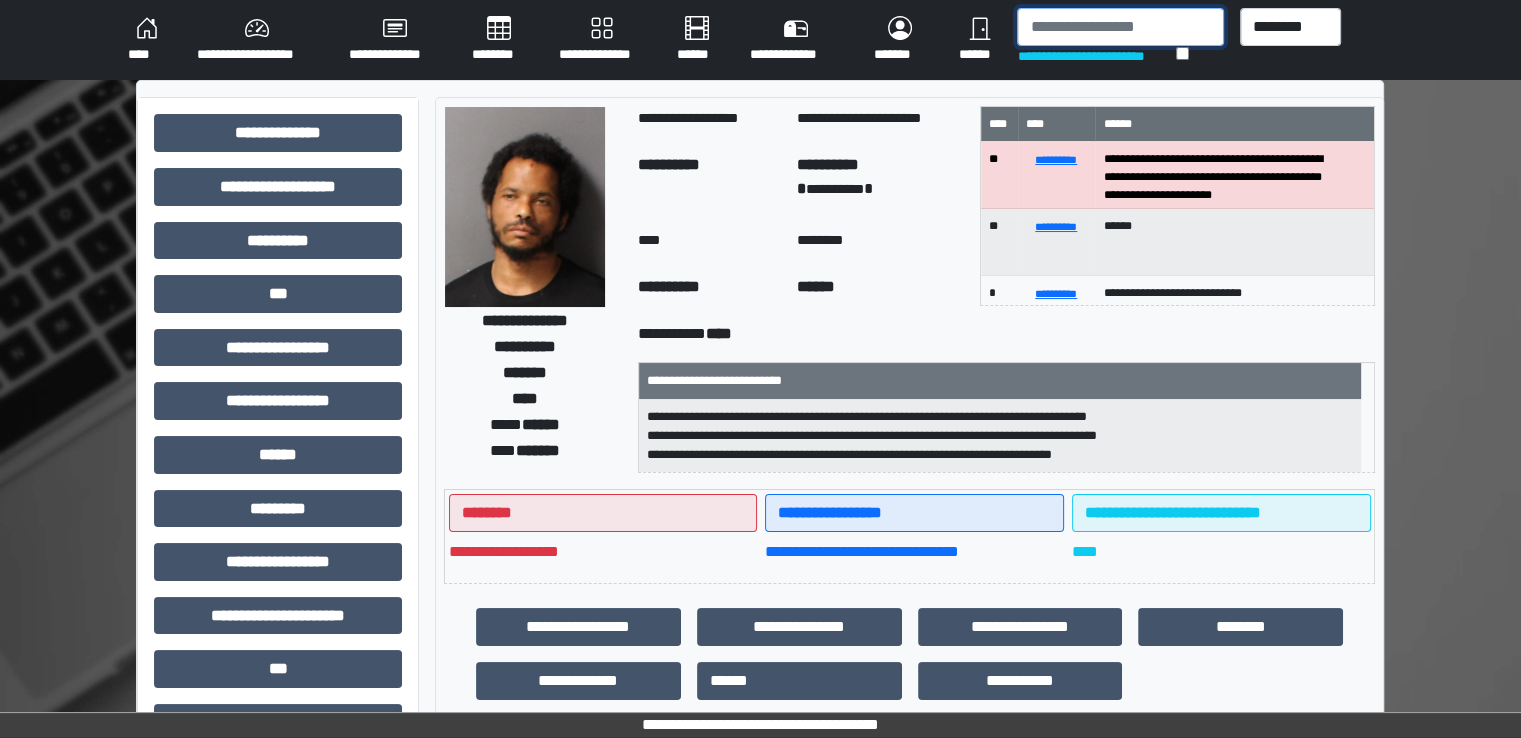 click at bounding box center (1120, 27) 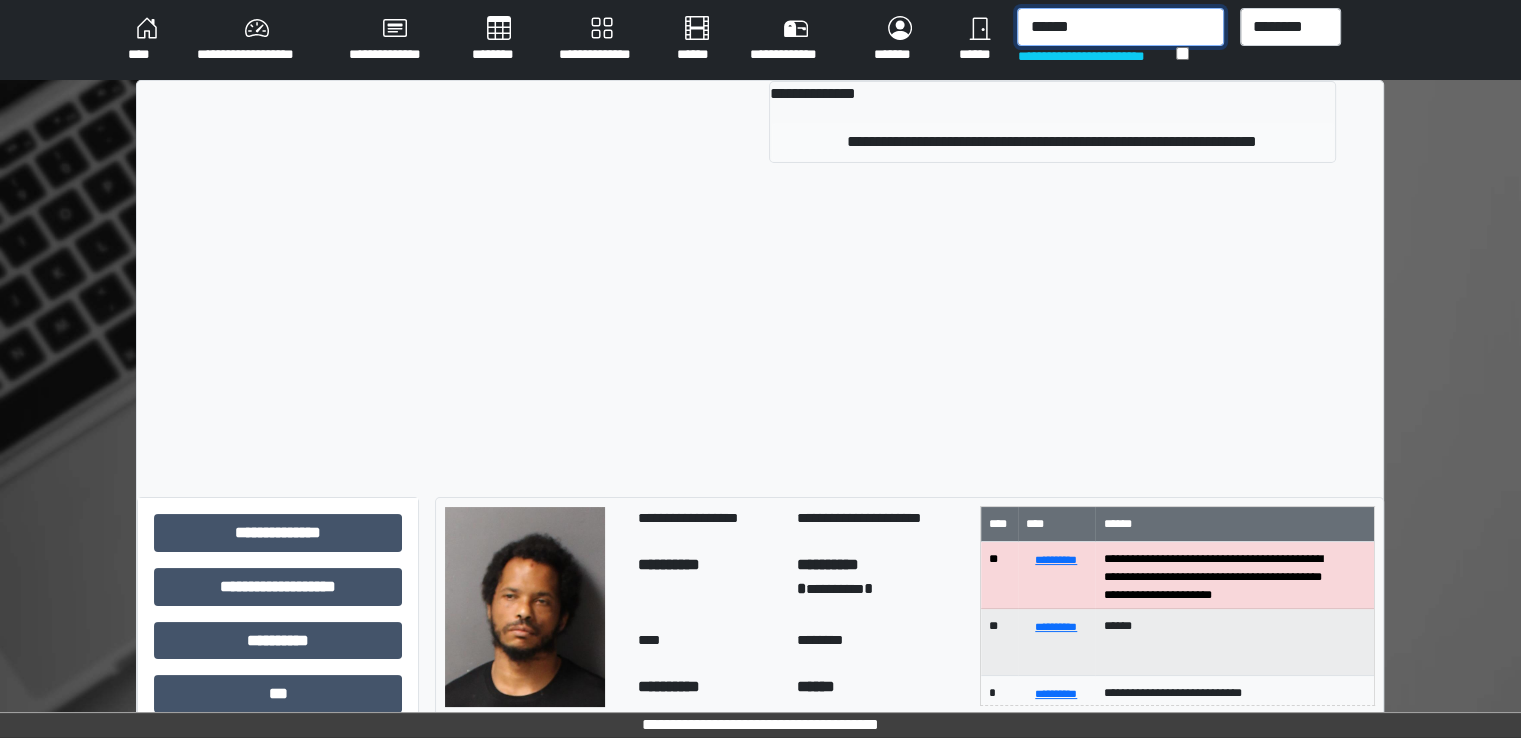 type on "******" 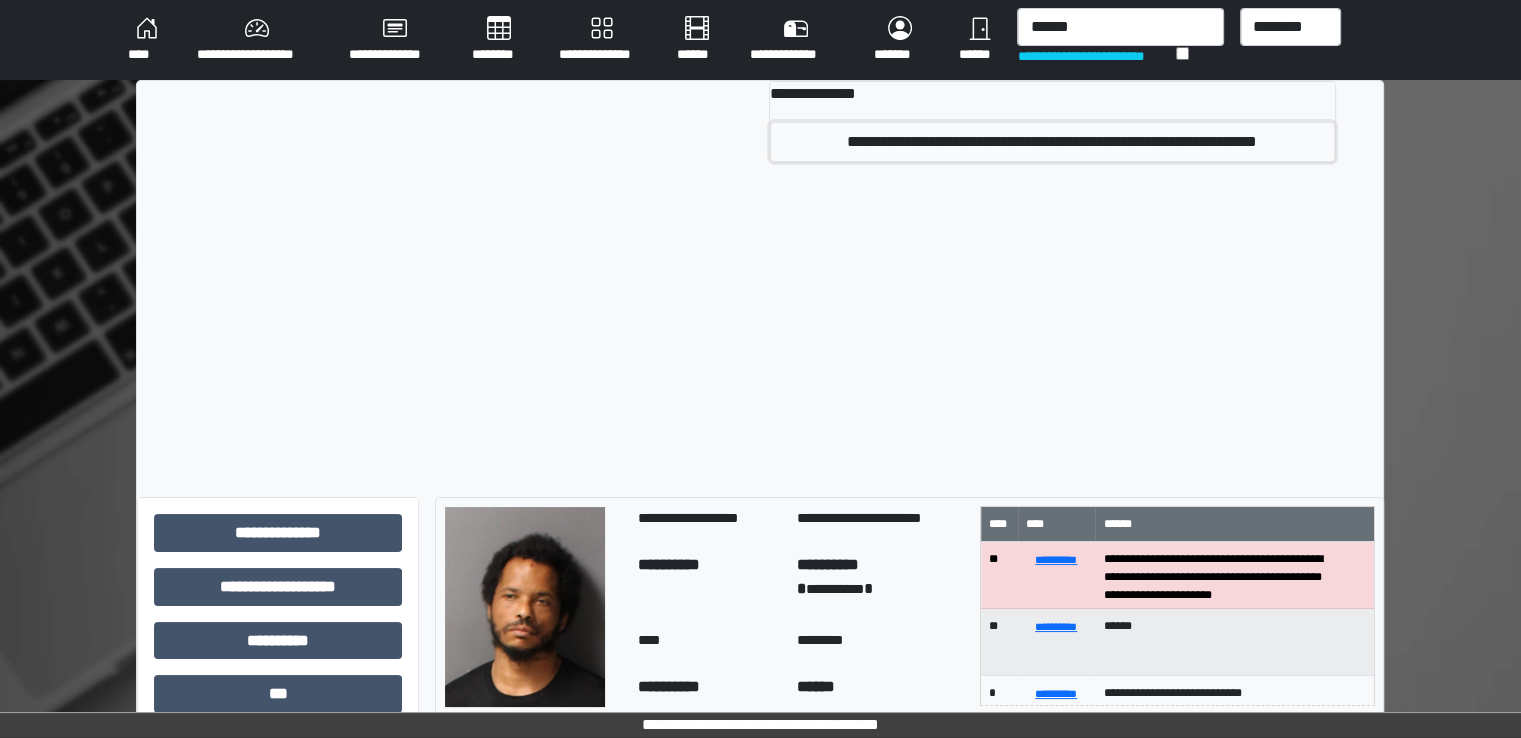 click on "**********" at bounding box center (1052, 142) 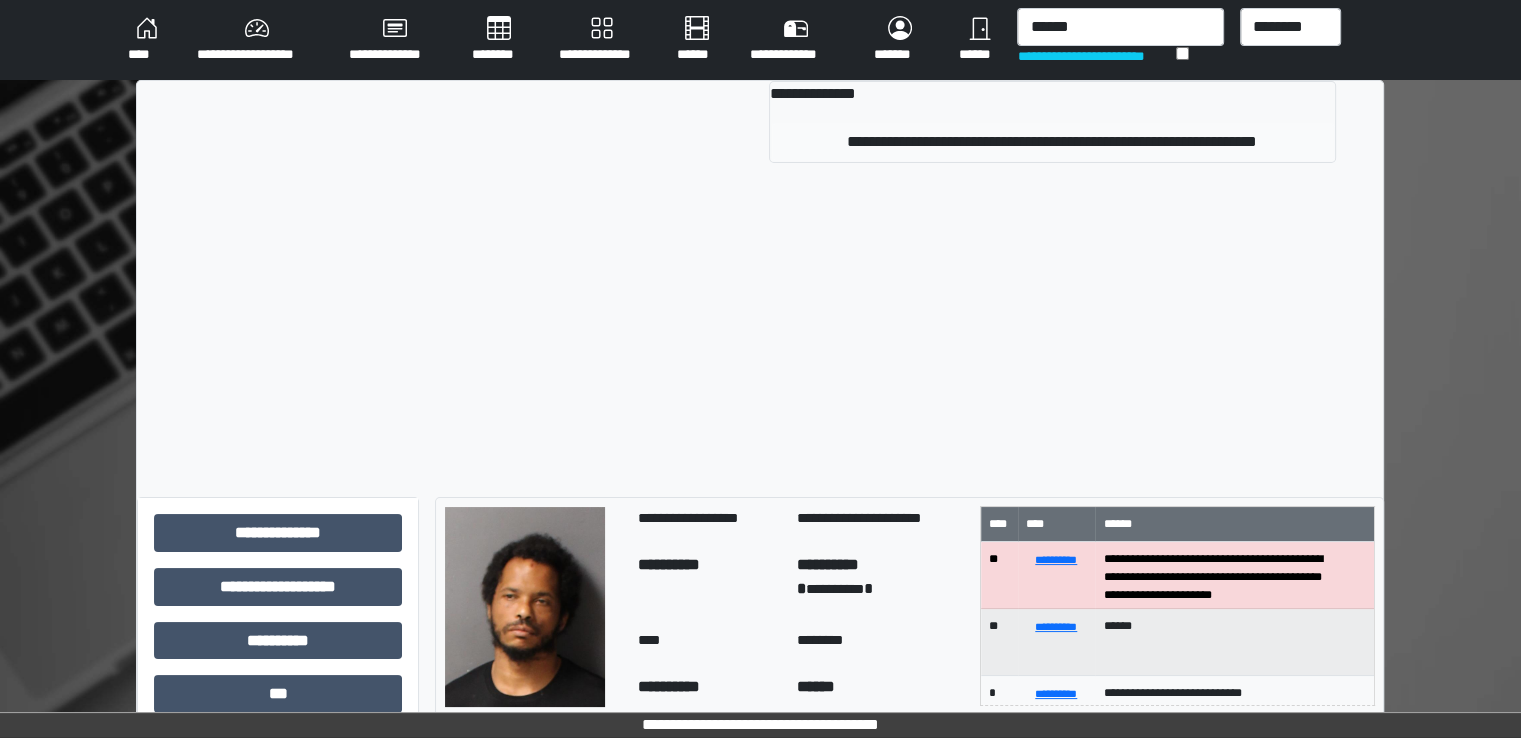 type 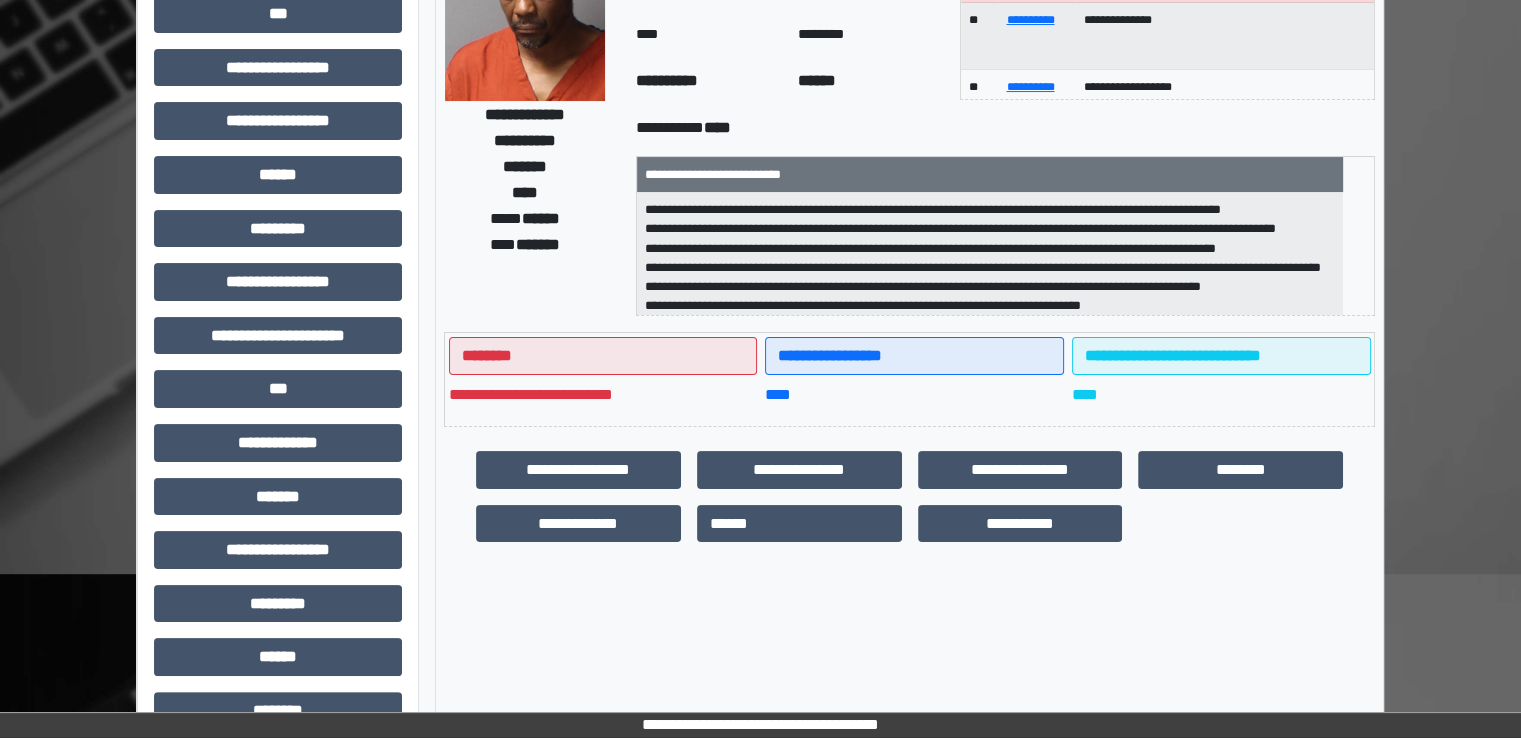 scroll, scrollTop: 428, scrollLeft: 0, axis: vertical 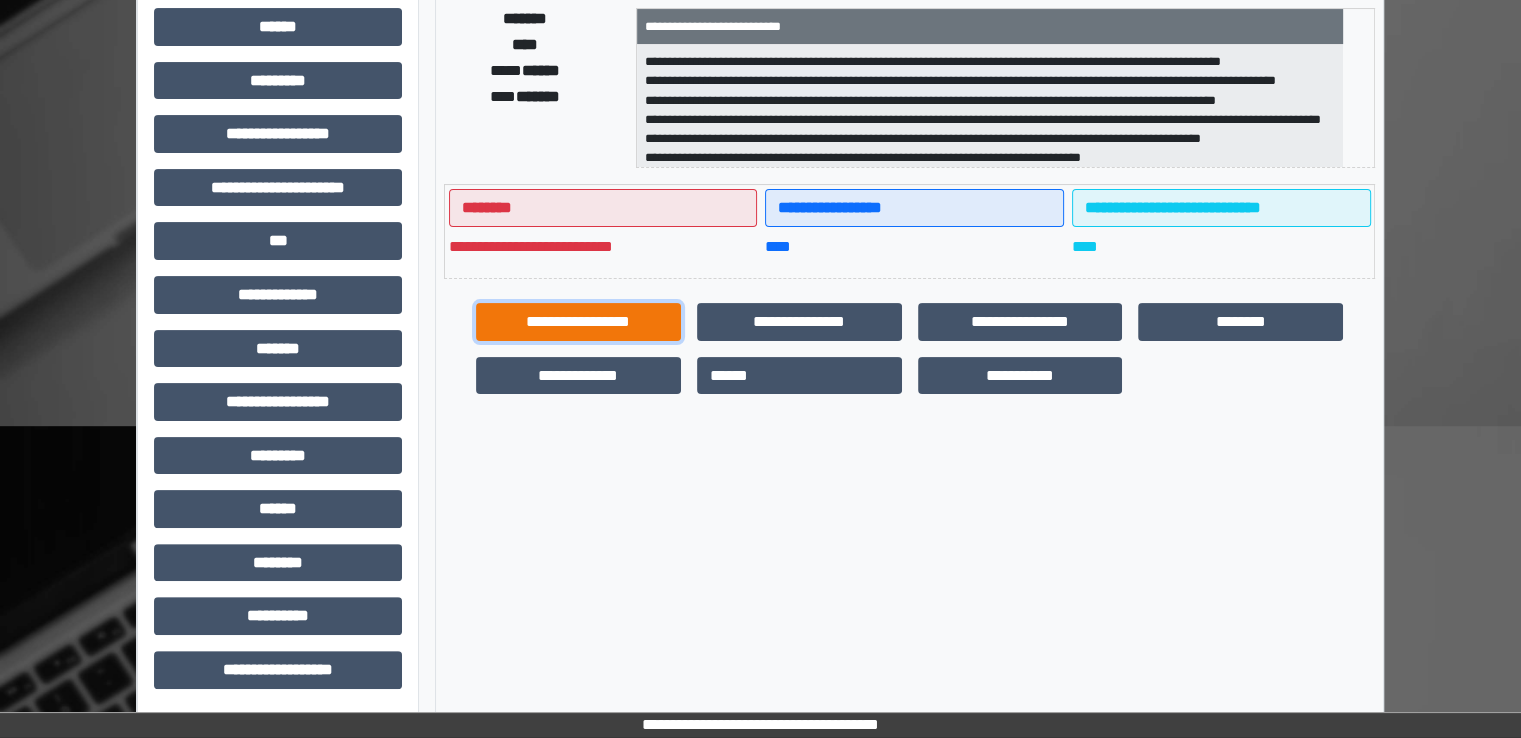 click on "**********" at bounding box center (578, 322) 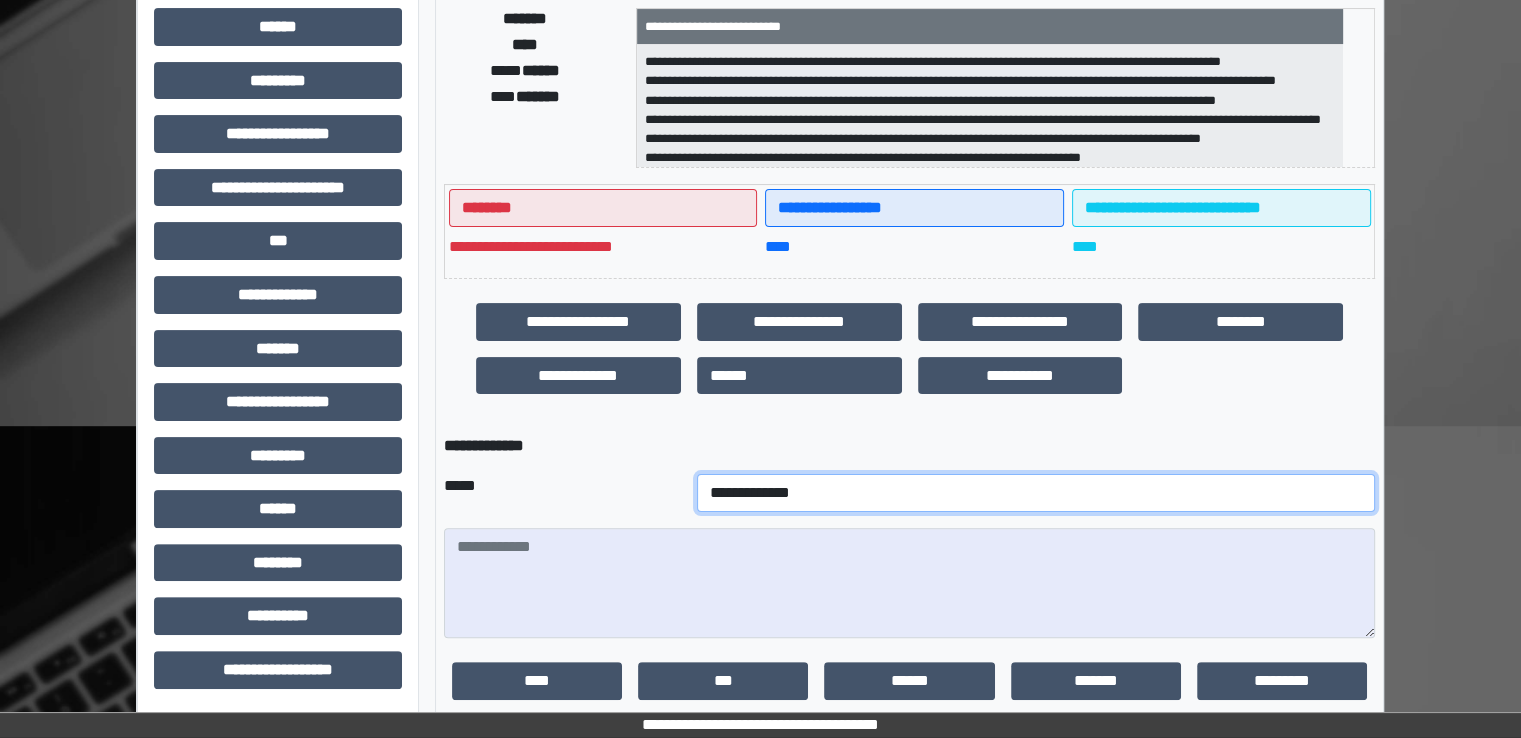 click on "**********" at bounding box center (1036, 493) 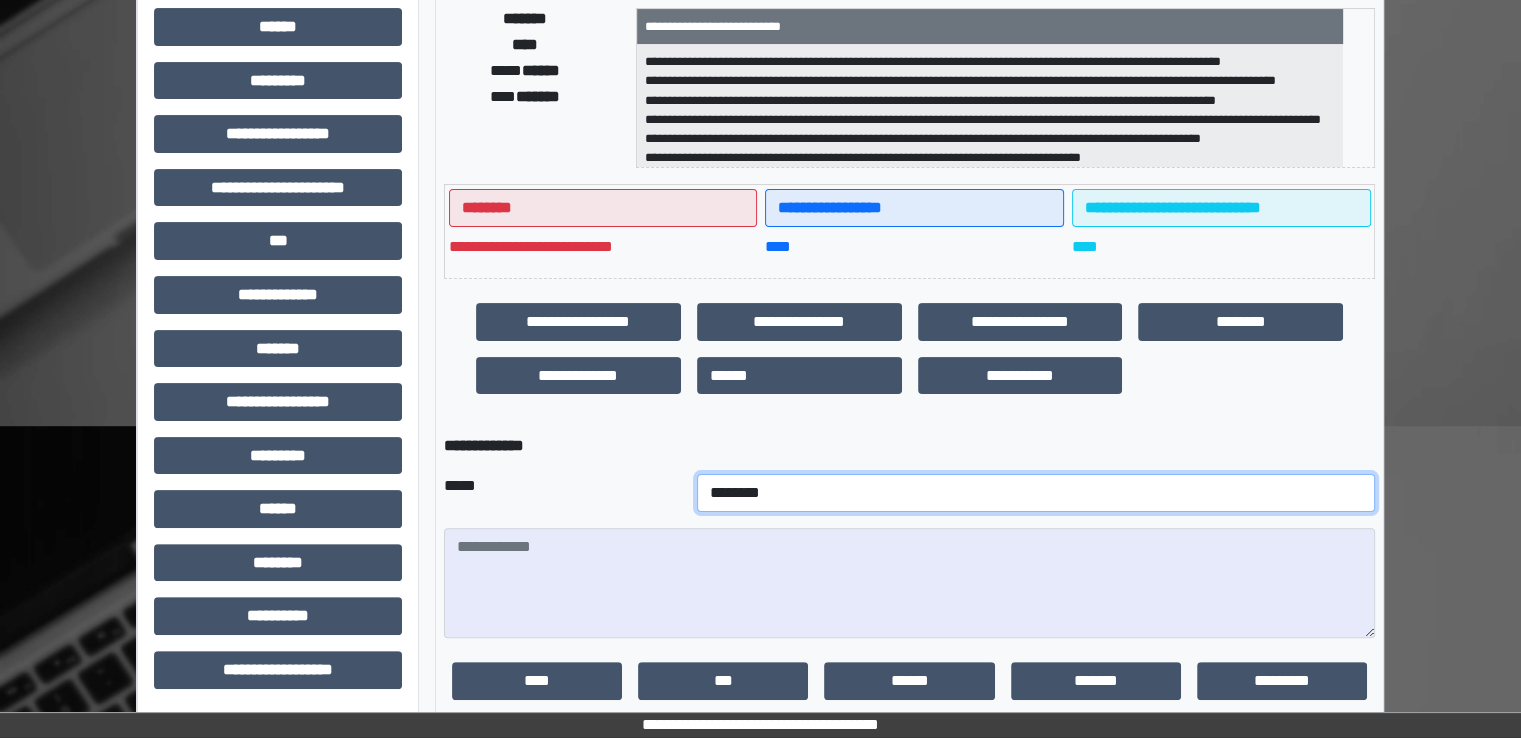 click on "**********" at bounding box center (1036, 493) 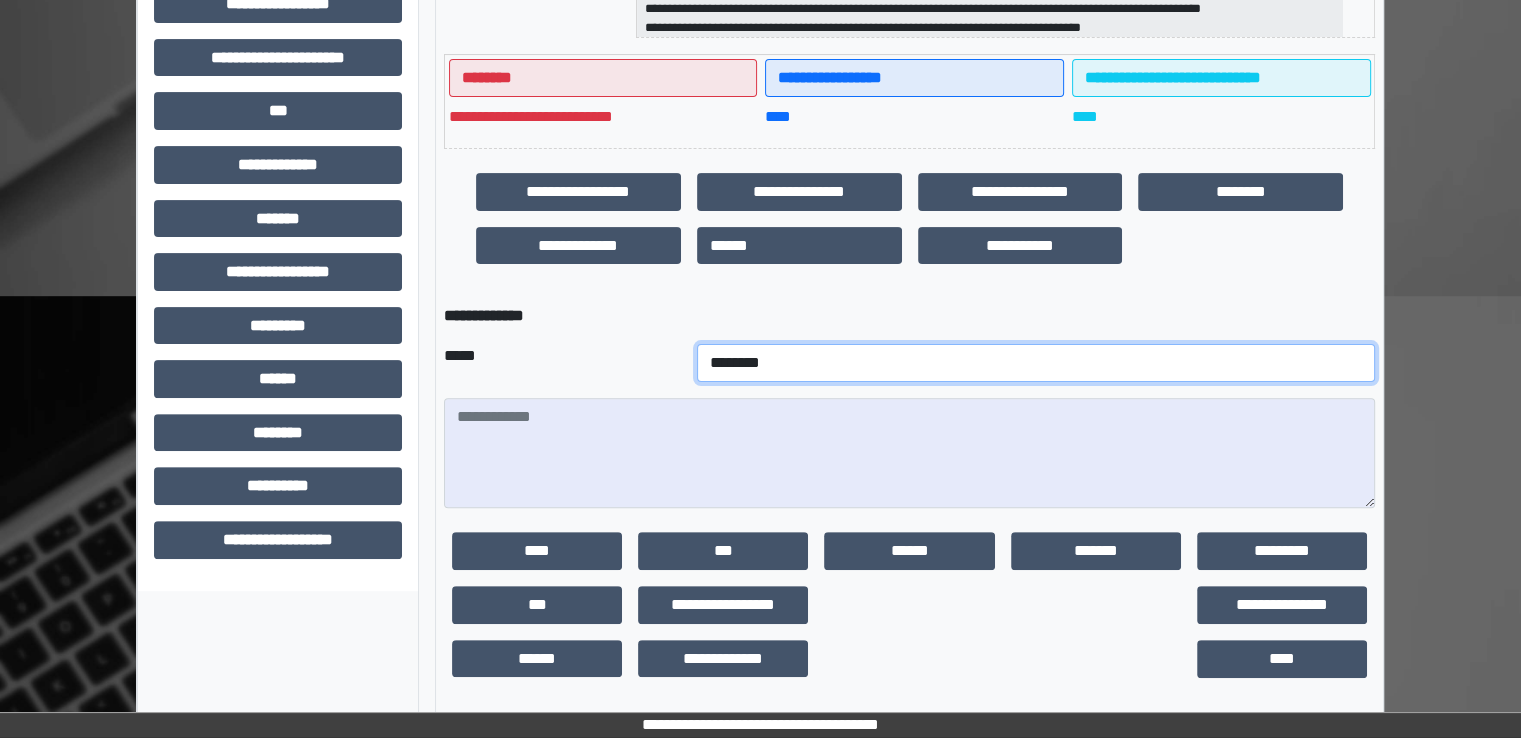 scroll, scrollTop: 562, scrollLeft: 0, axis: vertical 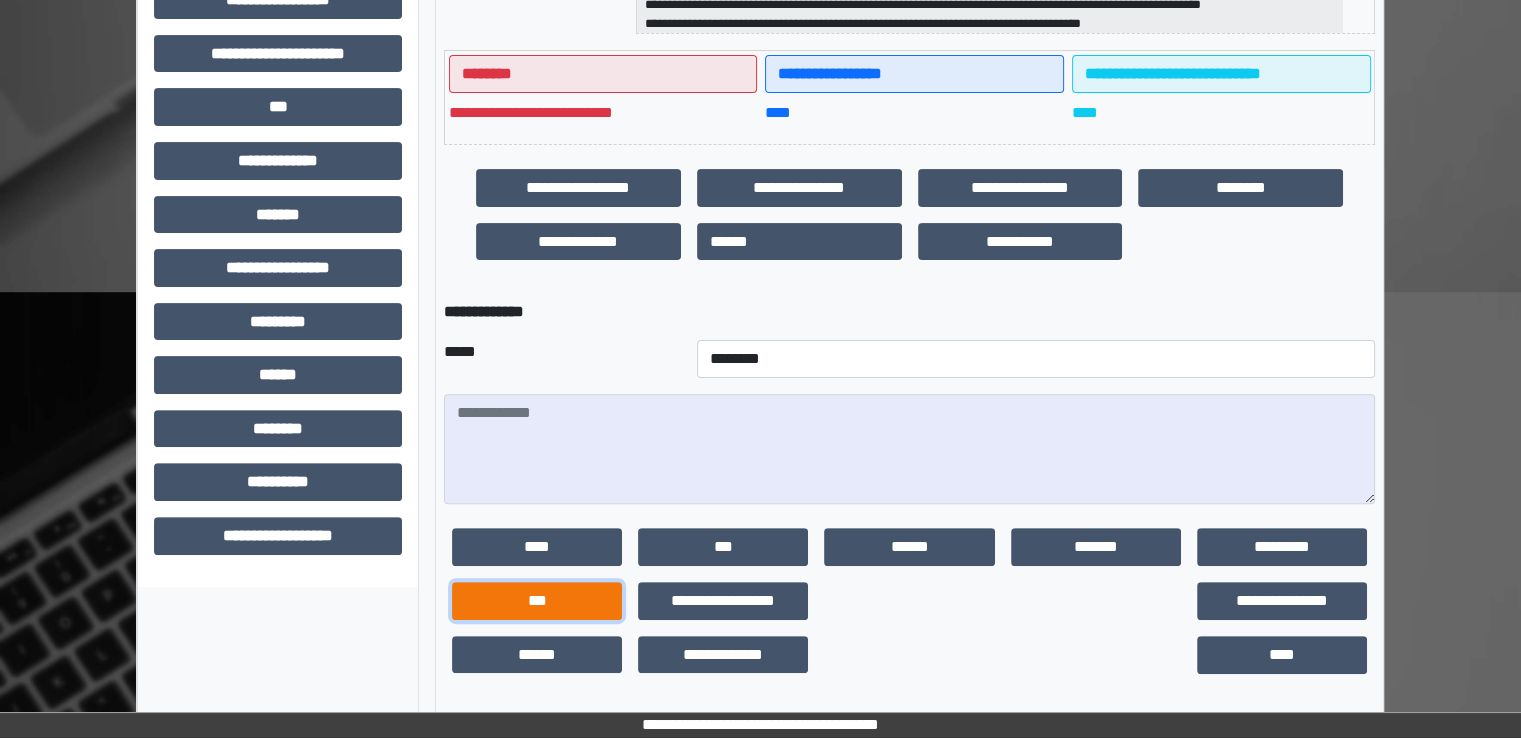 click on "***" at bounding box center [537, 601] 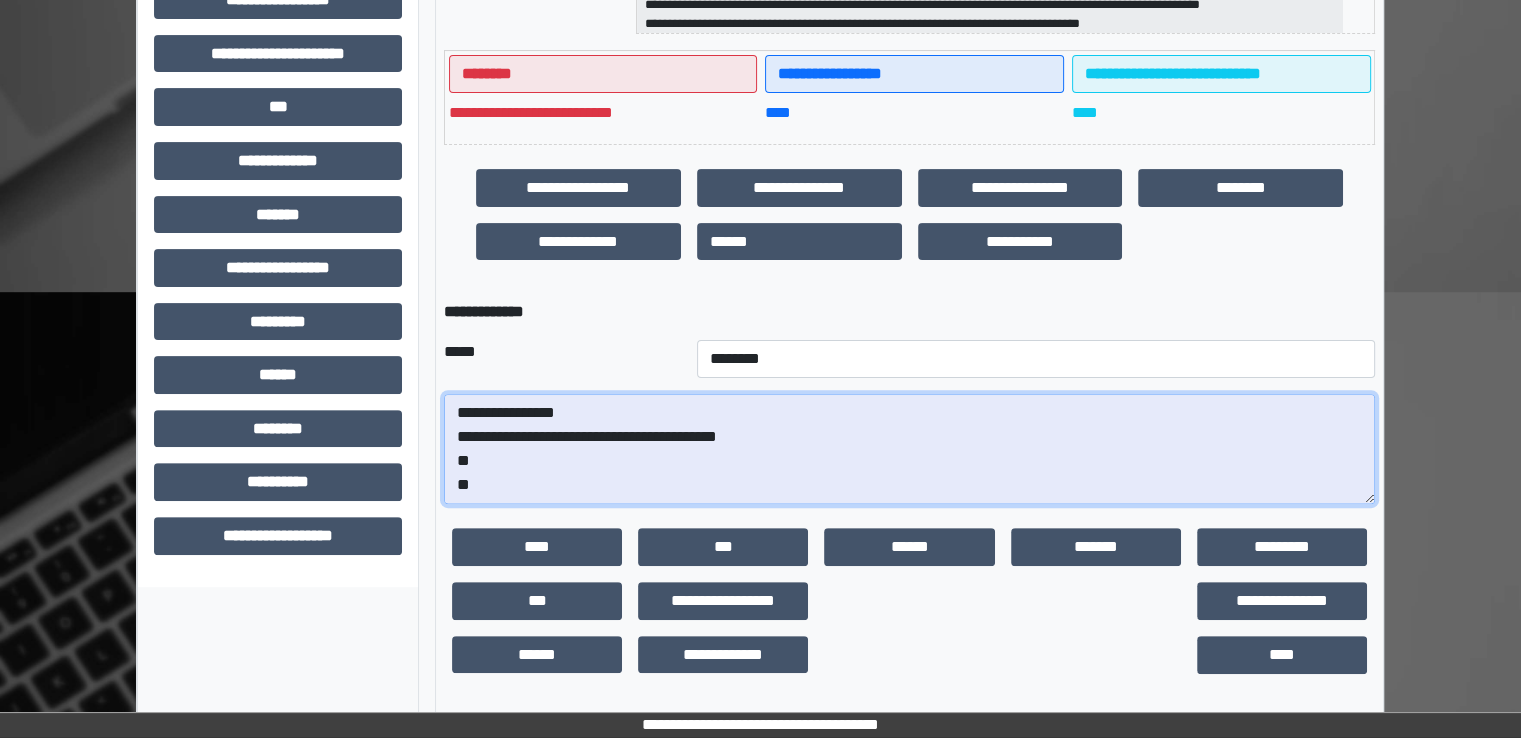 click on "**********" at bounding box center [909, 449] 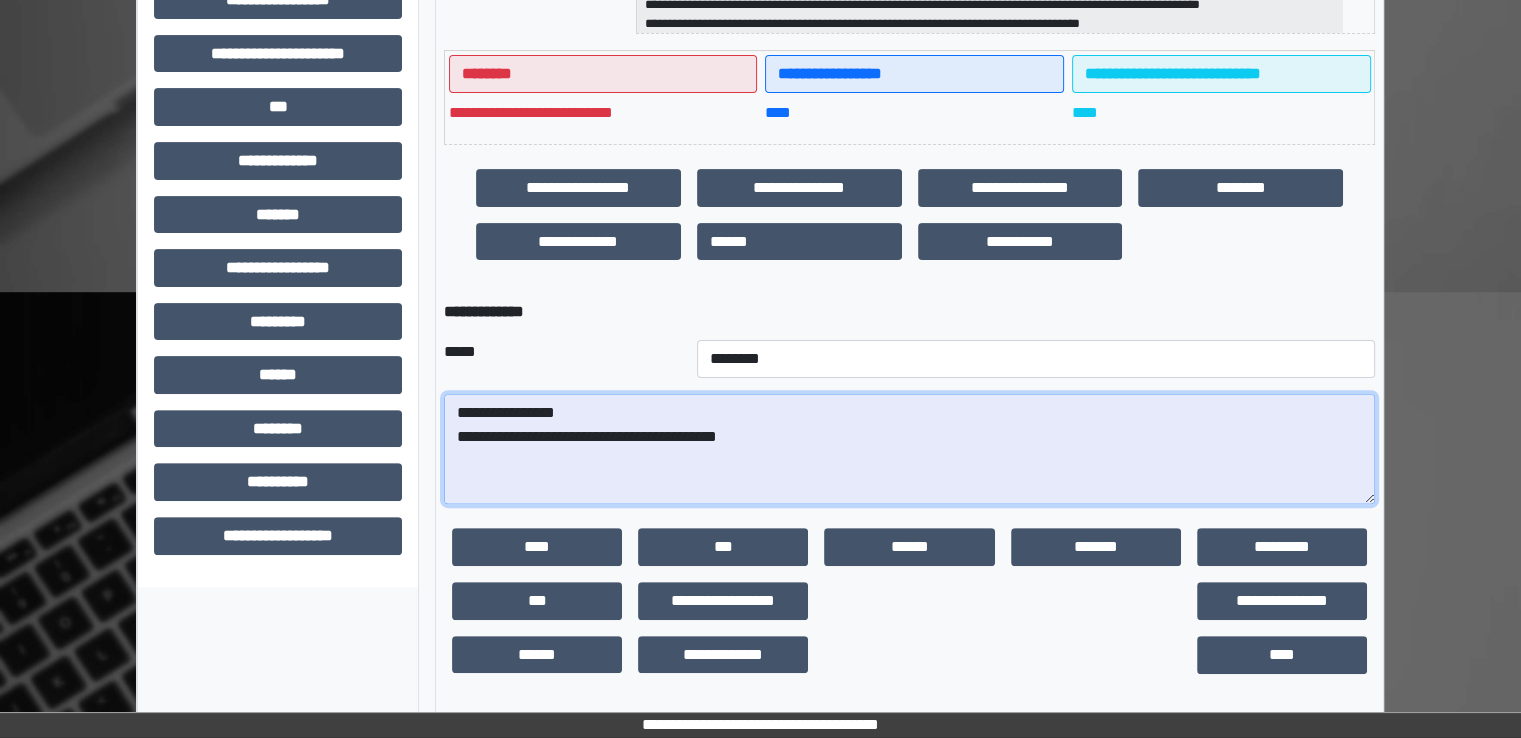 paste on "**********" 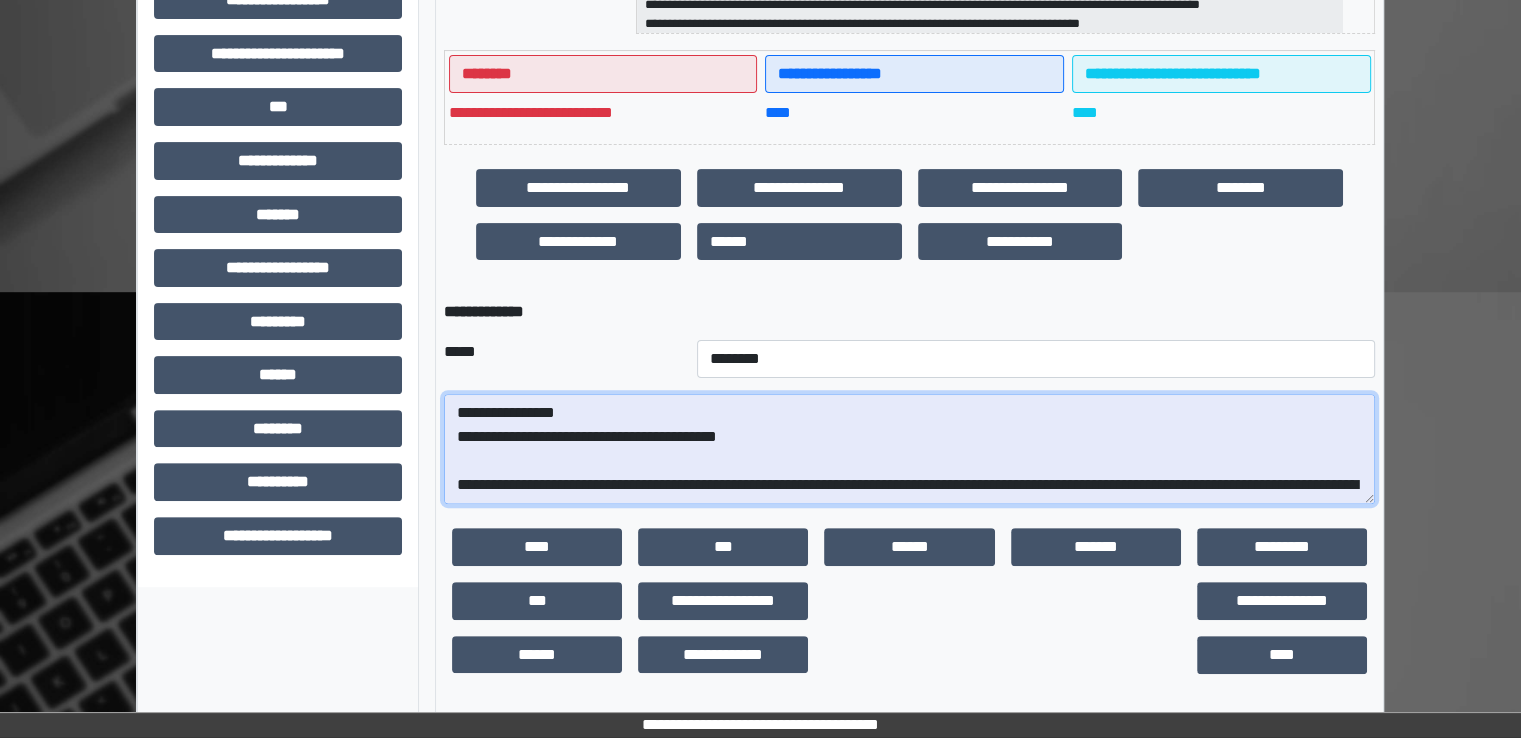 scroll, scrollTop: 376, scrollLeft: 0, axis: vertical 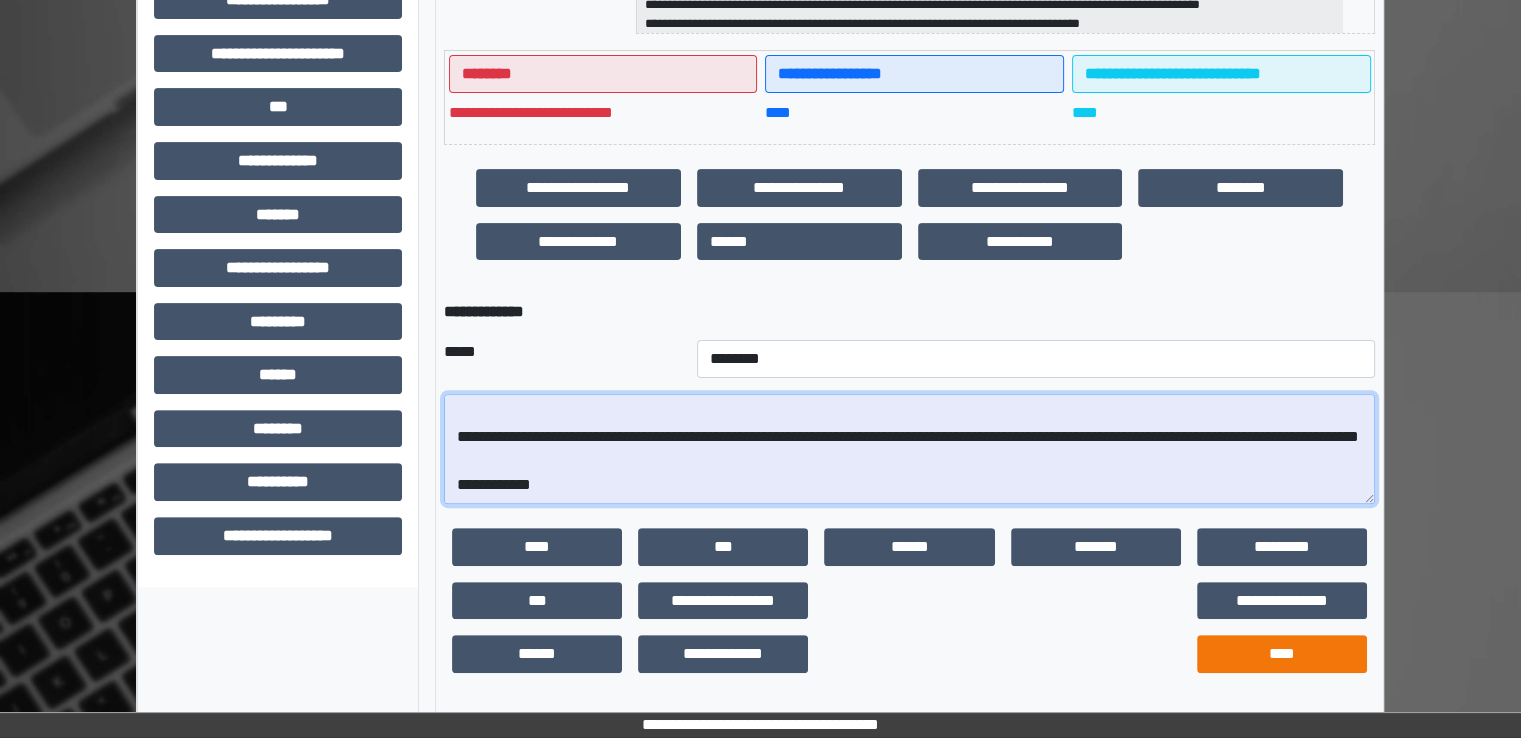 type on "**********" 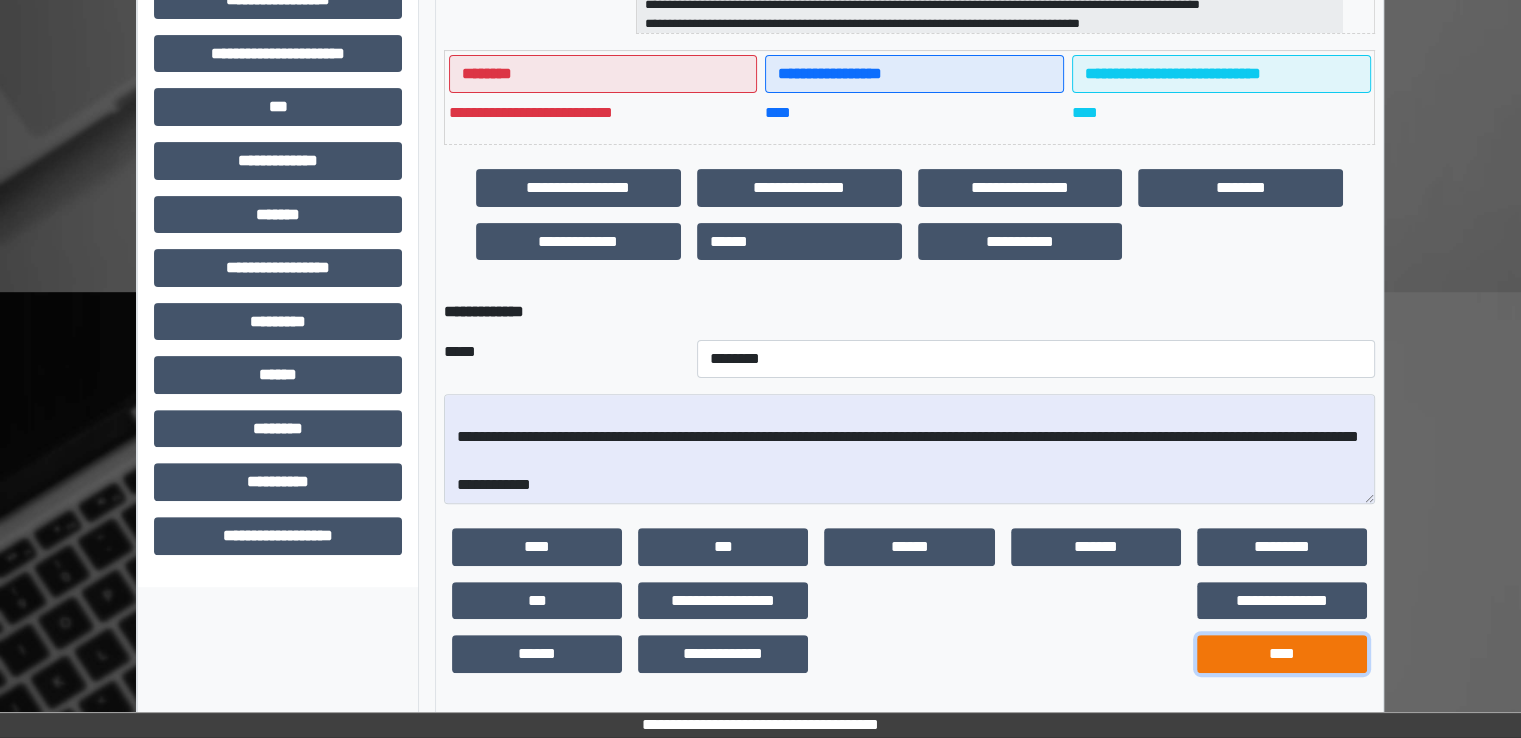 click on "****" at bounding box center (1282, 654) 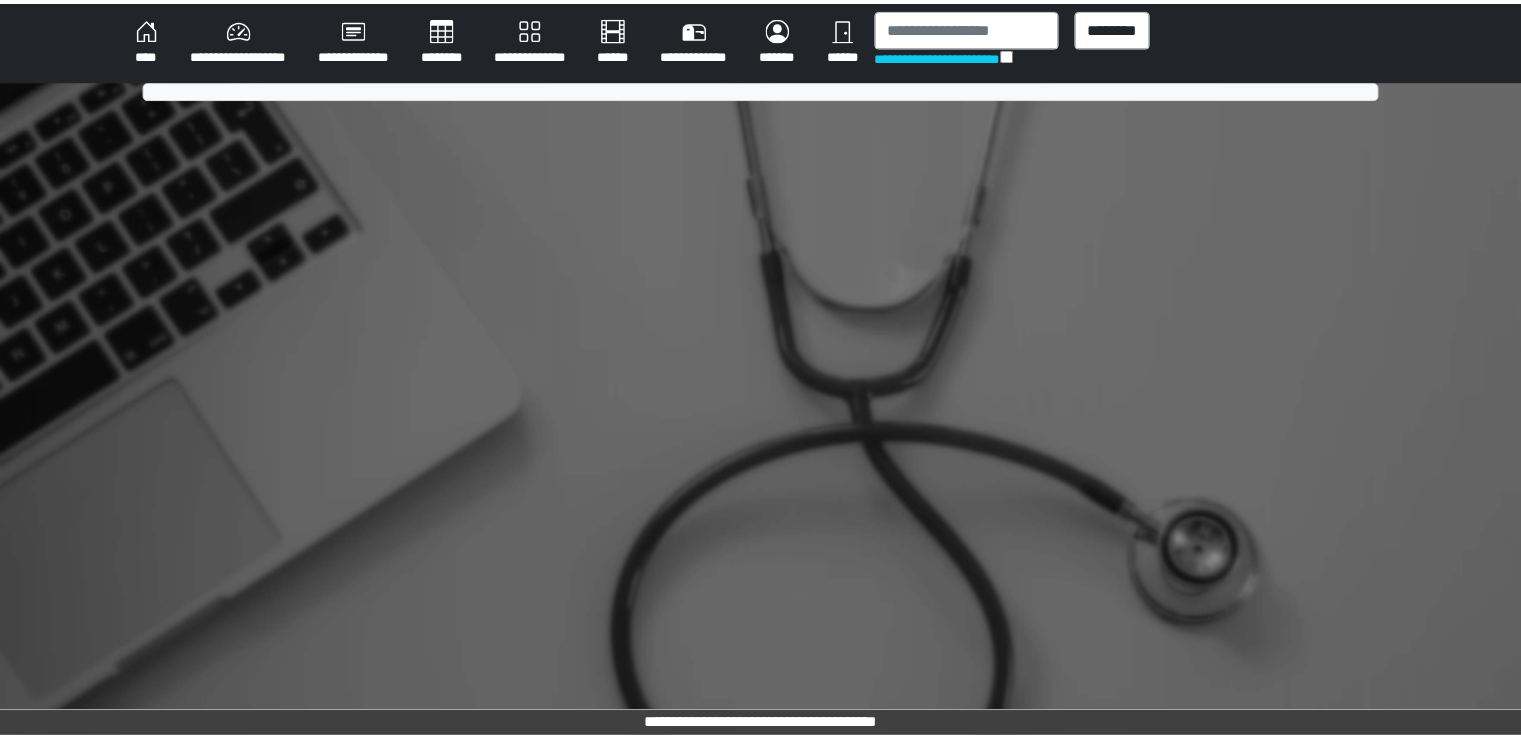 scroll, scrollTop: 0, scrollLeft: 0, axis: both 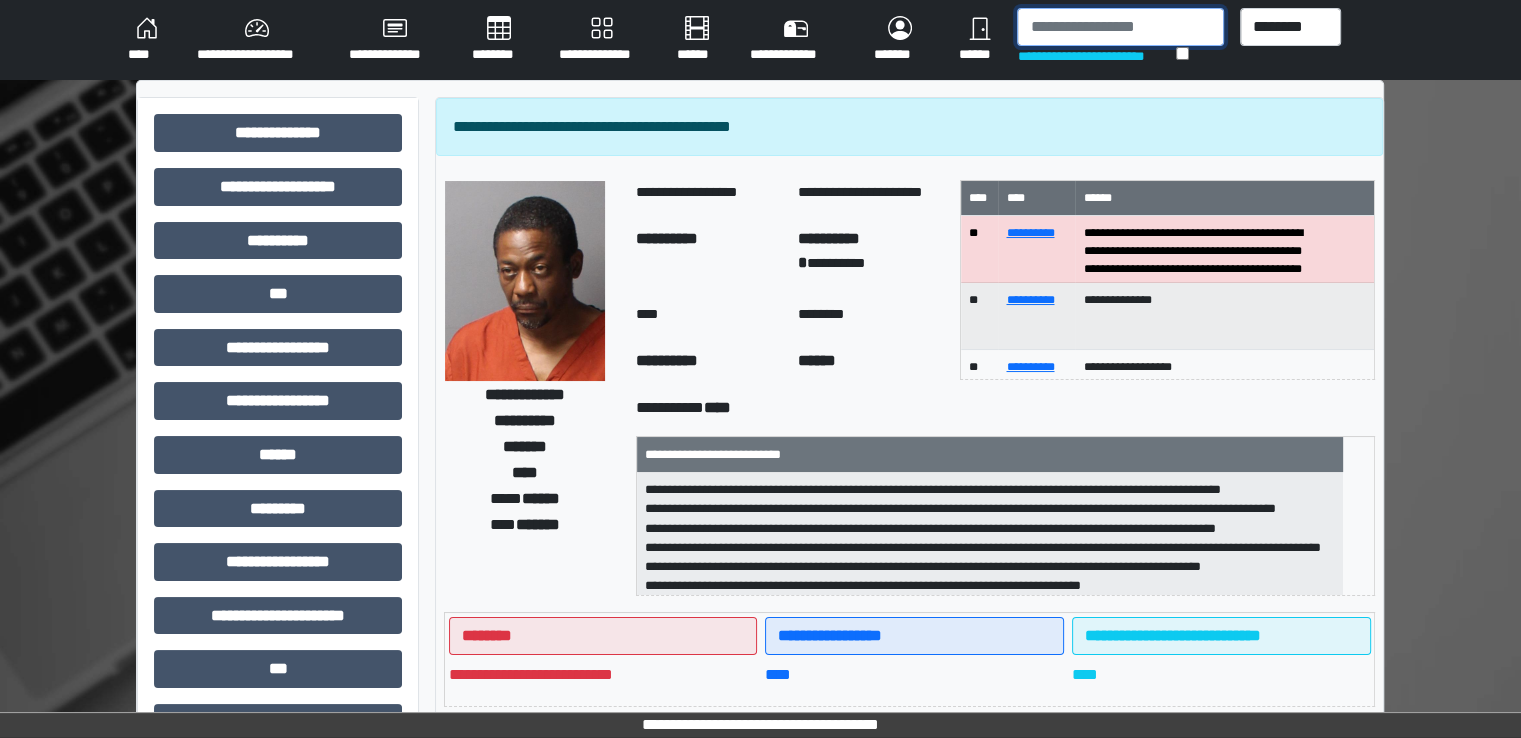 click at bounding box center [1120, 27] 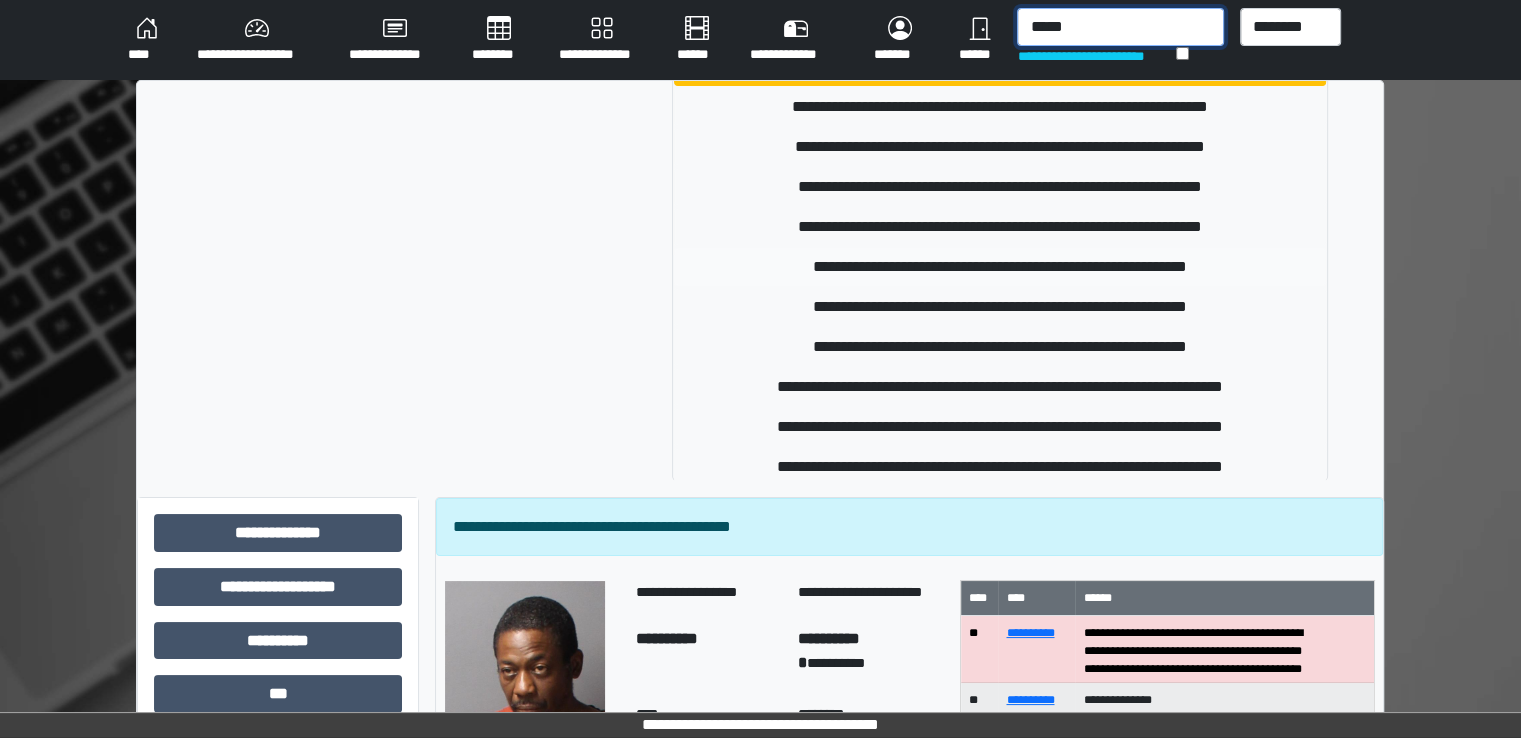 scroll, scrollTop: 330, scrollLeft: 0, axis: vertical 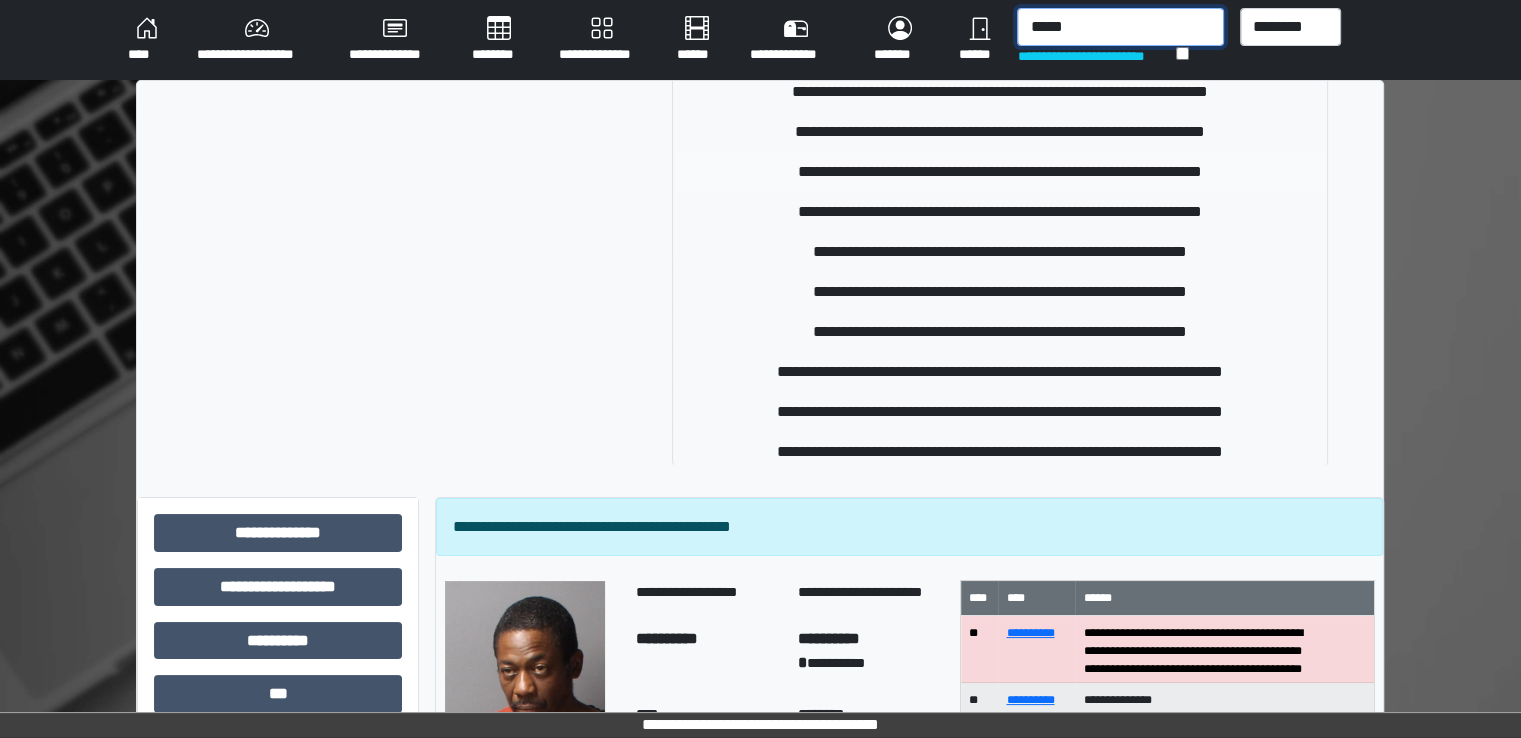 type on "*****" 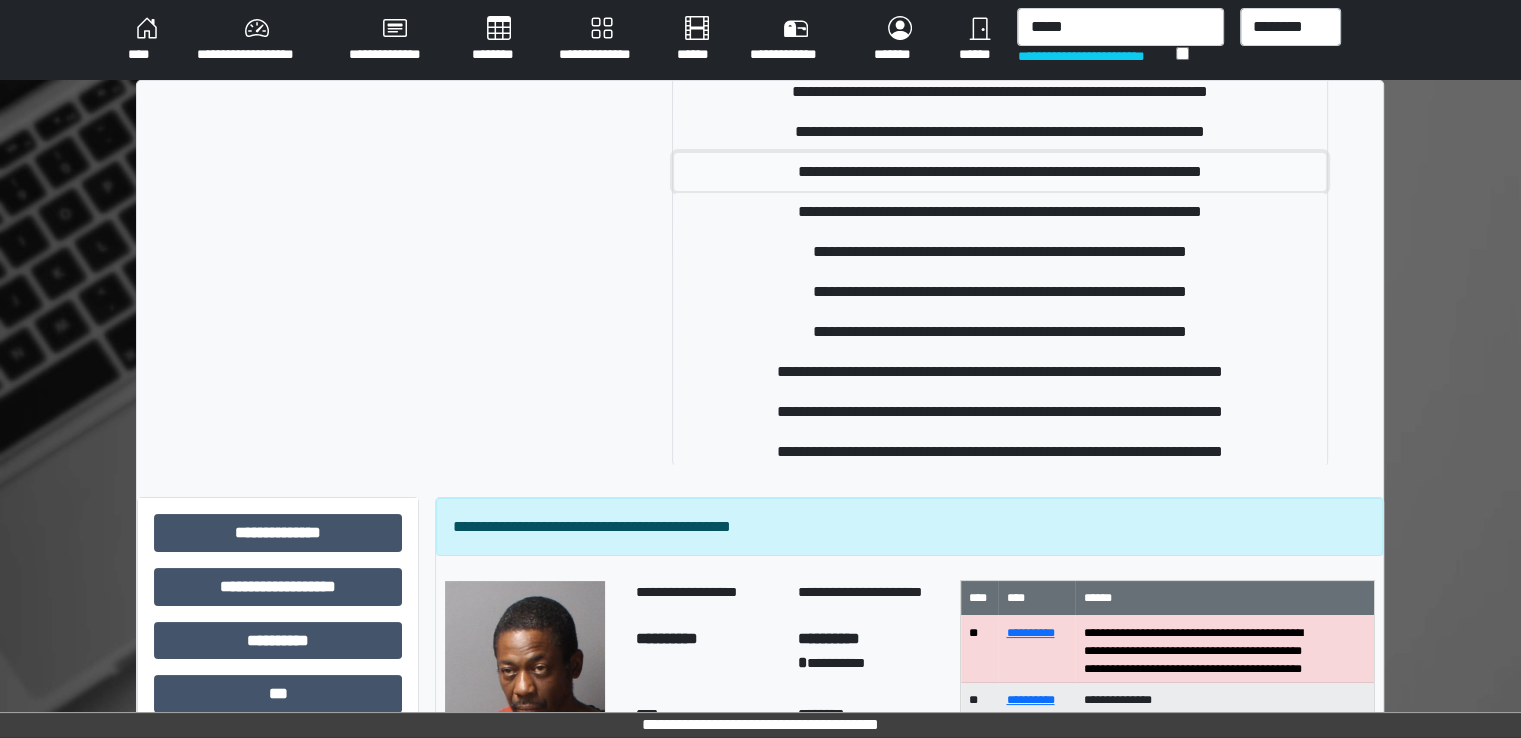 click on "**********" at bounding box center [1000, 172] 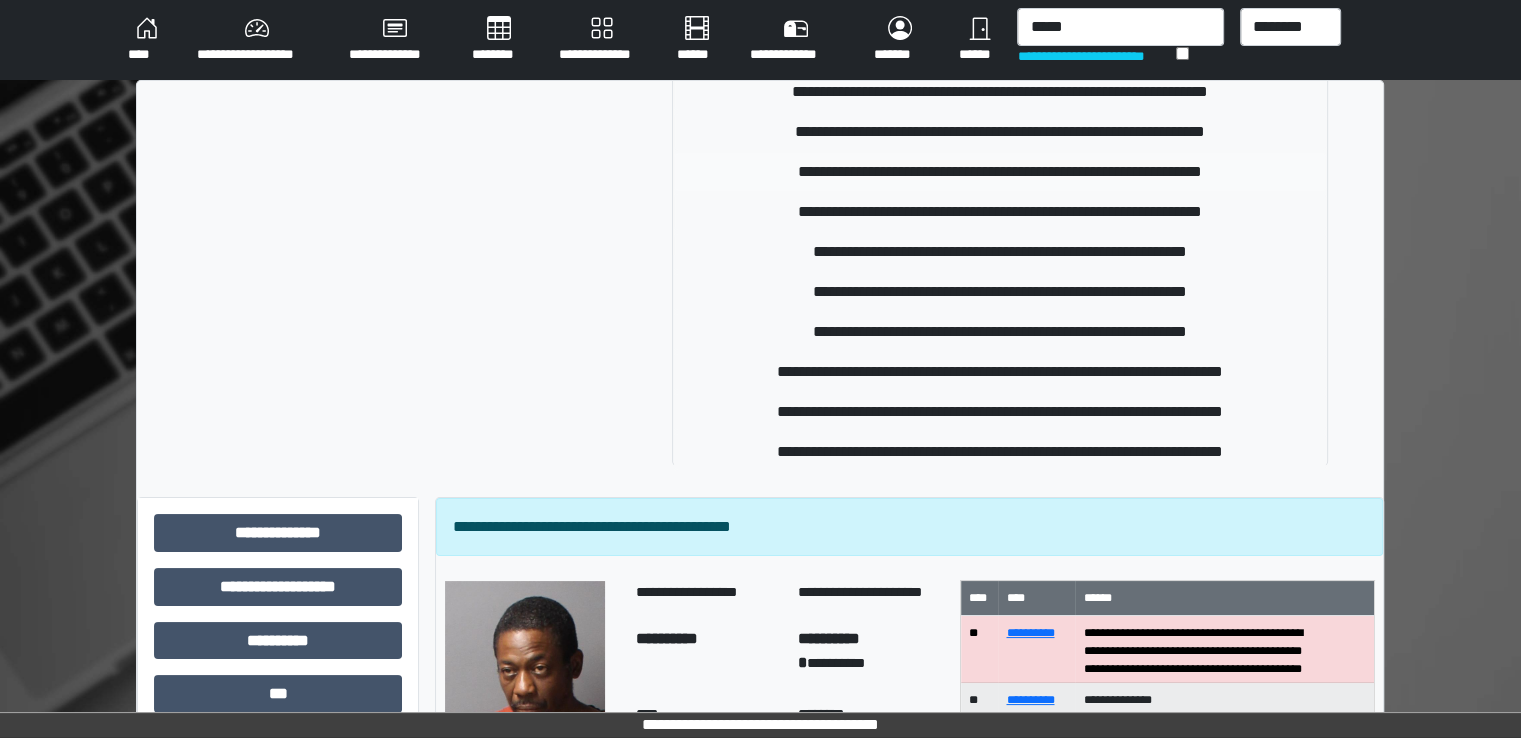 type 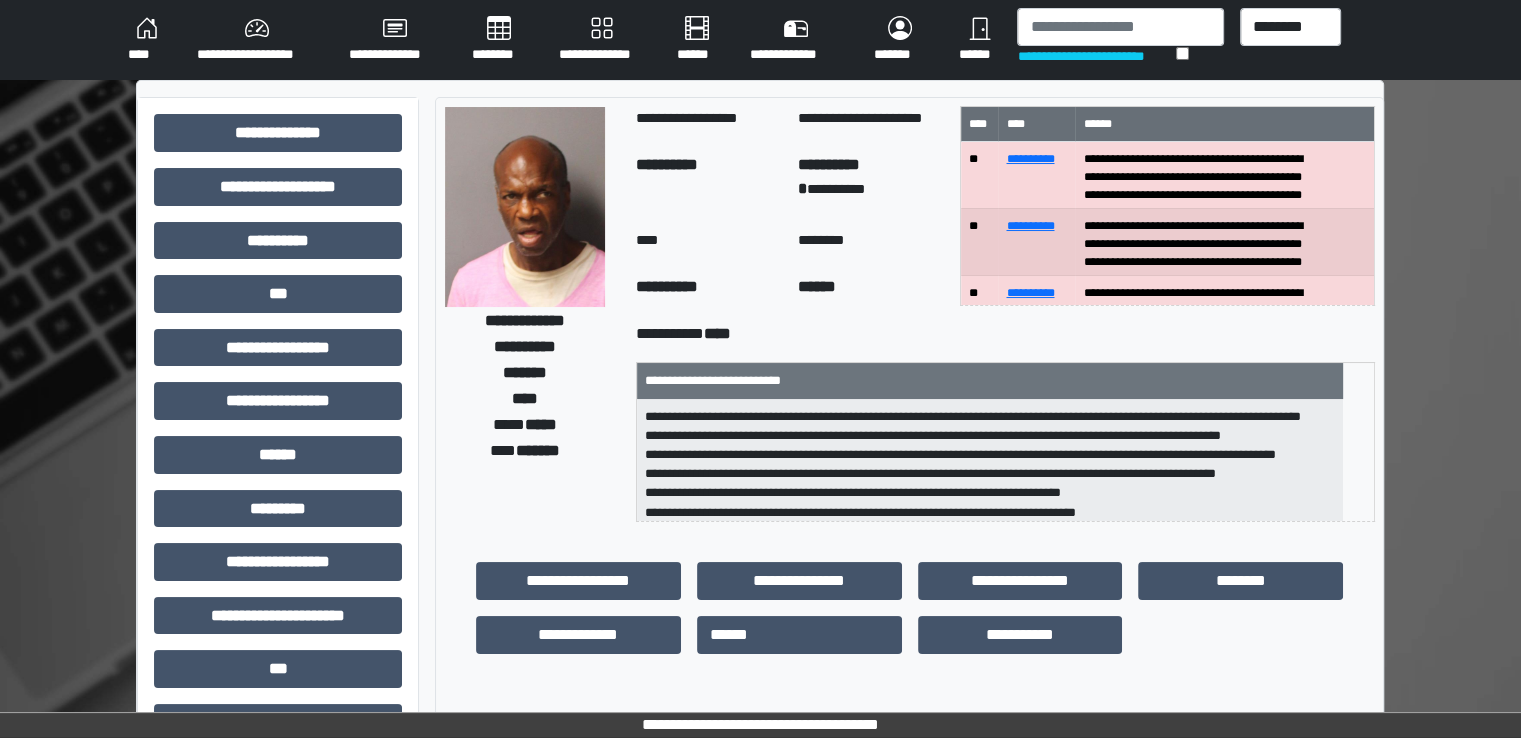 scroll, scrollTop: 428, scrollLeft: 0, axis: vertical 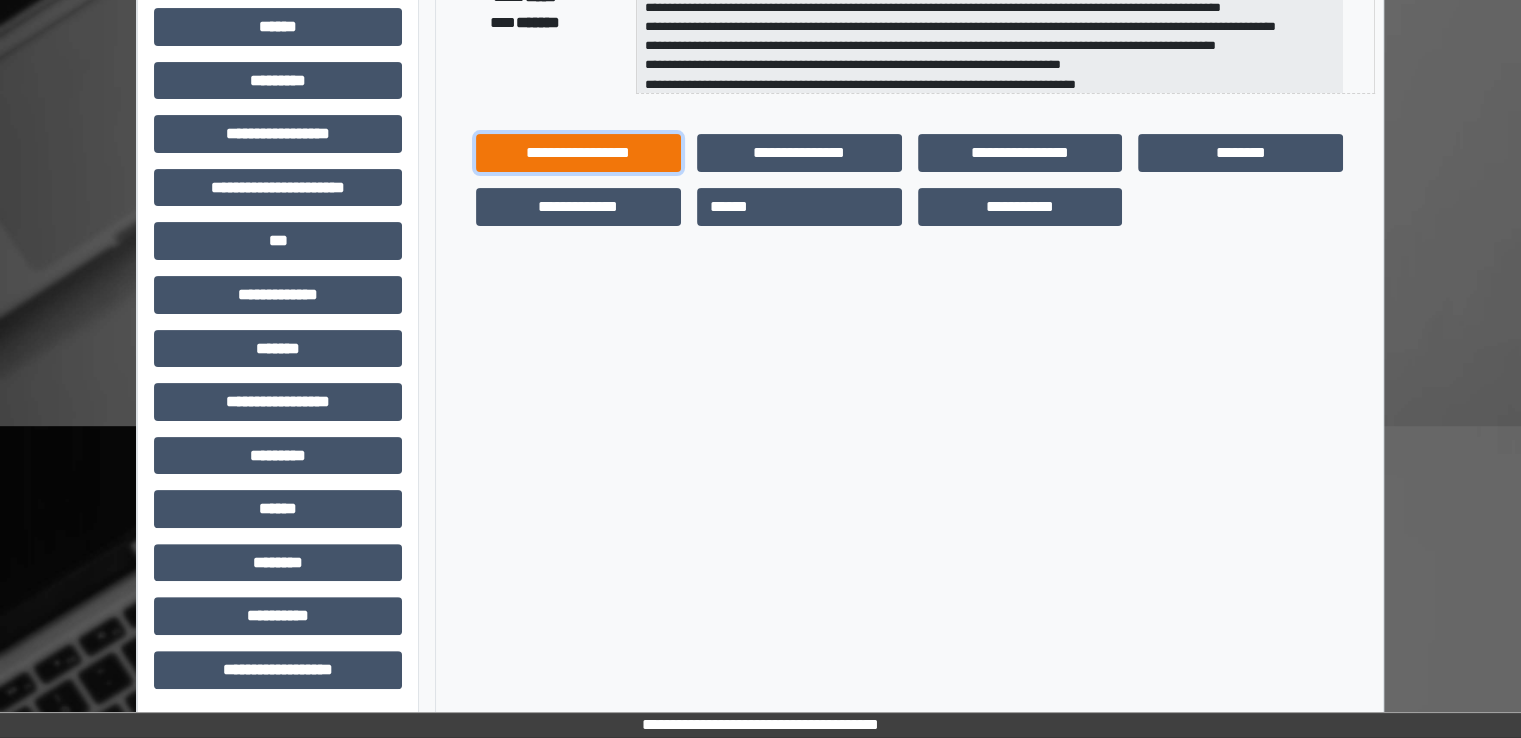 click on "**********" at bounding box center (578, 153) 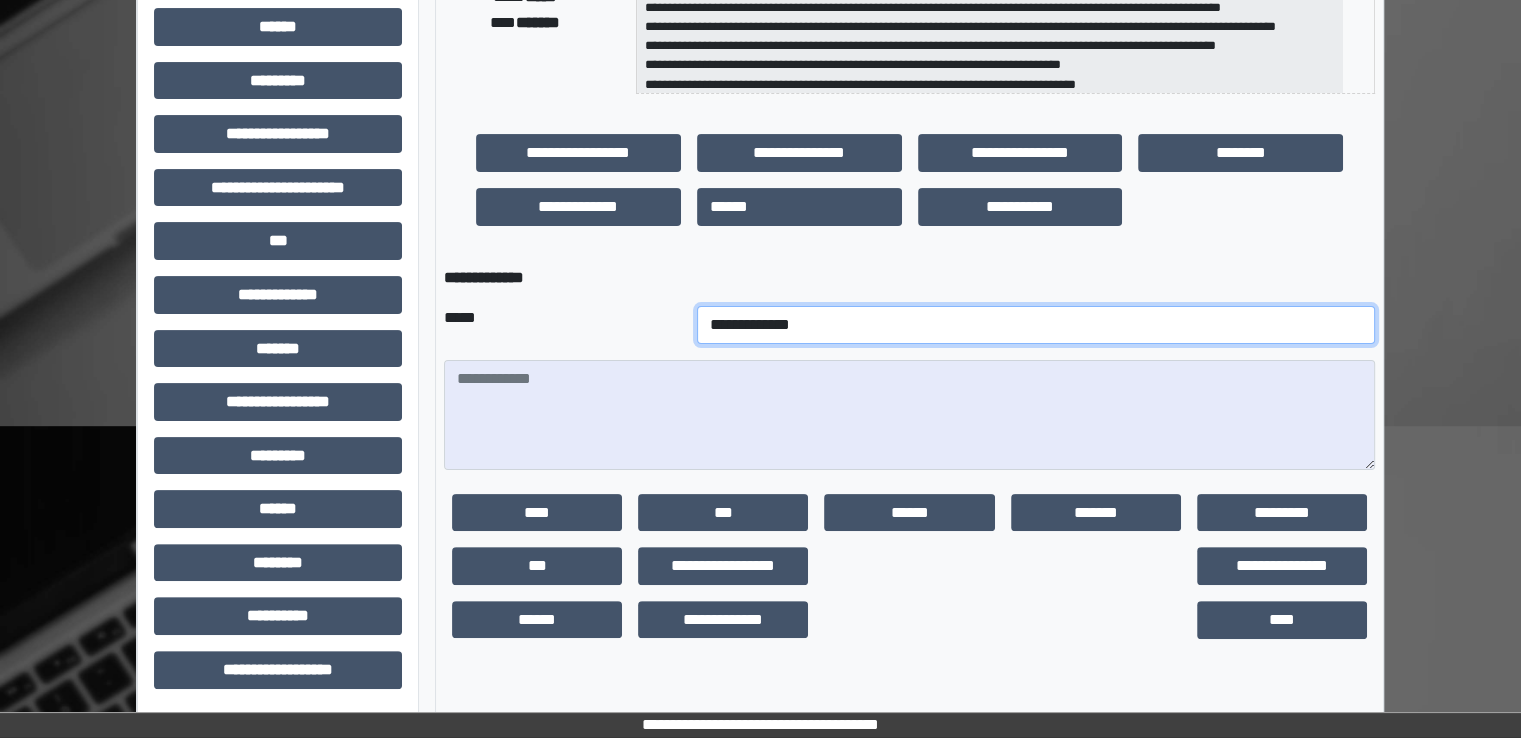 click on "**********" at bounding box center (1036, 325) 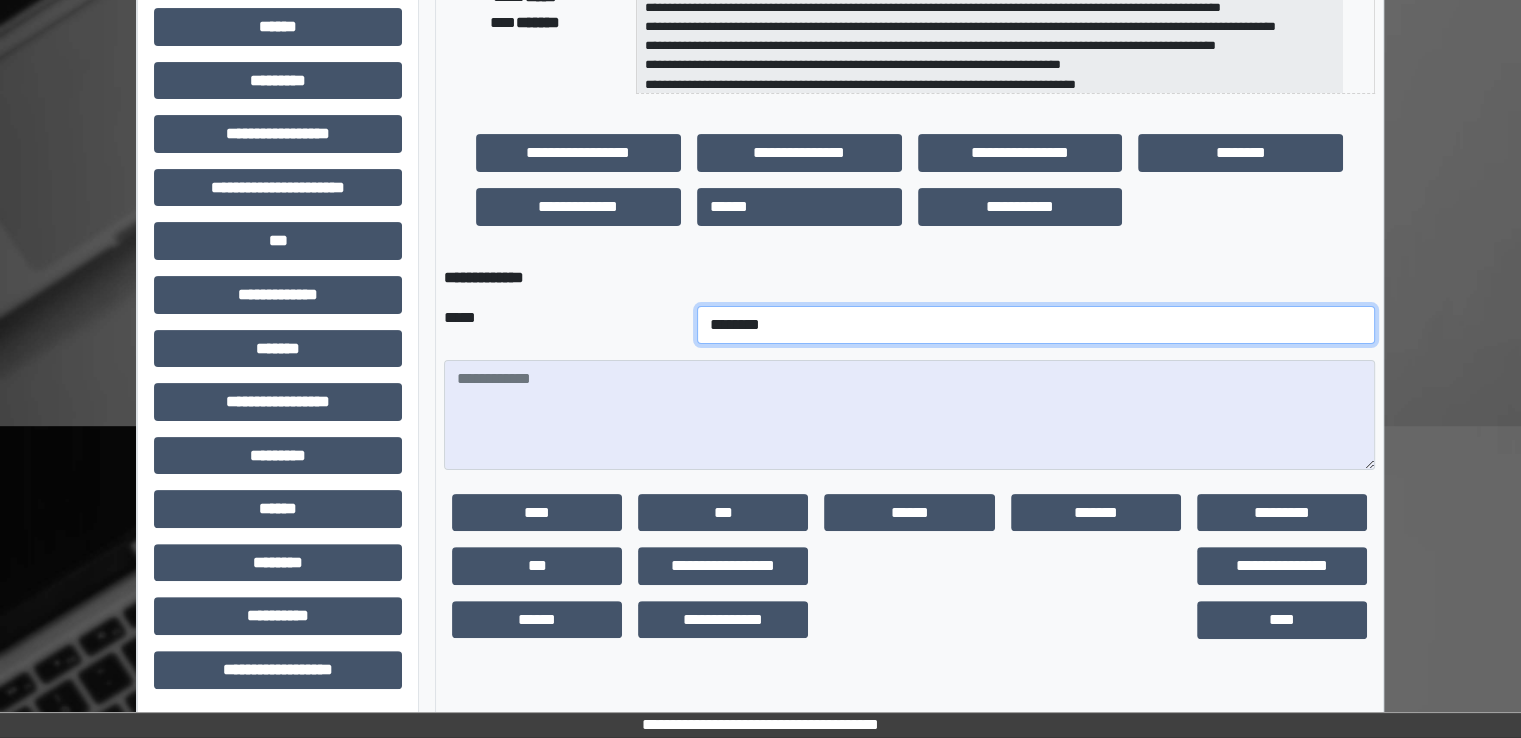 click on "**********" at bounding box center [1036, 325] 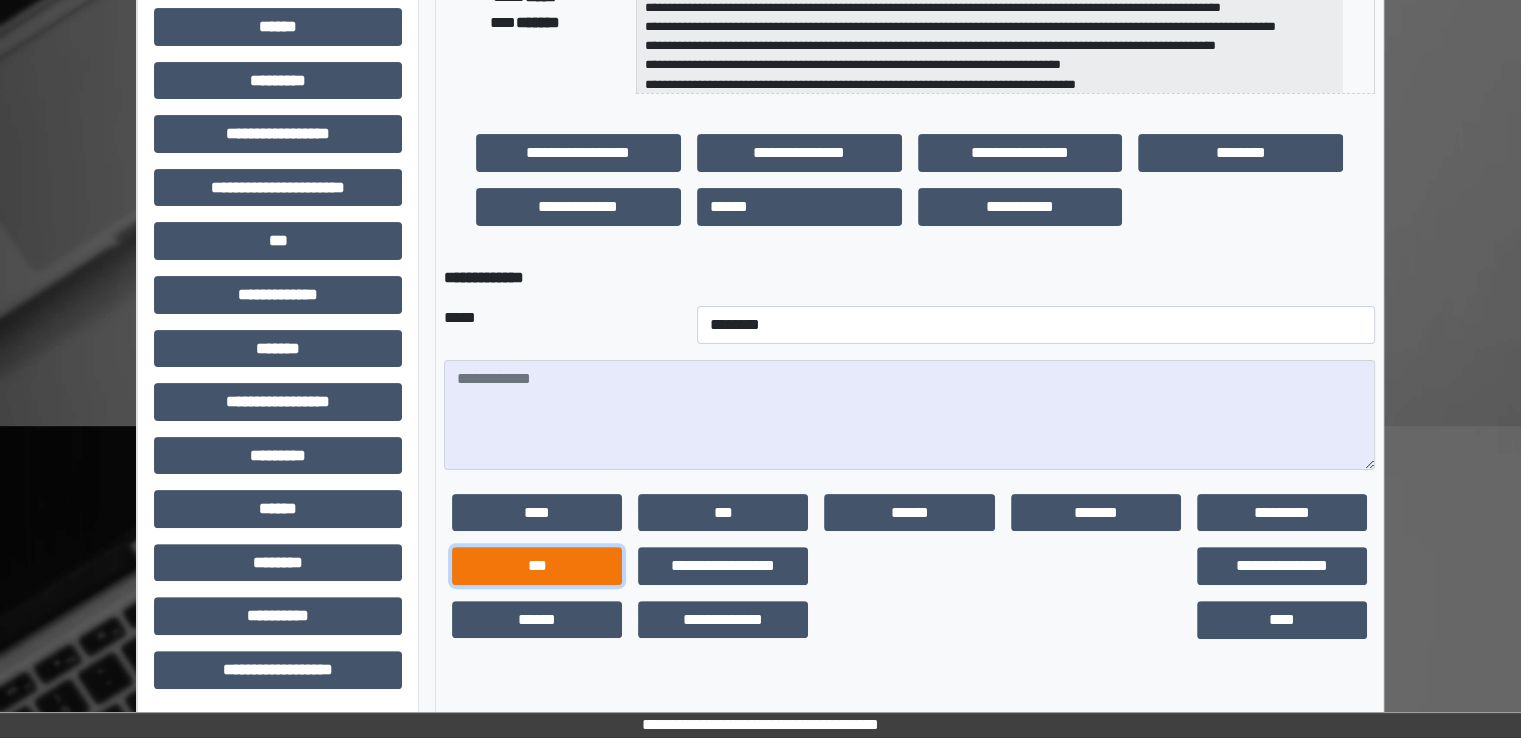 click on "***" at bounding box center (537, 566) 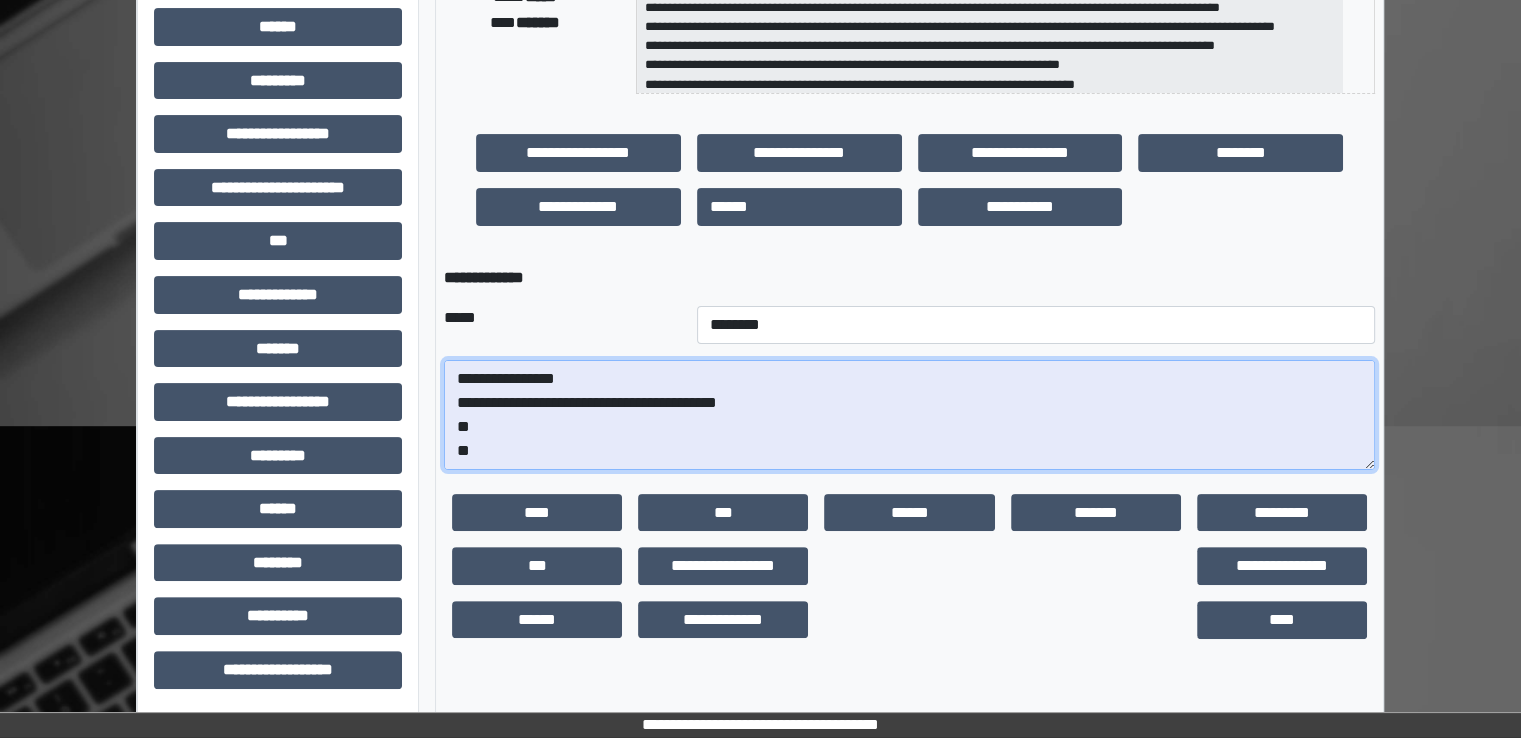 click on "**********" at bounding box center [909, 415] 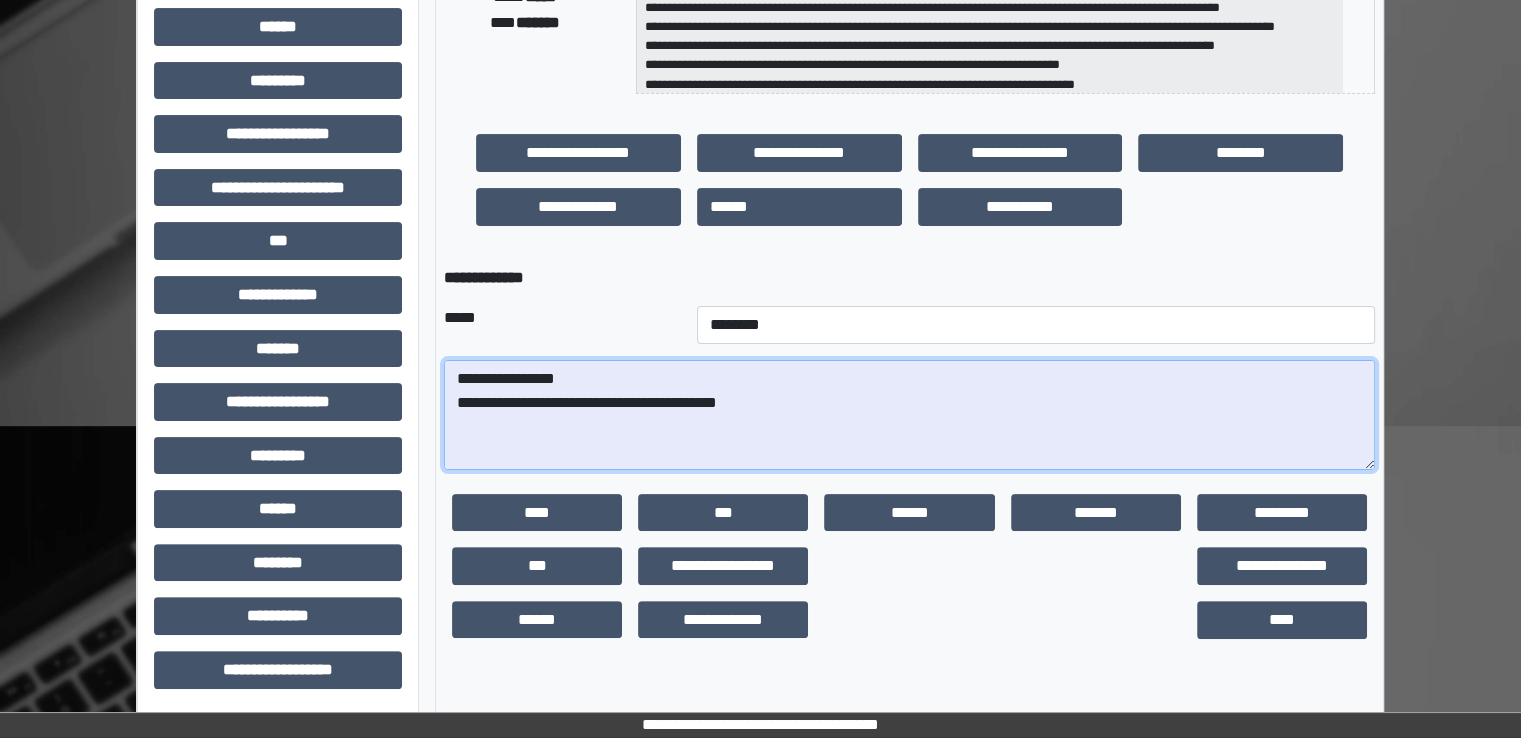 paste on "**********" 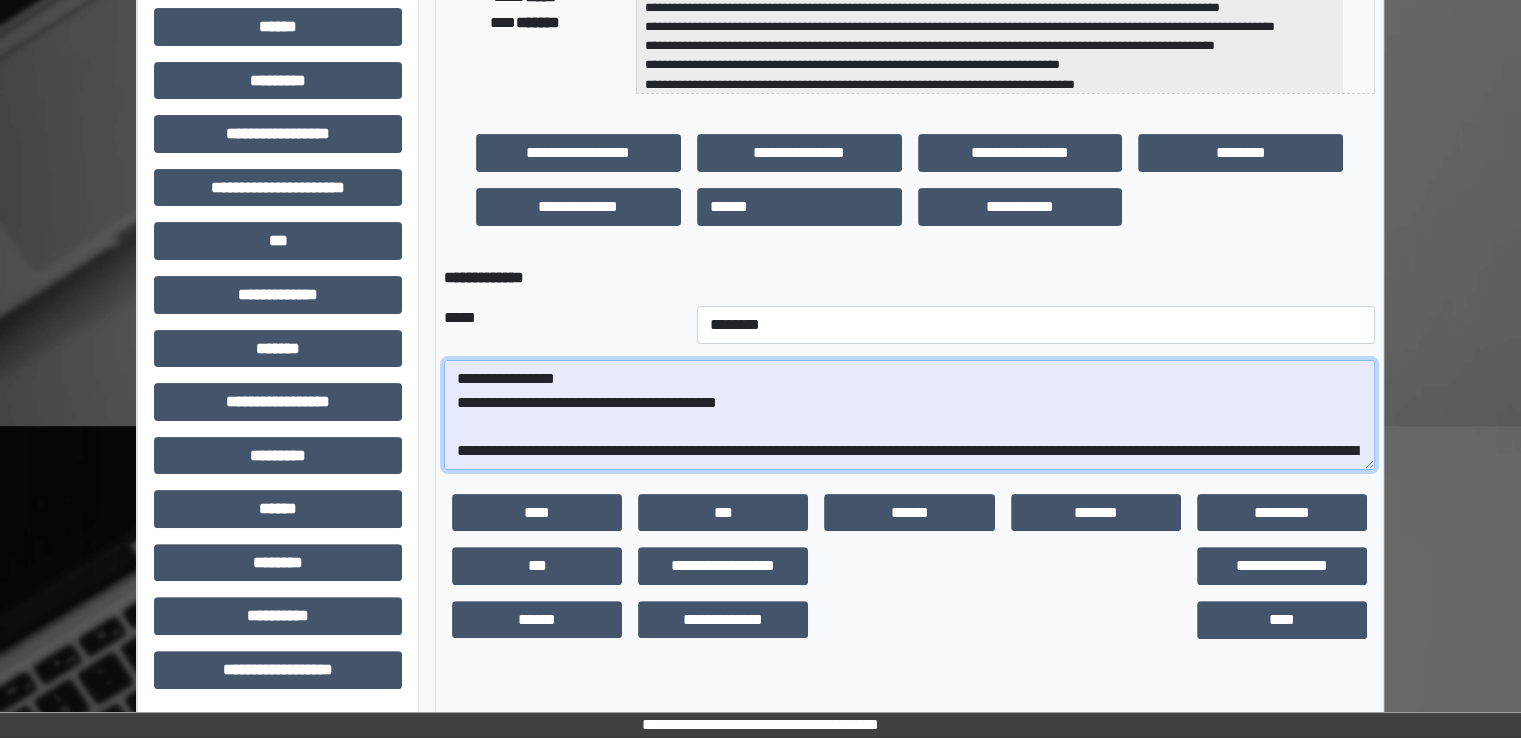 scroll, scrollTop: 400, scrollLeft: 0, axis: vertical 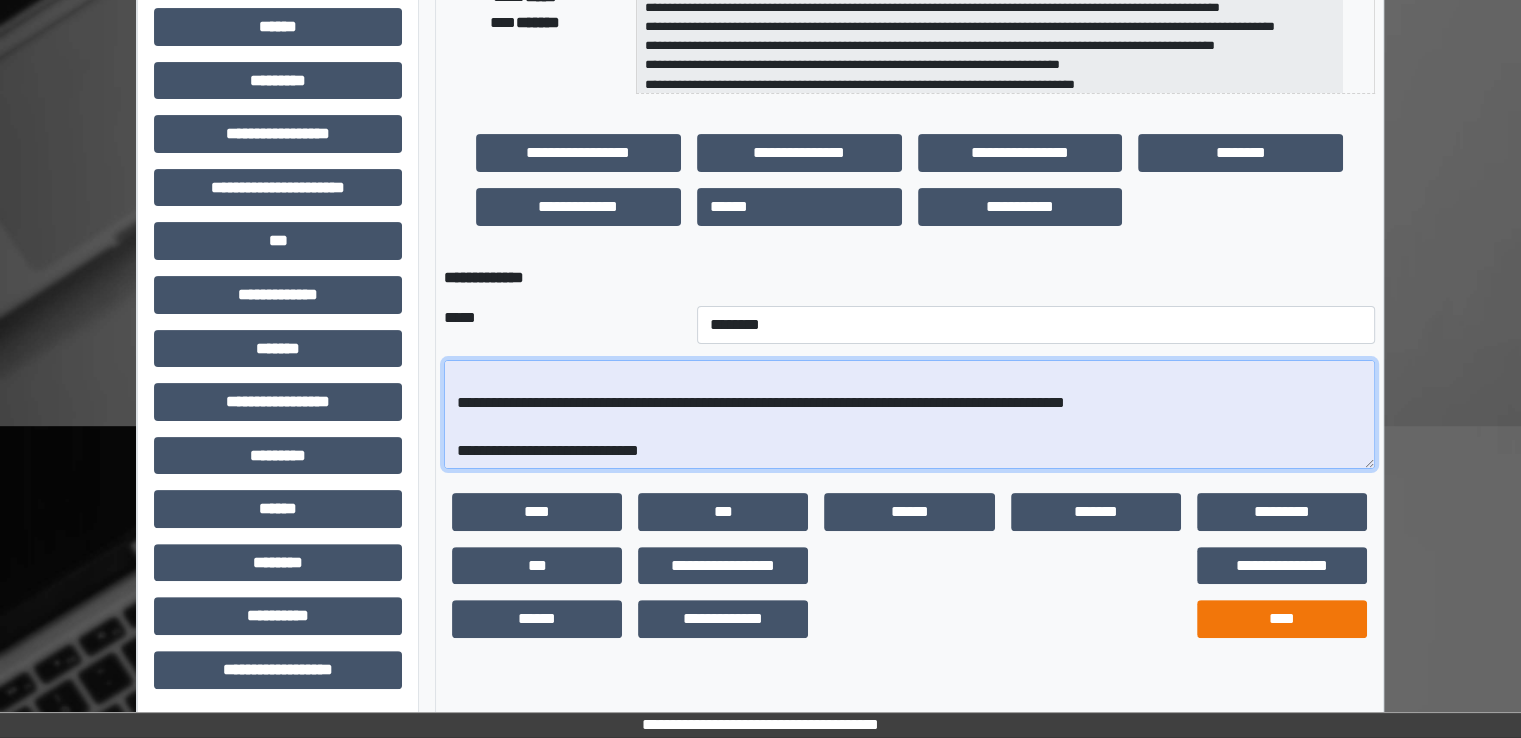 type on "**********" 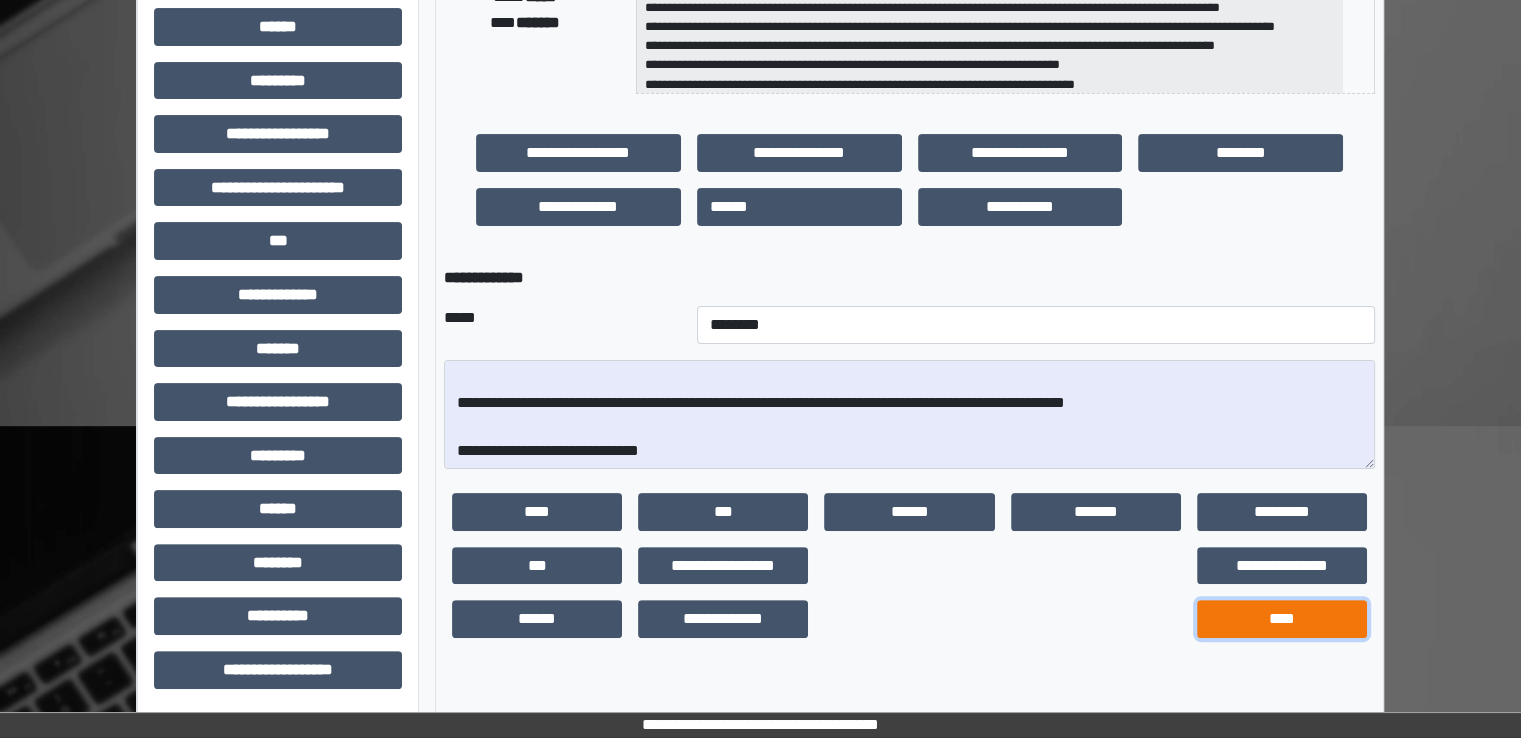 click on "****" at bounding box center [1282, 619] 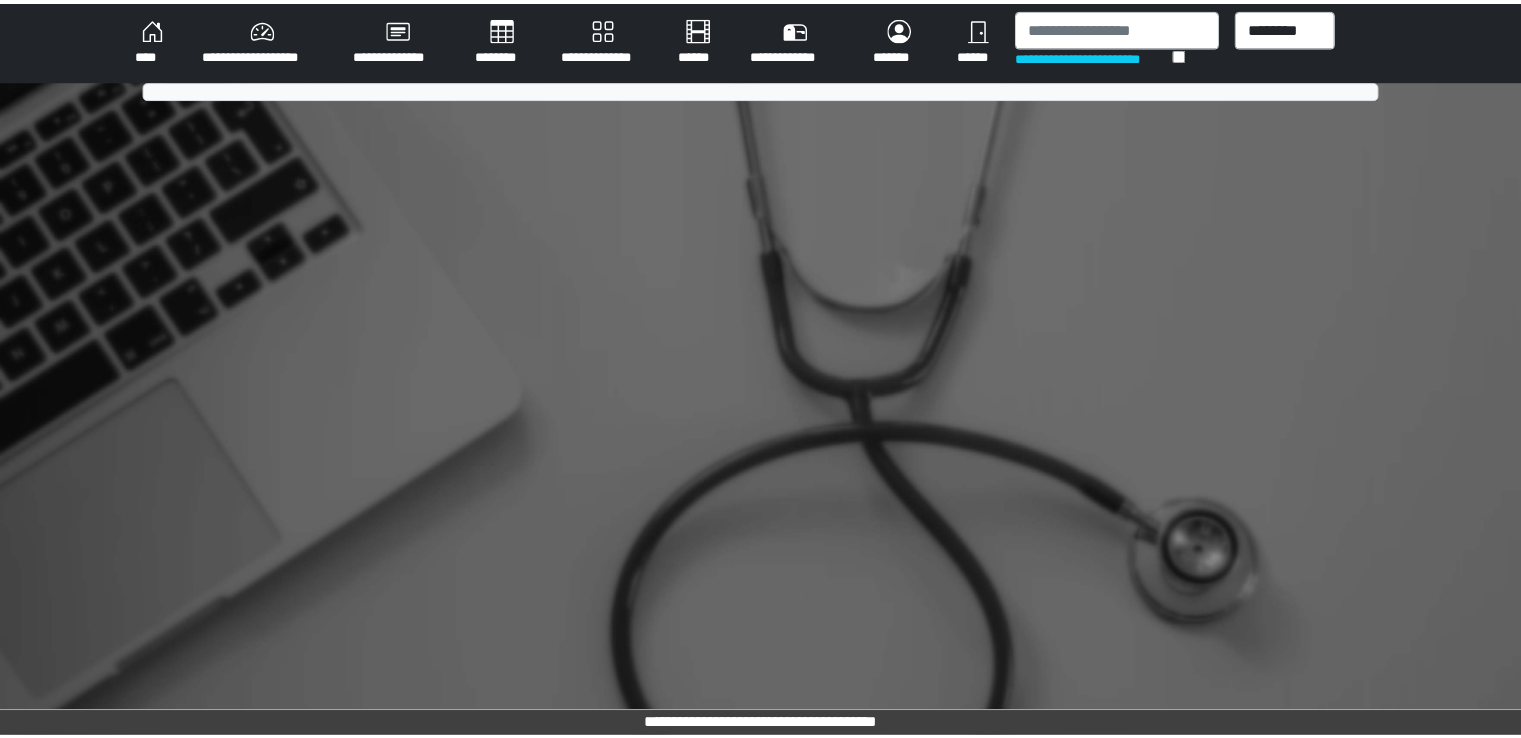 scroll, scrollTop: 0, scrollLeft: 0, axis: both 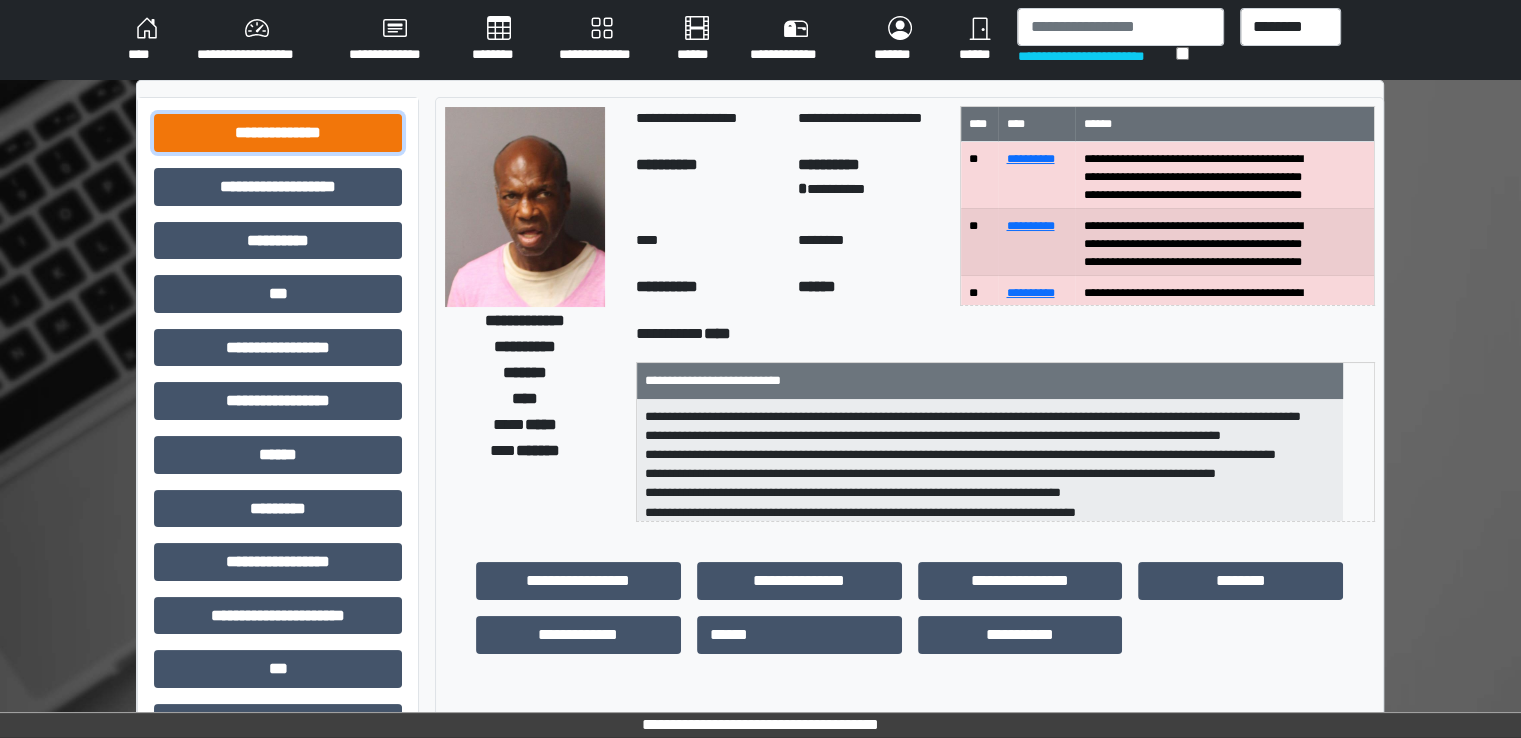 click on "**********" at bounding box center (278, 133) 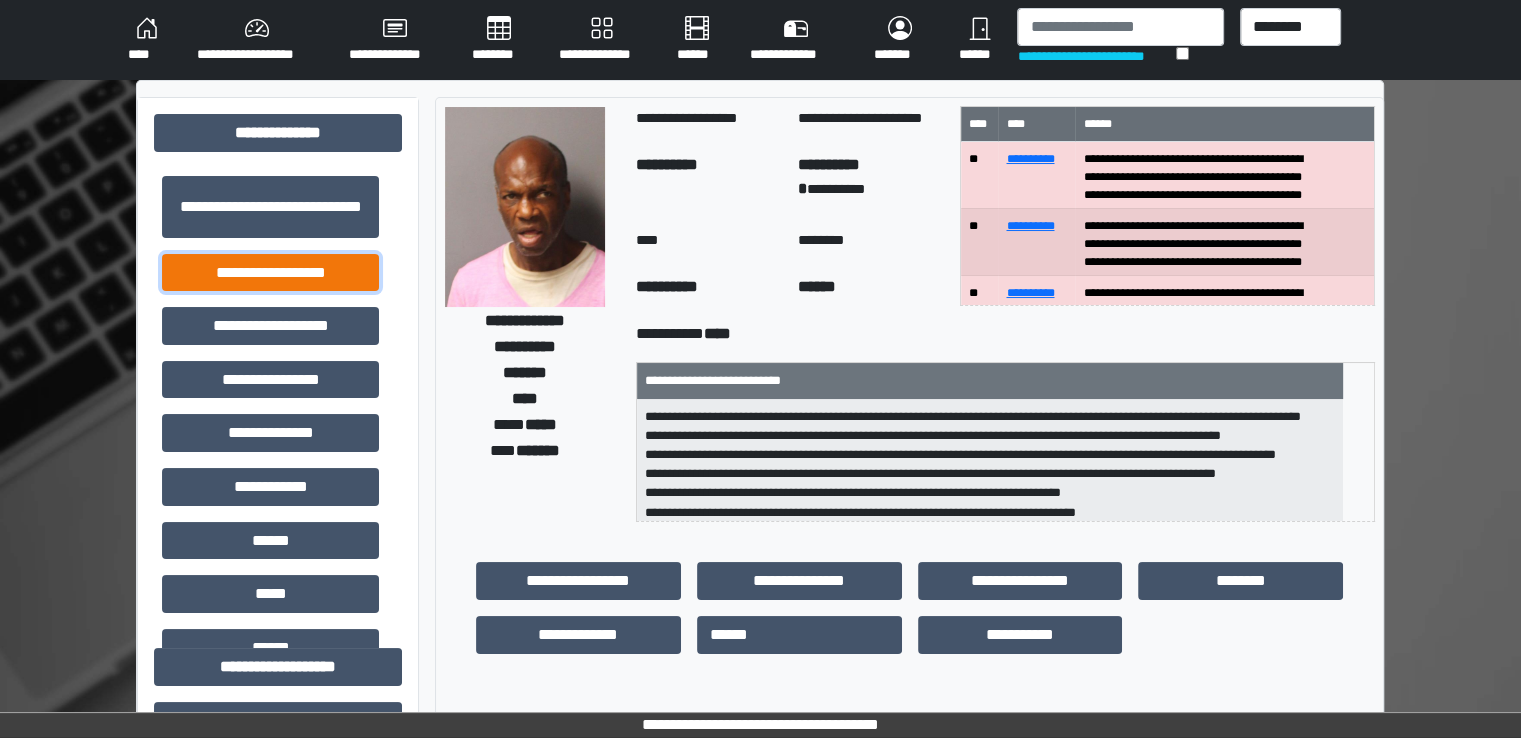 click on "**********" at bounding box center (270, 273) 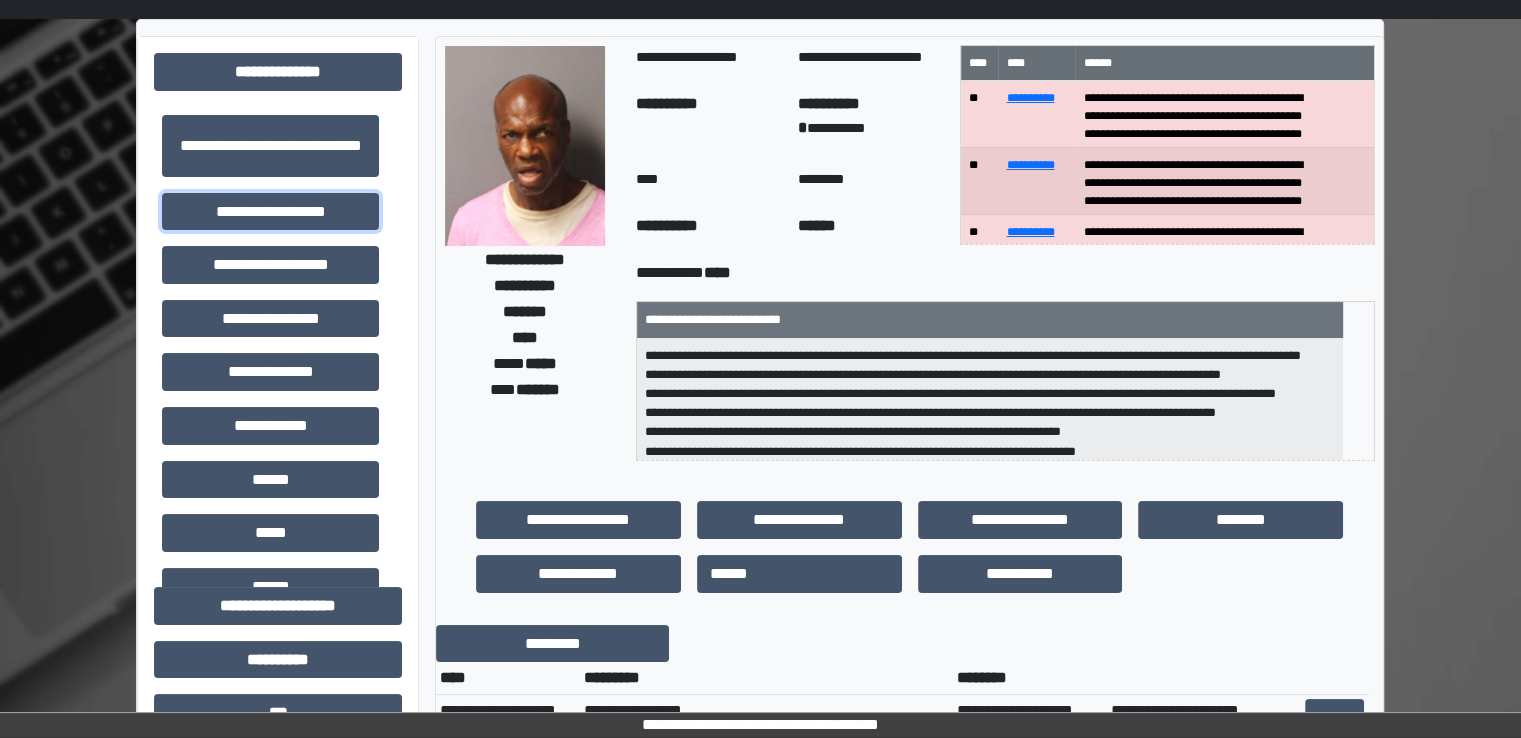 scroll, scrollTop: 0, scrollLeft: 0, axis: both 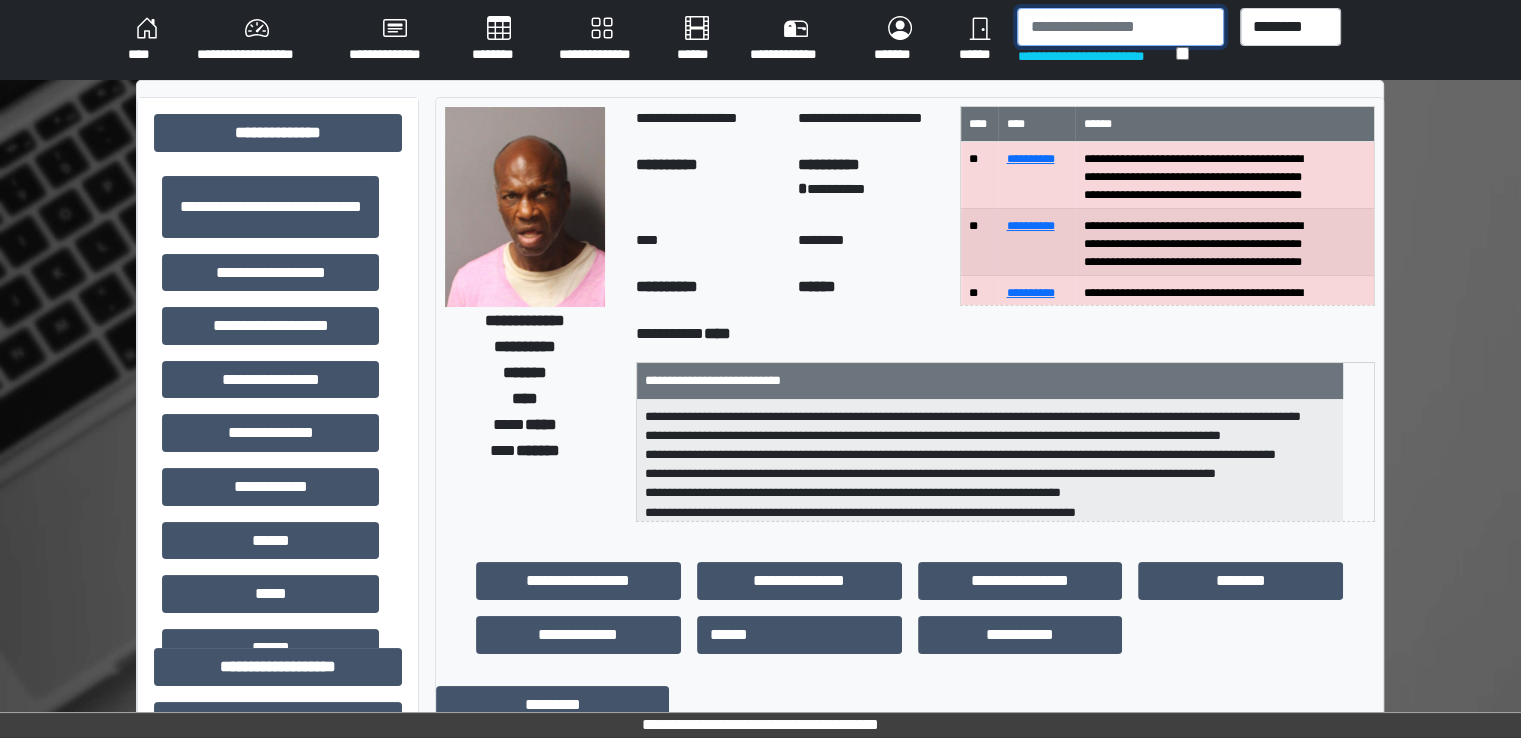 click at bounding box center [1120, 27] 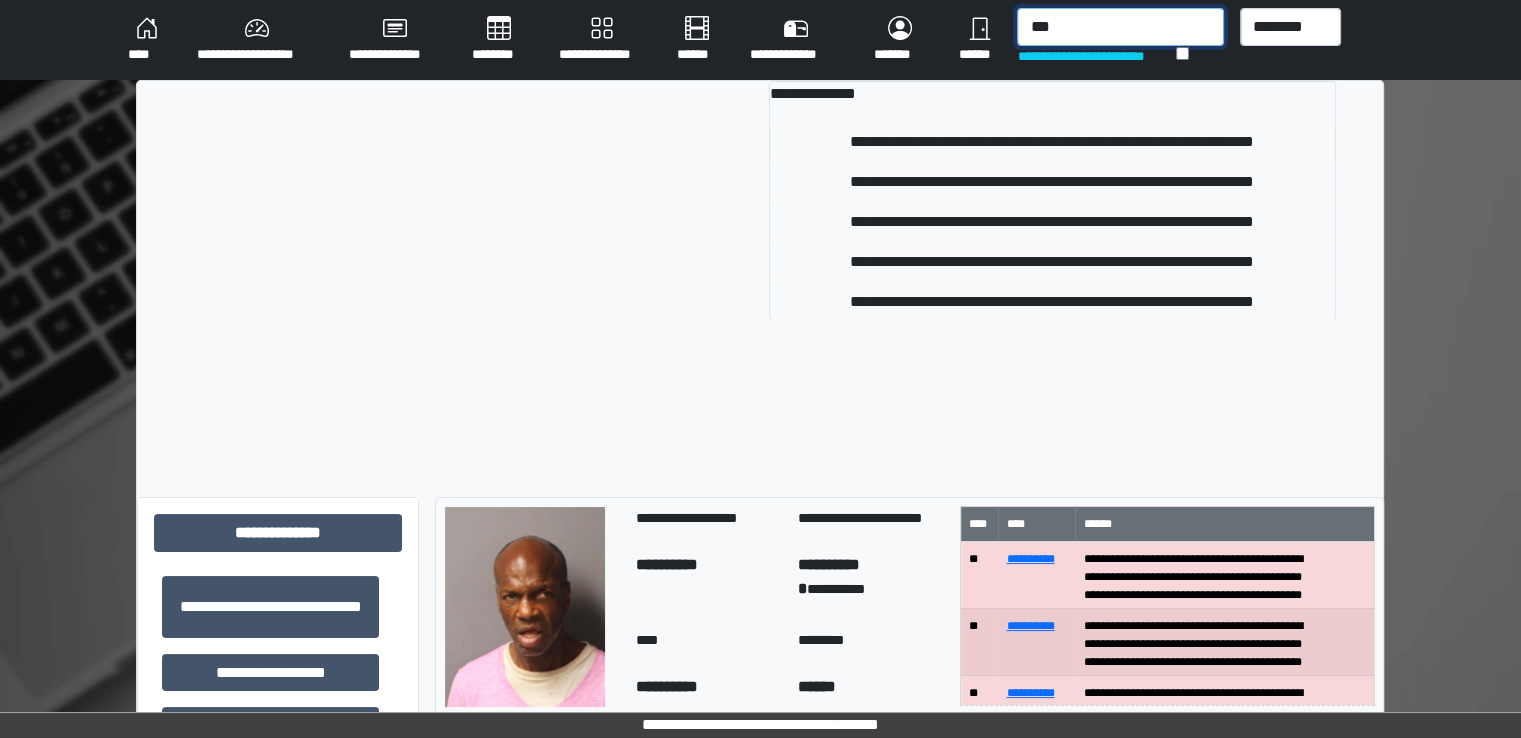 type on "***" 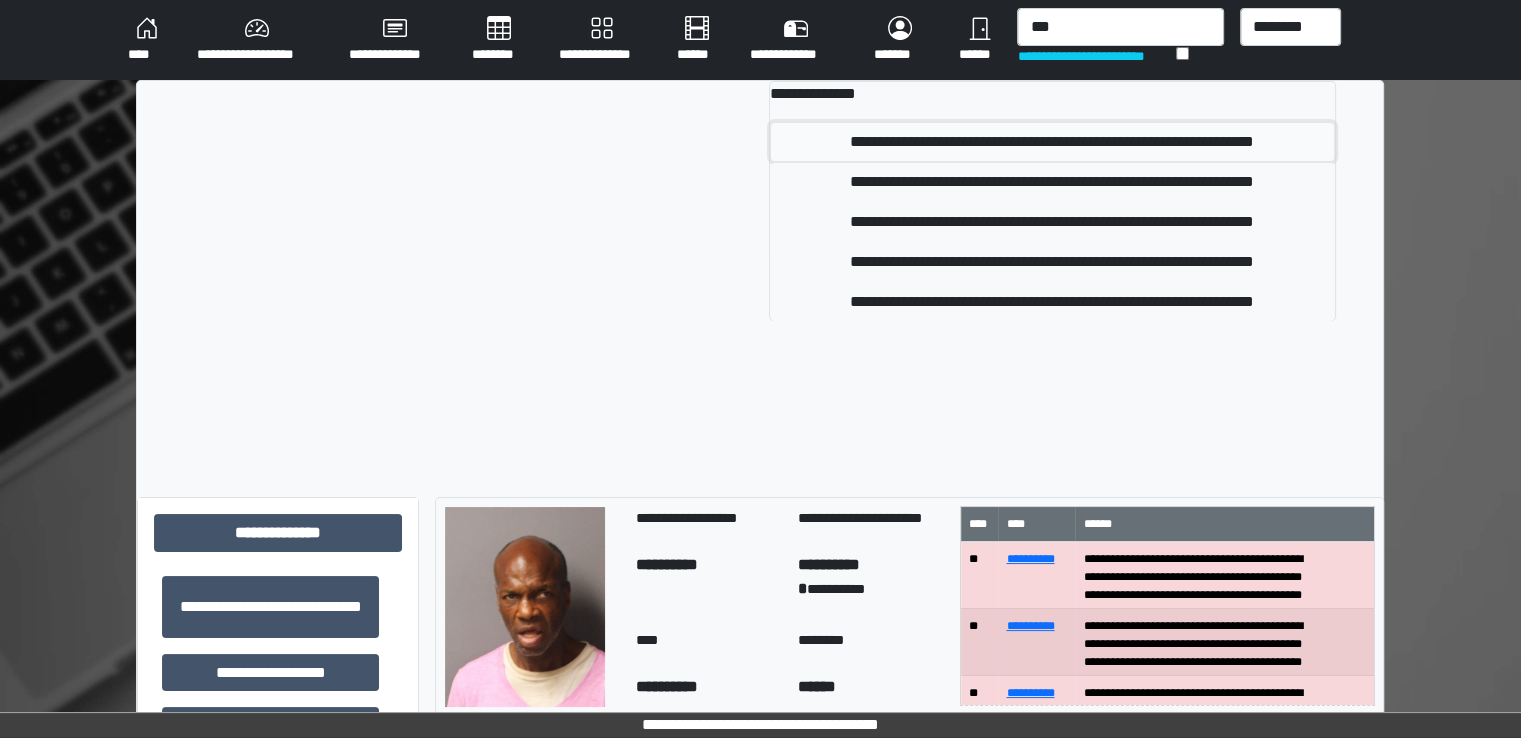 click on "**********" at bounding box center [1052, 142] 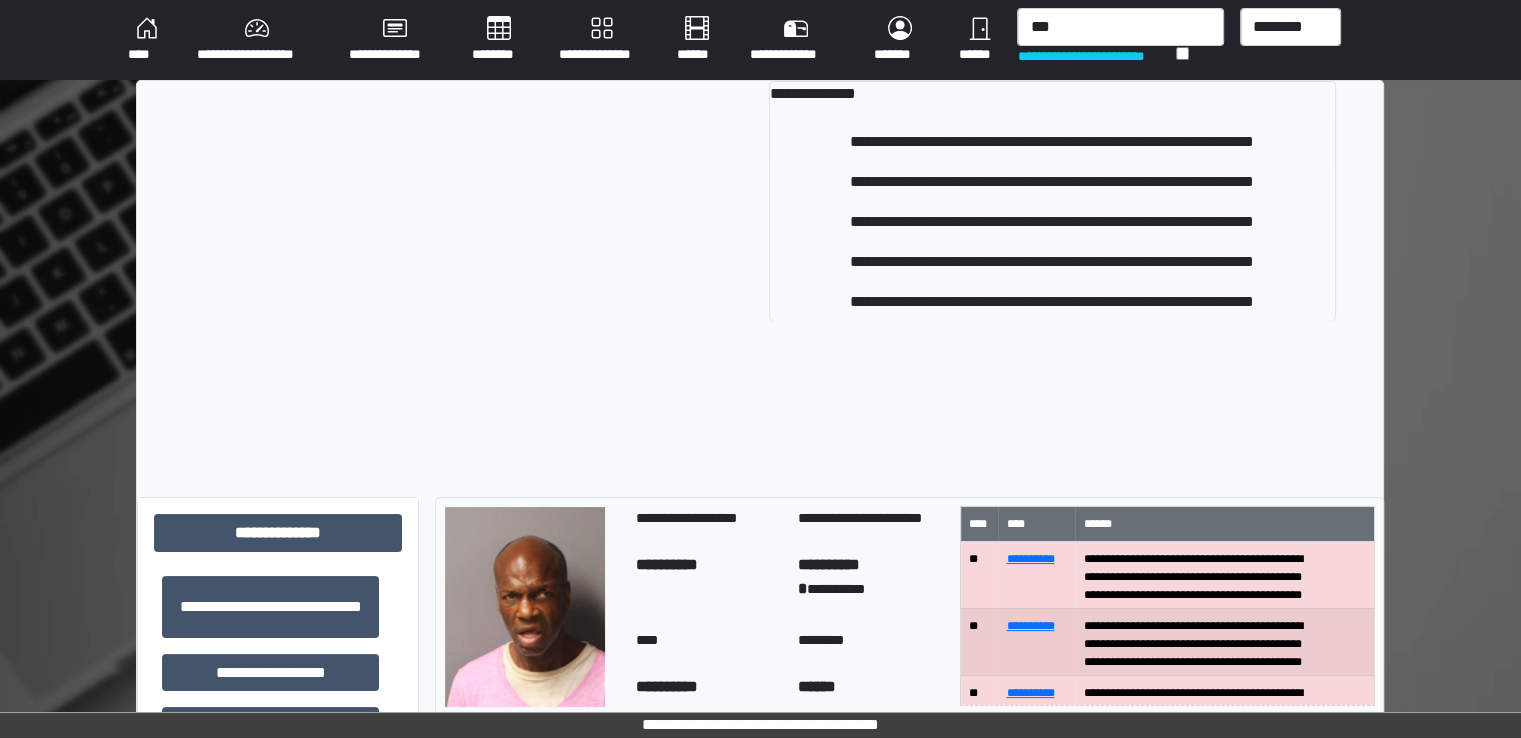type 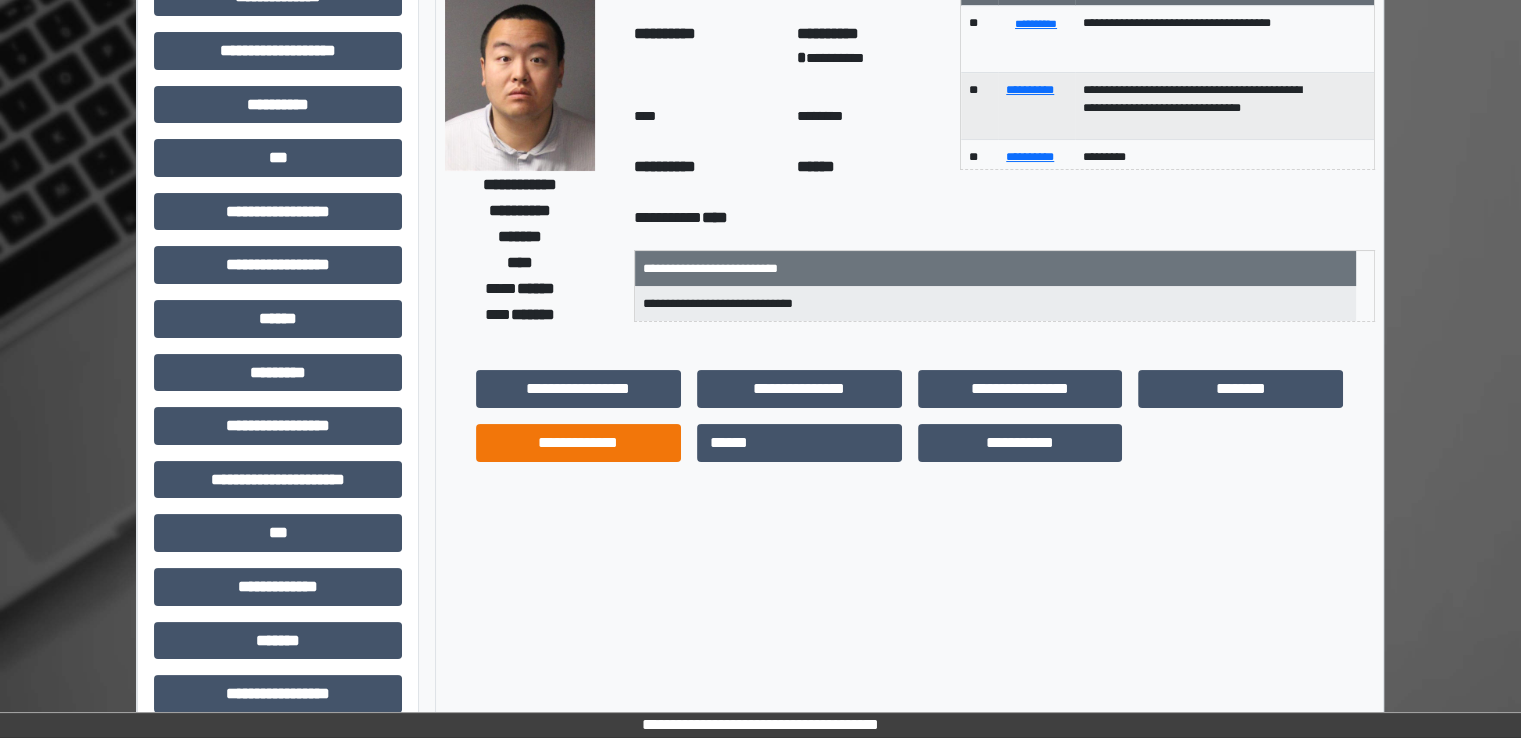 scroll, scrollTop: 428, scrollLeft: 0, axis: vertical 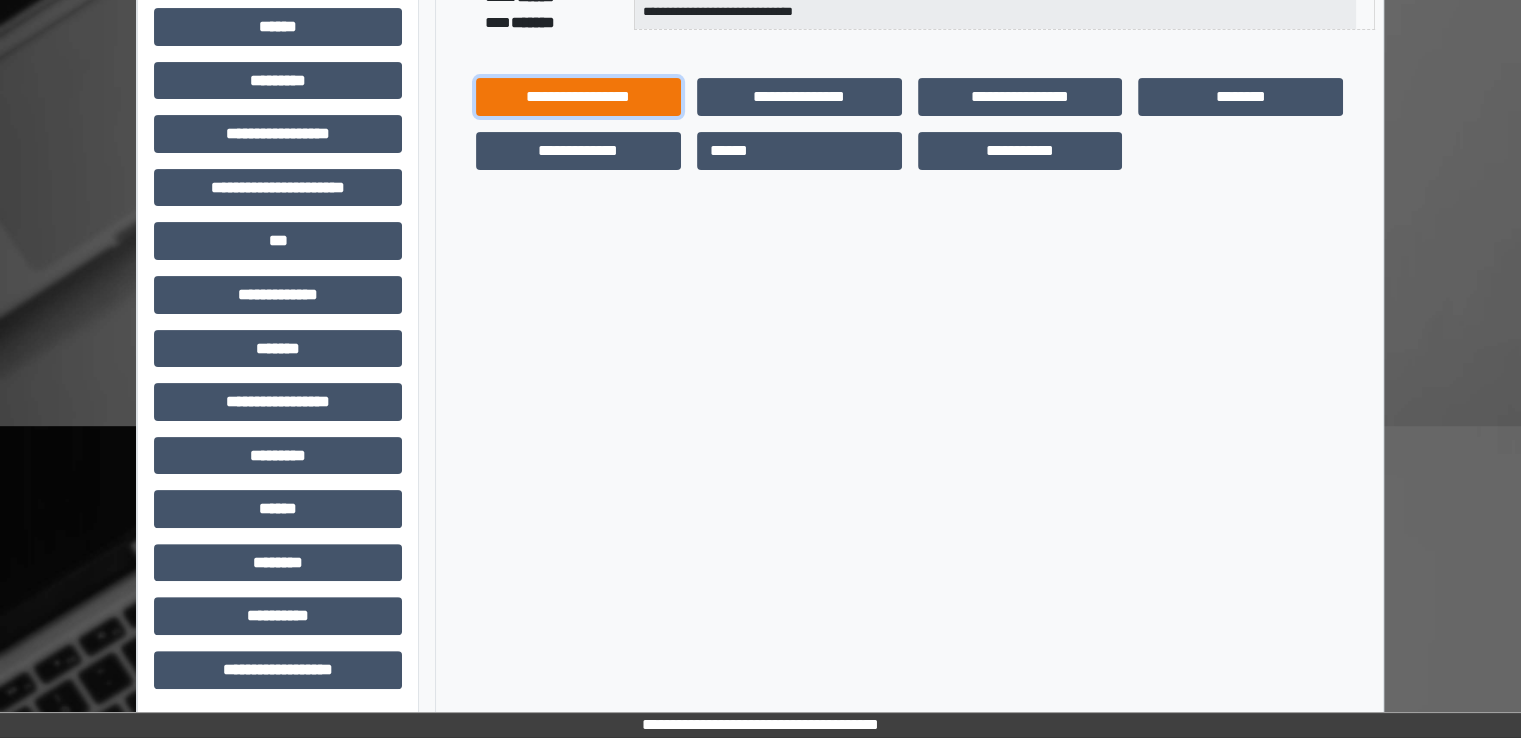 click on "**********" at bounding box center [578, 97] 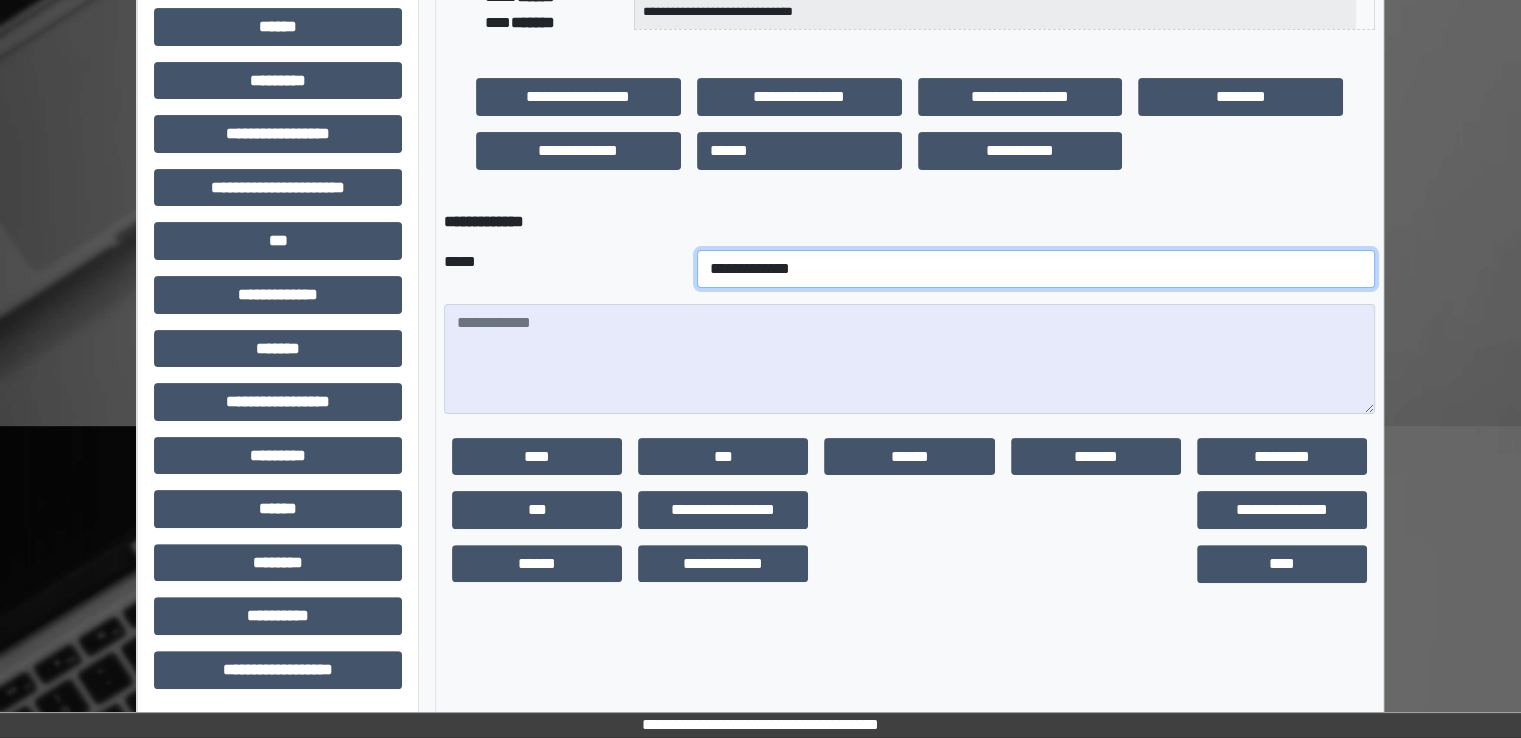 click on "**********" at bounding box center (1036, 269) 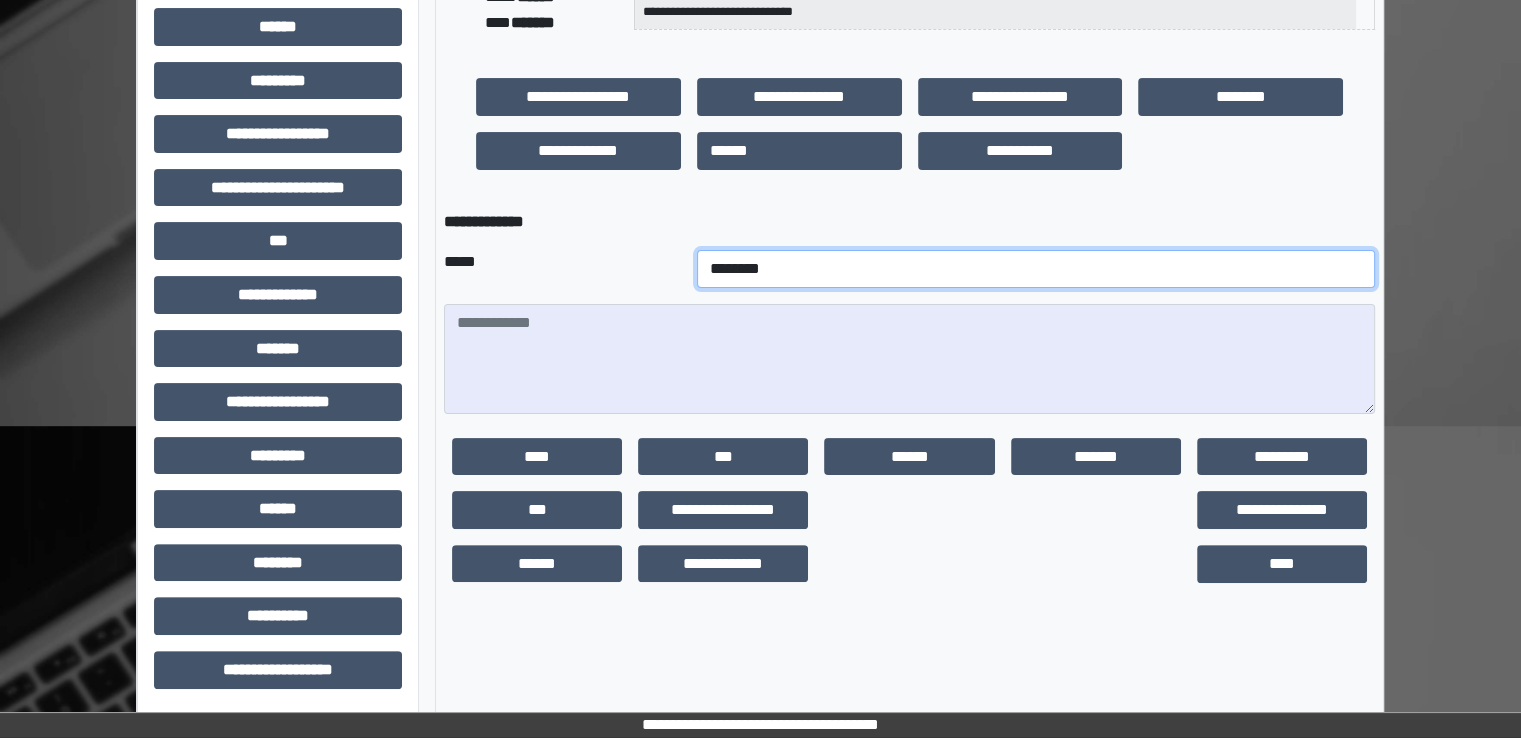 click on "**********" at bounding box center (1036, 269) 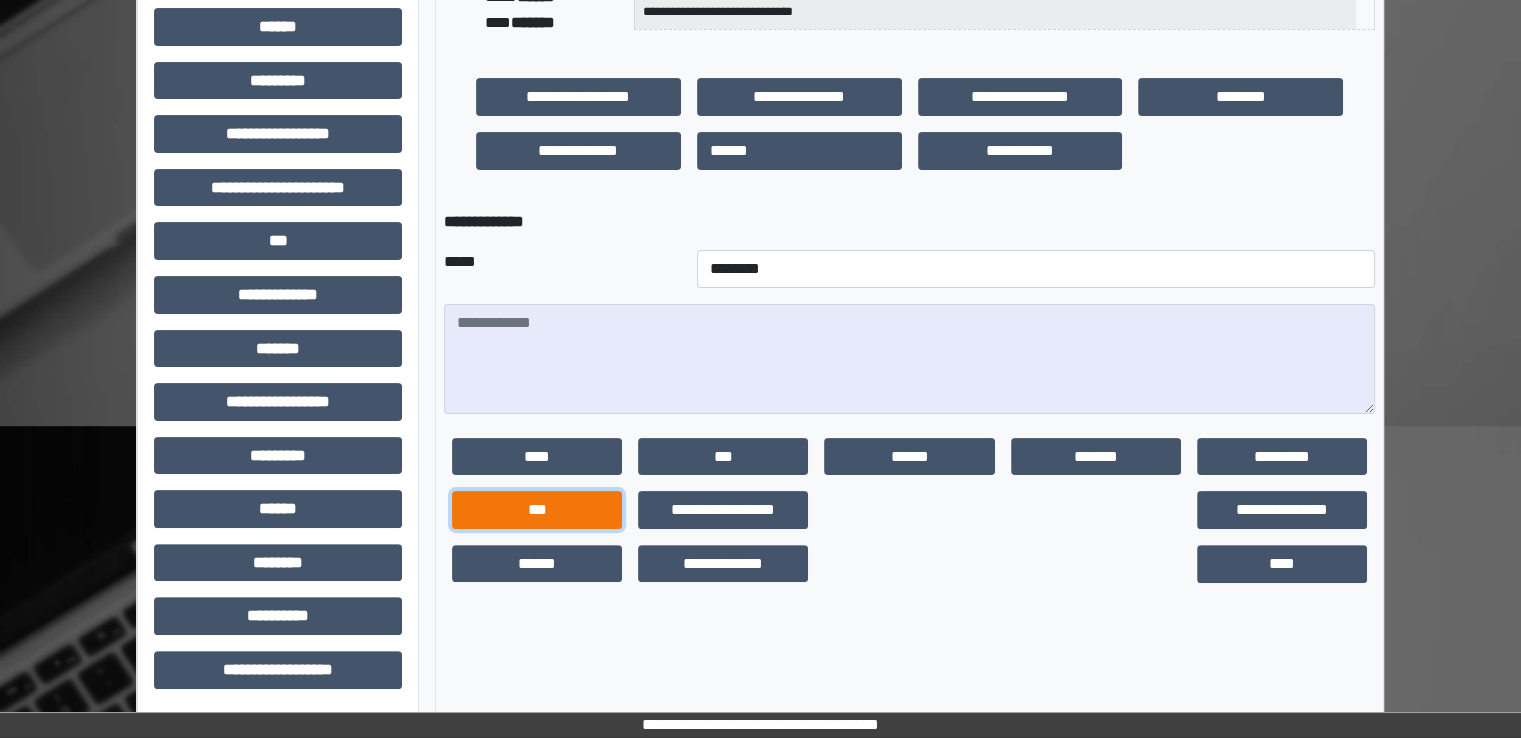 click on "***" at bounding box center [537, 510] 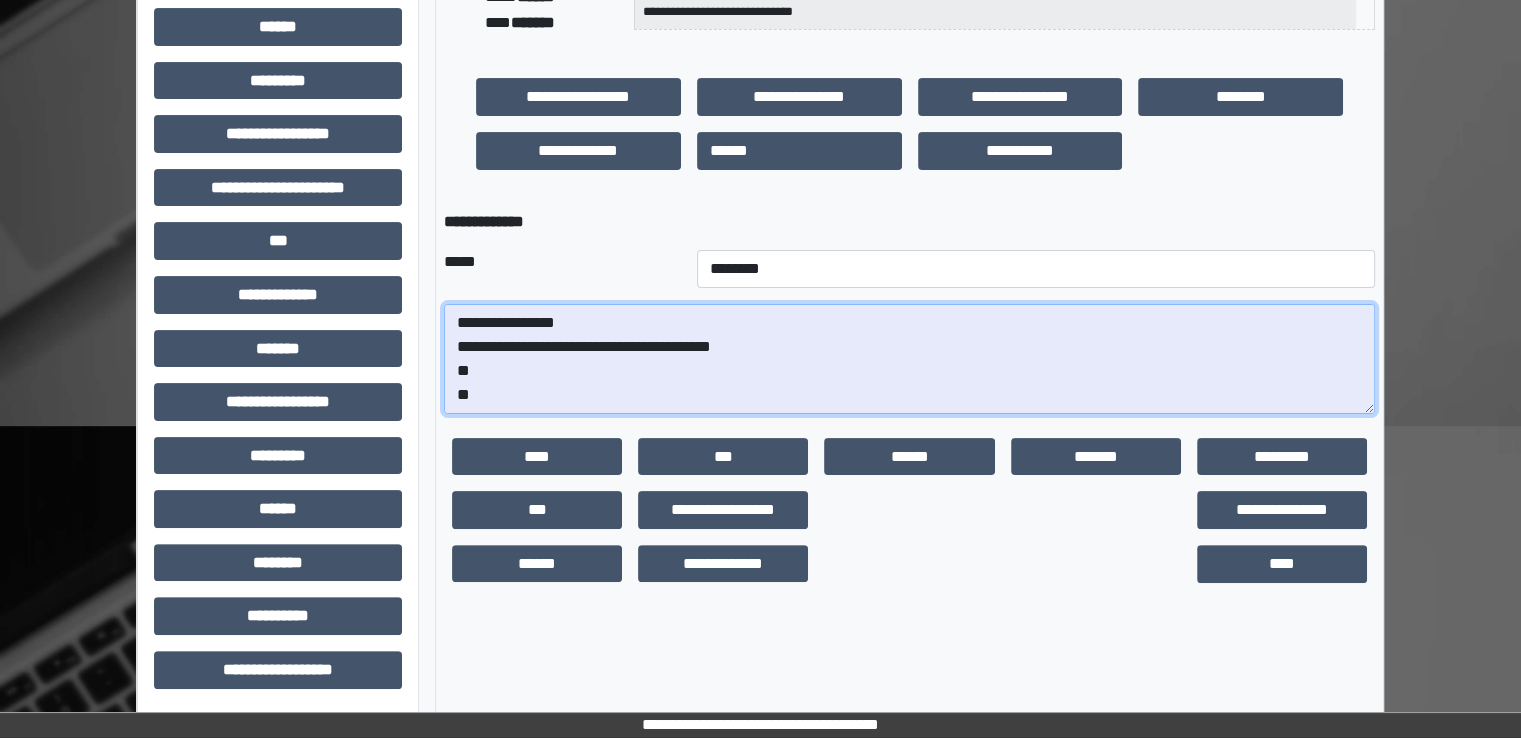 click on "**********" at bounding box center [909, 359] 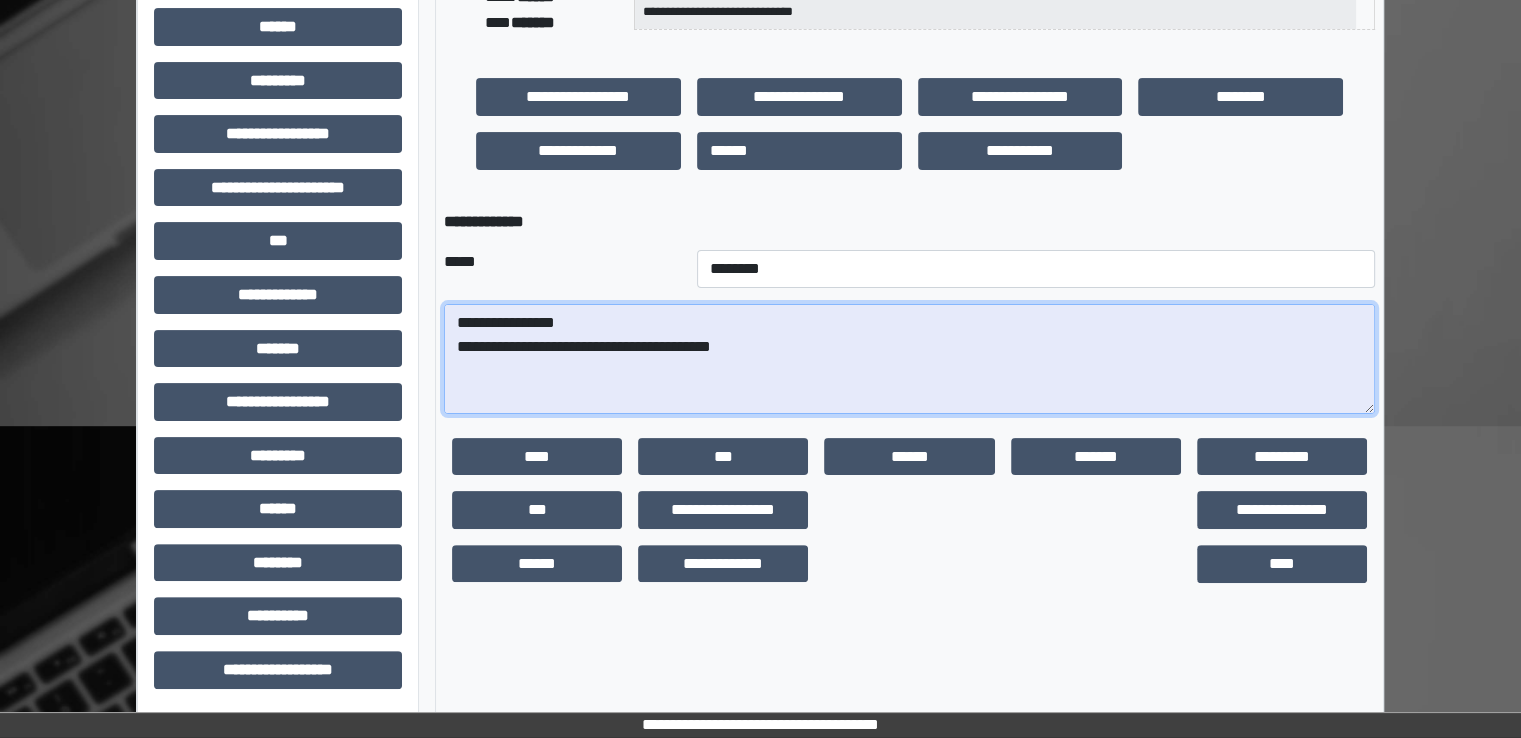 paste on "**********" 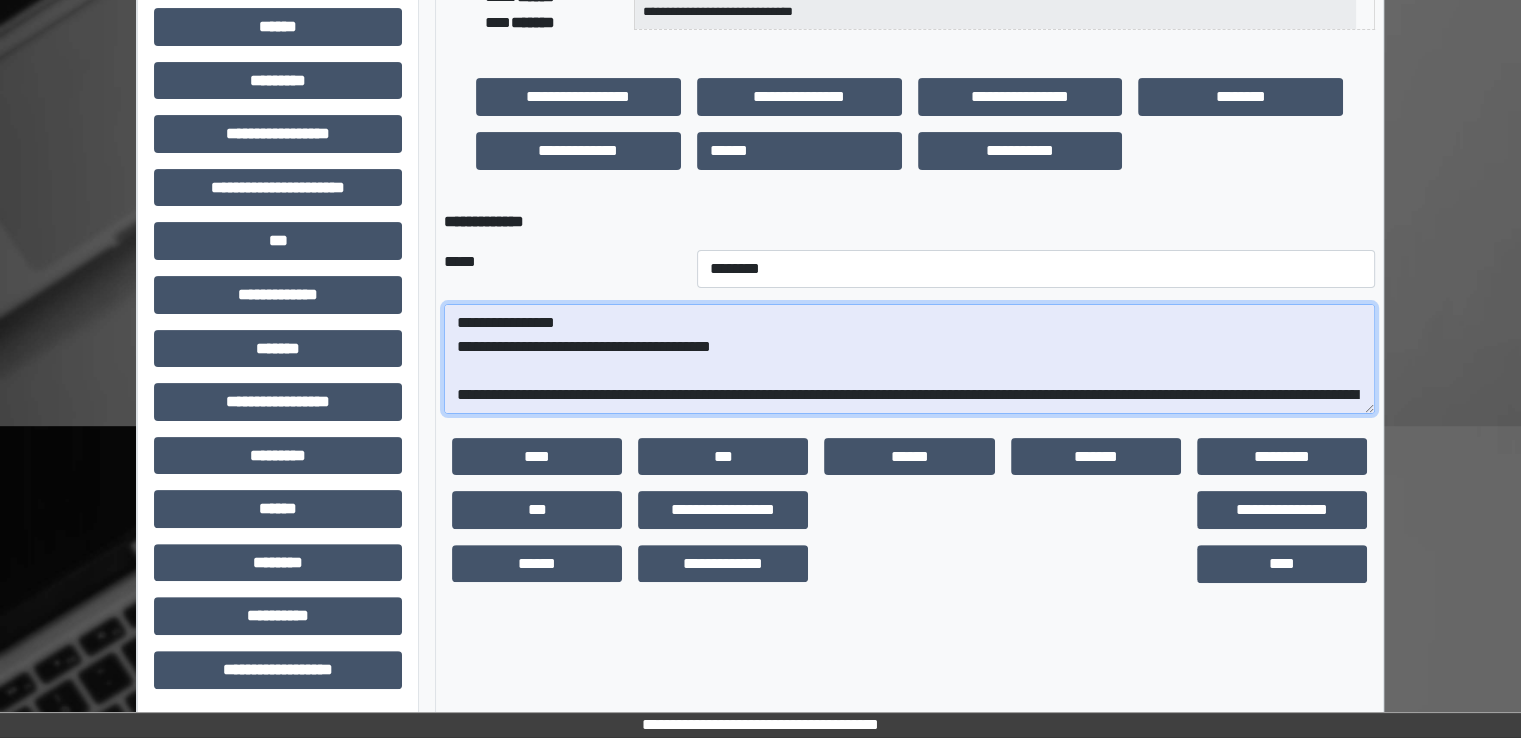 scroll, scrollTop: 352, scrollLeft: 0, axis: vertical 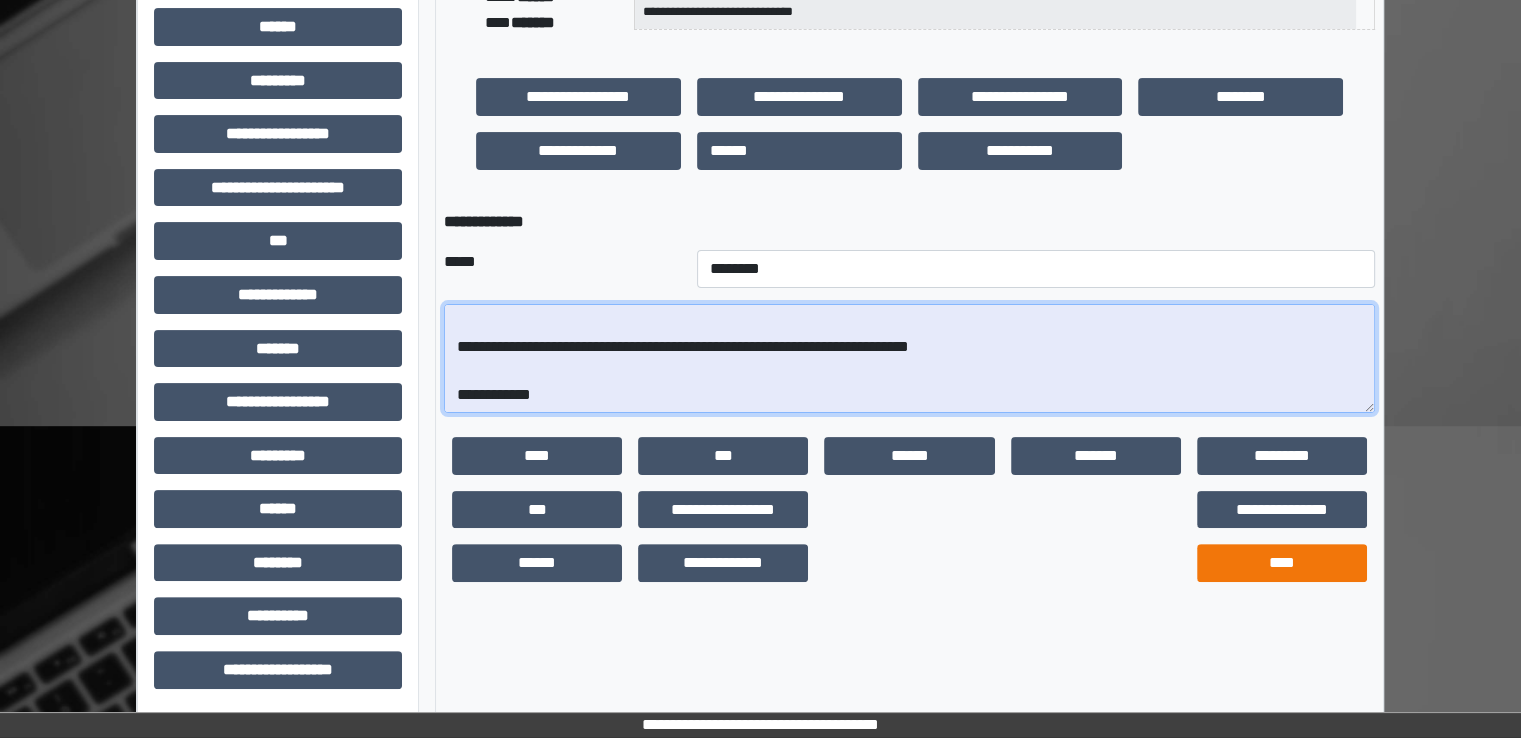 type on "**********" 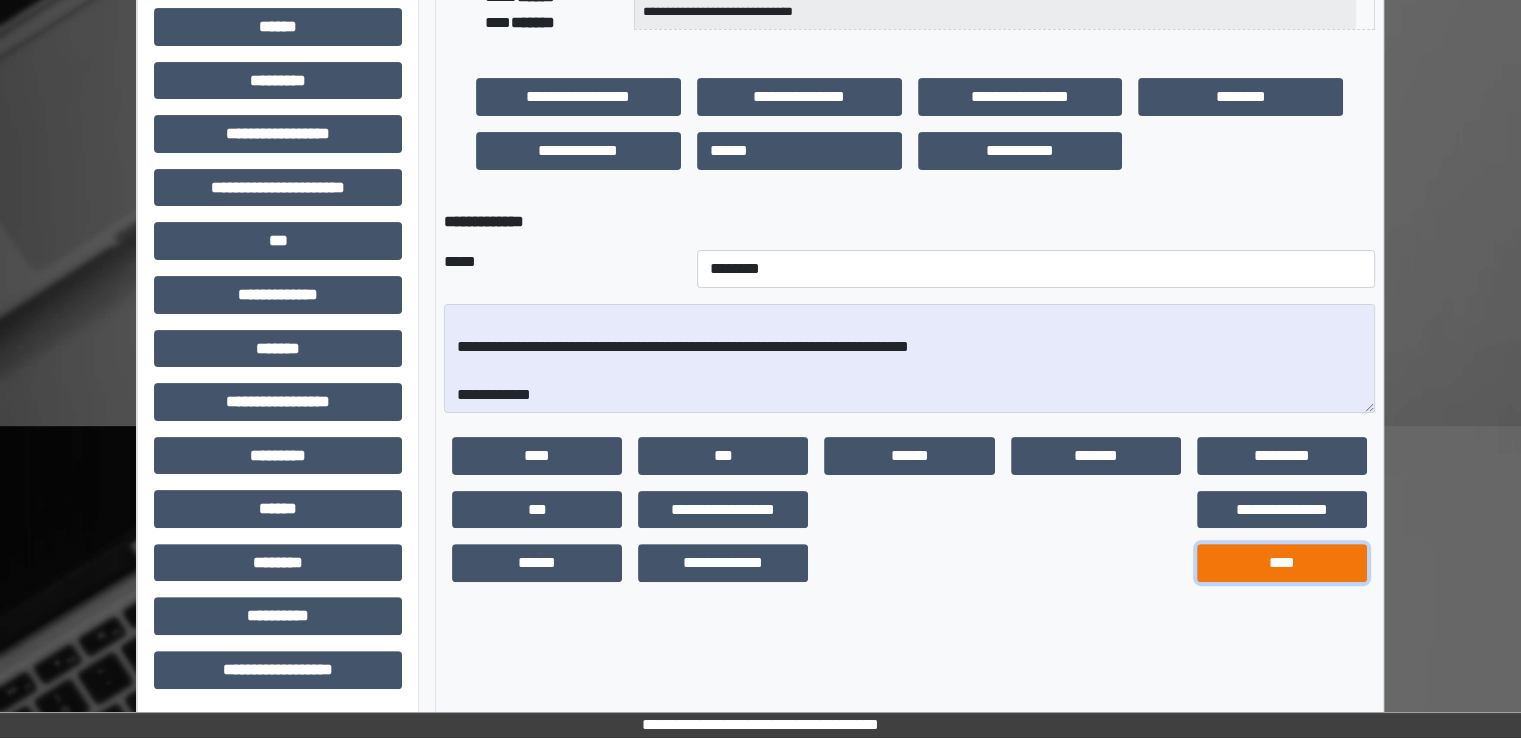 click on "****" at bounding box center [1282, 563] 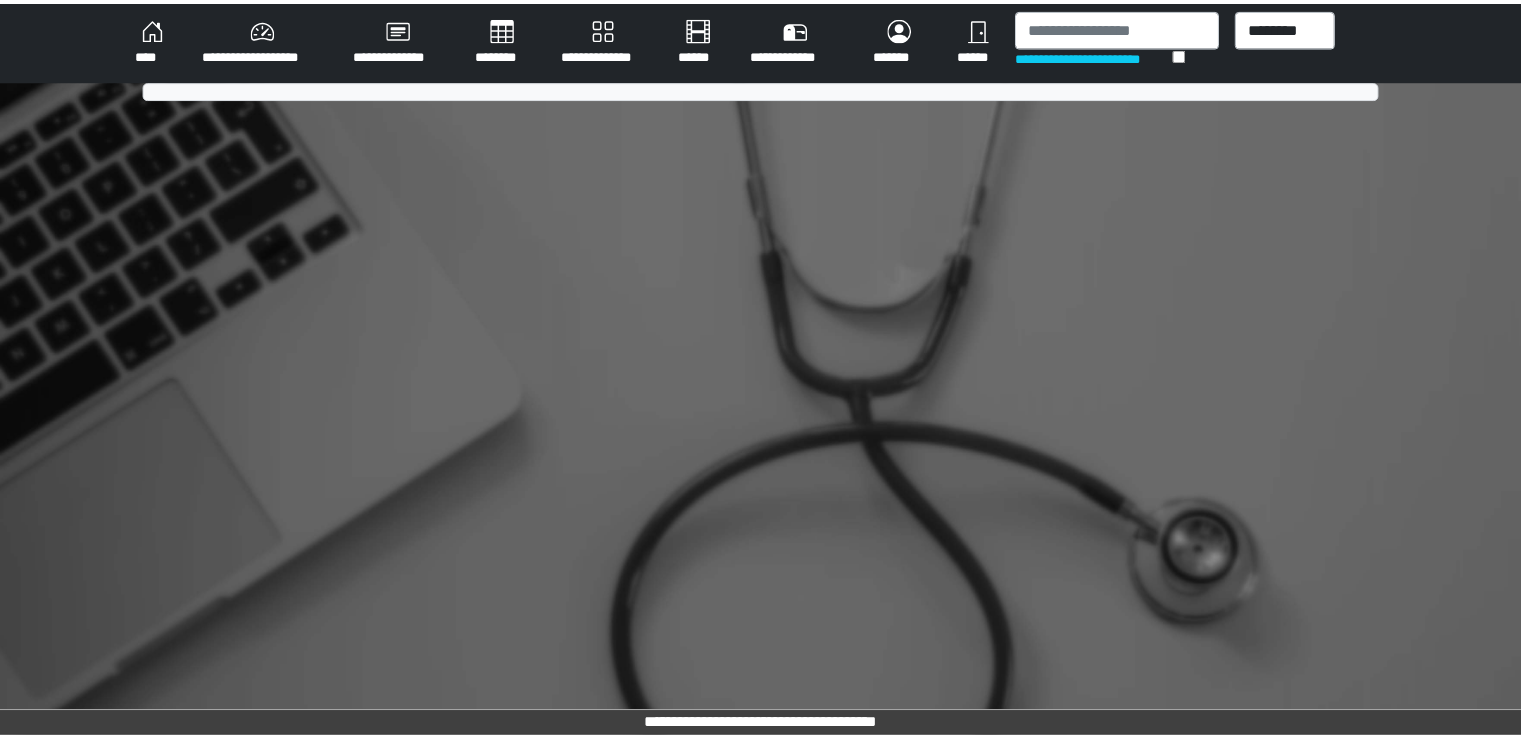 scroll, scrollTop: 0, scrollLeft: 0, axis: both 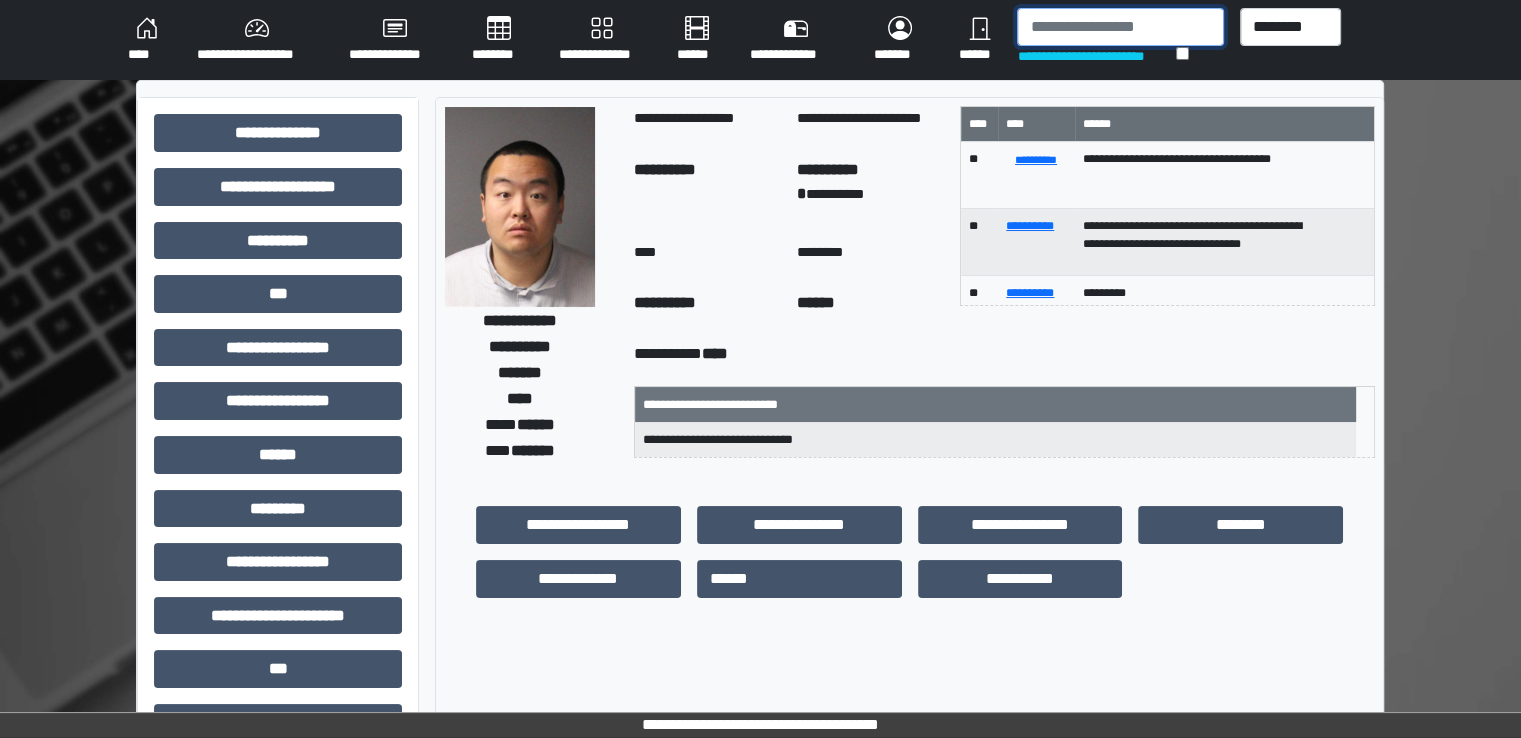 click at bounding box center (1120, 27) 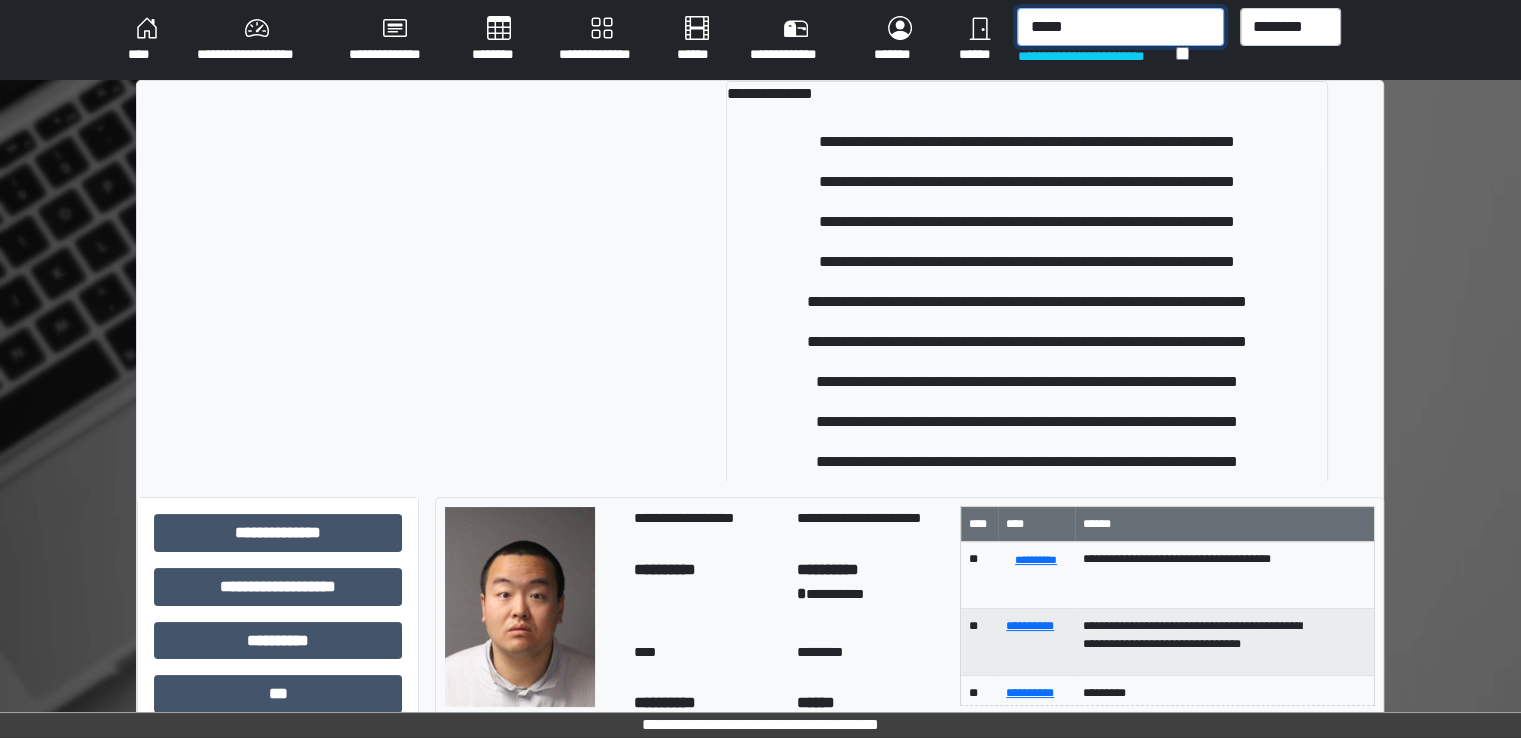 type on "*****" 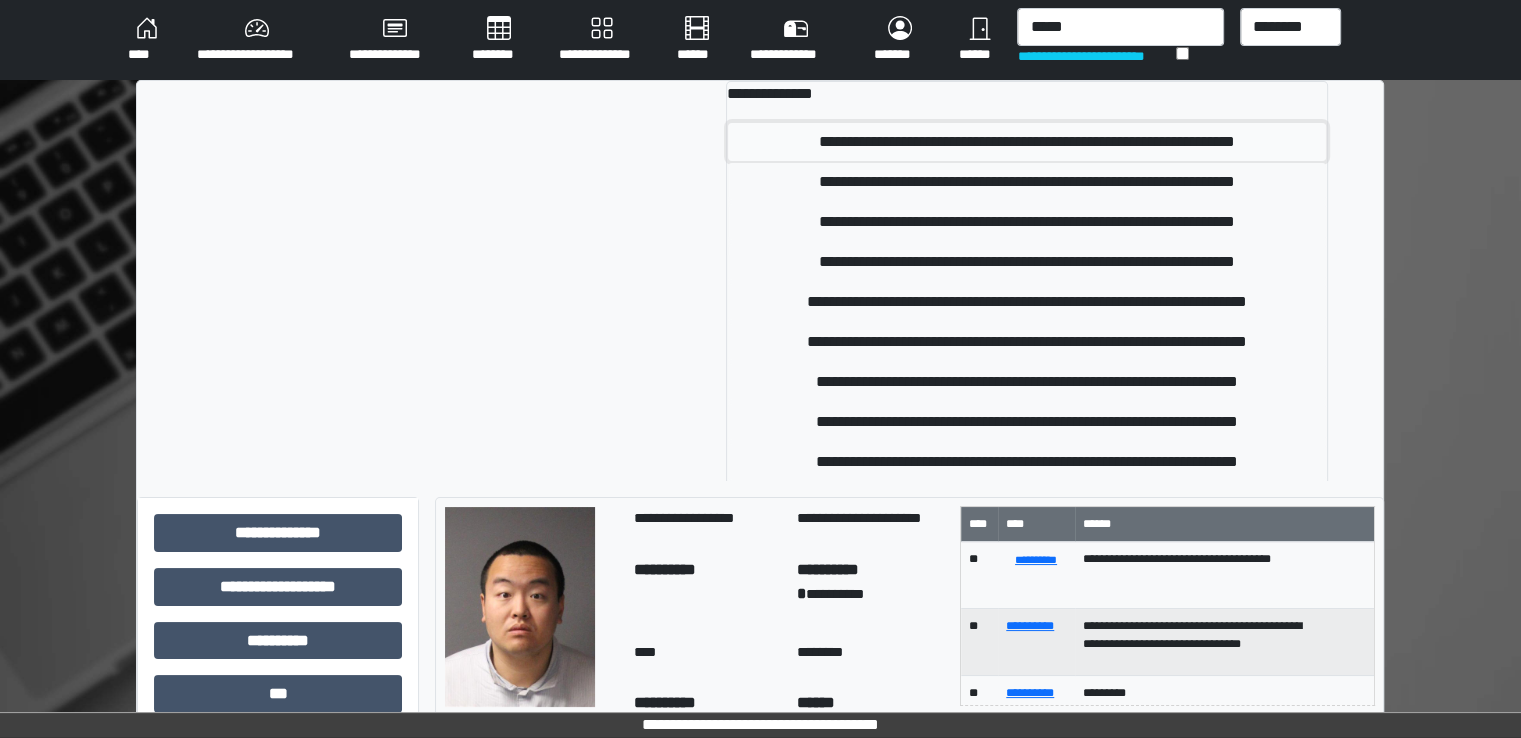 click on "**********" at bounding box center (1027, 142) 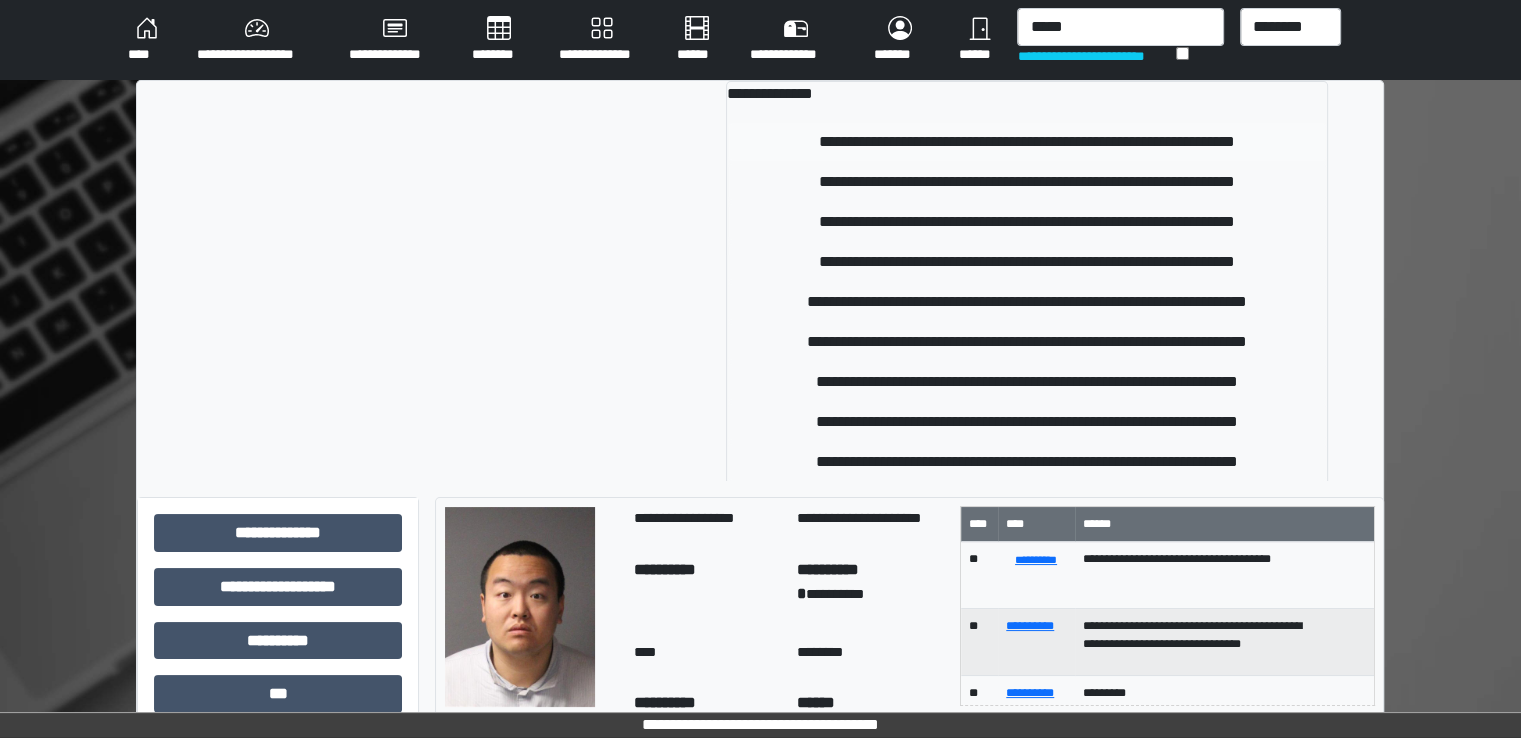 type 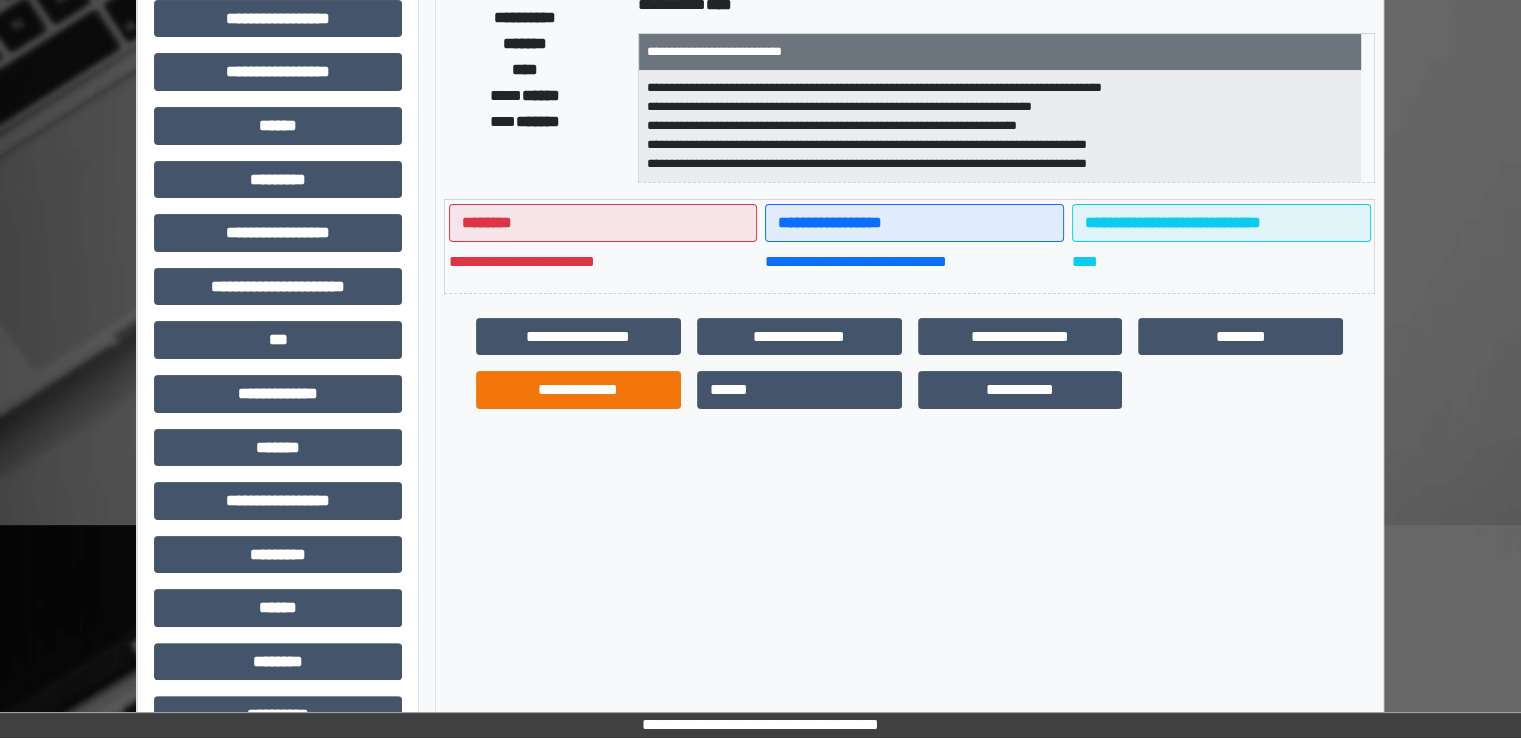 scroll, scrollTop: 428, scrollLeft: 0, axis: vertical 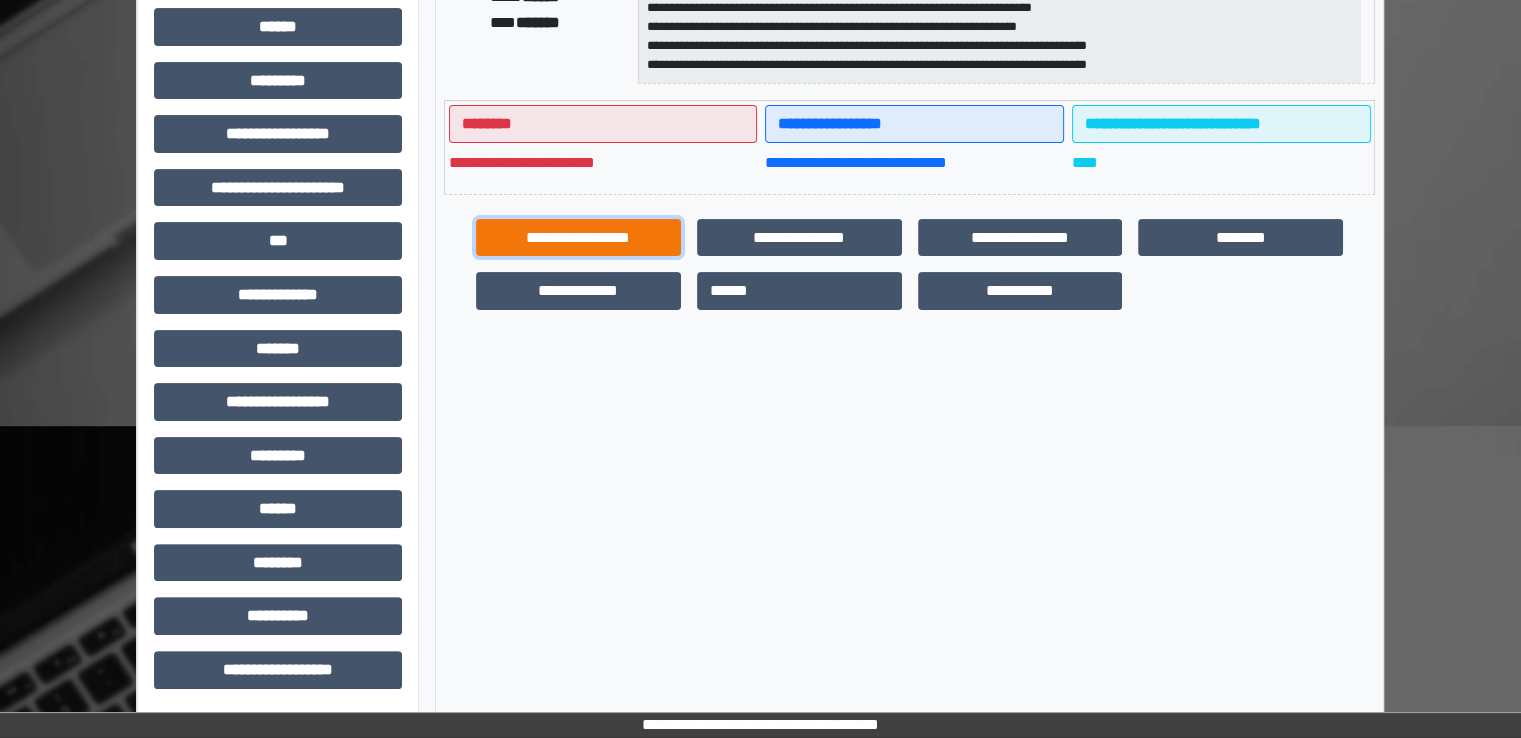 click on "**********" at bounding box center (578, 238) 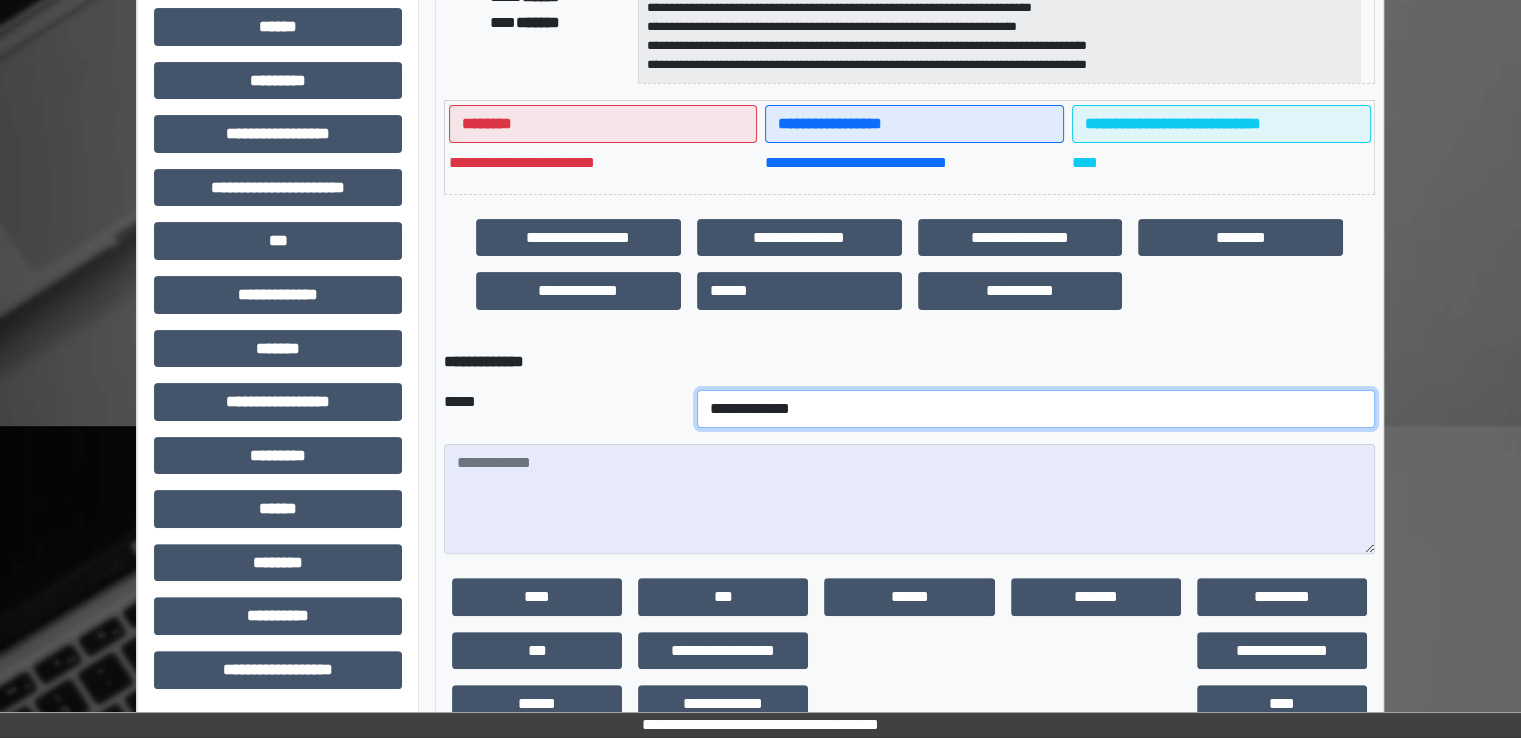 click on "**********" at bounding box center (1036, 409) 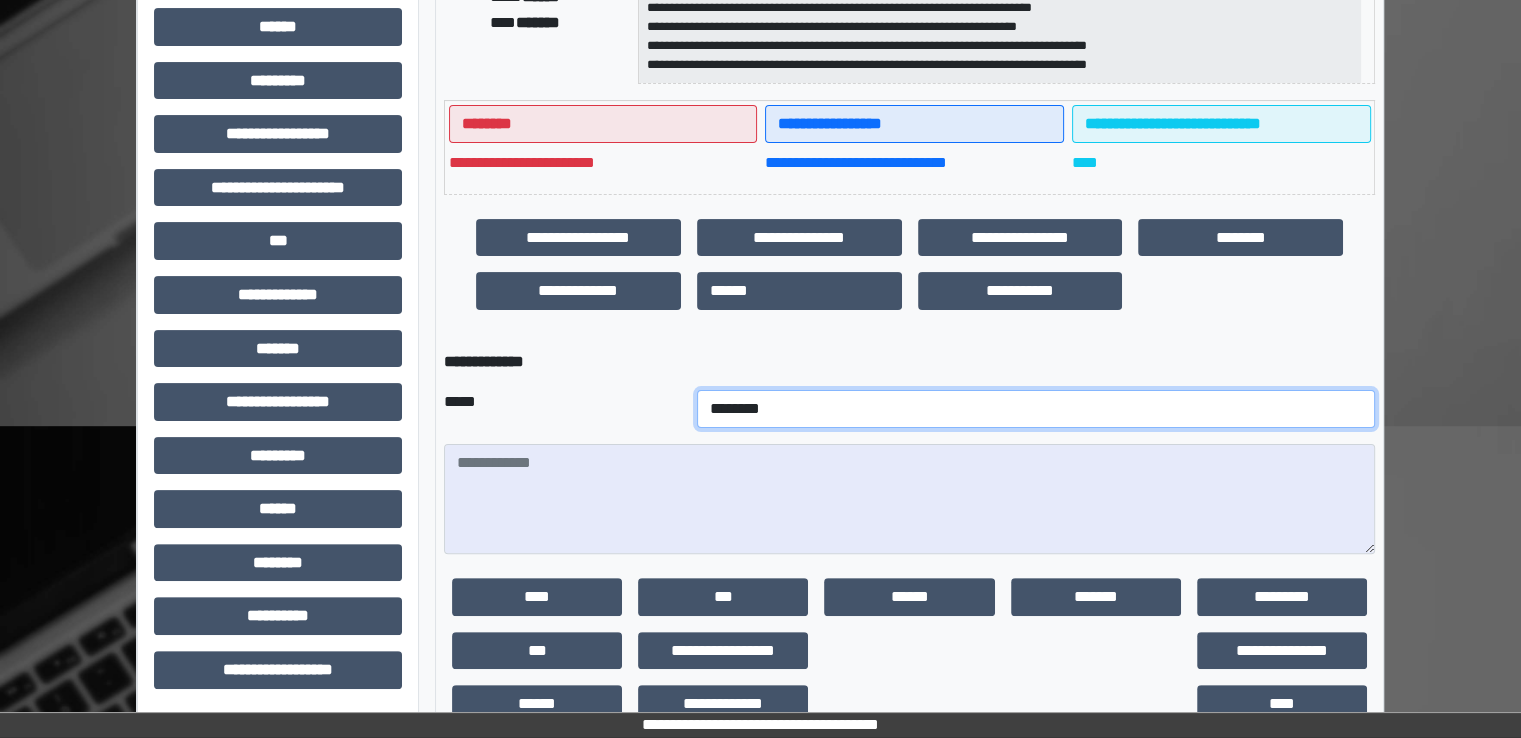 click on "**********" at bounding box center [1036, 409] 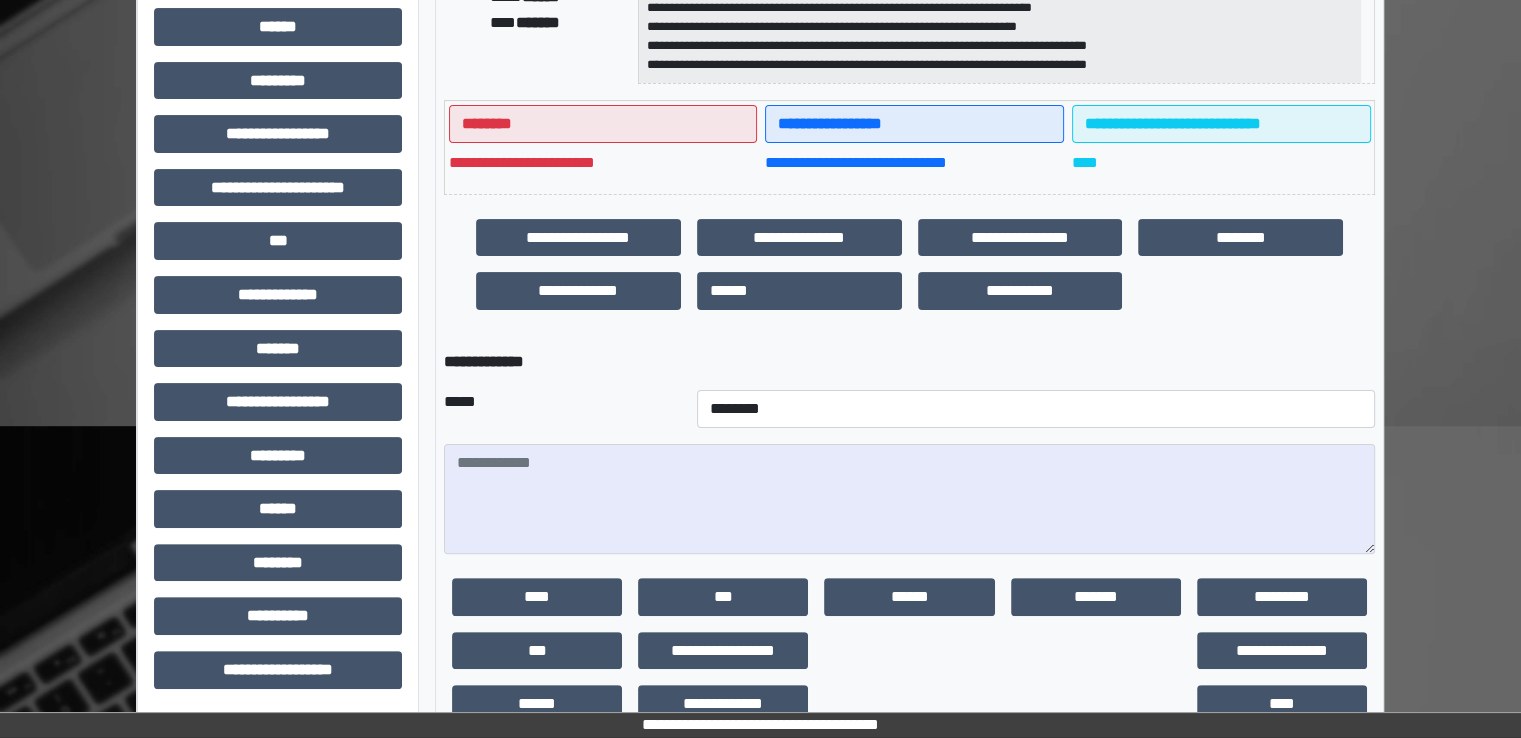 click on "***" at bounding box center [537, 651] 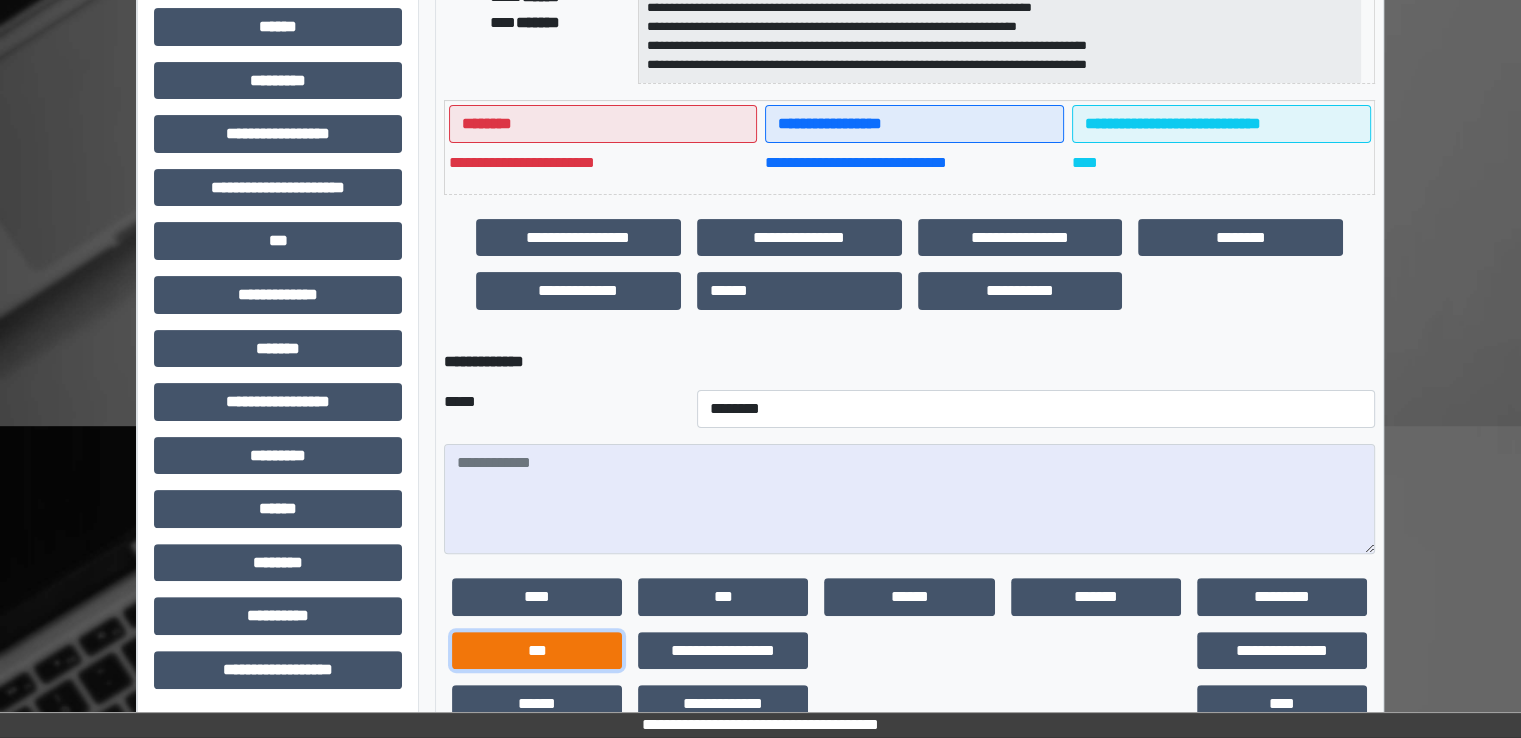 click on "***" at bounding box center [537, 651] 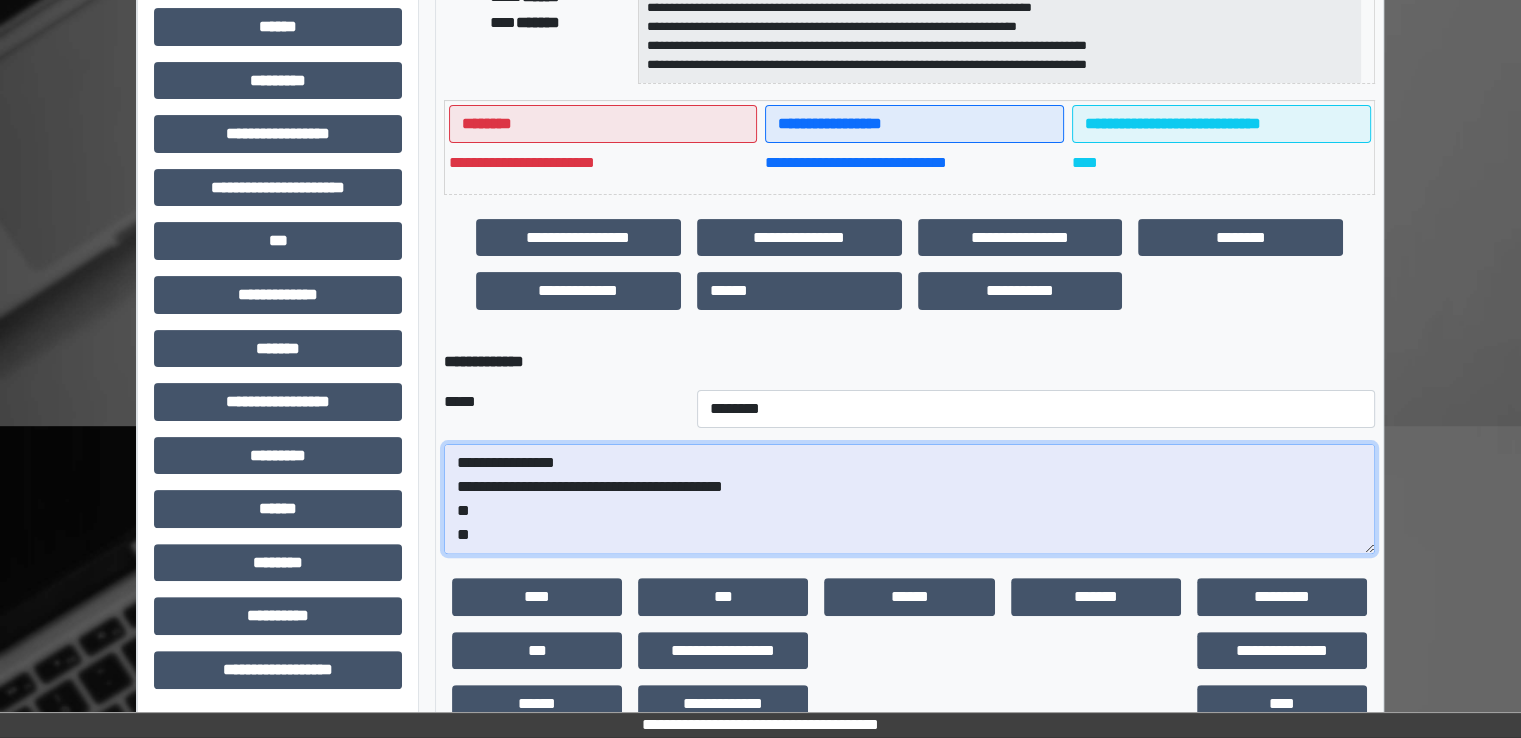 click on "**********" at bounding box center [909, 499] 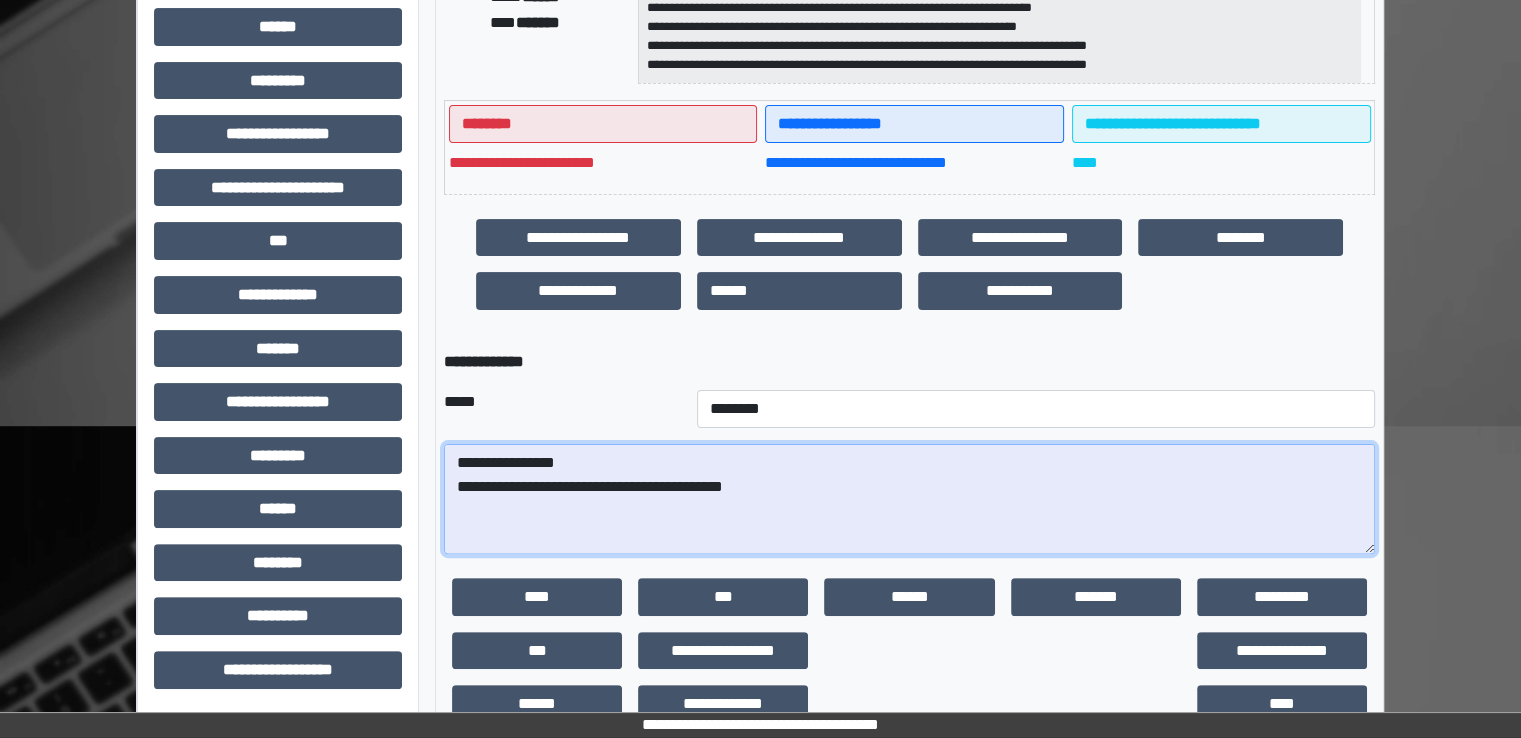 paste on "**********" 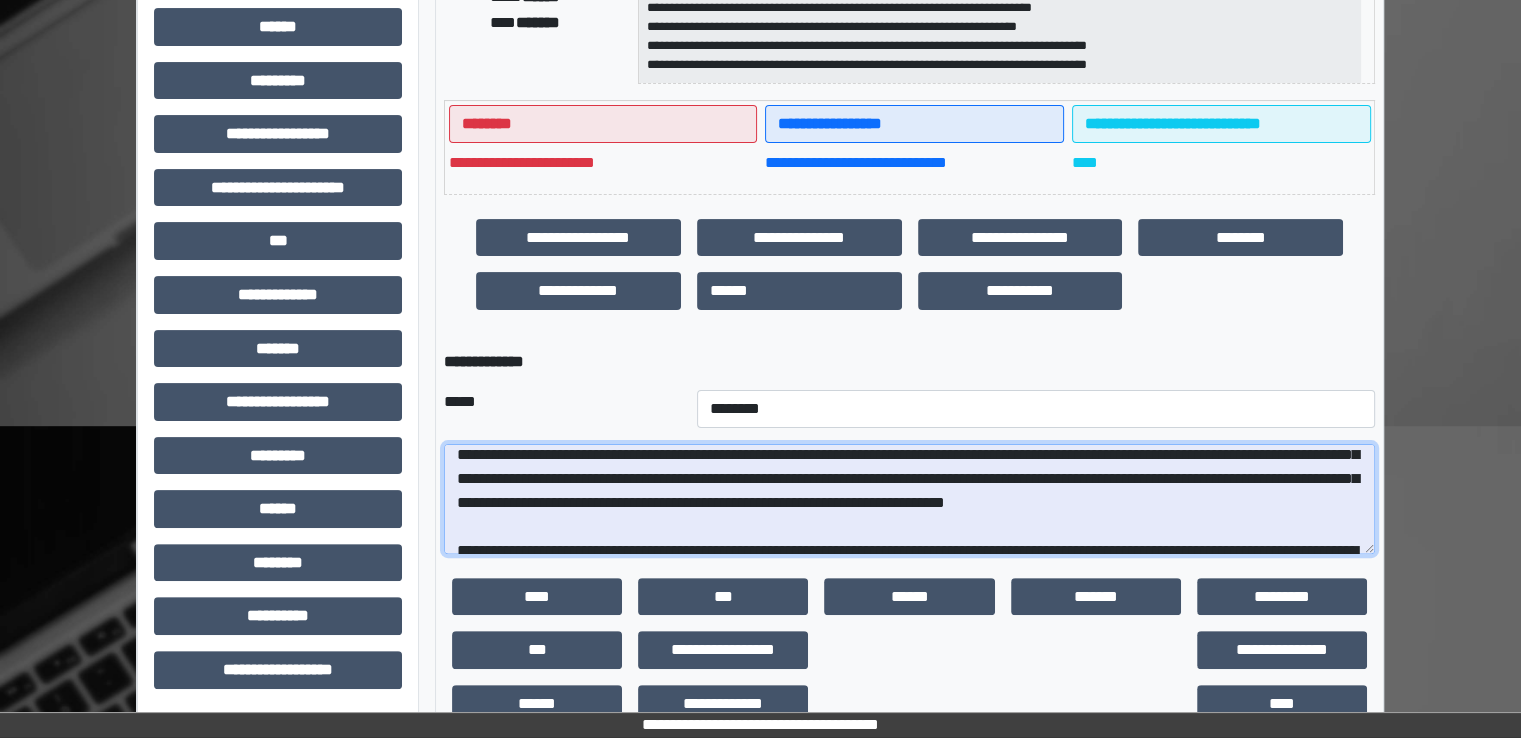 scroll, scrollTop: 4, scrollLeft: 0, axis: vertical 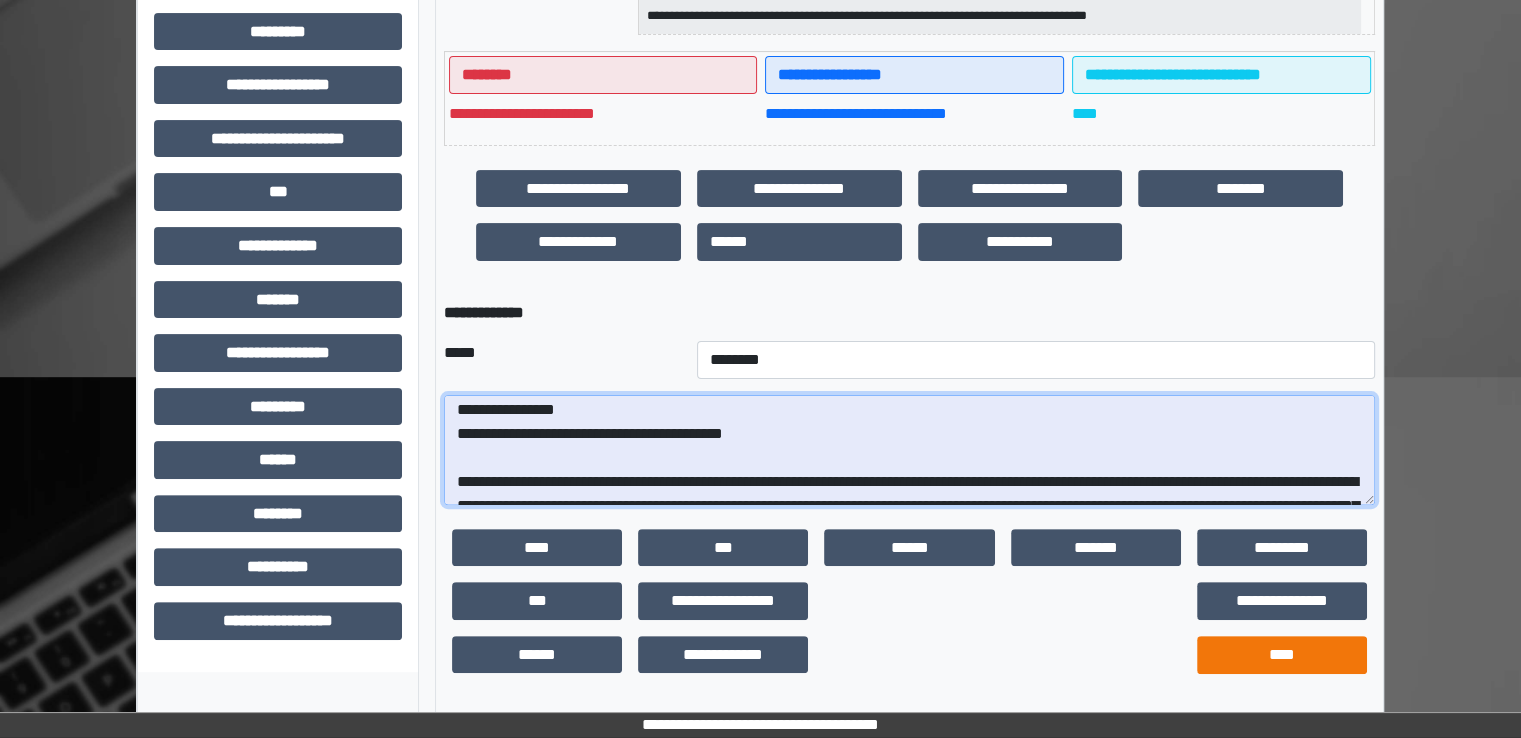 type on "**********" 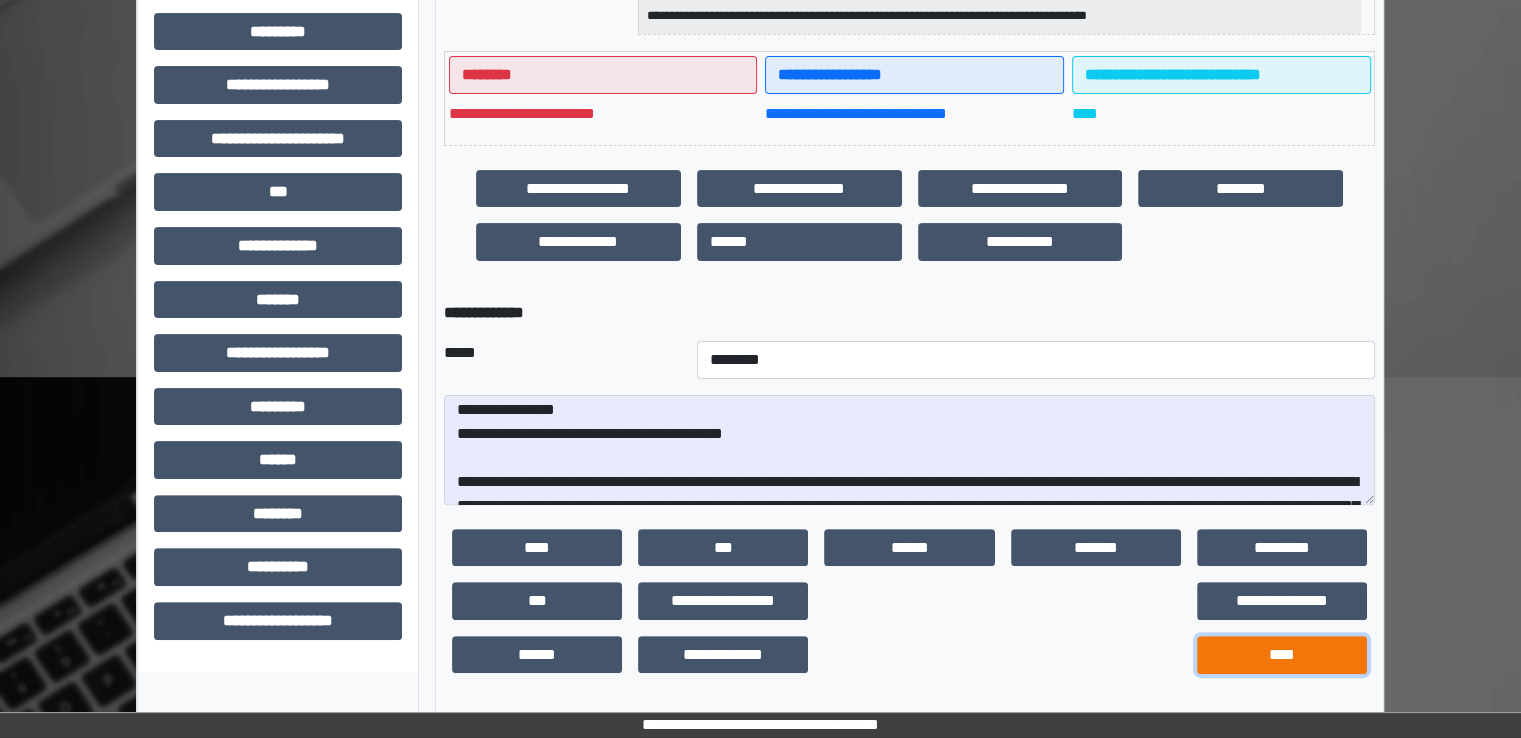 click on "****" at bounding box center (1282, 655) 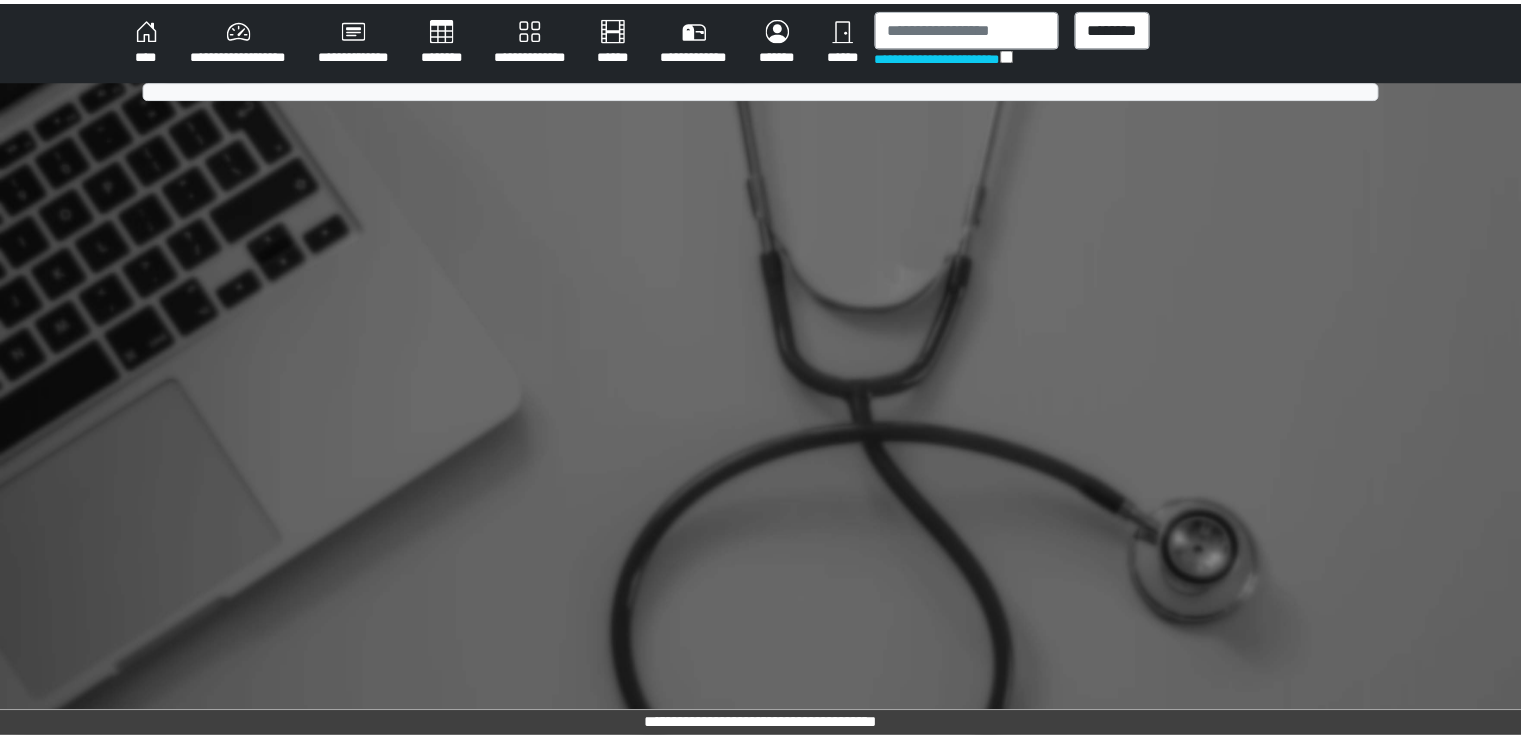 scroll, scrollTop: 0, scrollLeft: 0, axis: both 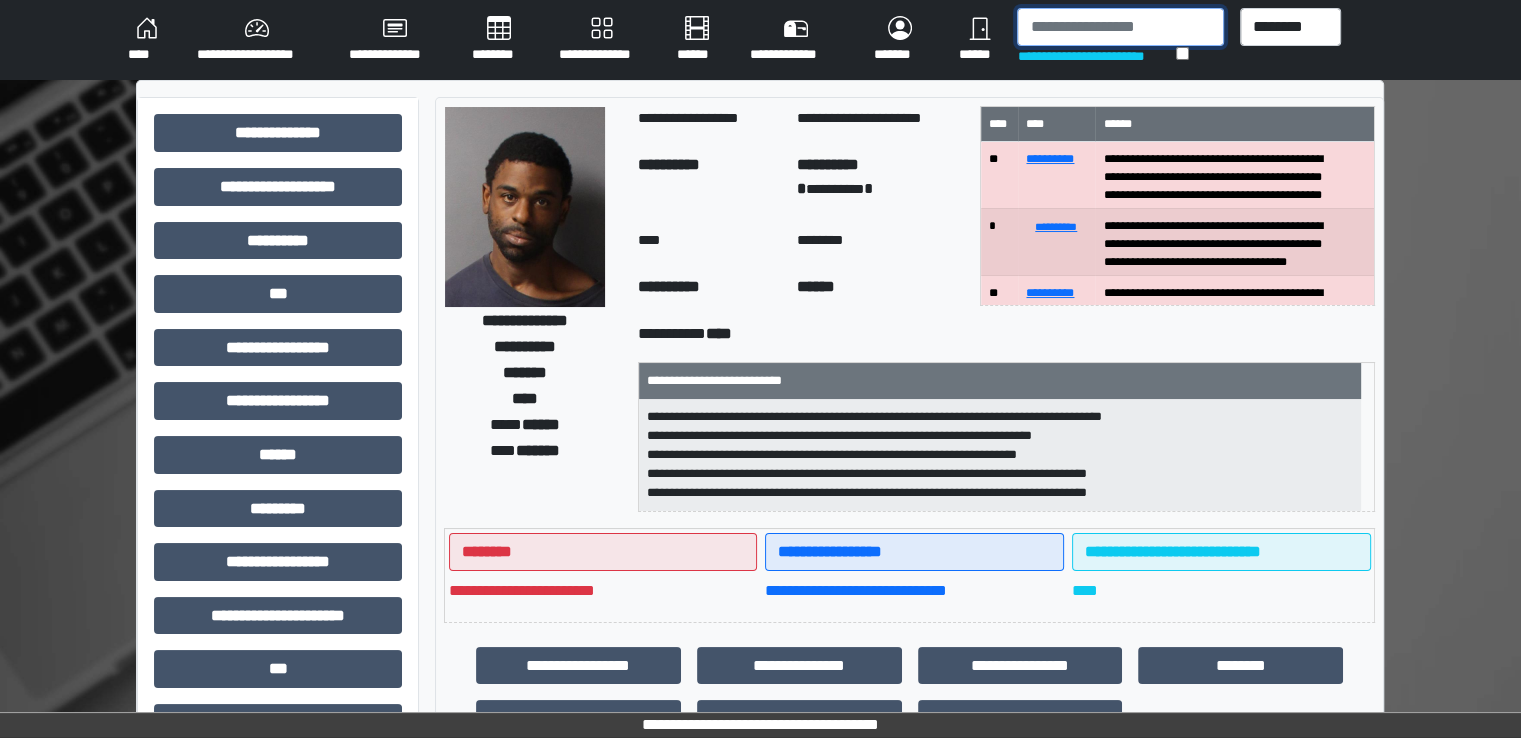 click at bounding box center [1120, 27] 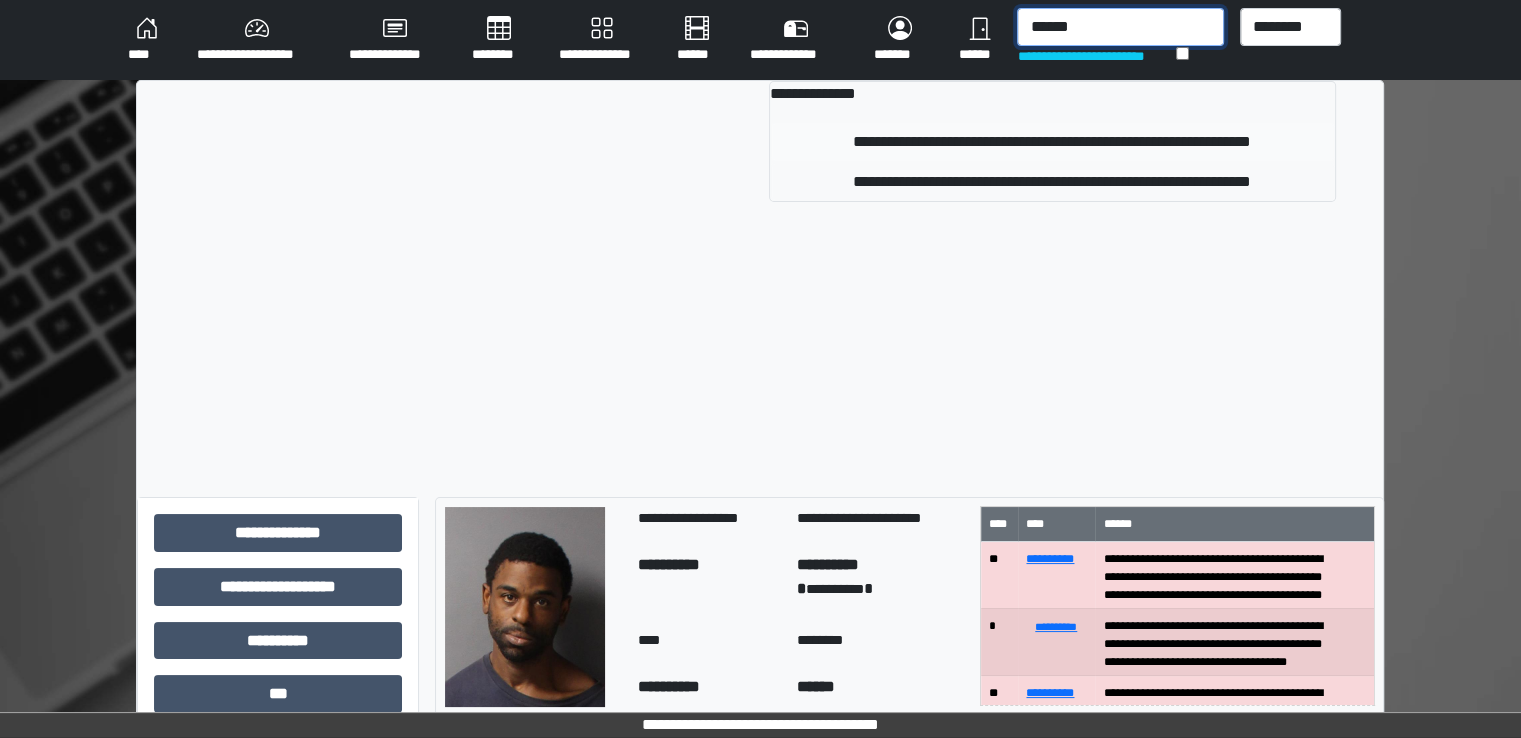 type on "******" 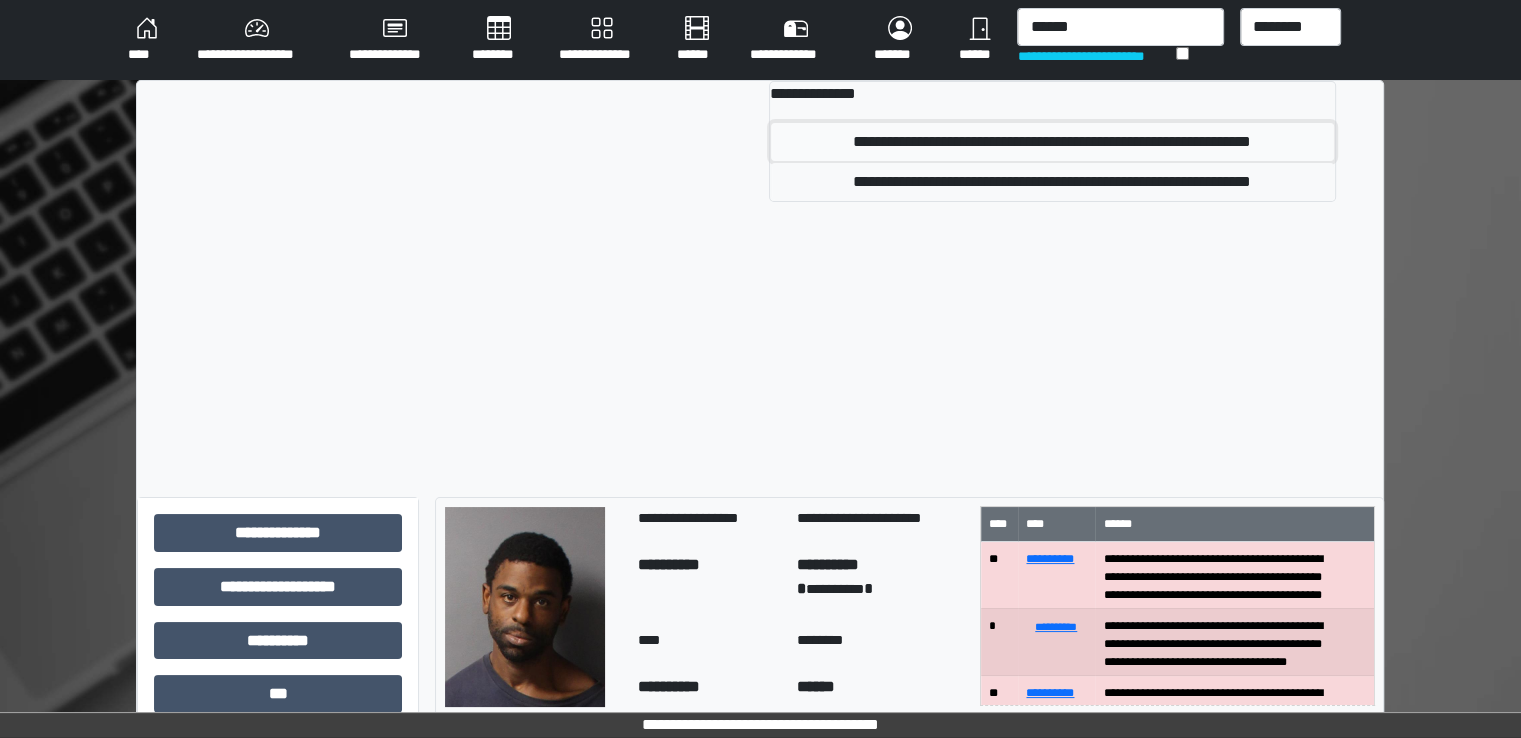 click on "**********" at bounding box center [1052, 142] 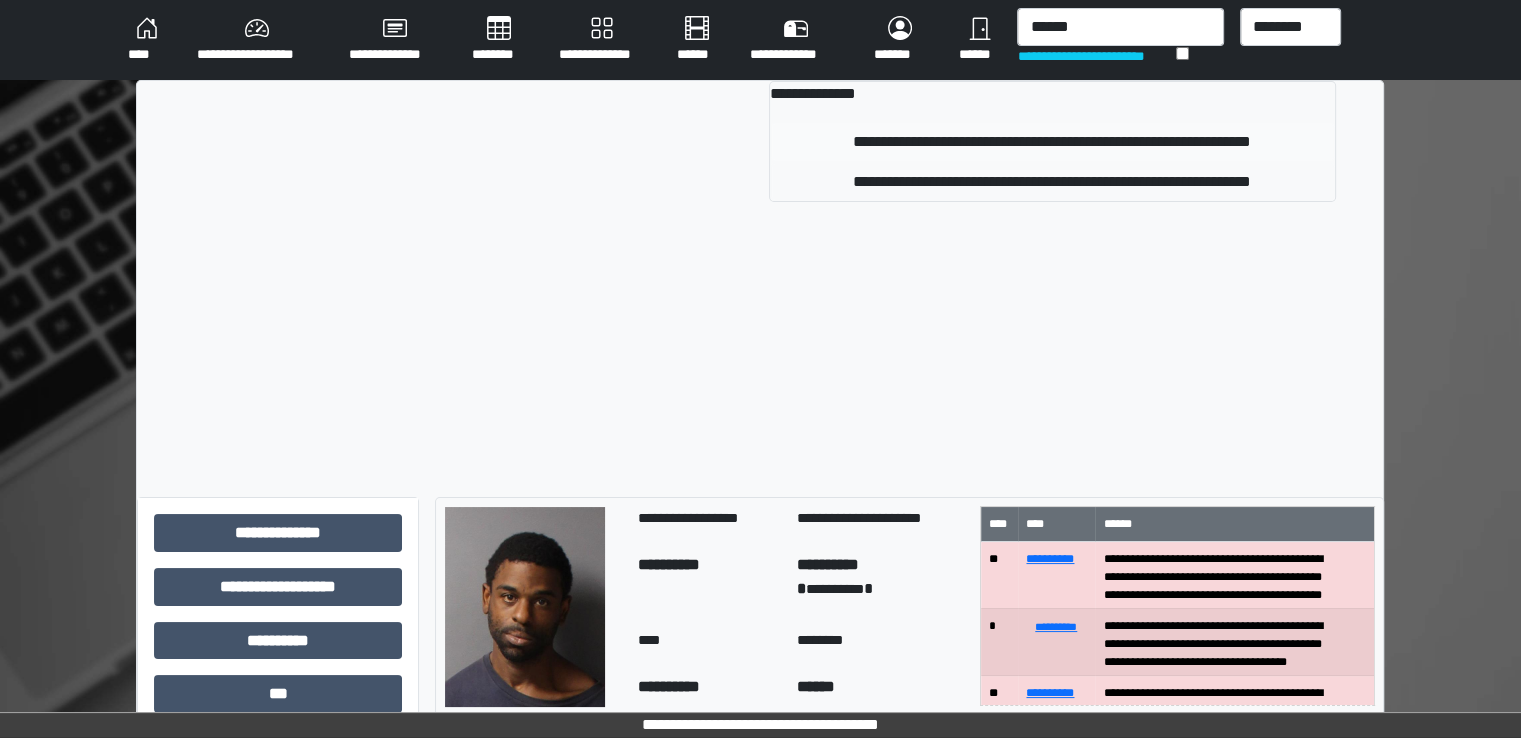 type 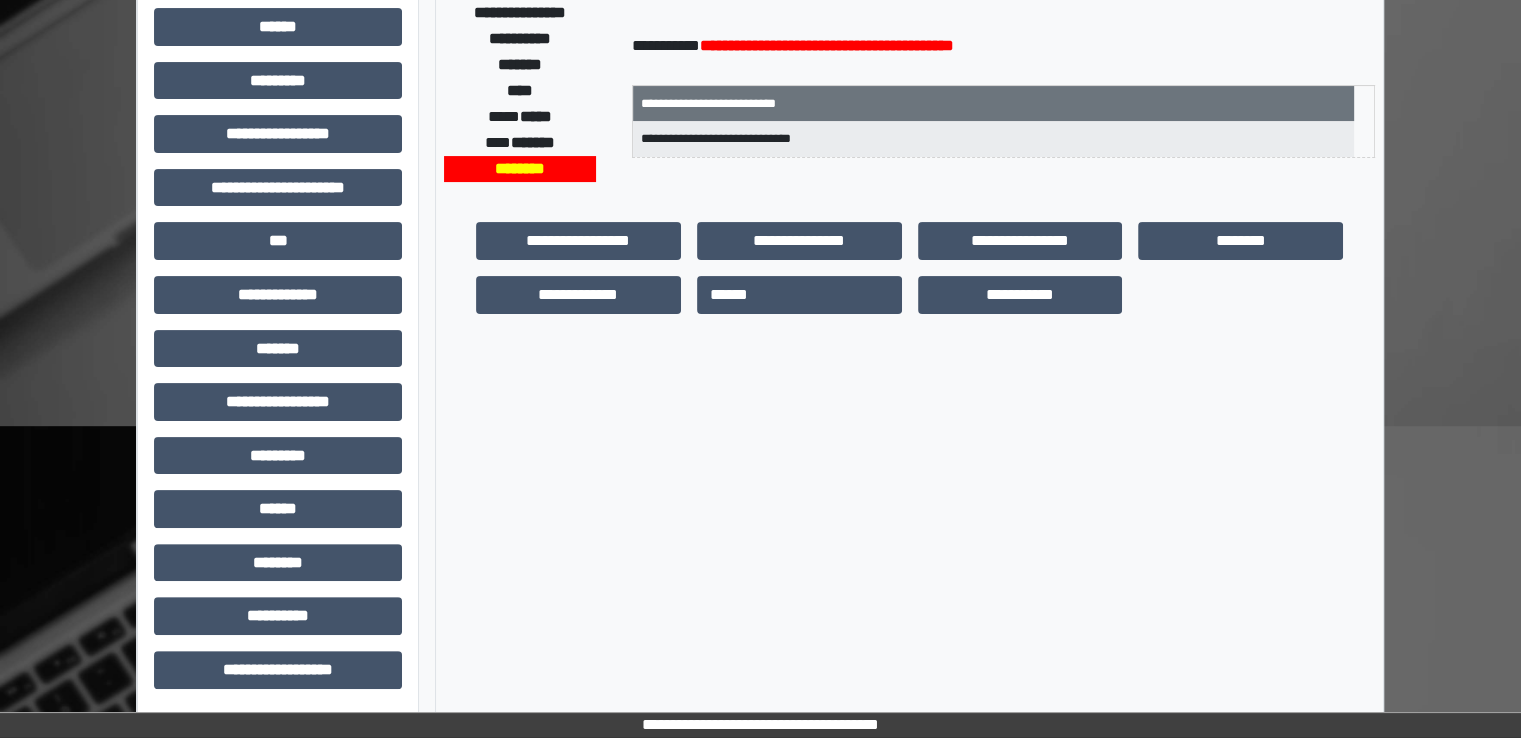 scroll, scrollTop: 428, scrollLeft: 0, axis: vertical 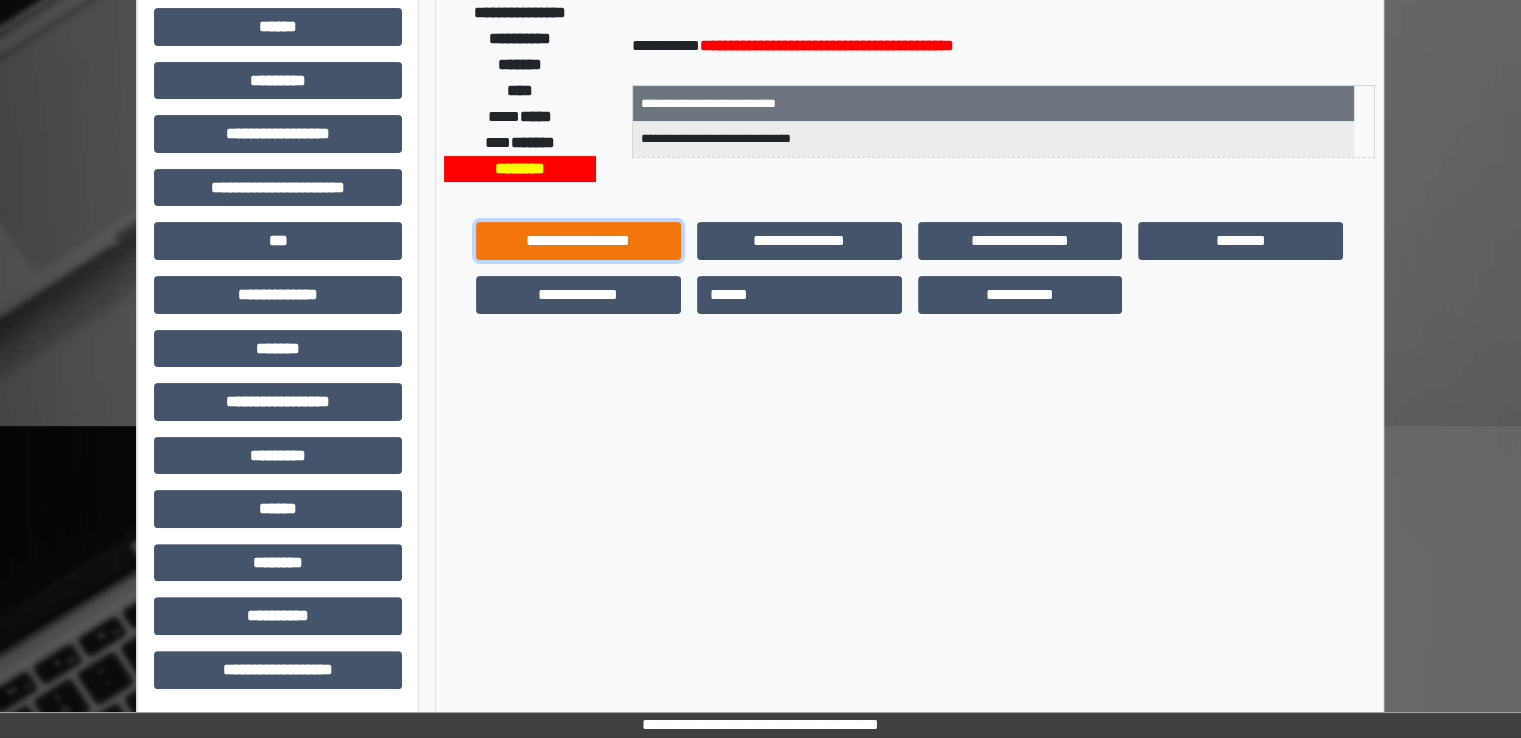 click on "**********" at bounding box center [578, 241] 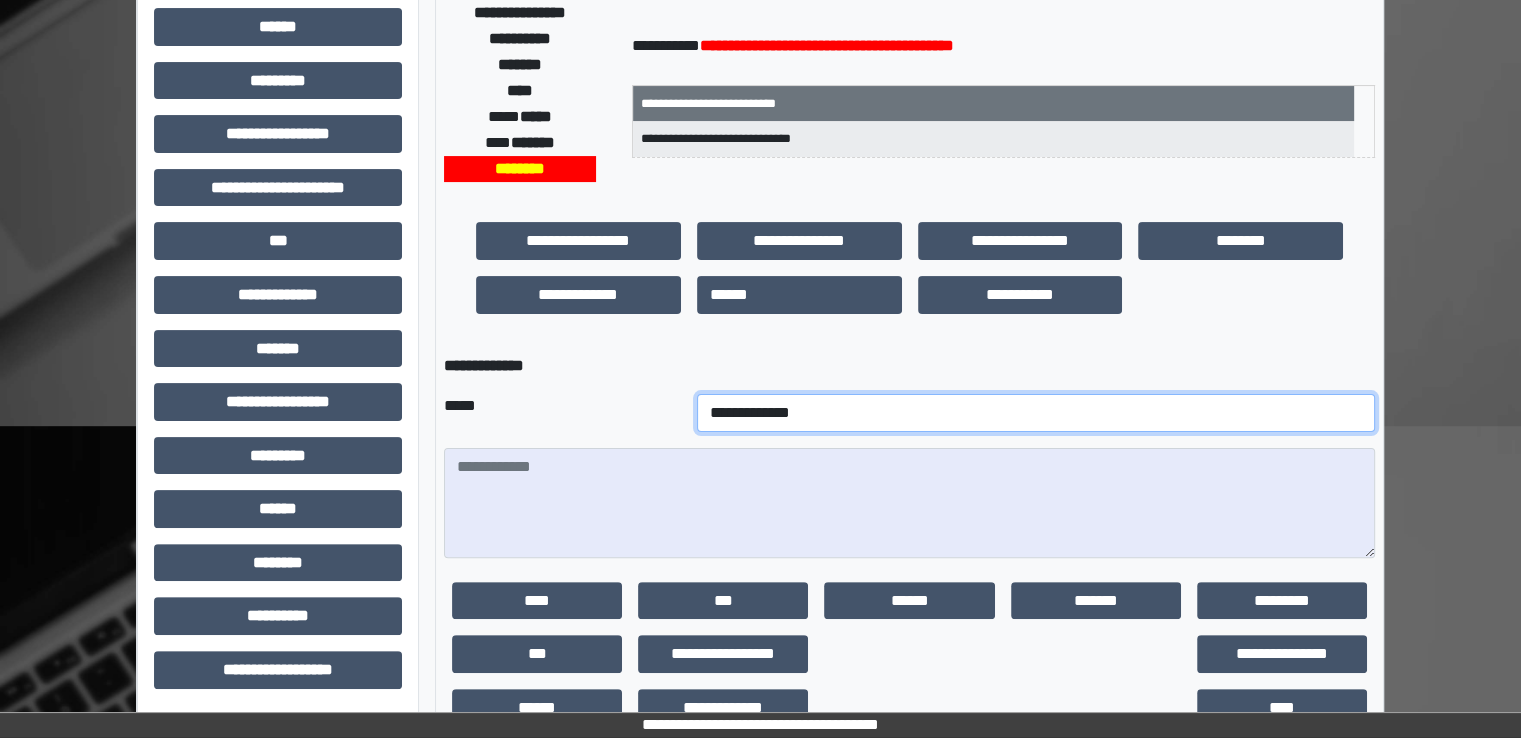 click on "**********" at bounding box center [1036, 413] 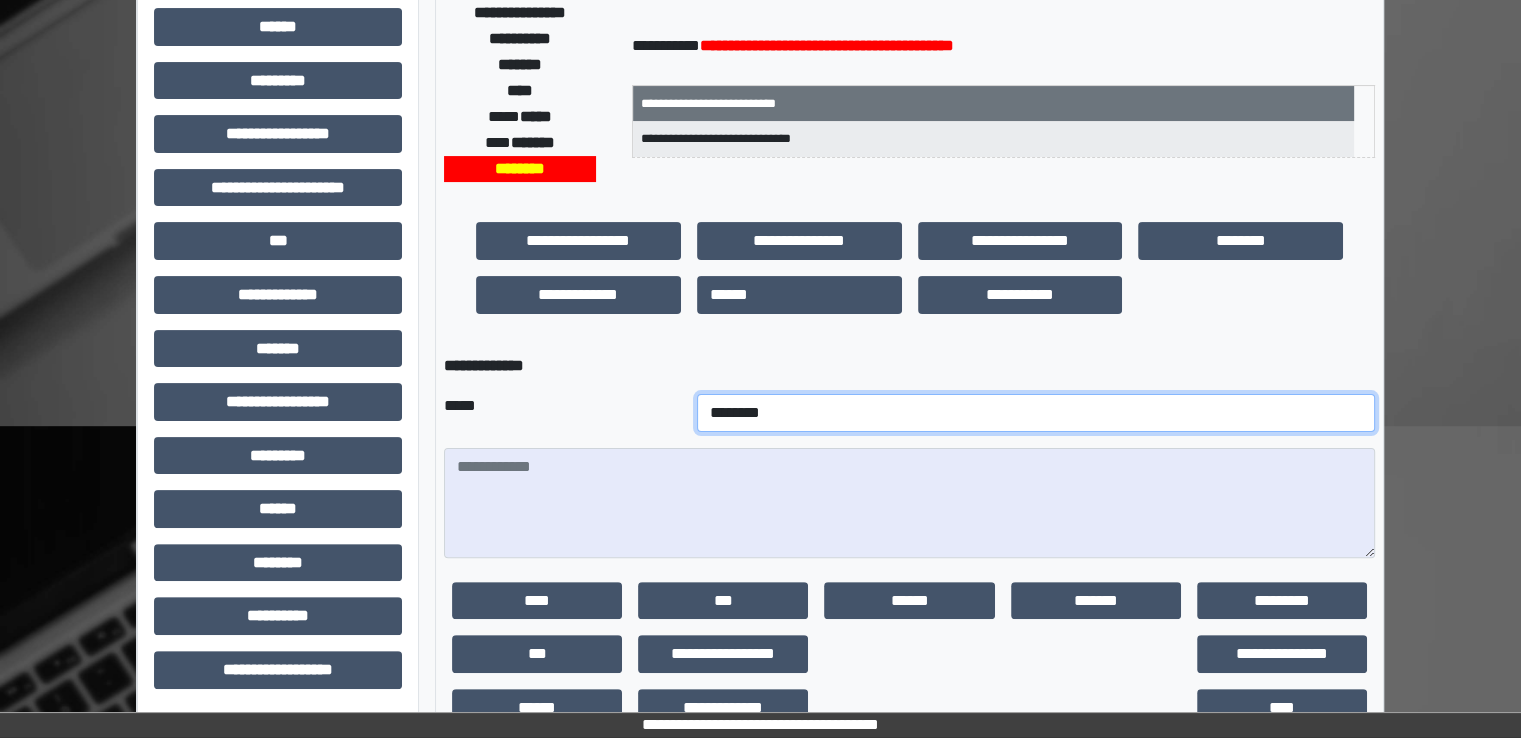 click on "**********" at bounding box center (1036, 413) 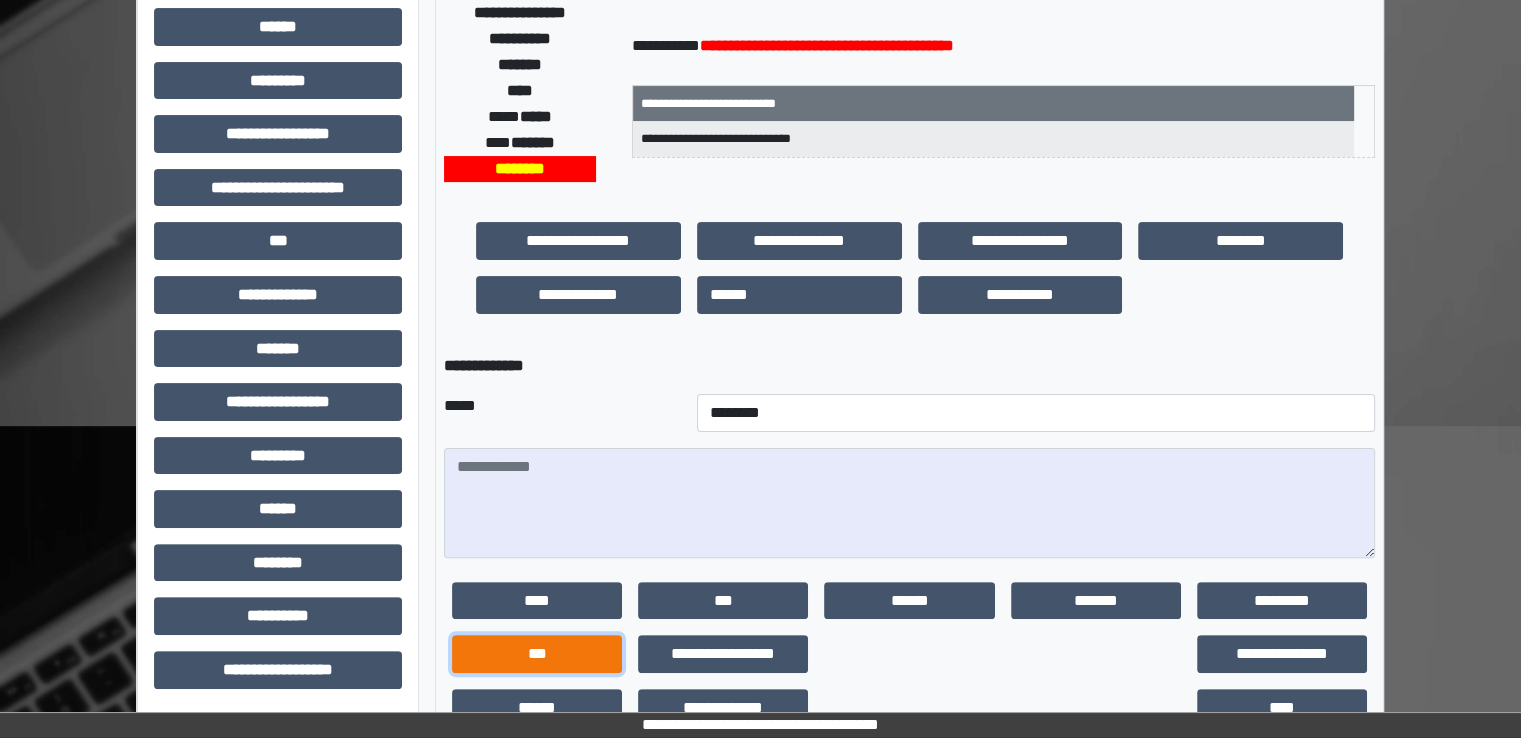 click on "***" at bounding box center (537, 654) 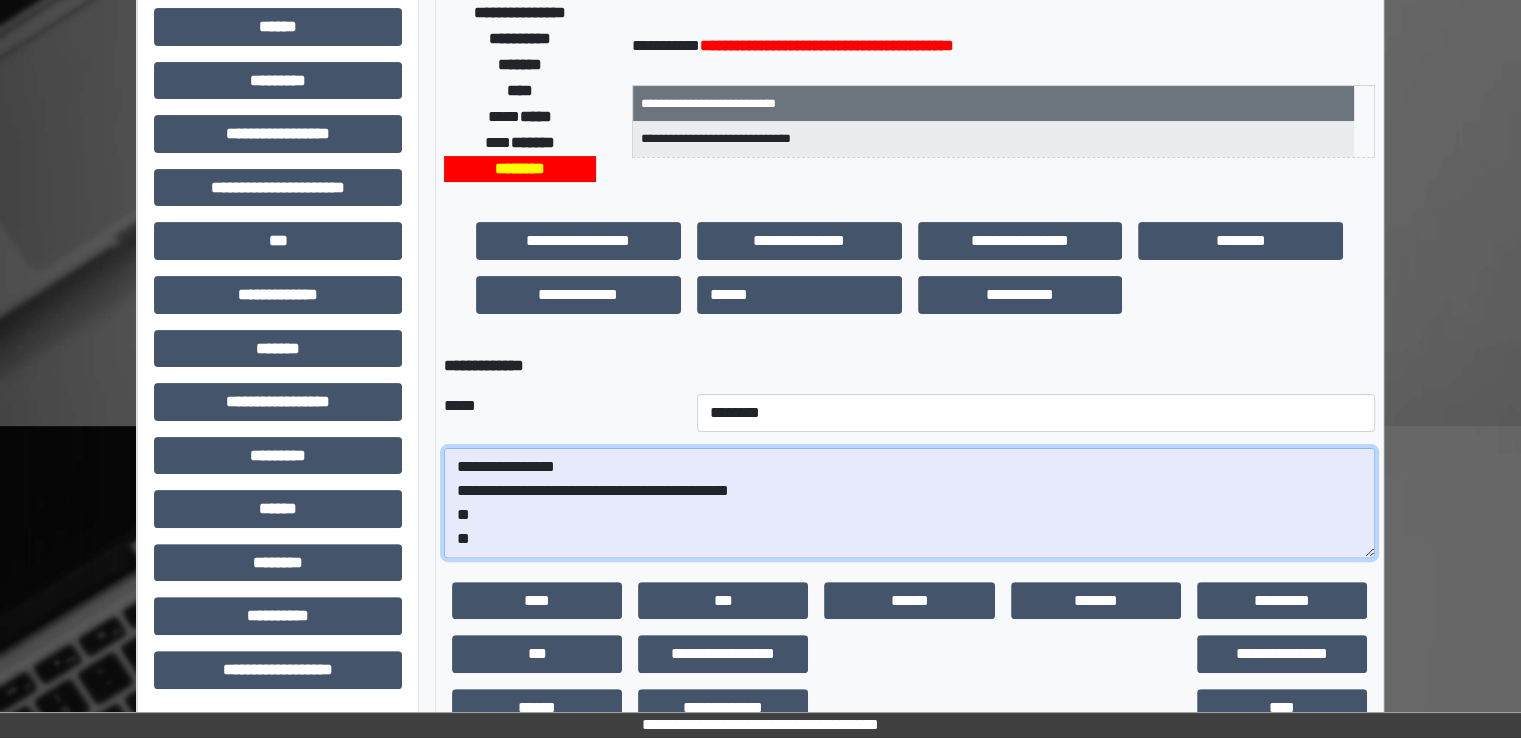 click on "**********" at bounding box center (909, 503) 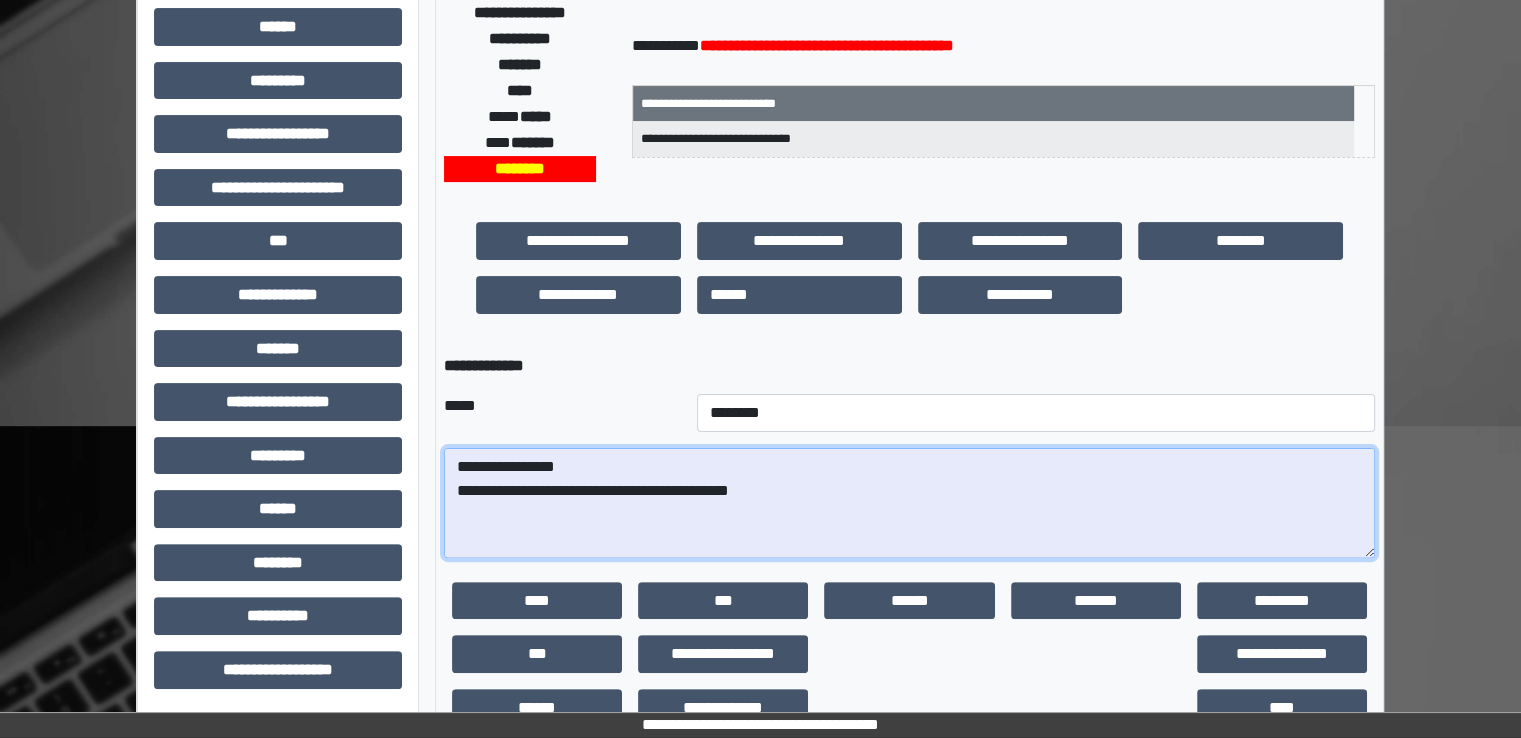 paste on "**********" 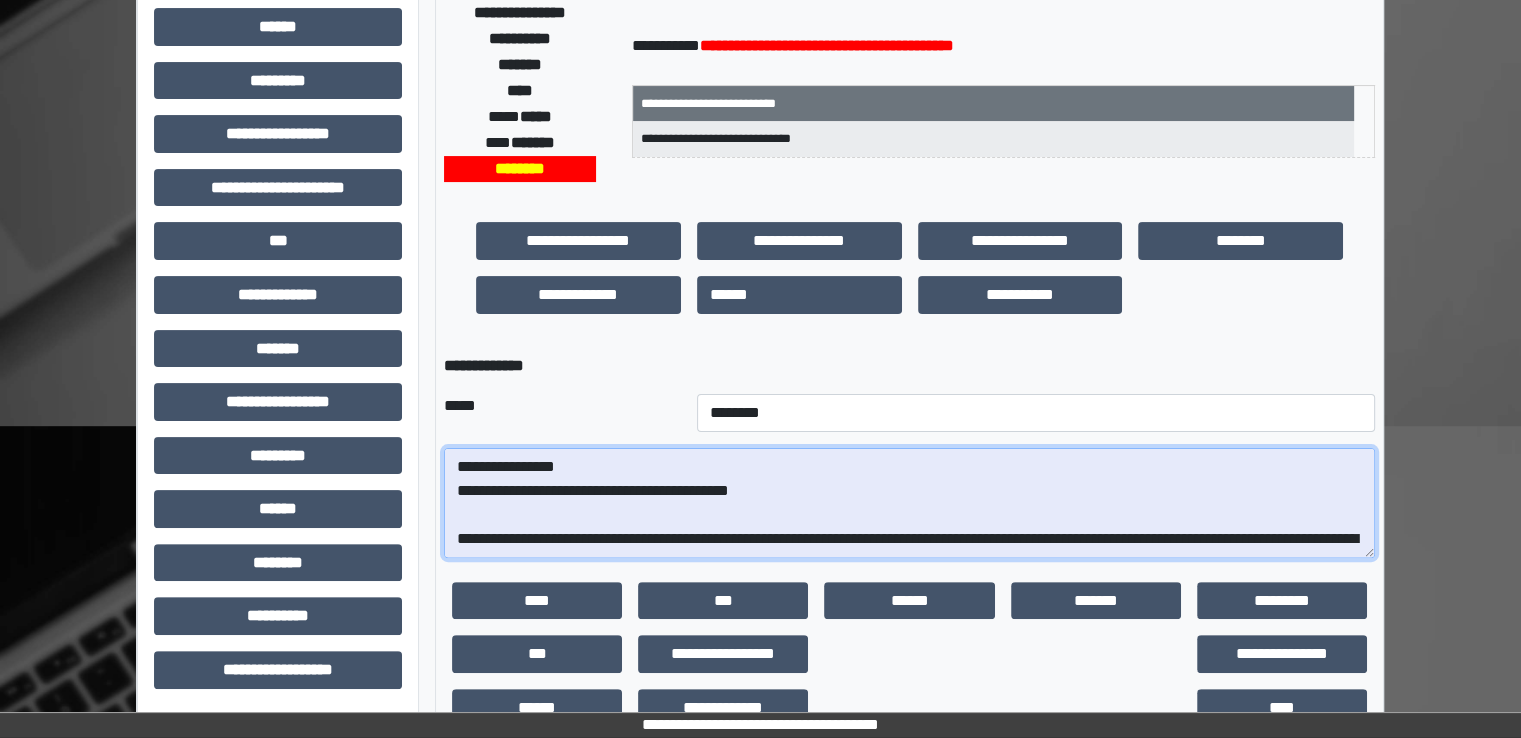 scroll, scrollTop: 40, scrollLeft: 0, axis: vertical 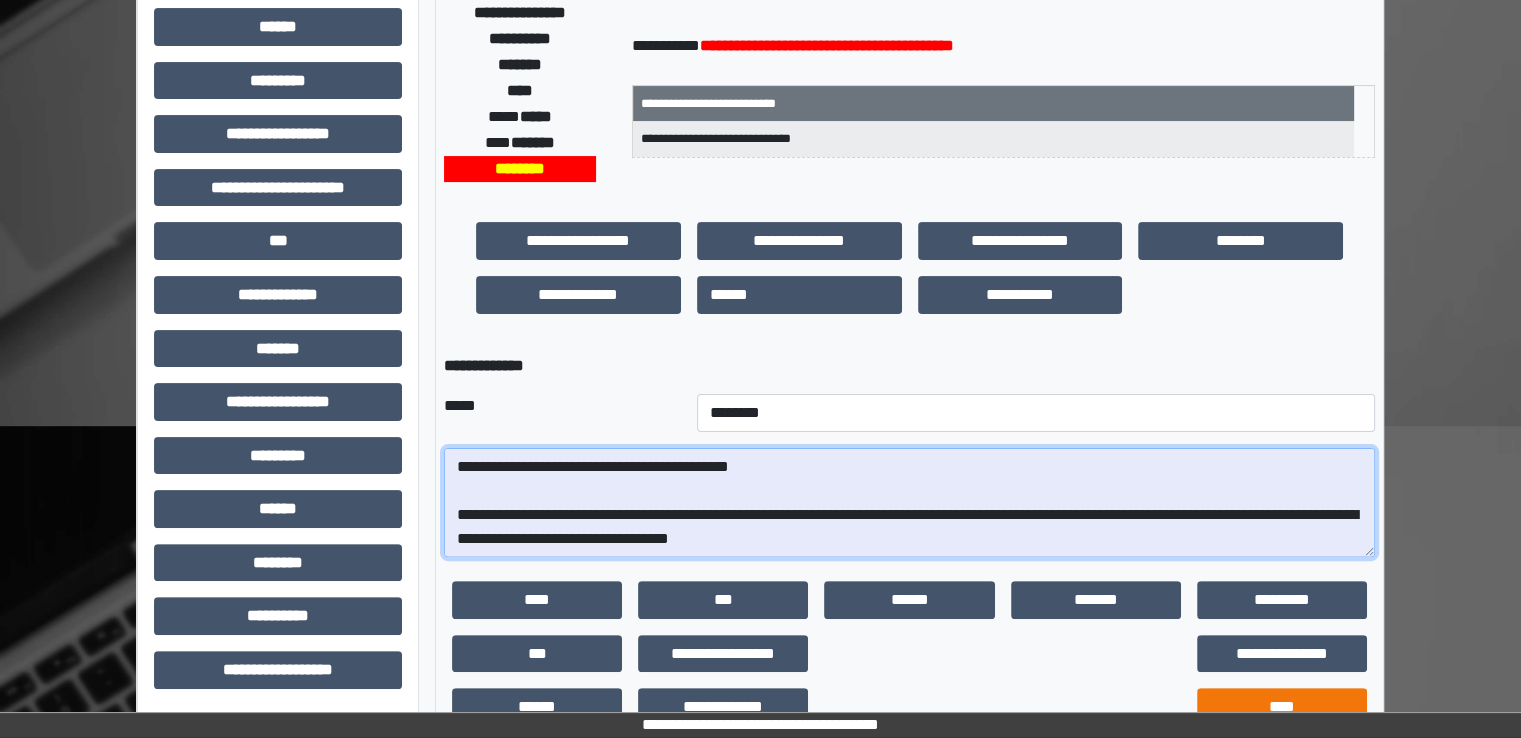 type on "**********" 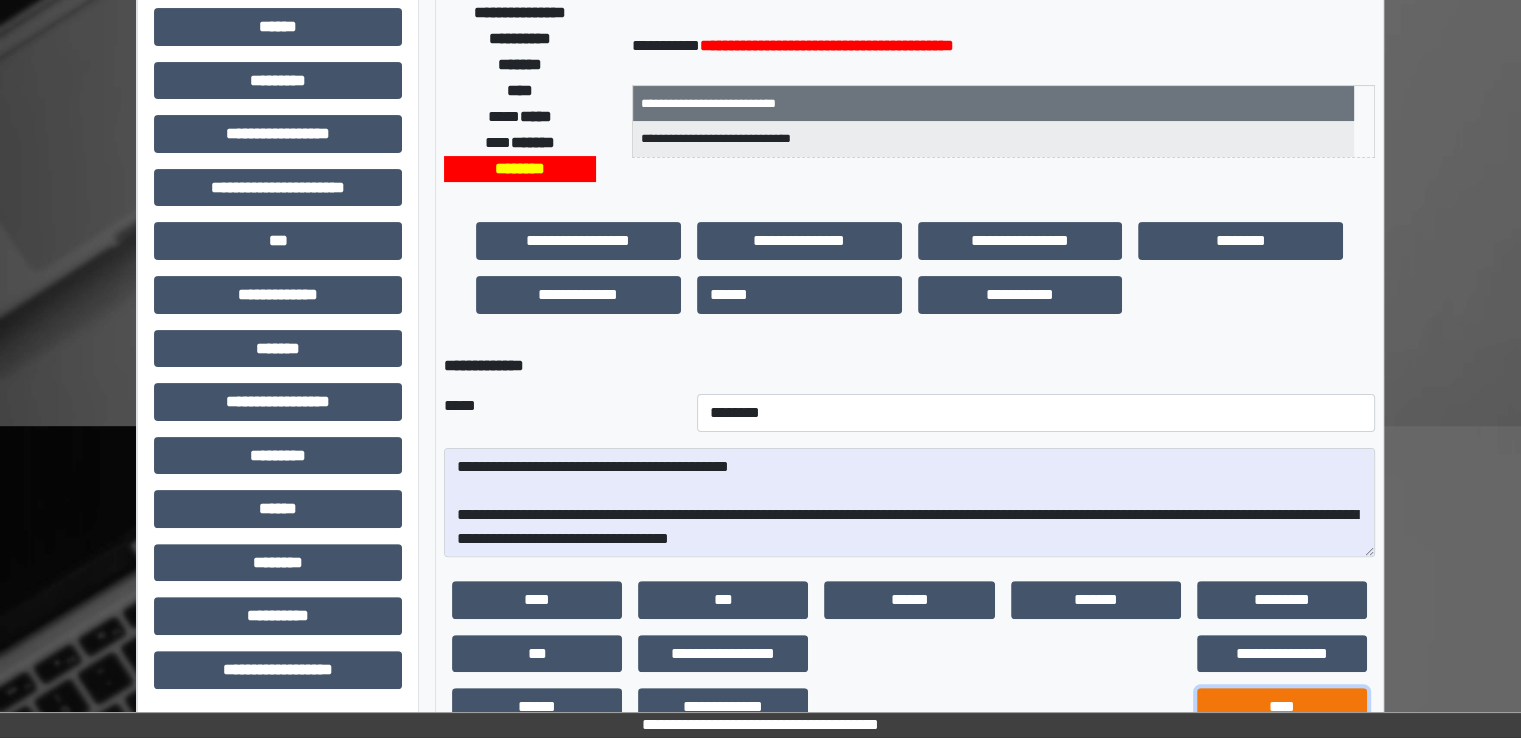 click on "****" at bounding box center [1282, 707] 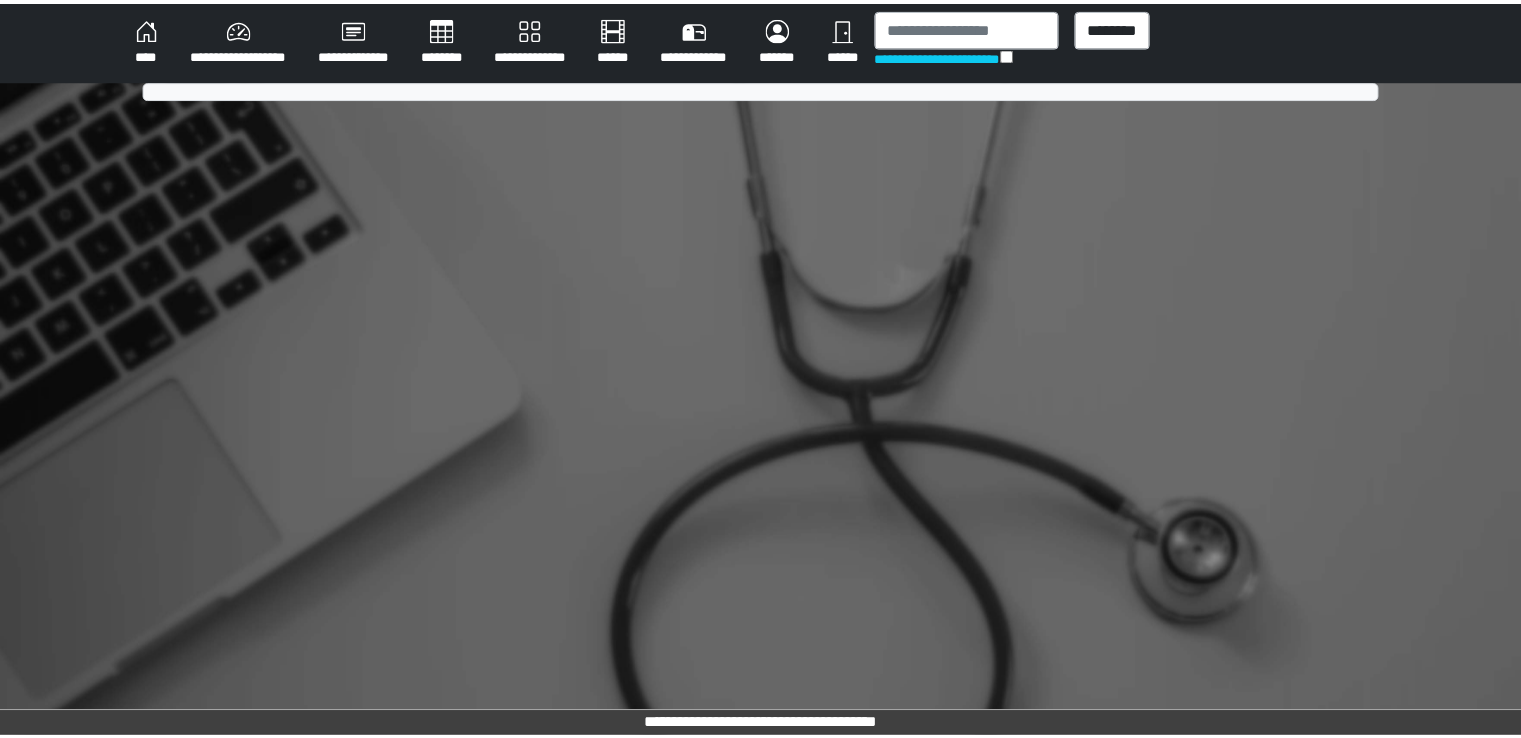scroll, scrollTop: 0, scrollLeft: 0, axis: both 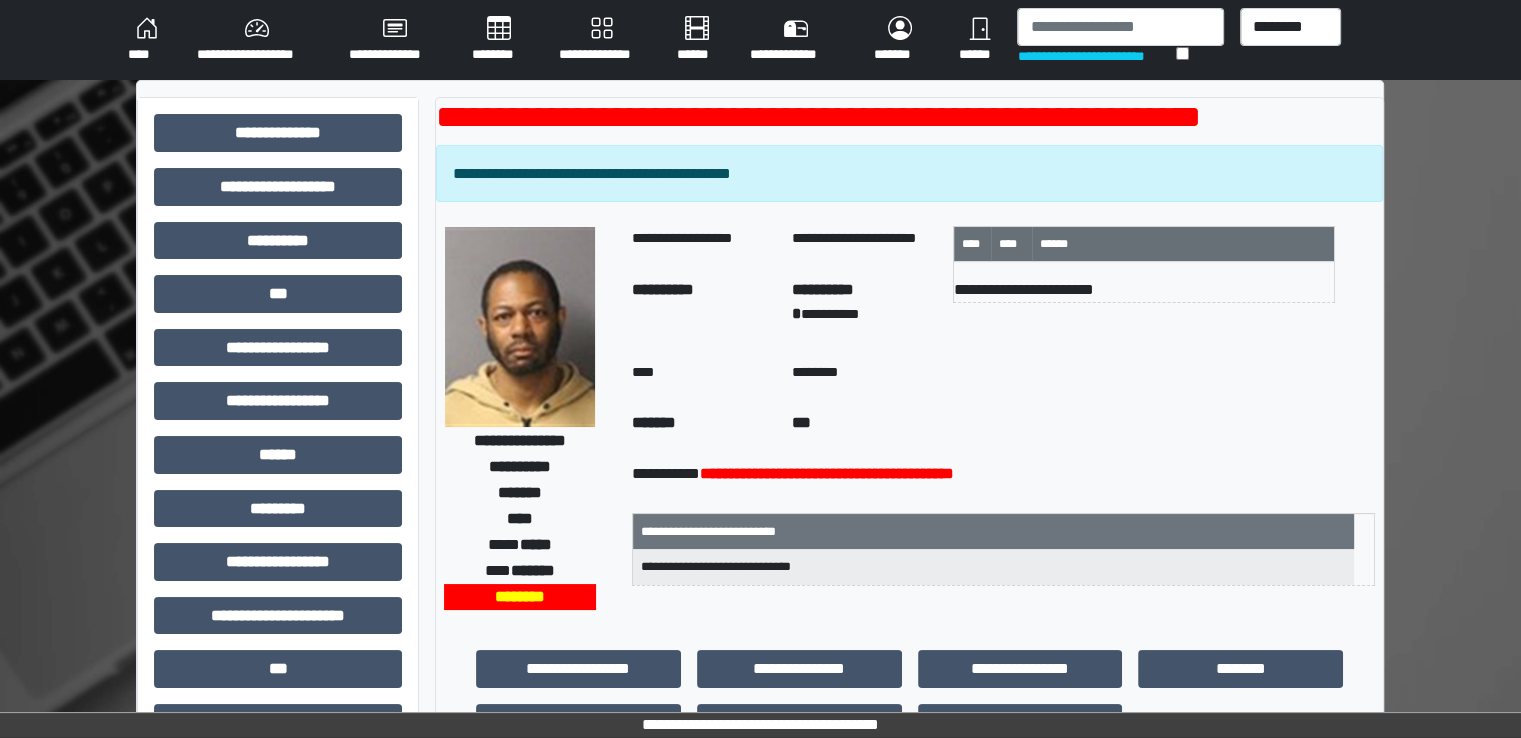 click on "********" at bounding box center (499, 40) 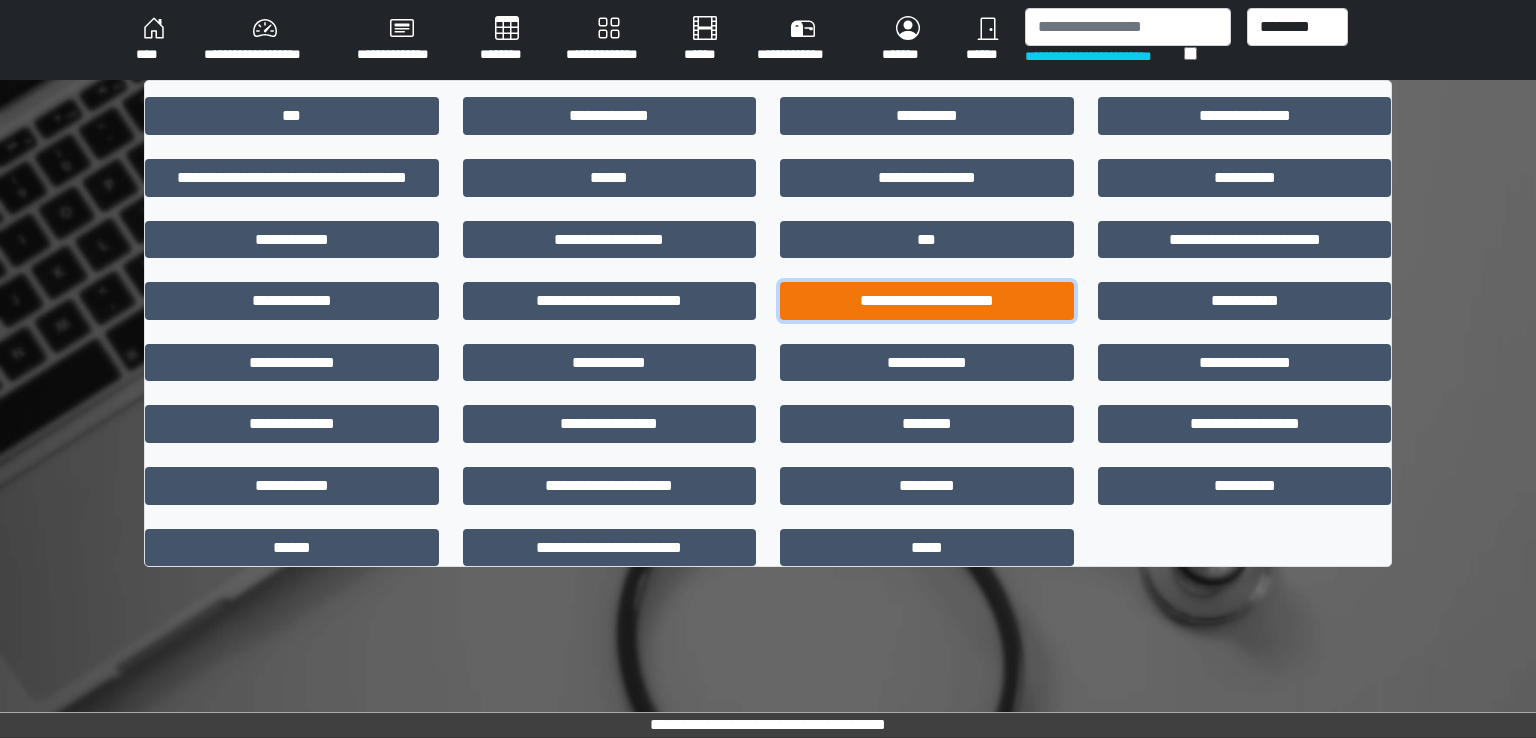 click on "**********" at bounding box center [927, 301] 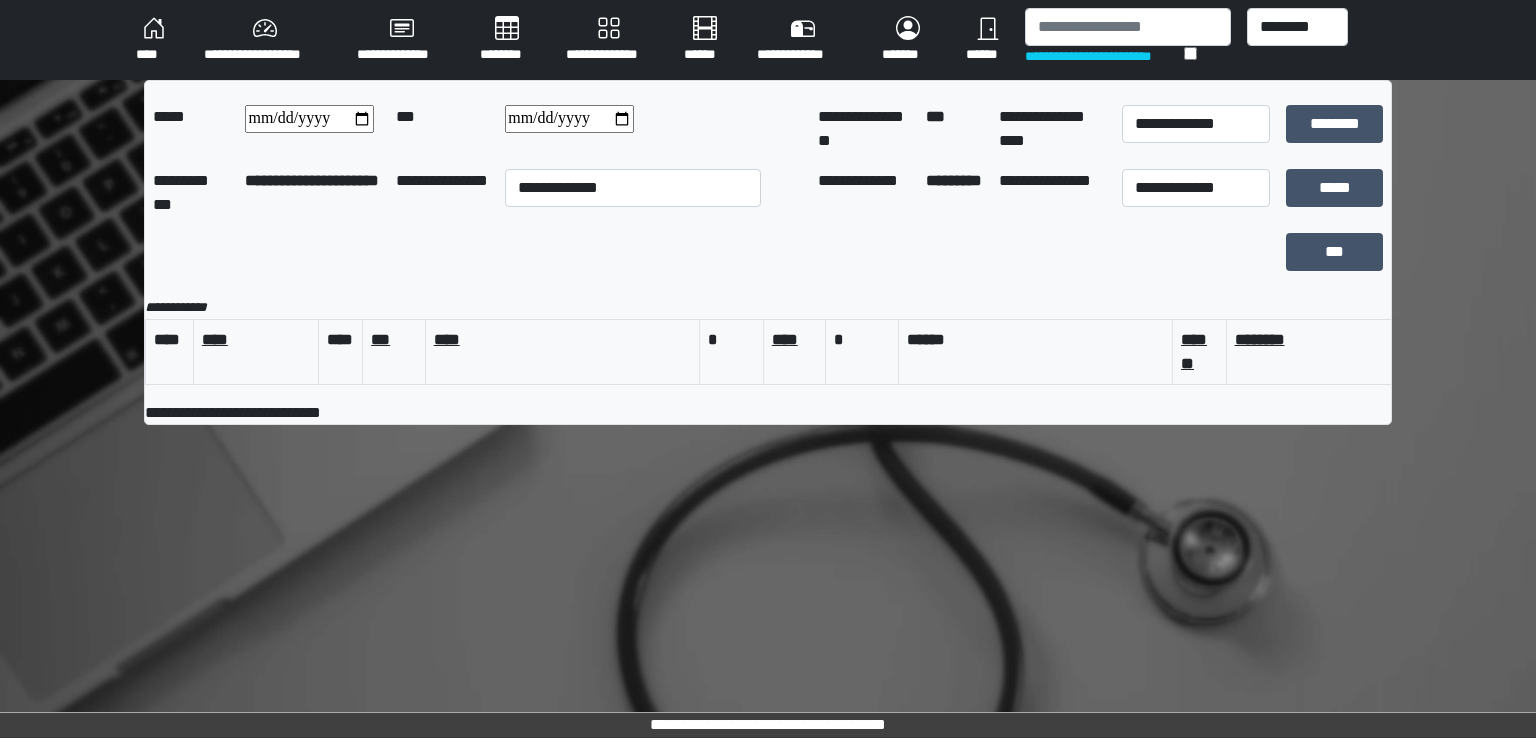 click on "********" at bounding box center [507, 40] 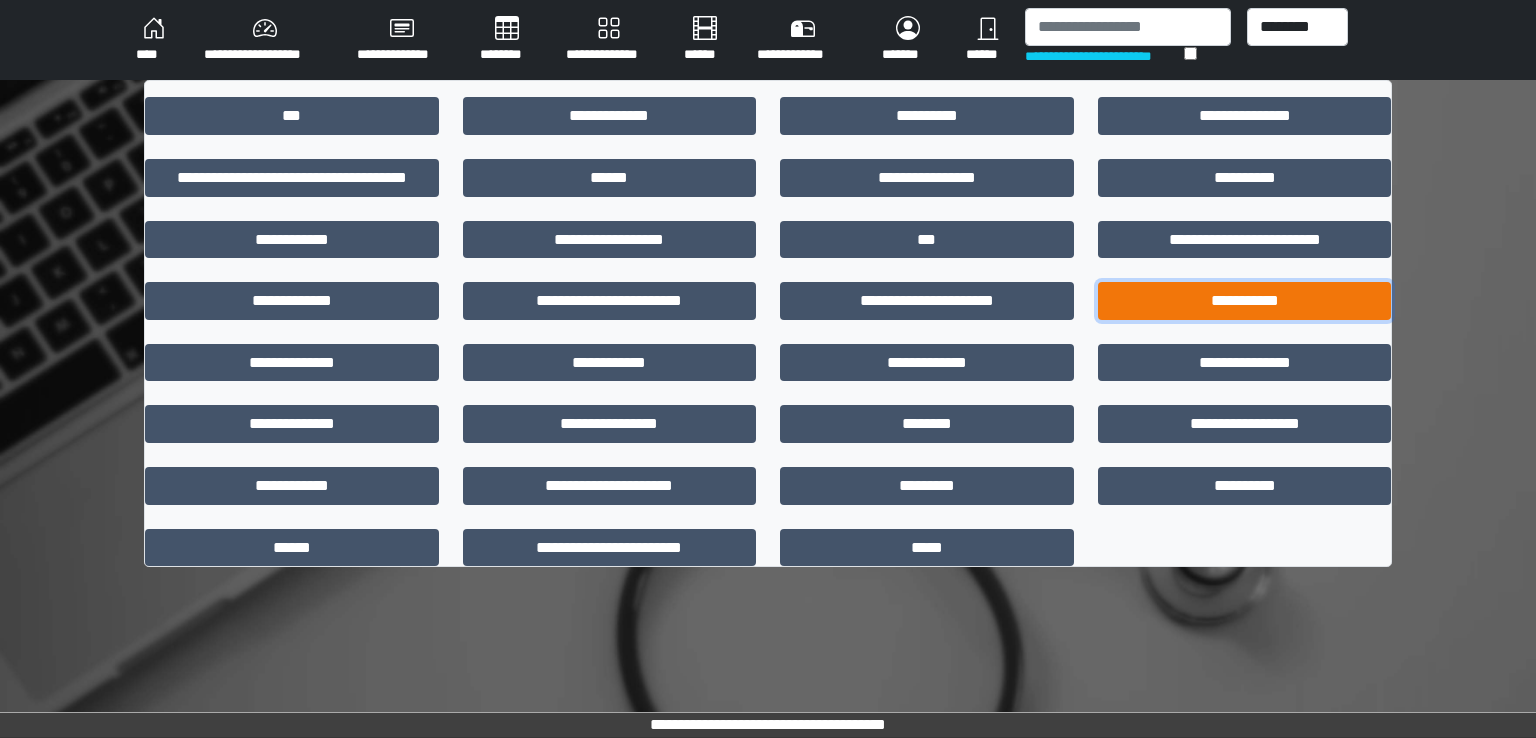 click on "**********" at bounding box center (1245, 301) 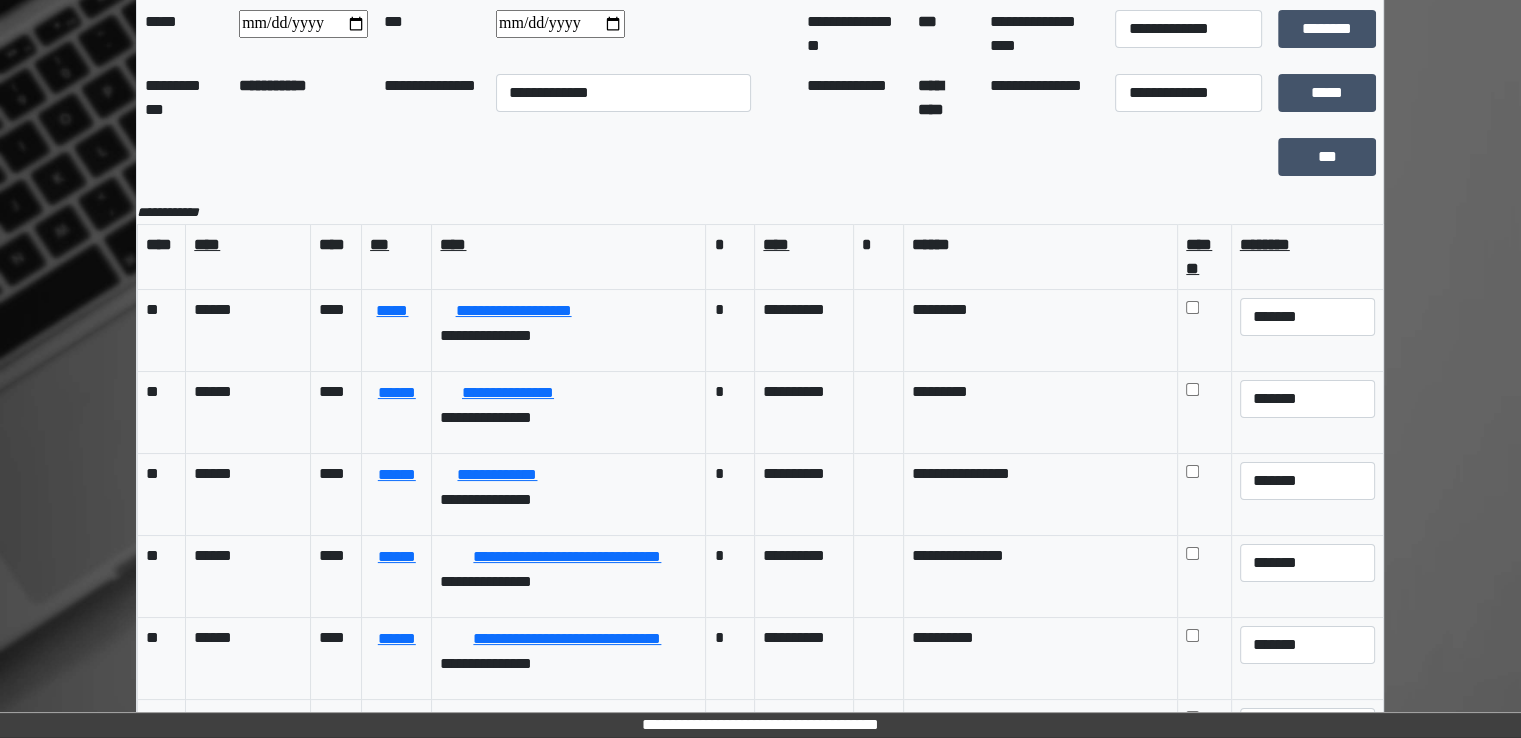 scroll, scrollTop: 0, scrollLeft: 0, axis: both 